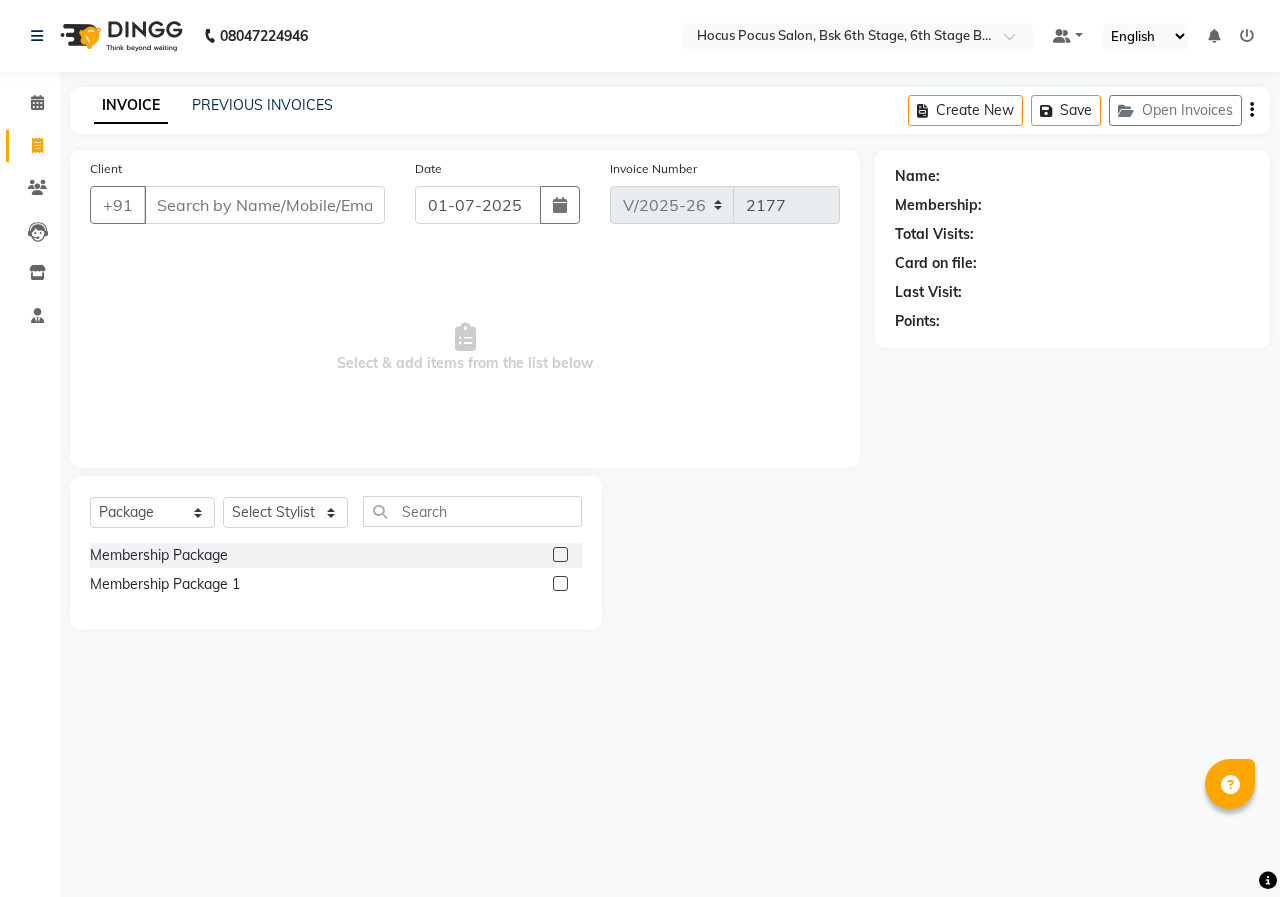 select on "5242" 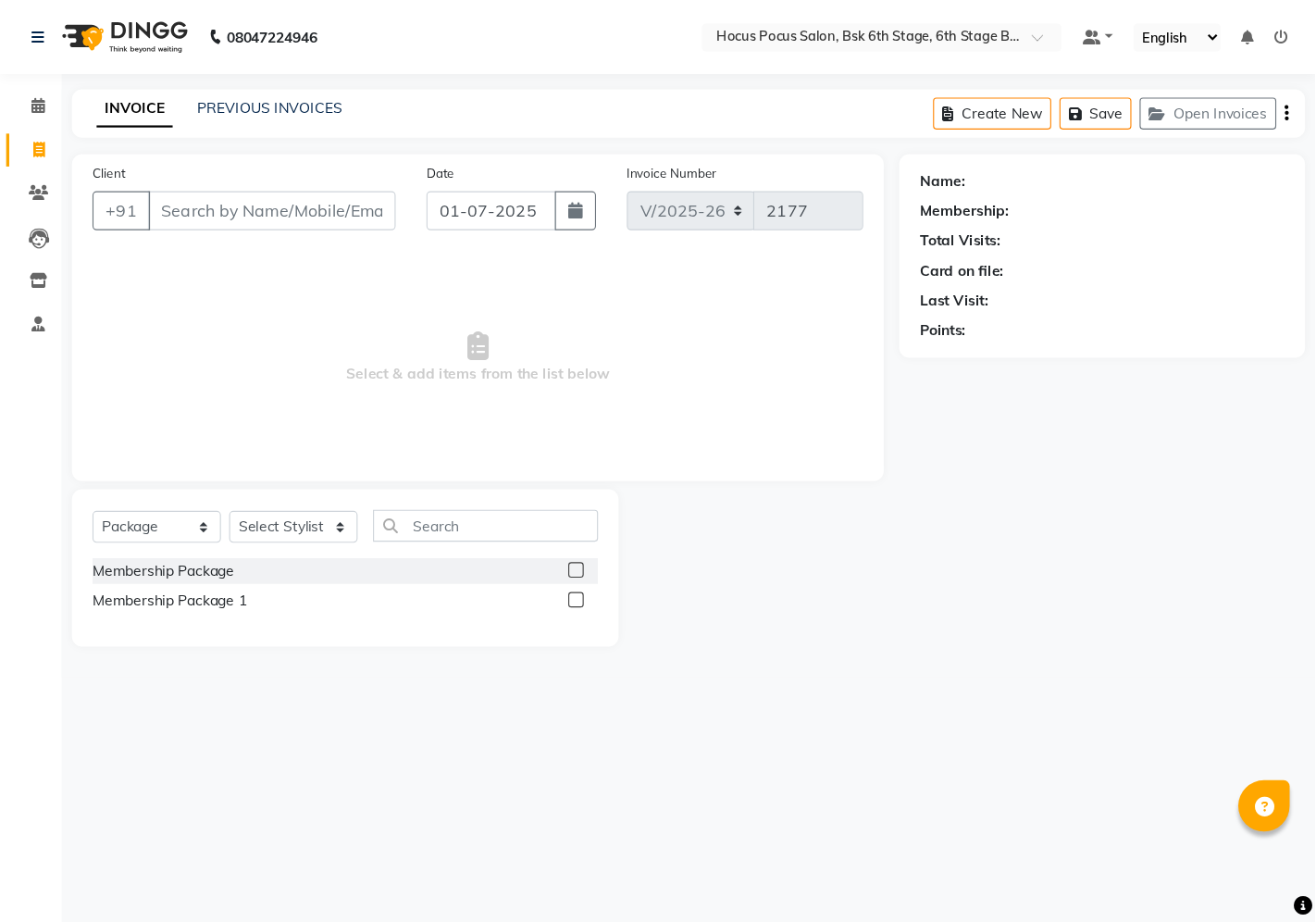 scroll, scrollTop: 0, scrollLeft: 0, axis: both 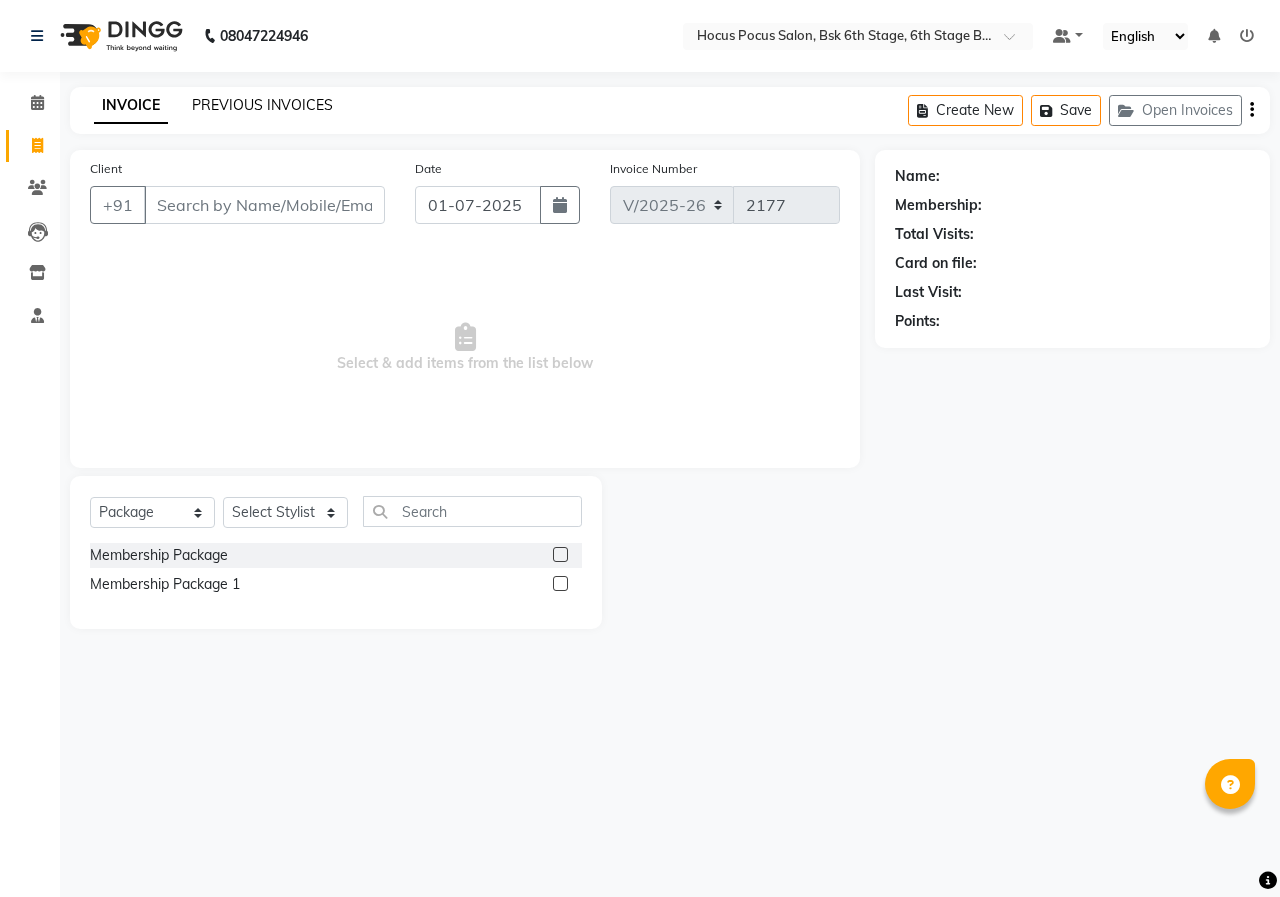 click on "PREVIOUS INVOICES" 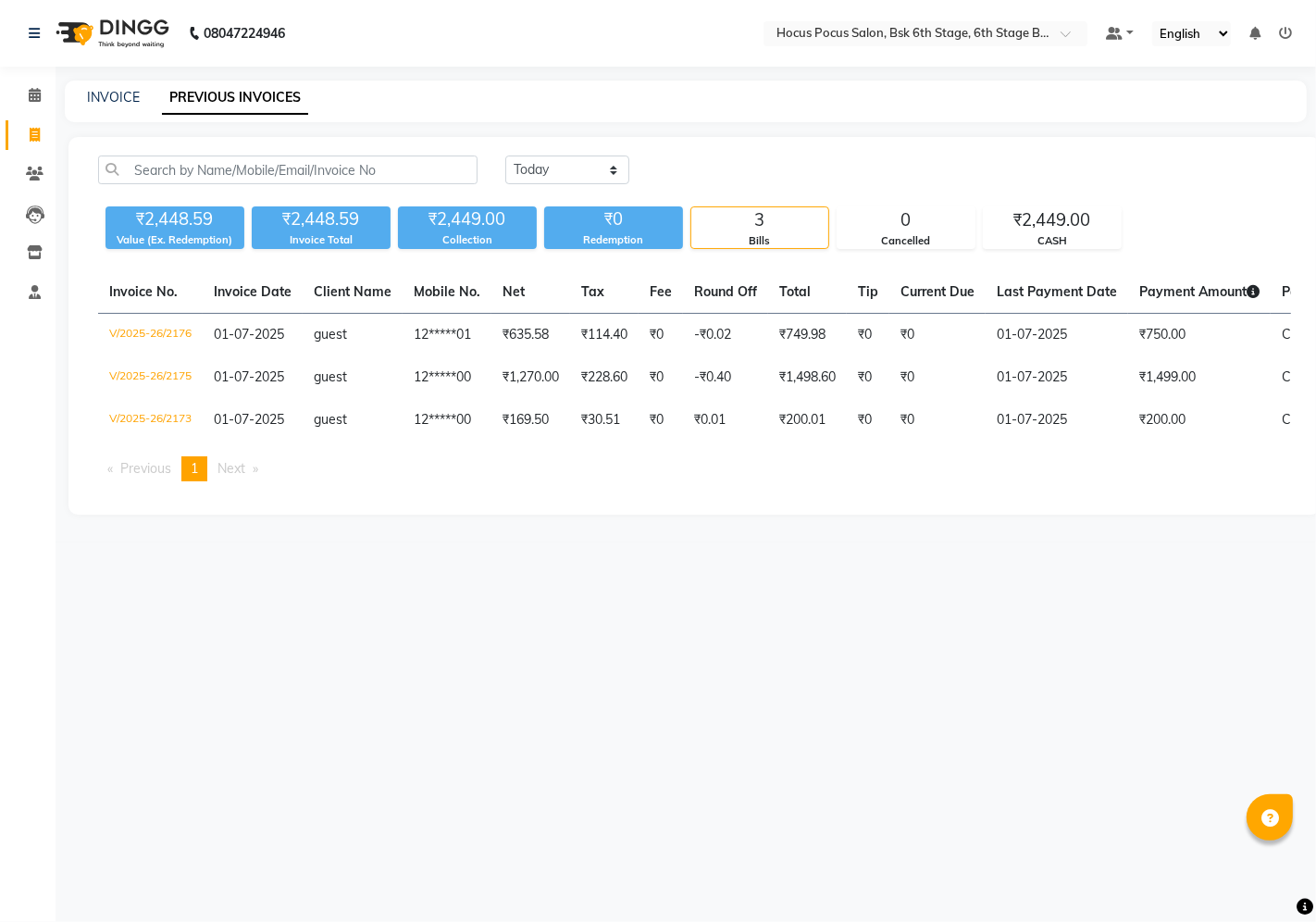 drag, startPoint x: 1151, startPoint y: 2, endPoint x: 784, endPoint y: 604, distance: 705.04823 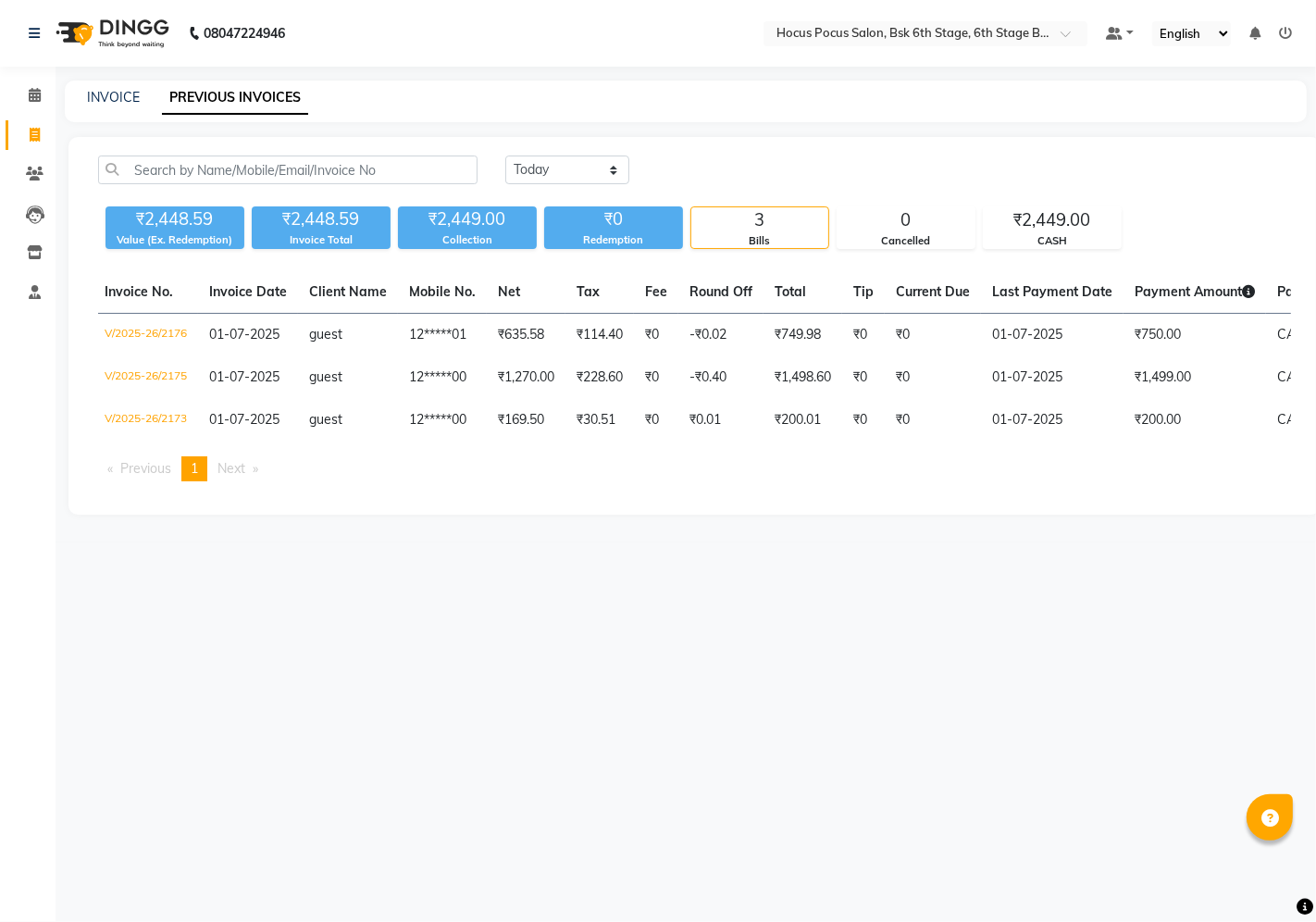 scroll, scrollTop: 0, scrollLeft: 0, axis: both 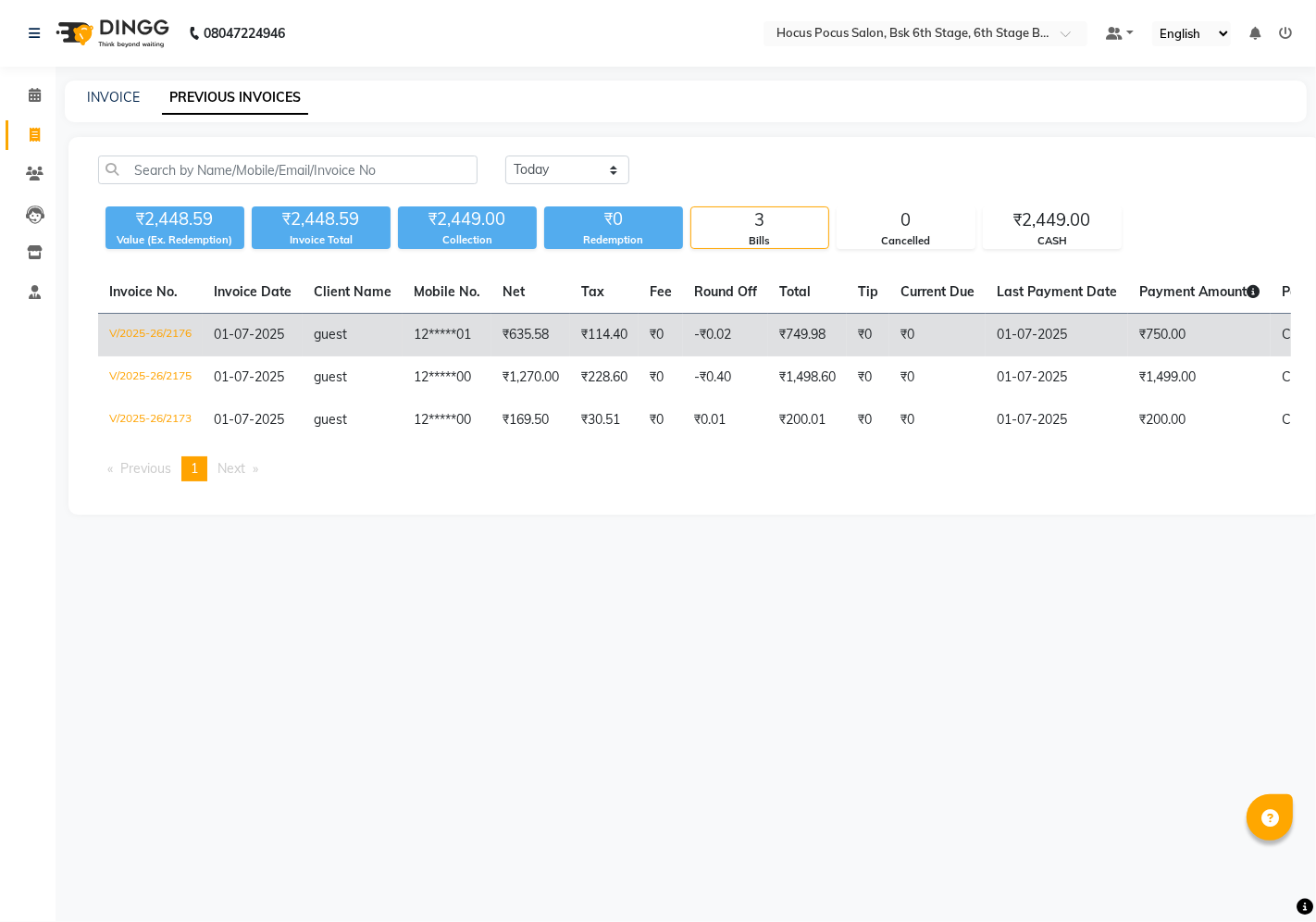 click on "12*****01" 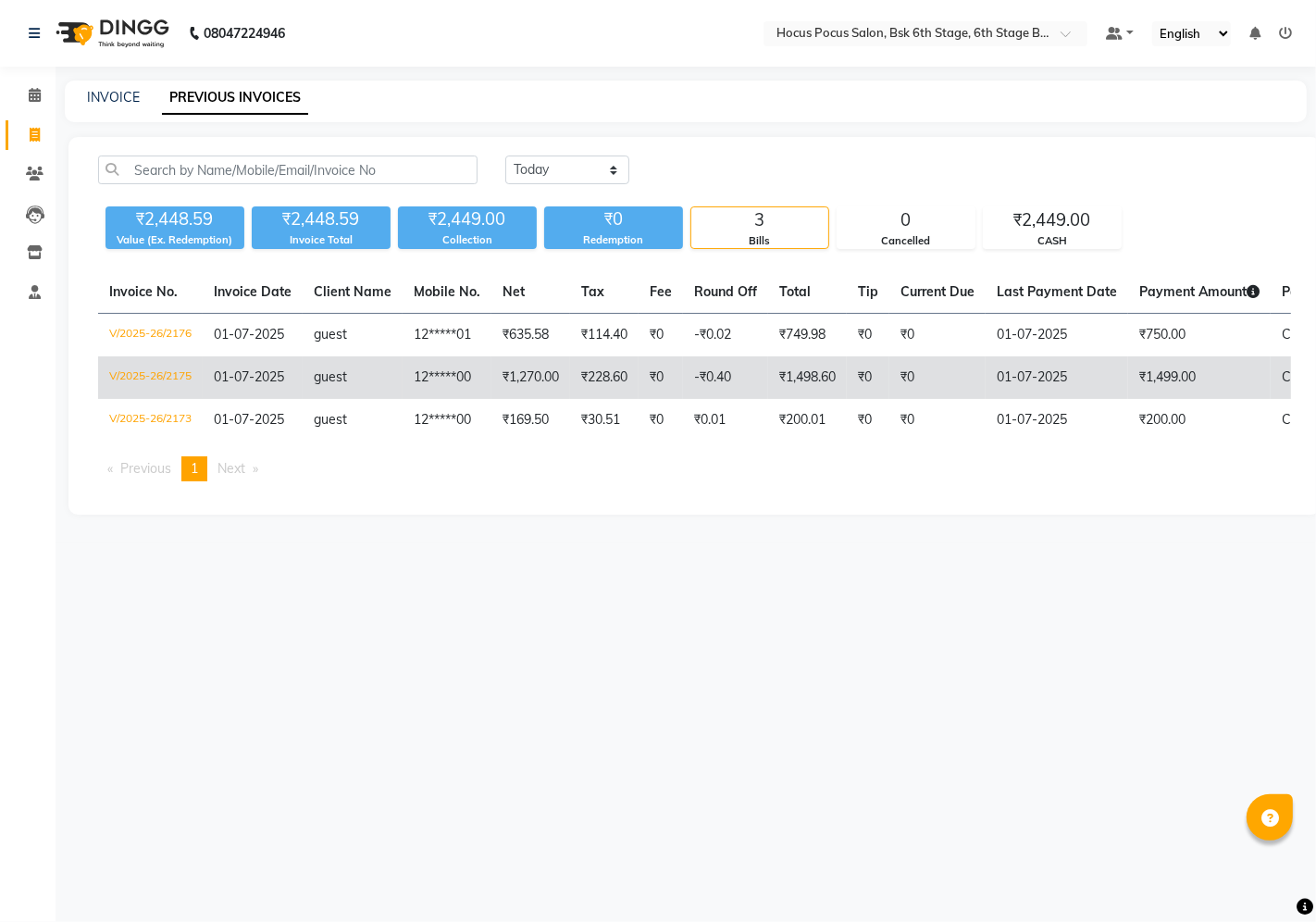 click on "12*****00" 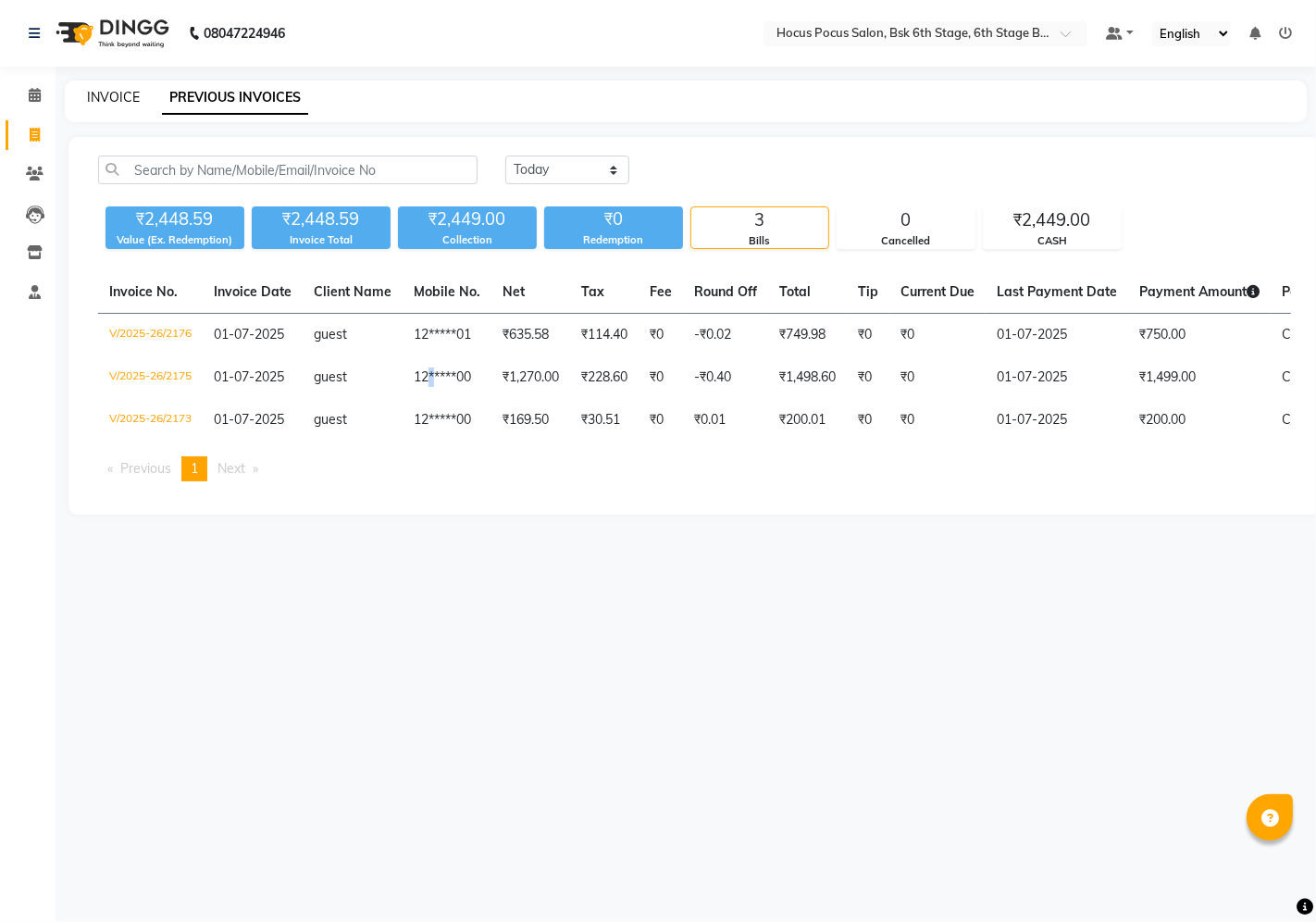 click on "INVOICE" 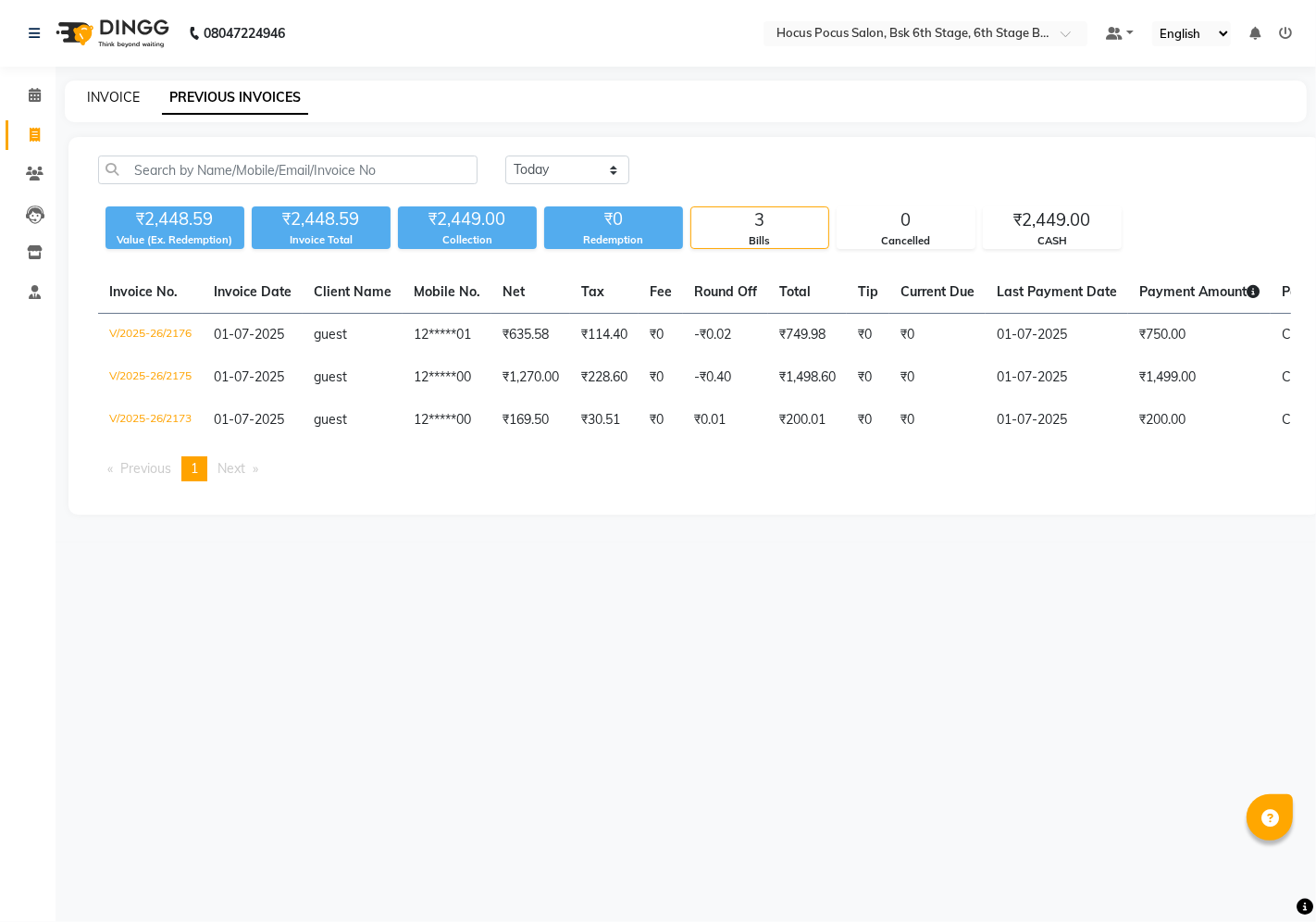 select on "service" 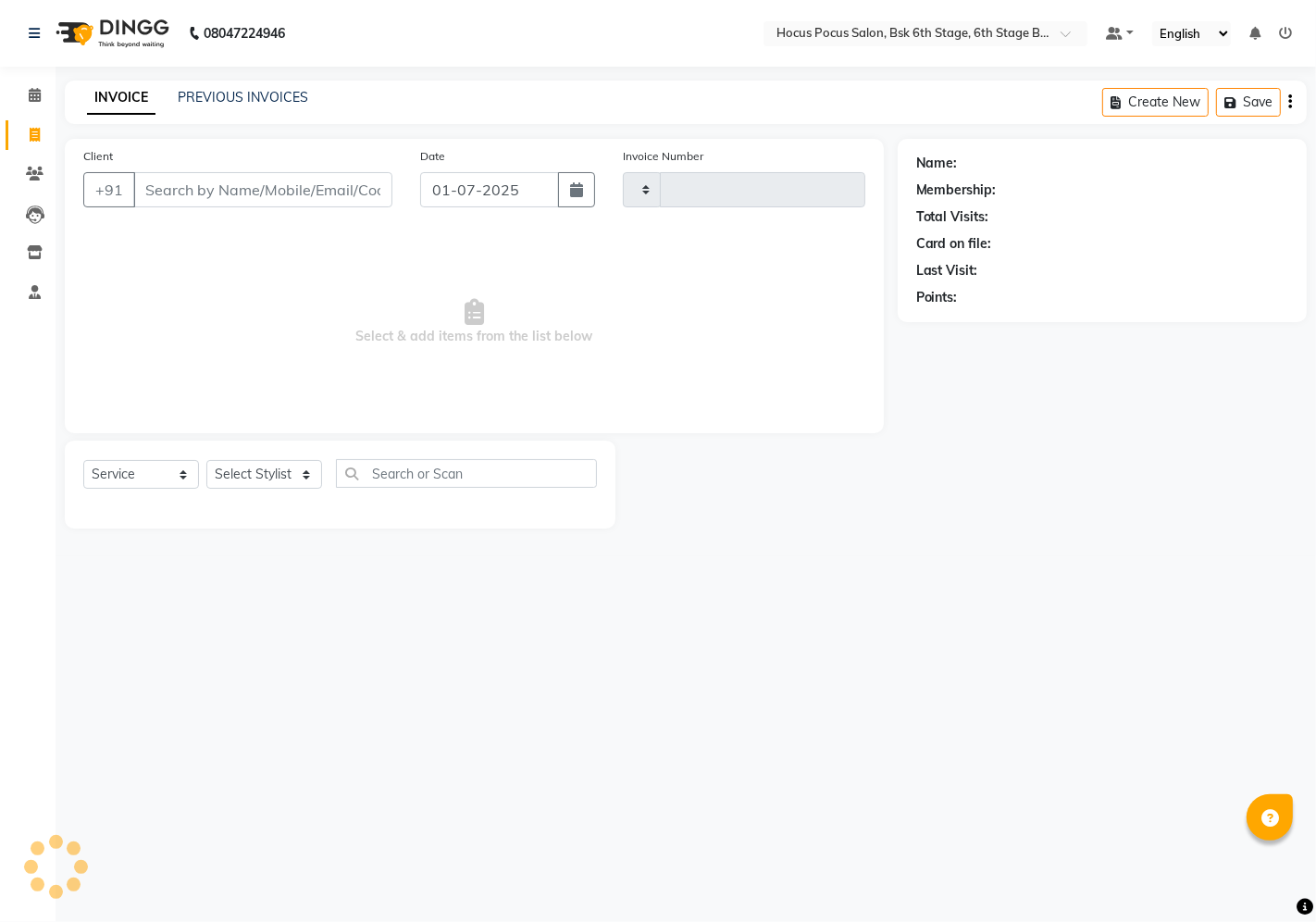 type on "2177" 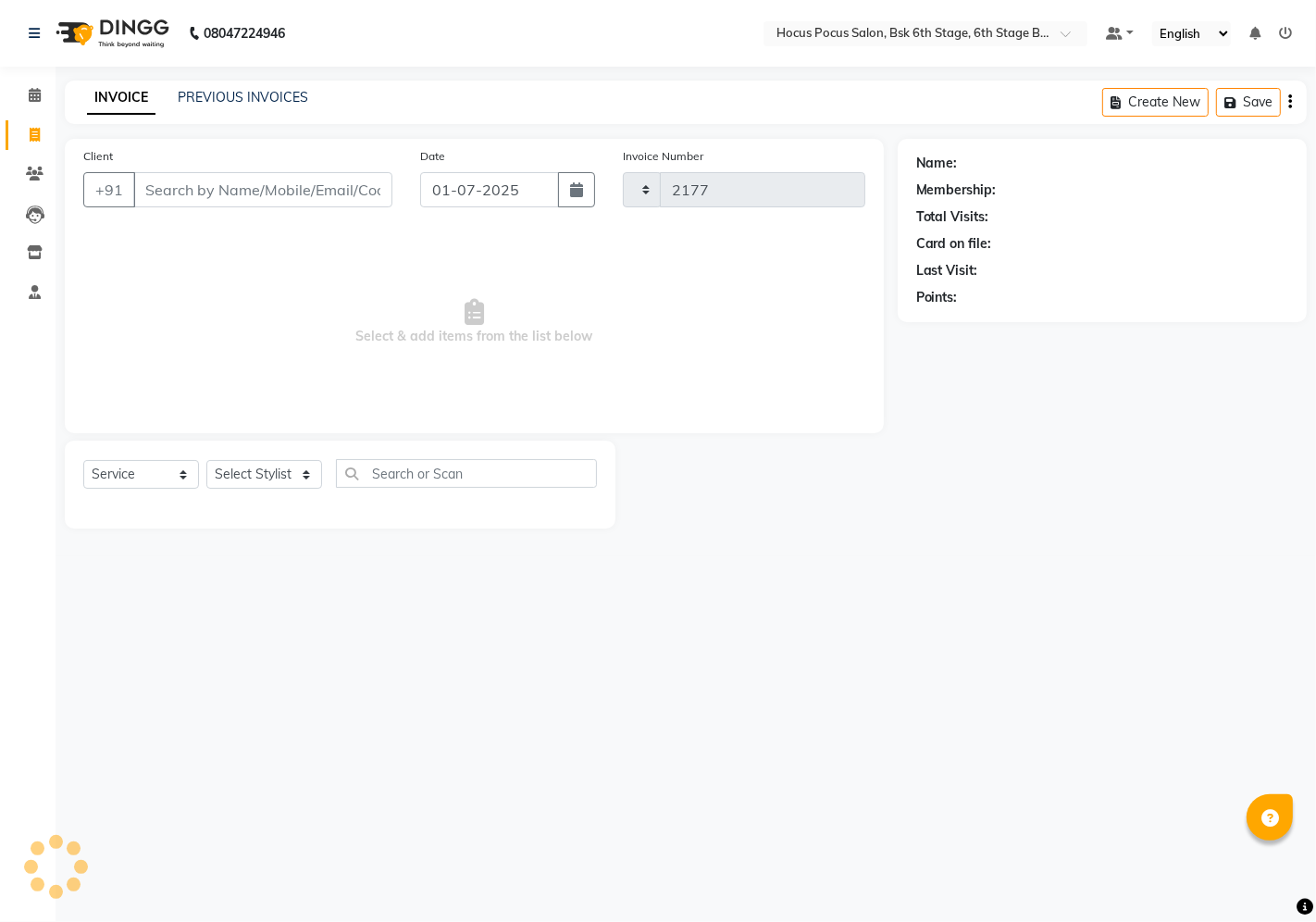 select on "5242" 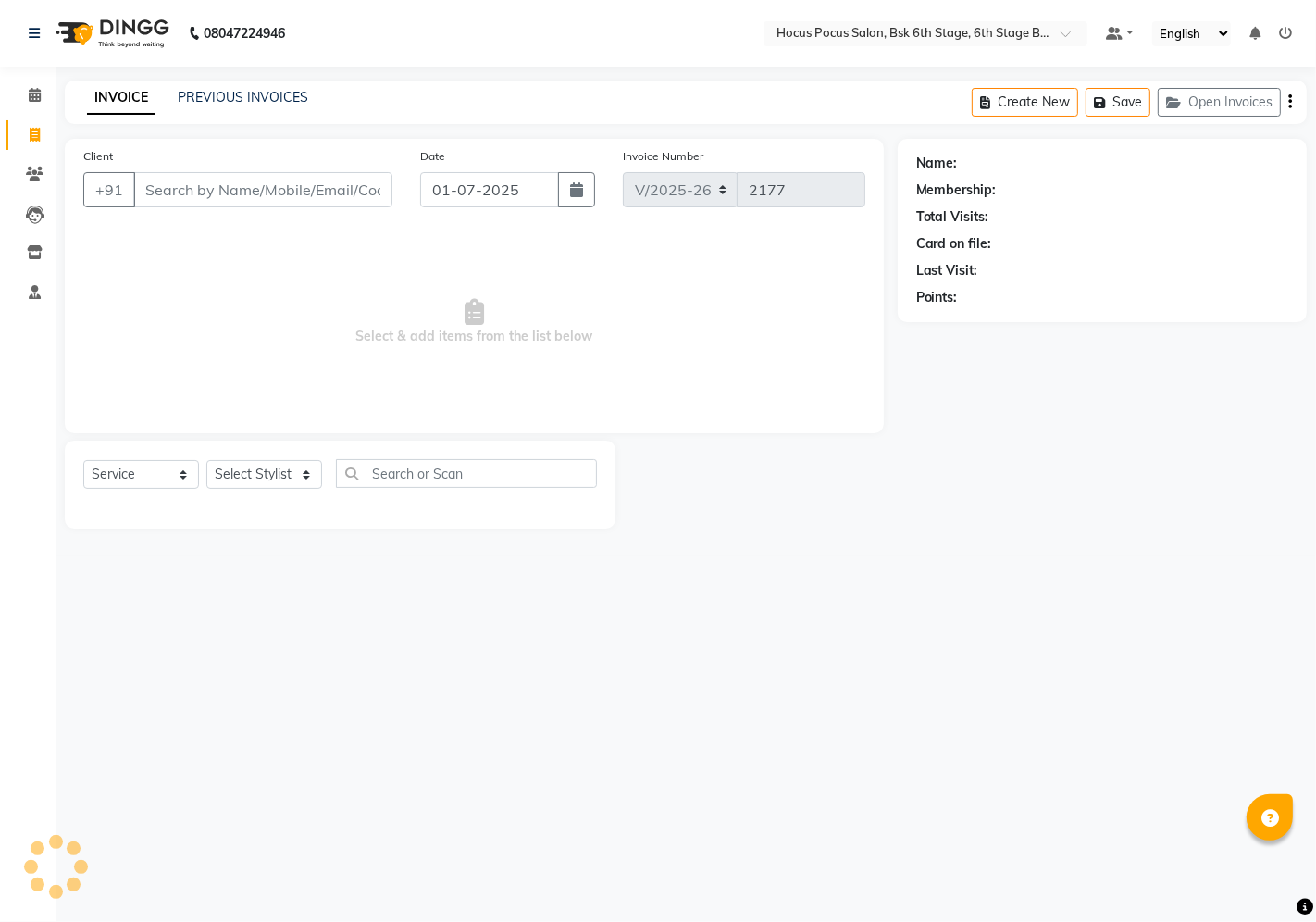select on "package" 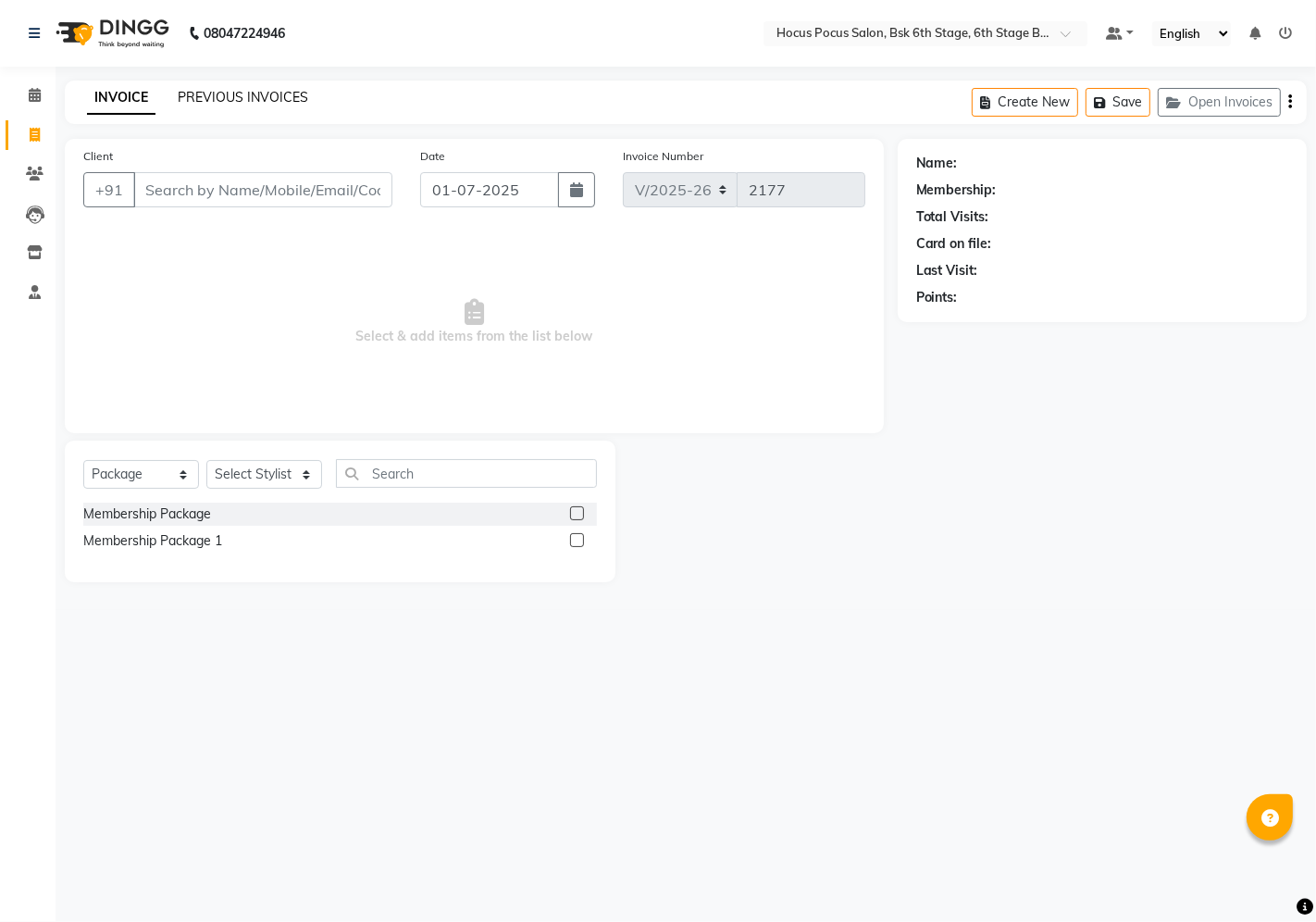 click on "PREVIOUS INVOICES" 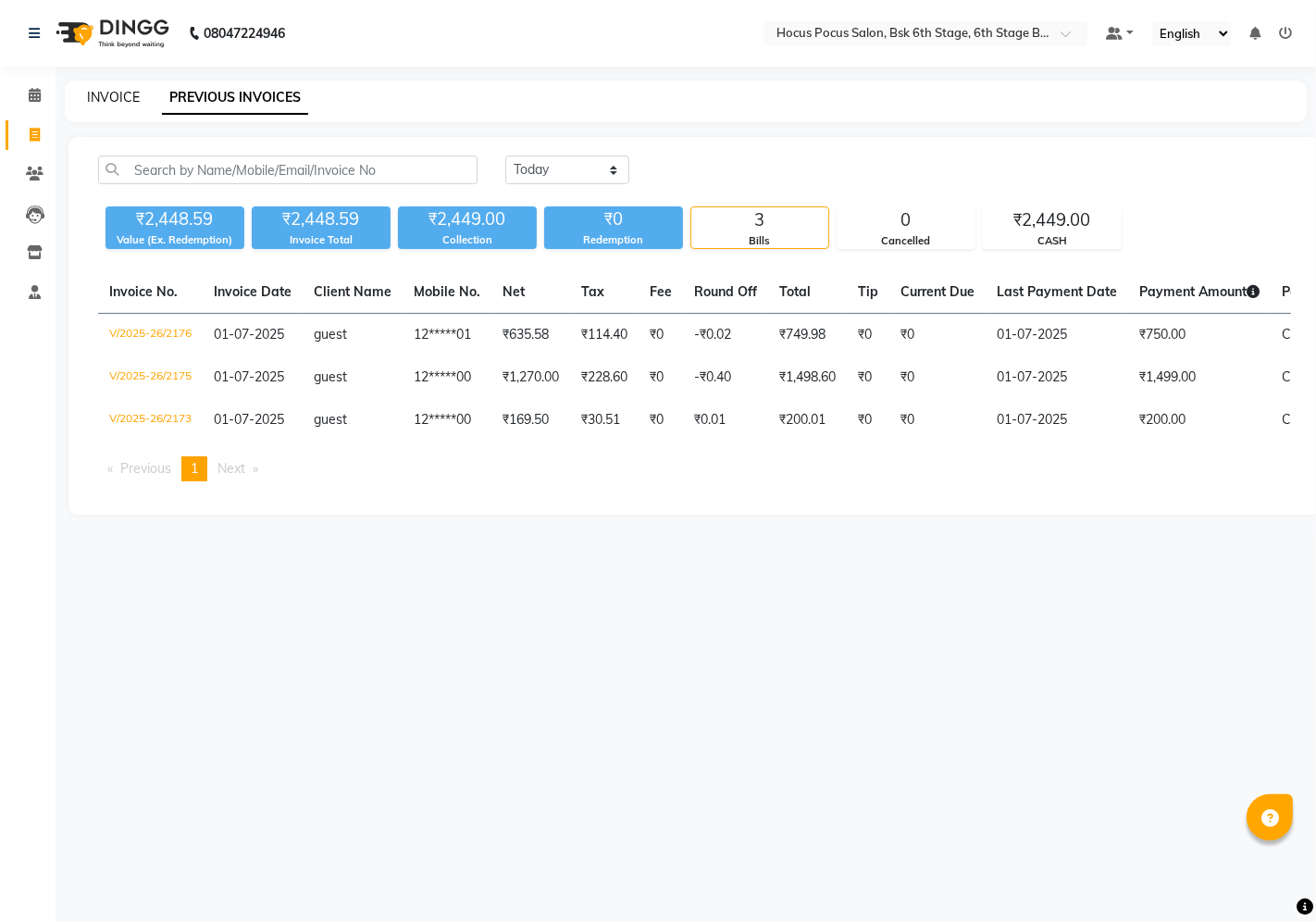 click on "INVOICE" 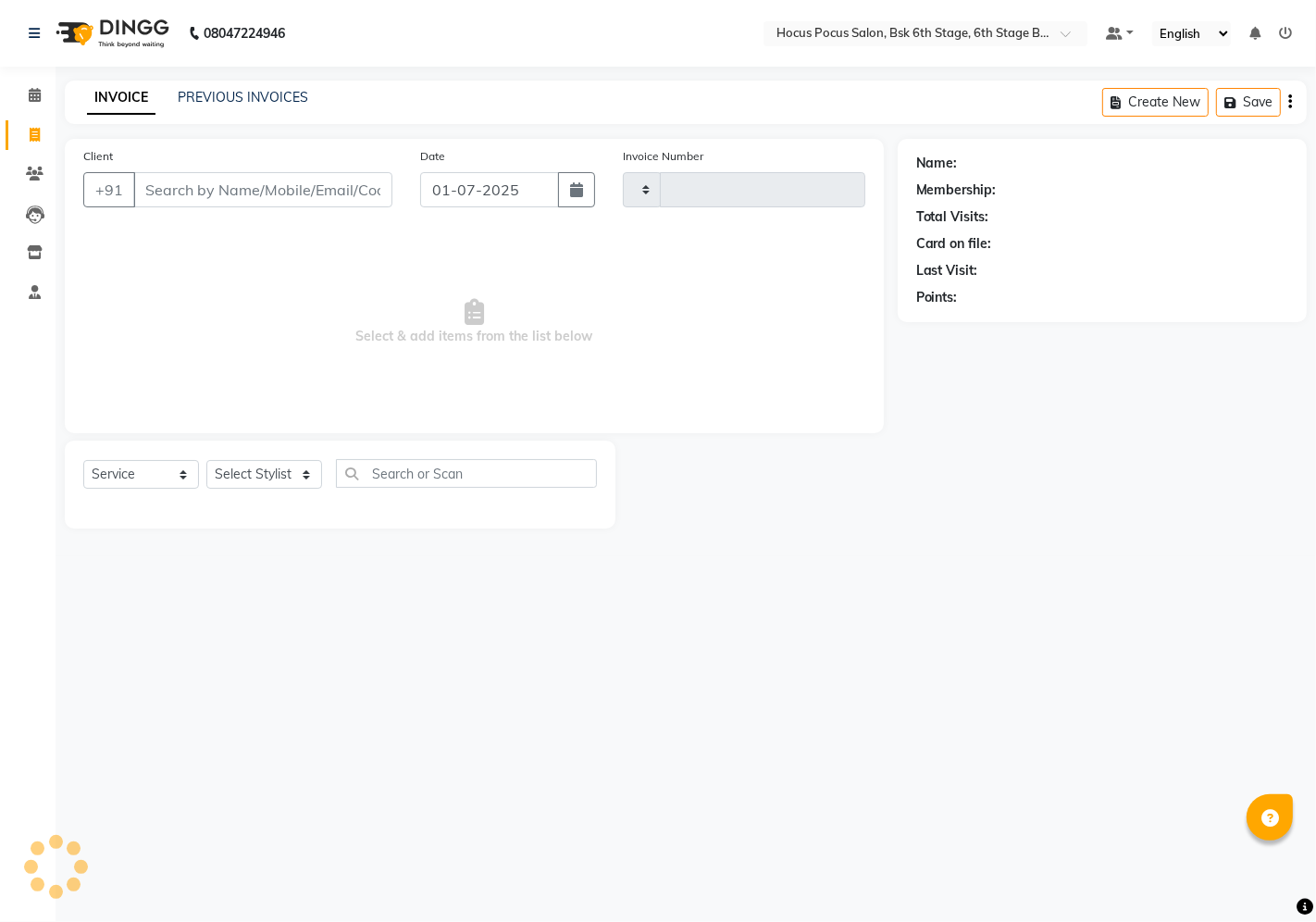 type on "2177" 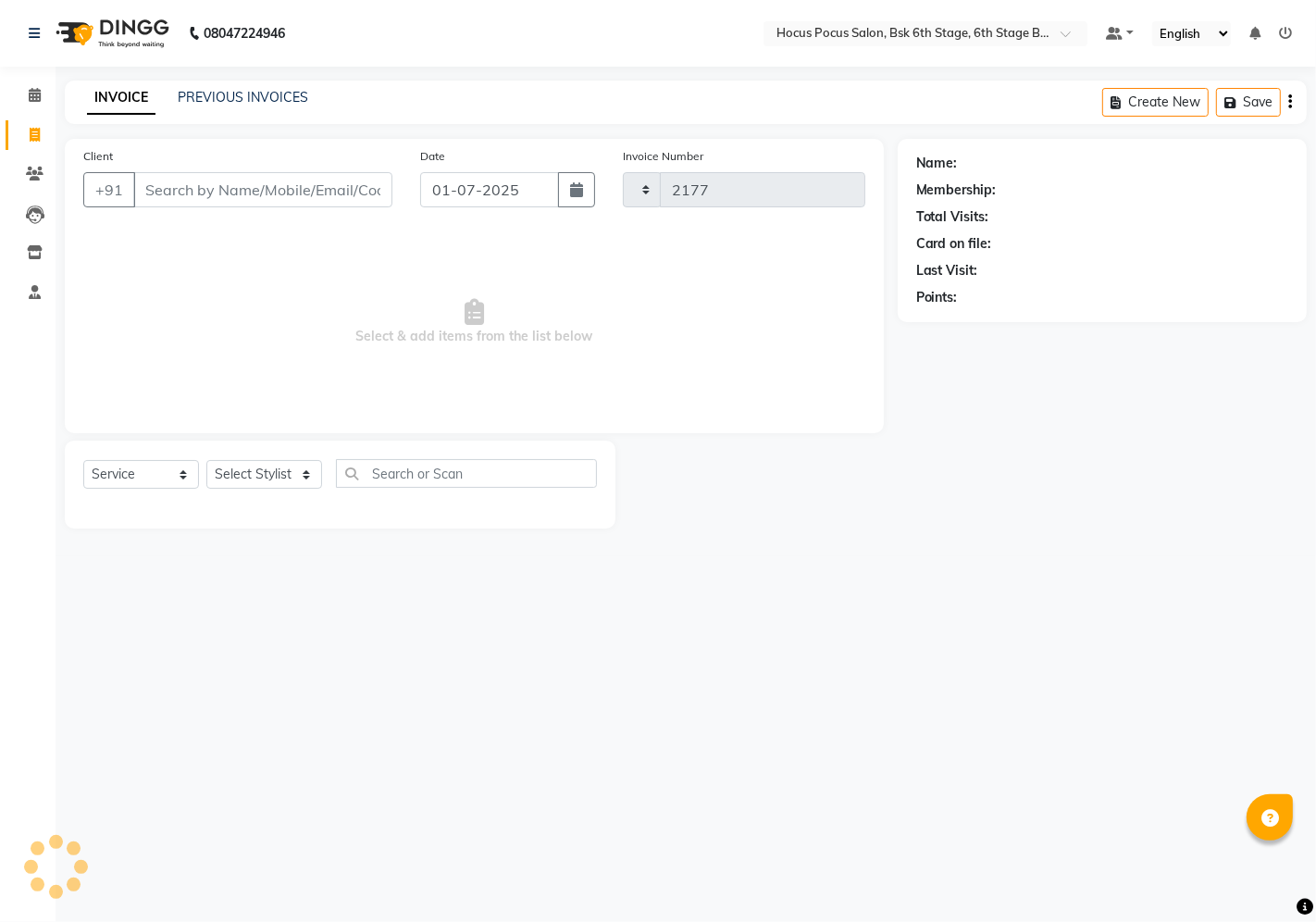 select on "5242" 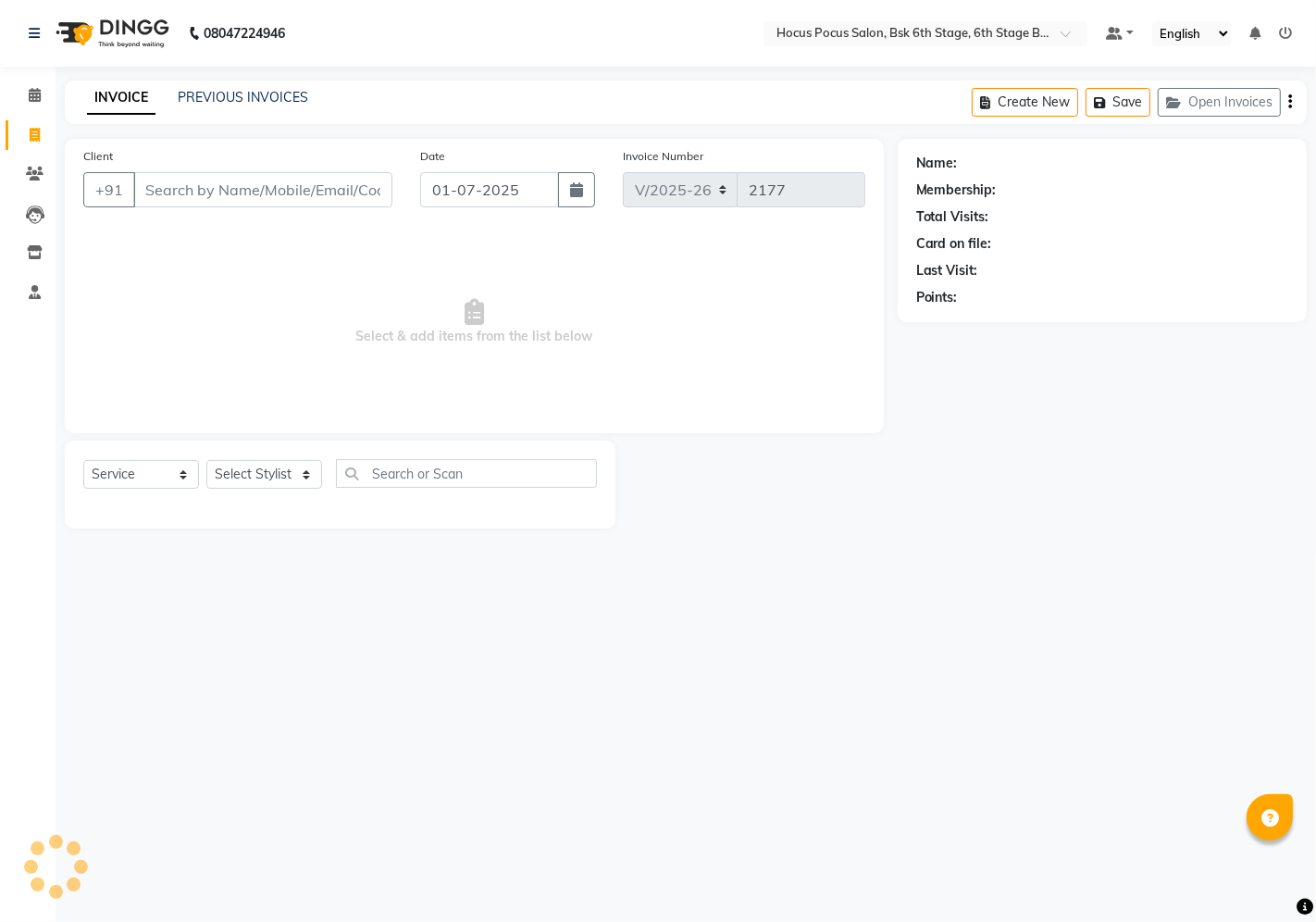 select on "package" 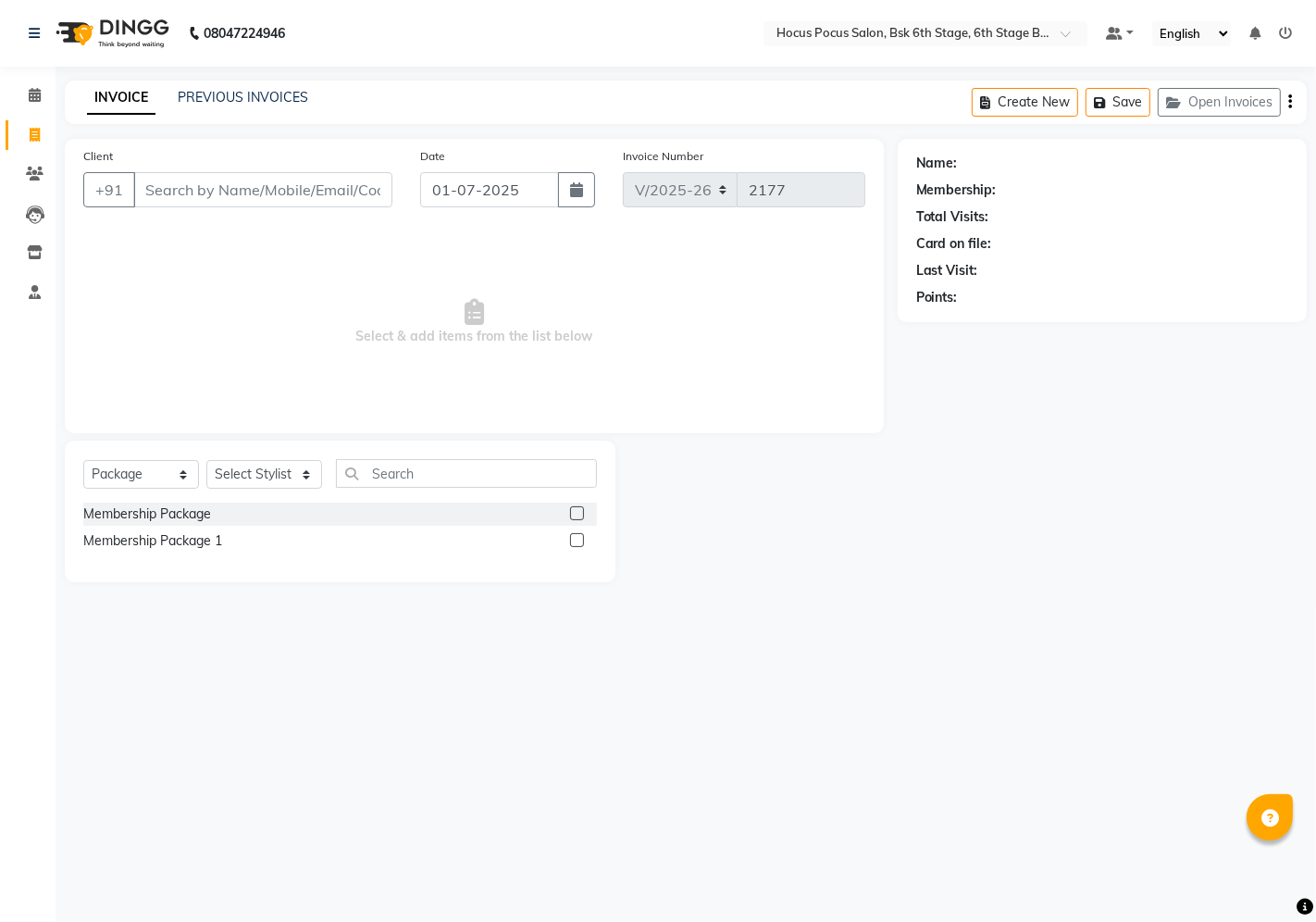 click on "Client" at bounding box center (263, 190) 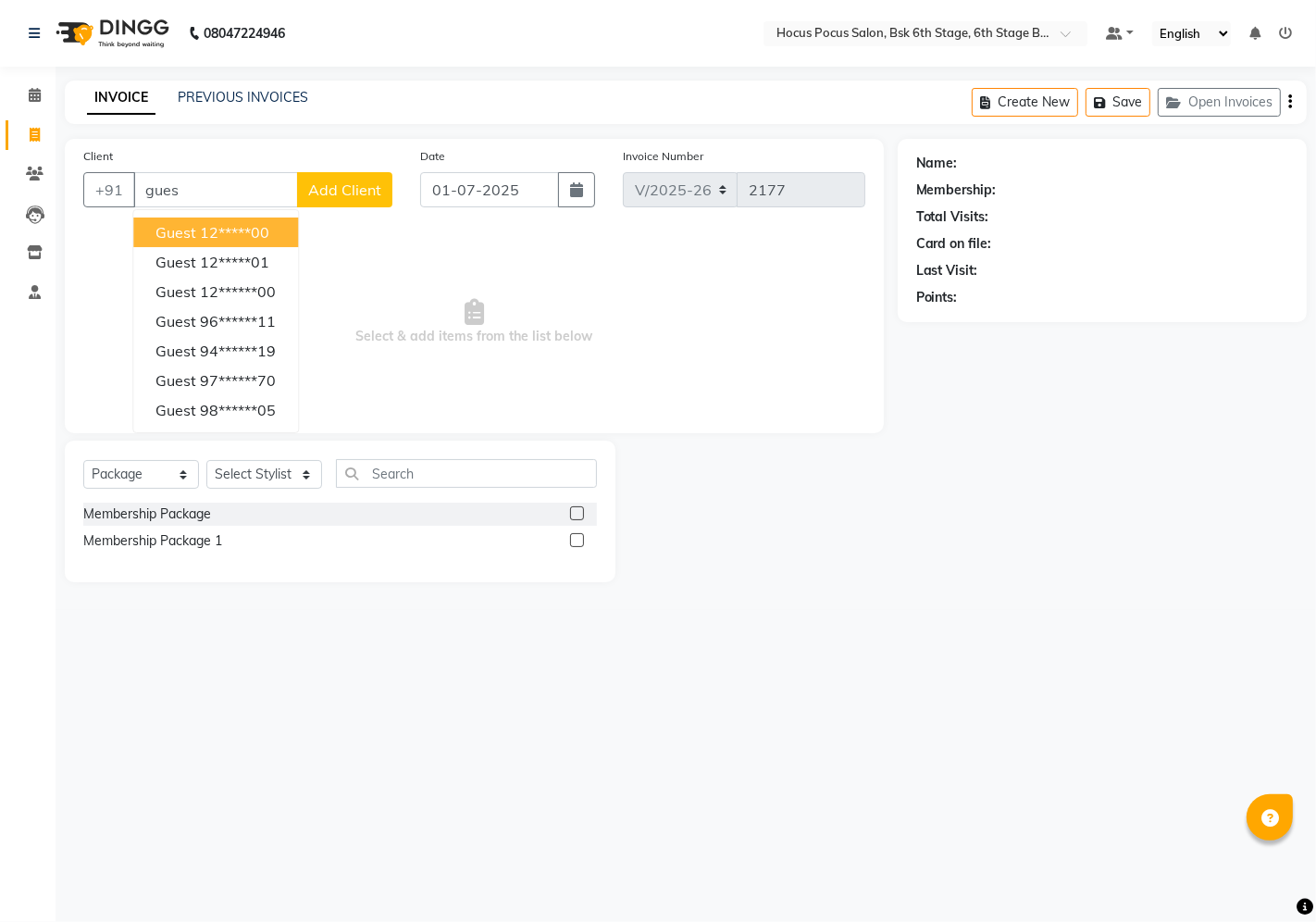 click on "guest  12*****00" at bounding box center (216, 232) 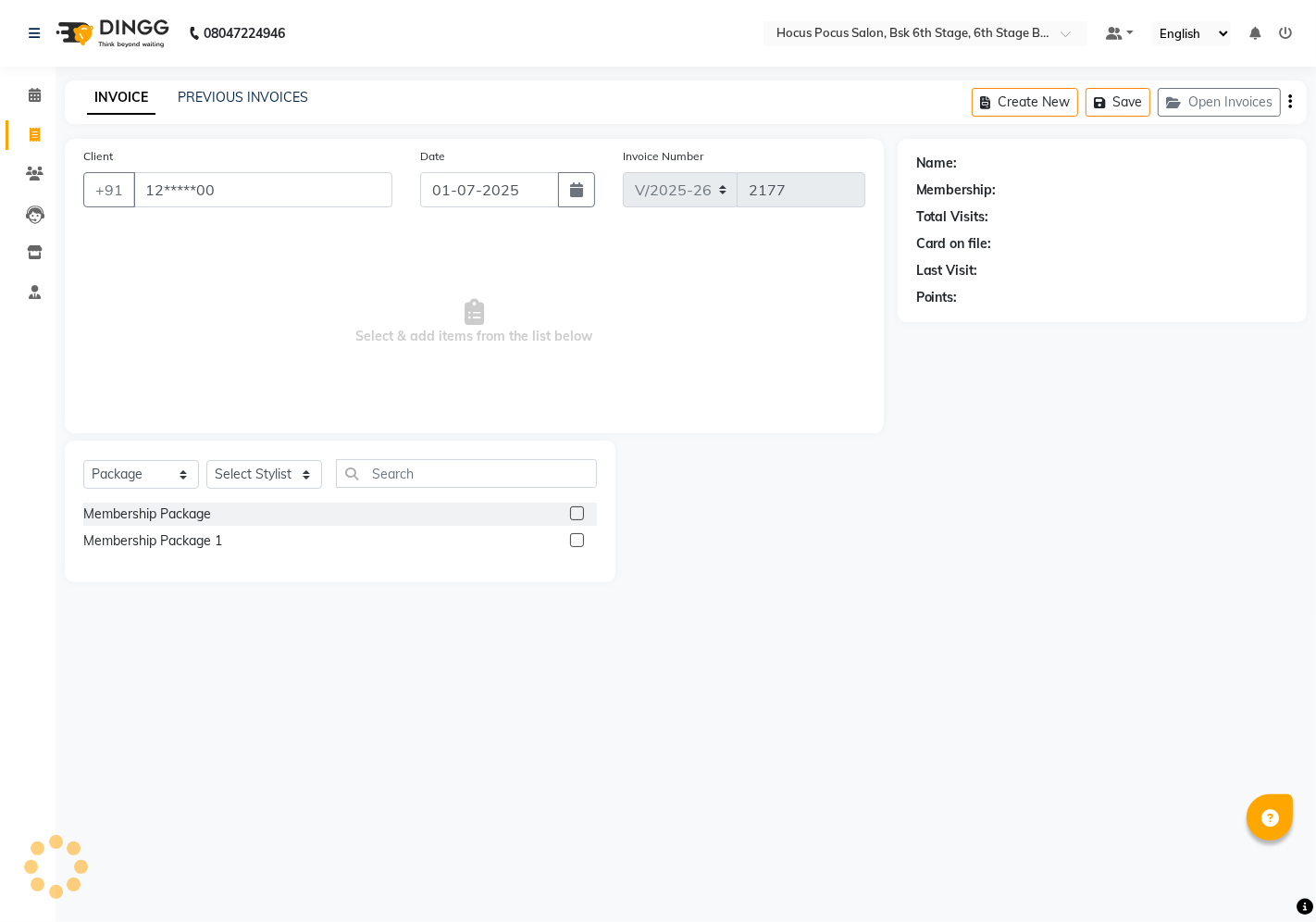 type on "12*****00" 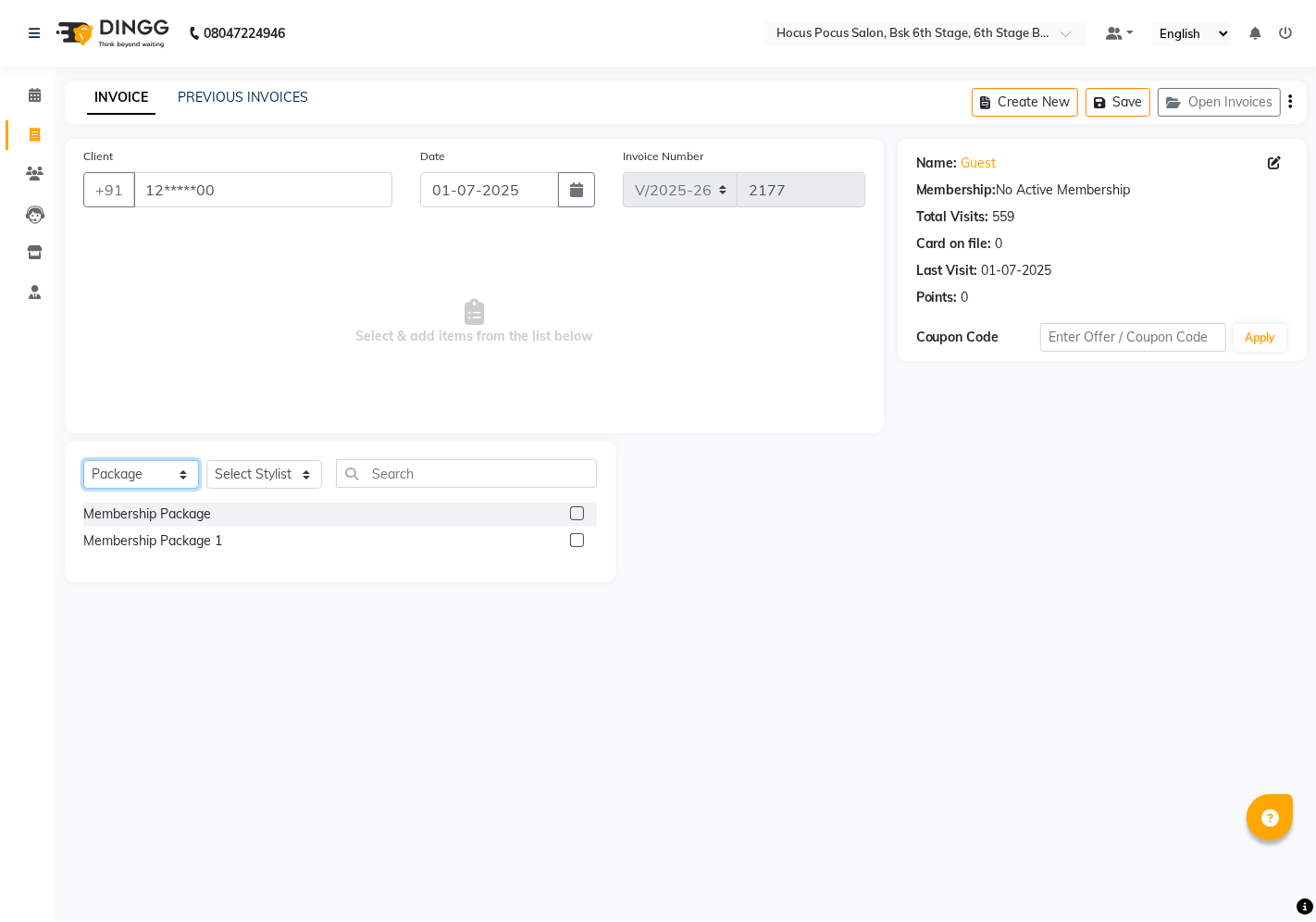 click on "Select  Service  Product  Membership  Package Voucher Prepaid Gift Card" 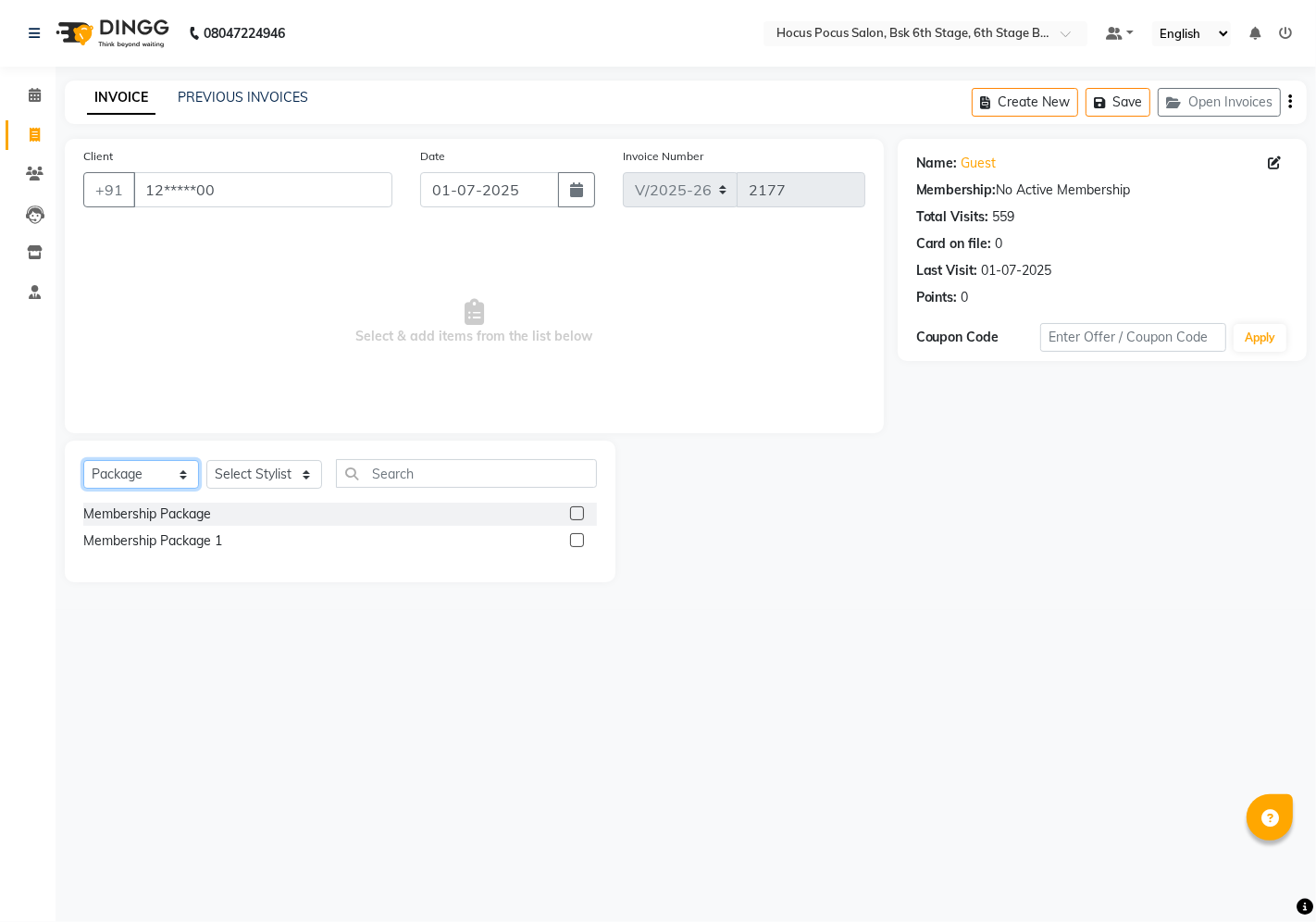select on "service" 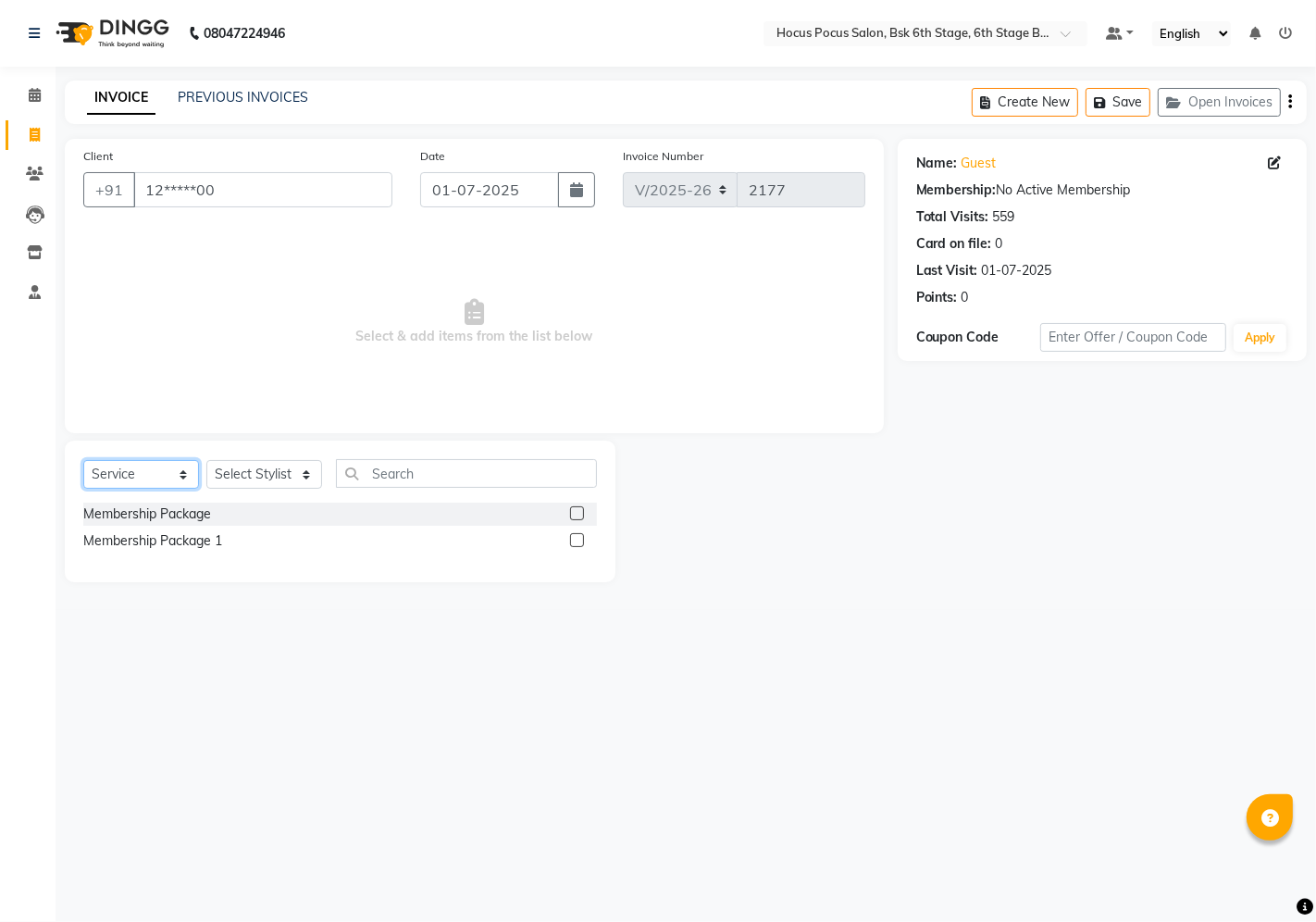 click on "Select  Service  Product  Membership  Package Voucher Prepaid Gift Card" 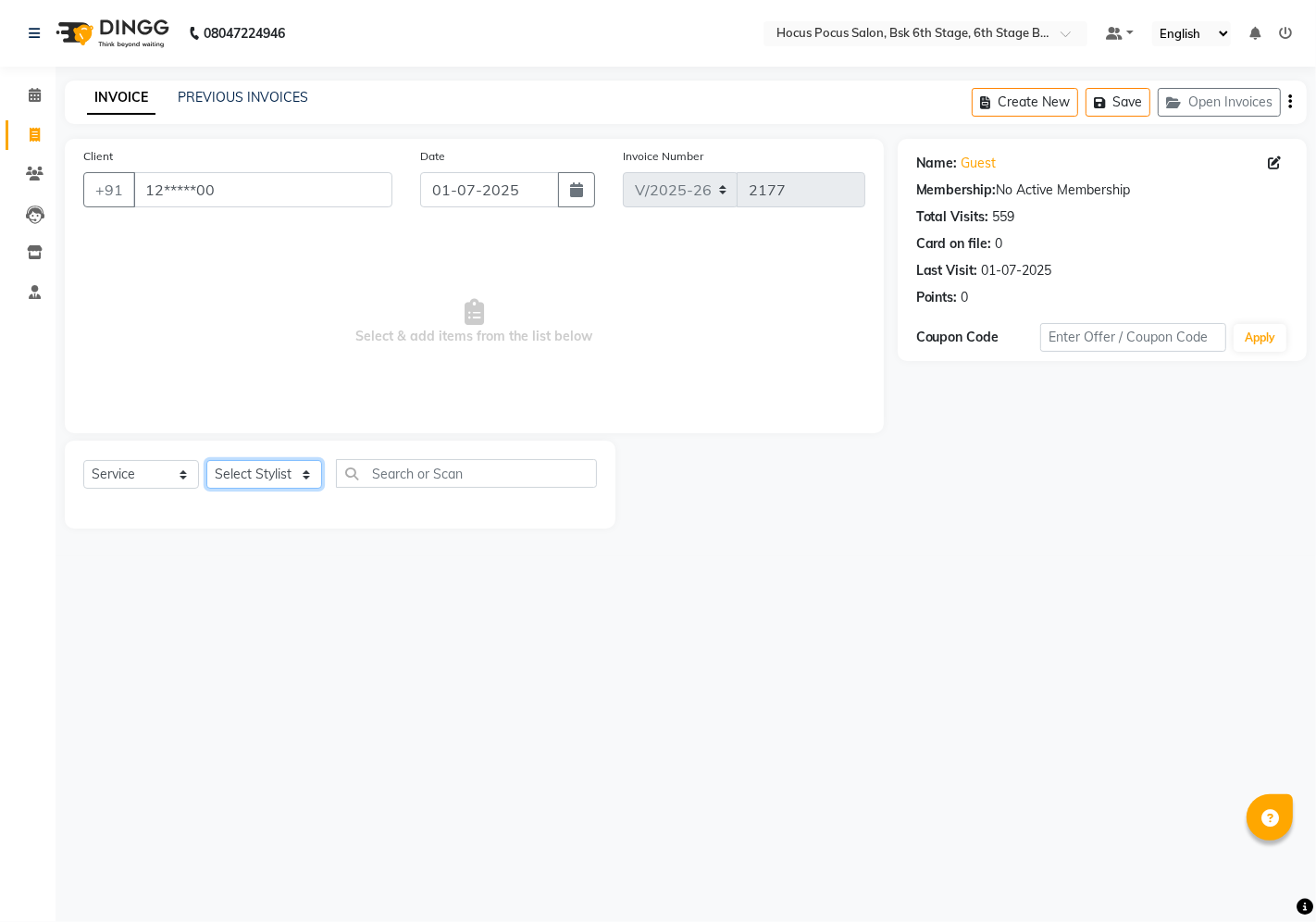 click on "Select Stylist Ayan hocus pocus  Komal Pavithra Raman Gill Rihan Sai sushmitha" 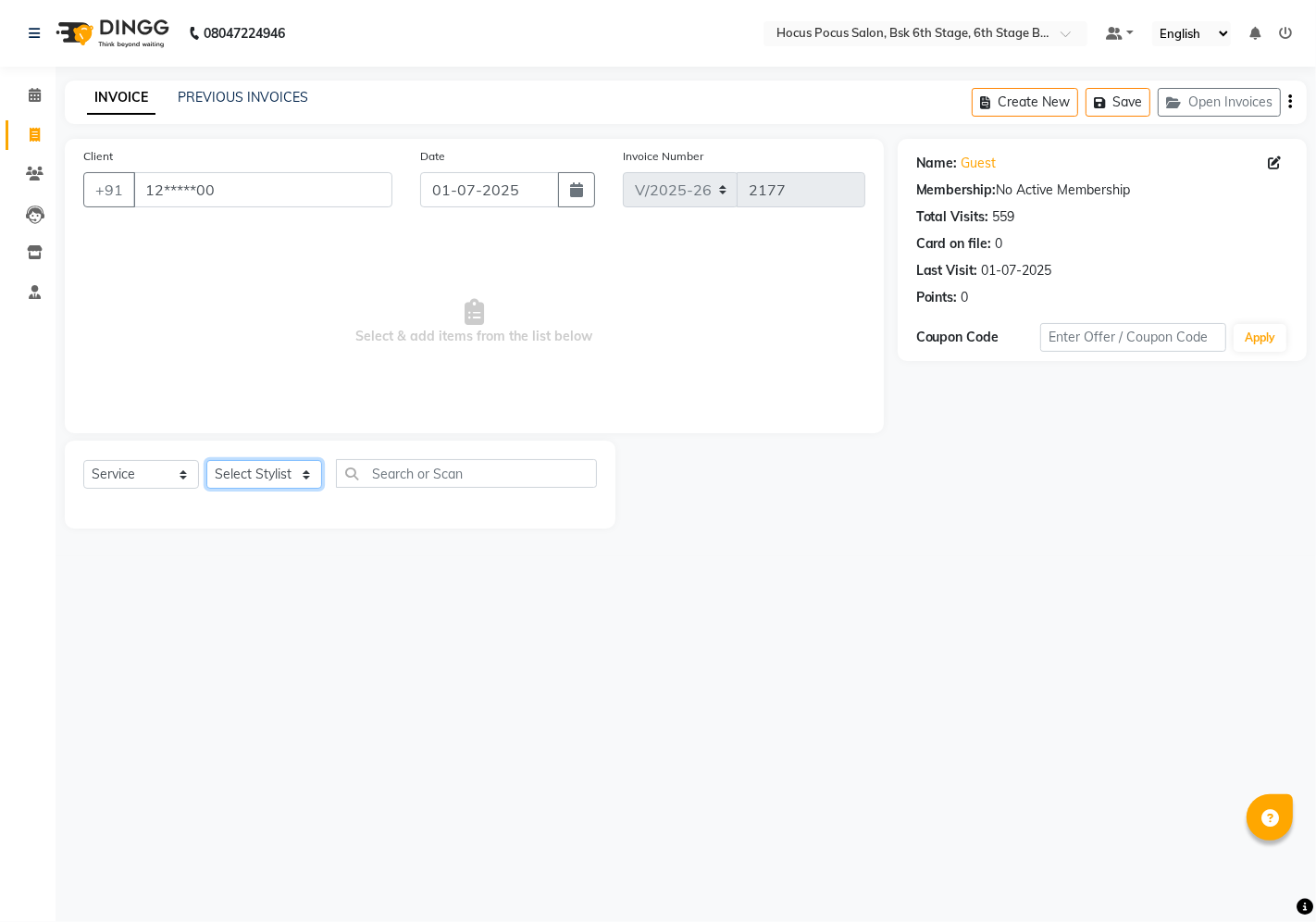 select on "81460" 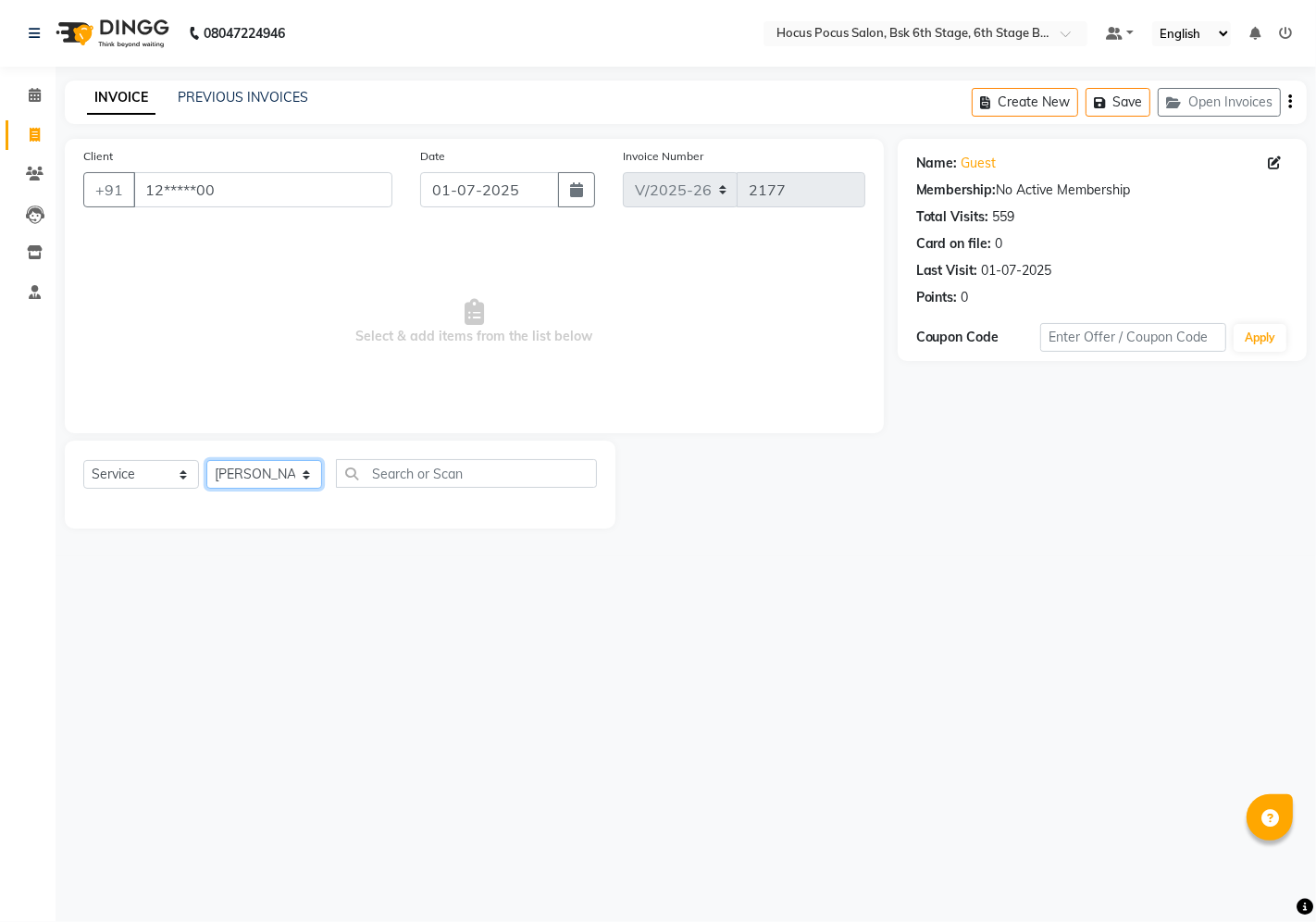 click on "Select Stylist Ayan hocus pocus  Komal Pavithra Raman Gill Rihan Sai sushmitha" 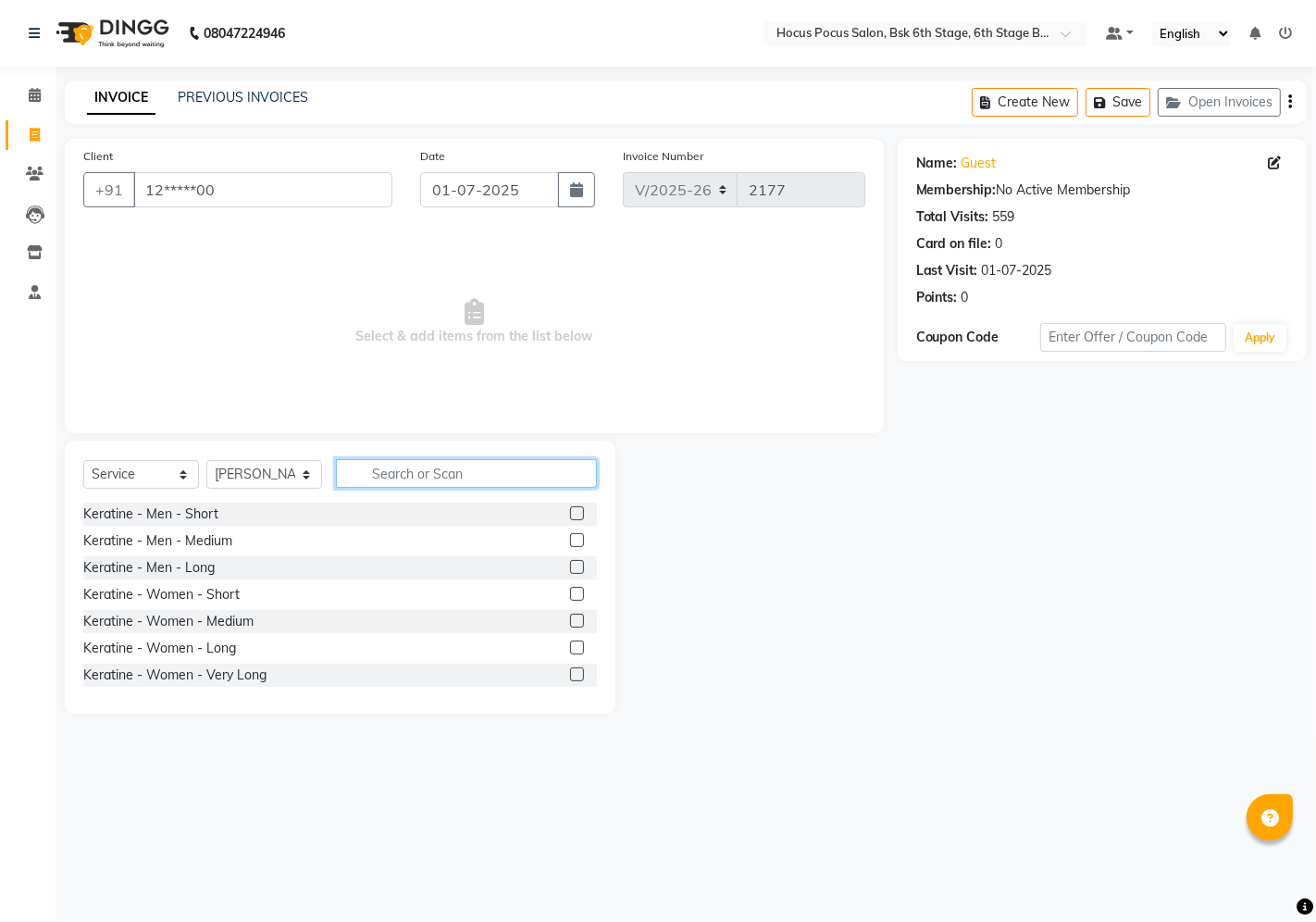 click 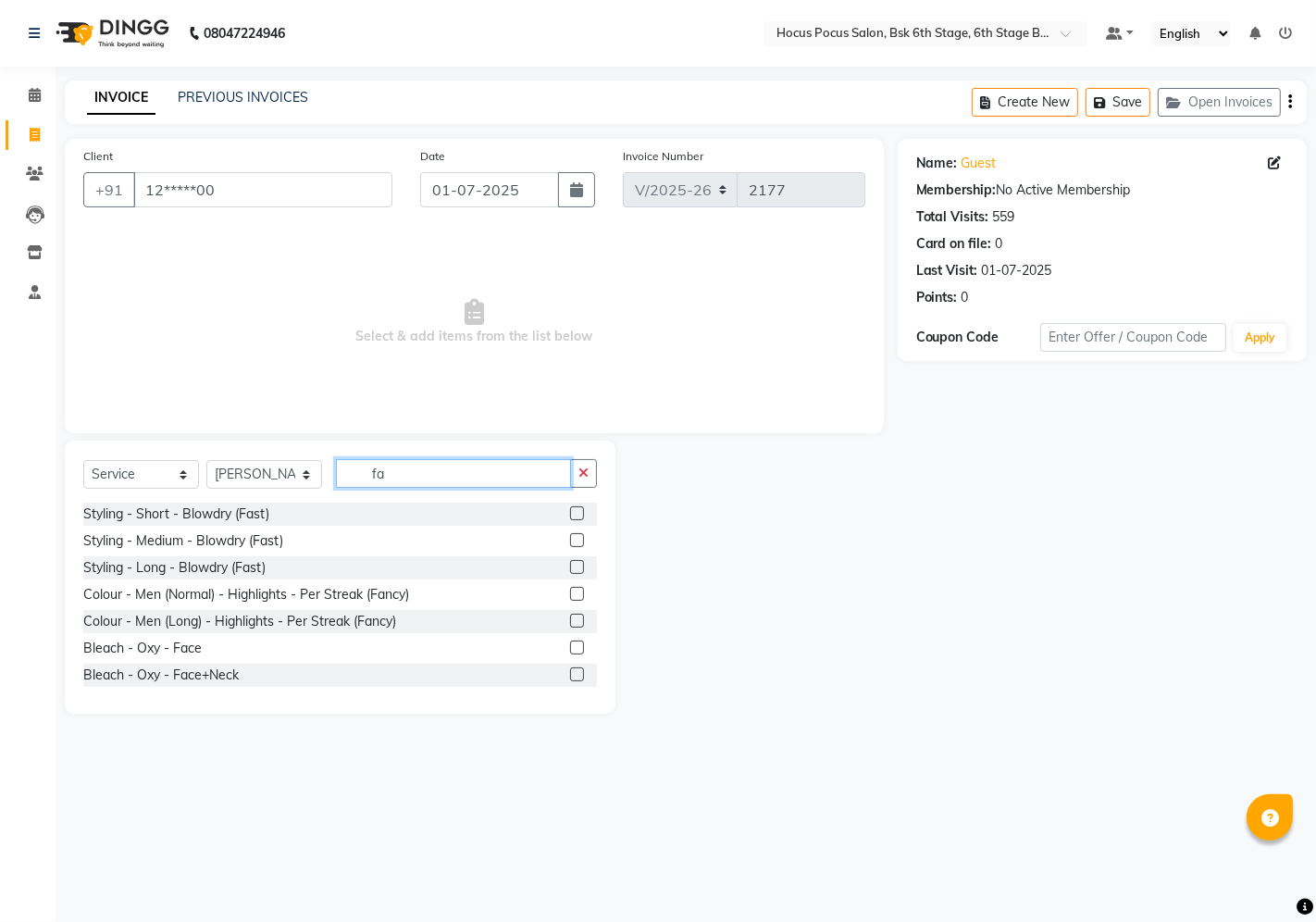 click on "fa" 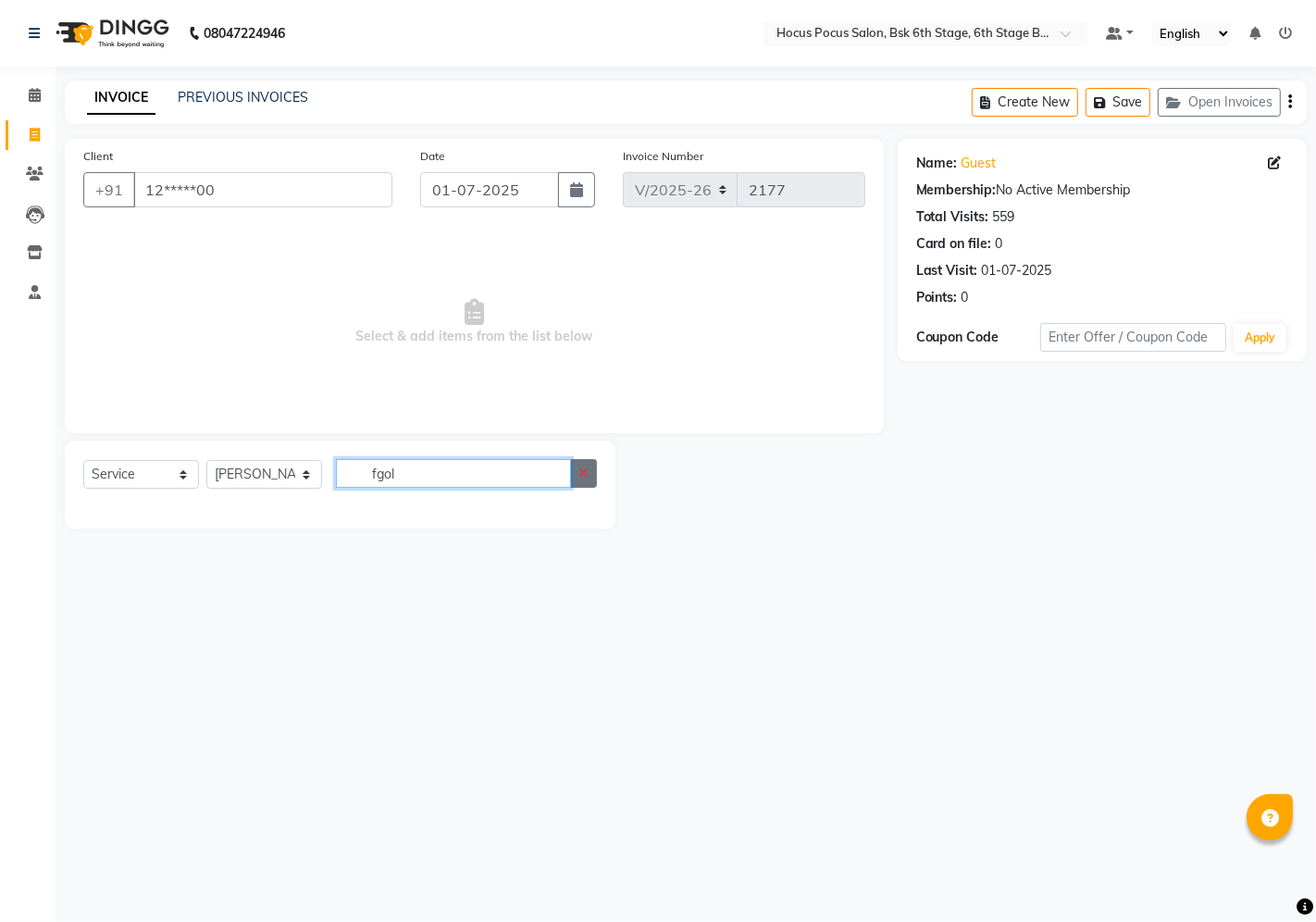 type on "fgol" 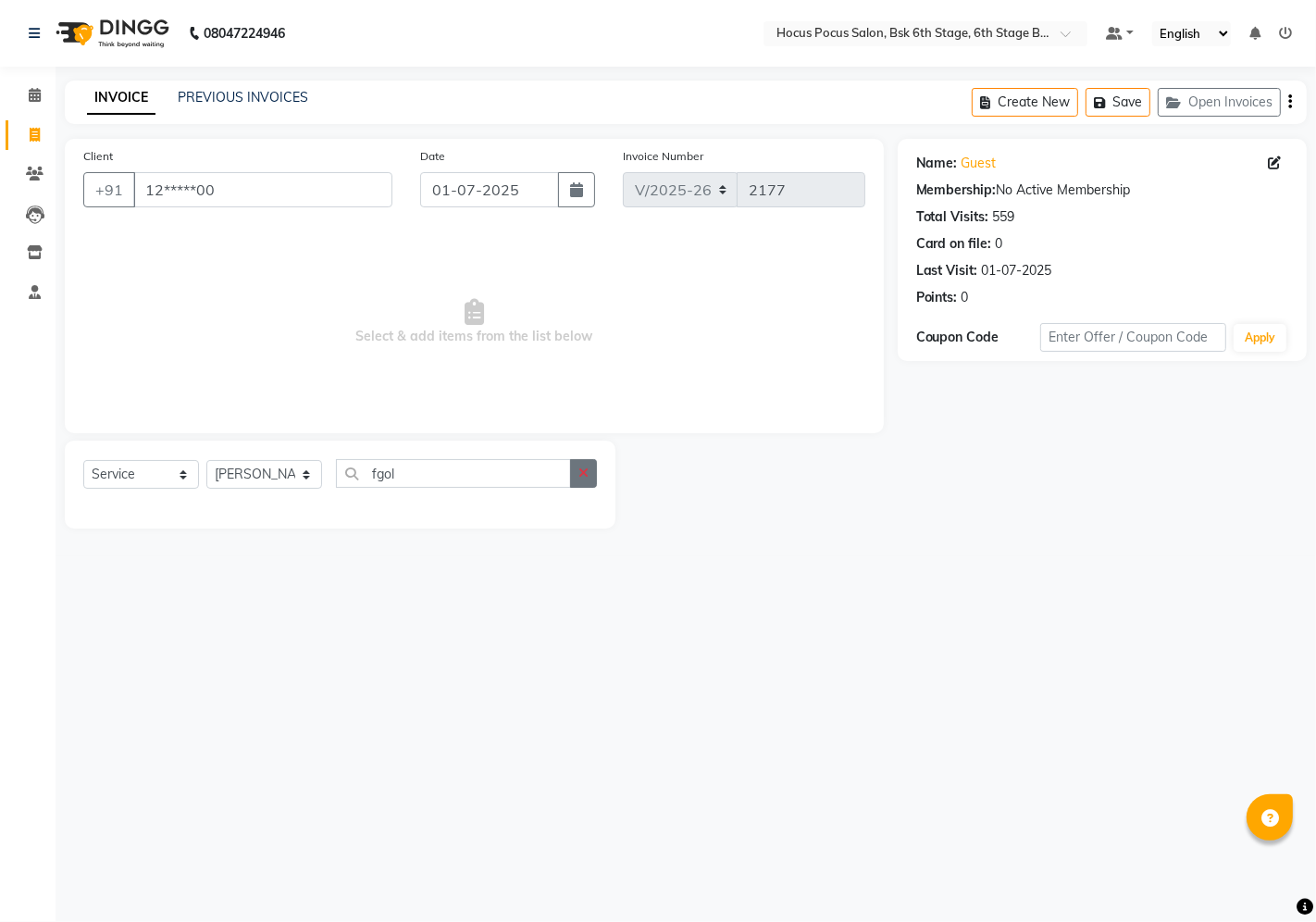 click 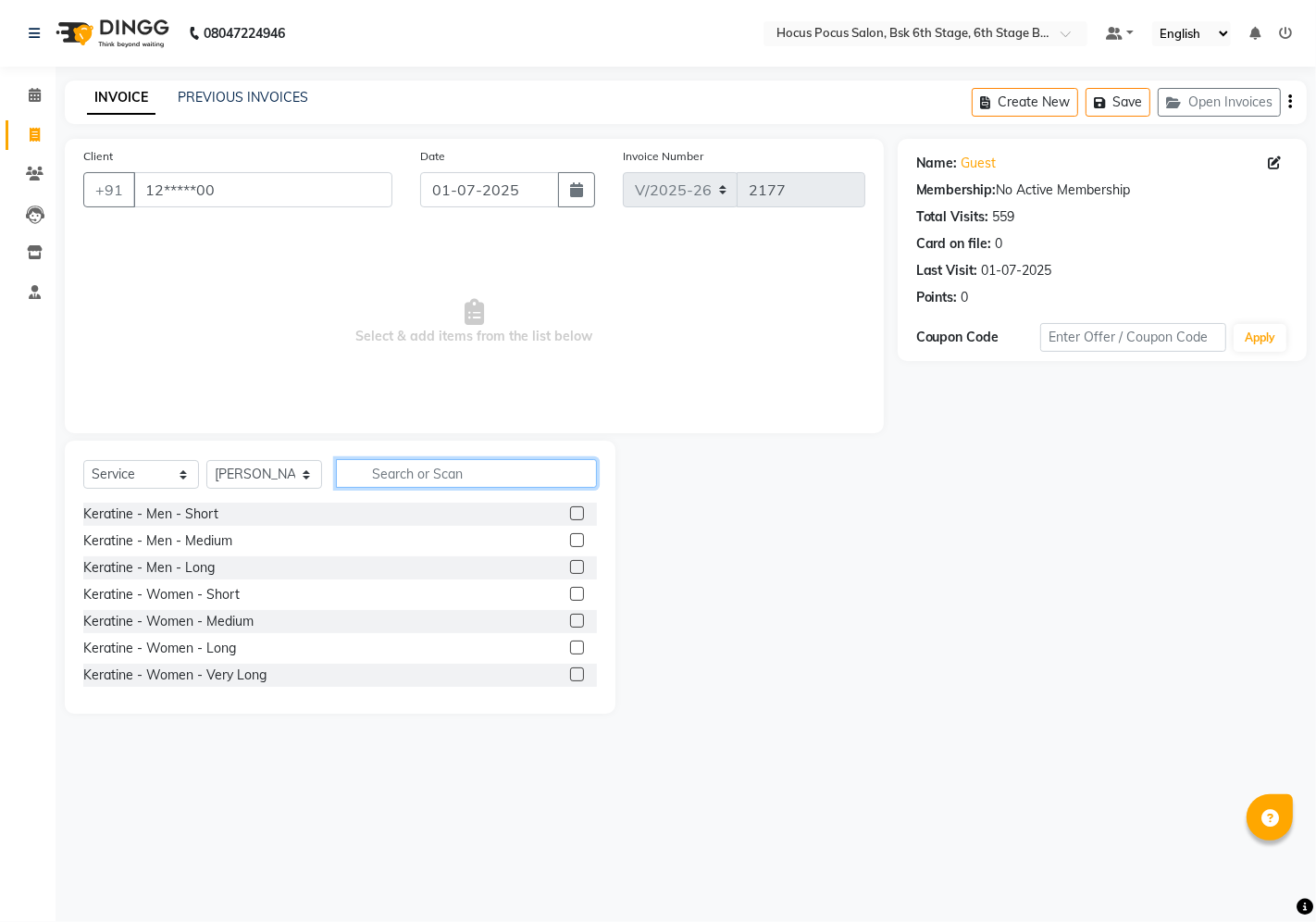 click 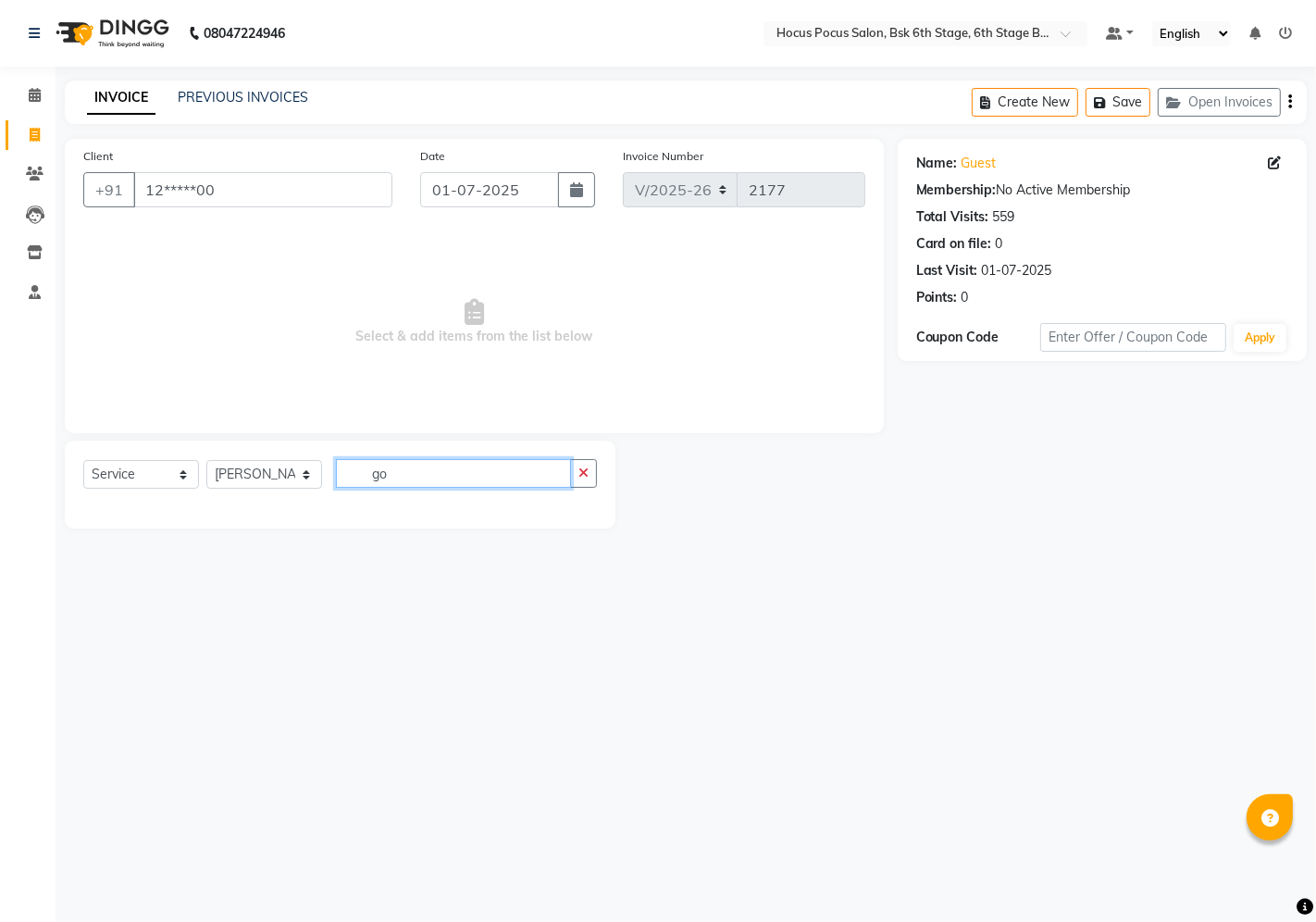 type on "g" 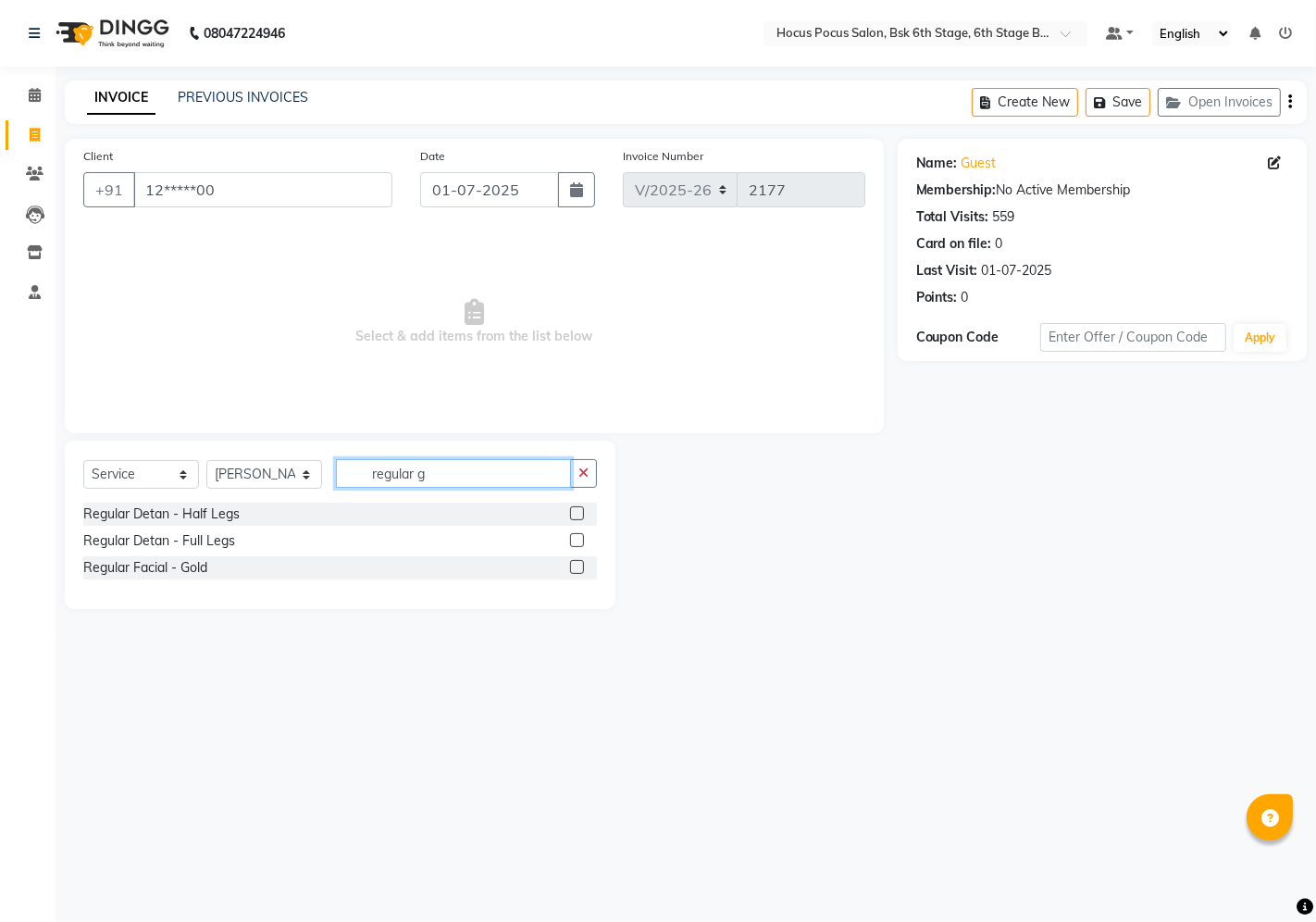 type on "regular g" 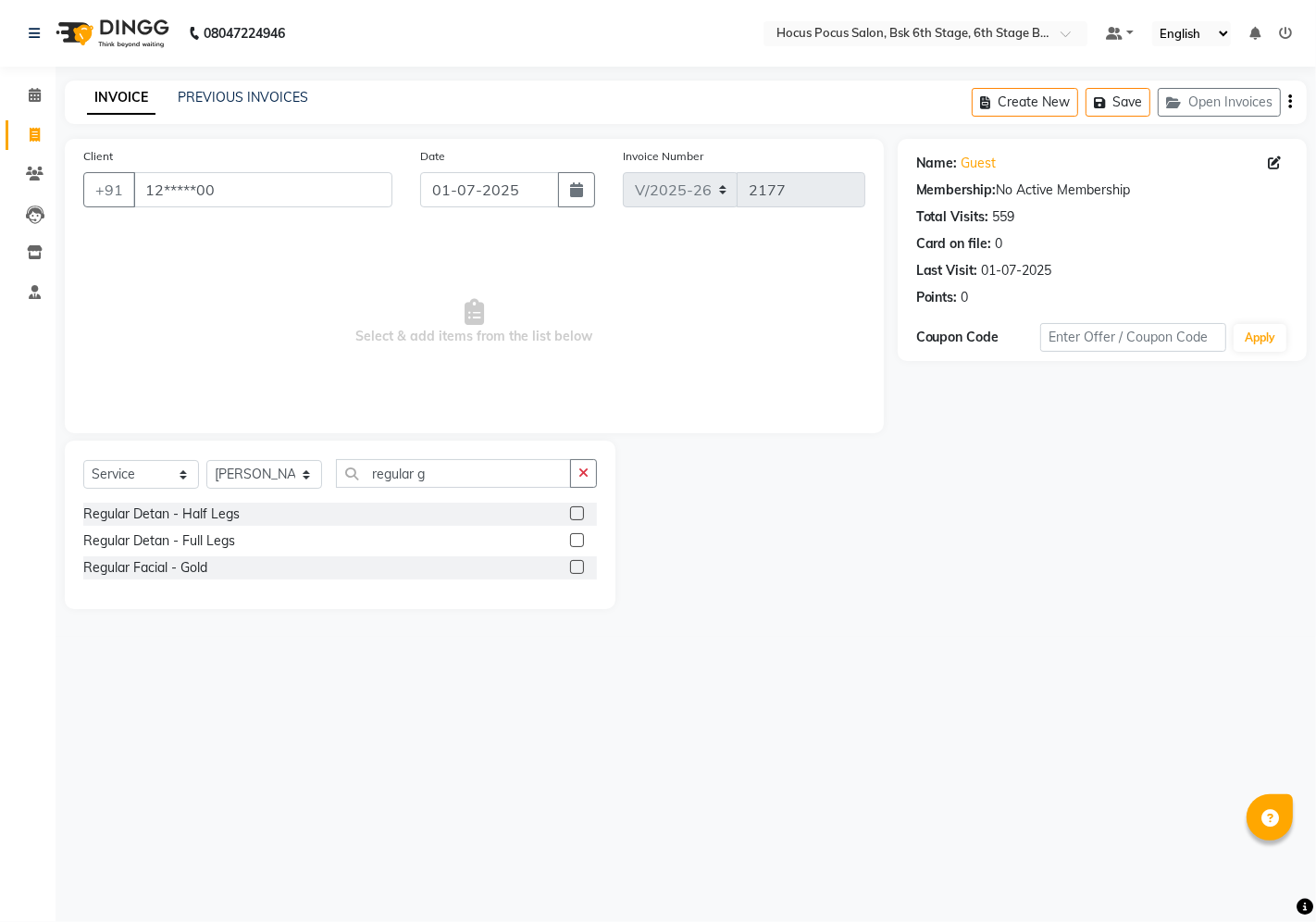click 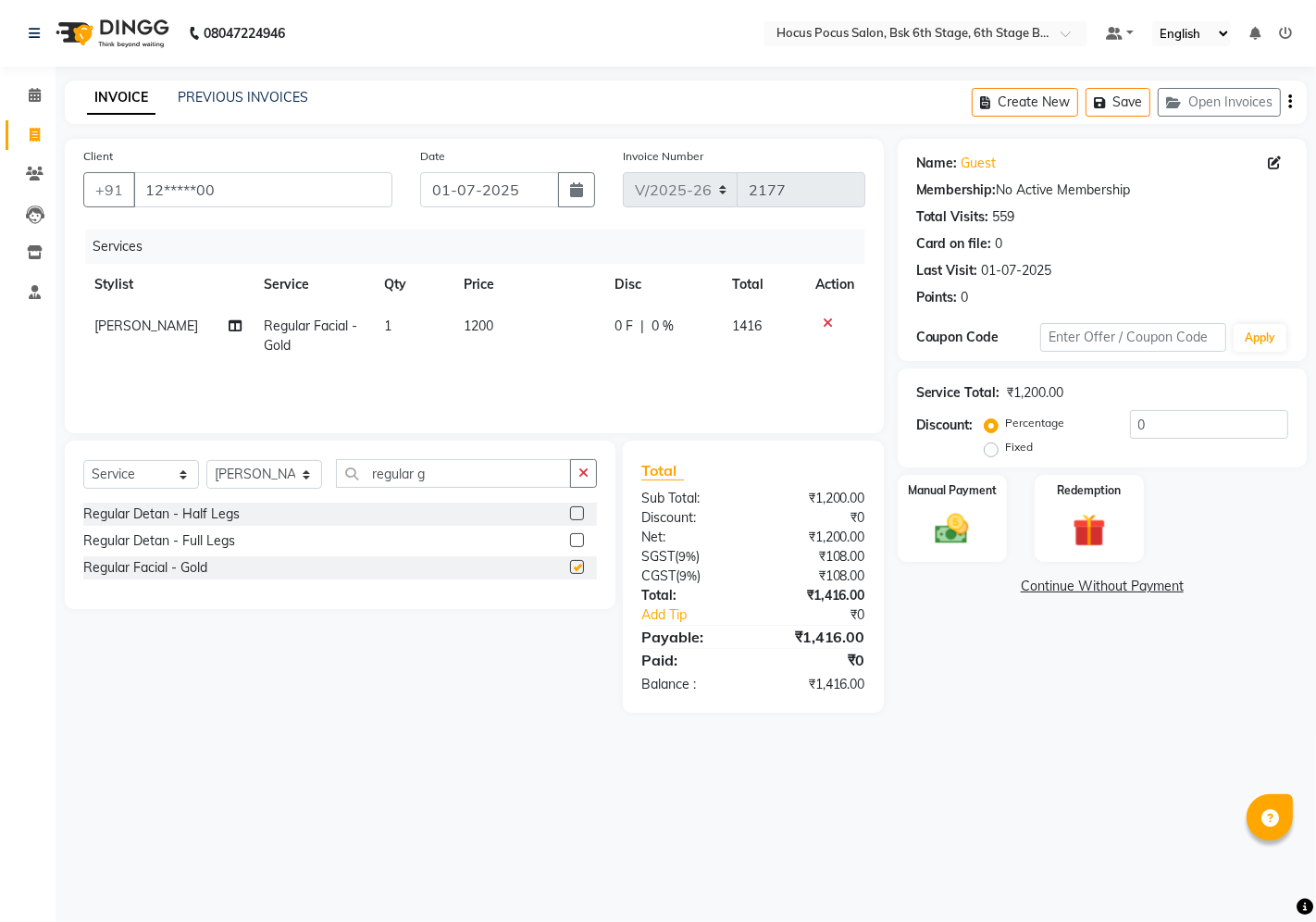 checkbox on "false" 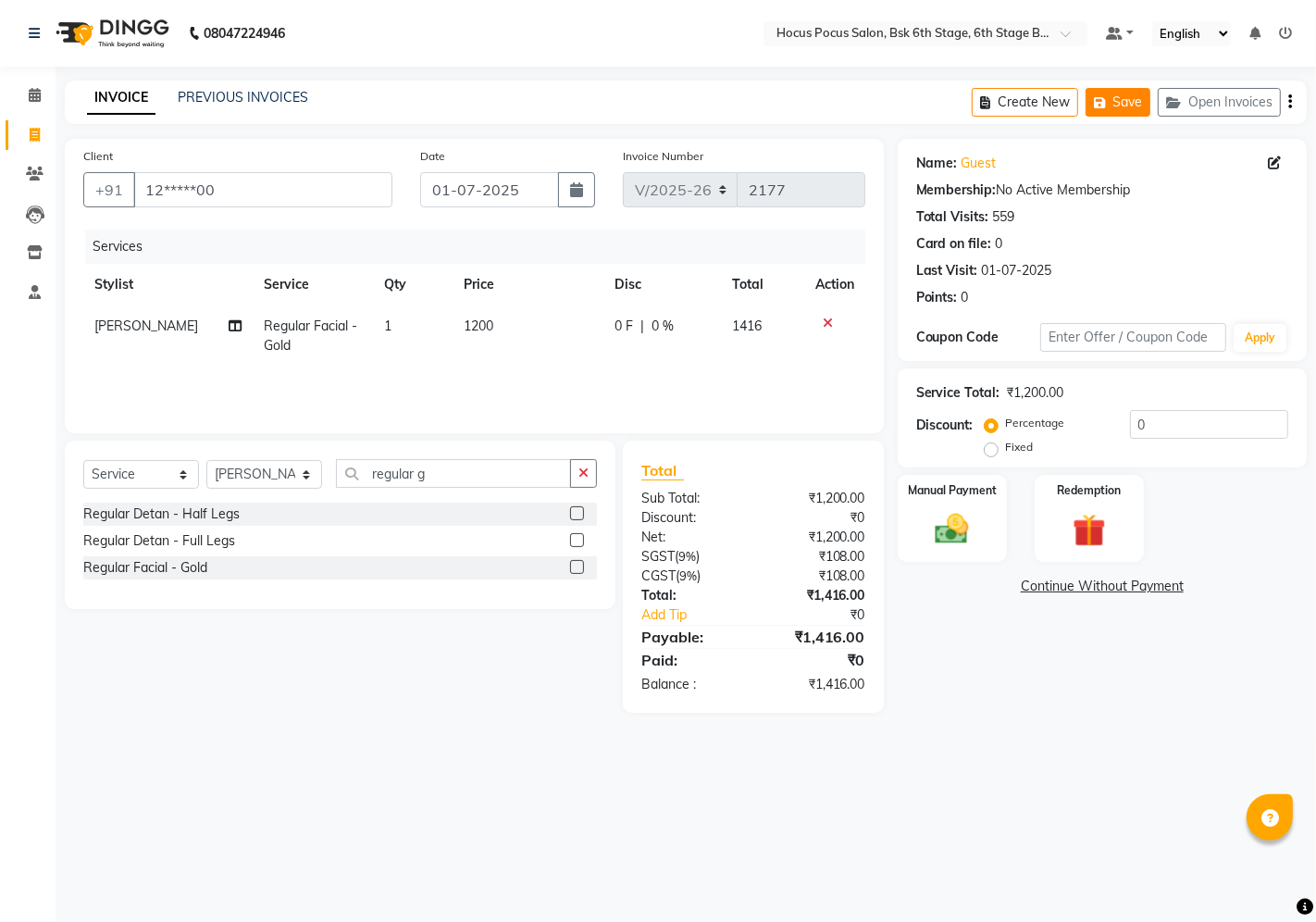 click on "Save" 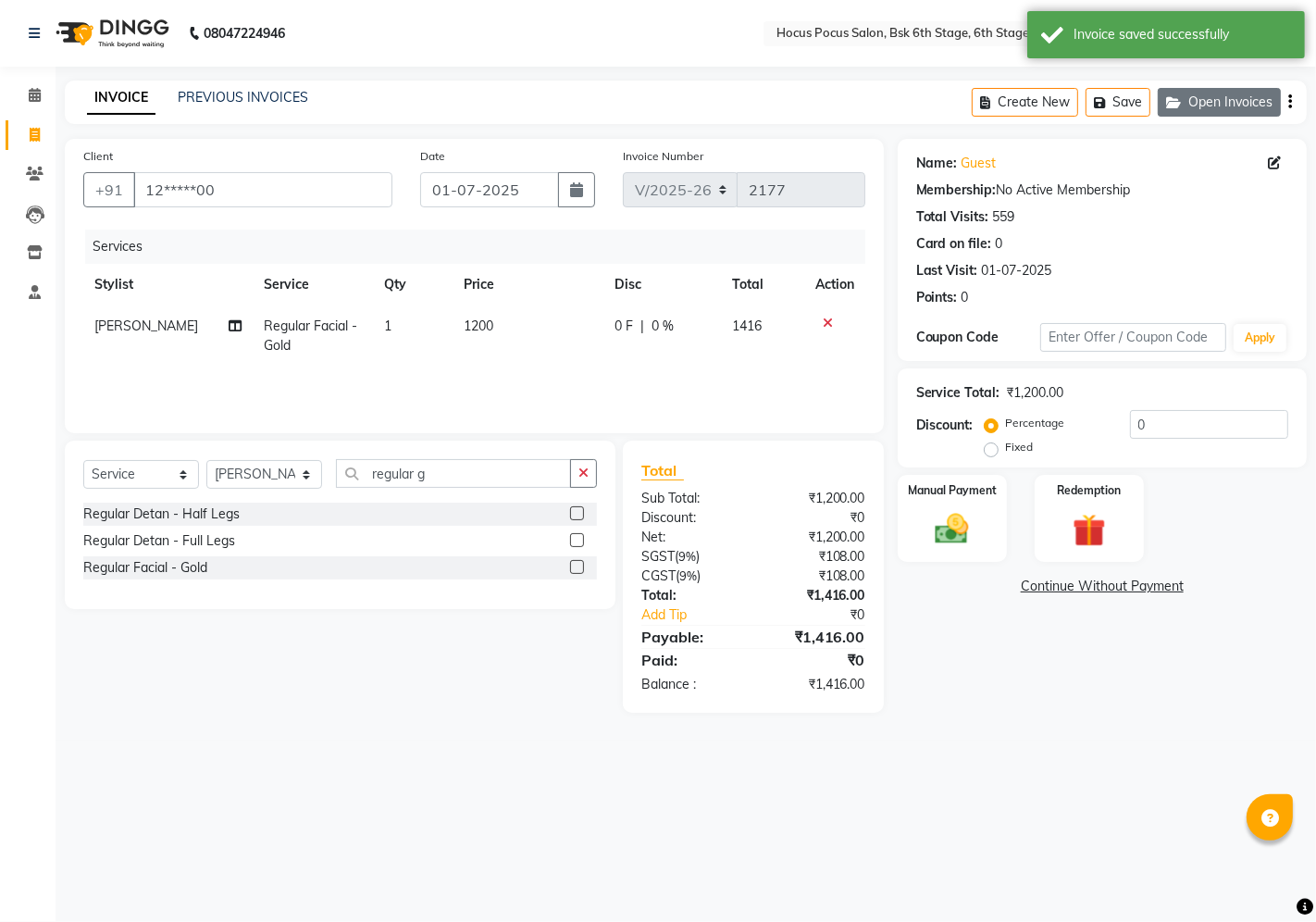 click on "Open Invoices" 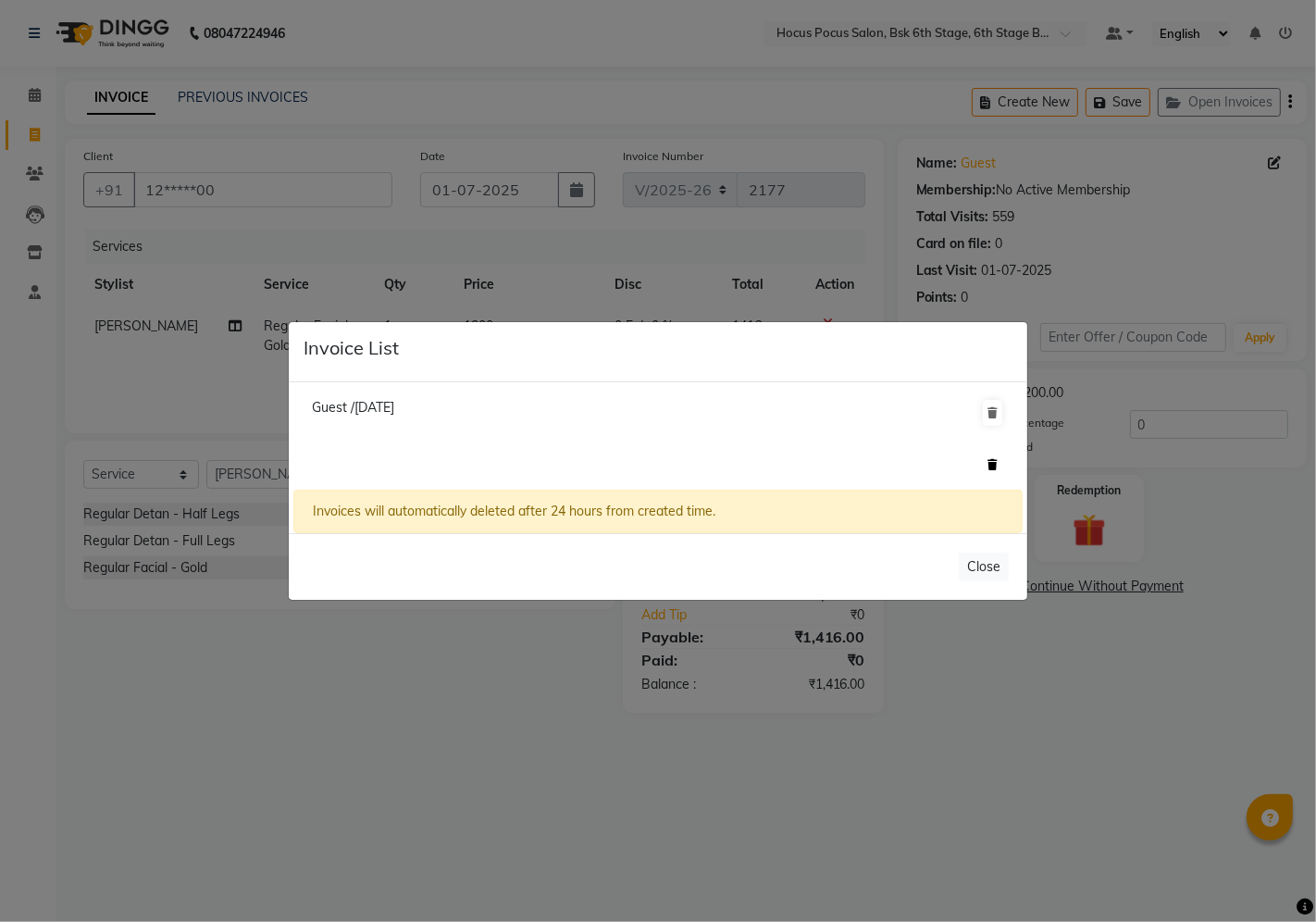 click 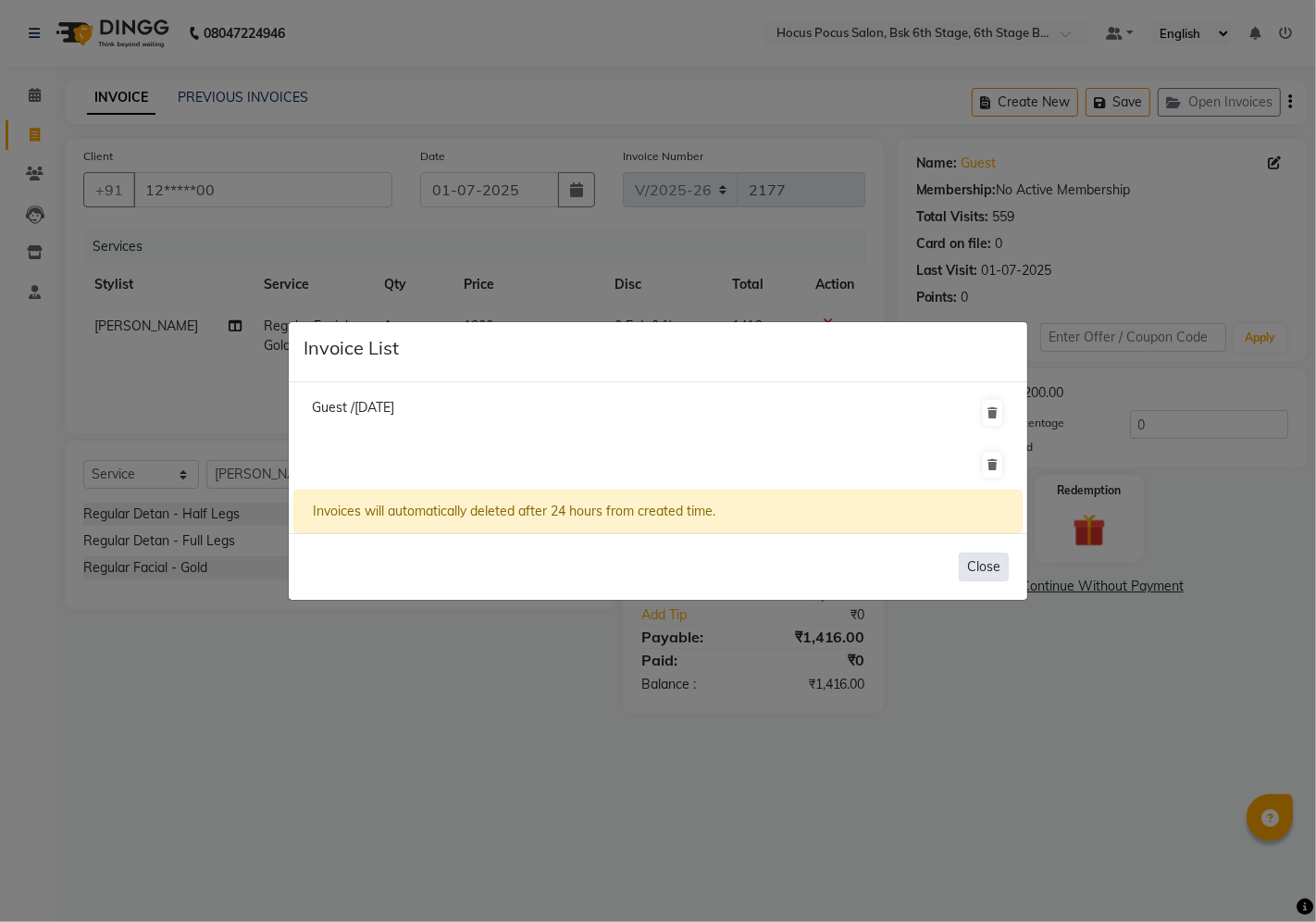 click on "Close" 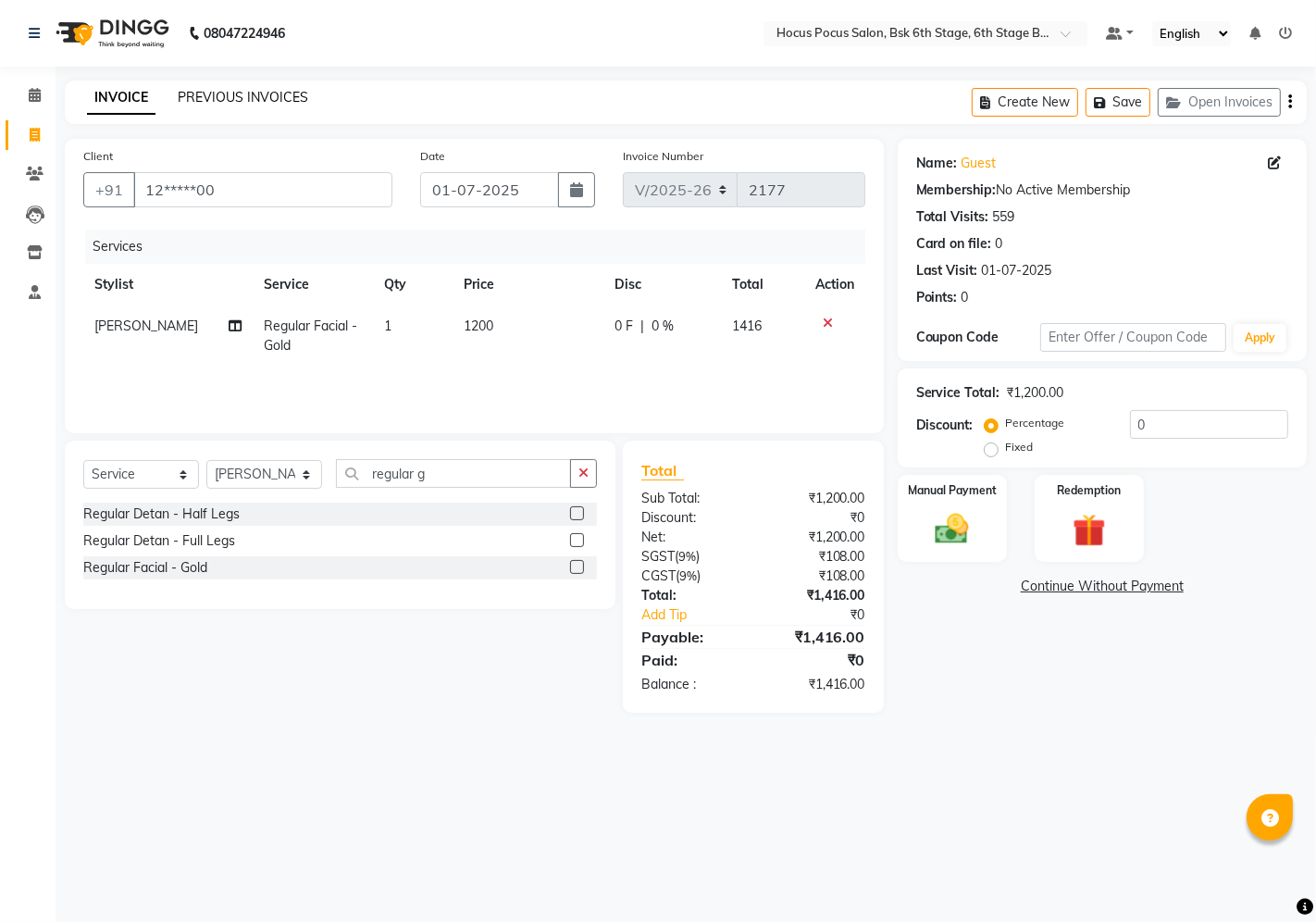 click on "PREVIOUS INVOICES" 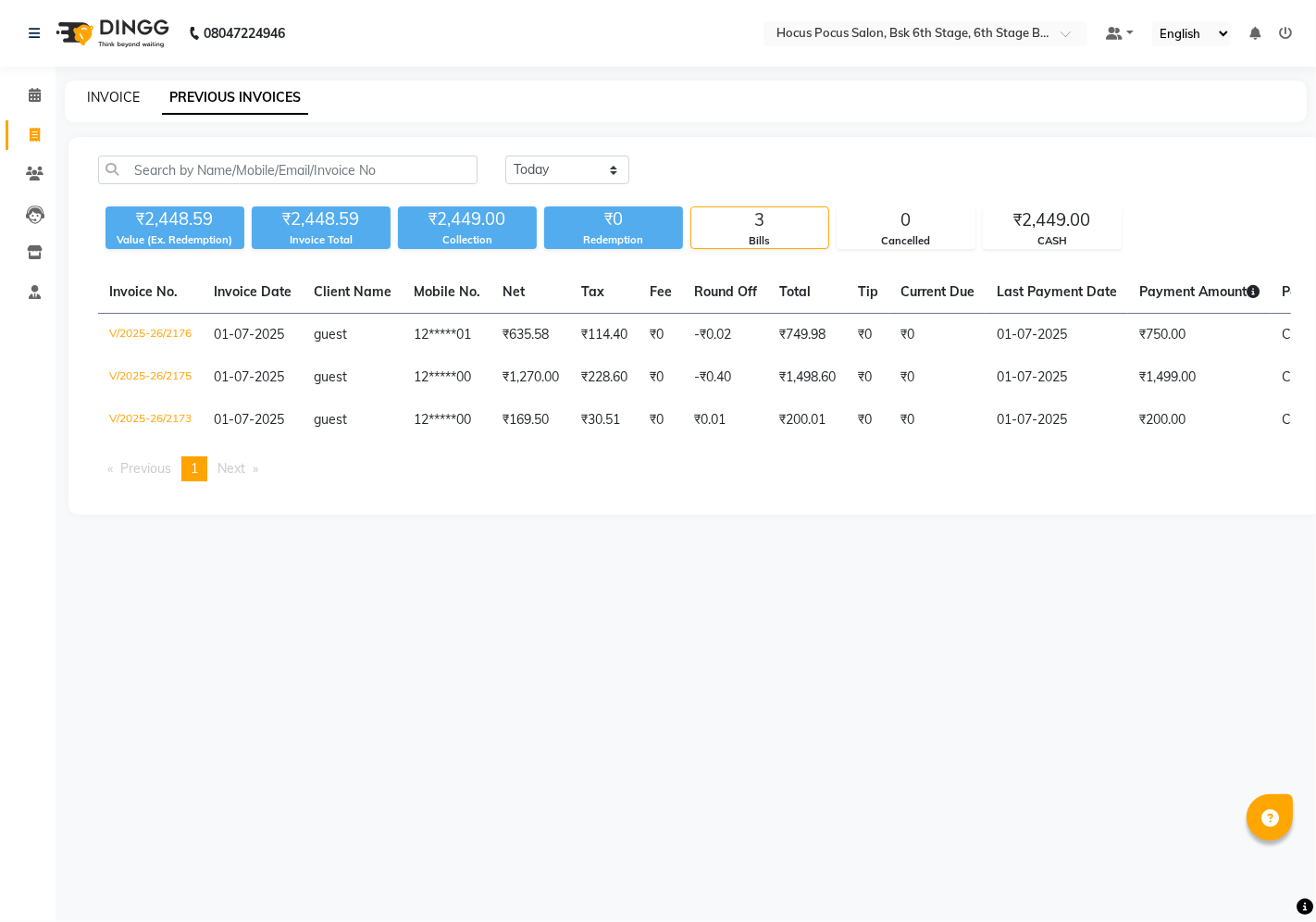 click on "INVOICE" 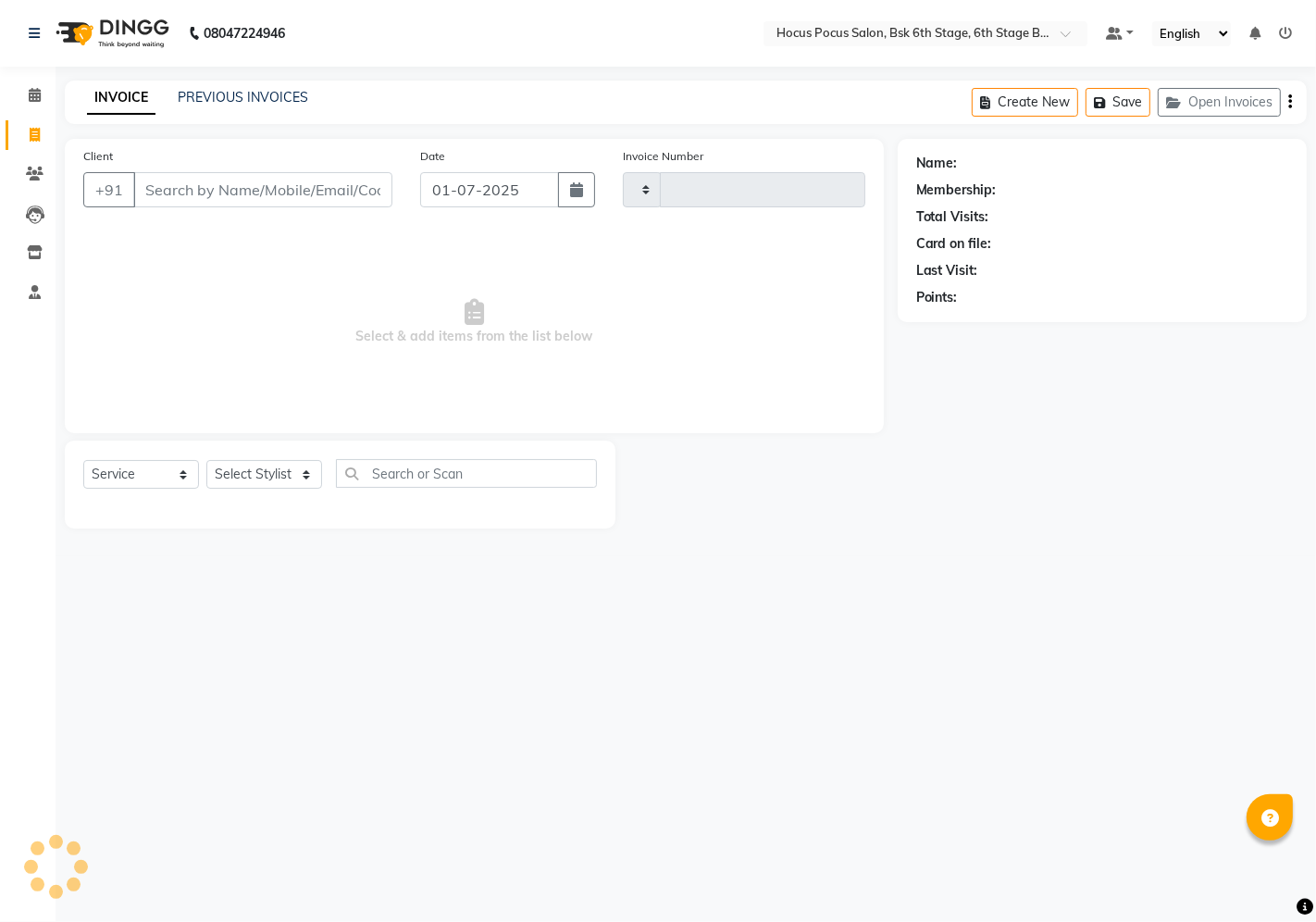 type on "2177" 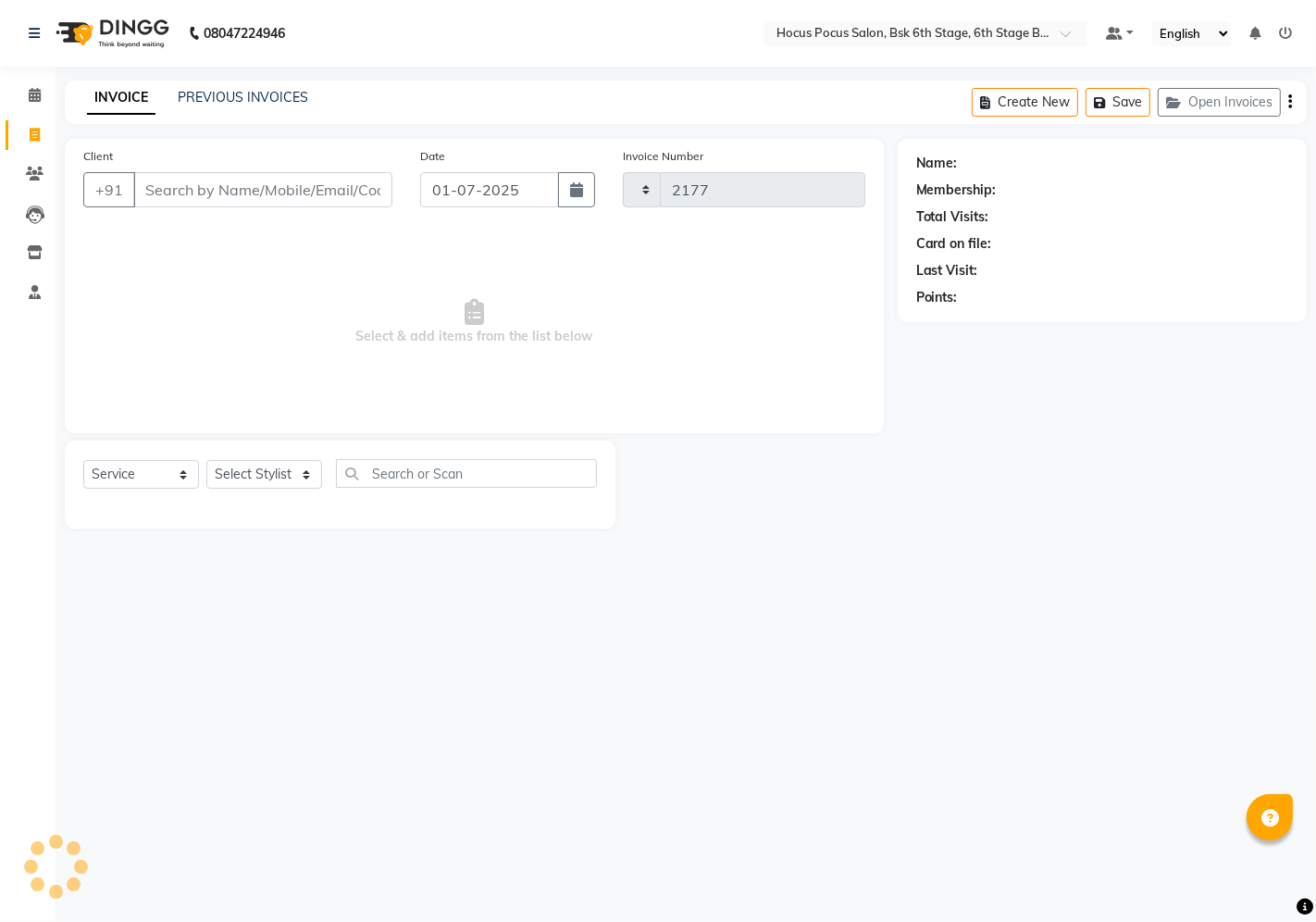 select on "5242" 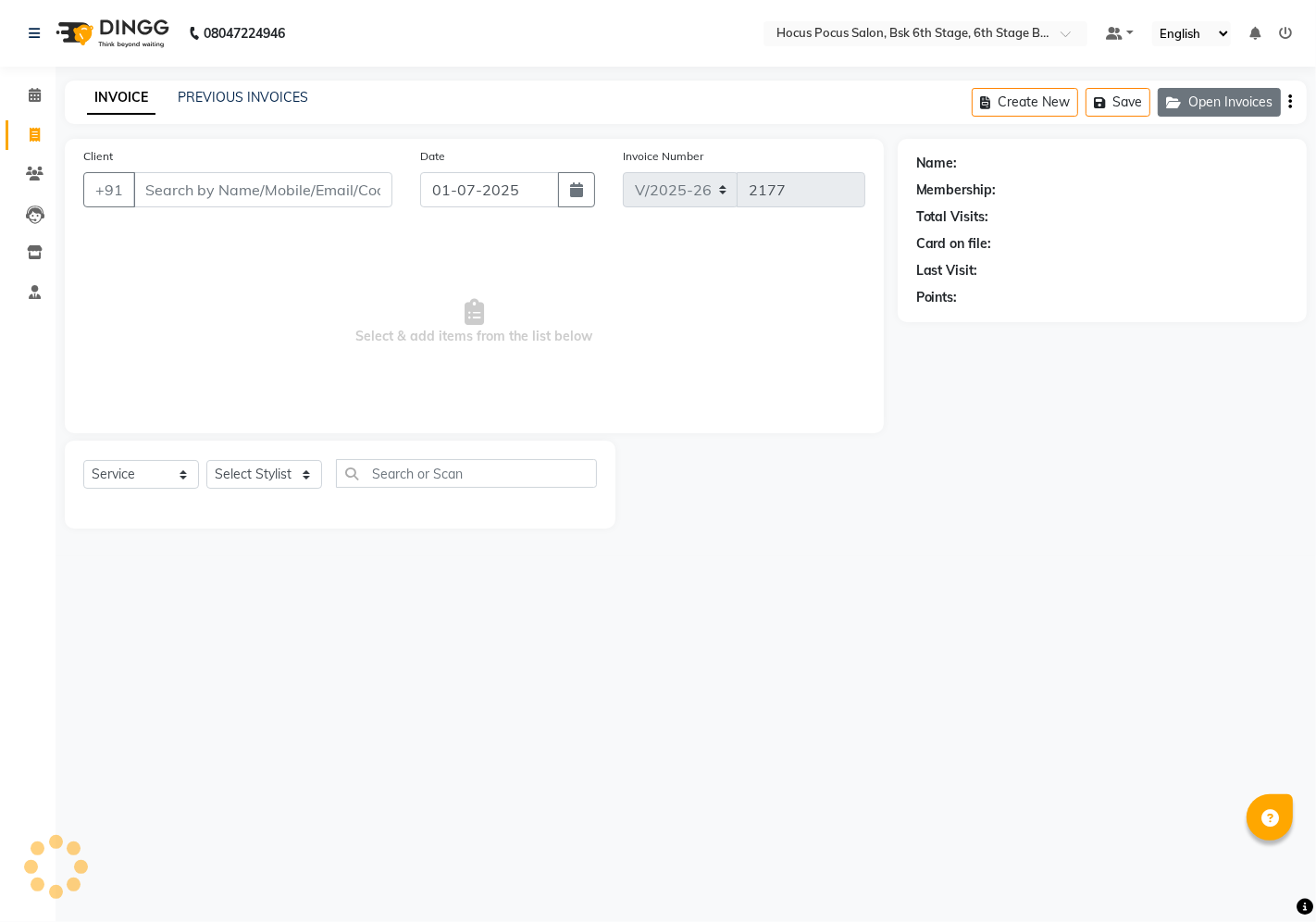 click on "Open Invoices" 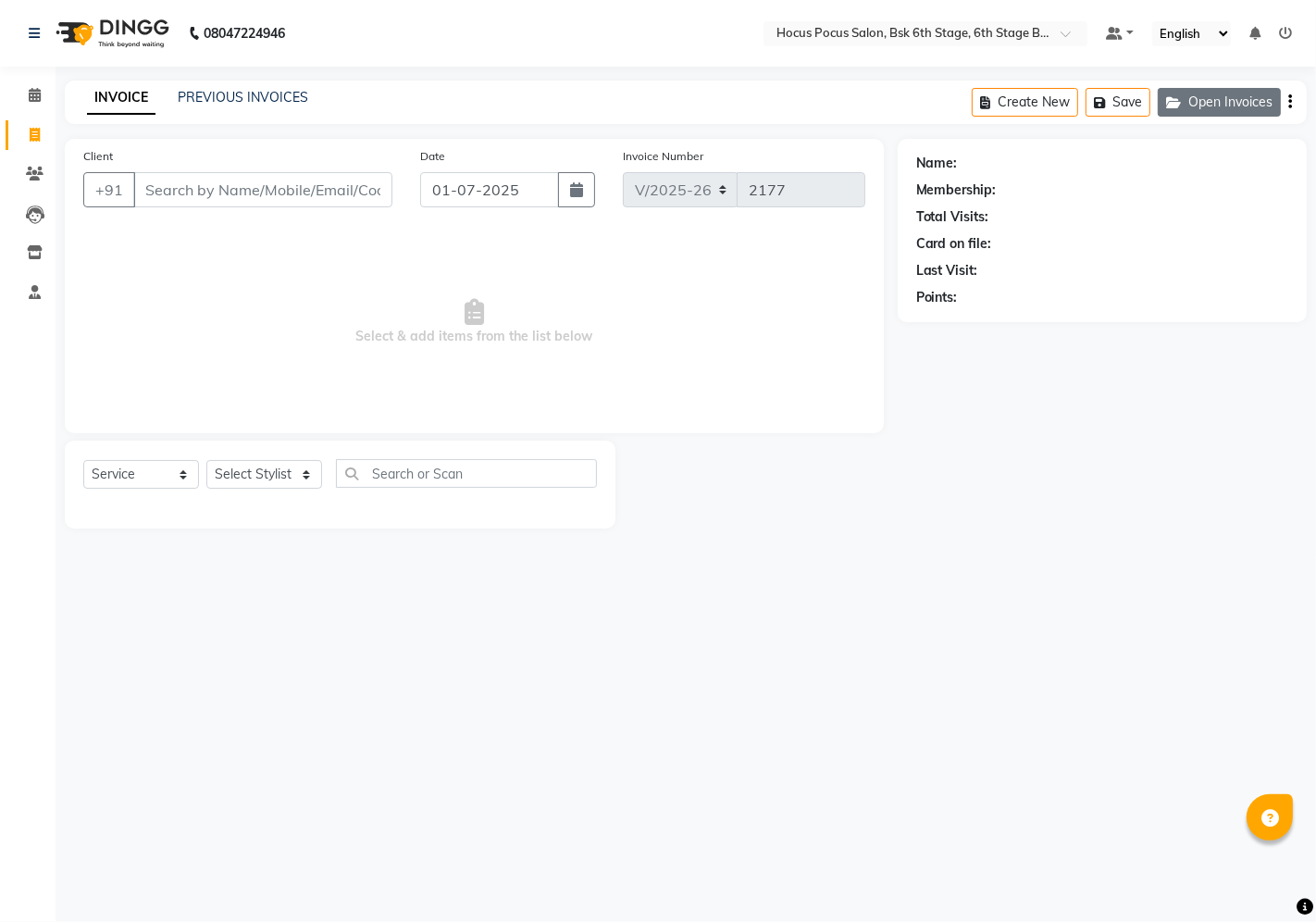 select on "package" 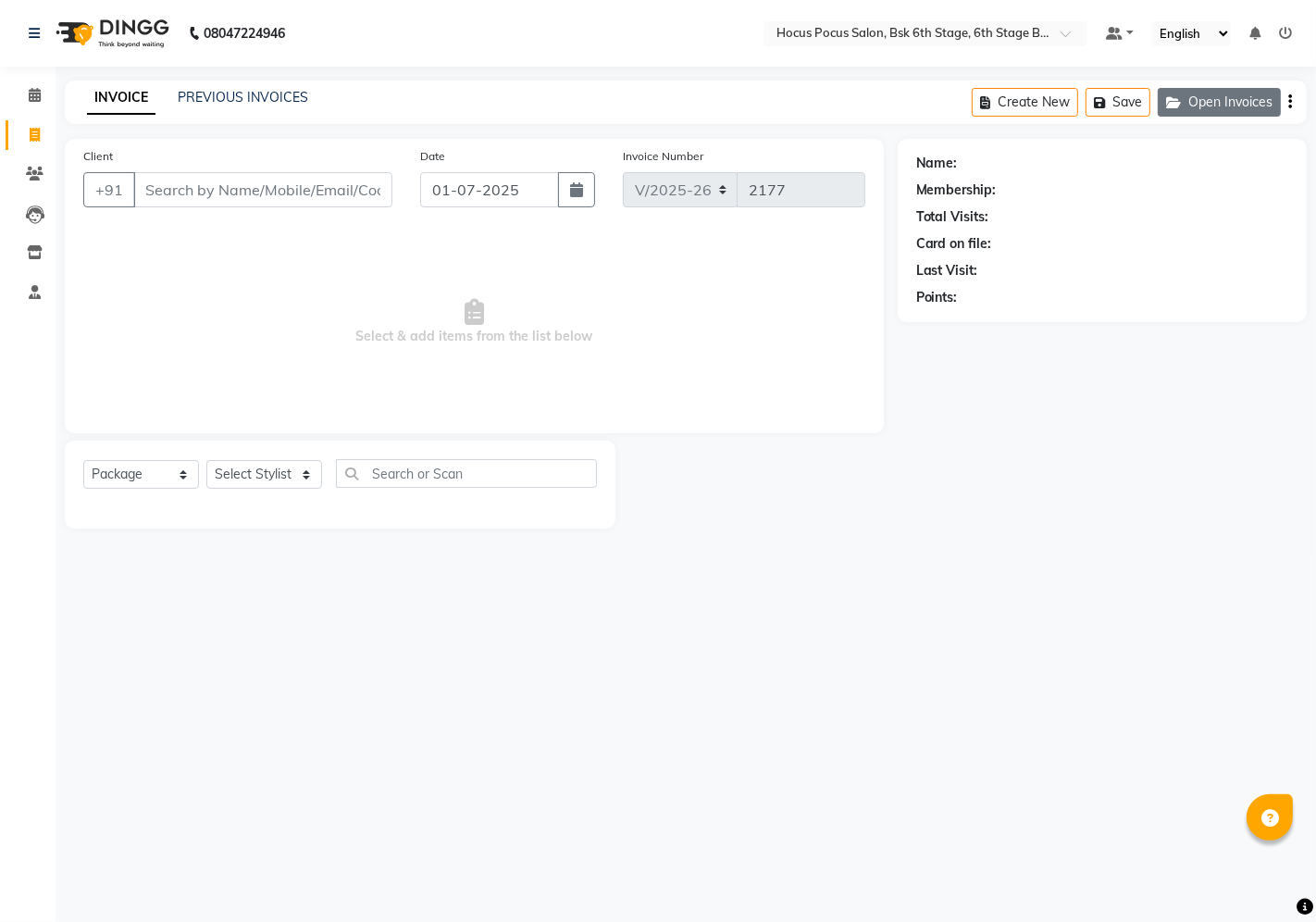 click on "Open Invoices" 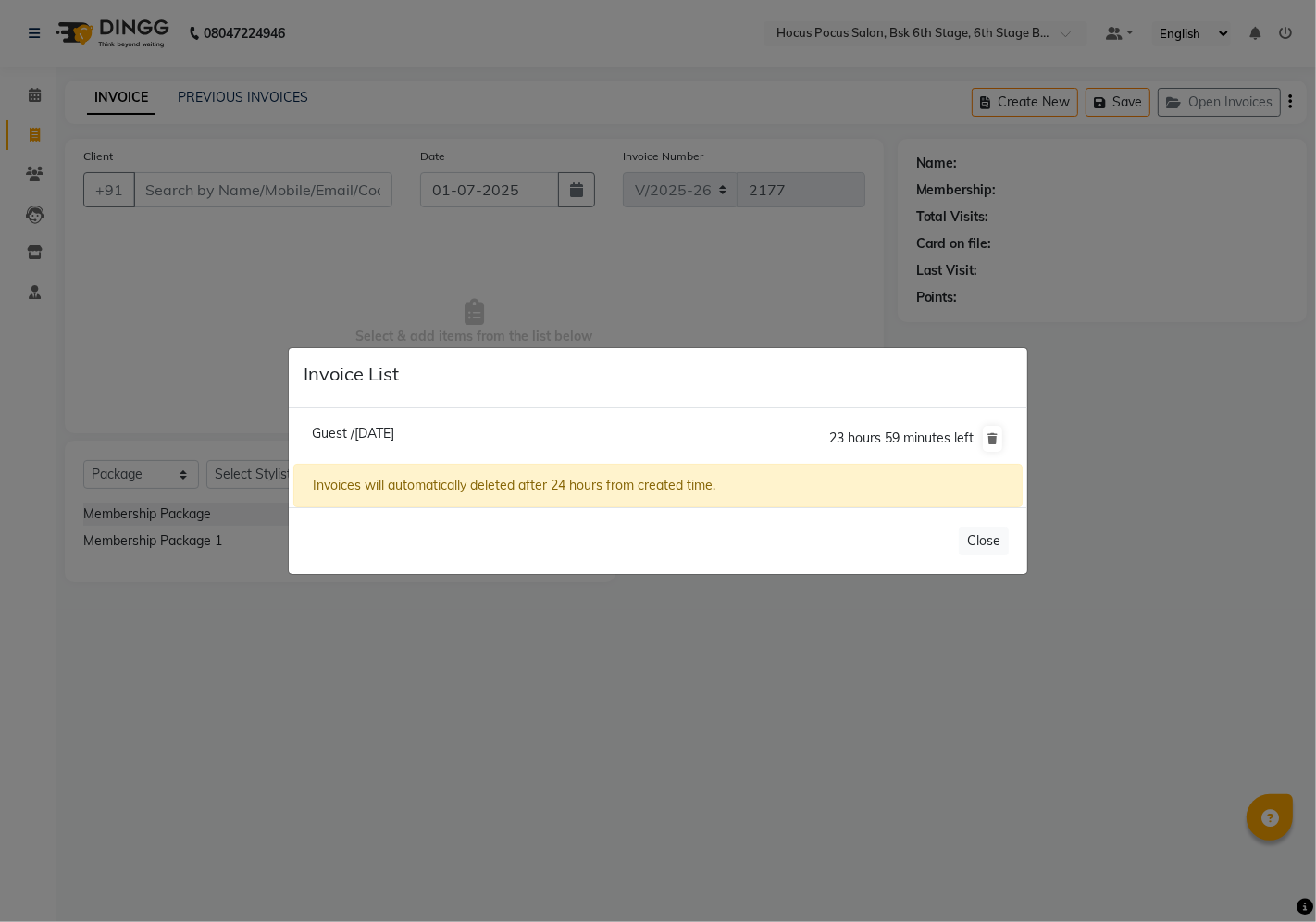 click on "Guest /01 July 2025" 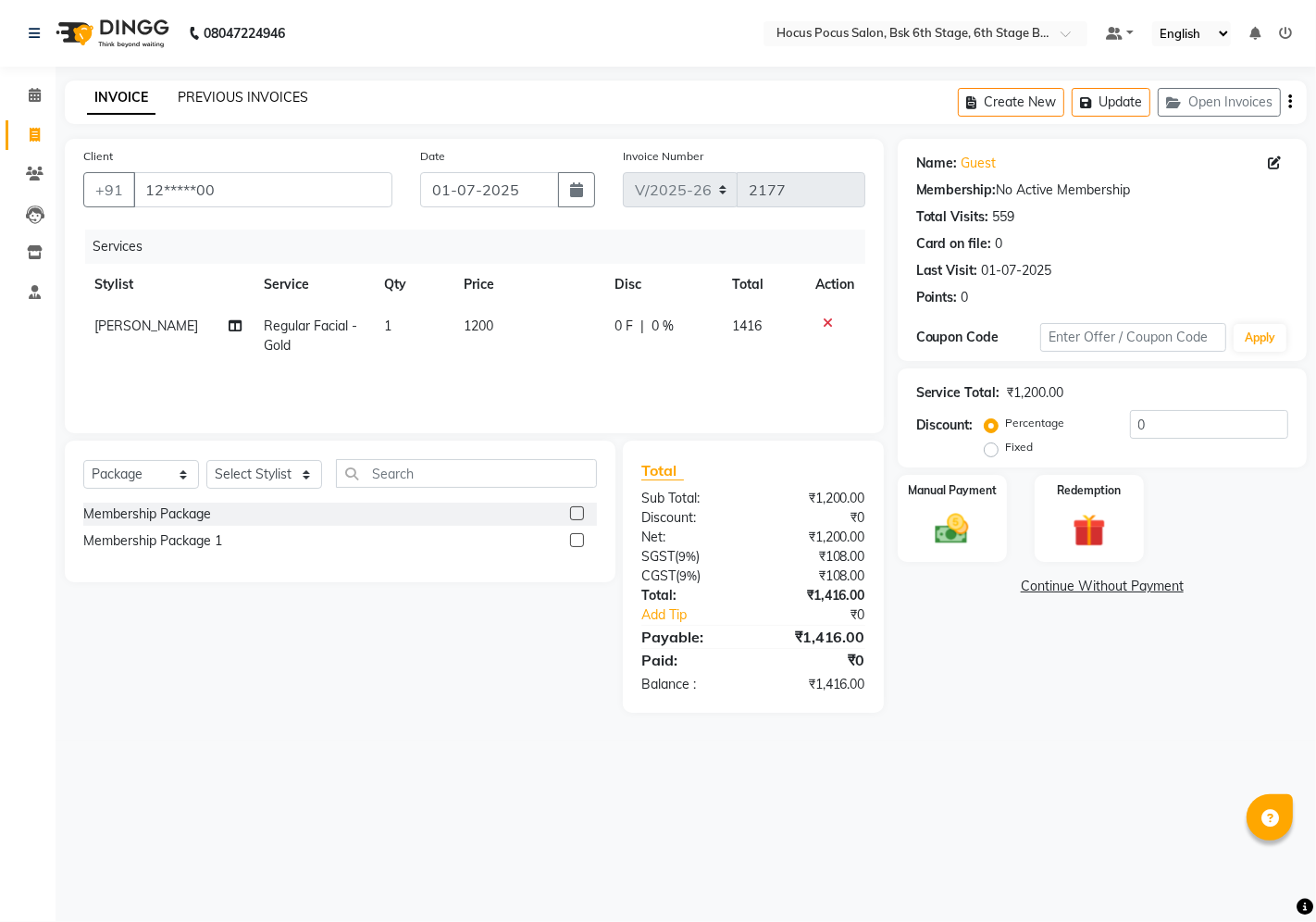 click on "PREVIOUS INVOICES" 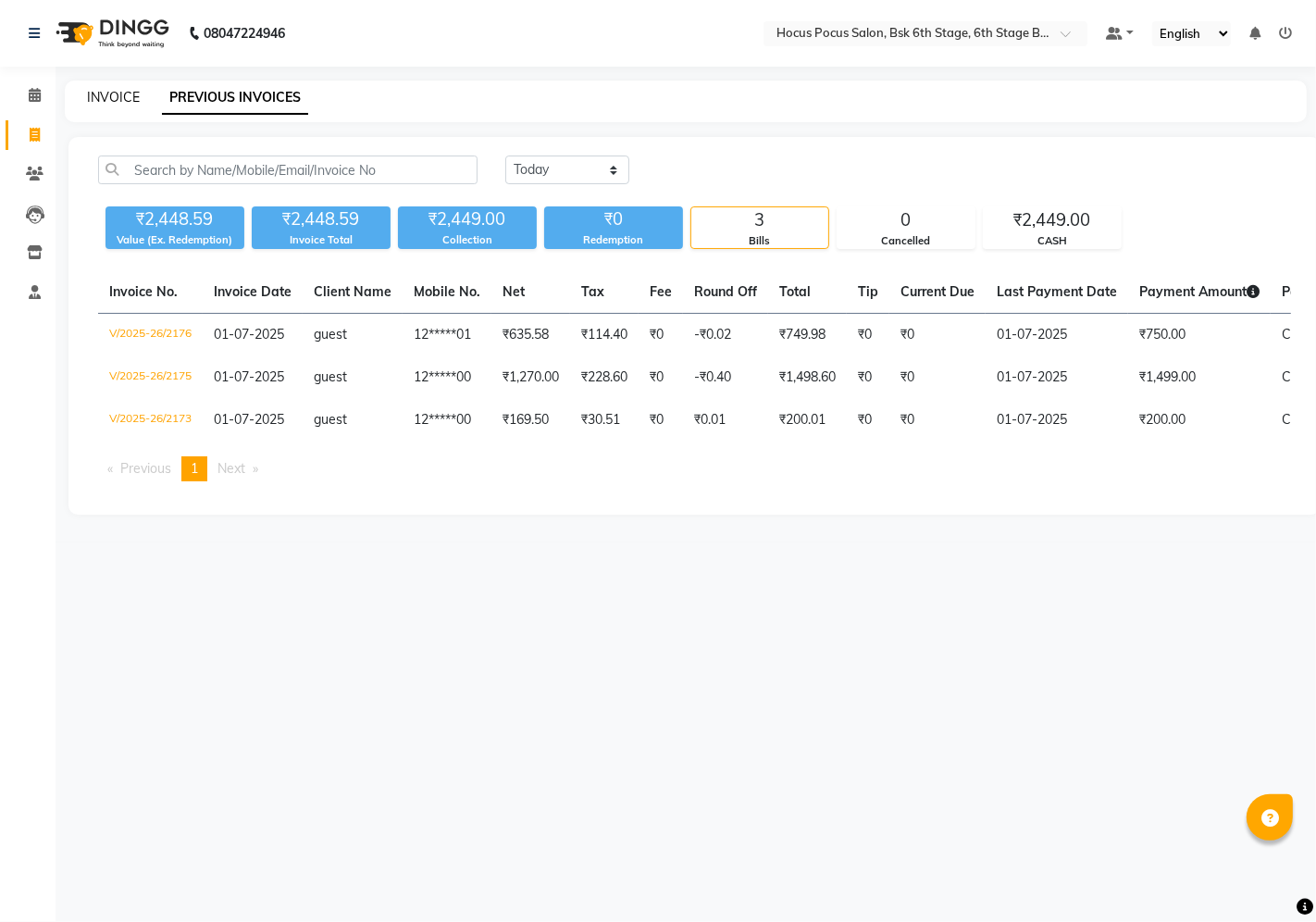 click on "INVOICE" 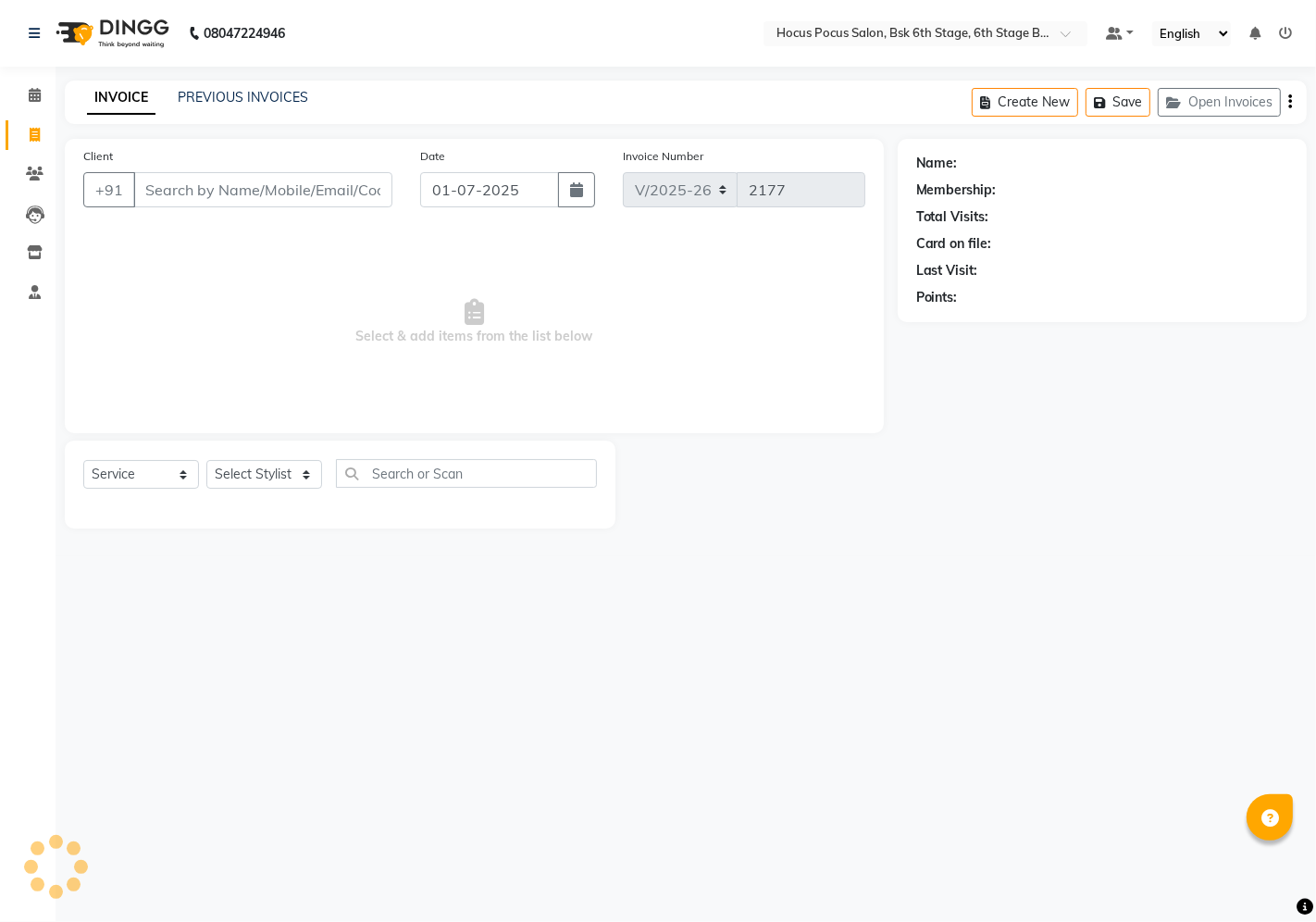 select on "package" 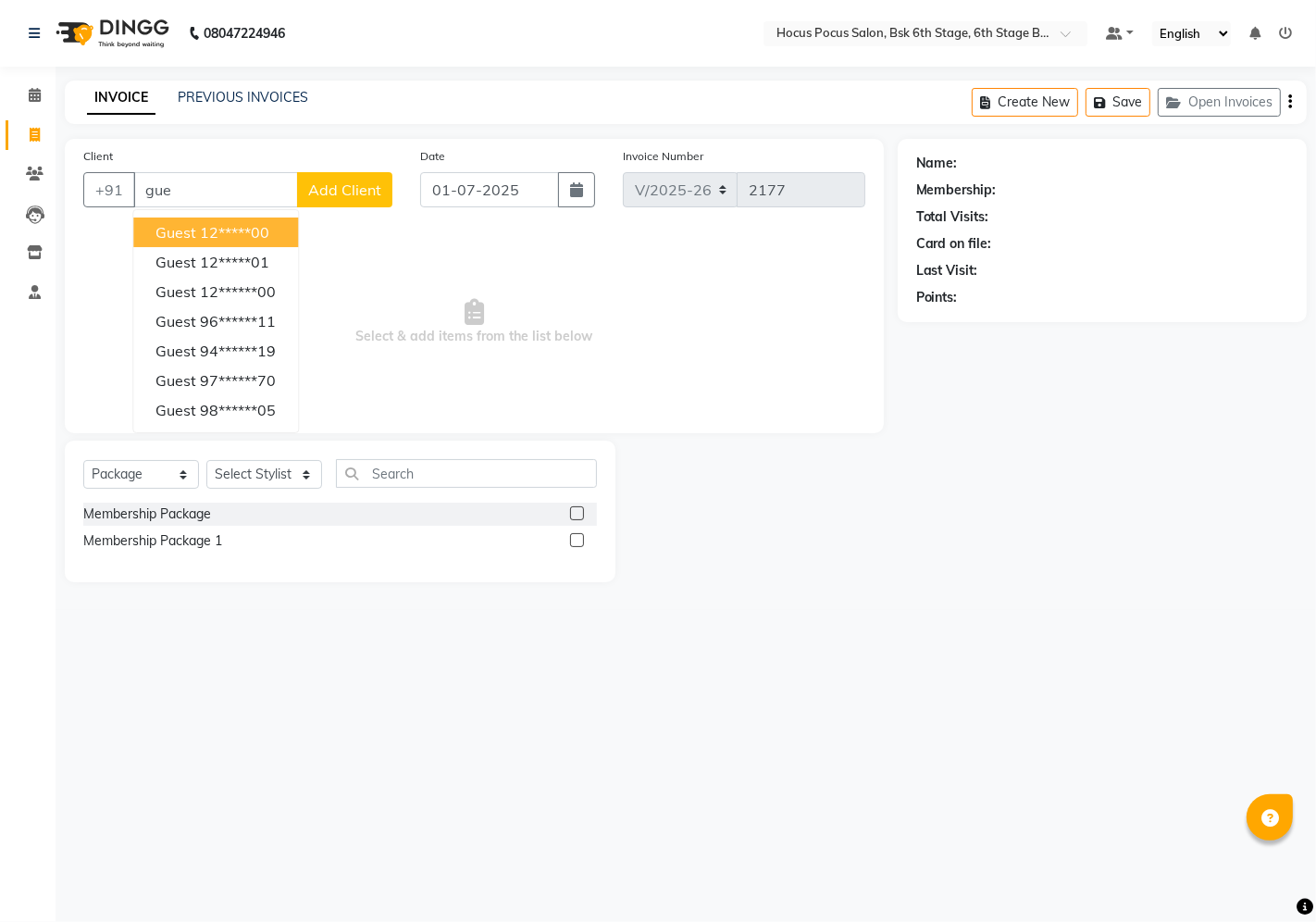 click on "12*****00" at bounding box center [234, 232] 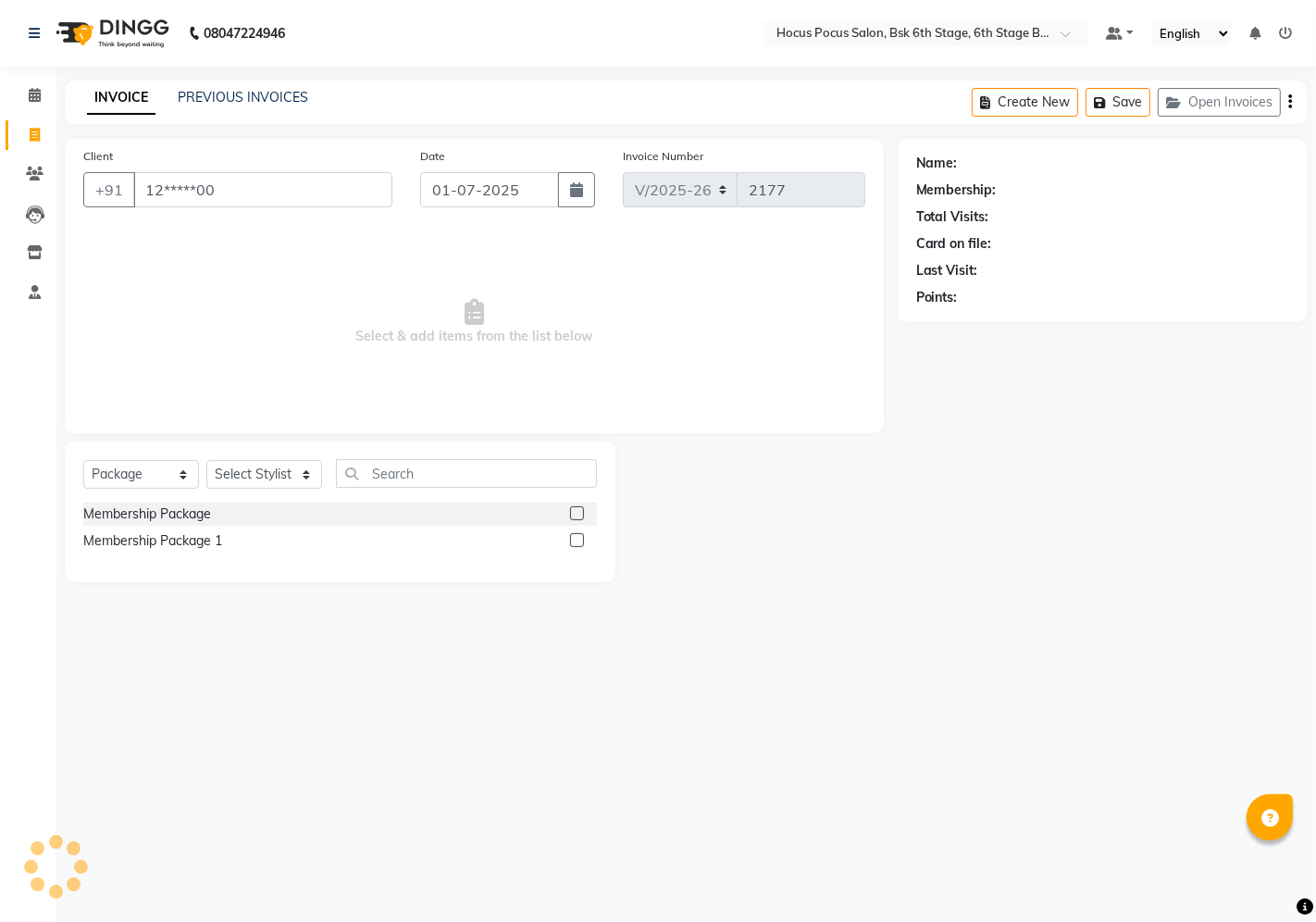 type on "12*****00" 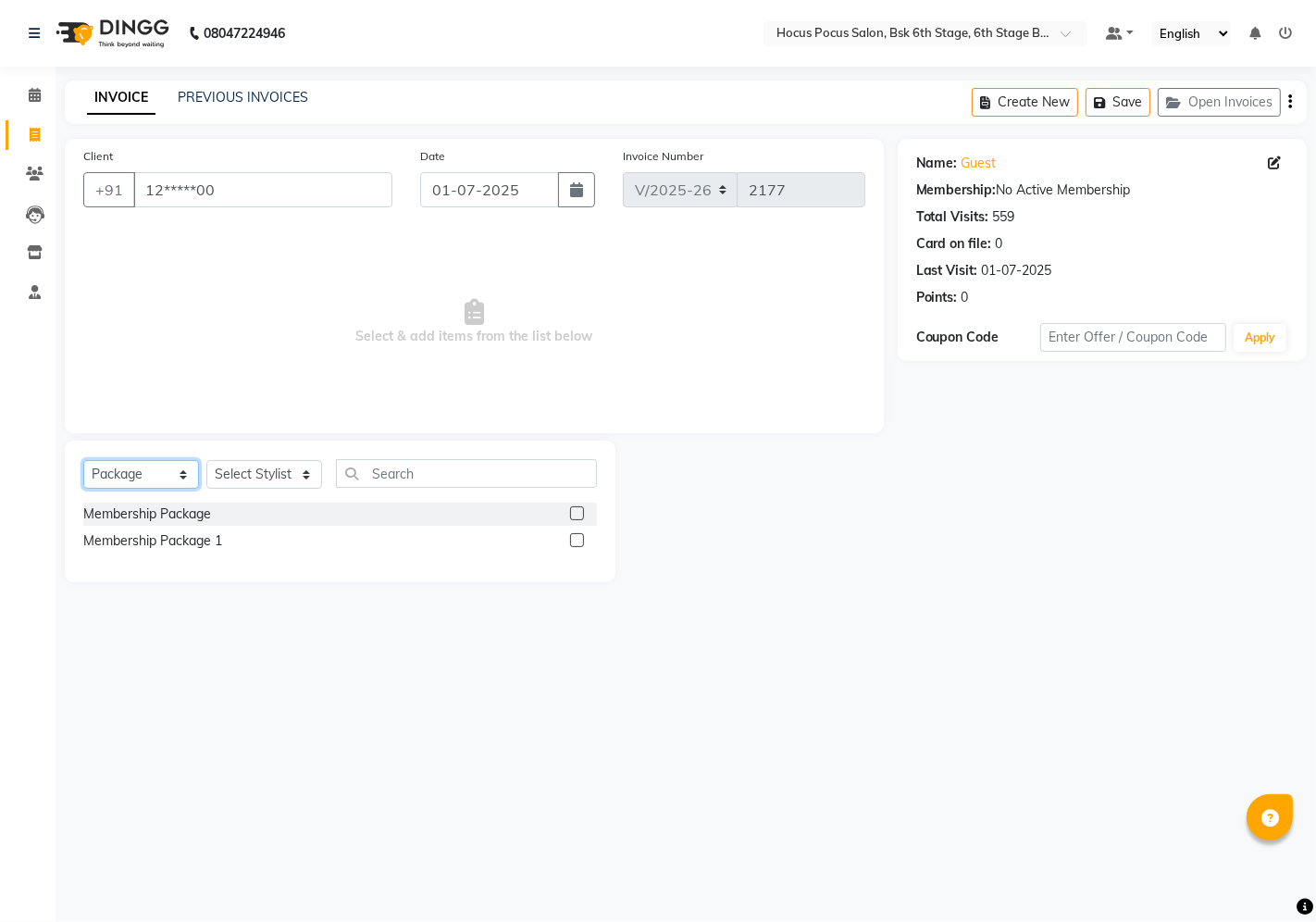 click on "Select  Service  Product  Membership  Package Voucher Prepaid Gift Card" 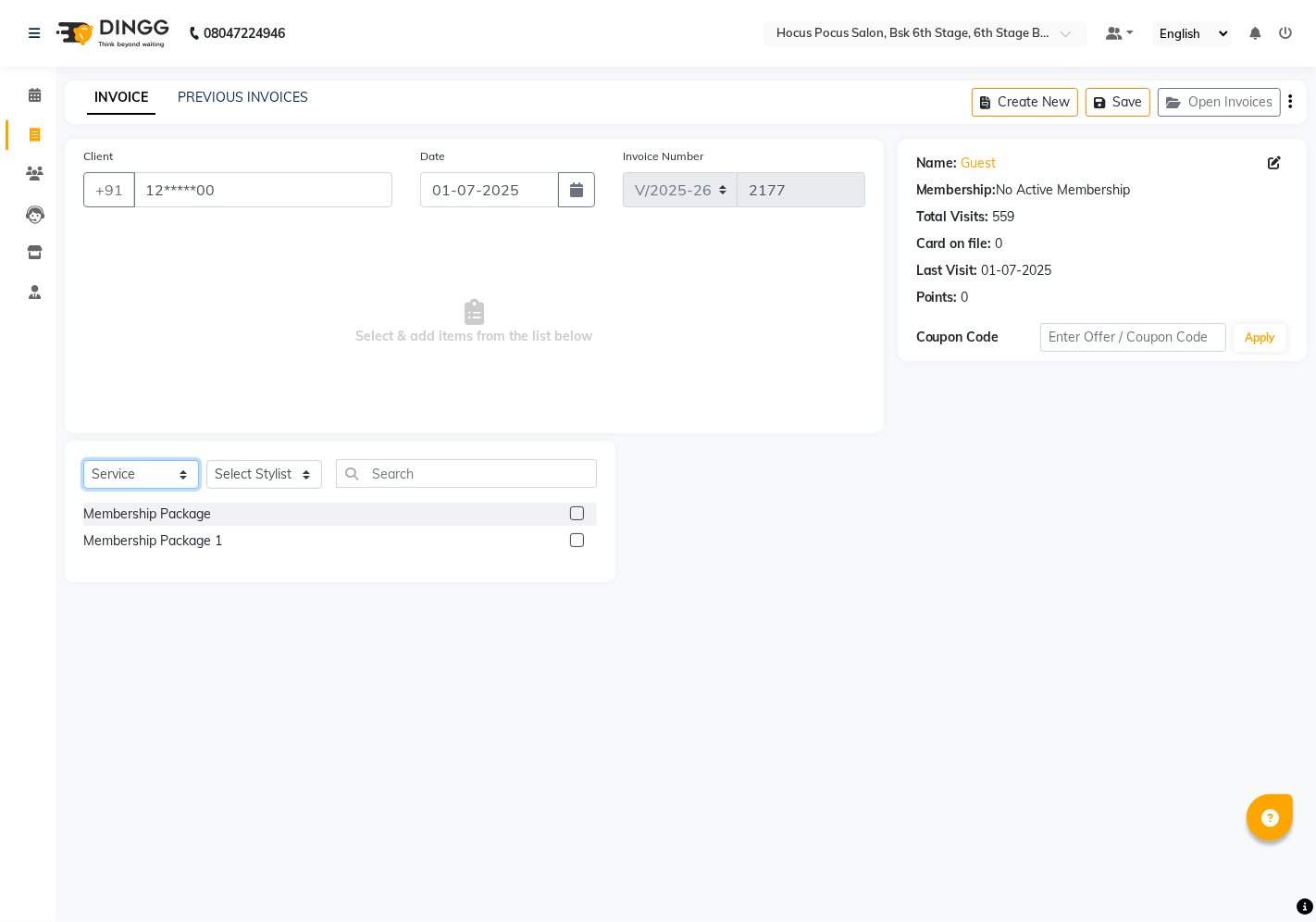 click on "Select  Service  Product  Membership  Package Voucher Prepaid Gift Card" 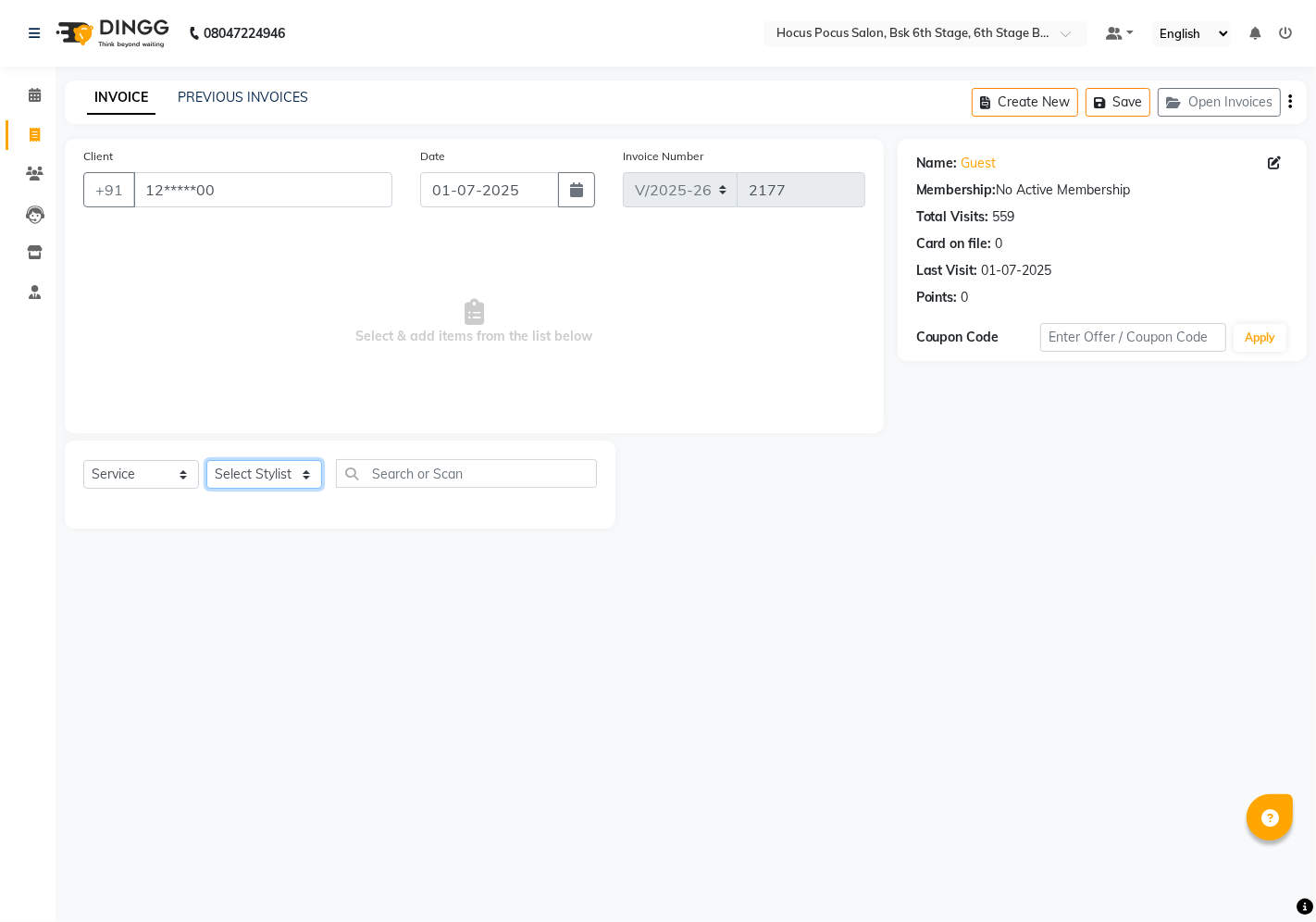 click on "Select Stylist Ayan hocus pocus  Komal Pavithra Raman Gill Rihan Sai sushmitha" 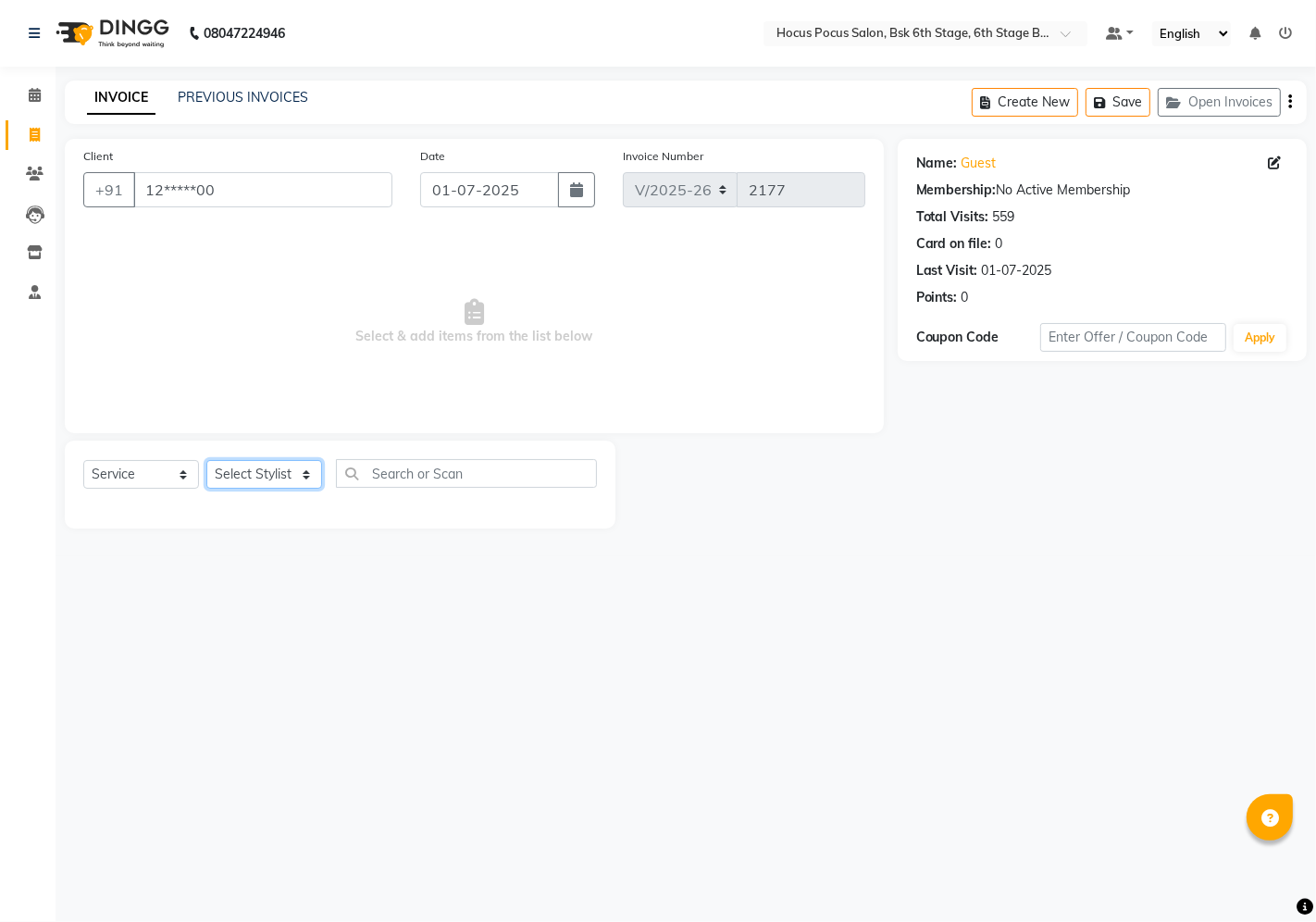 select on "78947" 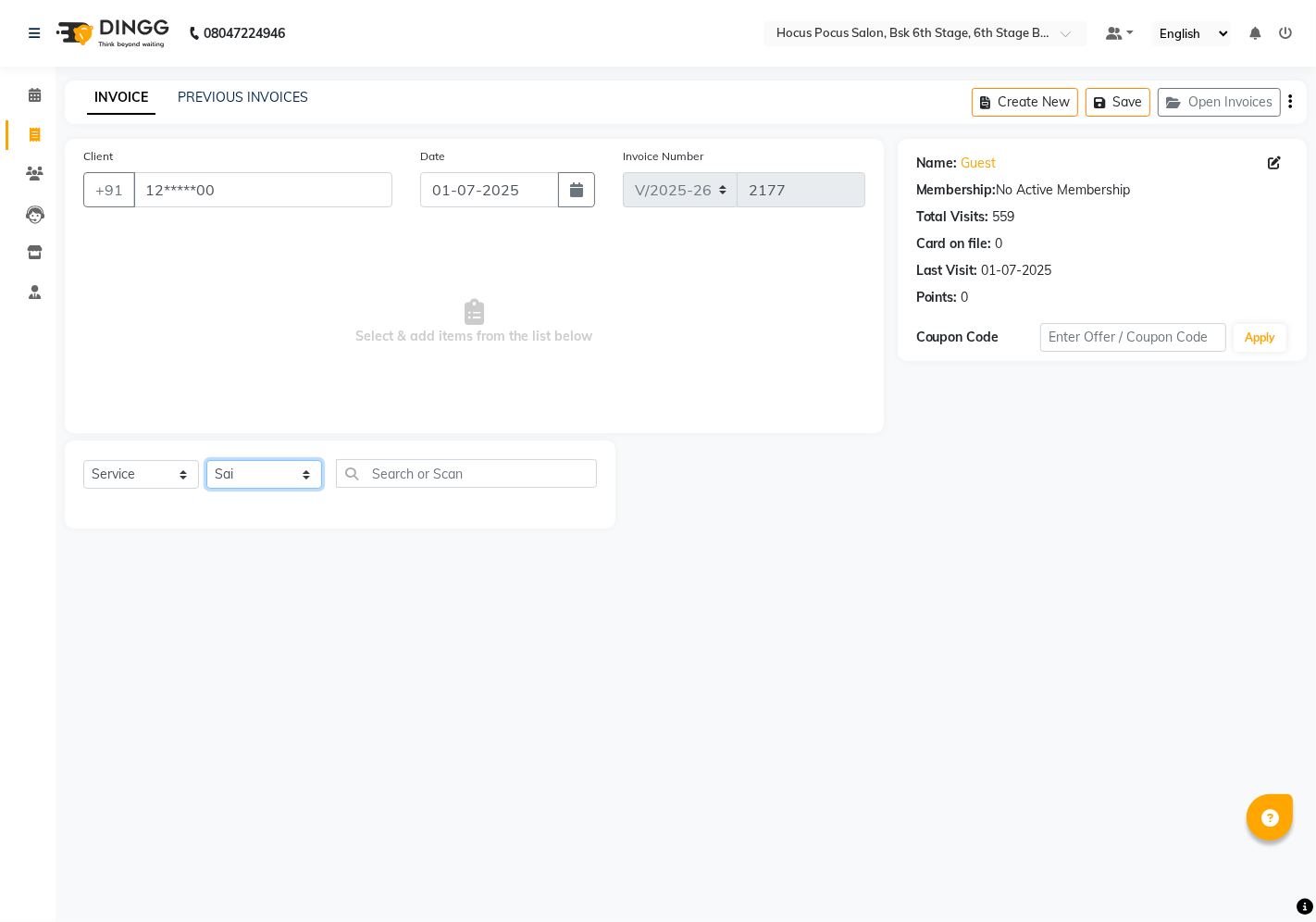 click on "Select Stylist Ayan hocus pocus  Komal Pavithra Raman Gill Rihan Sai sushmitha" 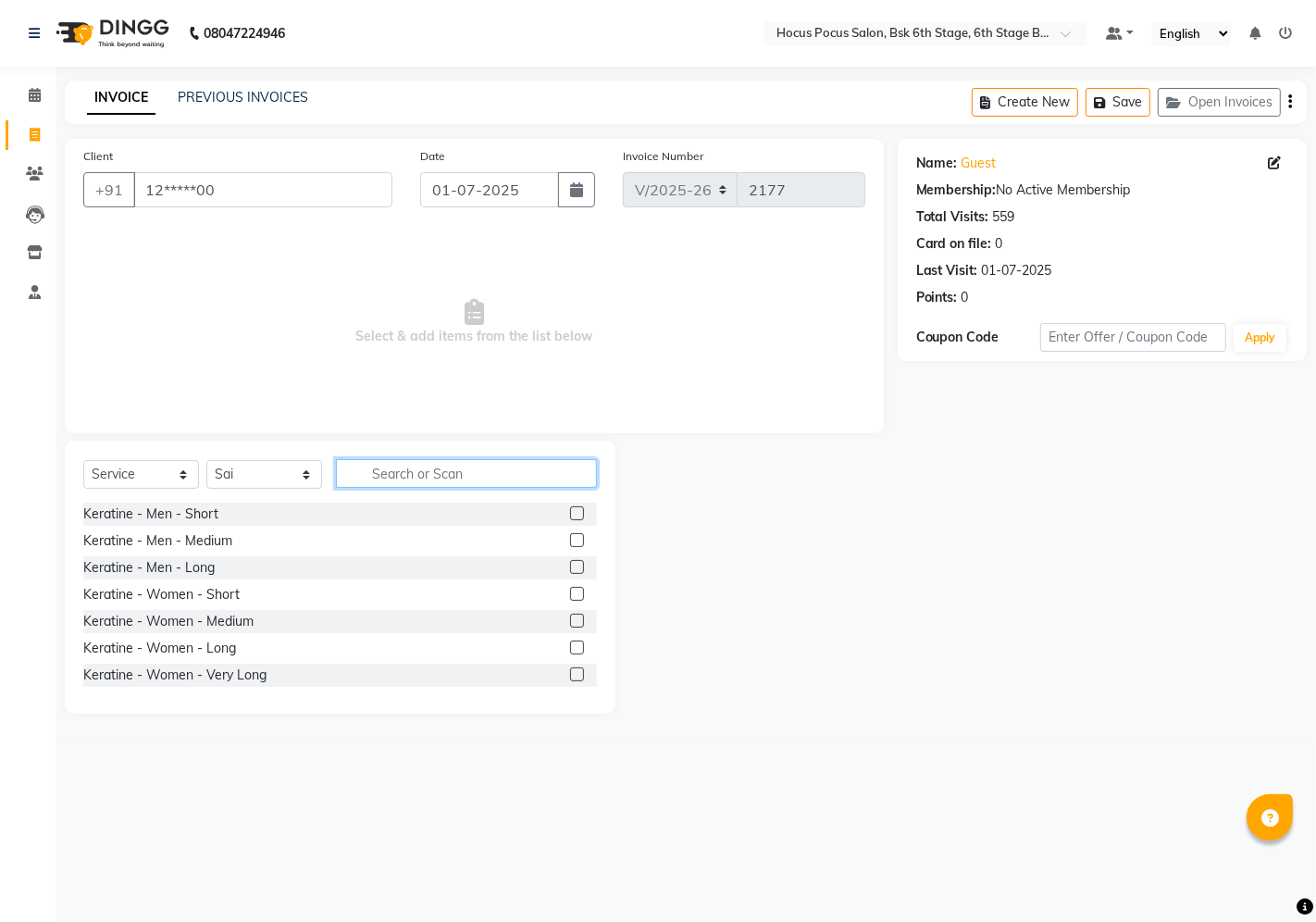 click 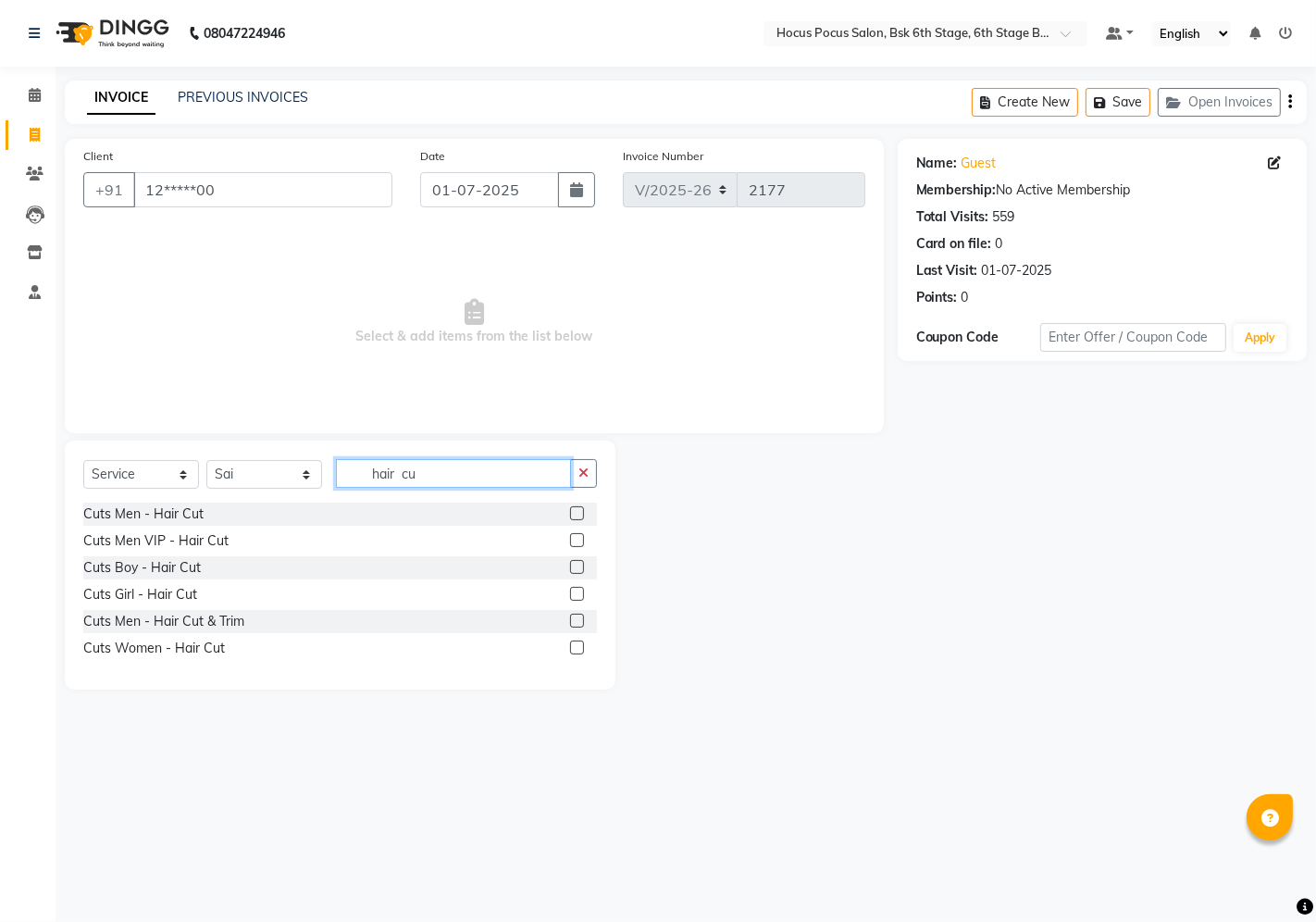 type on "hair  cu" 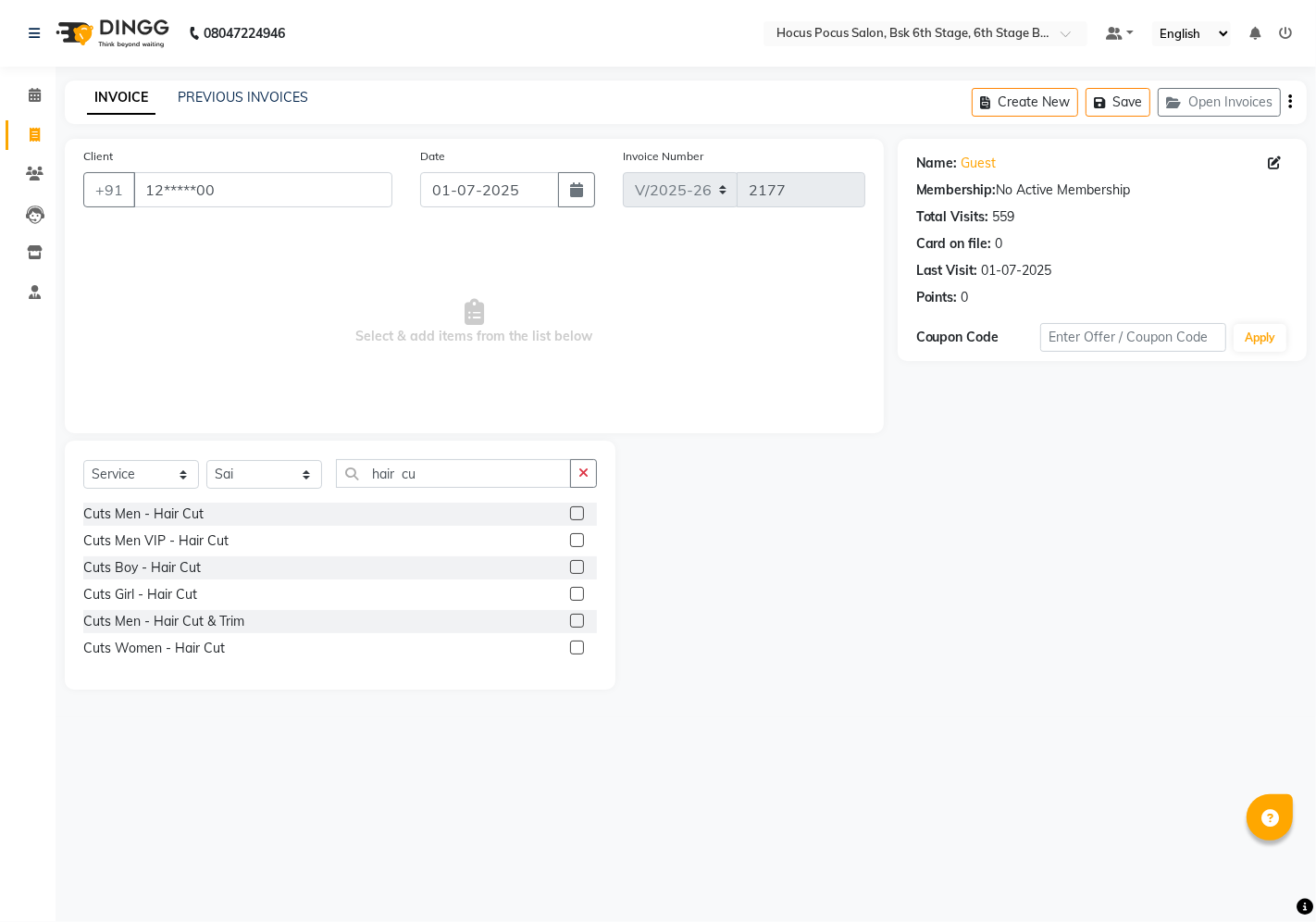 click 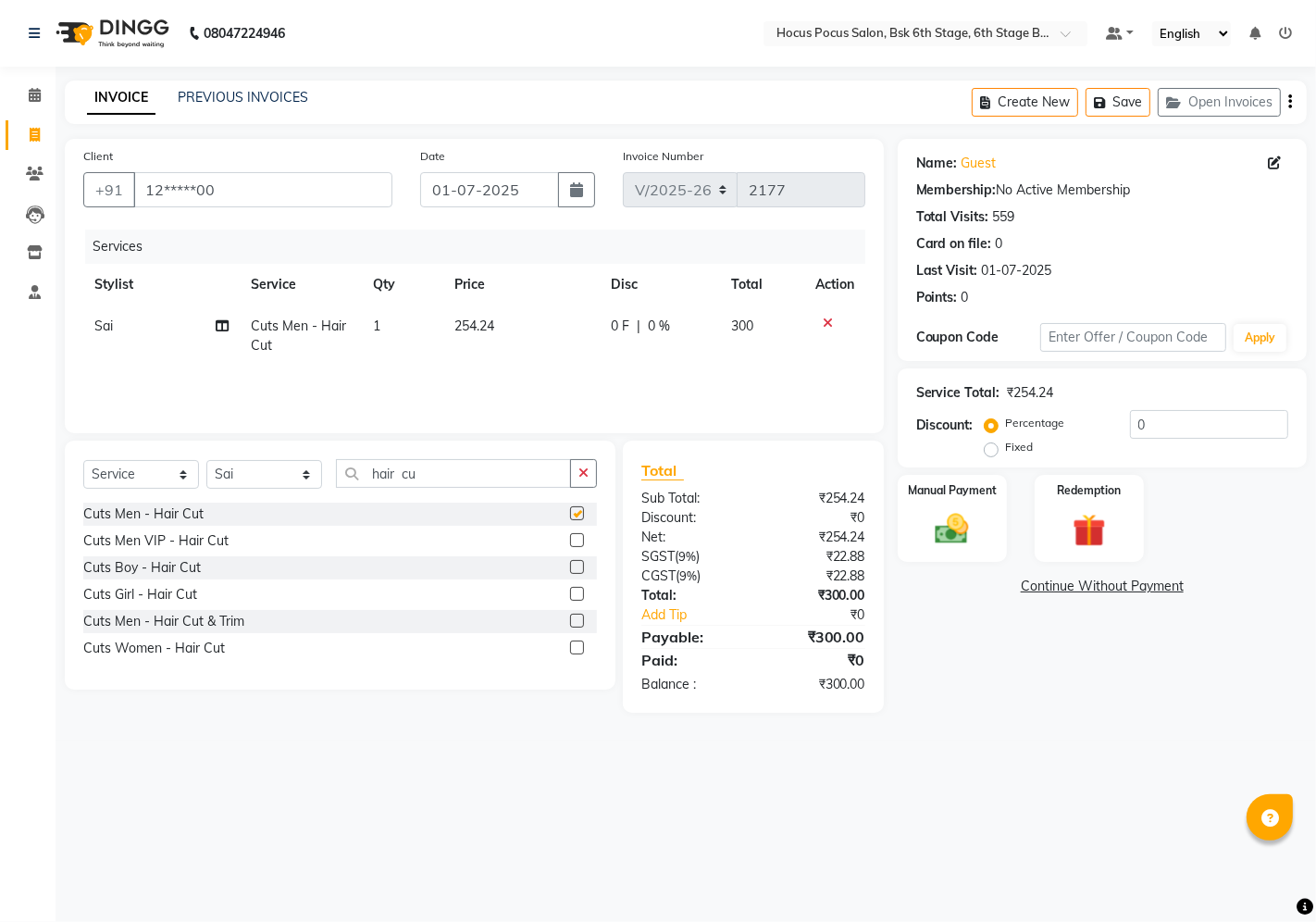 checkbox on "false" 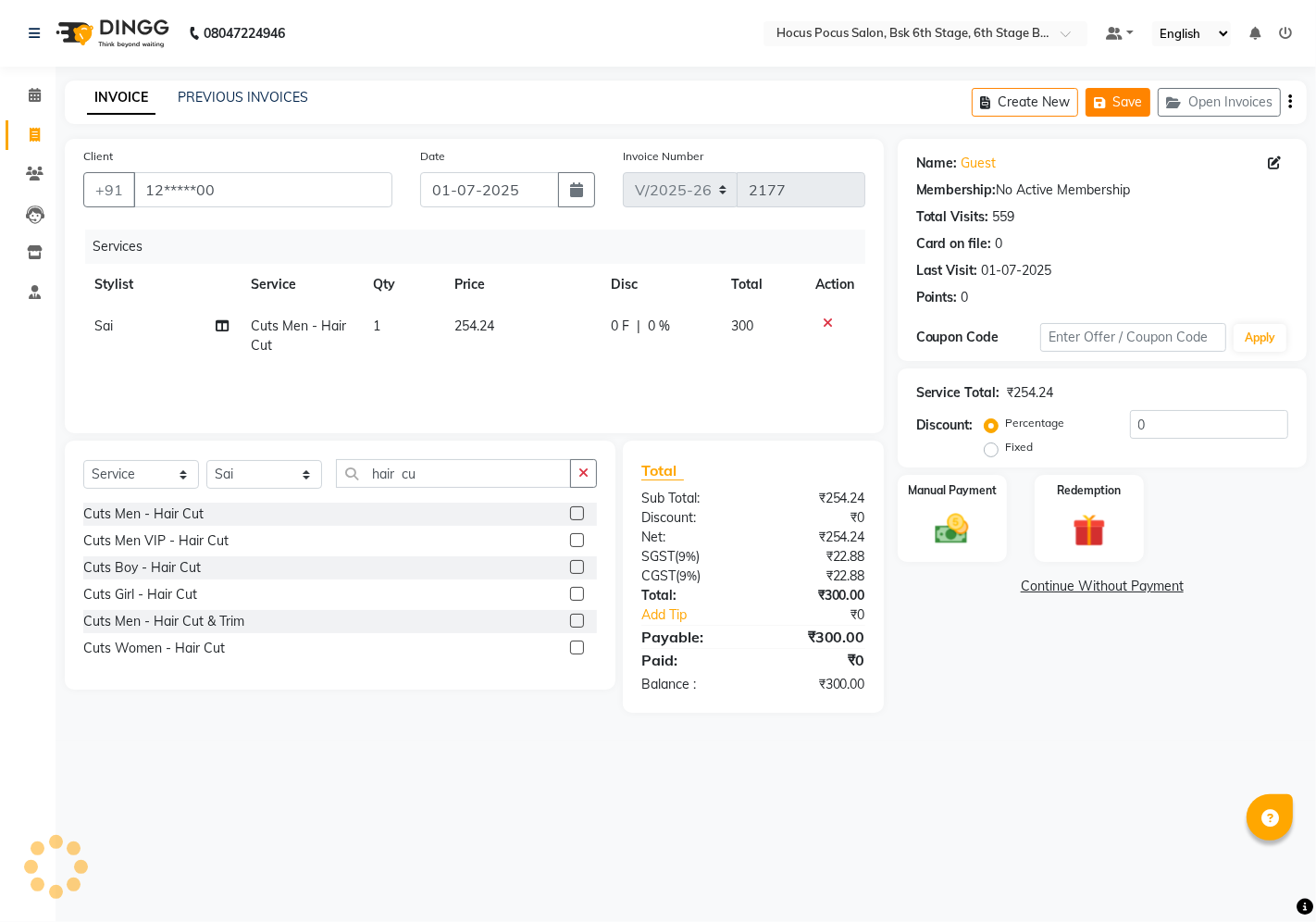 click on "Save" 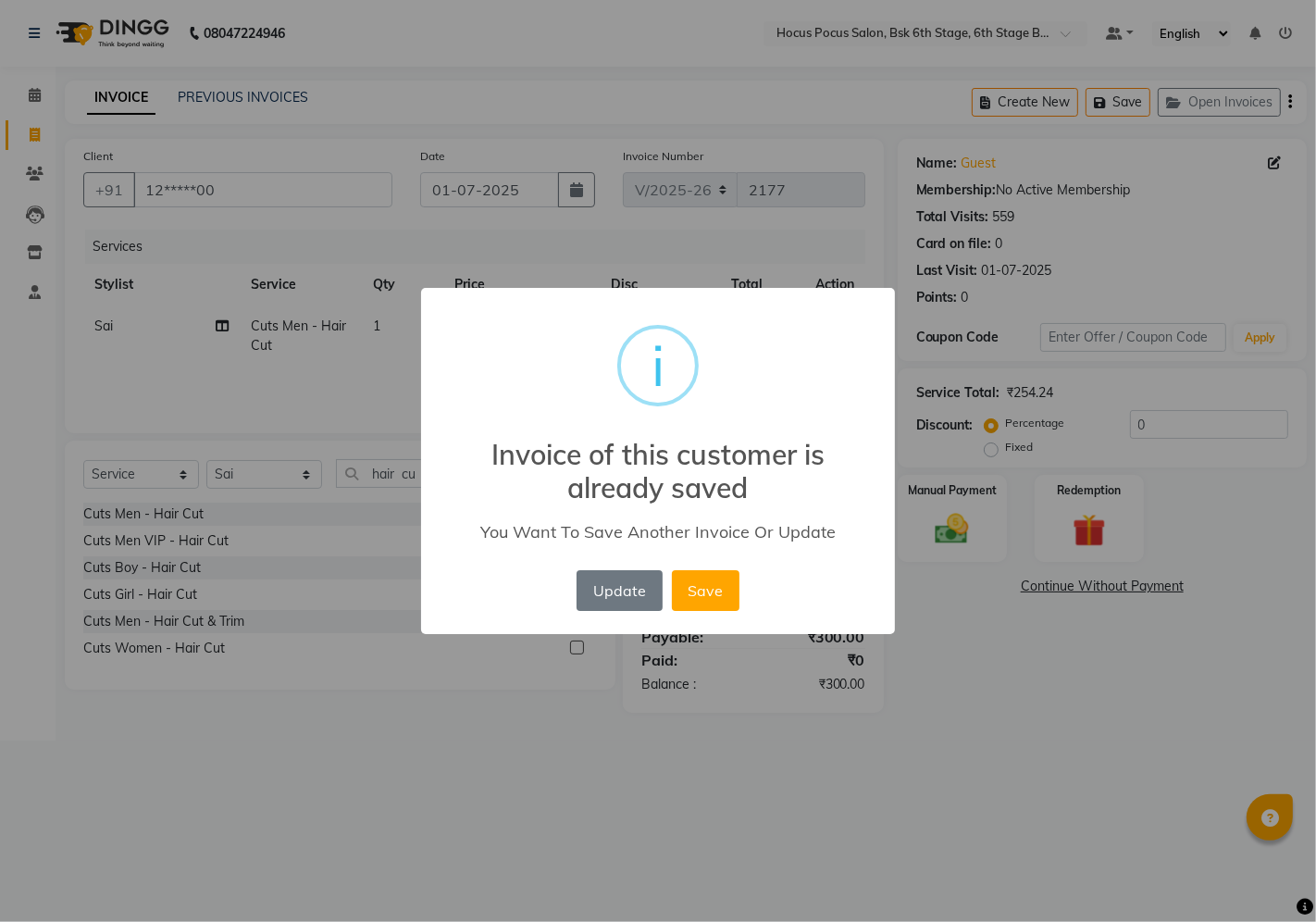 drag, startPoint x: 716, startPoint y: 587, endPoint x: 624, endPoint y: 544, distance: 101.5529 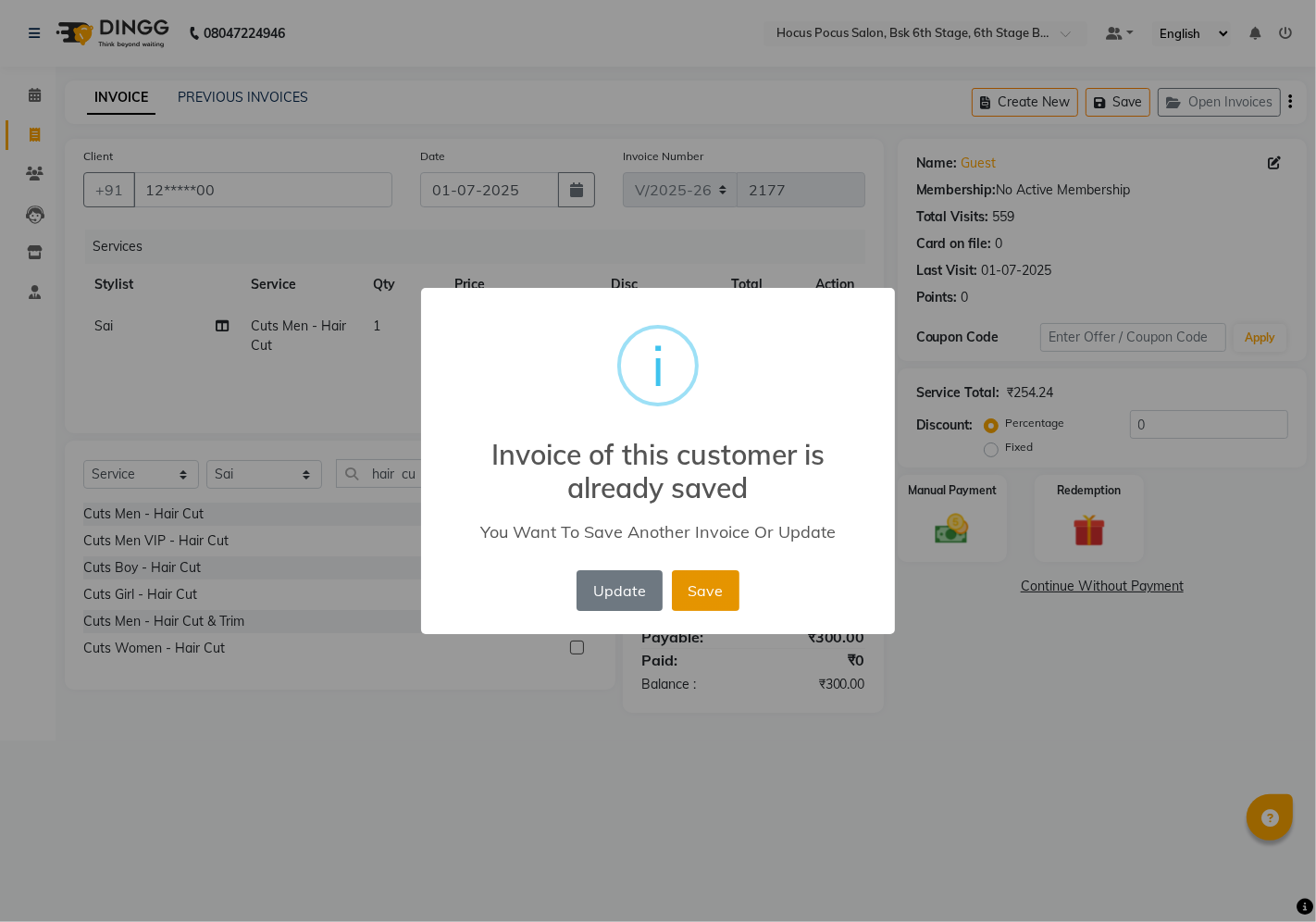 click on "Save" at bounding box center (705, 591) 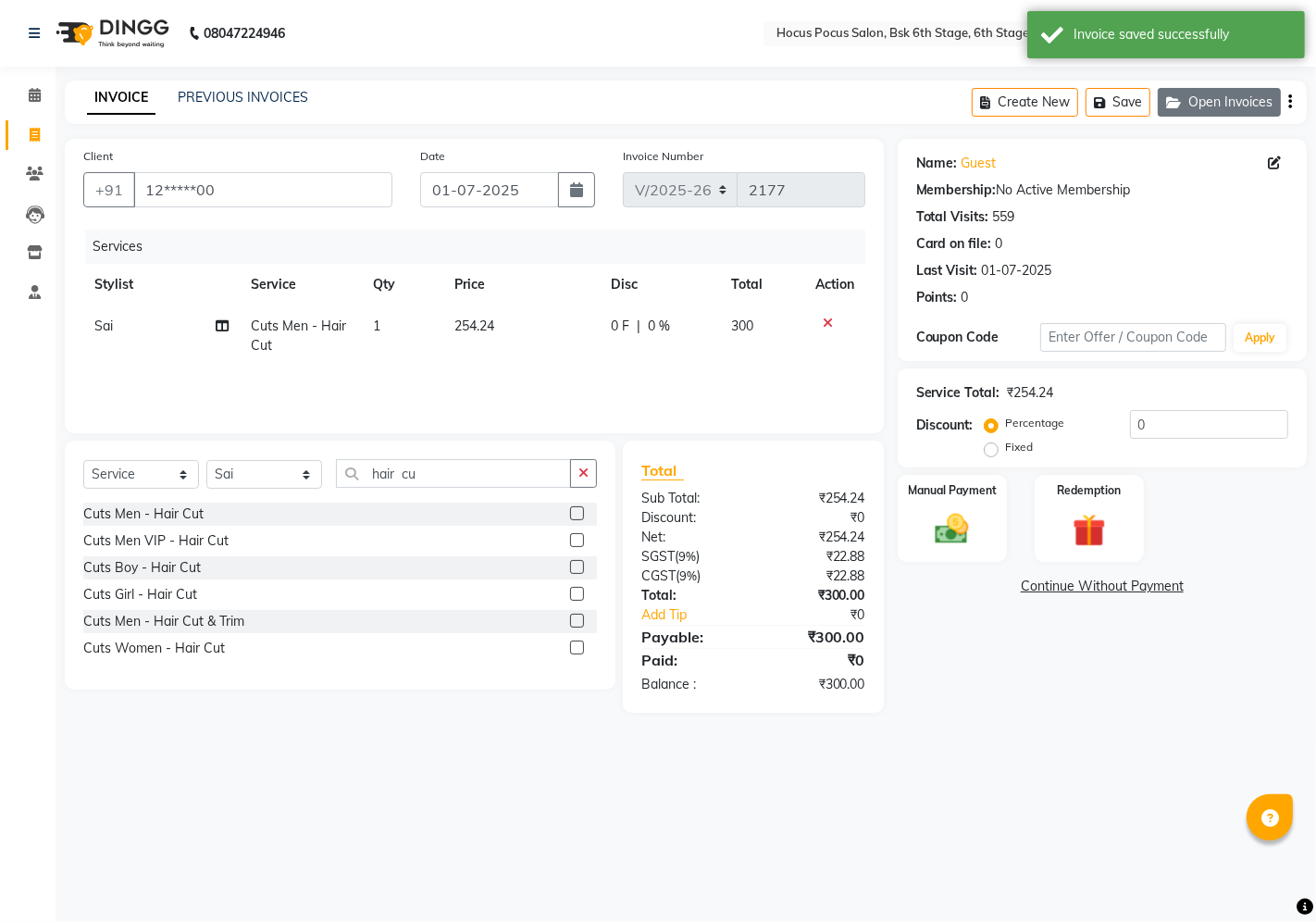 click on "Open Invoices" 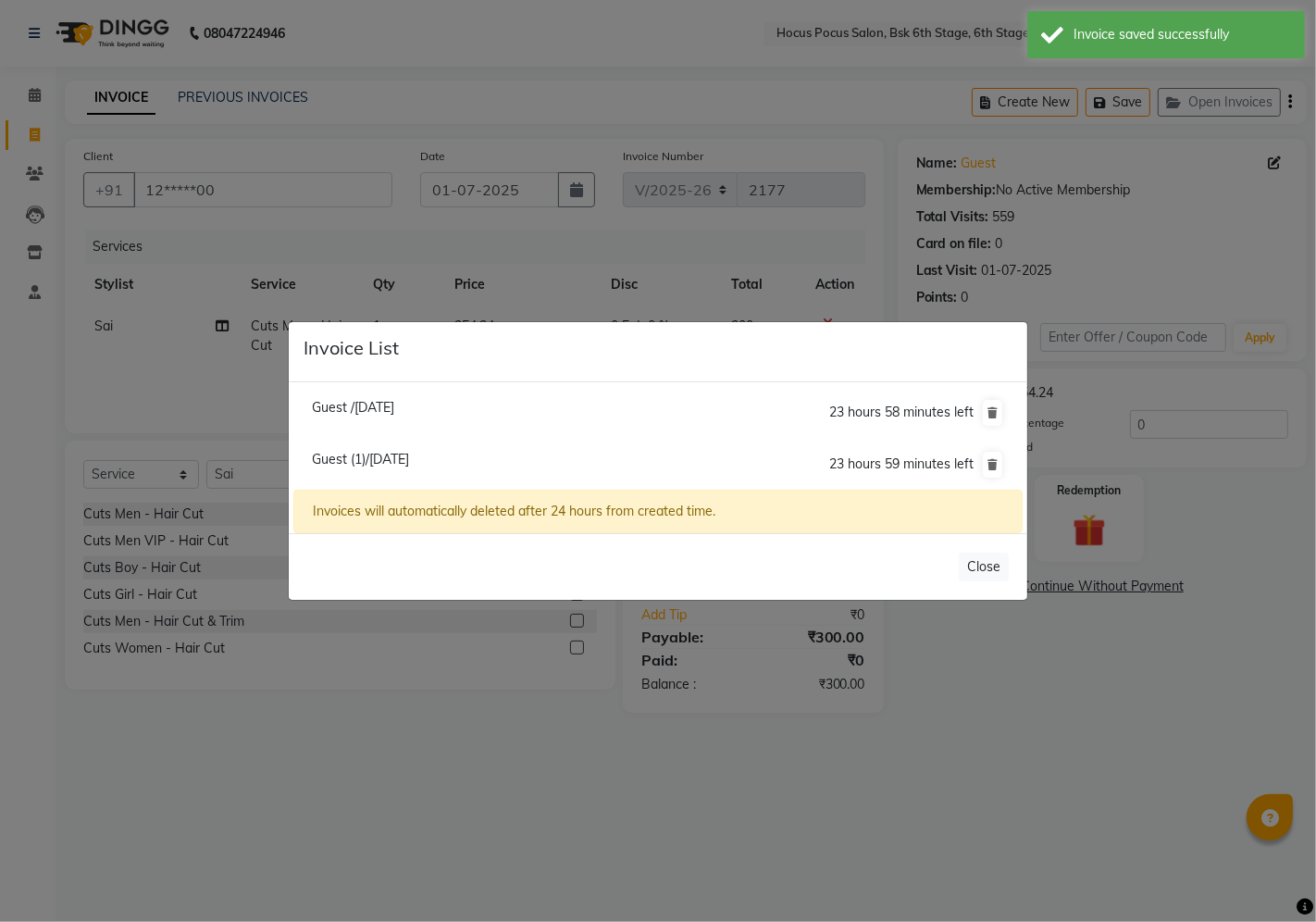 click on "Guest /01 July 2025" 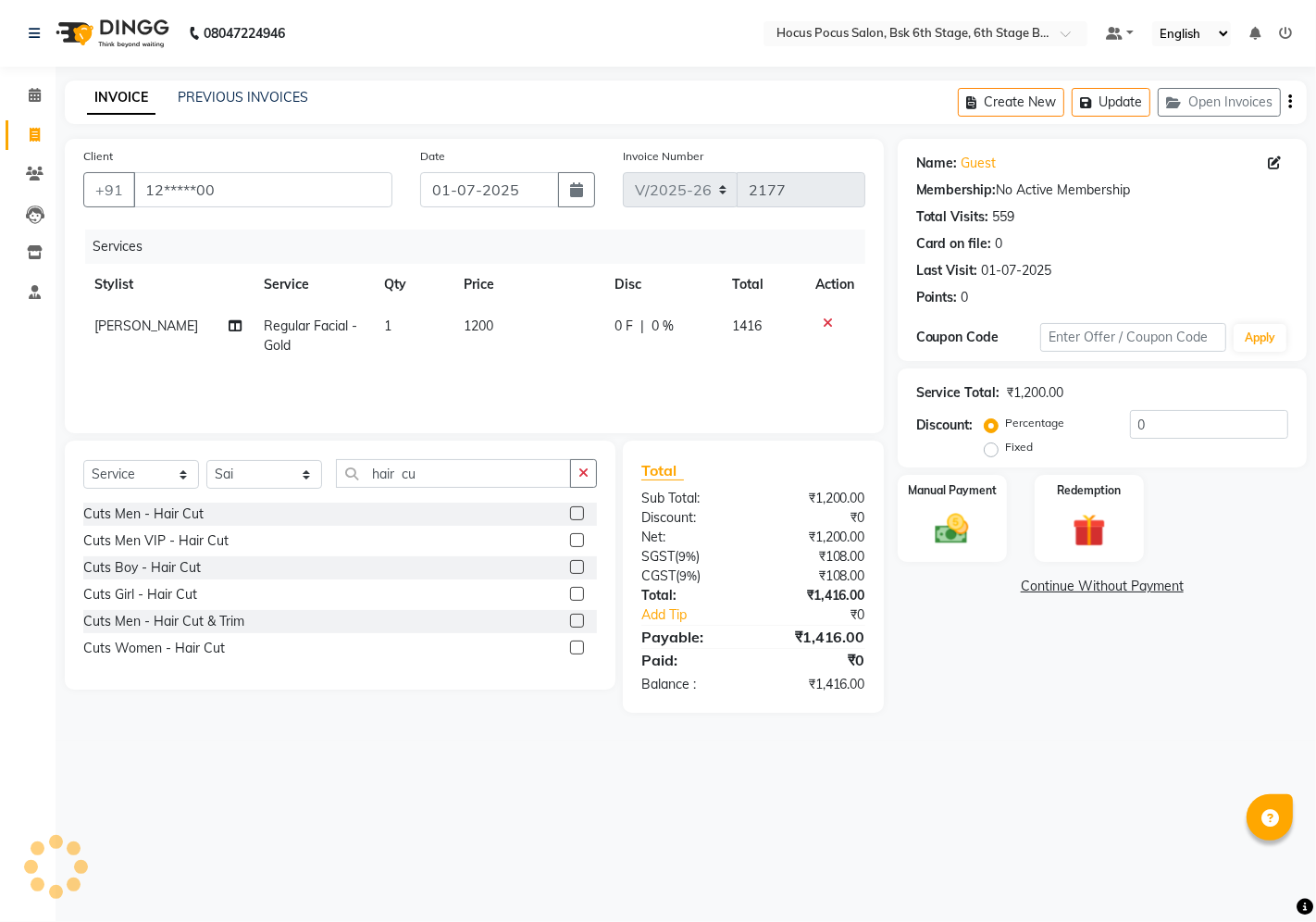 select on "package" 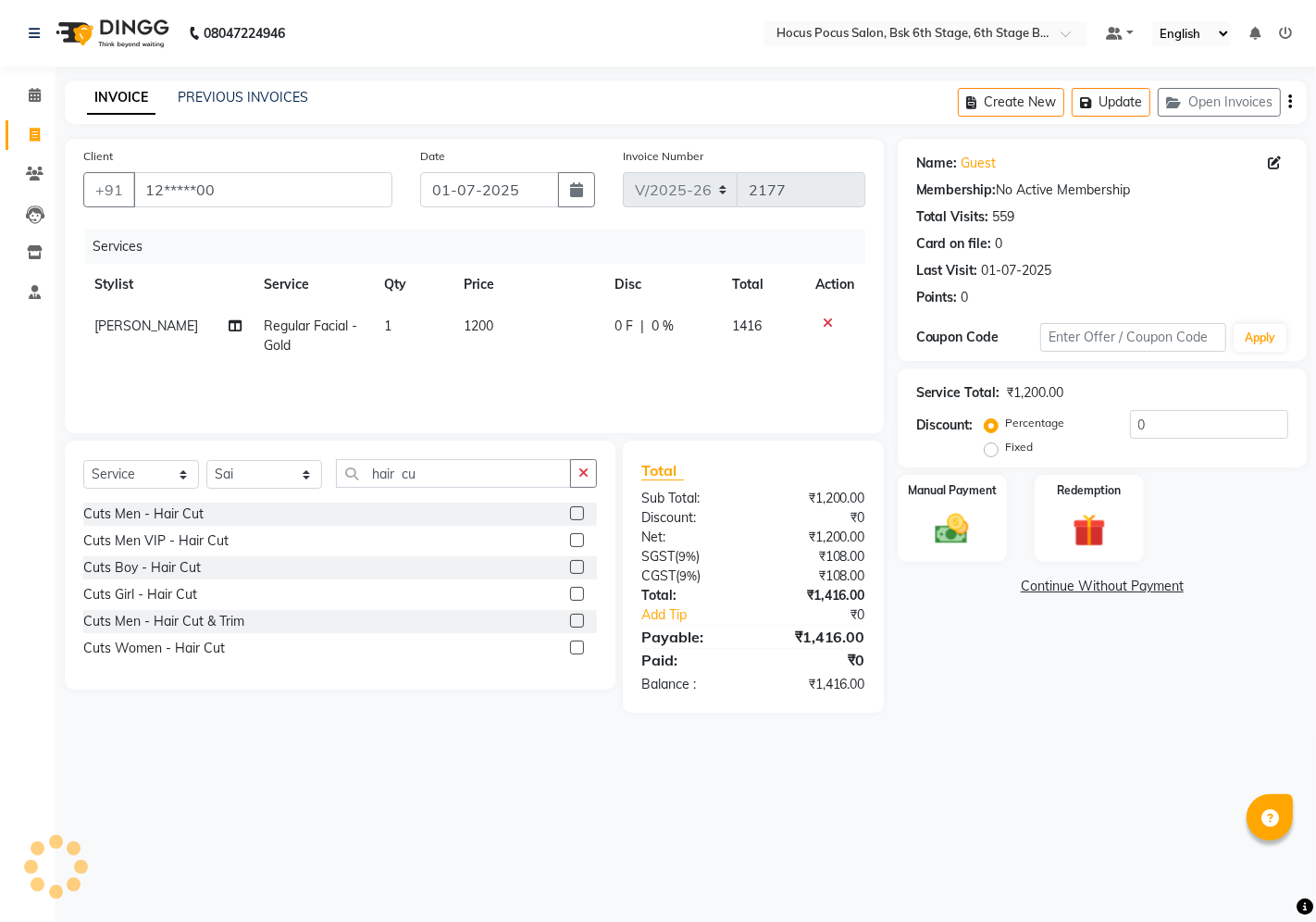 select 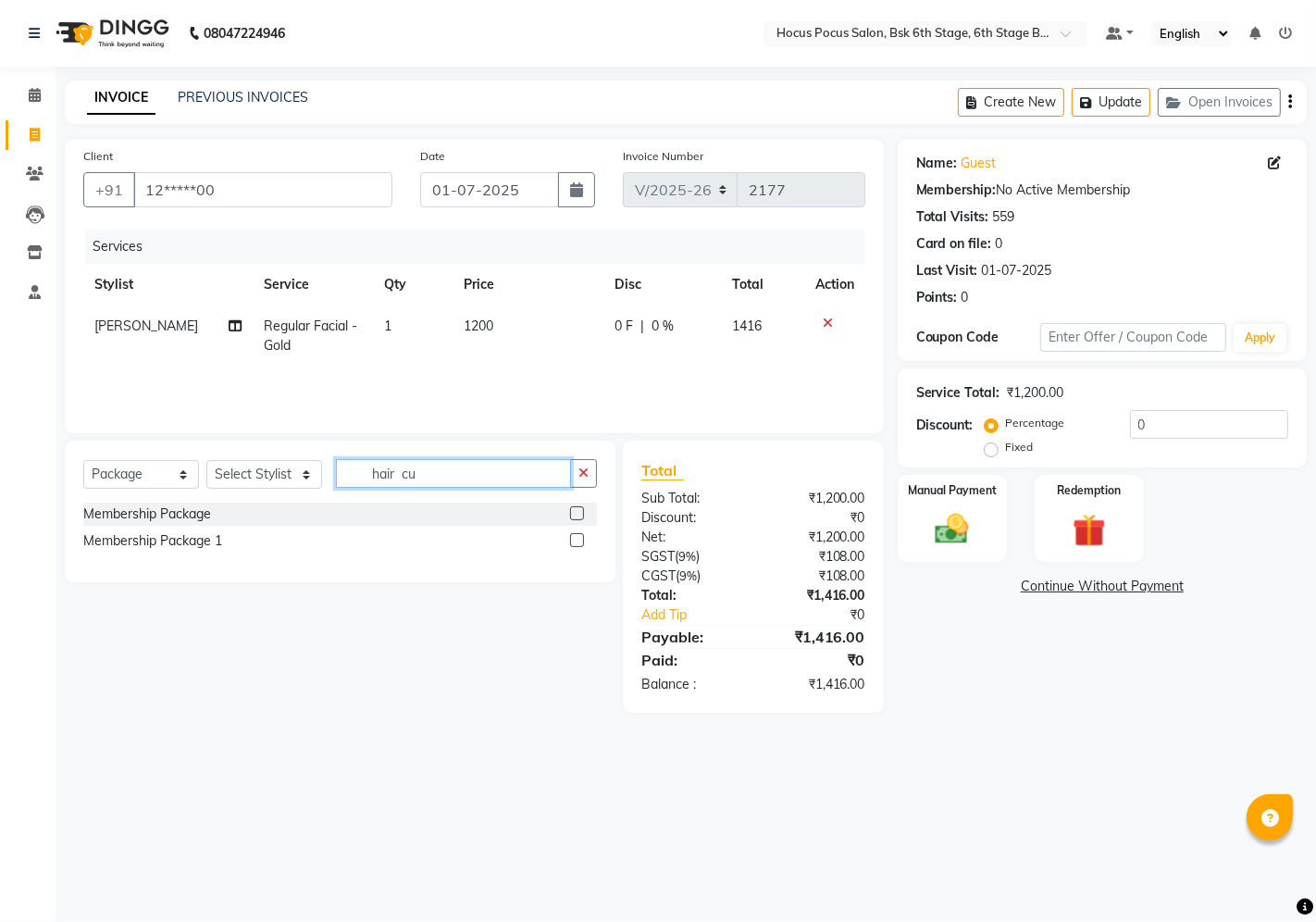 drag, startPoint x: 455, startPoint y: 475, endPoint x: 354, endPoint y: 485, distance: 101.49384 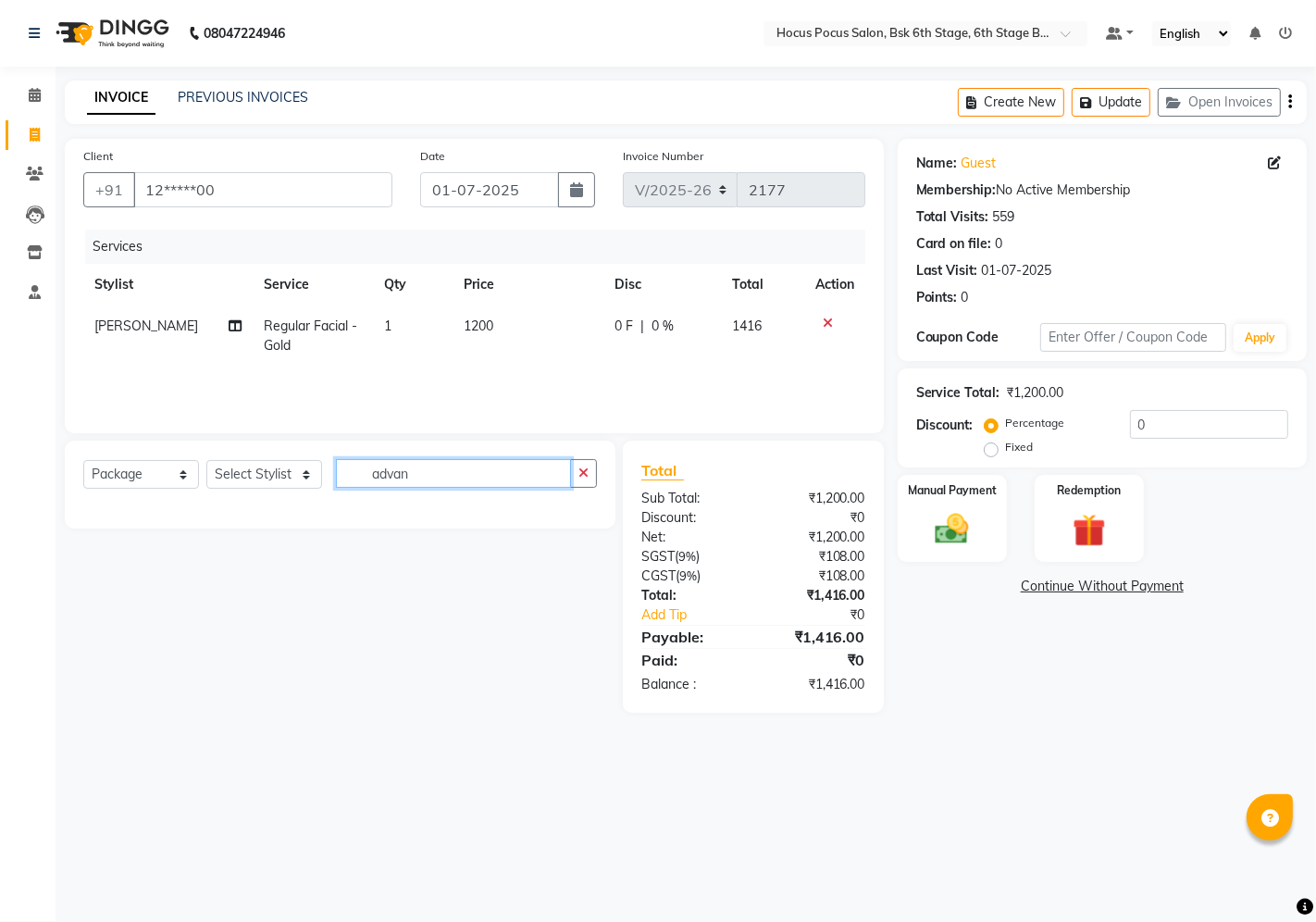type on "advan" 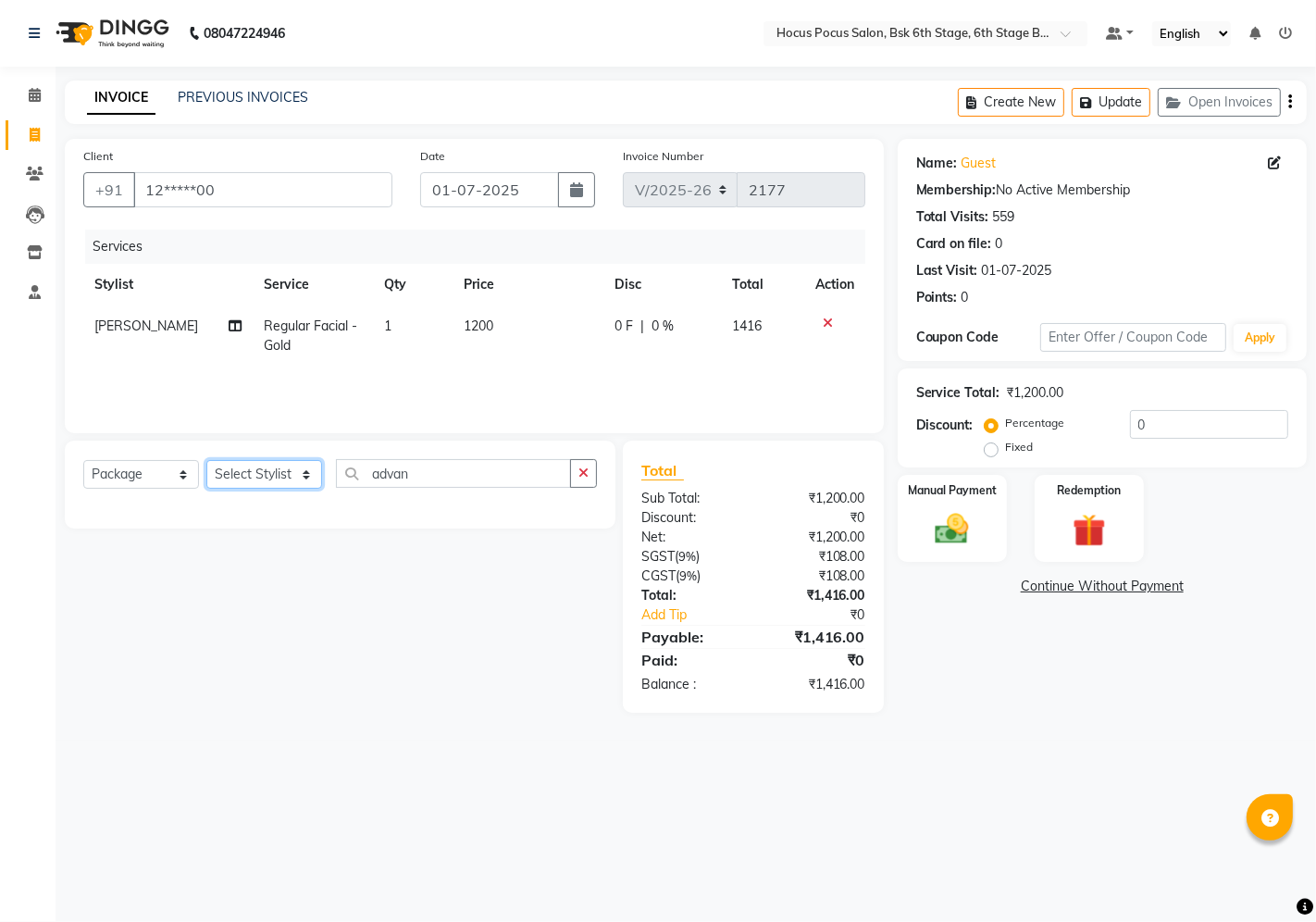 select on "78947" 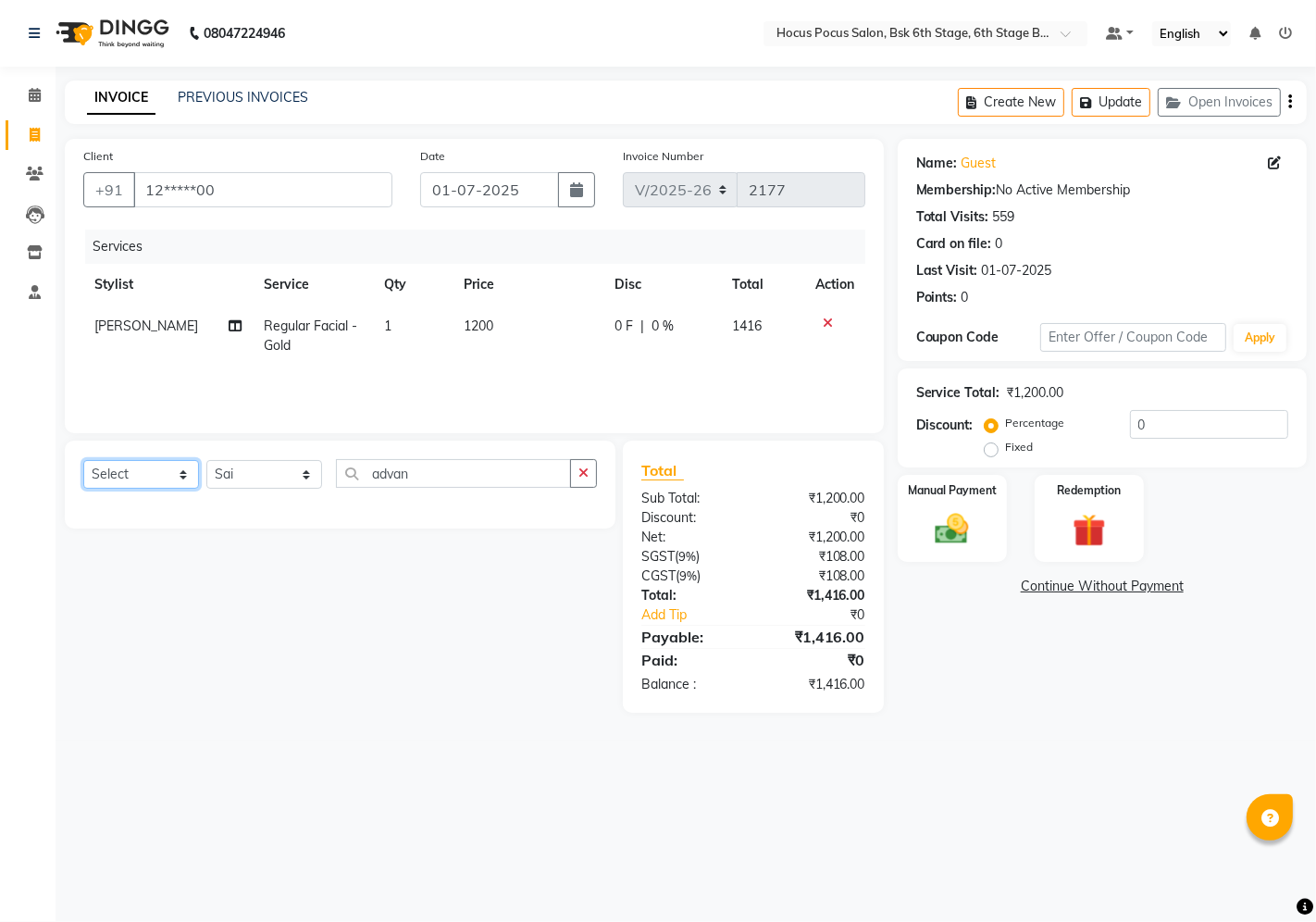 select on "service" 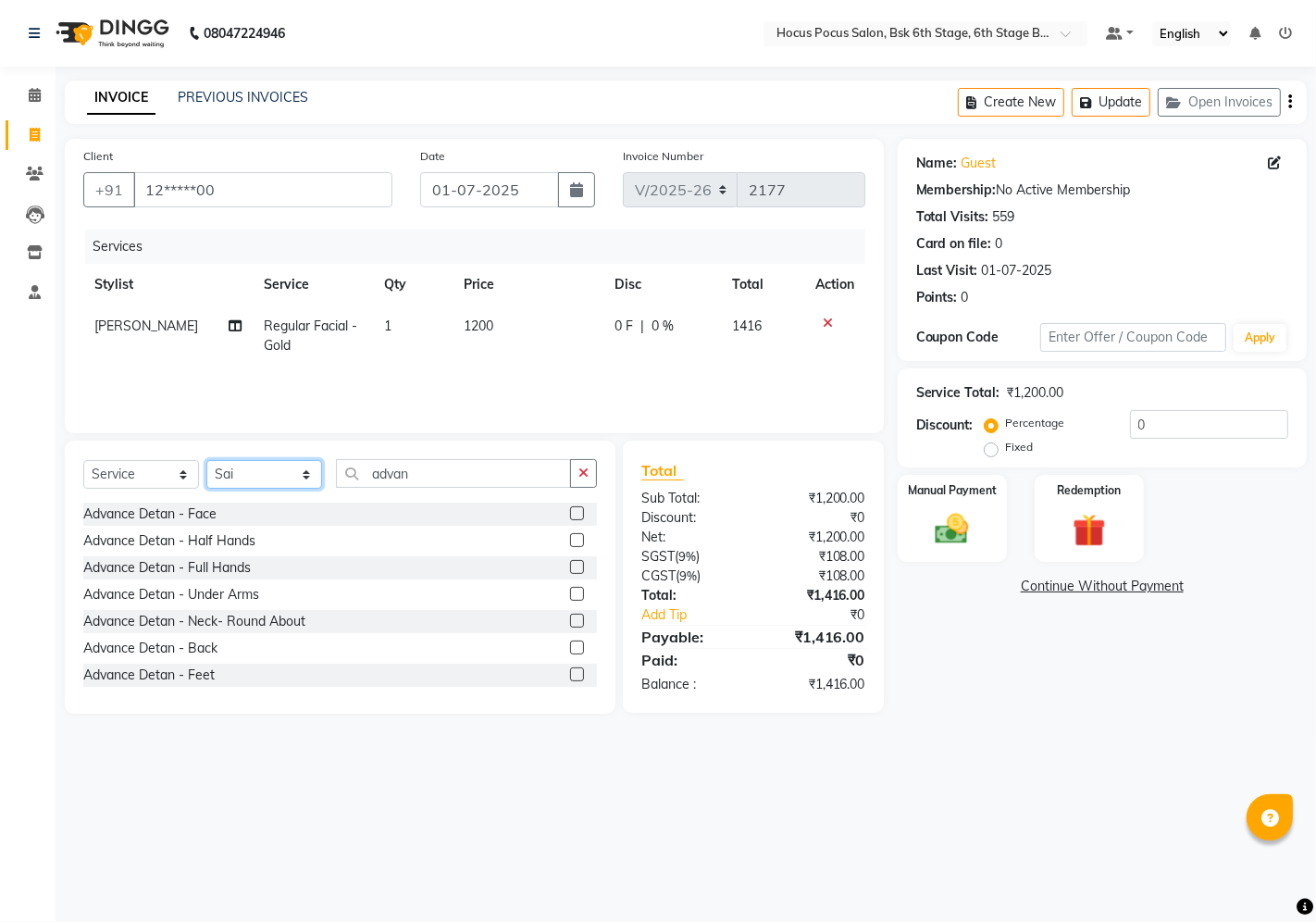 select on "81460" 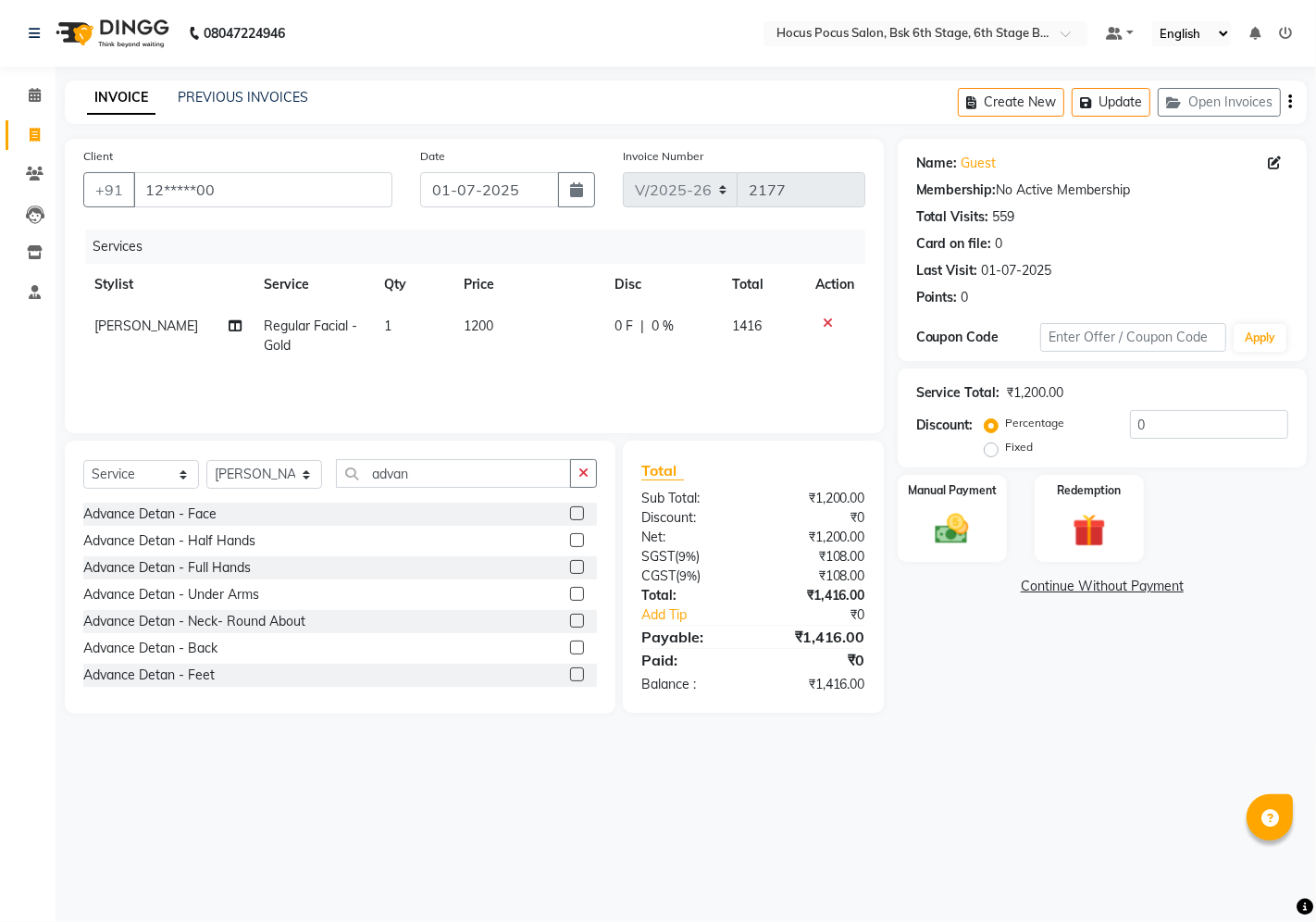 click 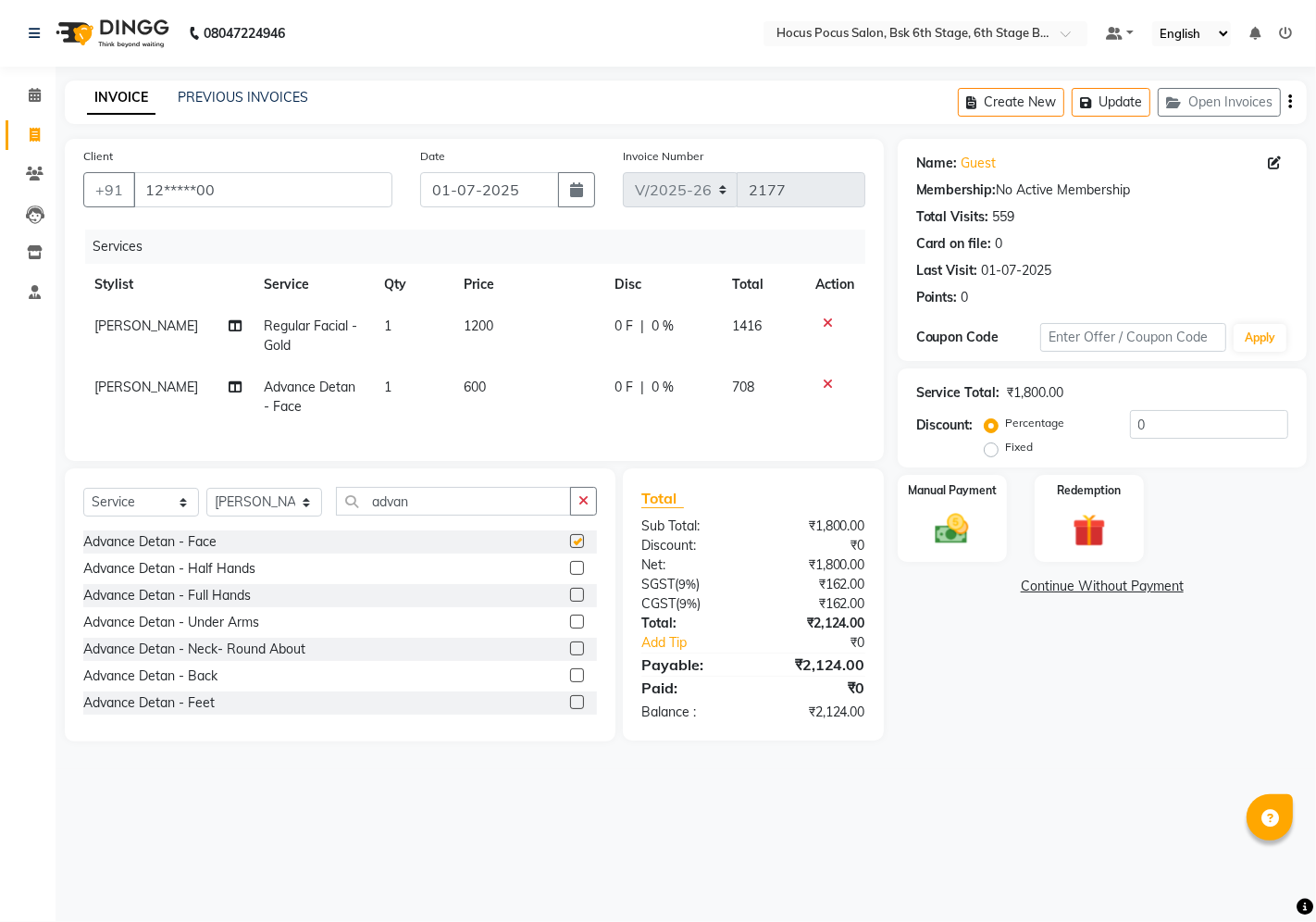 checkbox on "false" 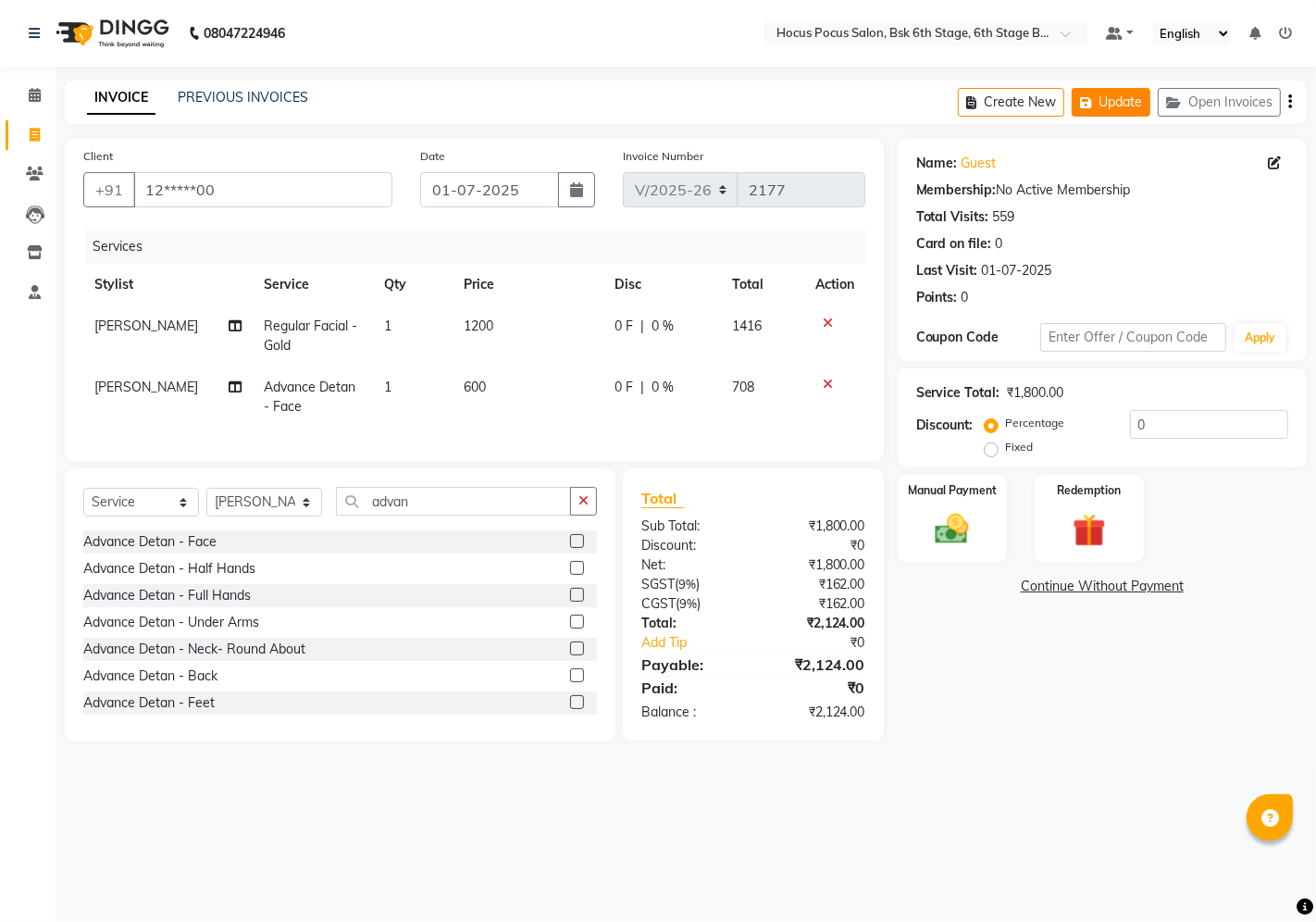 click on "Update" 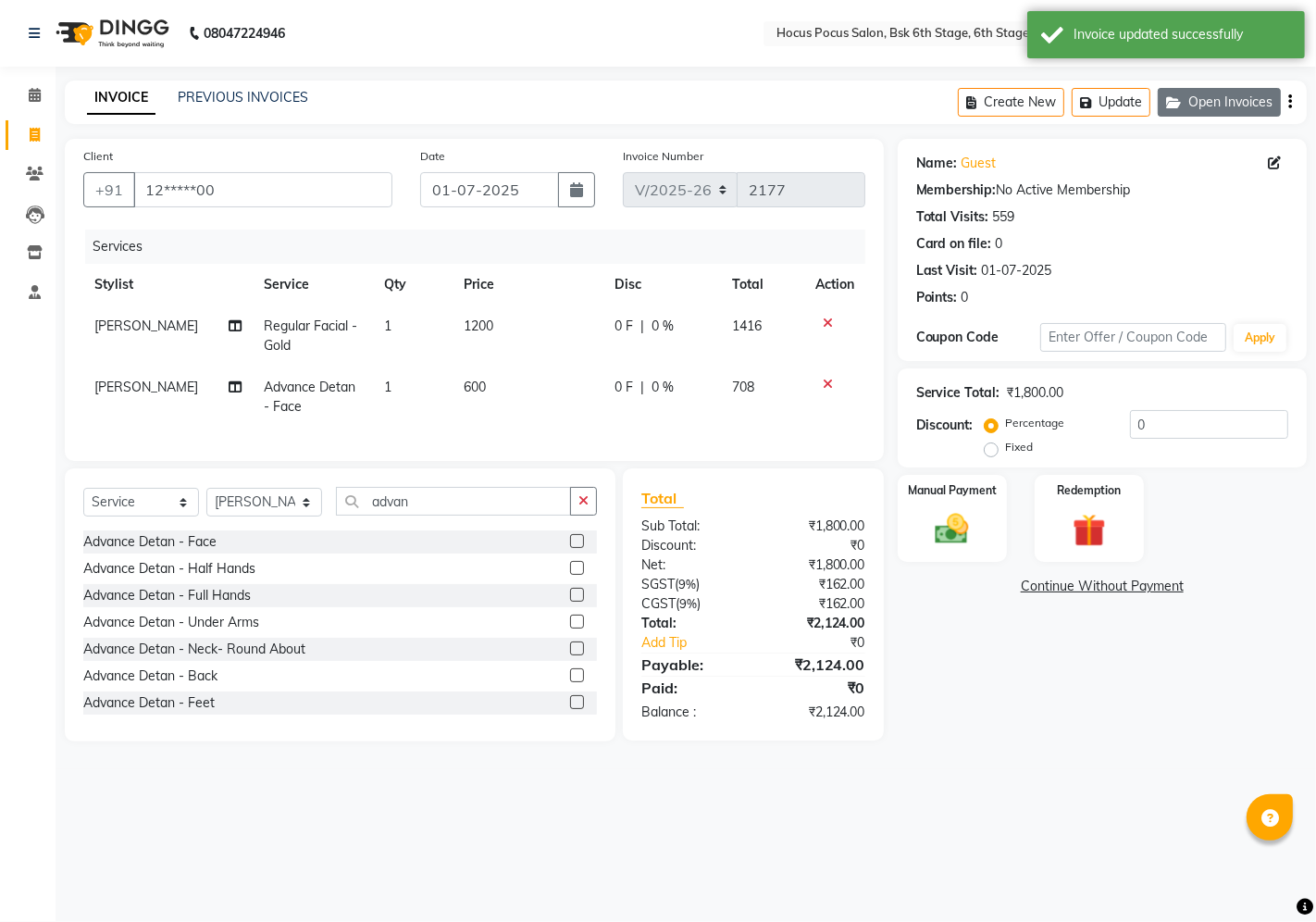 click on "Open Invoices" 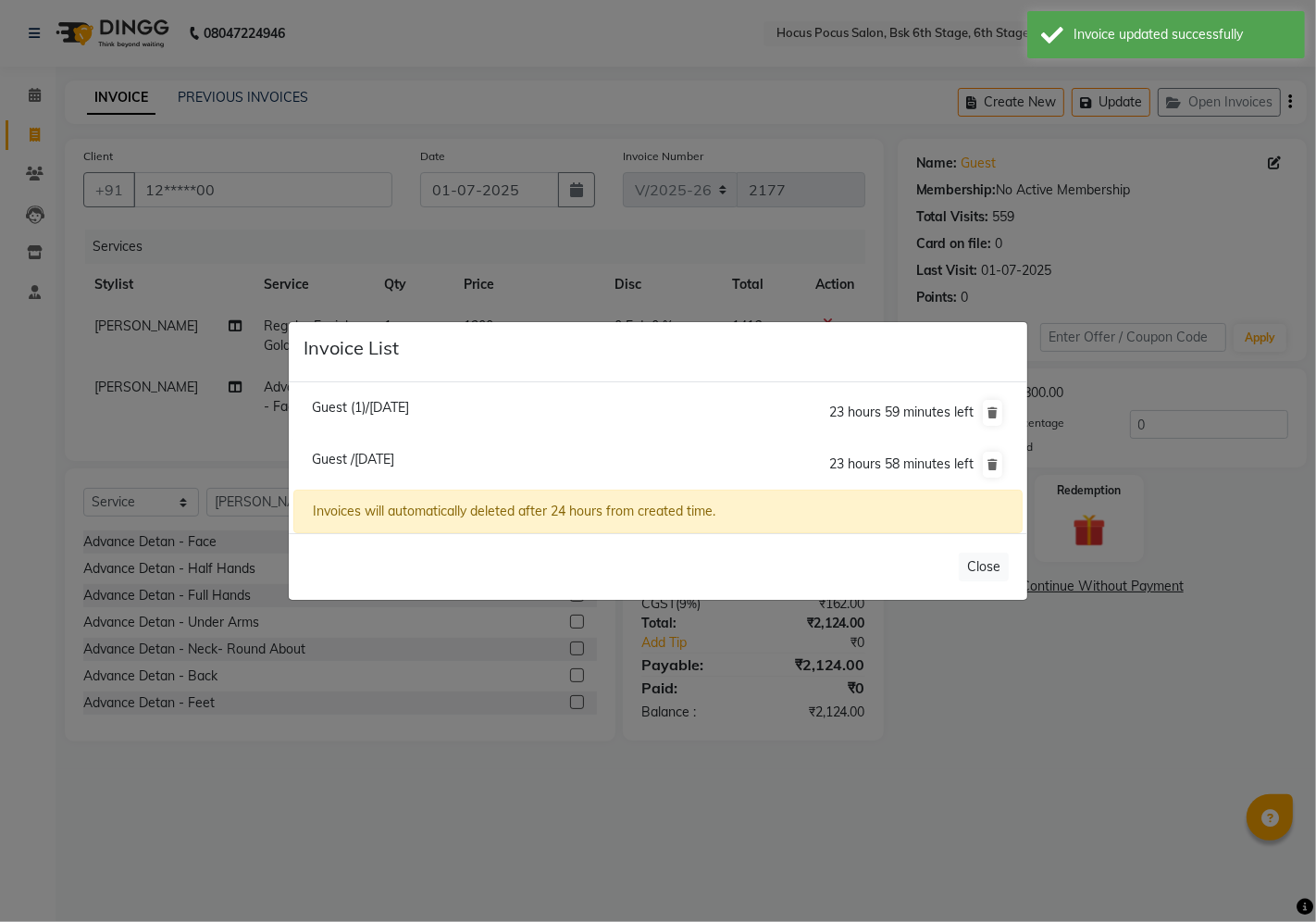 click on "Guest /01 July 2025" 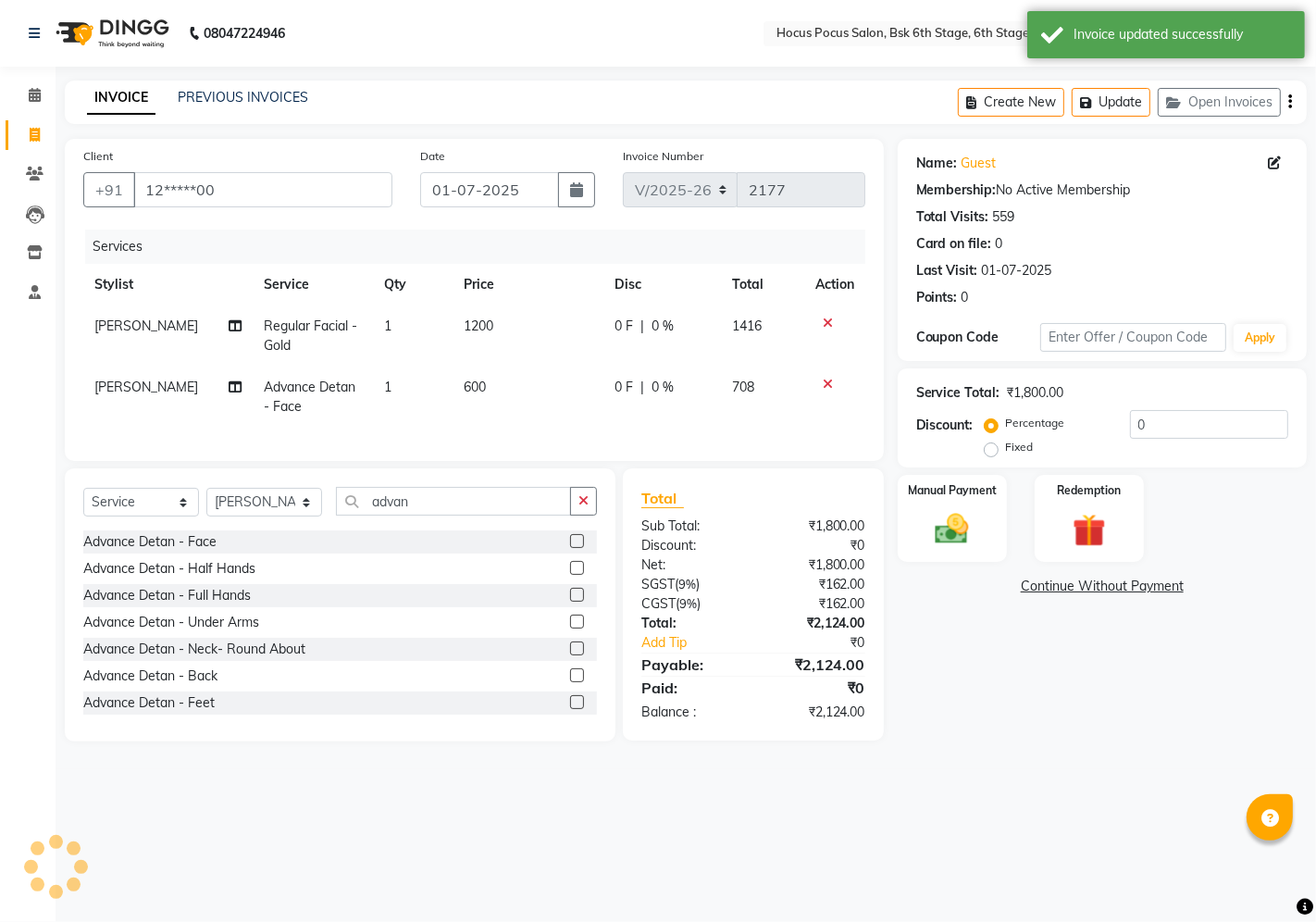 select on "package" 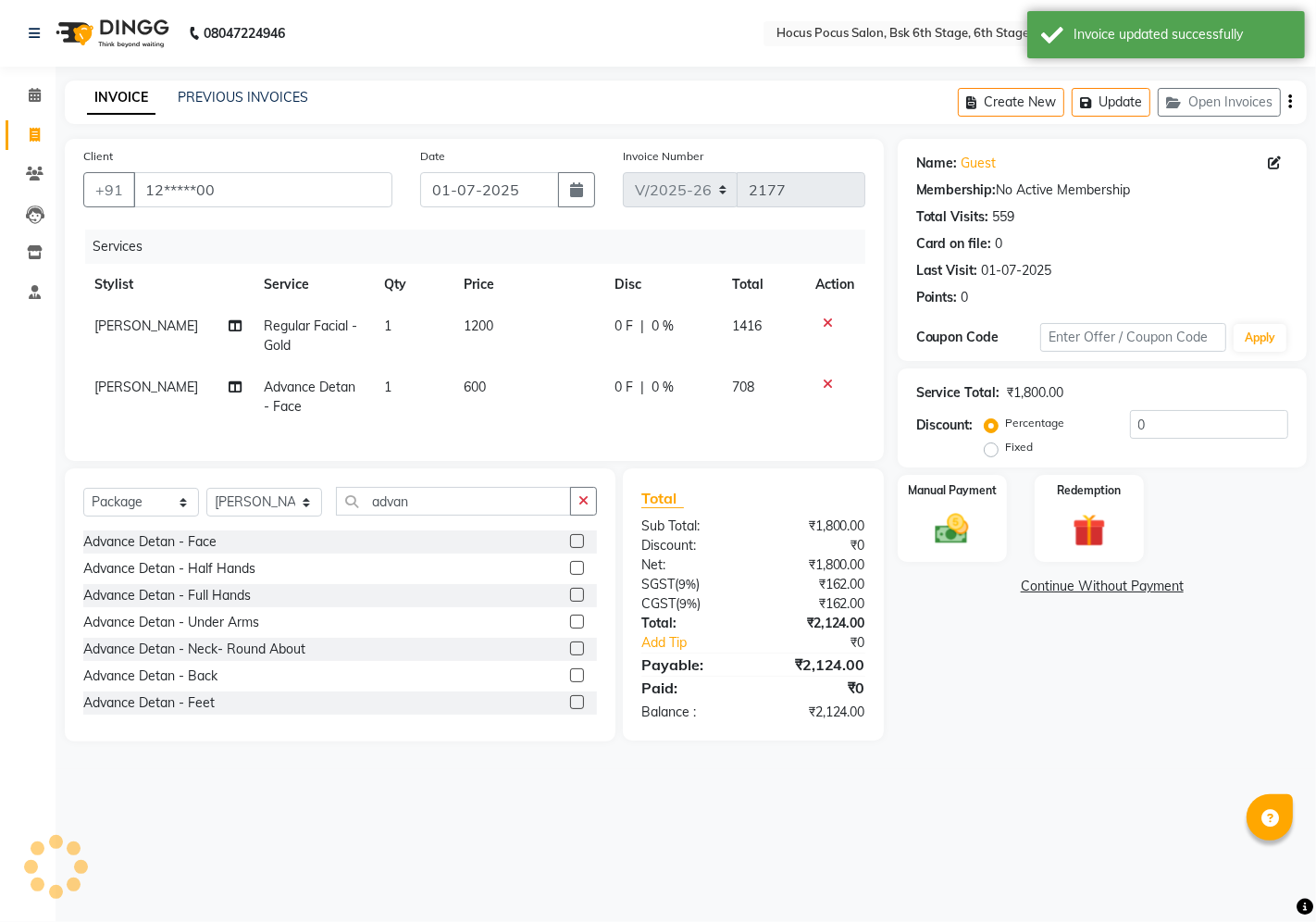 select 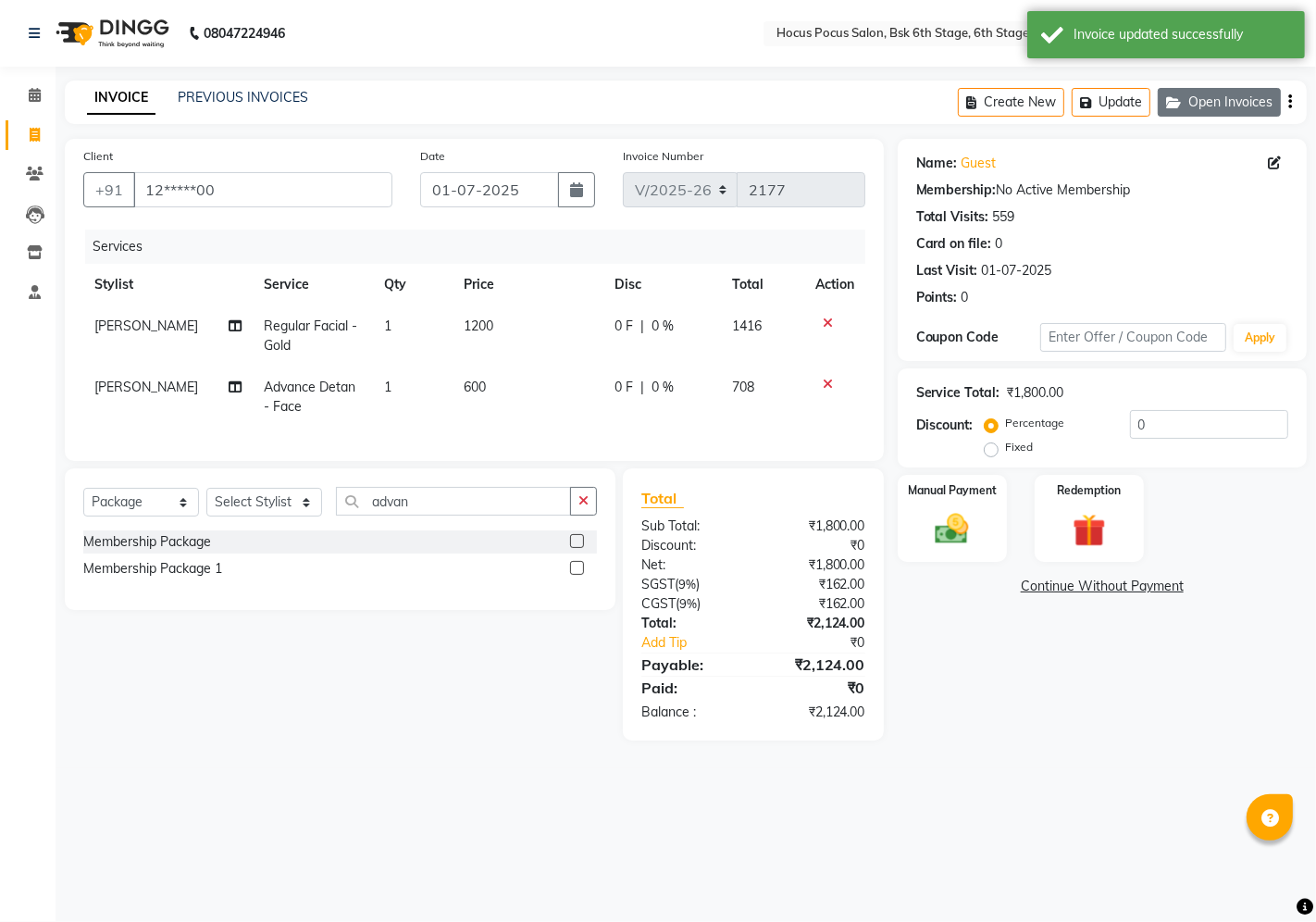click on "Open Invoices" 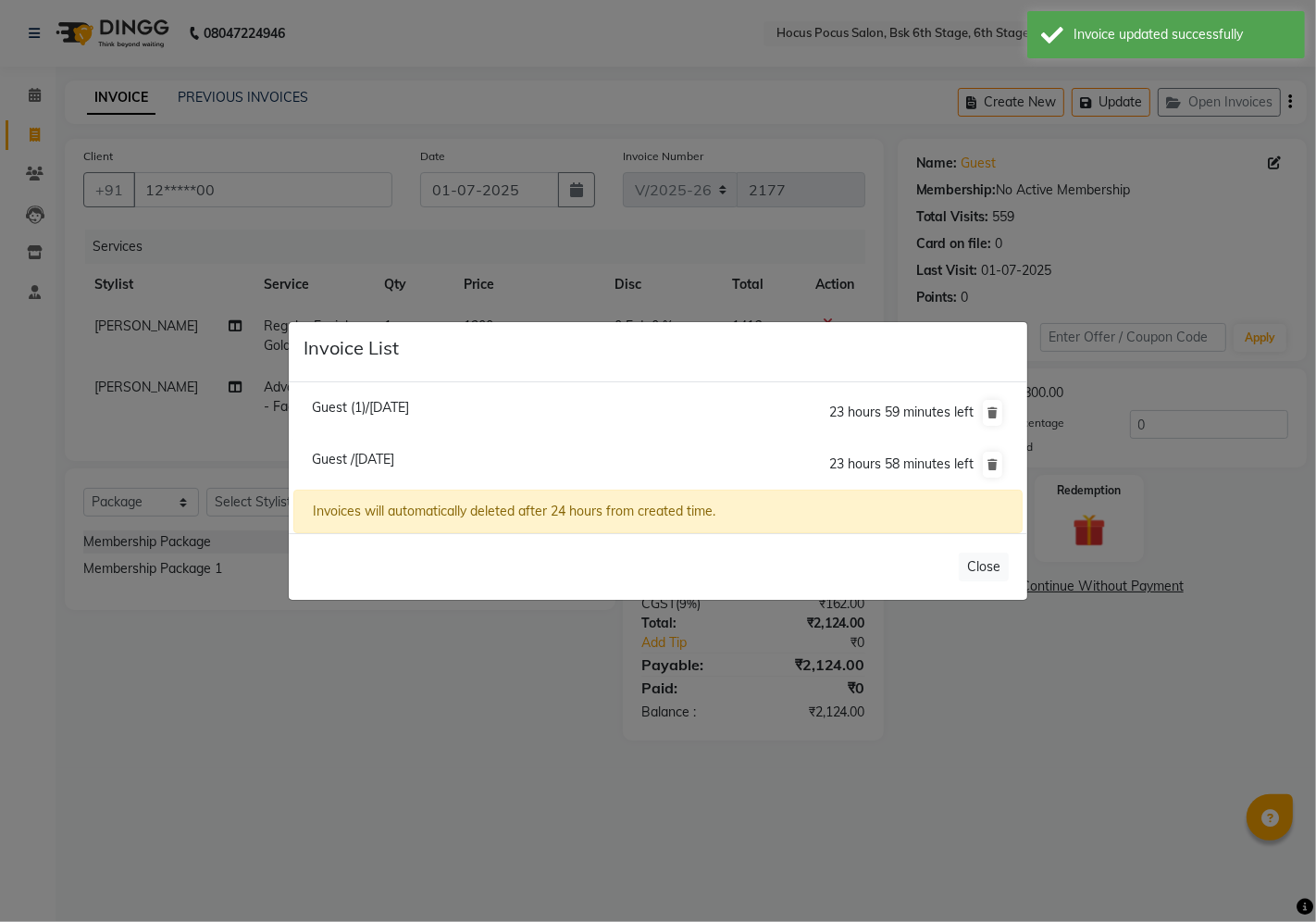 click on "Guest (1)/01 July 2025" 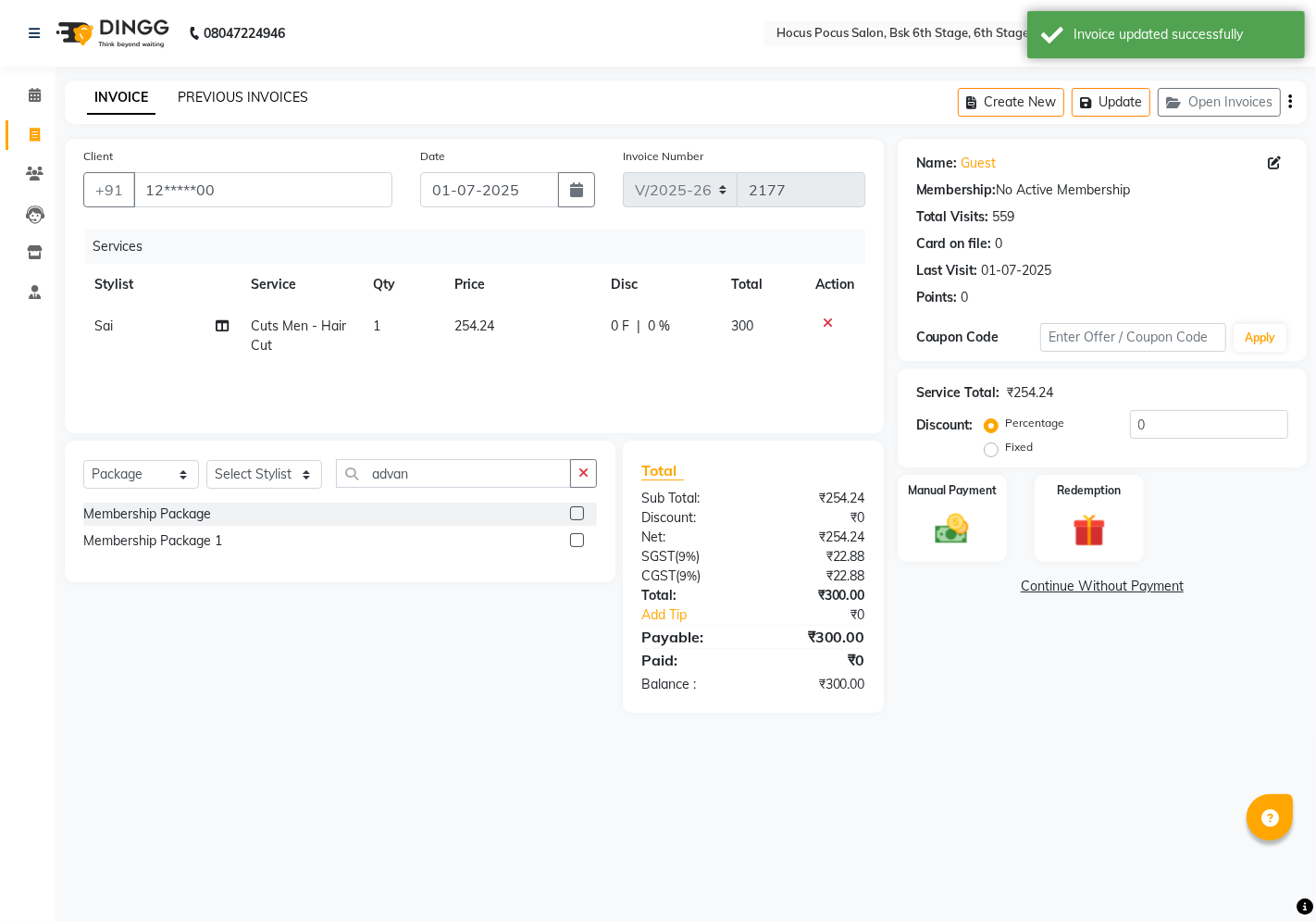 click on "PREVIOUS INVOICES" 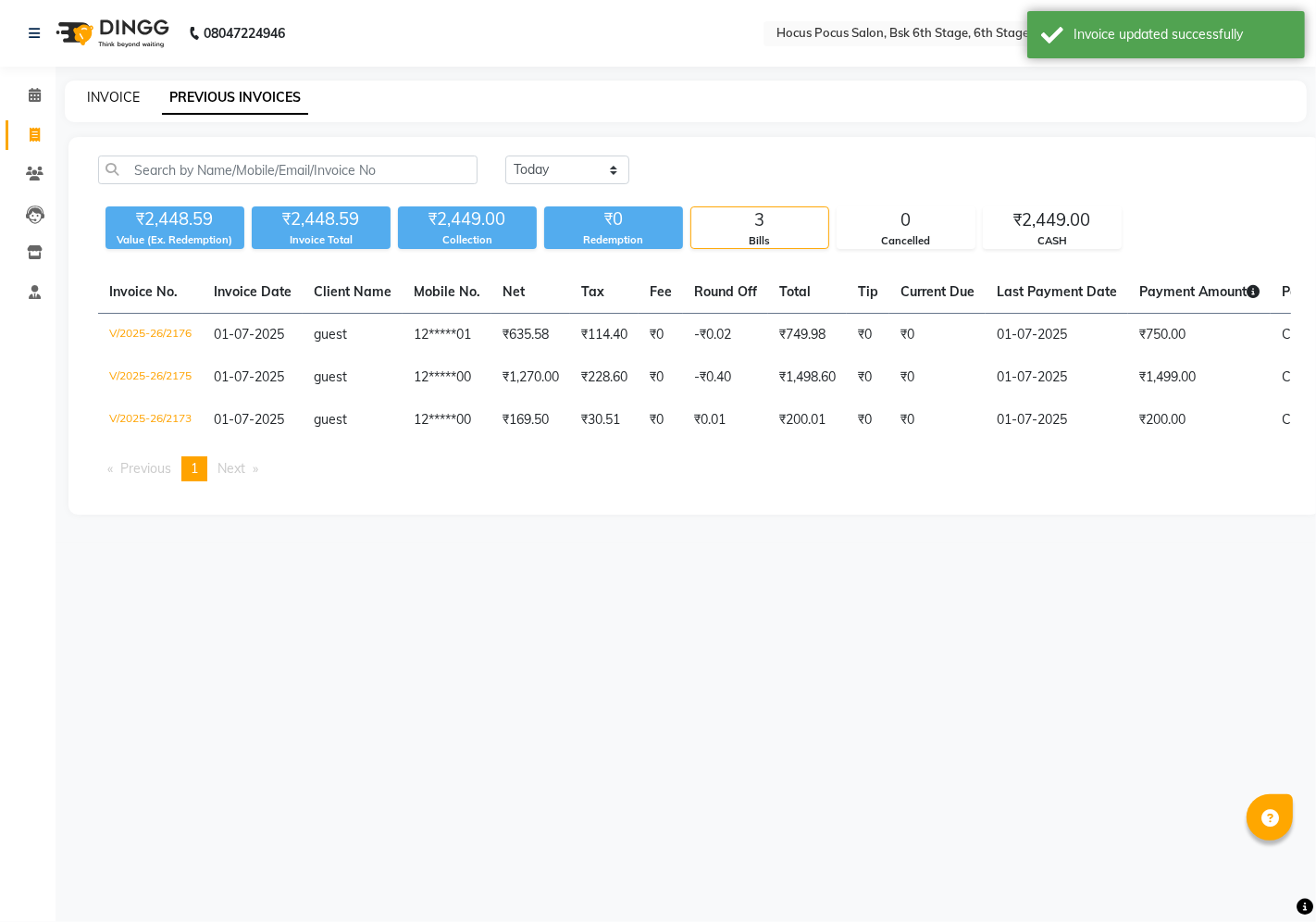 click on "INVOICE" 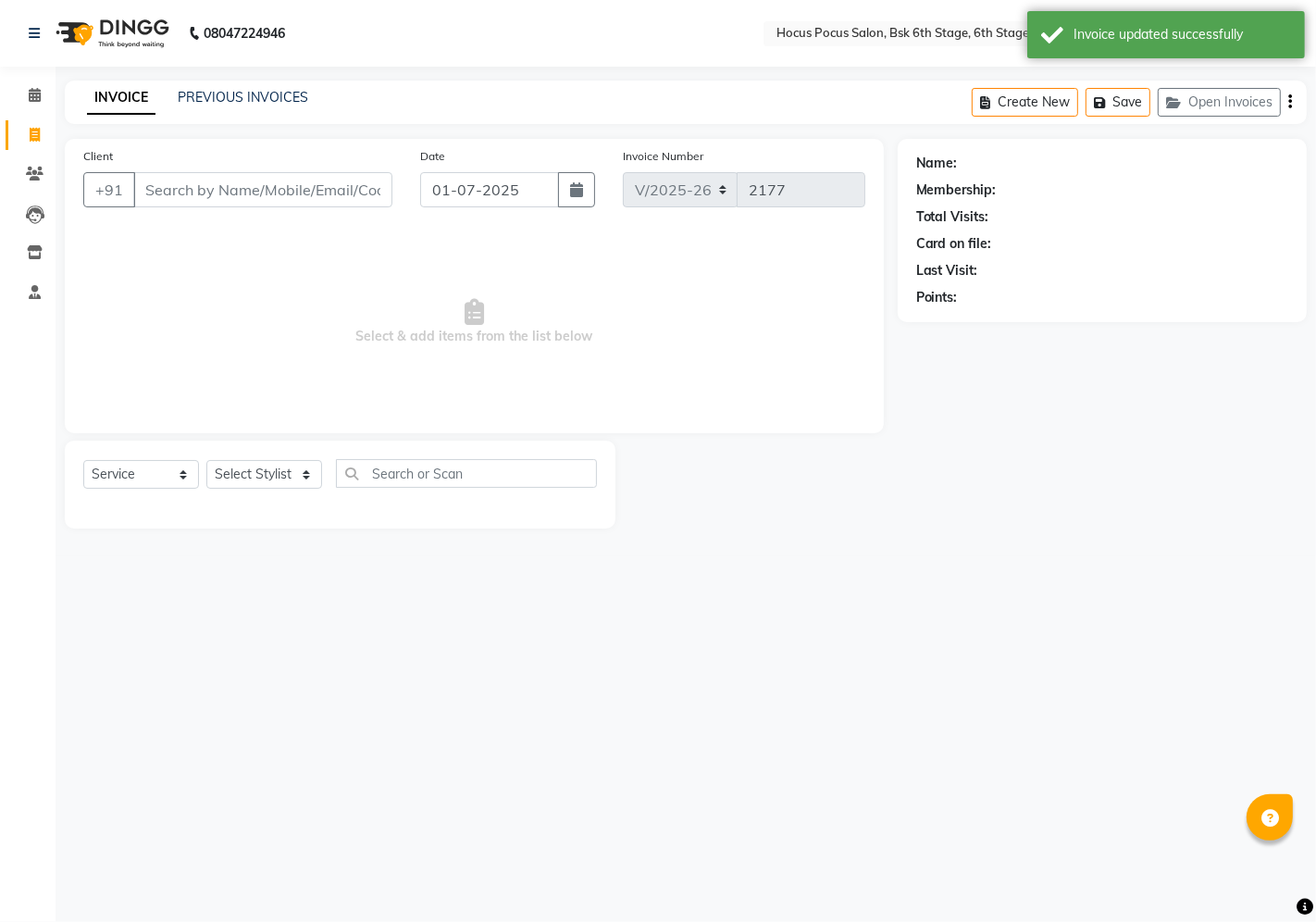 select on "package" 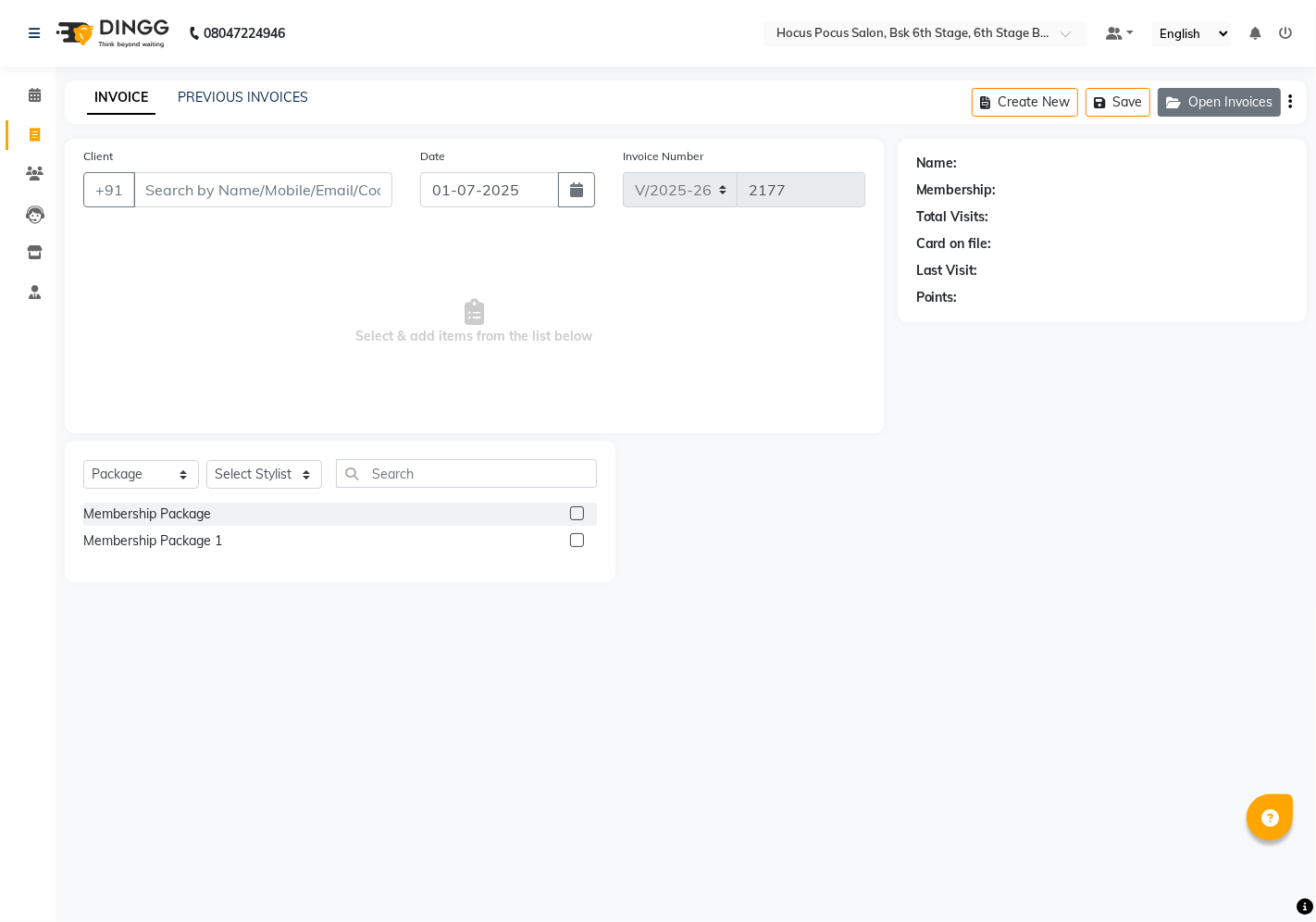 click on "Open Invoices" 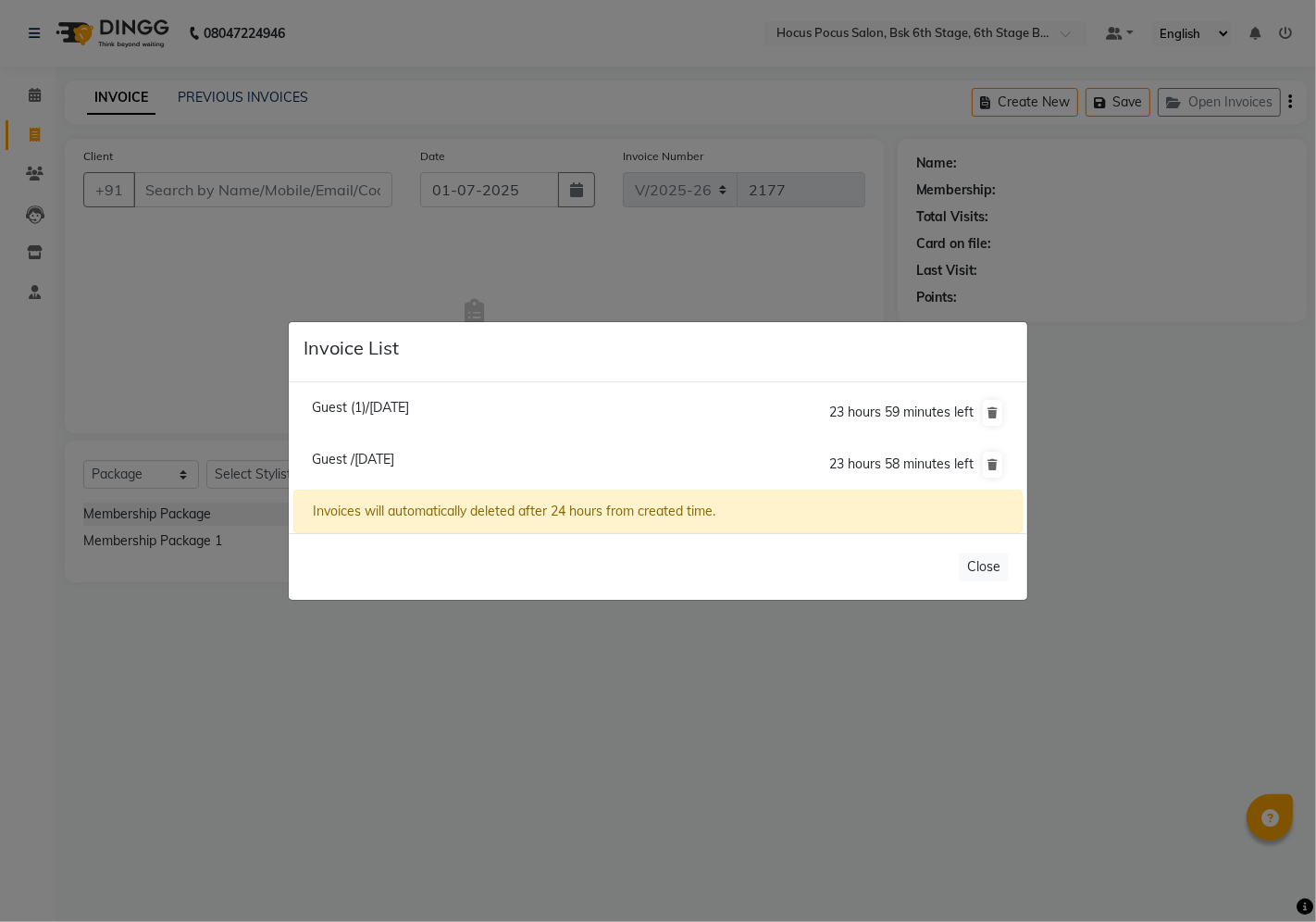 click on "Guest /01 July 2025" 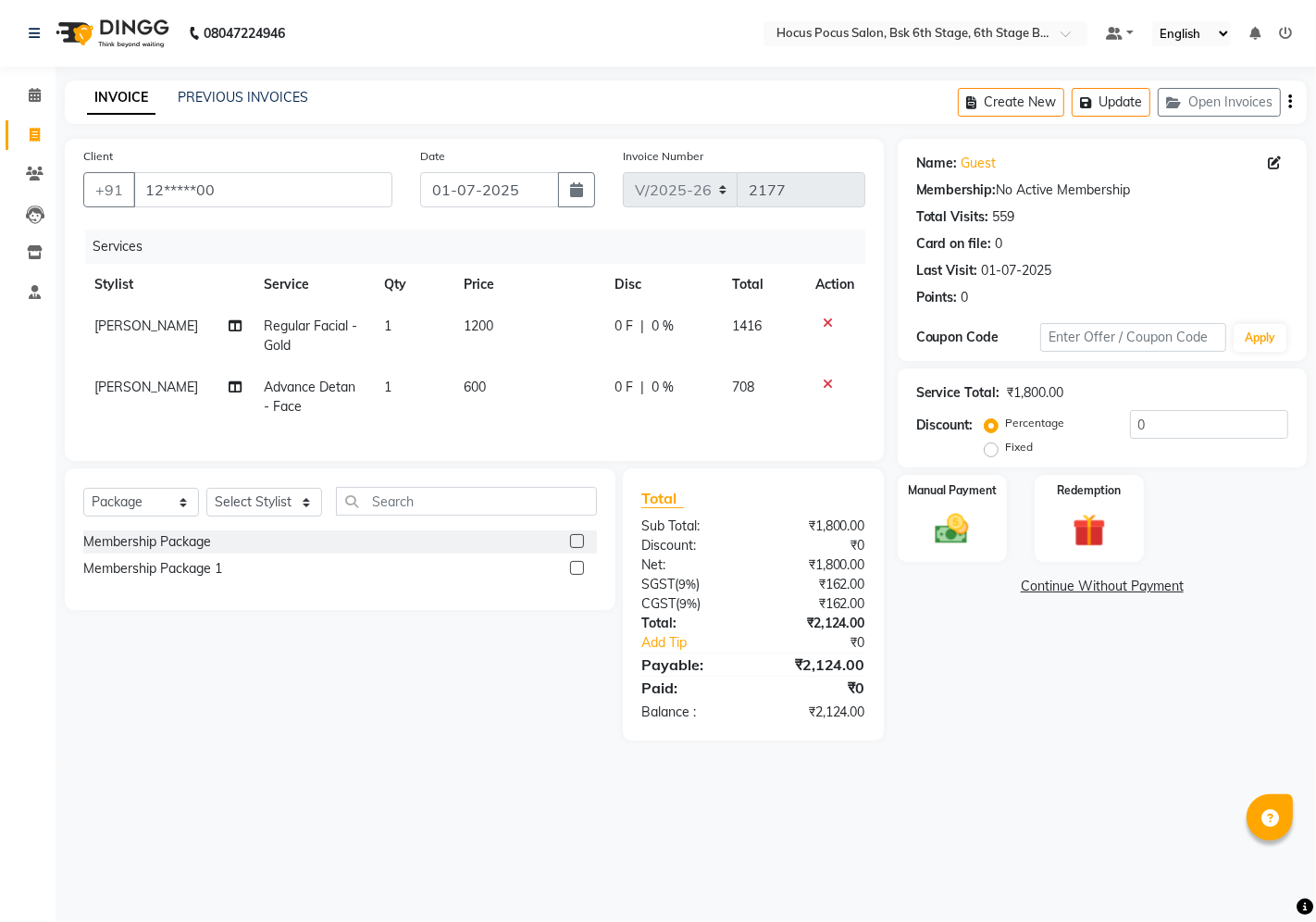 click 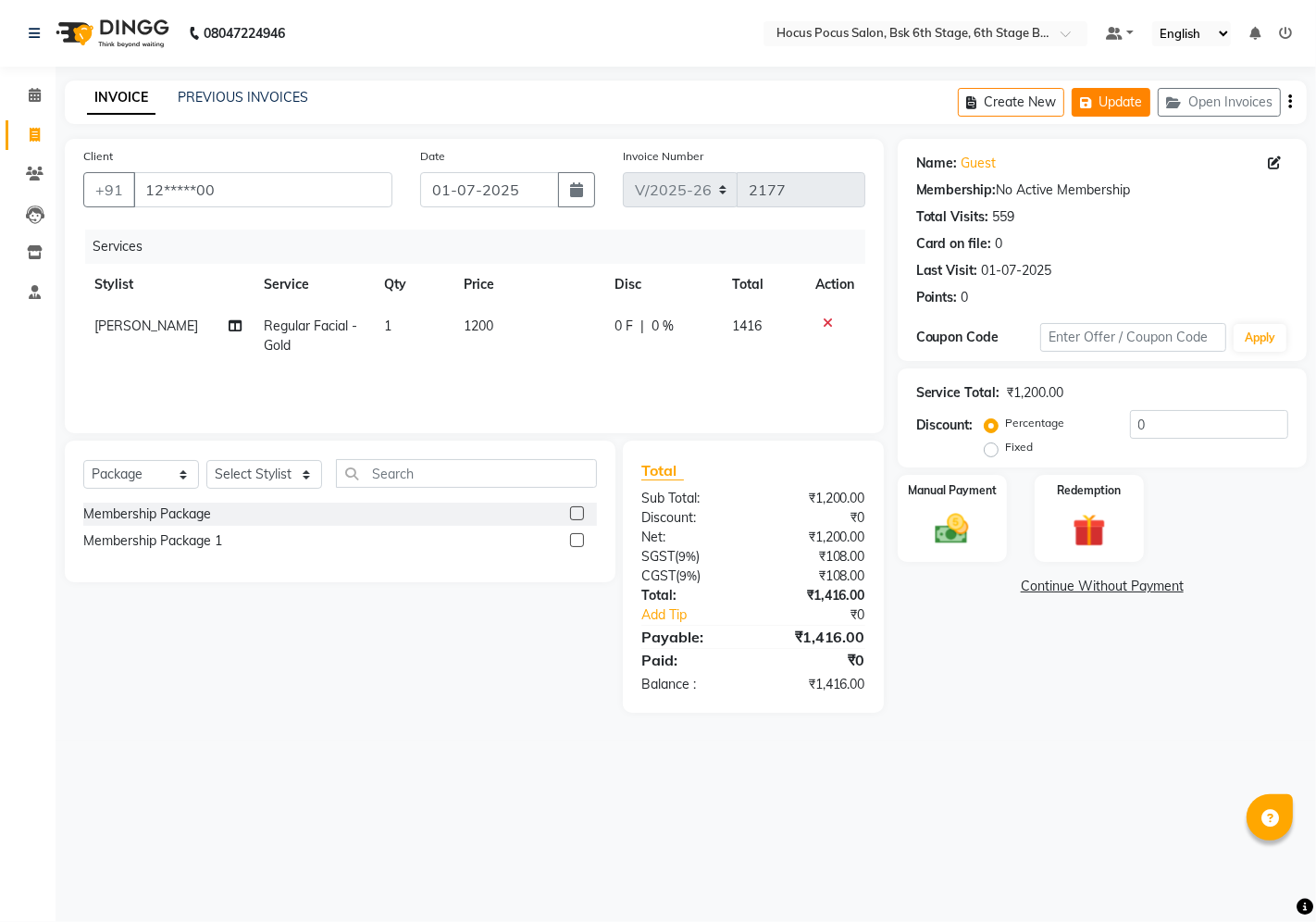 click on "Update" 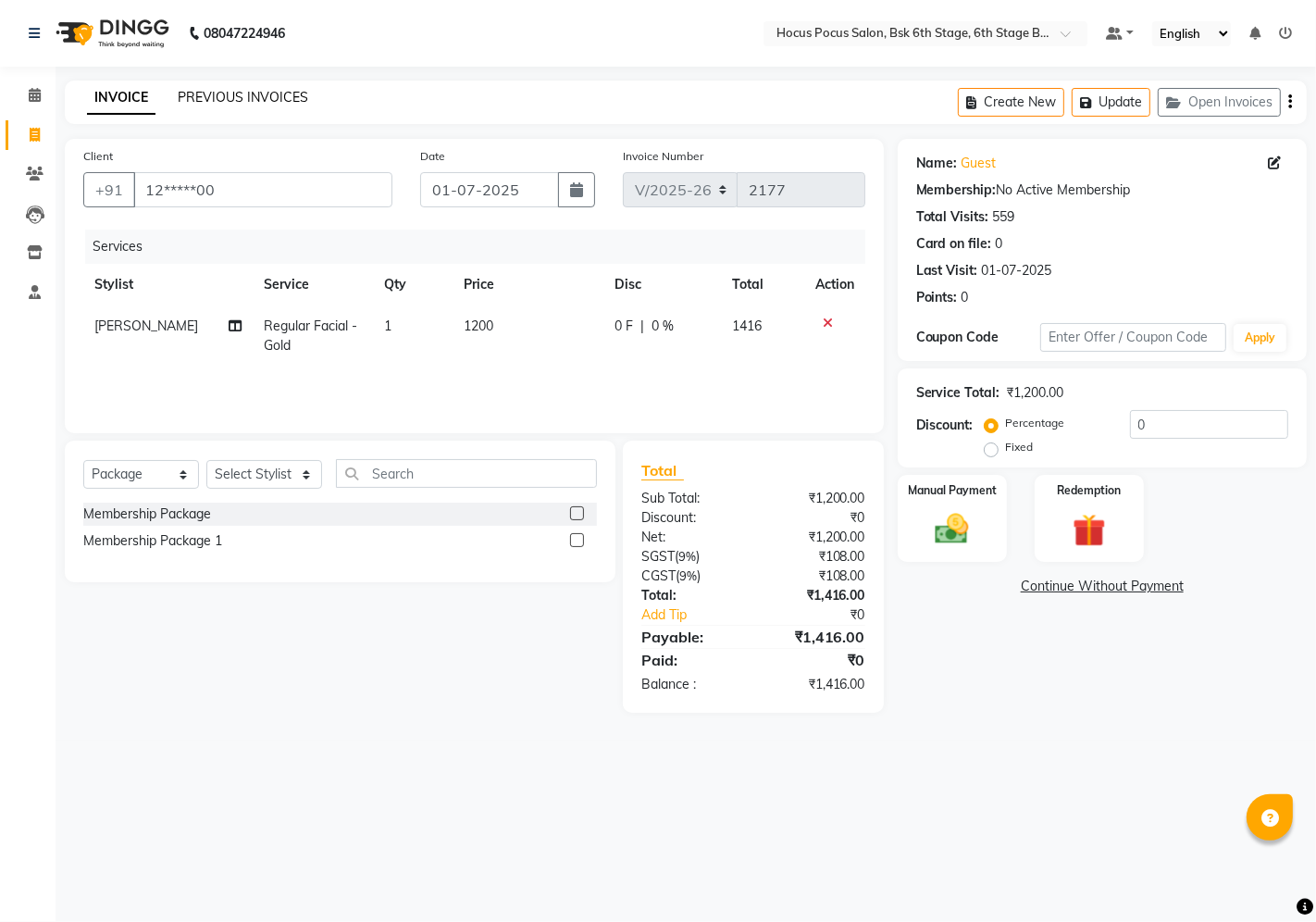 click on "PREVIOUS INVOICES" 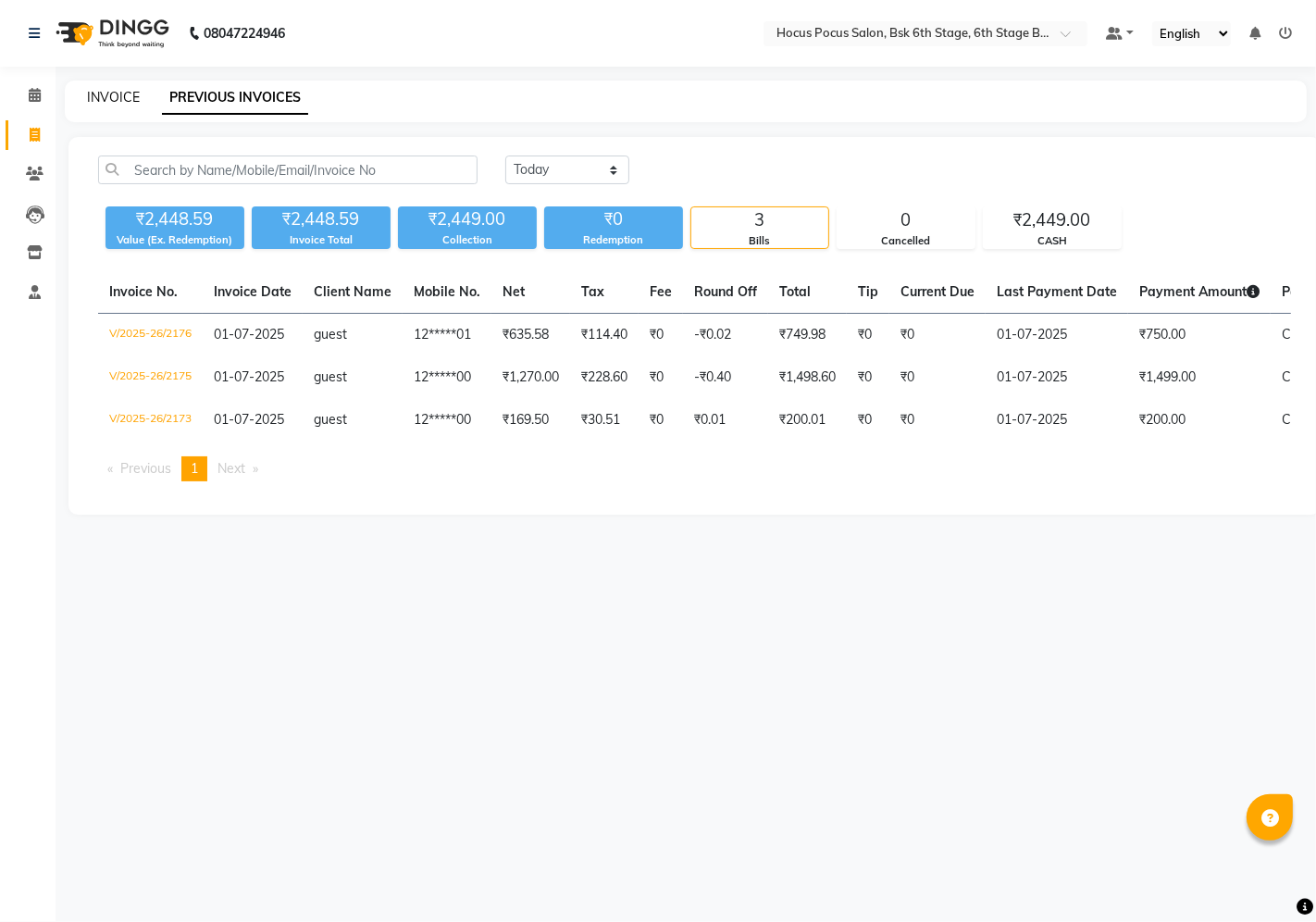 click on "INVOICE" 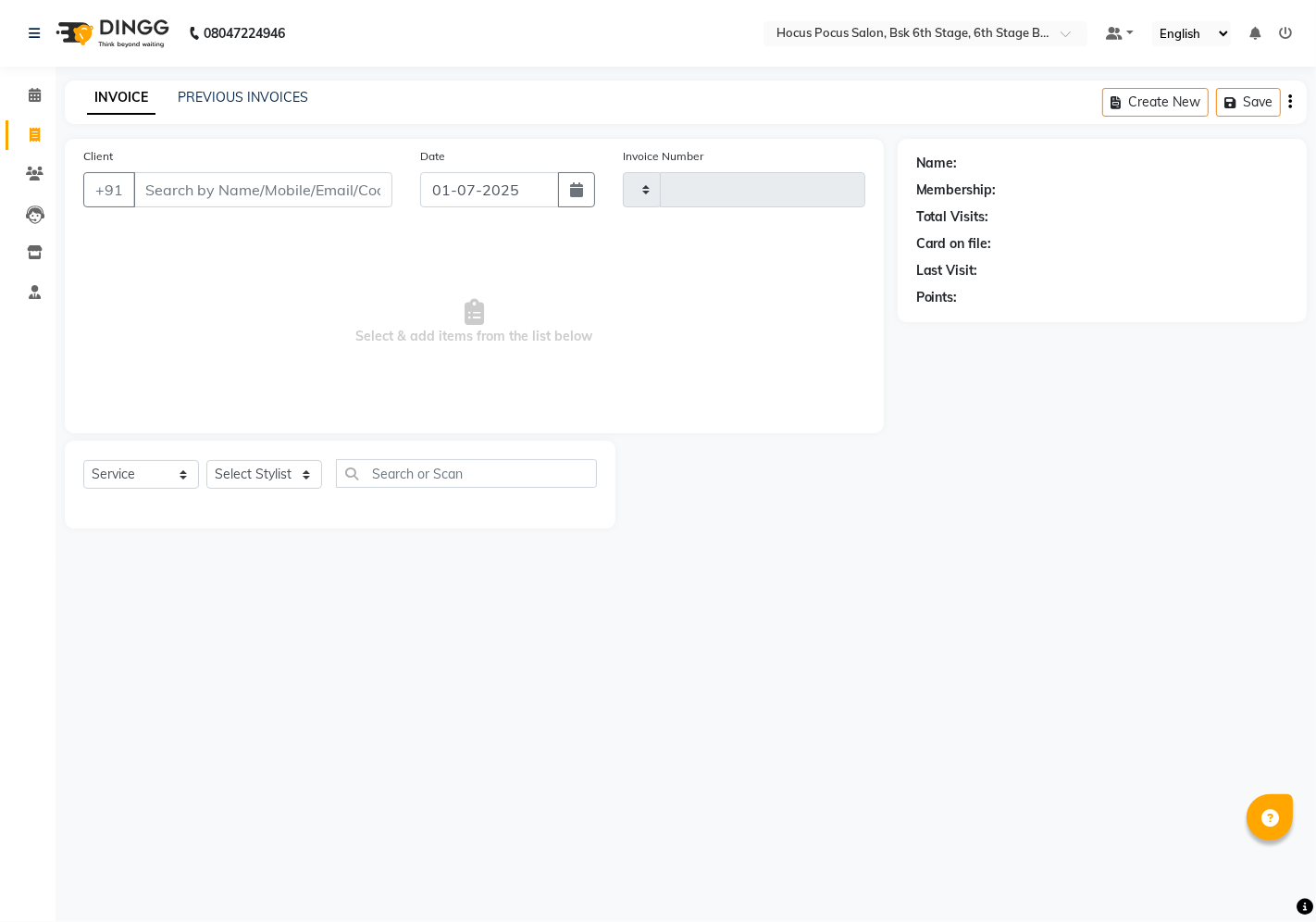 type on "2177" 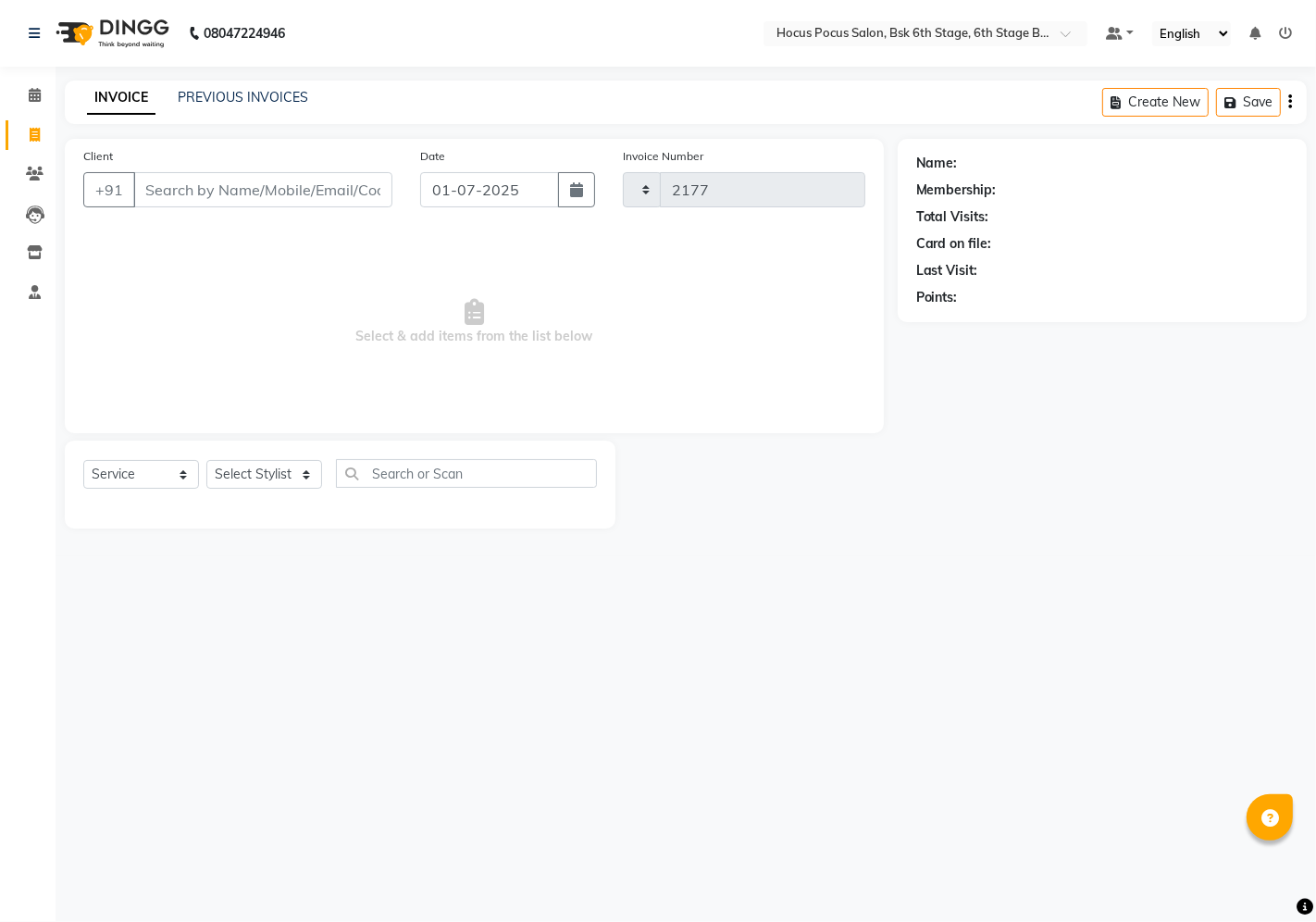 select on "5242" 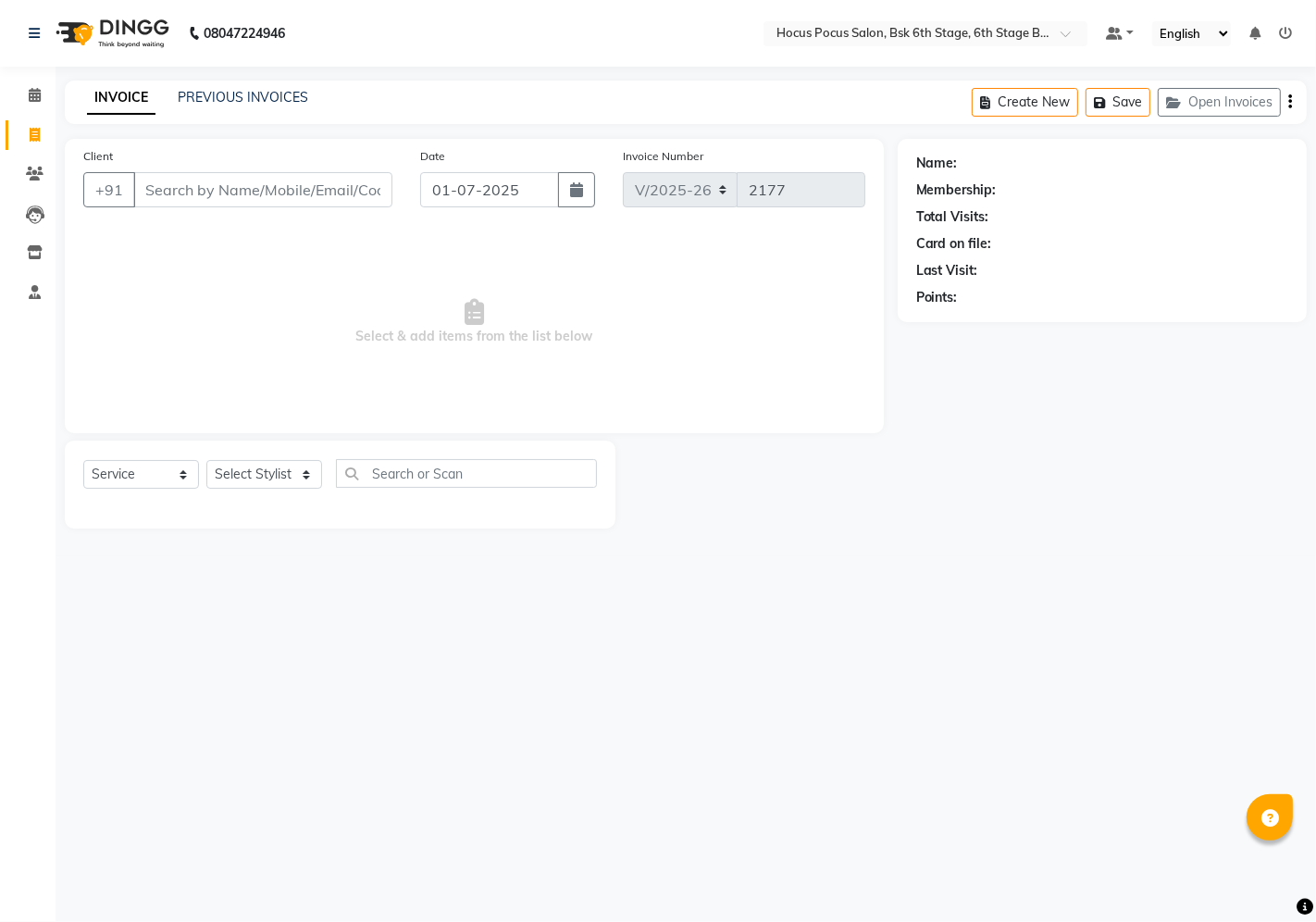 select on "package" 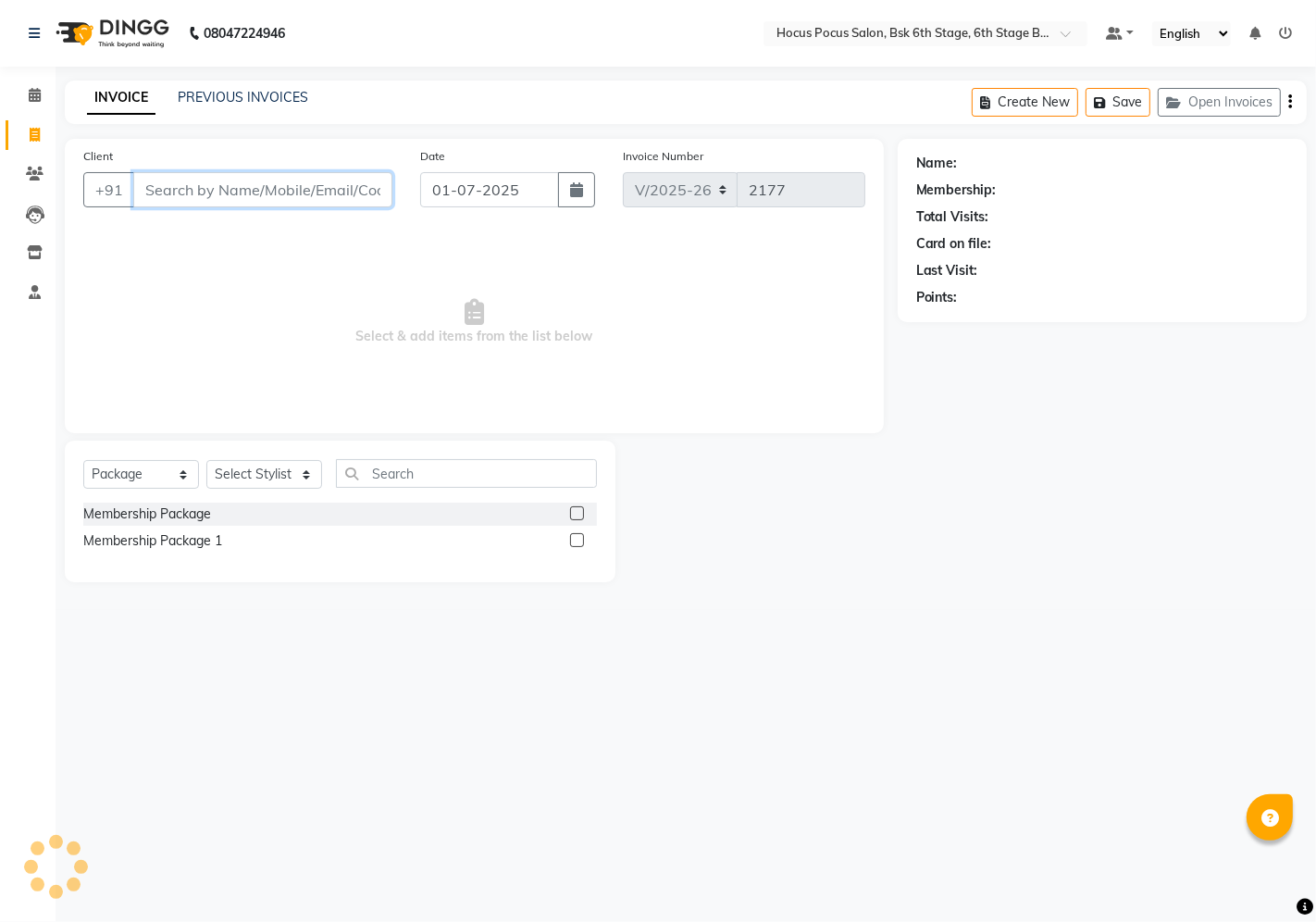 paste on "8861568982" 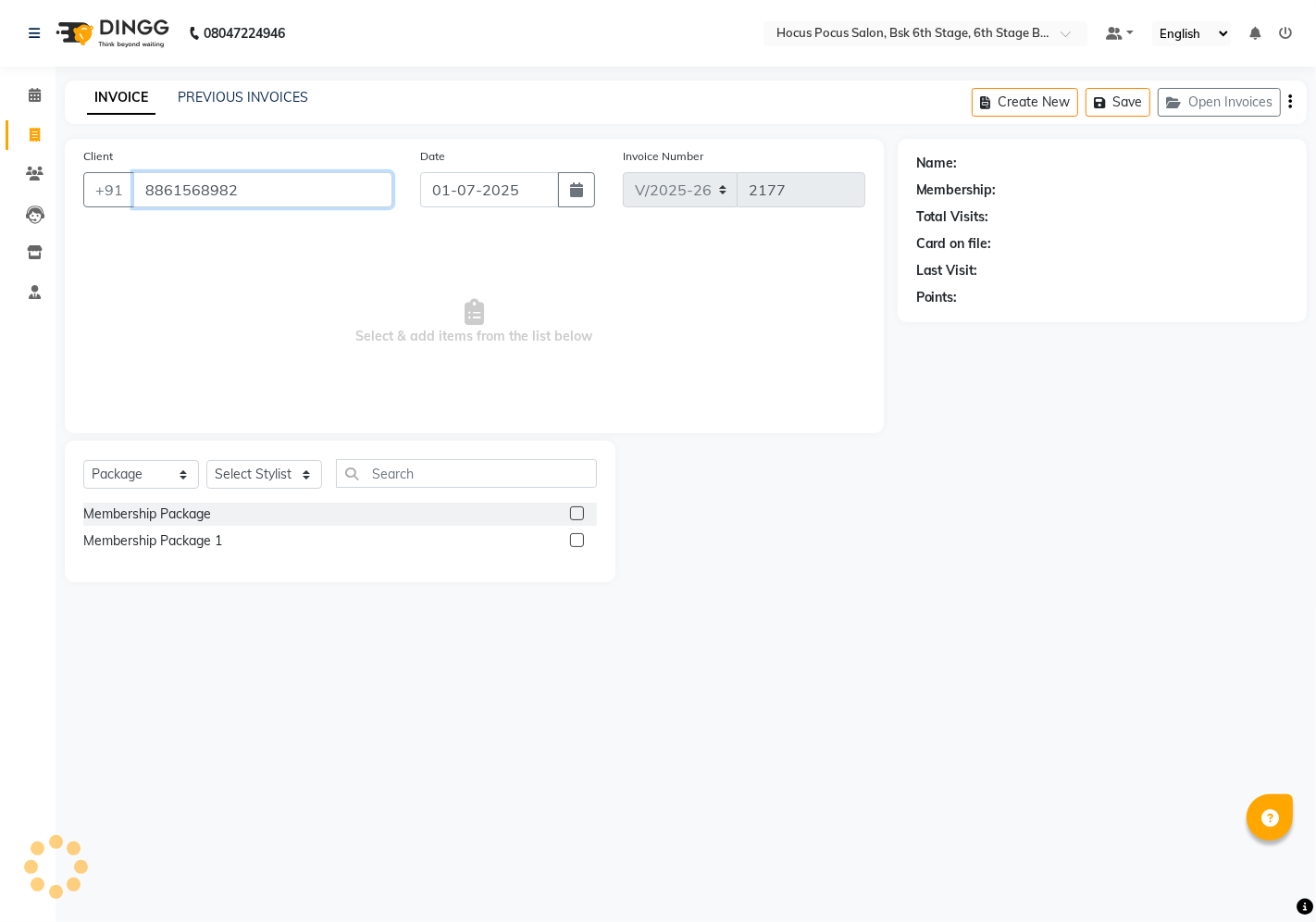 type on "8861568982" 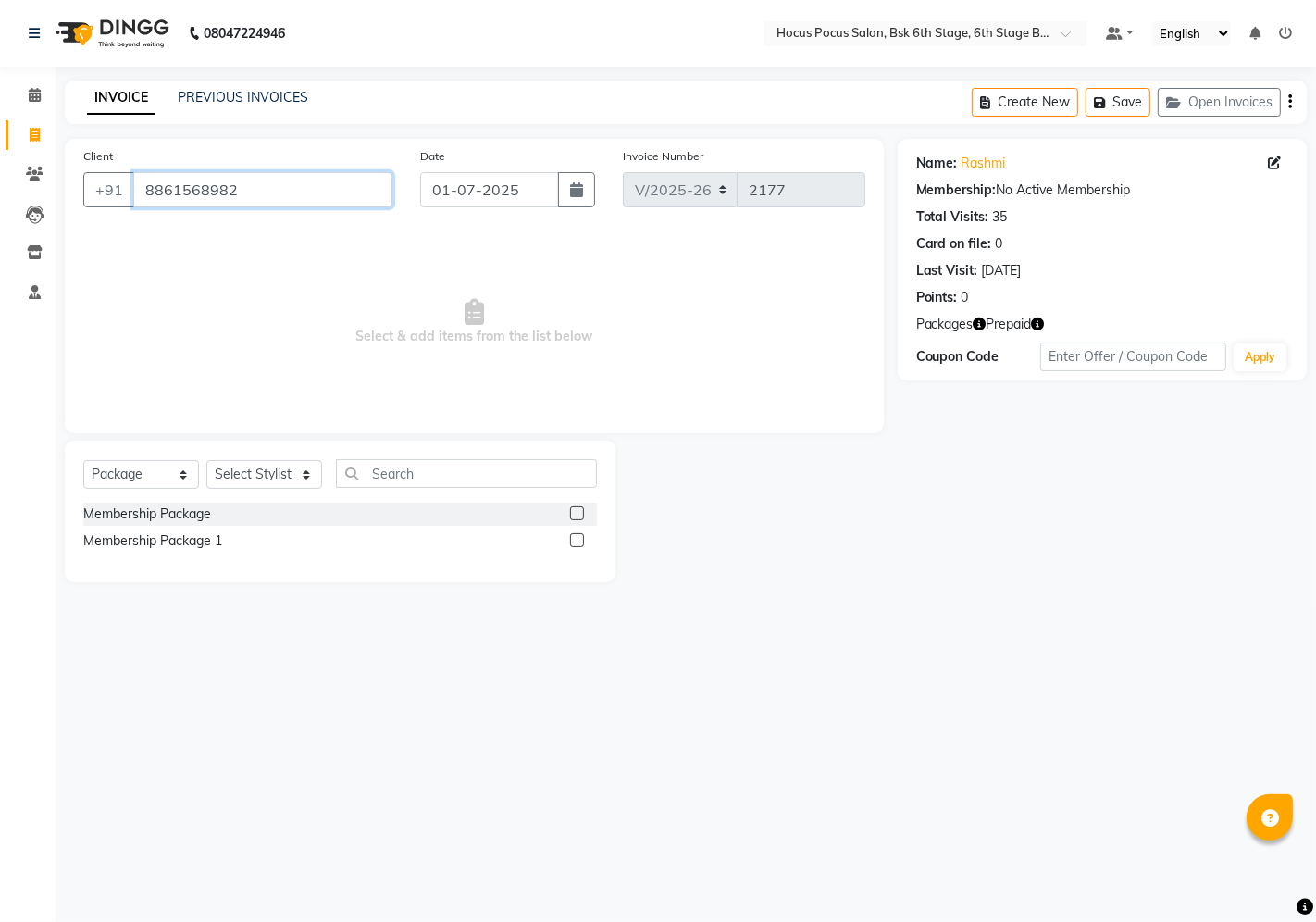 click on "8861568982" at bounding box center (263, 190) 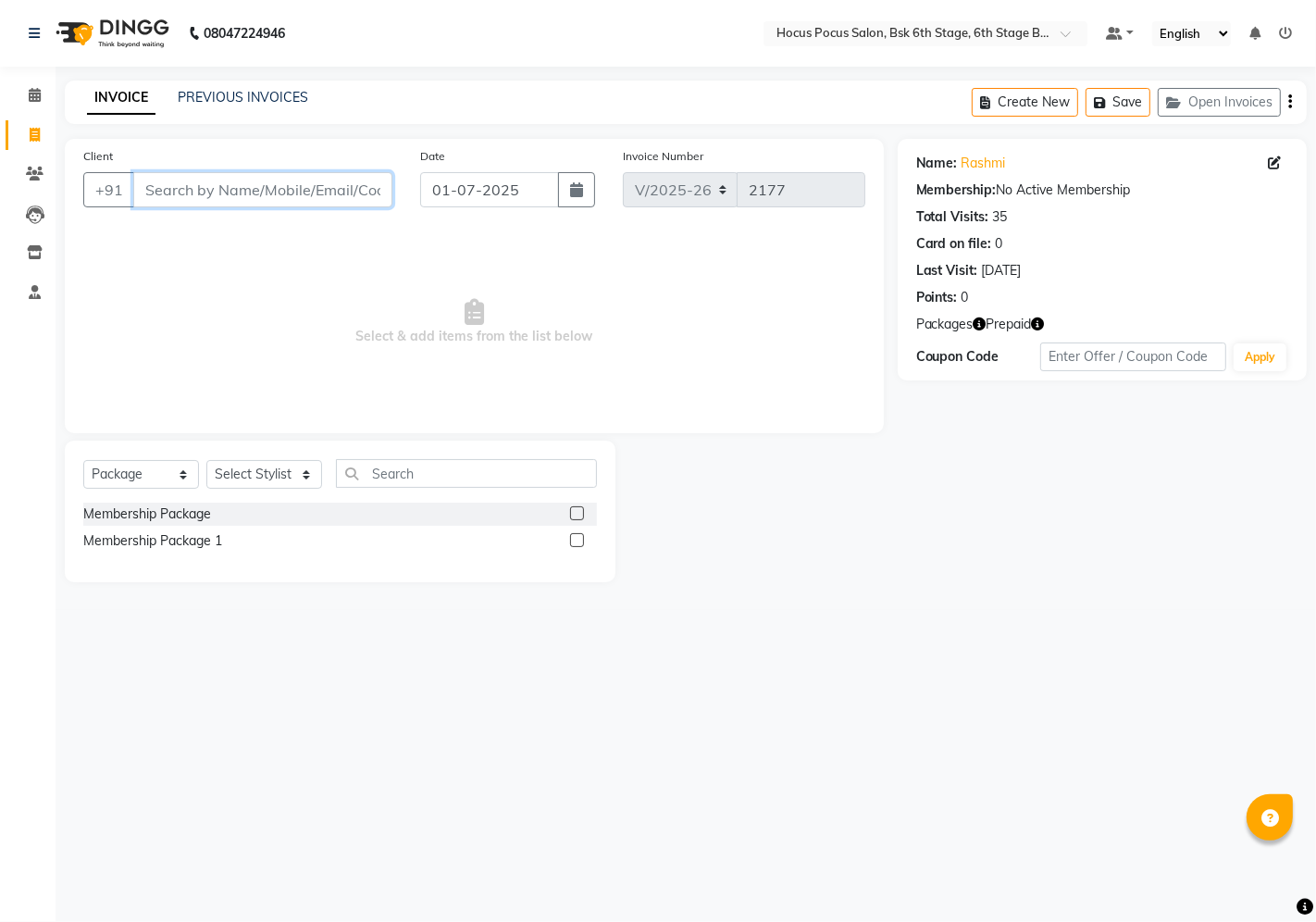paste on "8861568982" 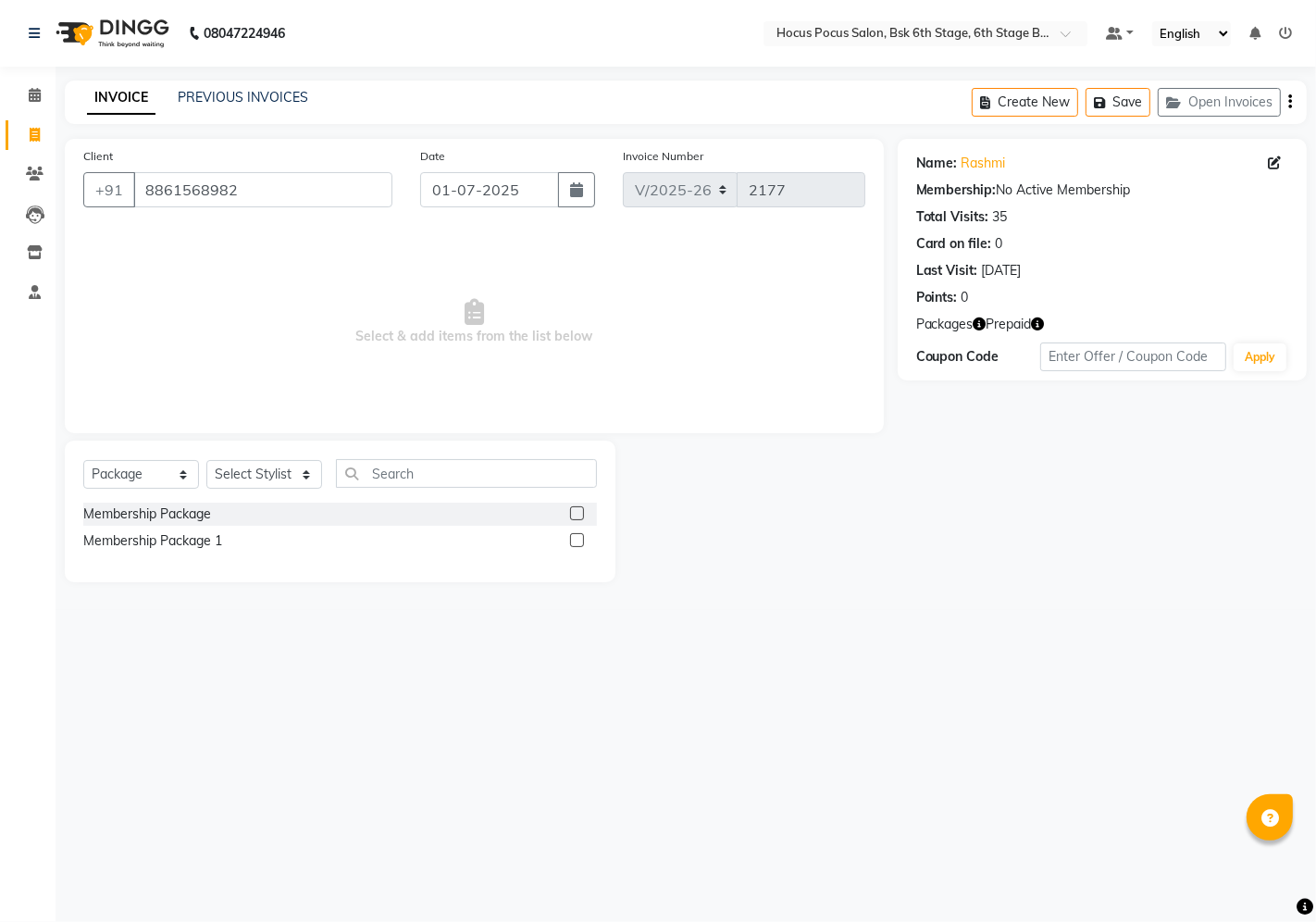 click 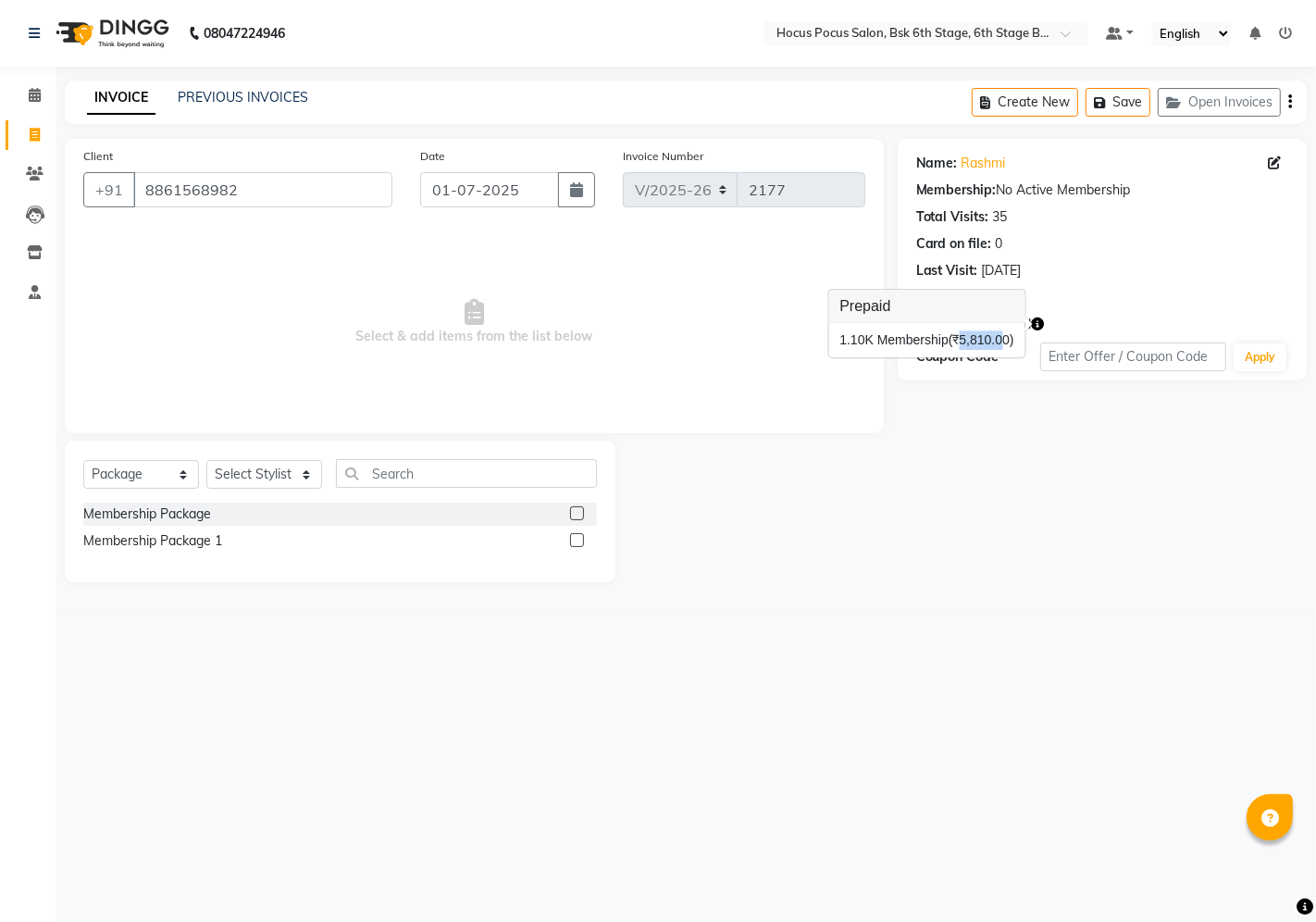 drag, startPoint x: 963, startPoint y: 336, endPoint x: 1001, endPoint y: 338, distance: 38.0526 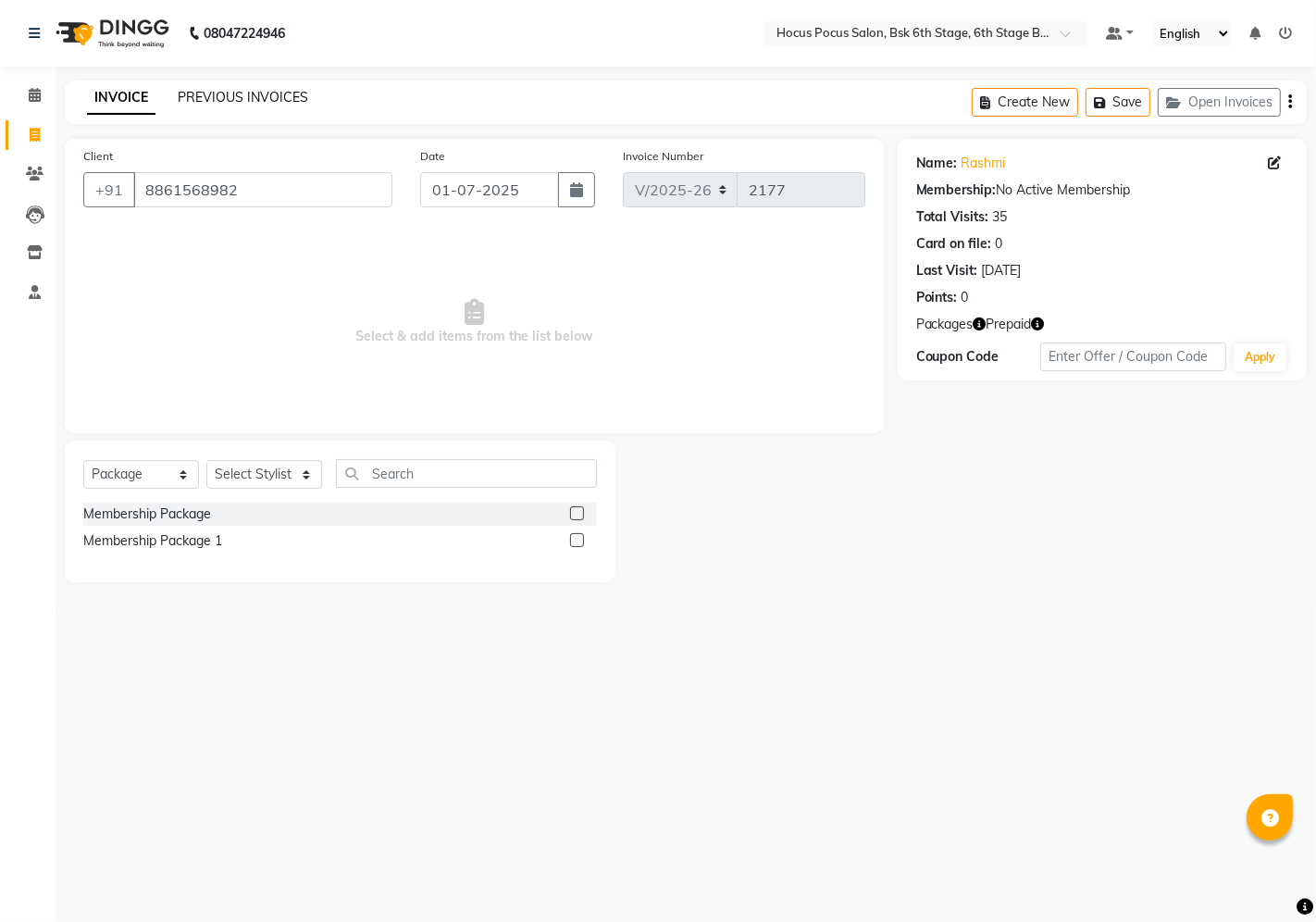 click on "PREVIOUS INVOICES" 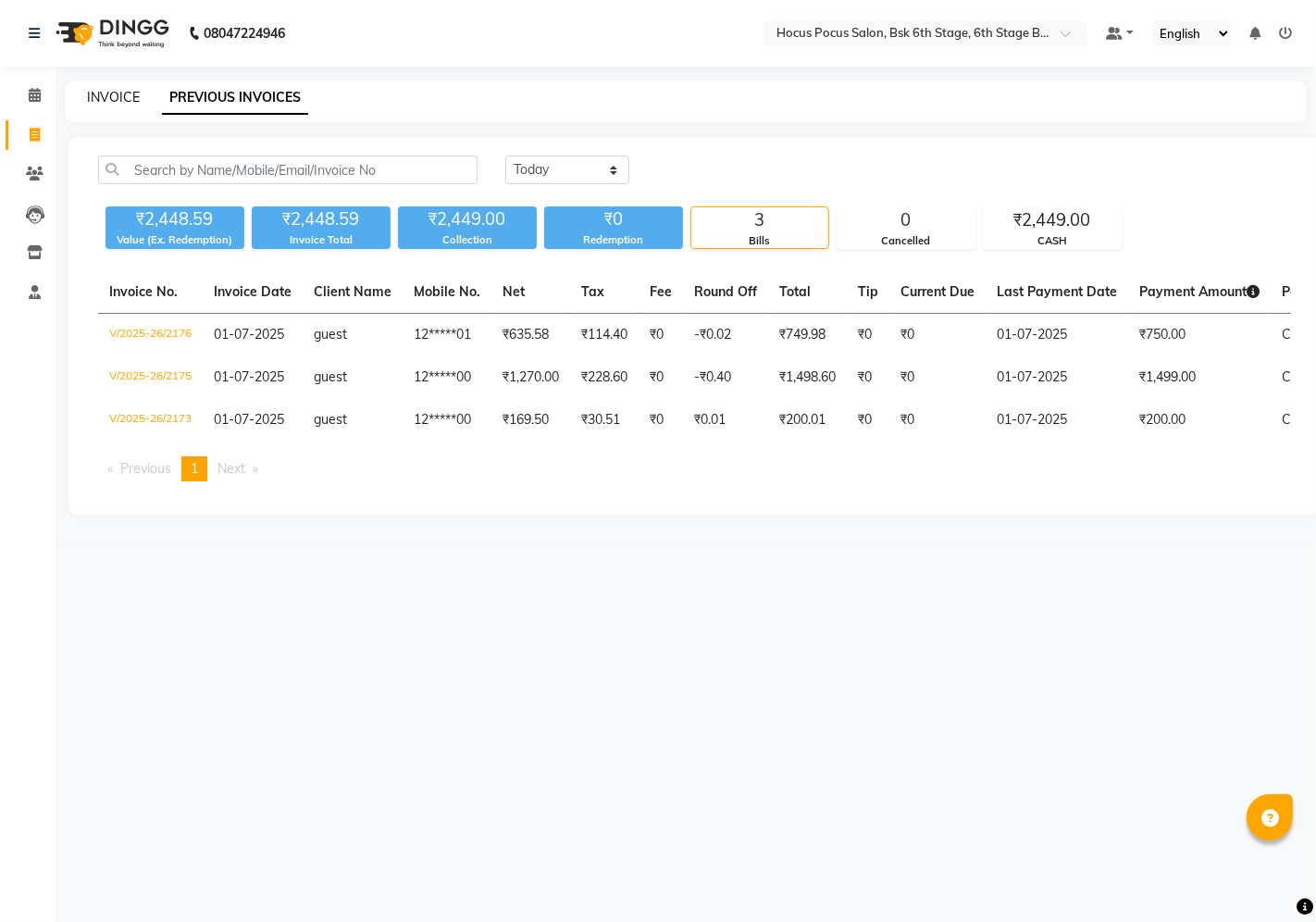 click on "INVOICE" 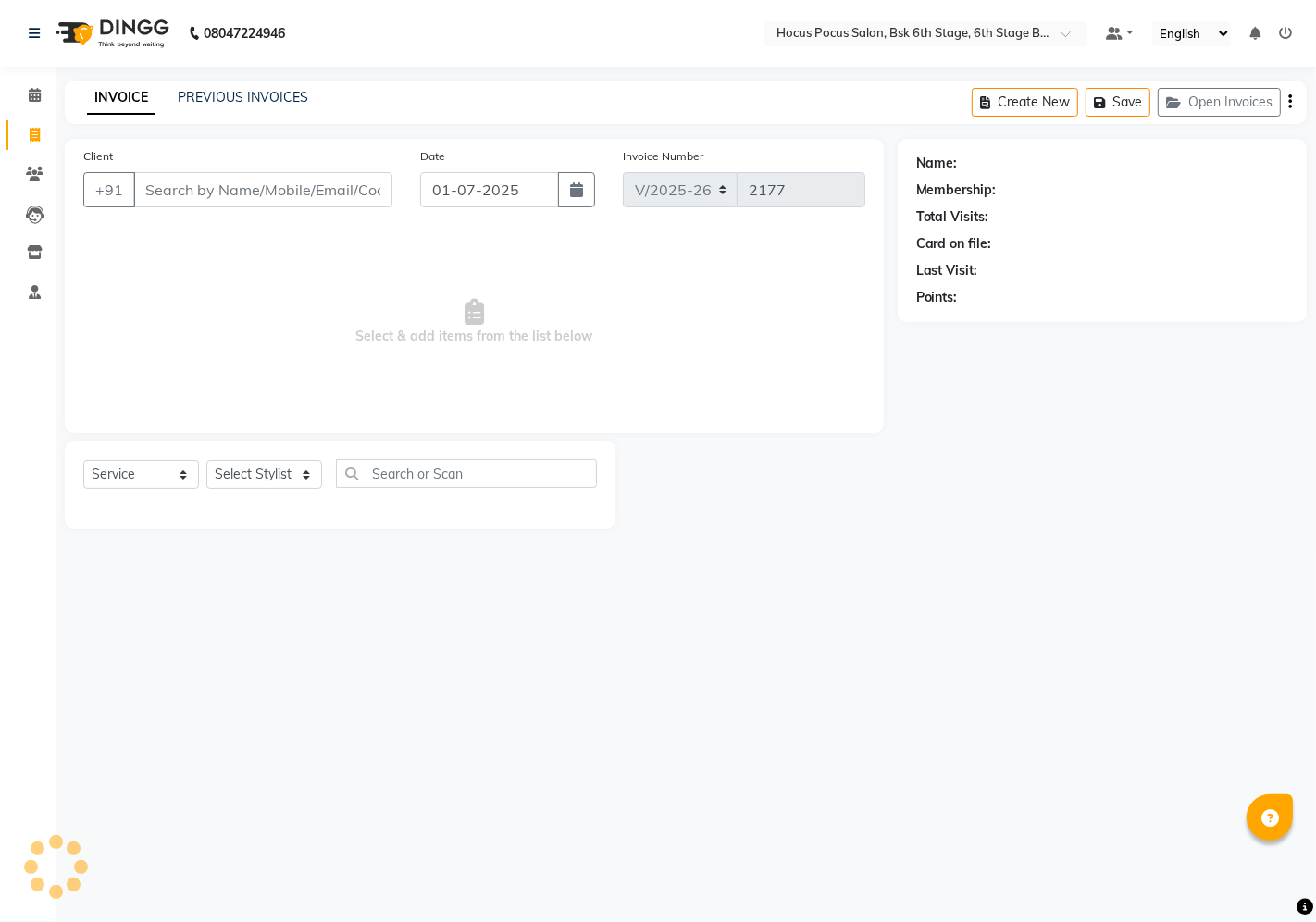 select on "package" 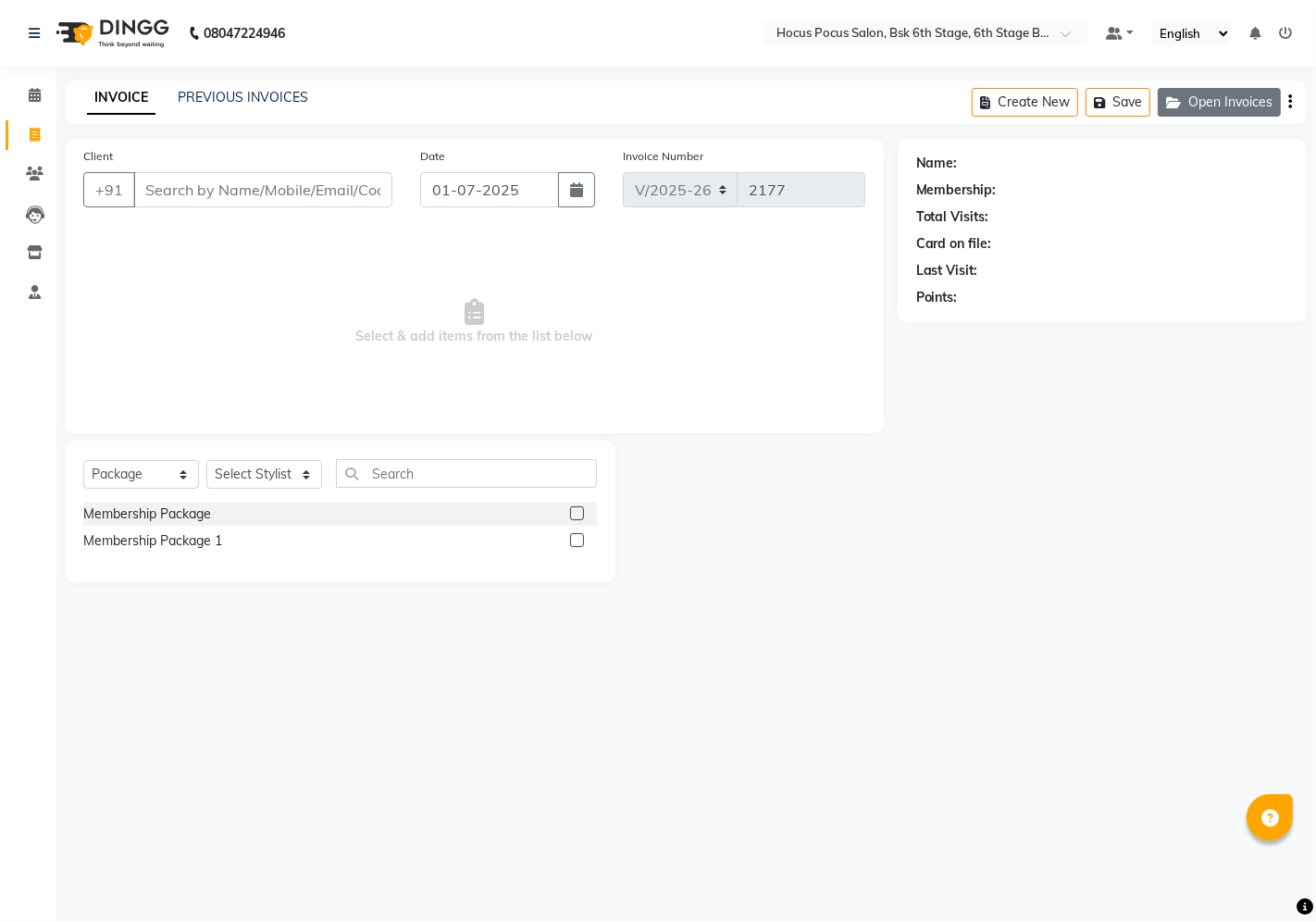 click on "Open Invoices" 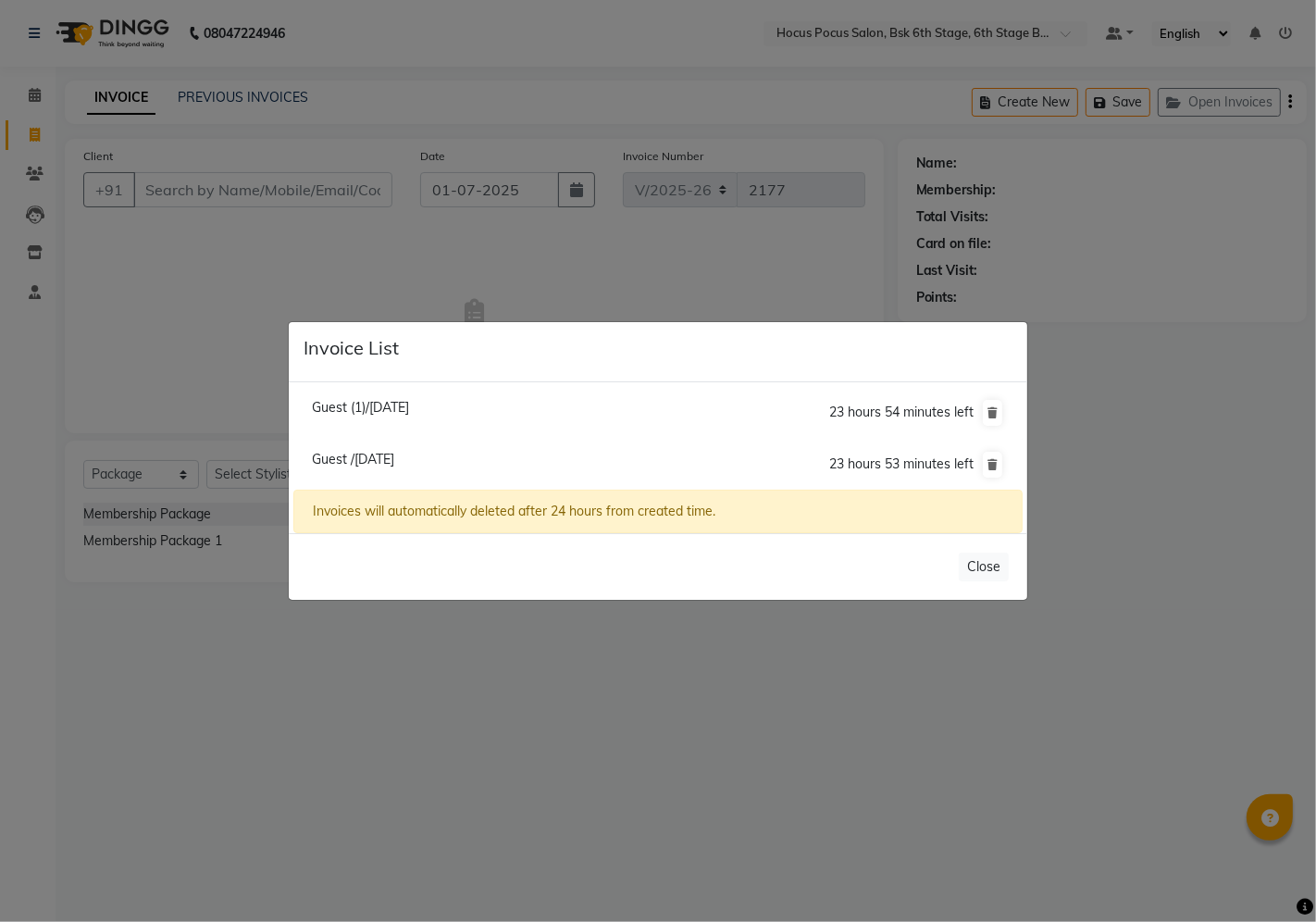 click on "Guest (1)/01 July 2025" 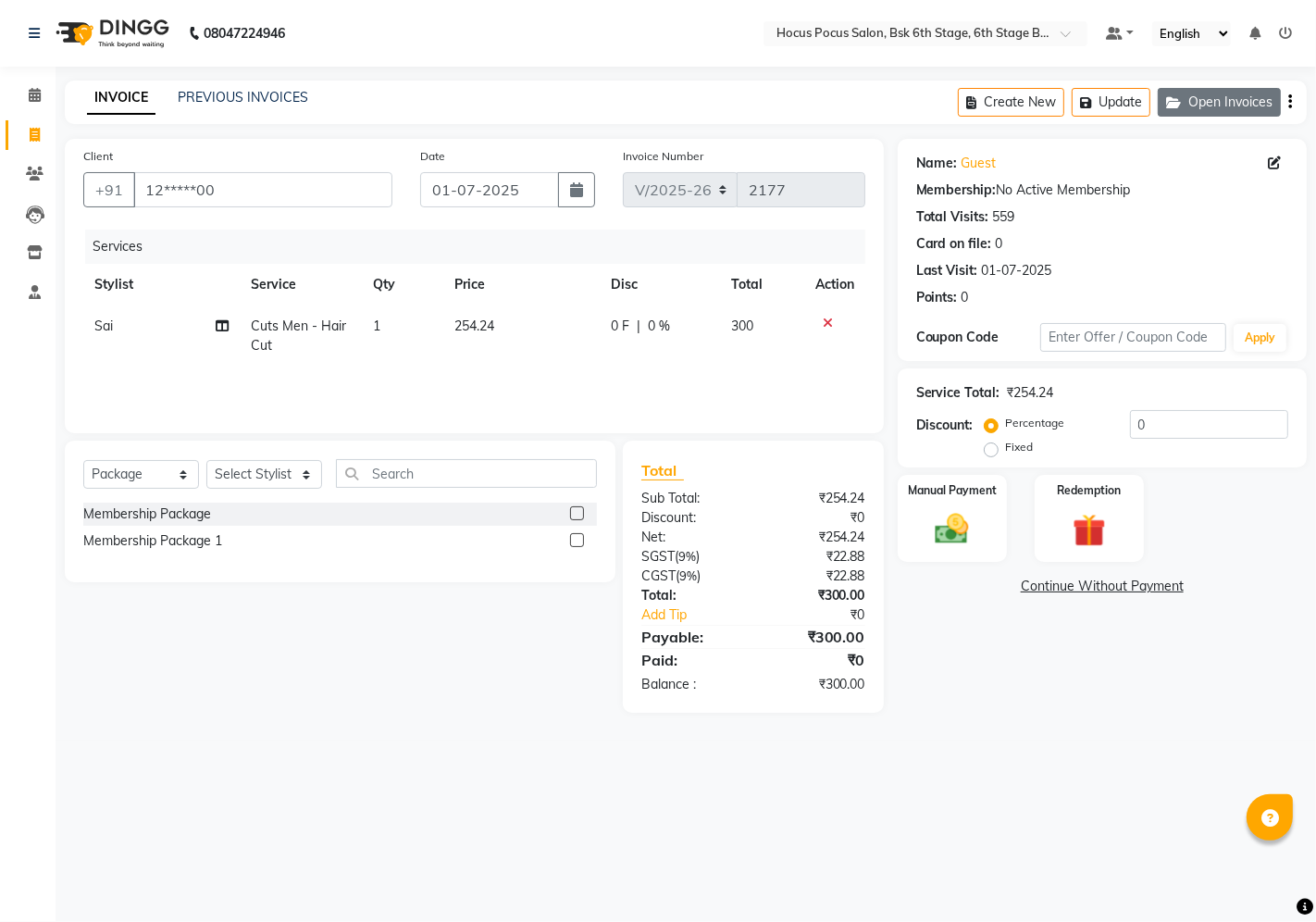 click on "Open Invoices" 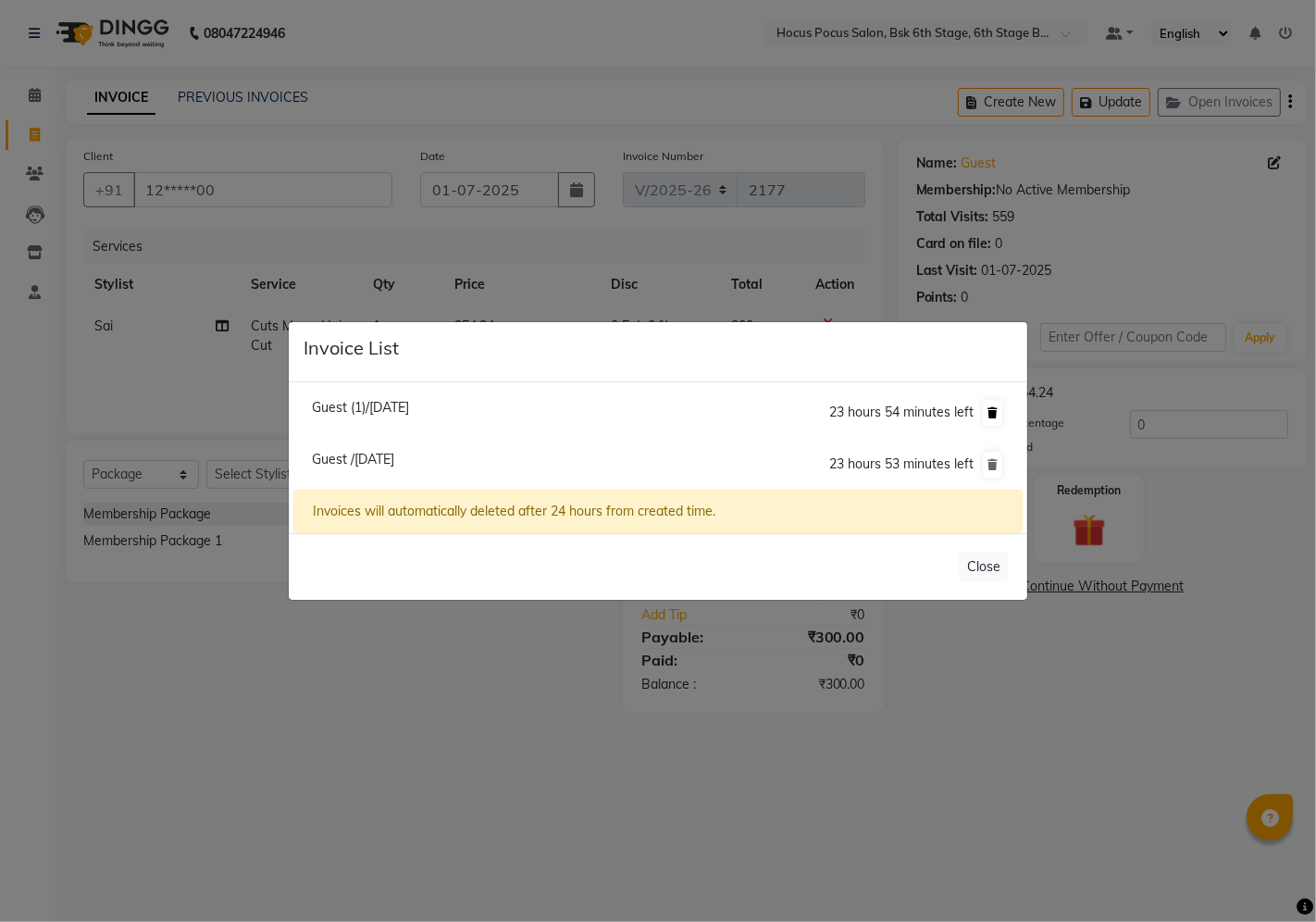 click 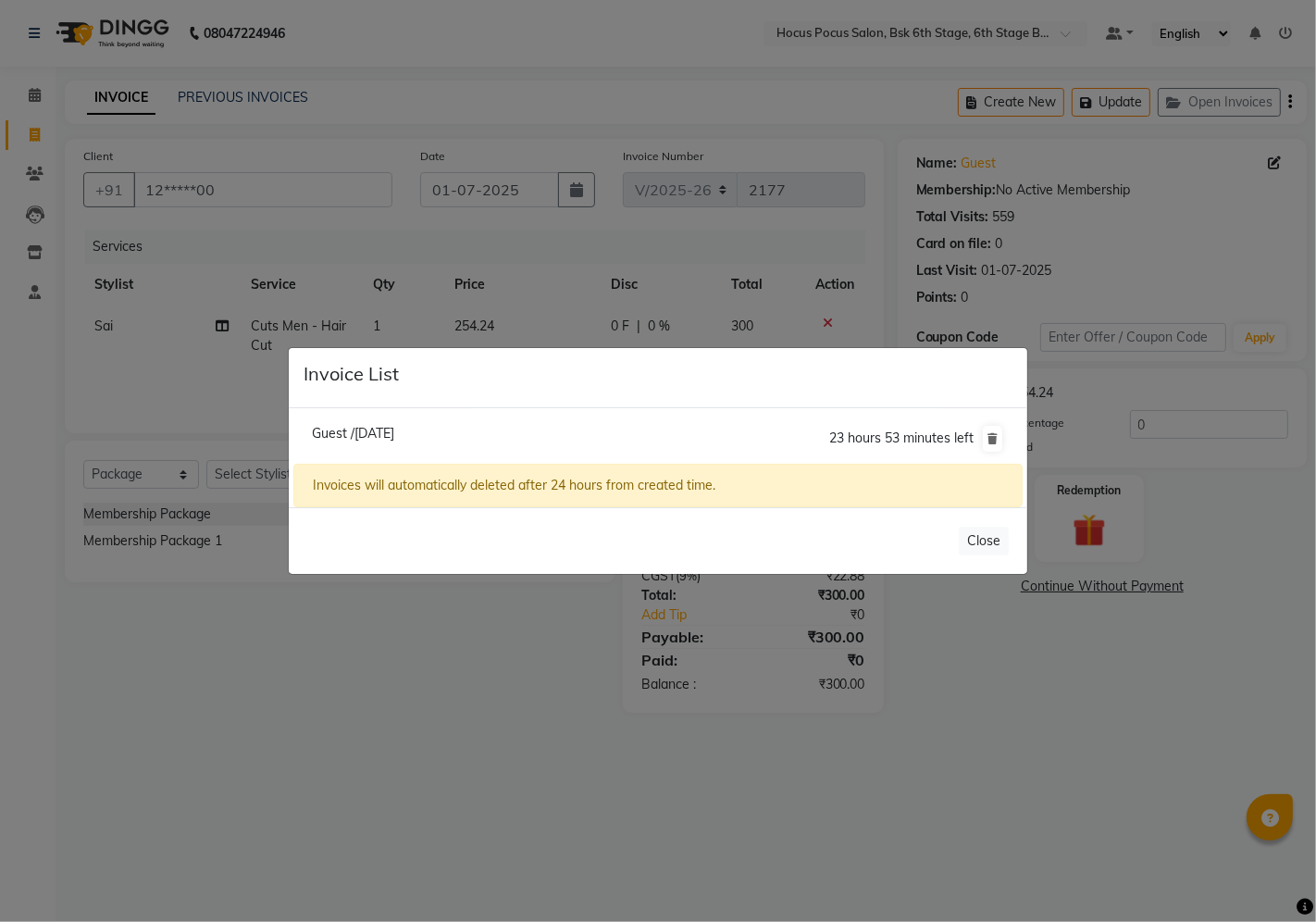 click on "Guest /01 July 2025" 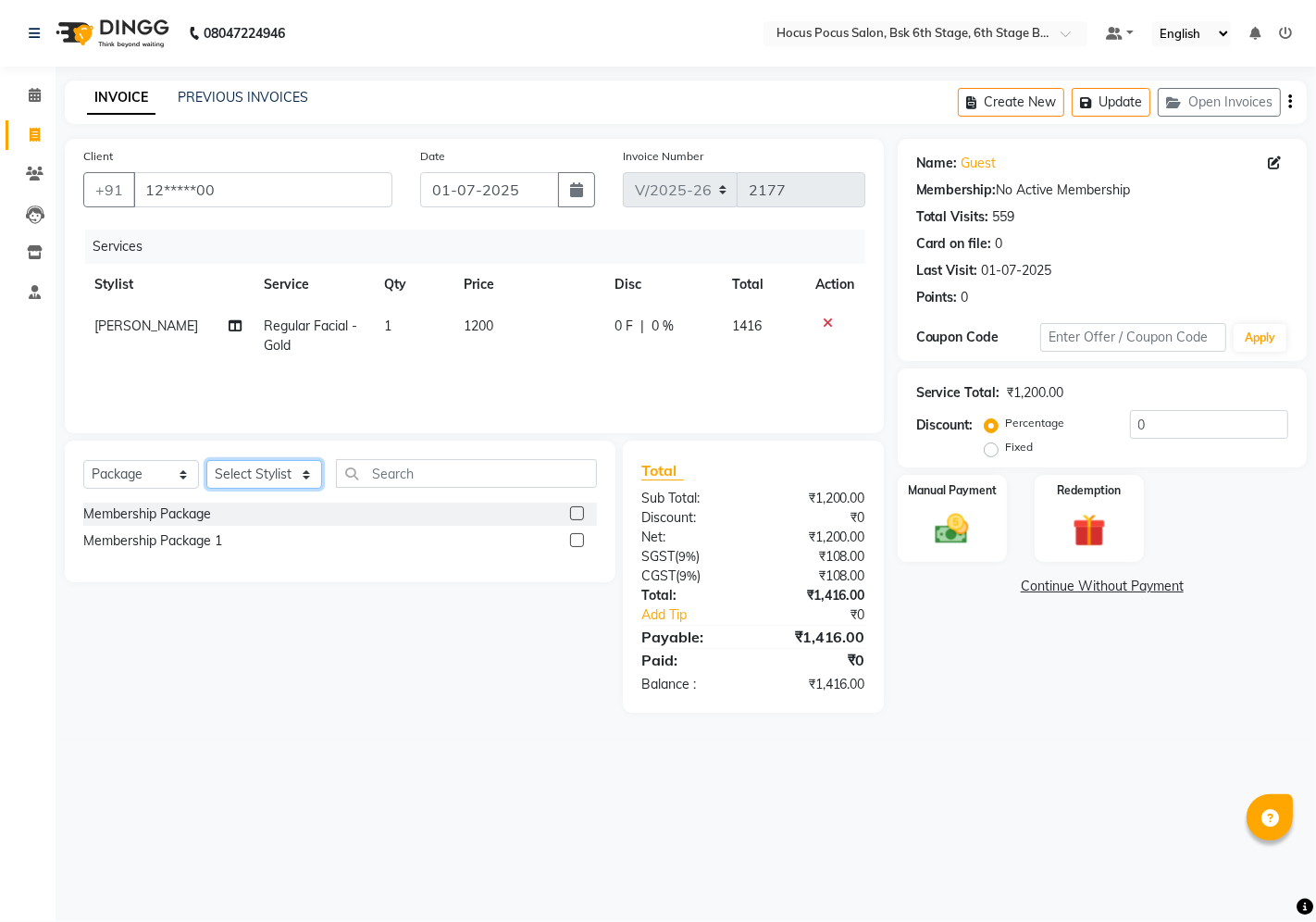 click on "Select Stylist Ayan hocus pocus  Komal Pavithra Raman Gill Rihan Sai sushmitha" 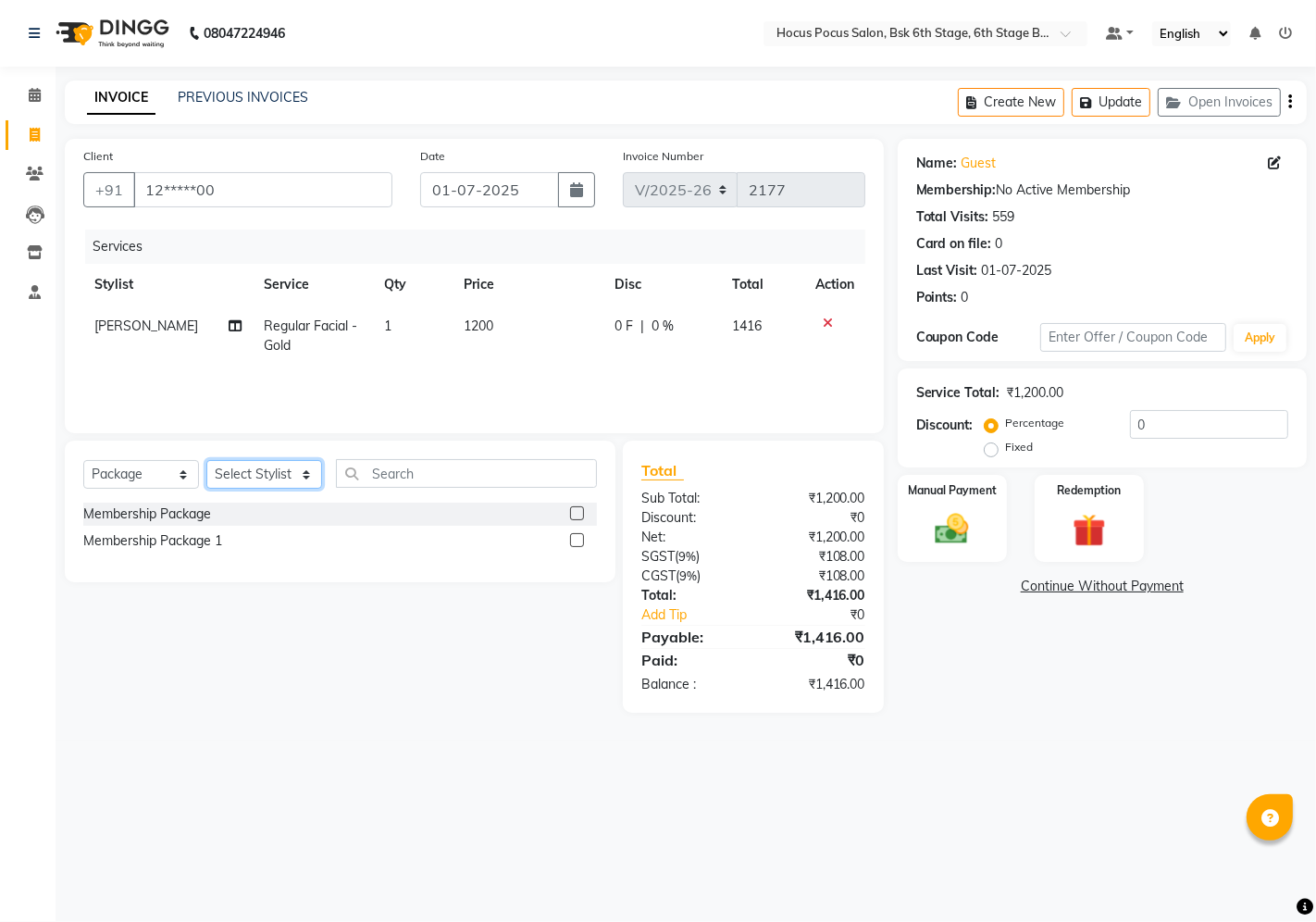 select on "81460" 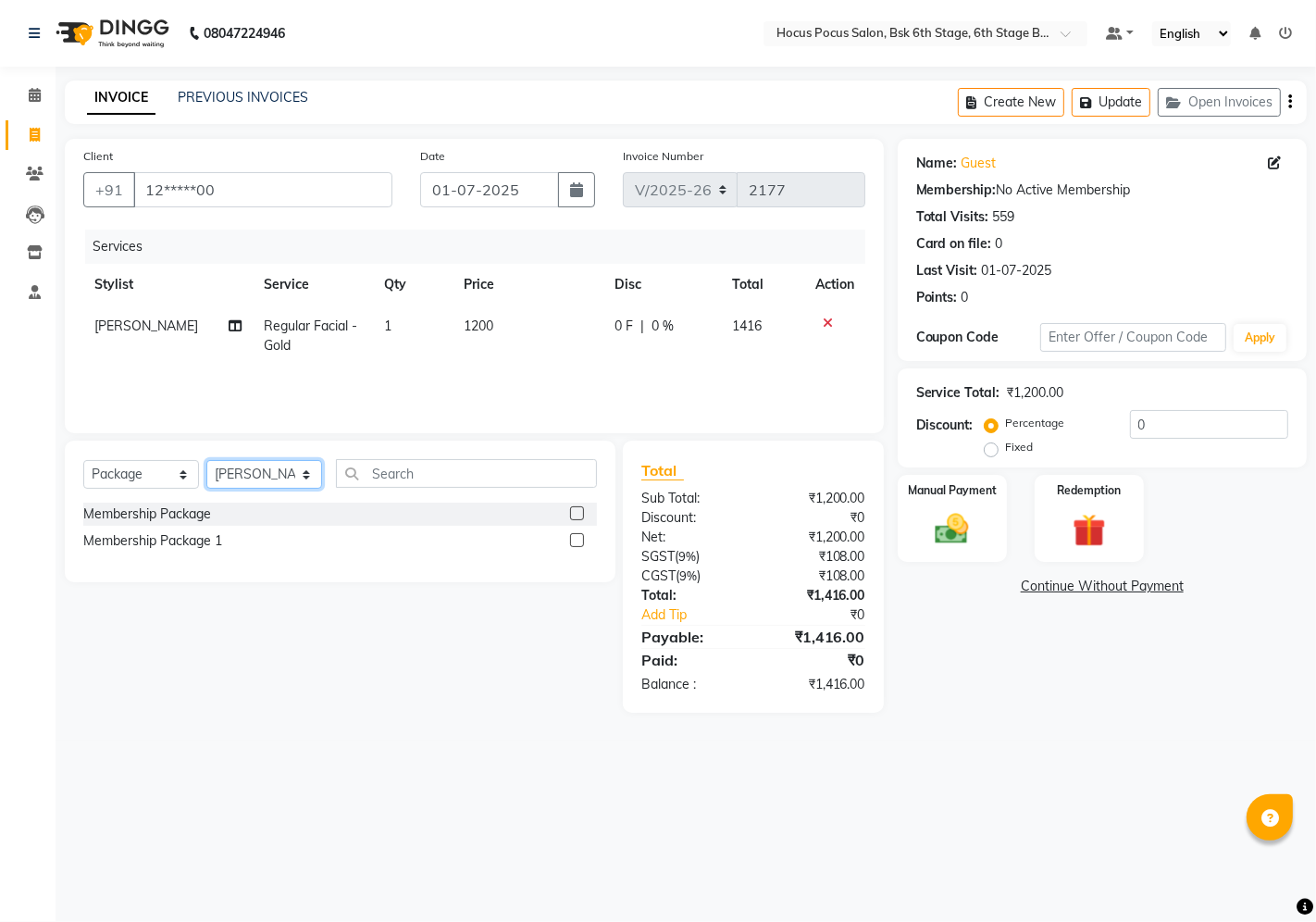 click on "Select Stylist Ayan hocus pocus  Komal Pavithra Raman Gill Rihan Sai sushmitha" 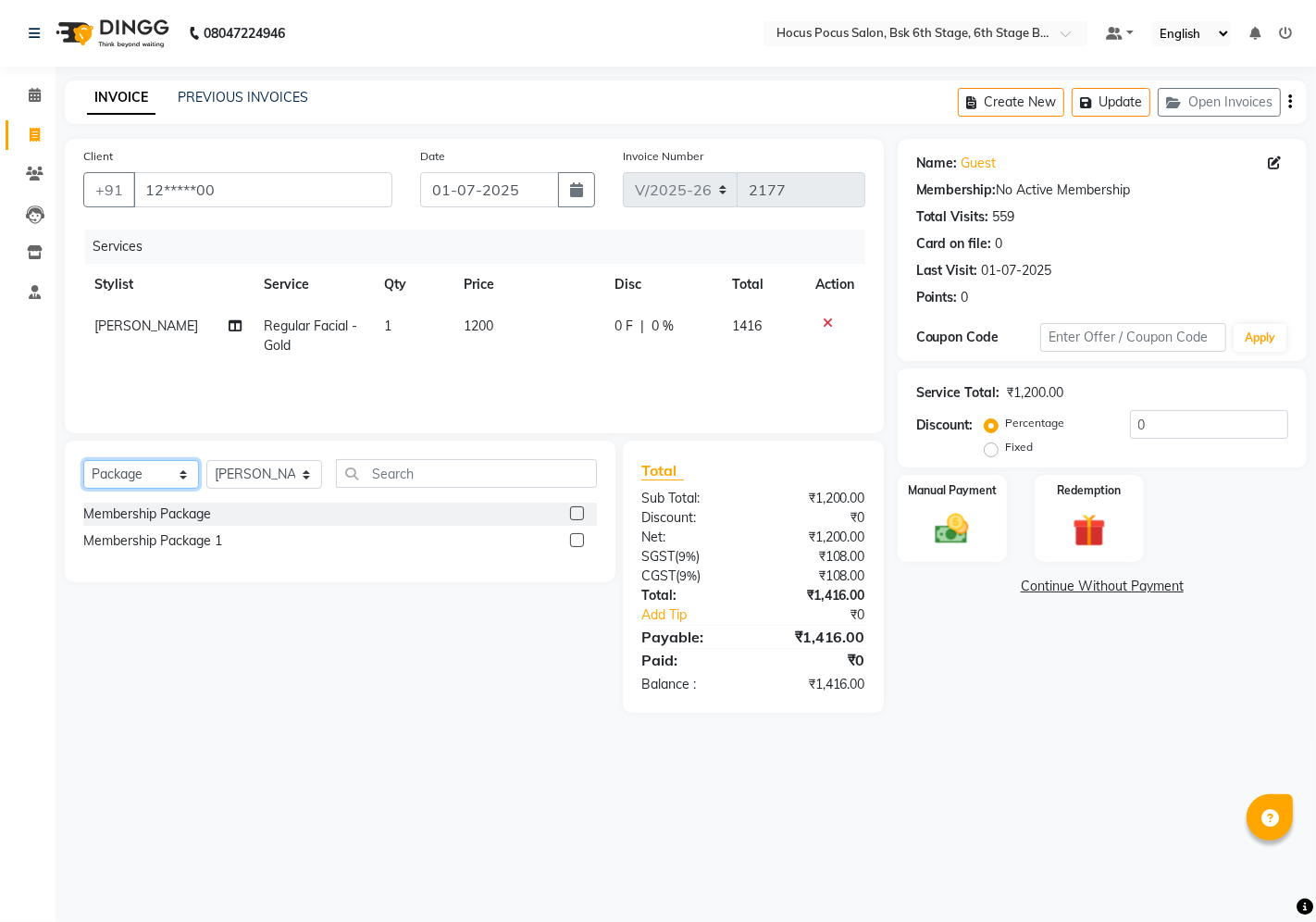 click on "Select  Service  Product  Membership  Package Voucher Prepaid Gift Card" 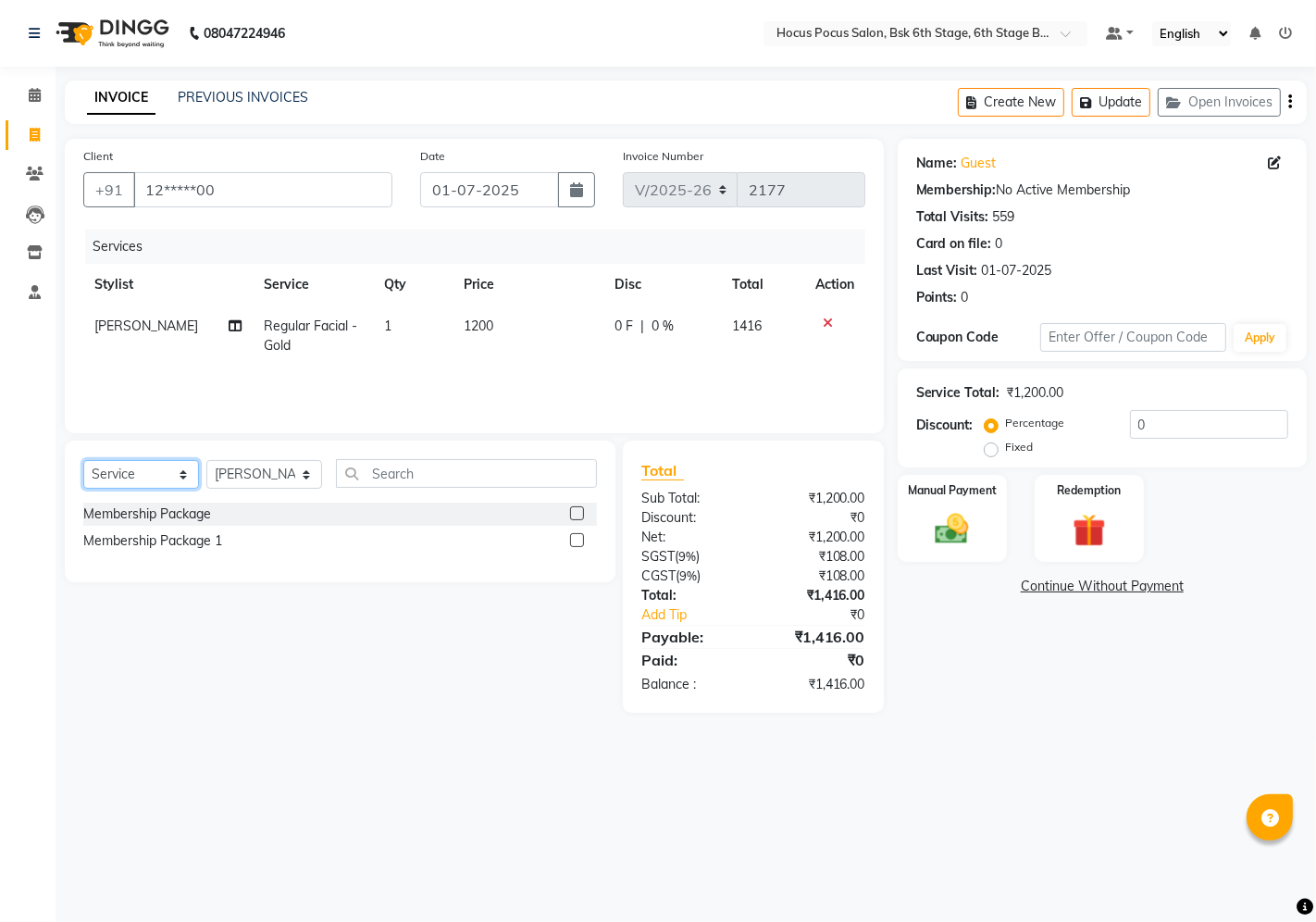 click on "Select  Service  Product  Membership  Package Voucher Prepaid Gift Card" 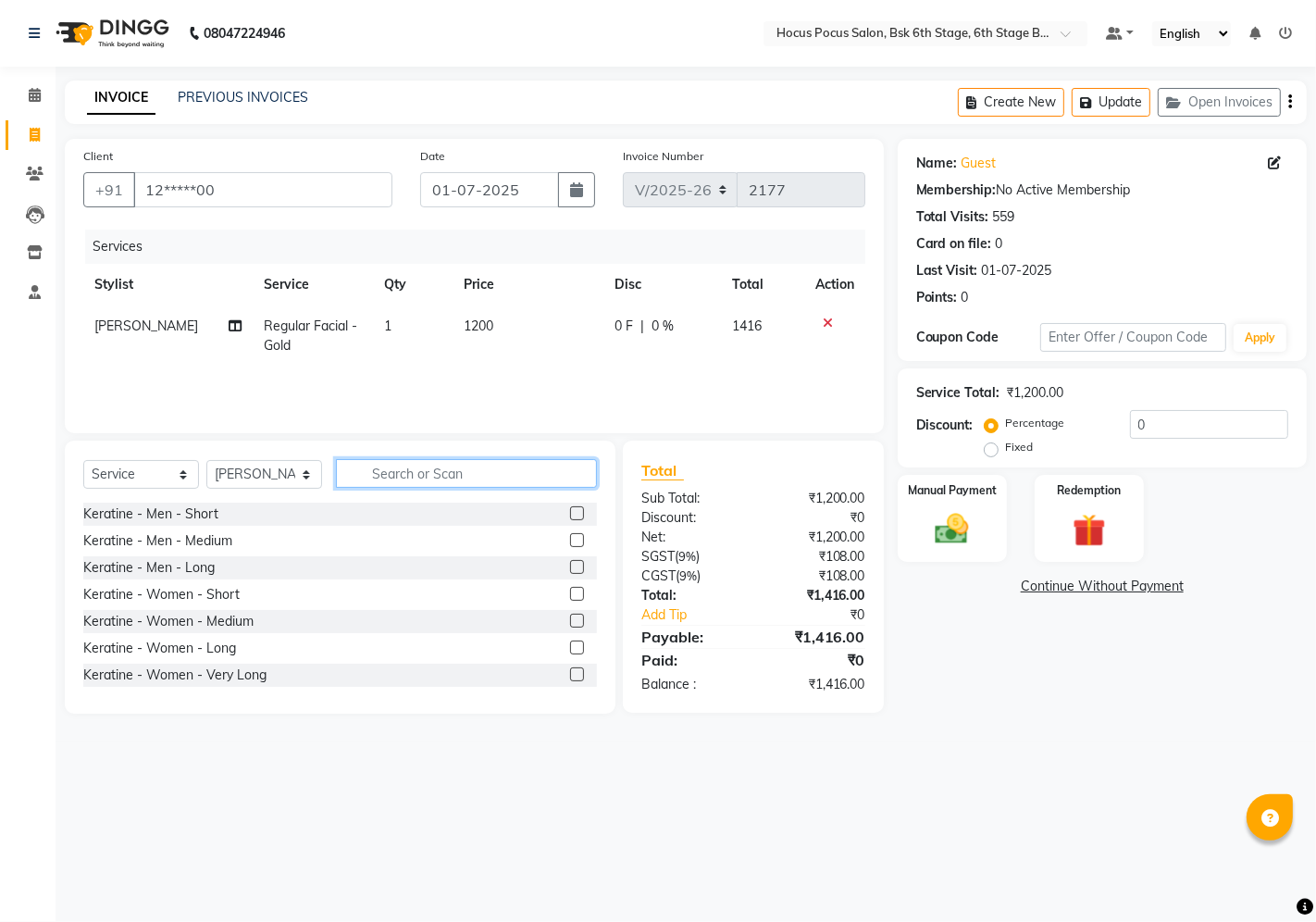 click 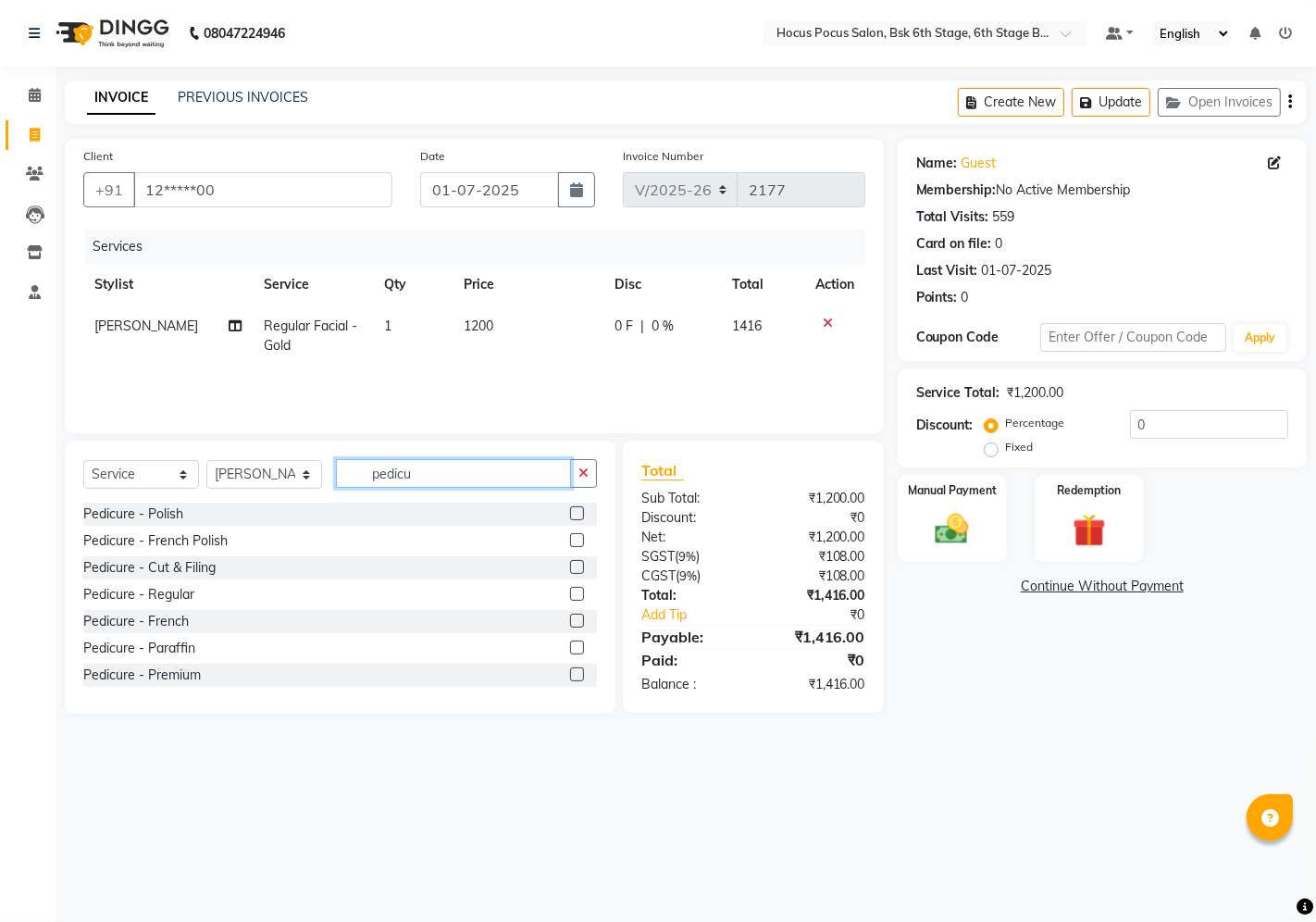 type on "pedicu" 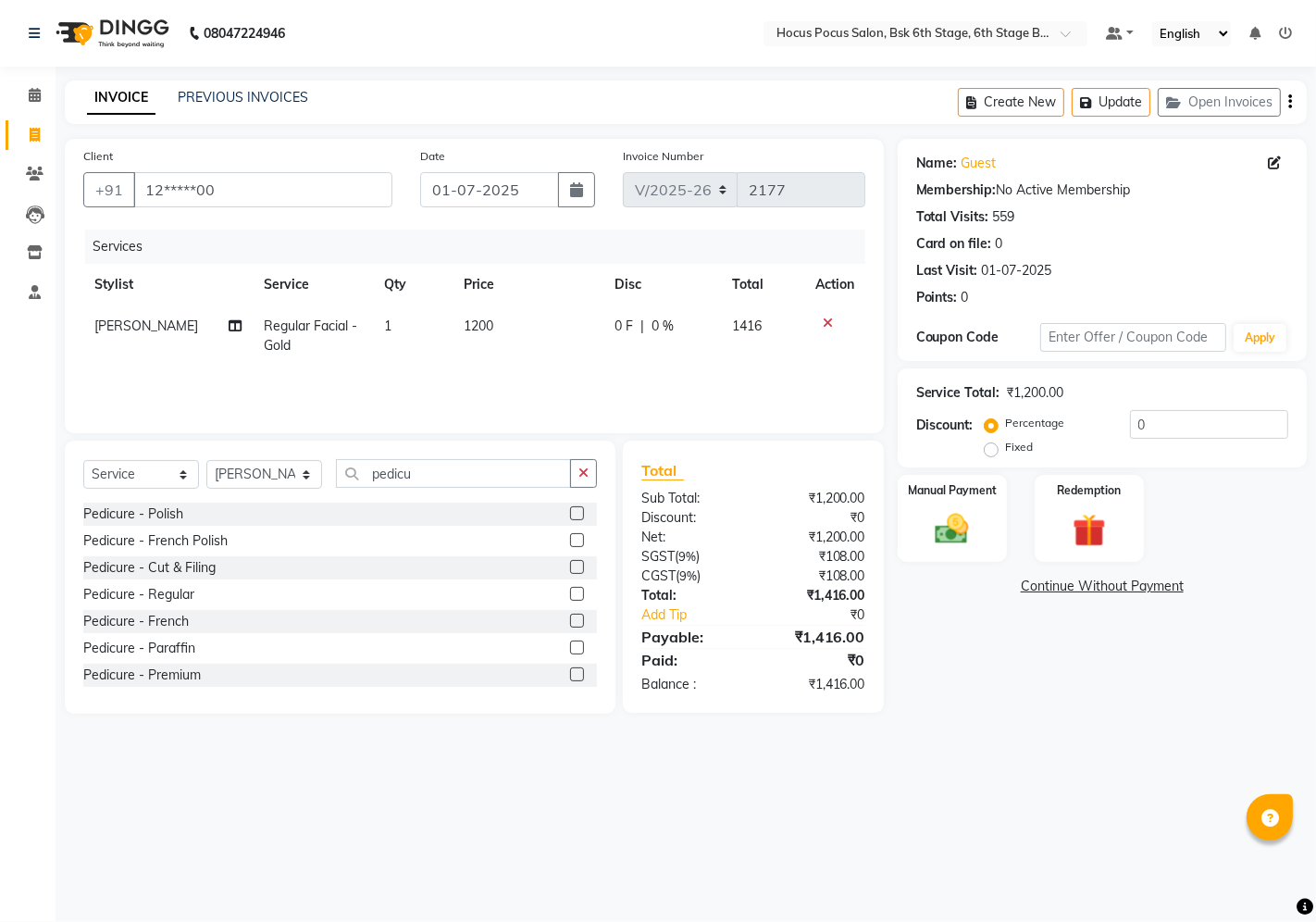 click 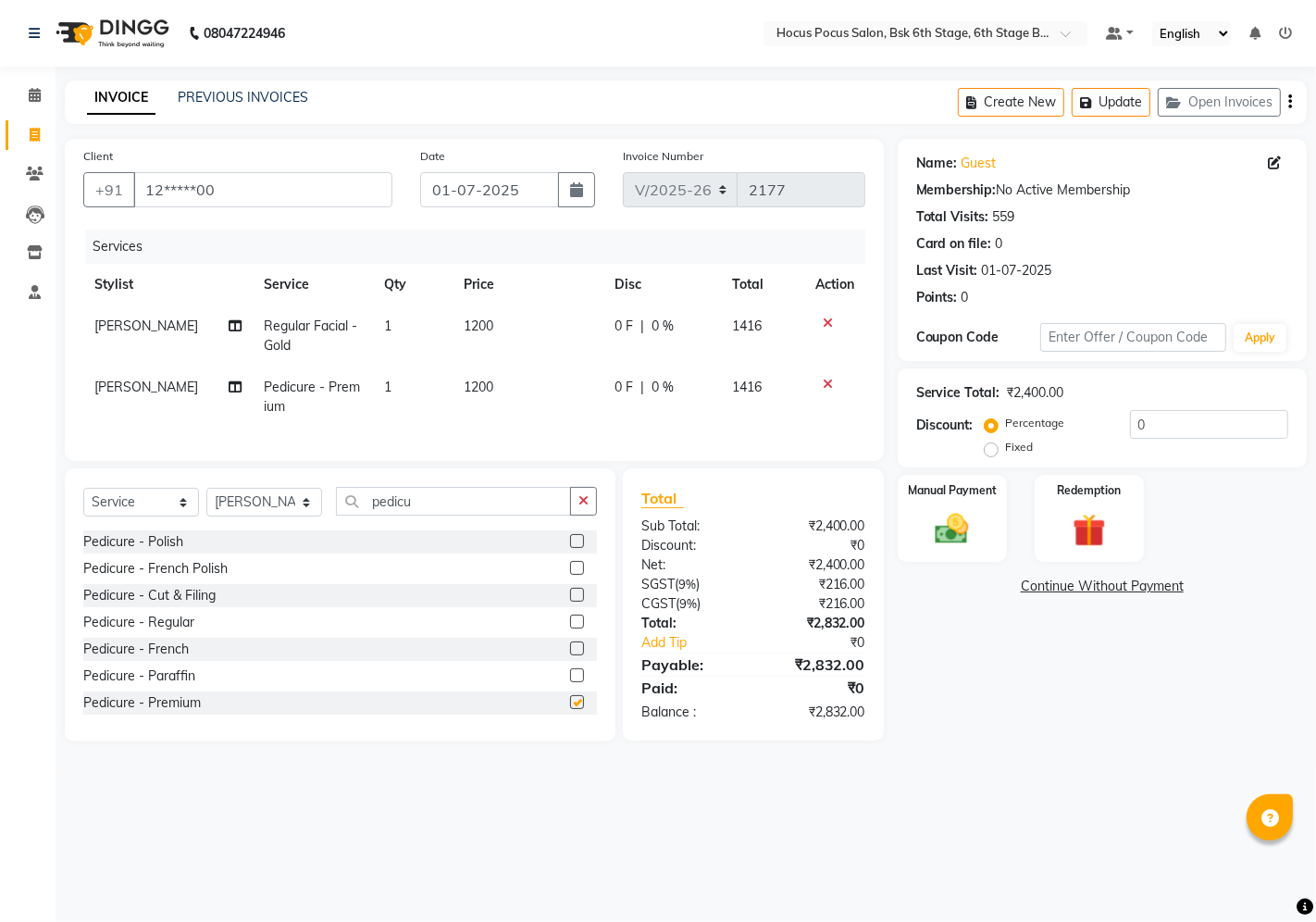 checkbox on "false" 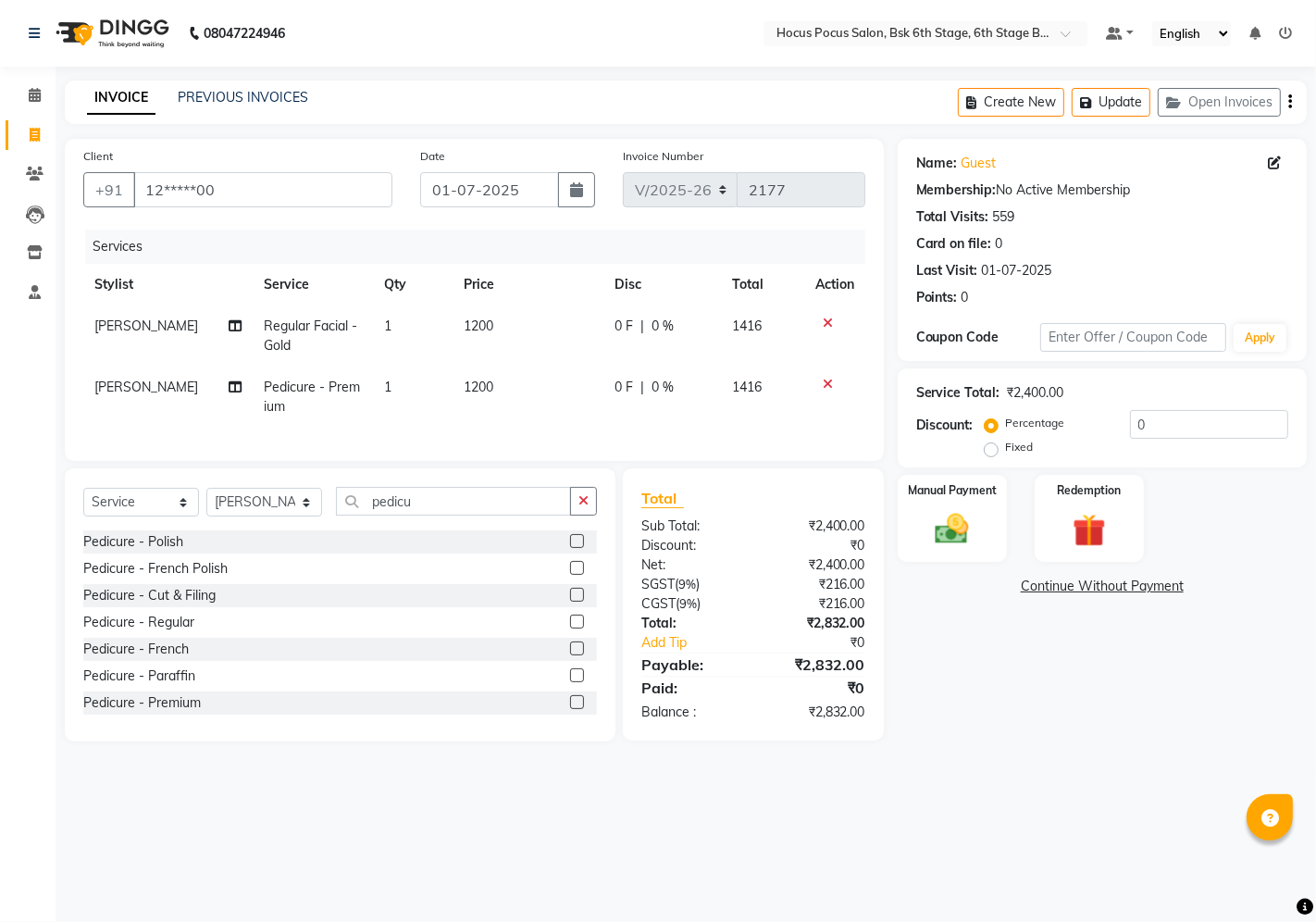 click on "Name: Guest  Membership:  No Active Membership  Total Visits:  559 Card on file:  0 Last Visit:   01-07-2025 Points:   0  Coupon Code Apply Service Total:  ₹2,400.00  Discount:  Percentage   Fixed  0 Manual Payment Redemption  Continue Without Payment" 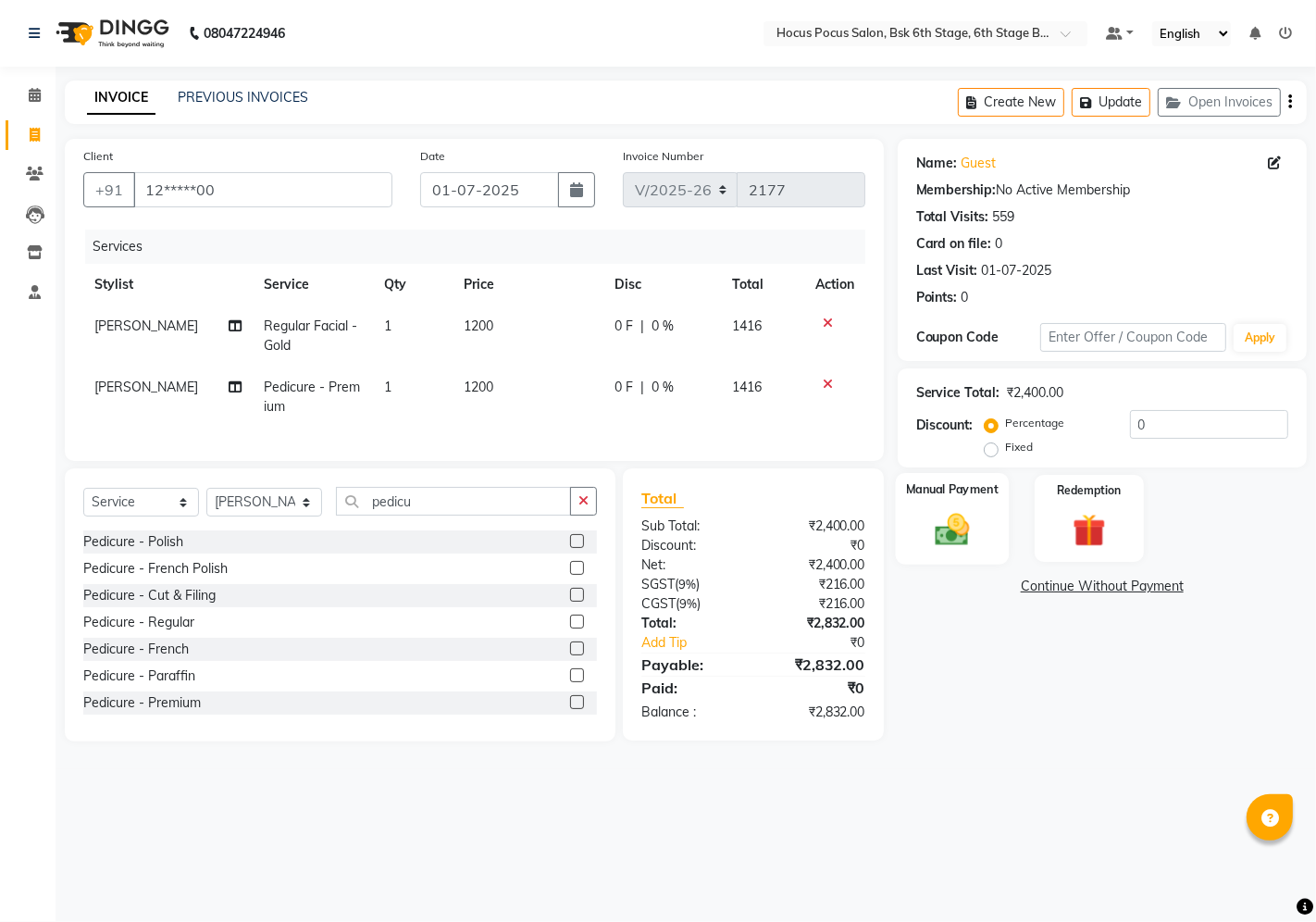 click on "Manual Payment" 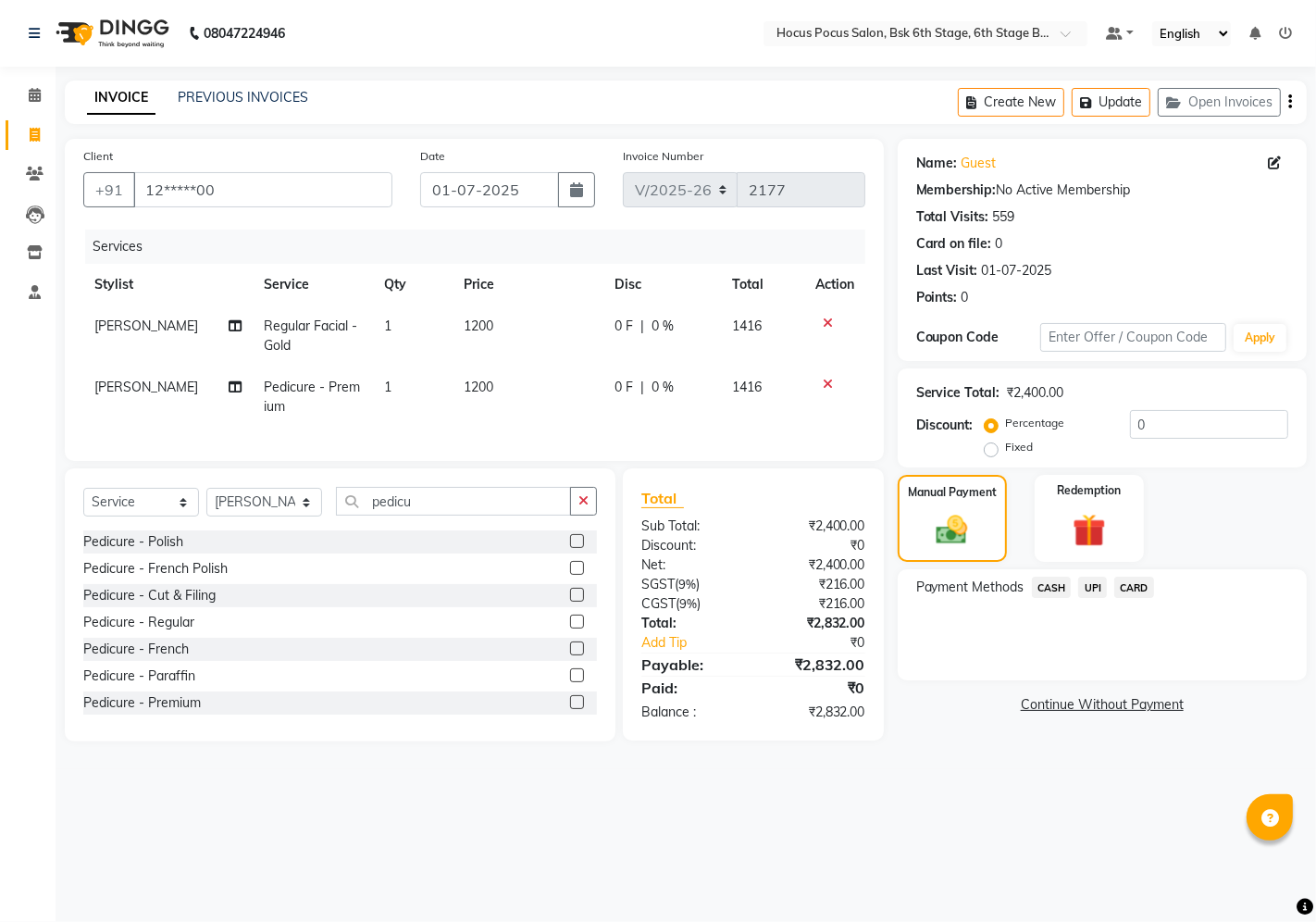 click on "UPI" 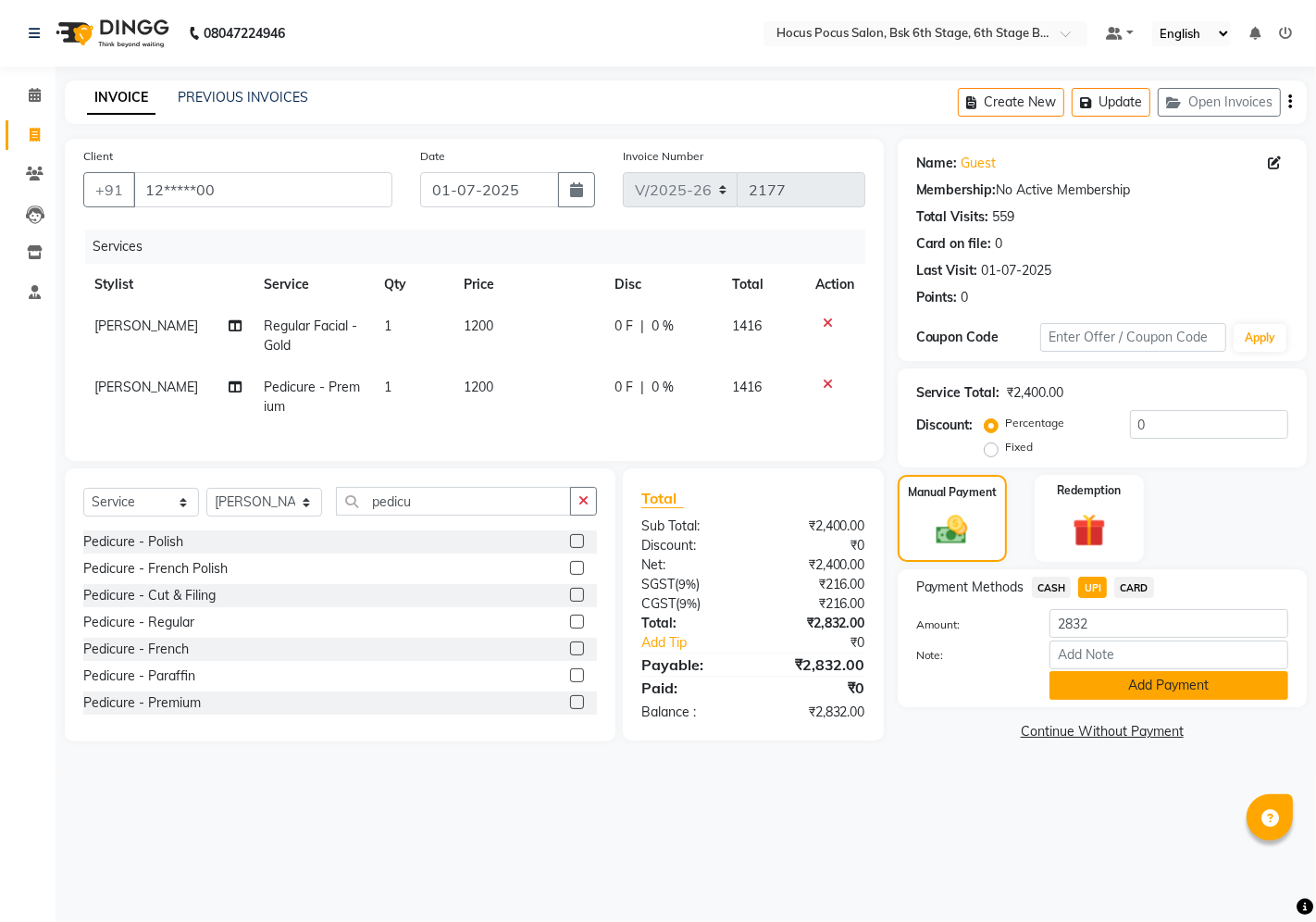 click on "Add Payment" 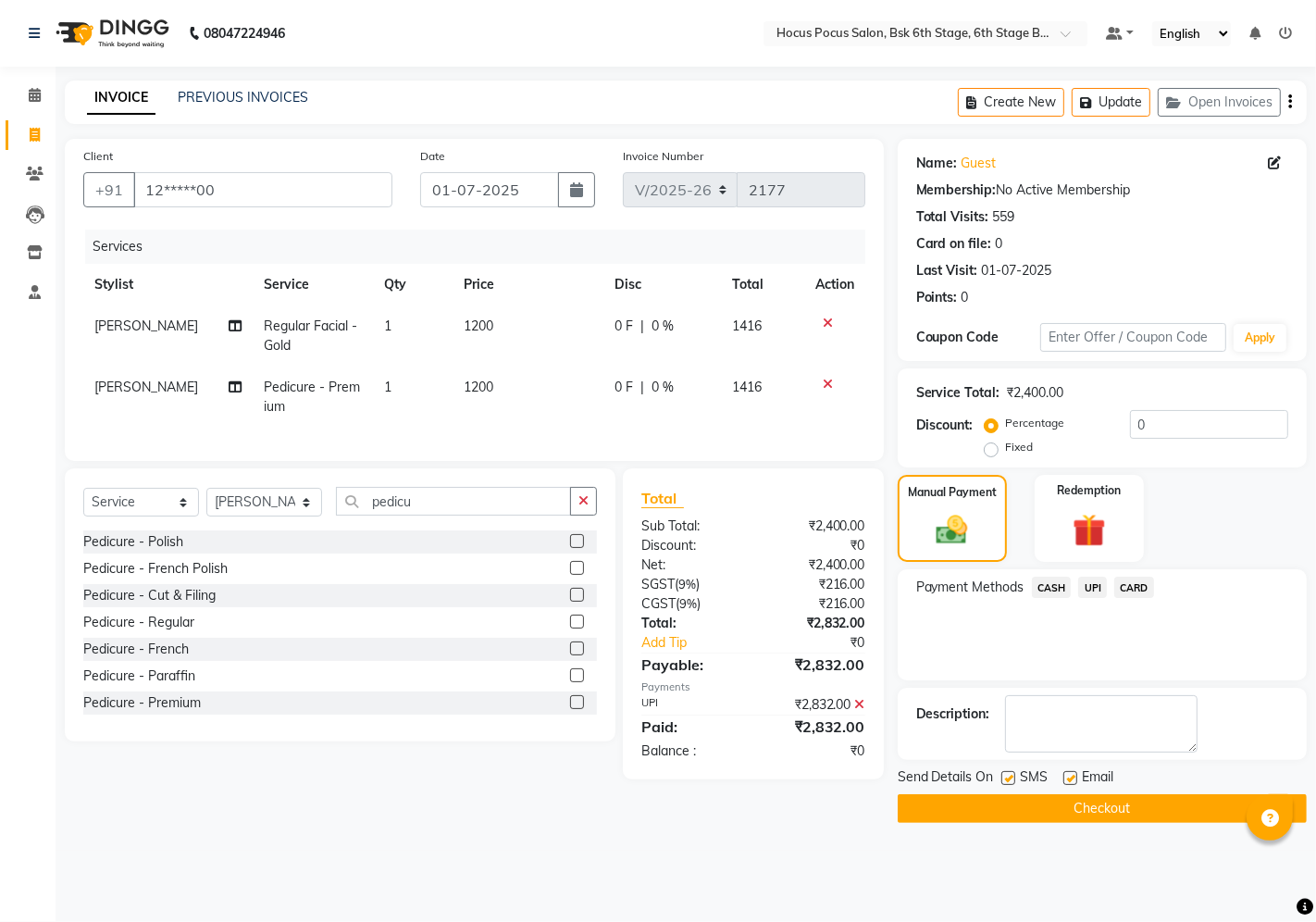 click on "Checkout" 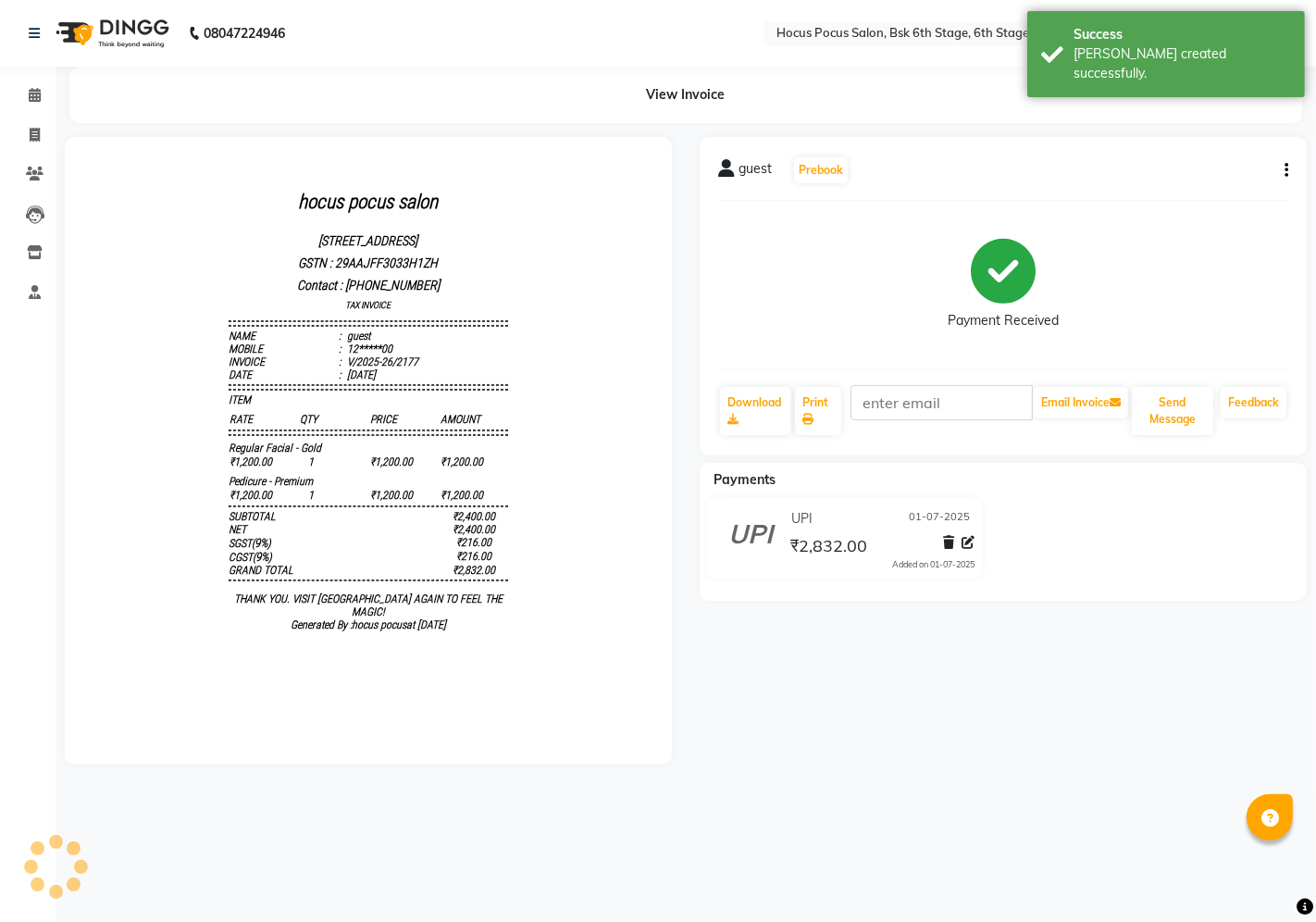 scroll, scrollTop: 0, scrollLeft: 0, axis: both 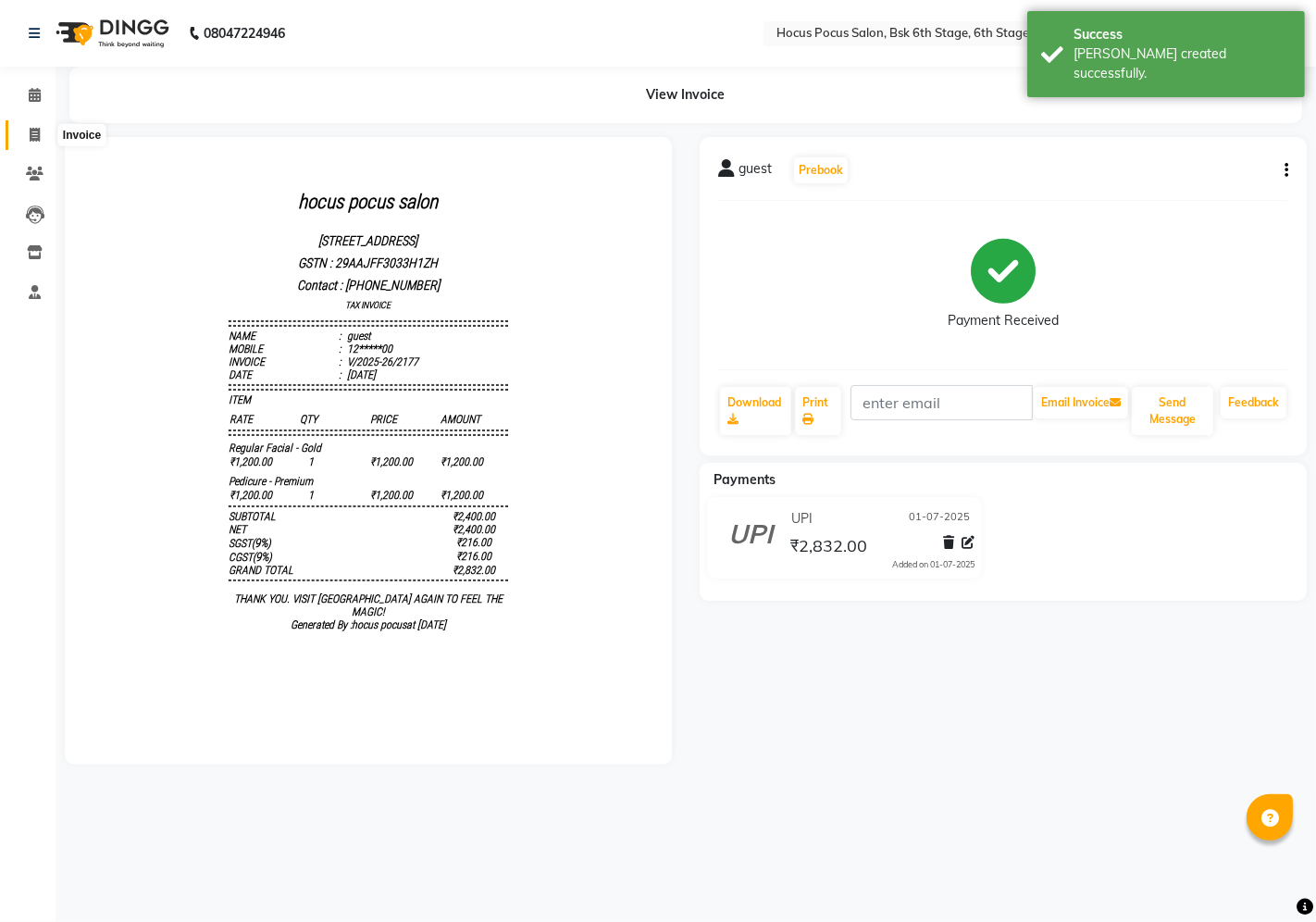 click 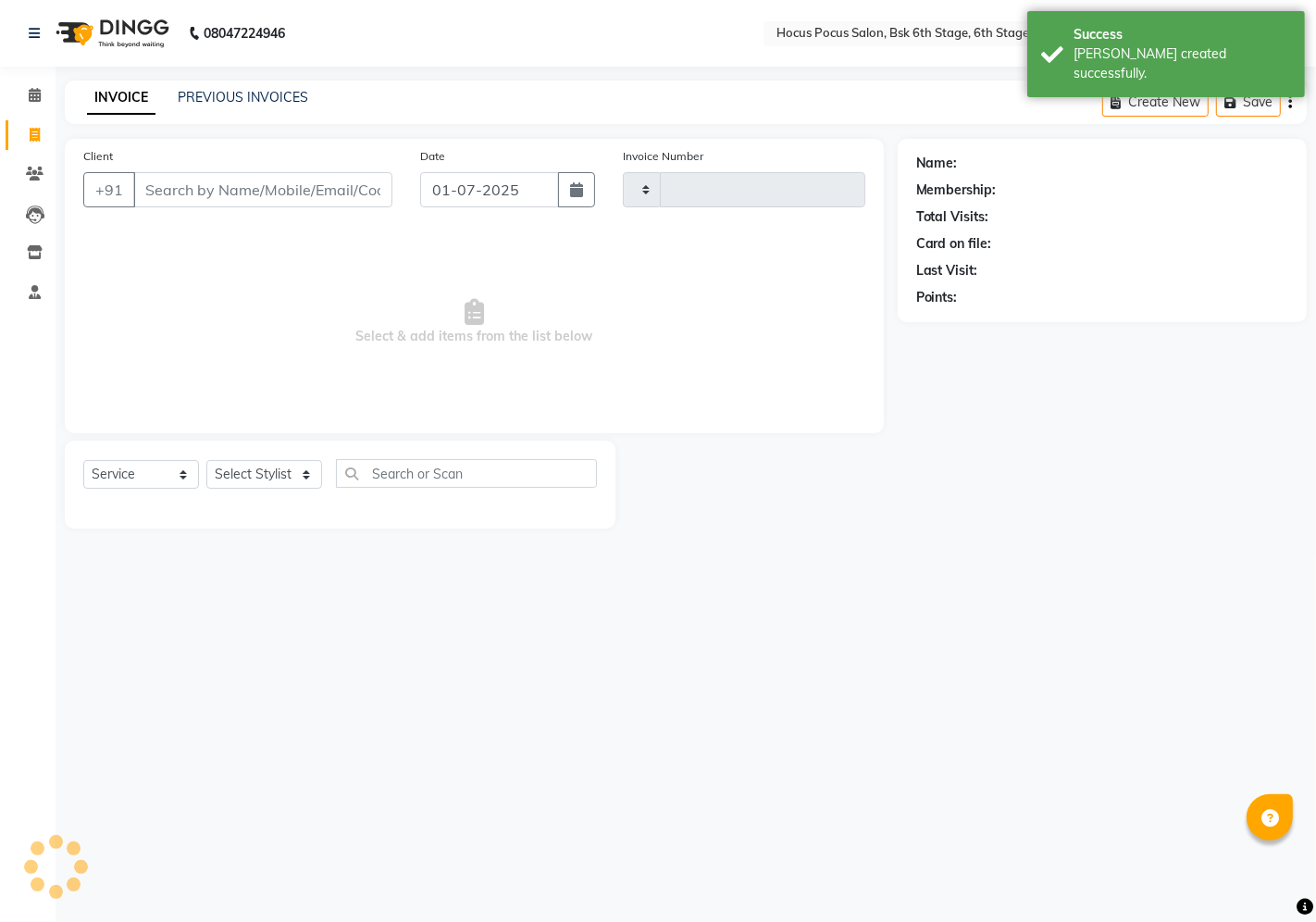 type on "2178" 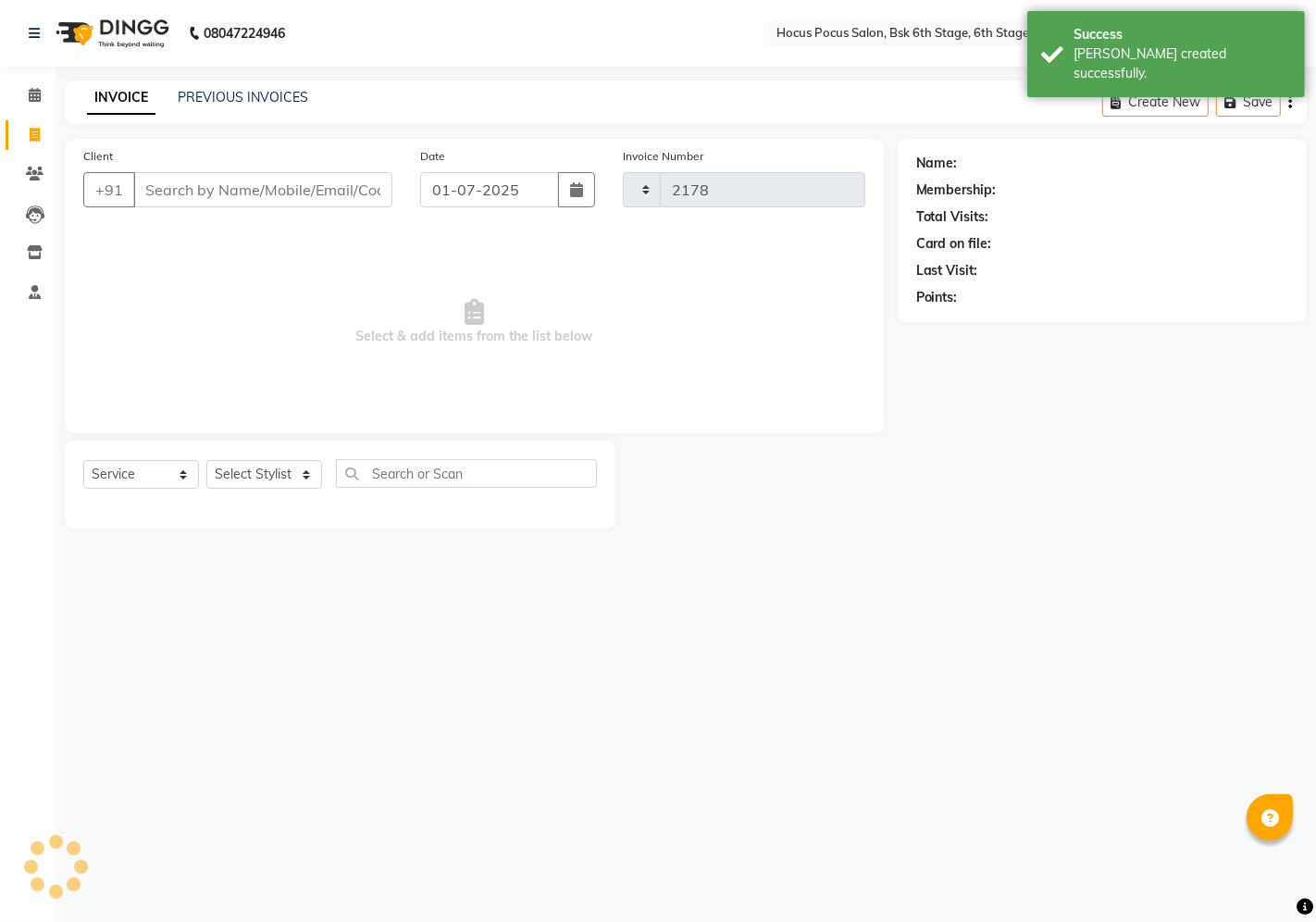 select on "5242" 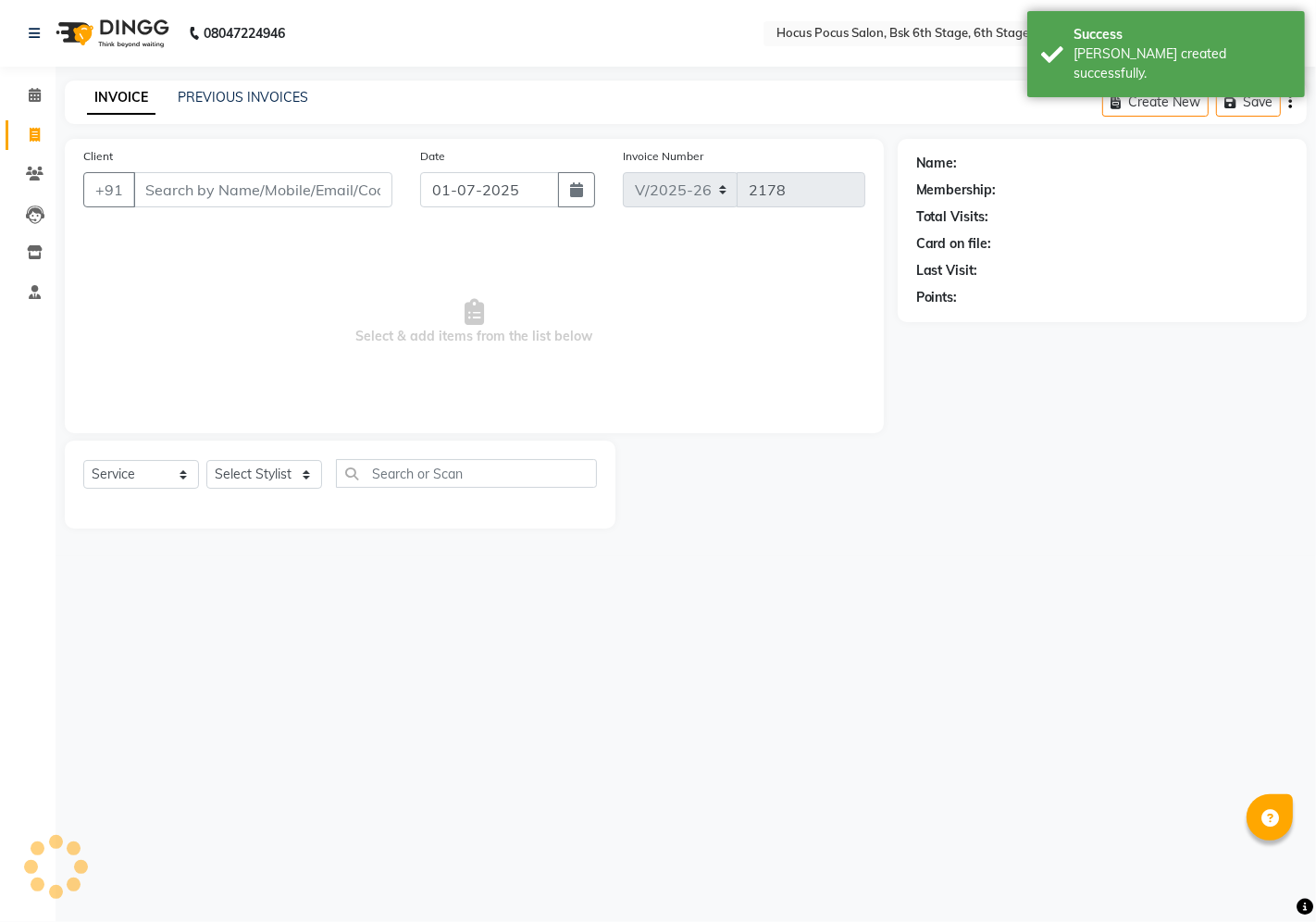 select on "package" 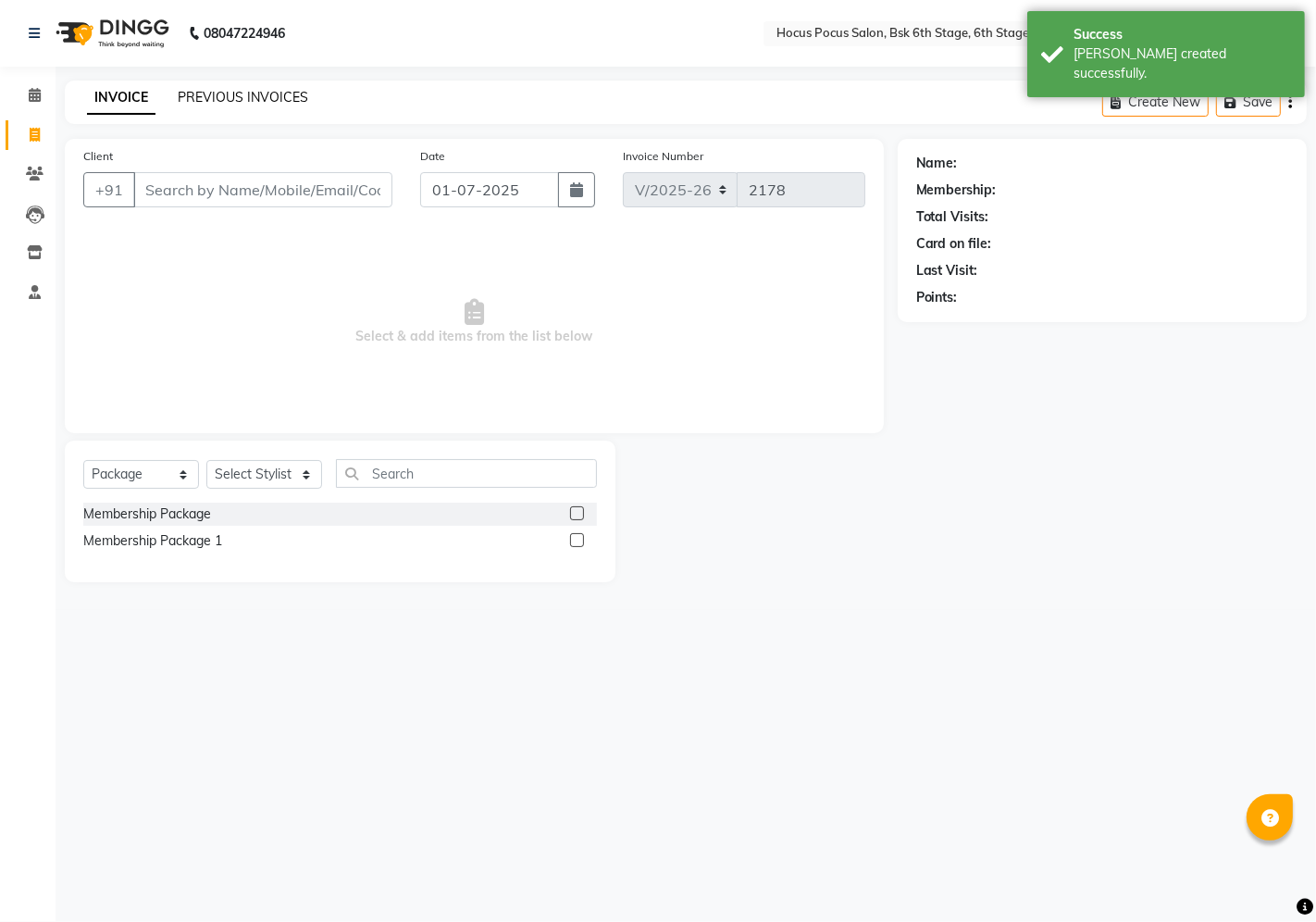 click on "PREVIOUS INVOICES" 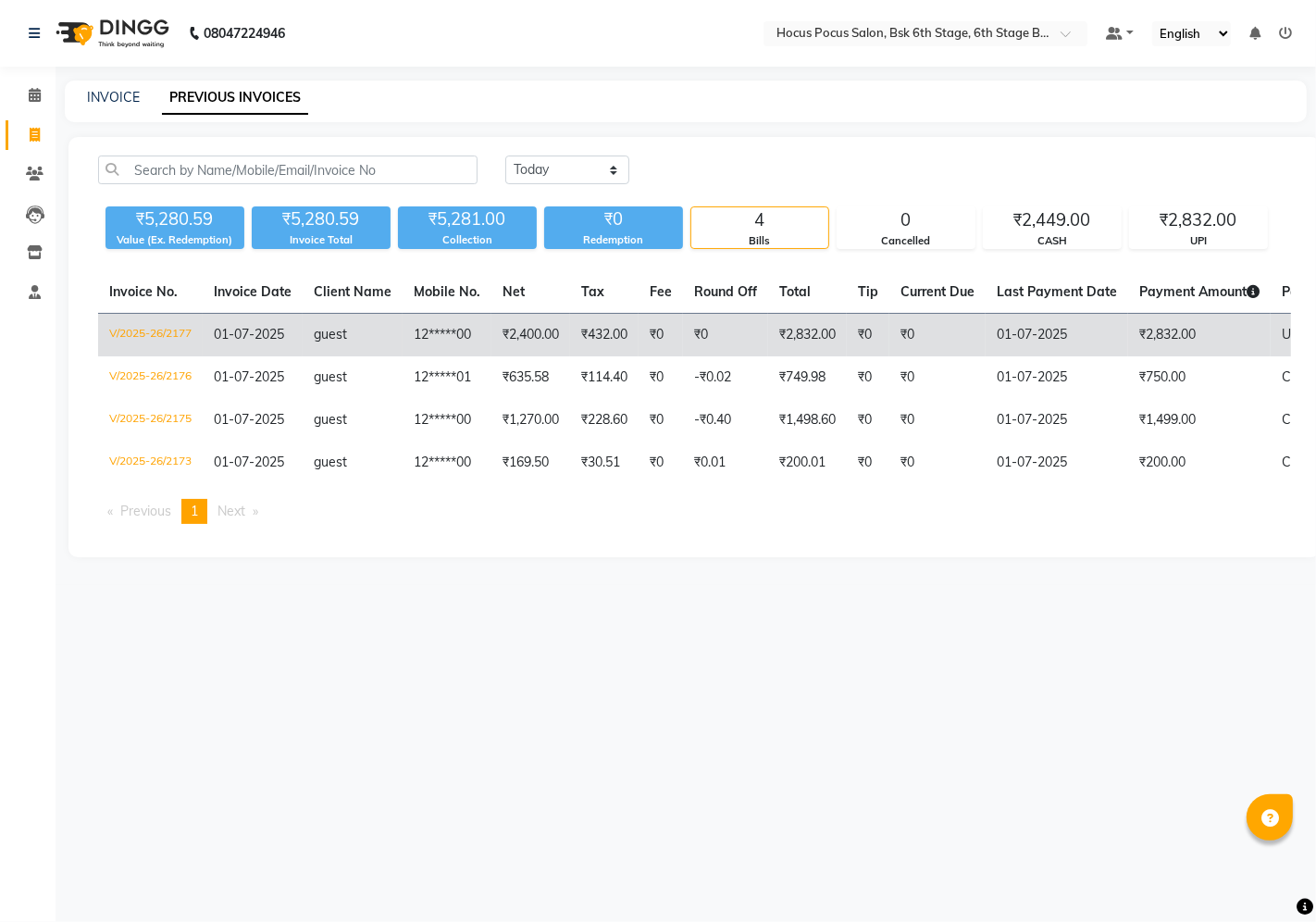 click on "₹0" 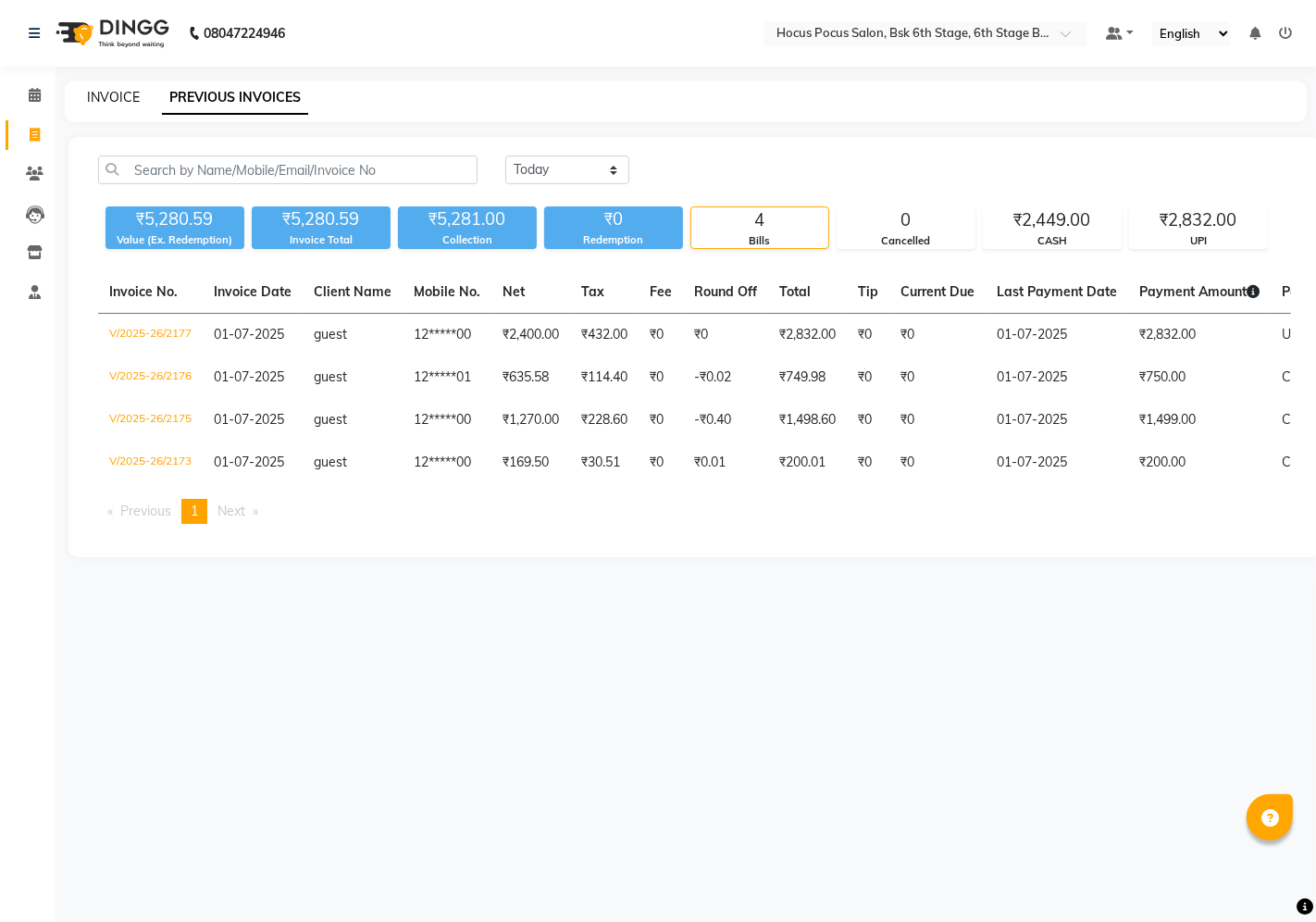 click on "INVOICE" 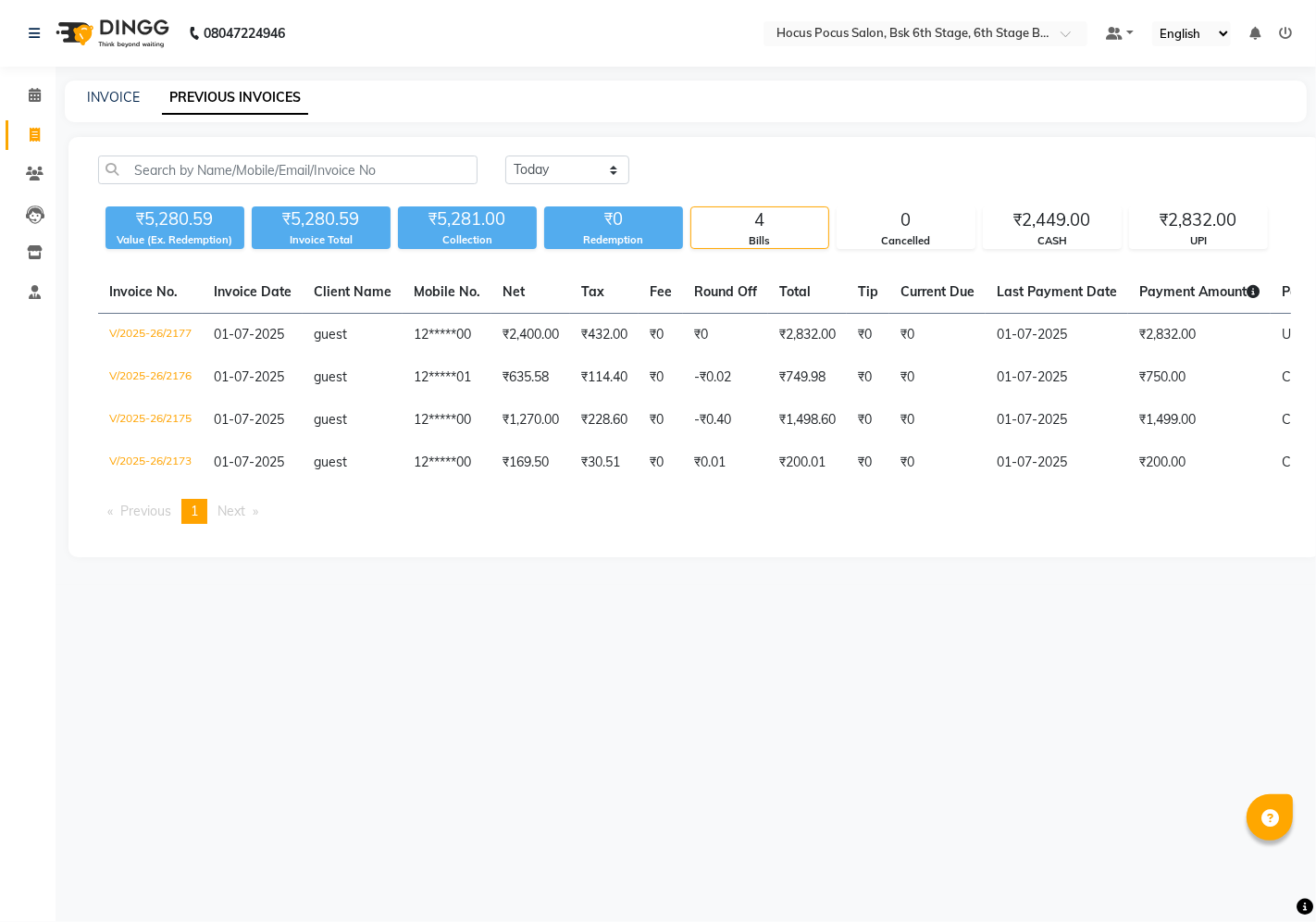 select on "5242" 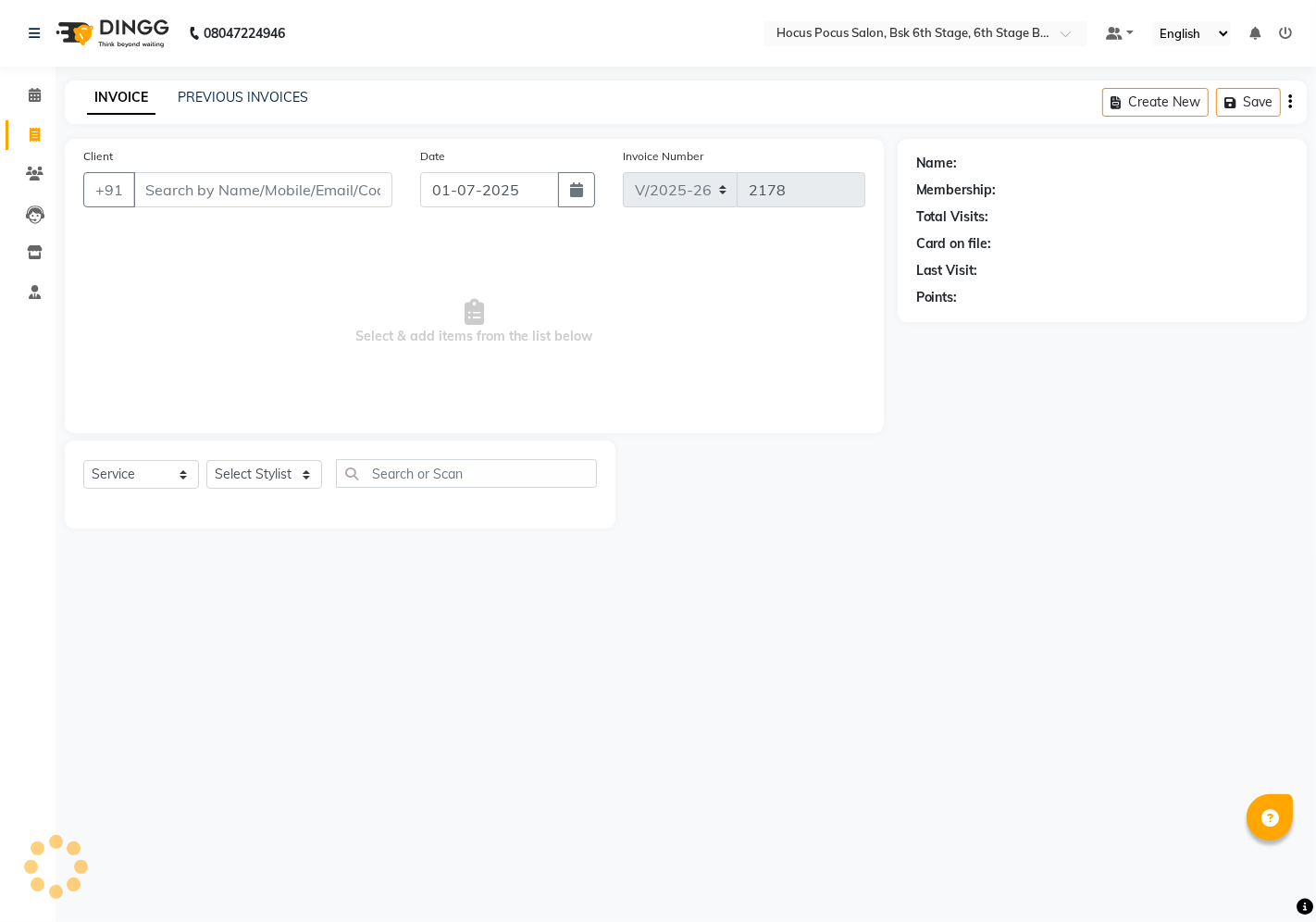 select on "package" 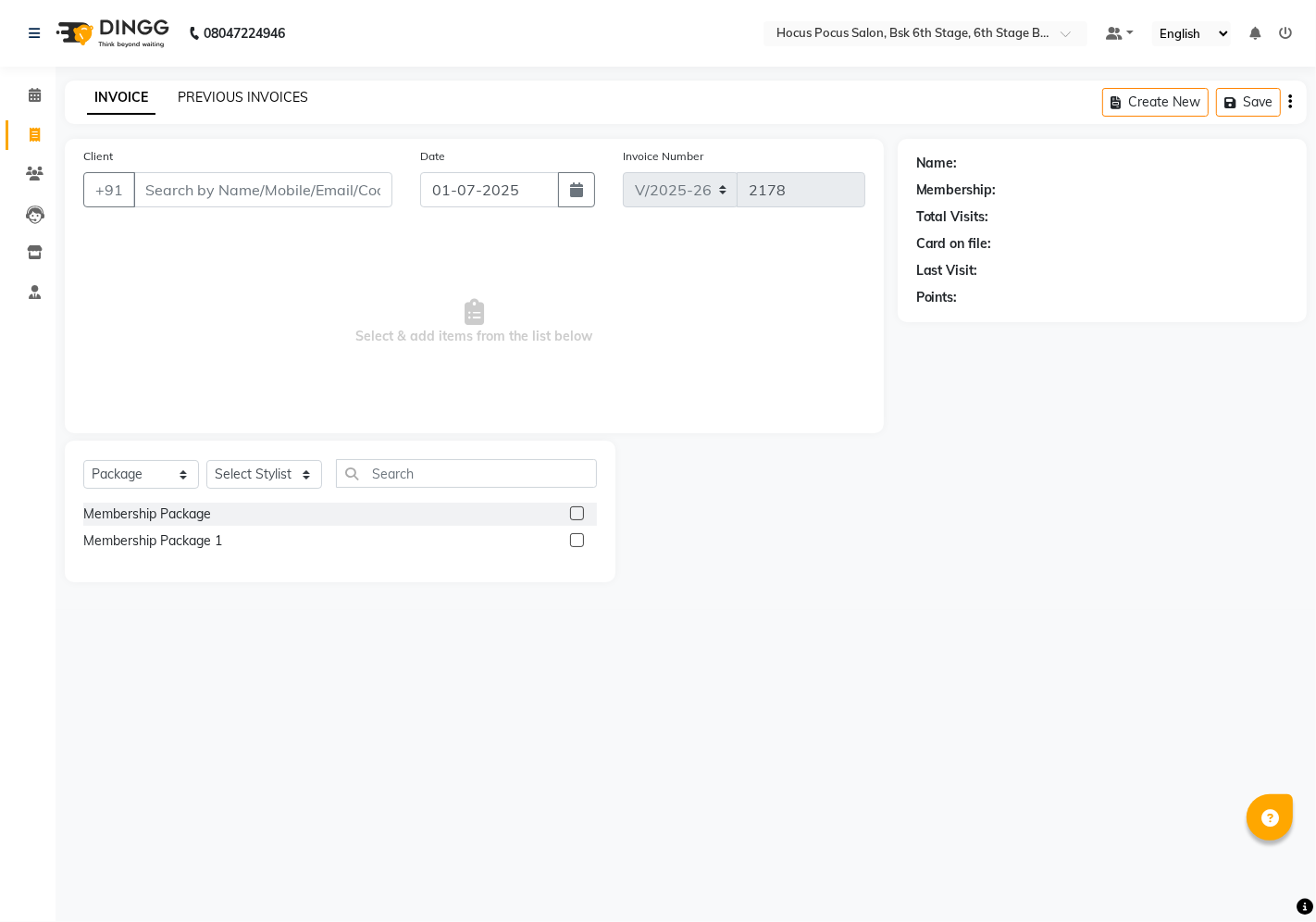 click on "PREVIOUS INVOICES" 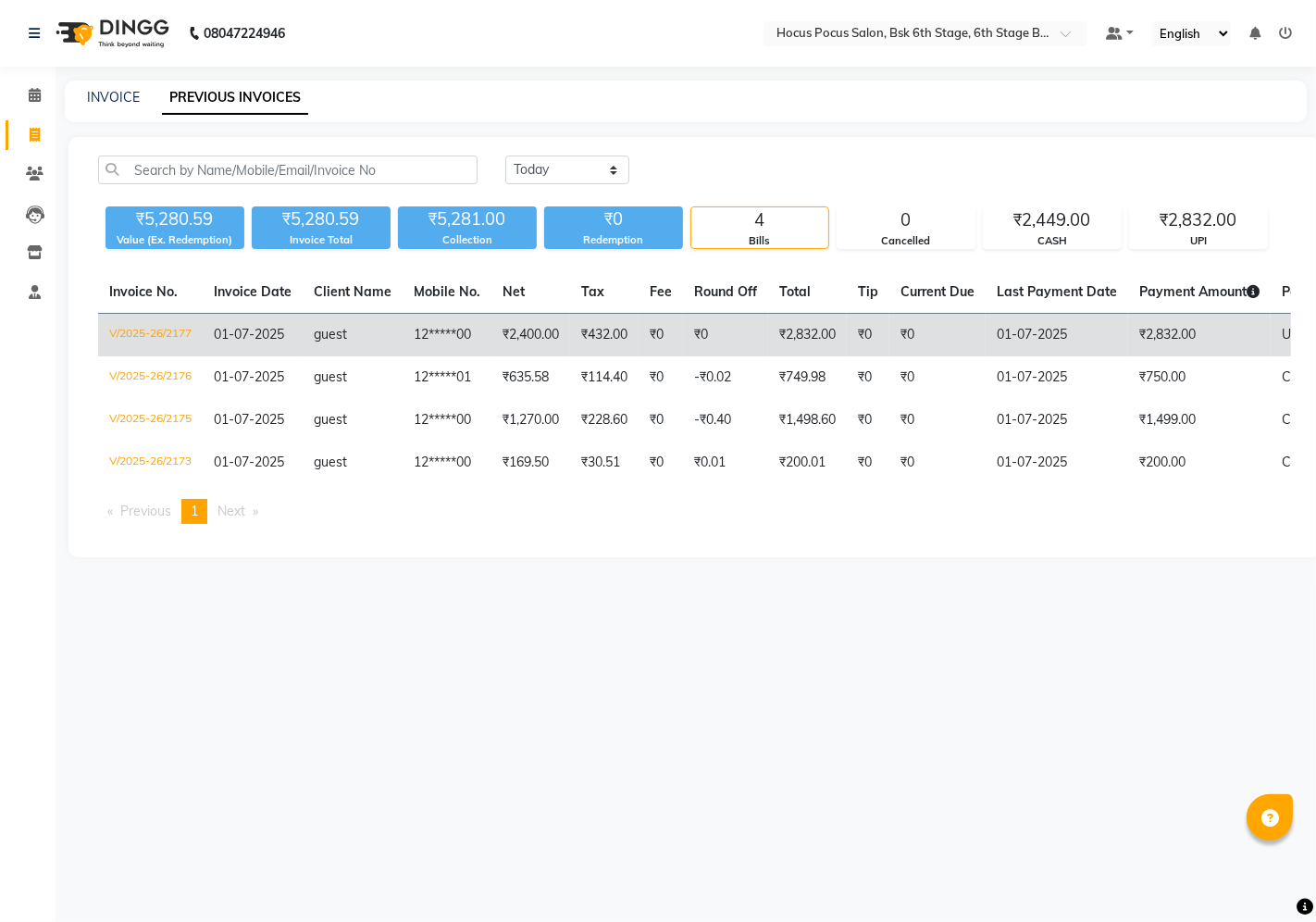 click on "01-07-2025" 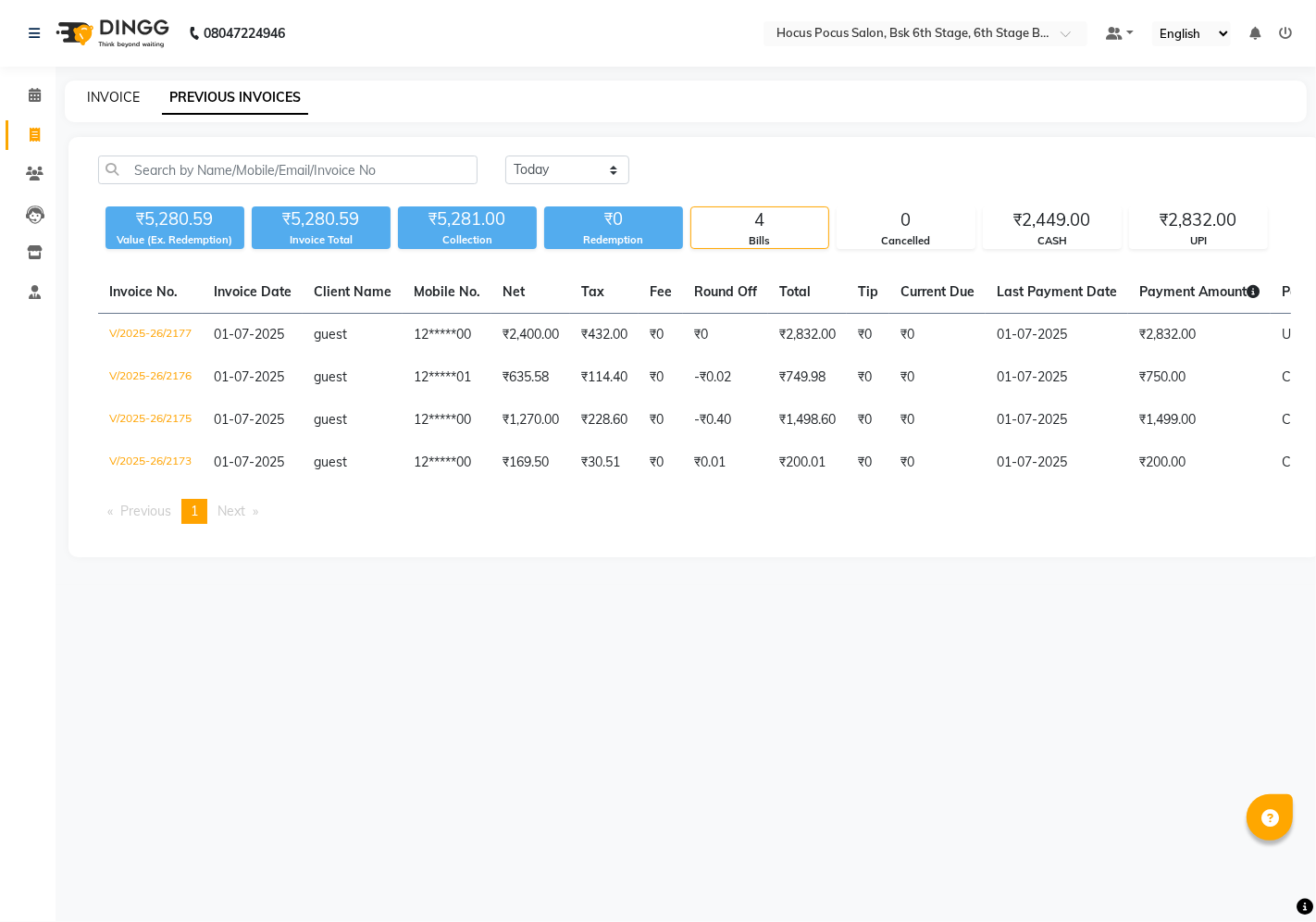 click on "INVOICE" 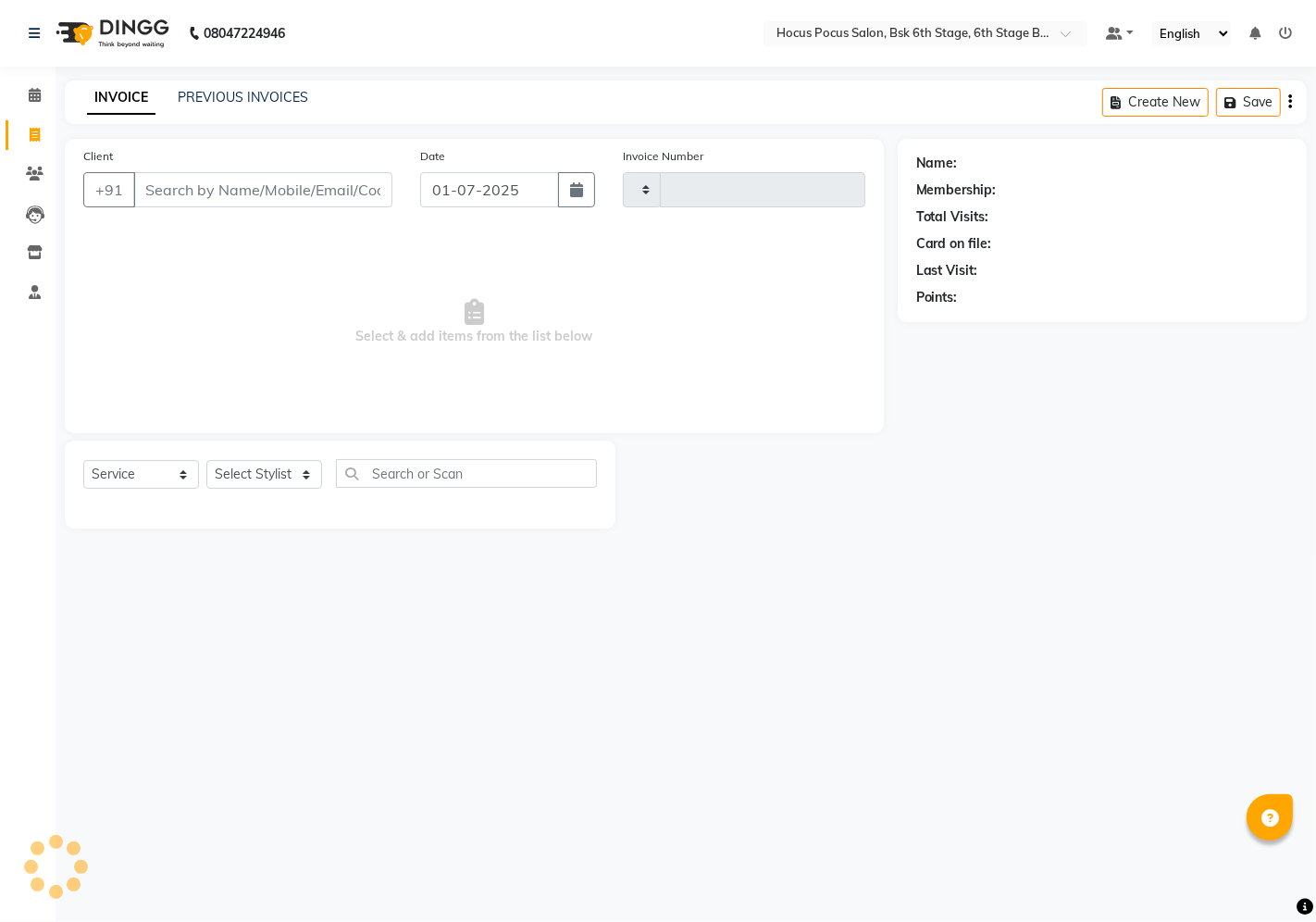 select on "package" 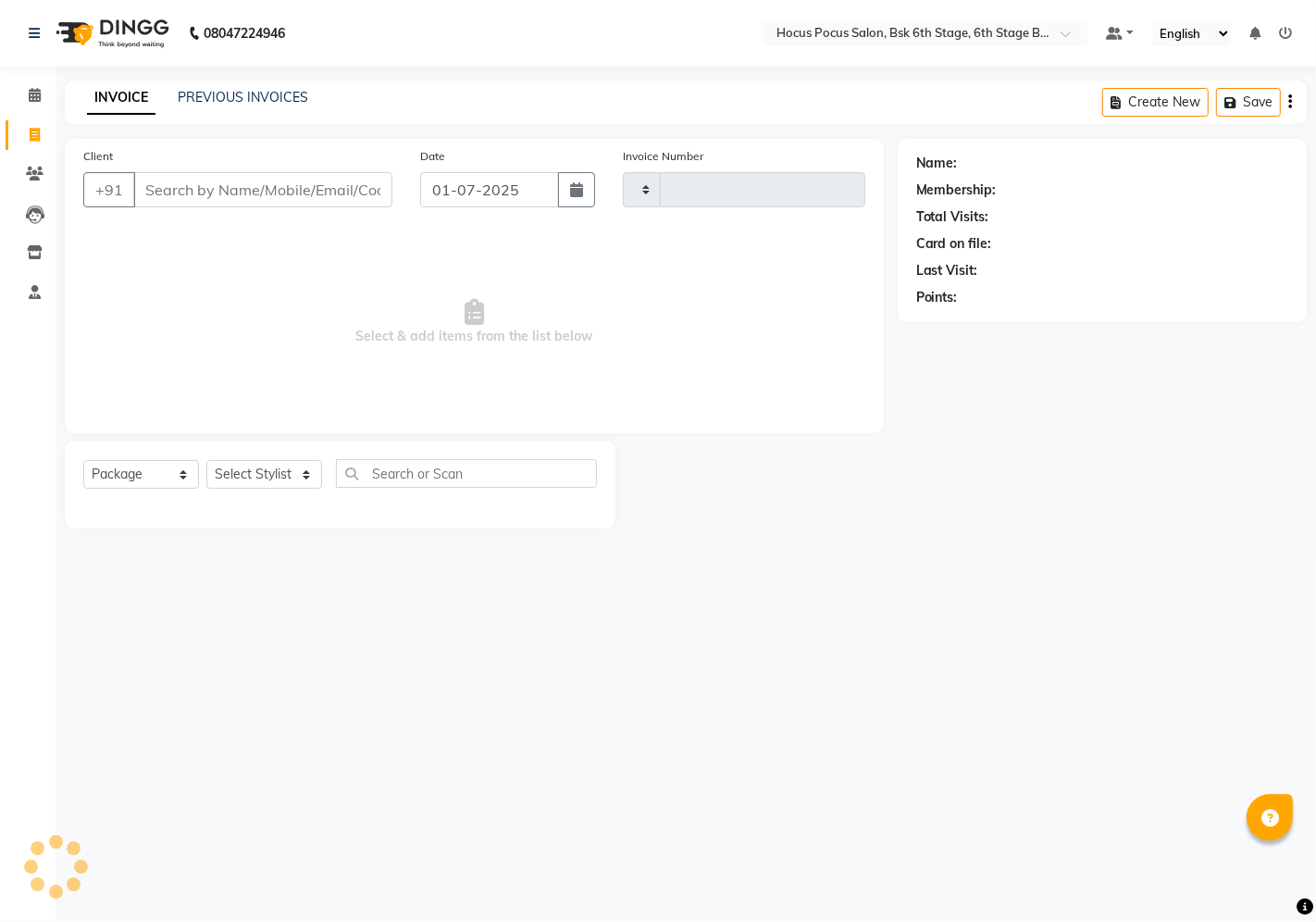 type on "2178" 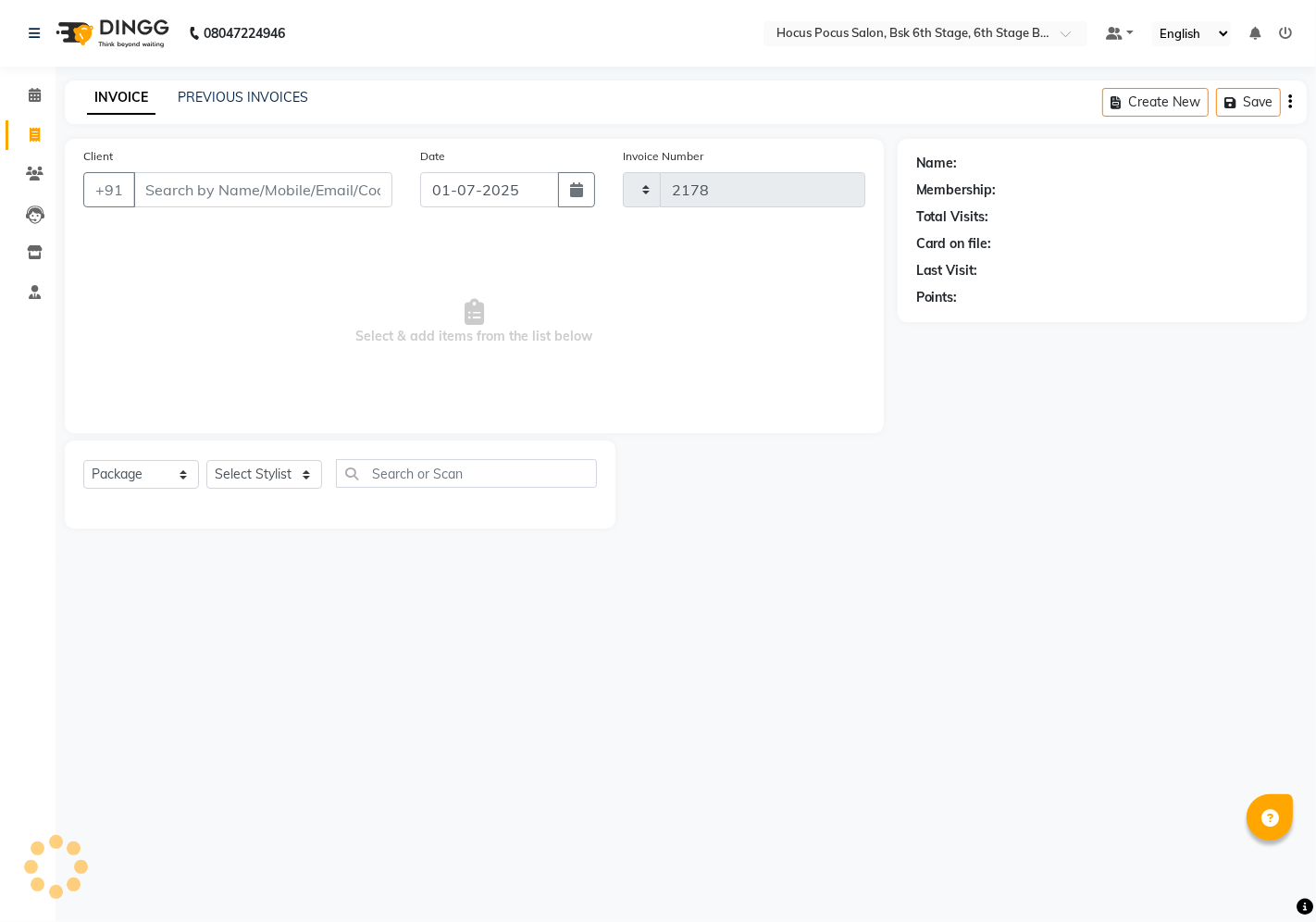 select on "5242" 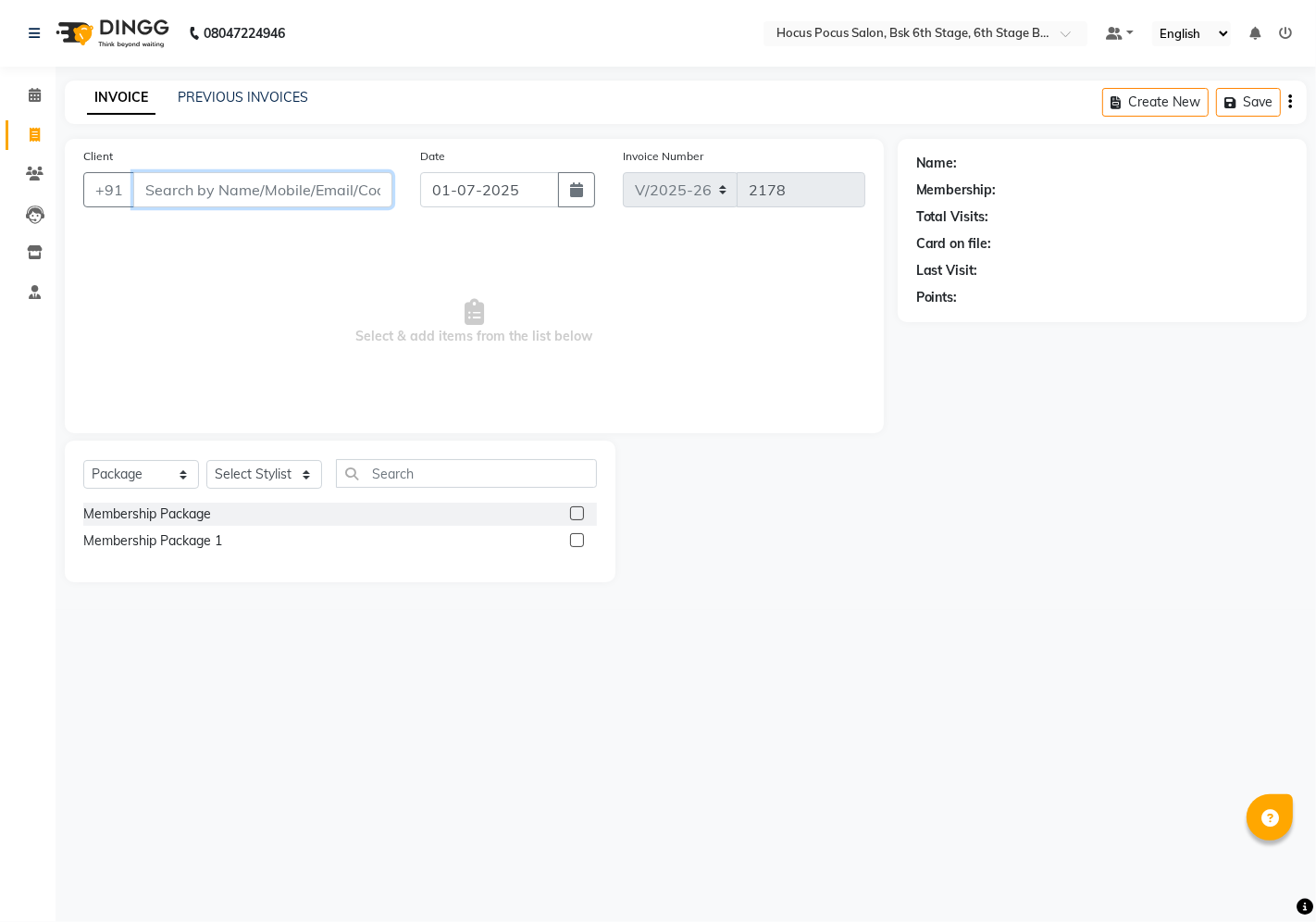 click on "Client" at bounding box center (263, 190) 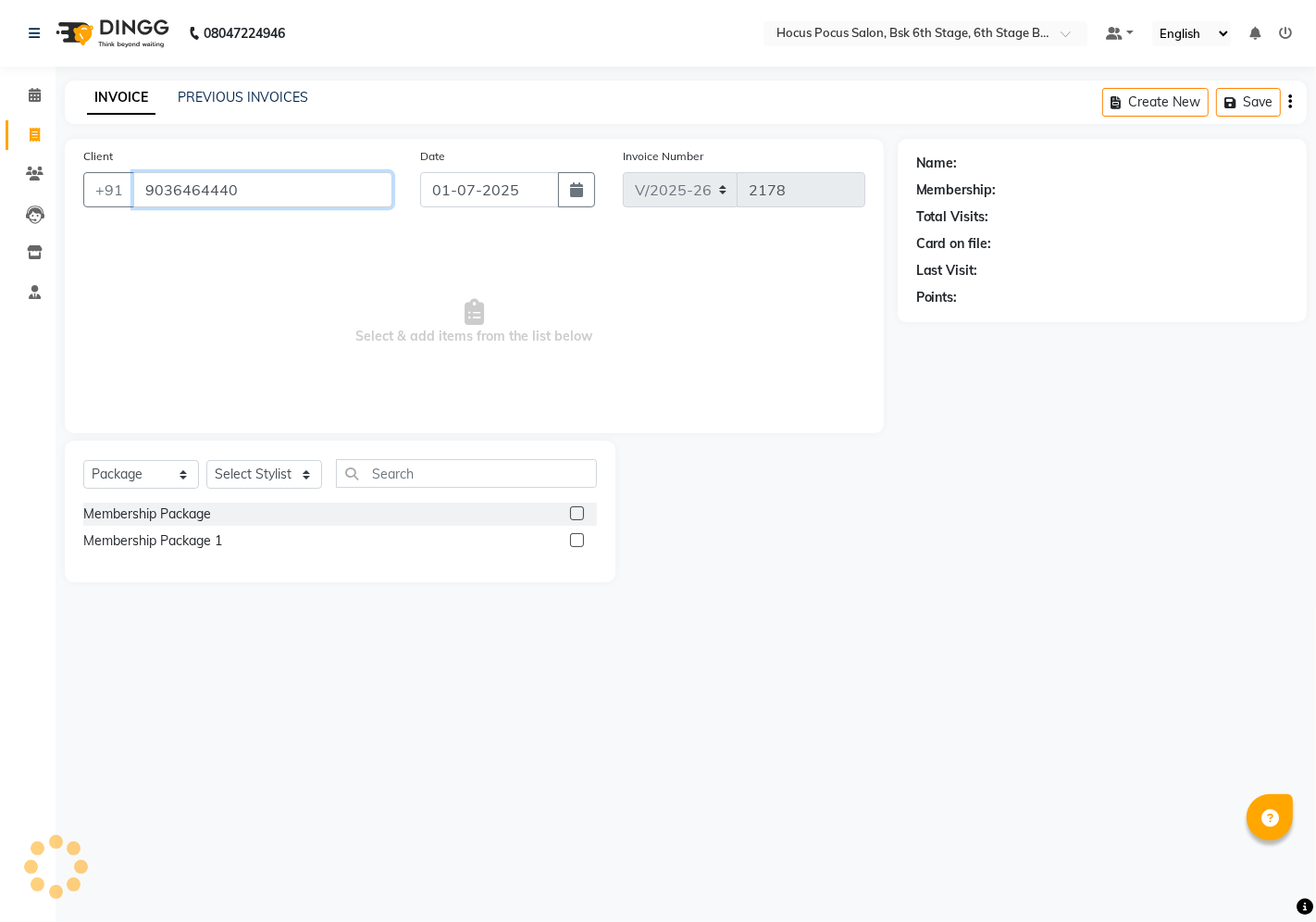 type on "9036464440" 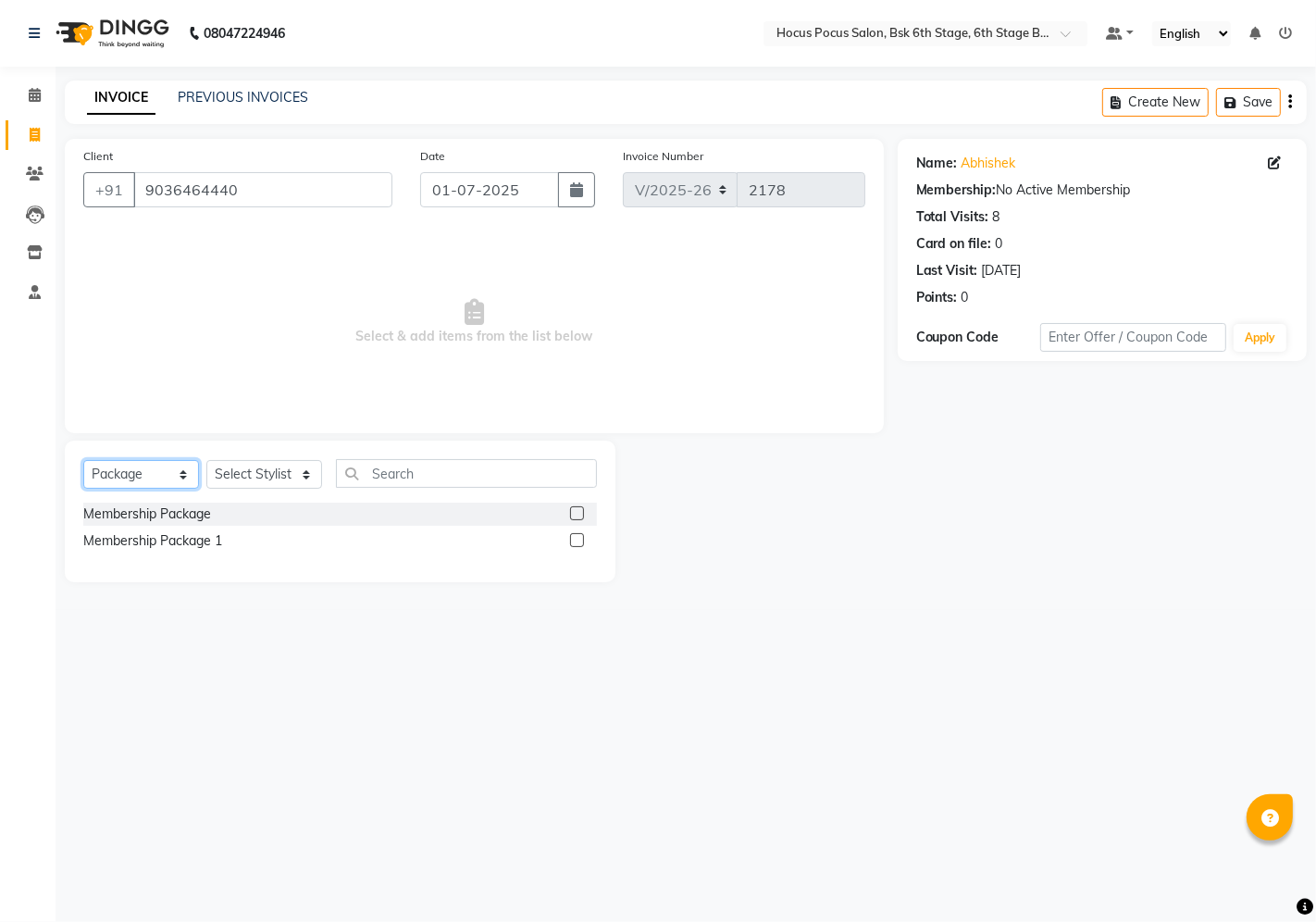 click on "Select  Service  Product  Membership  Package Voucher Prepaid Gift Card" 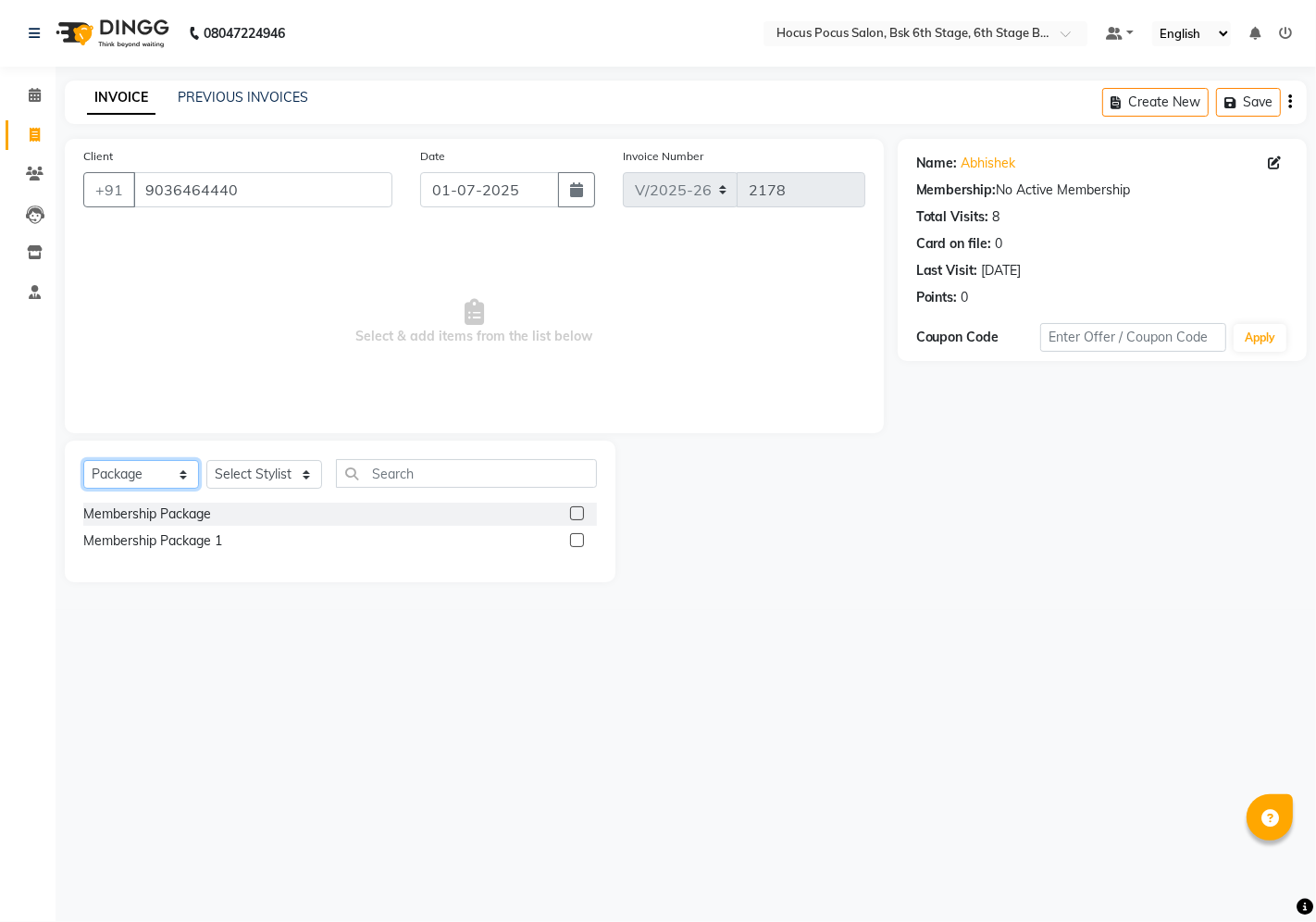 select on "service" 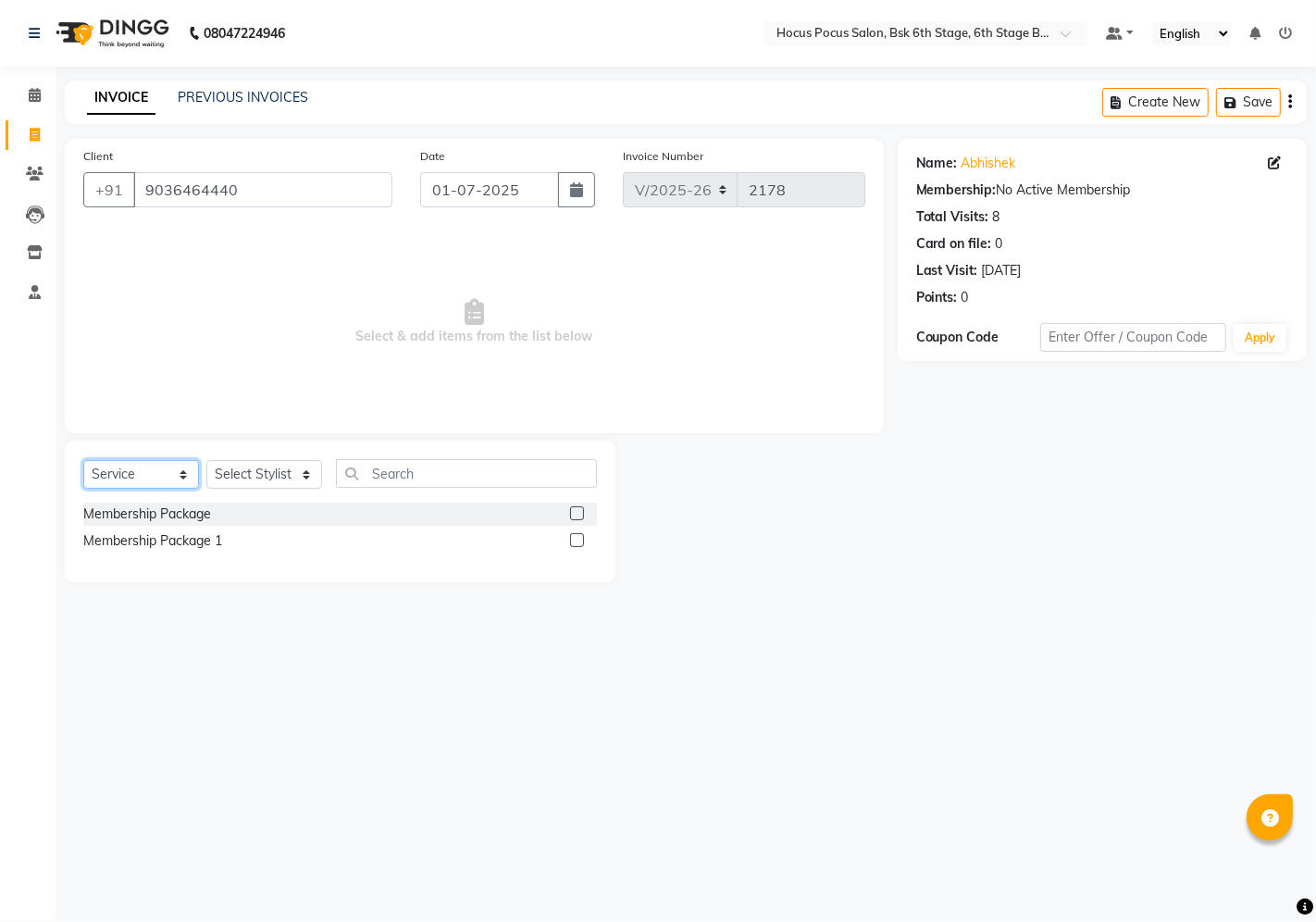click on "Select  Service  Product  Membership  Package Voucher Prepaid Gift Card" 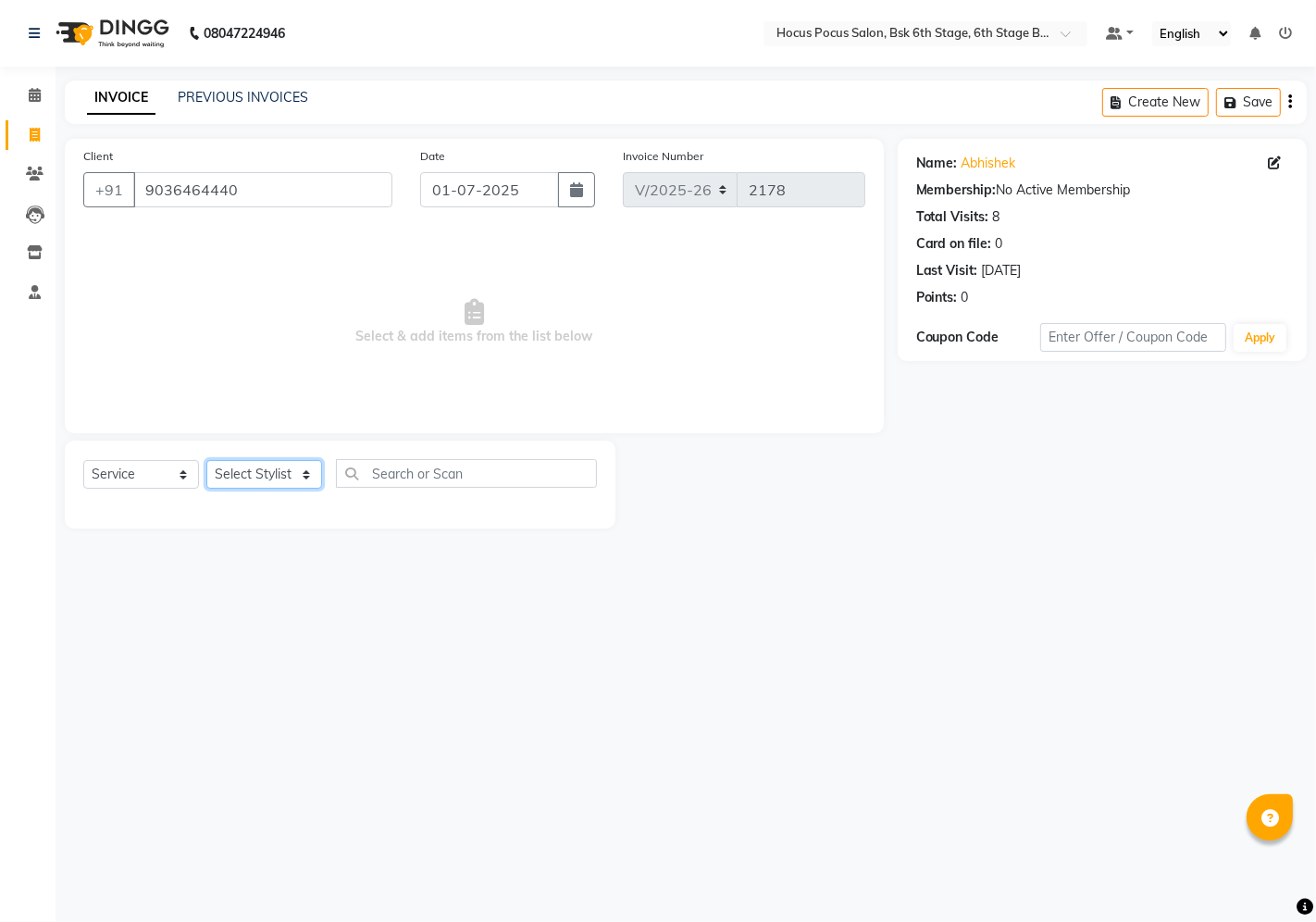 click on "Select Stylist Ayan hocus pocus  Komal Pavithra Raman Gill Rihan Sai sushmitha" 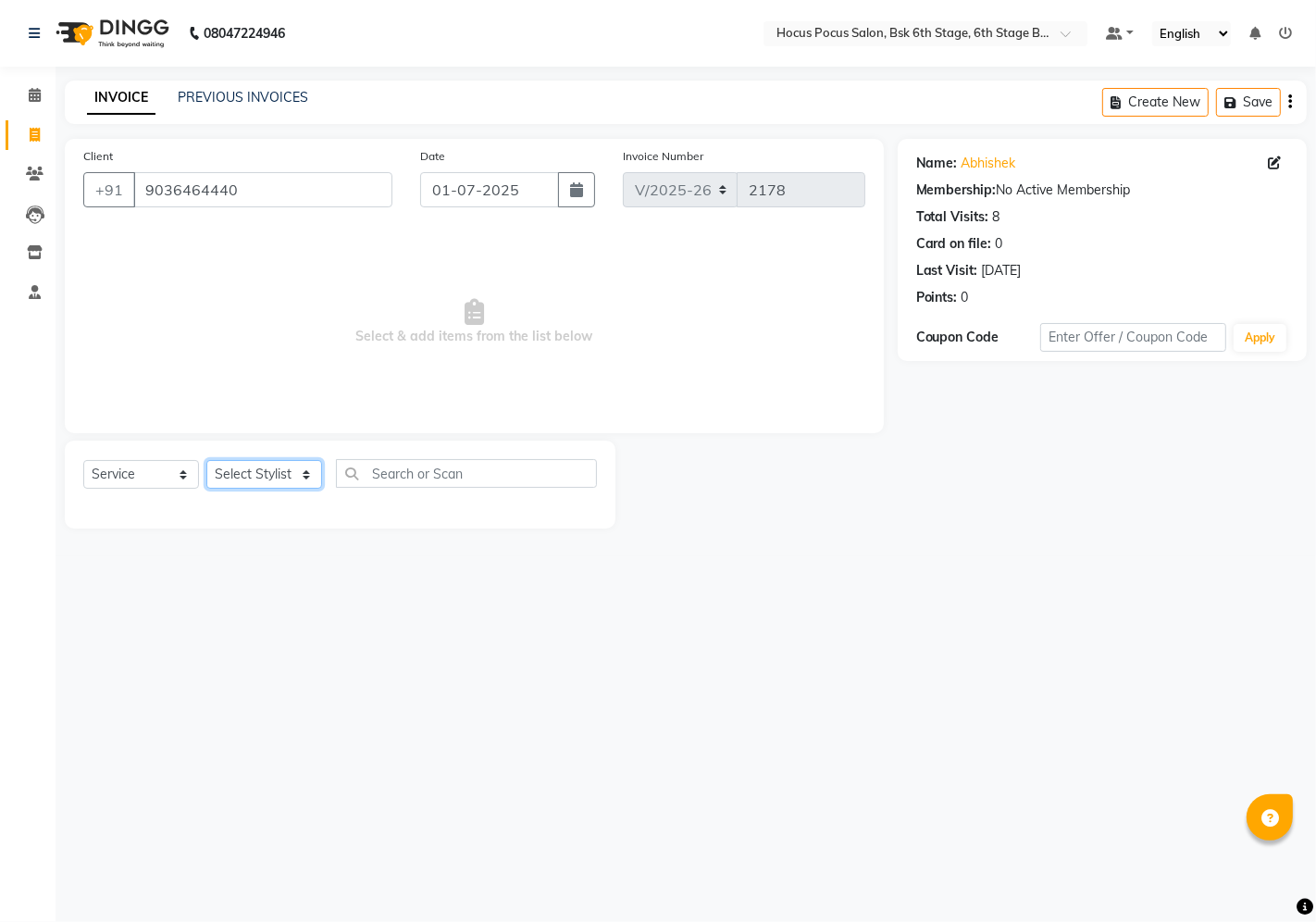 select on "70251" 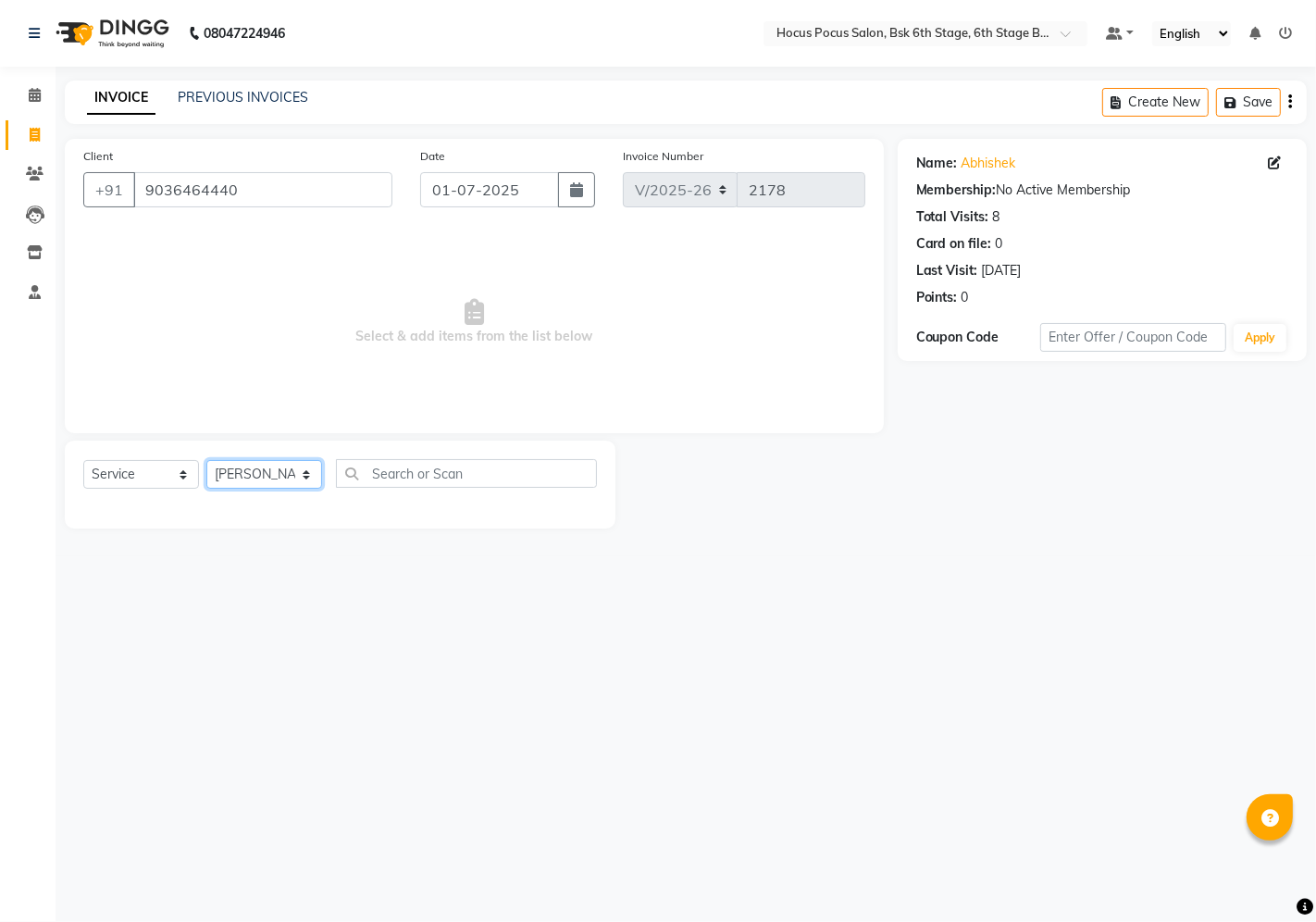 click on "Select Stylist Ayan hocus pocus  Komal Pavithra Raman Gill Rihan Sai sushmitha" 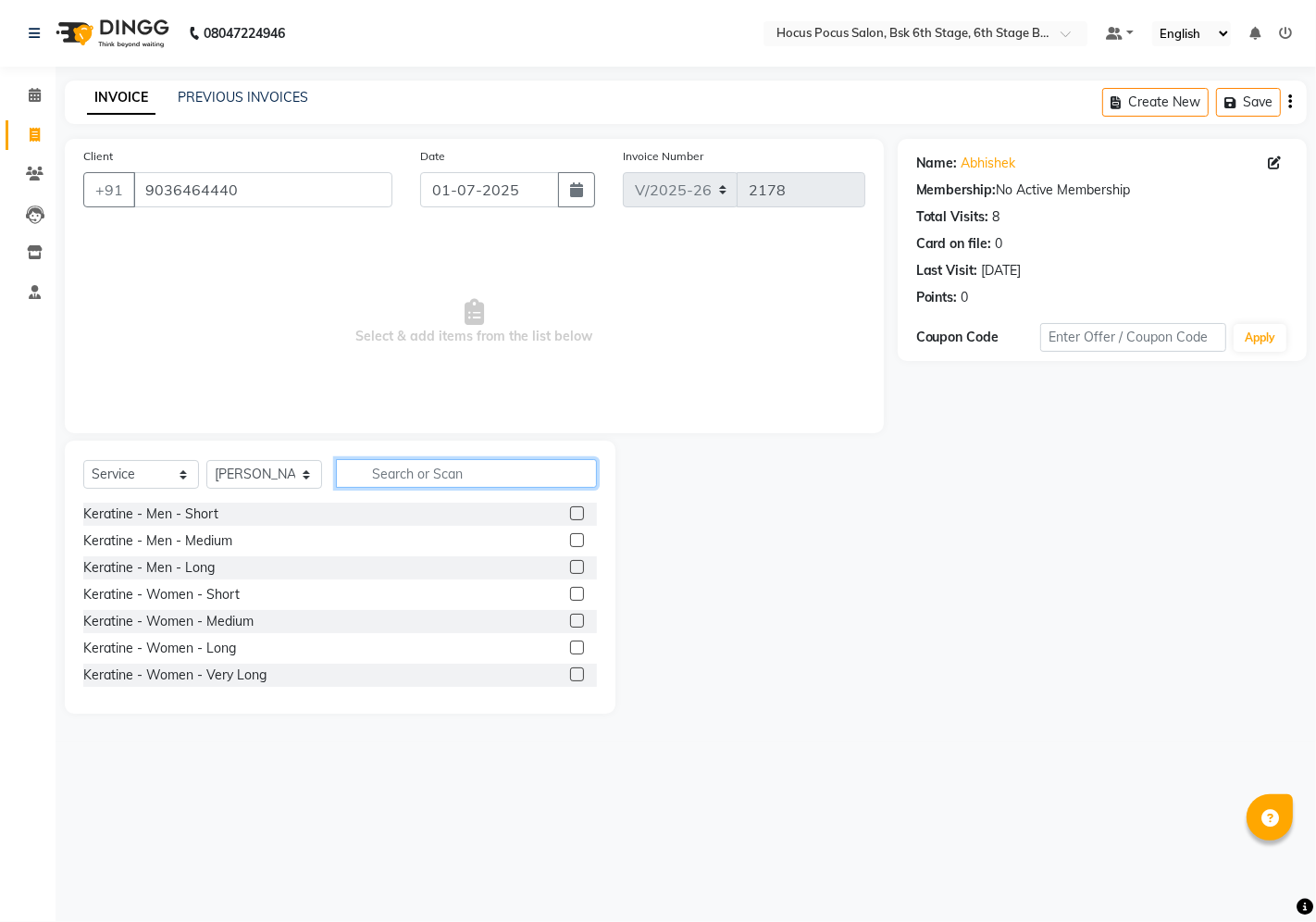 click 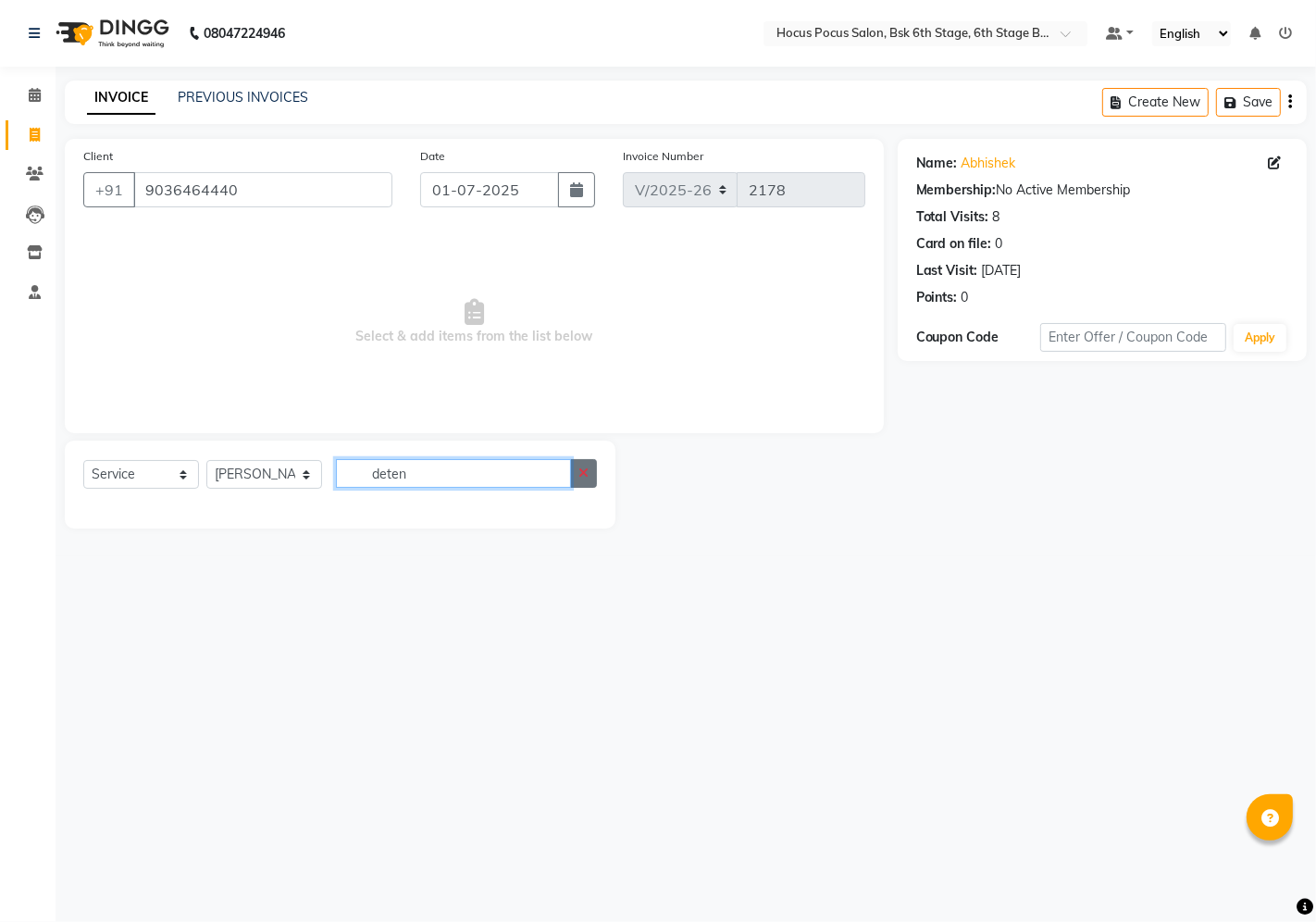 type on "dete" 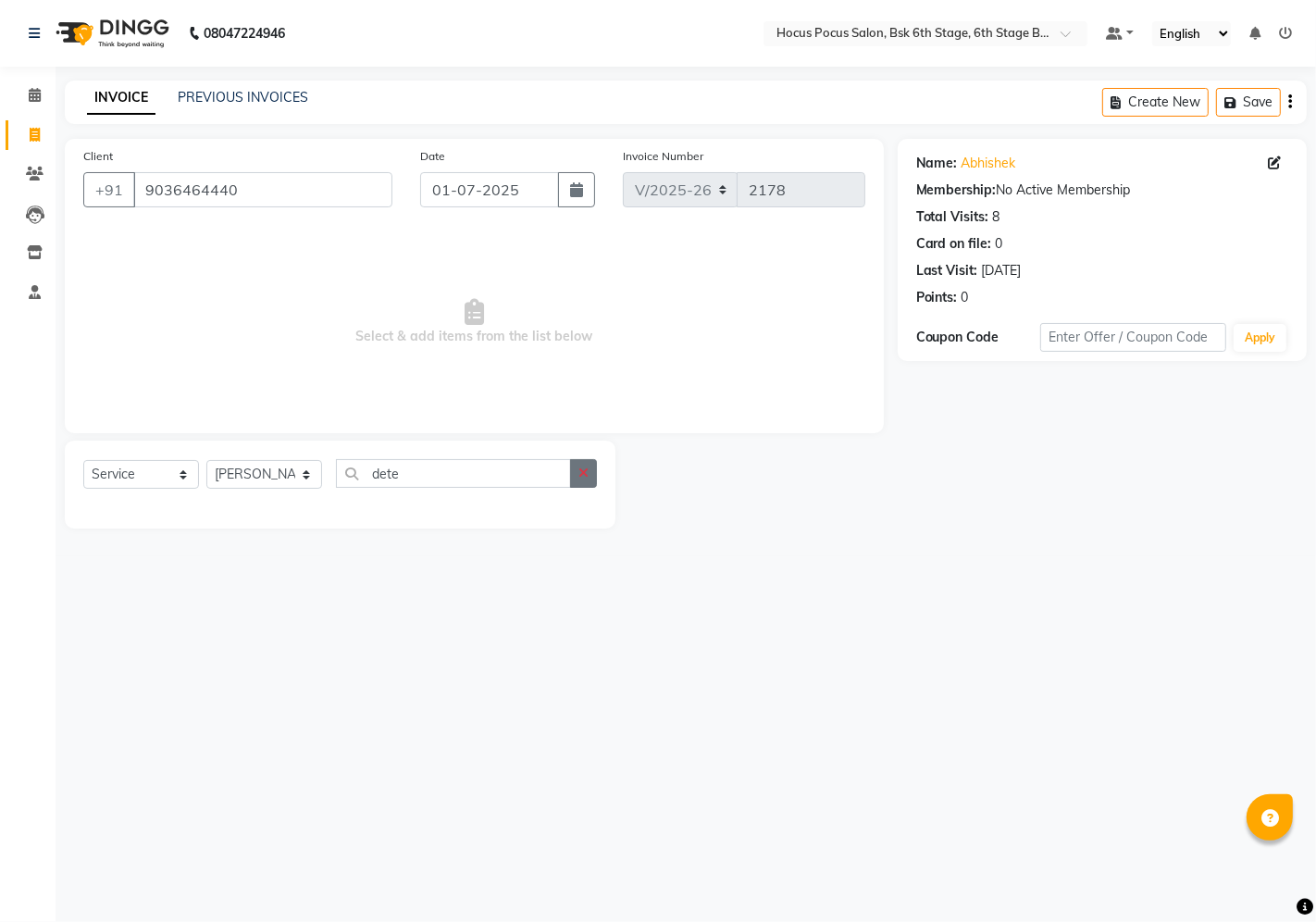 type 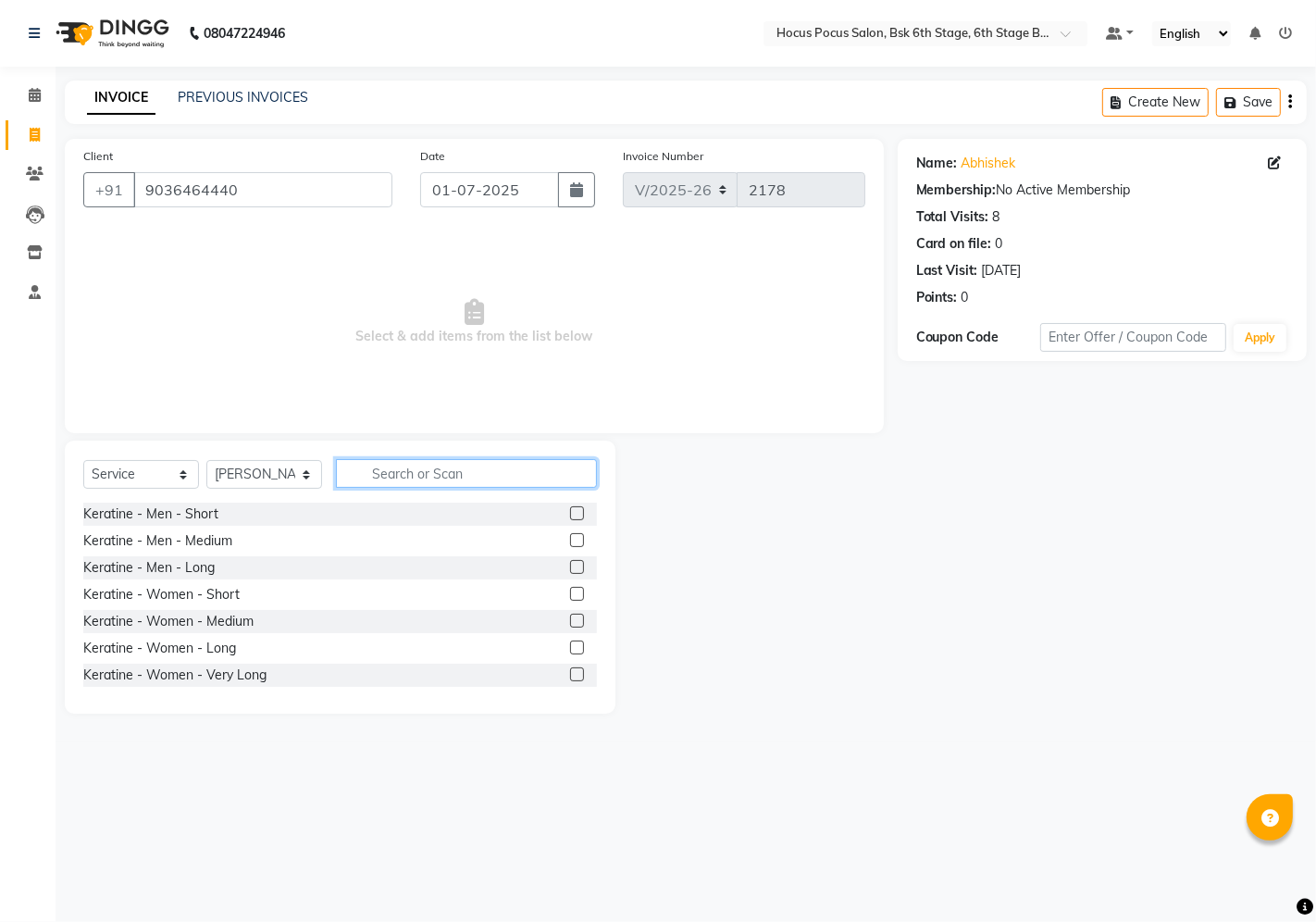 click 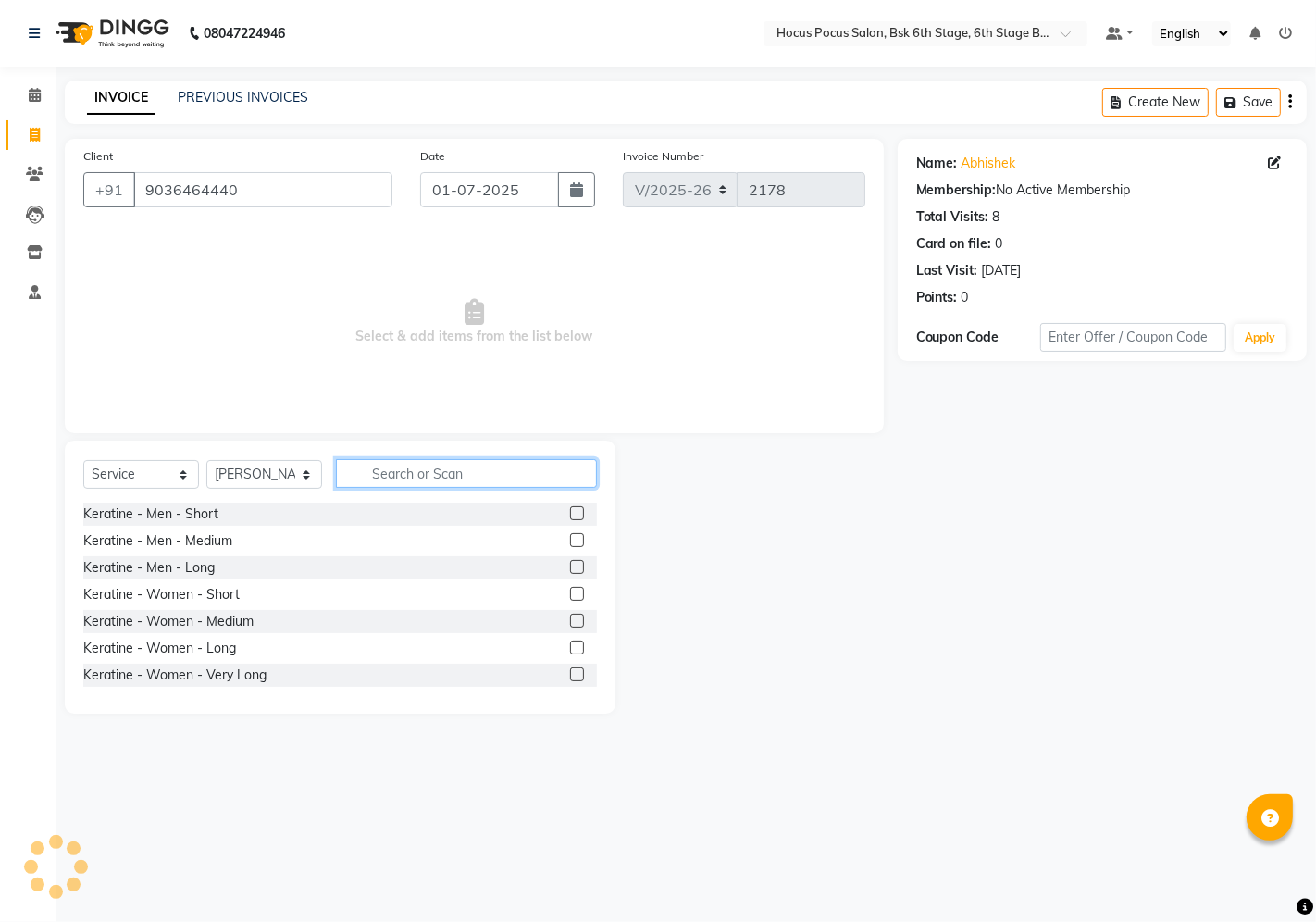 type on "d" 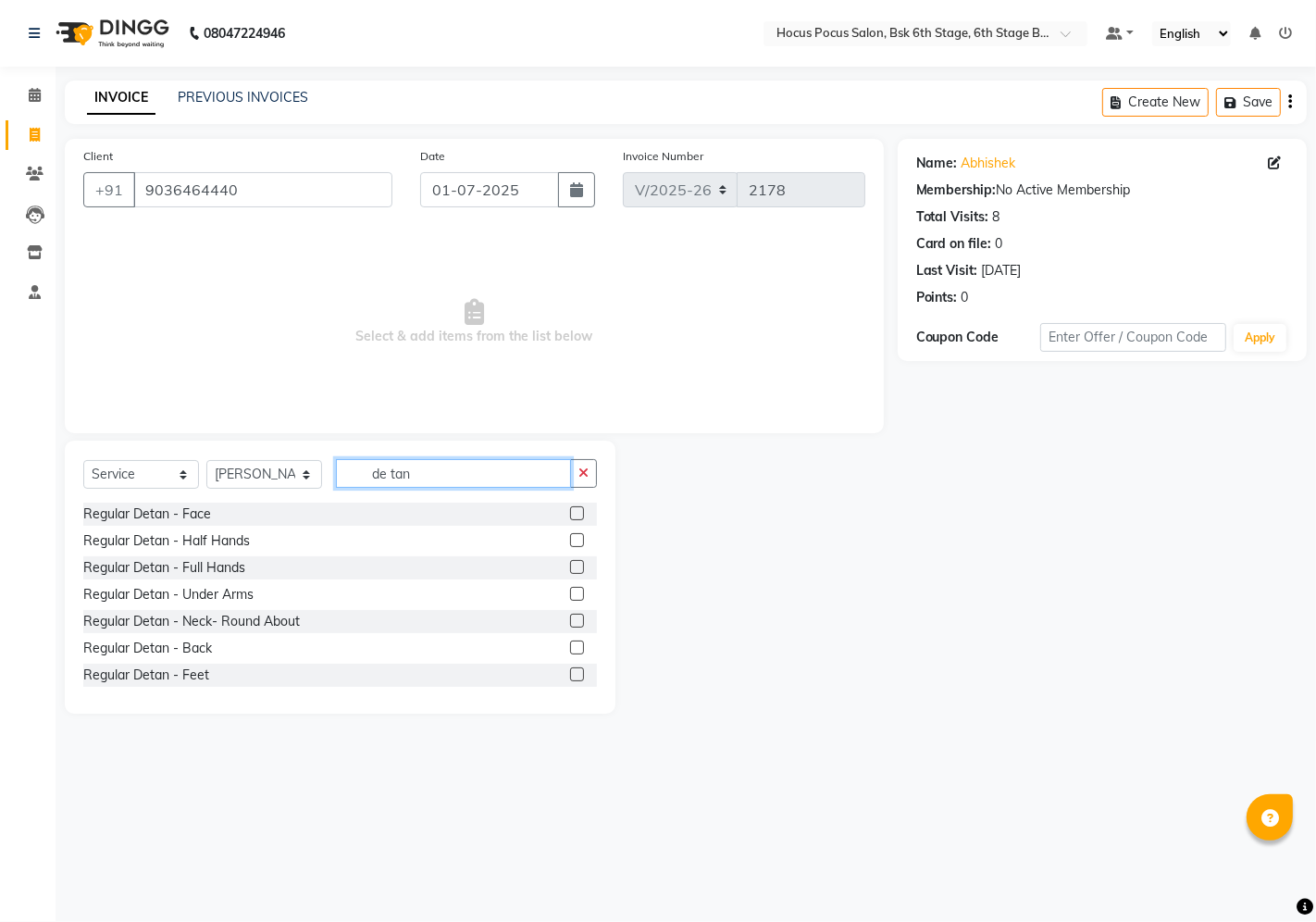 type on "de tan" 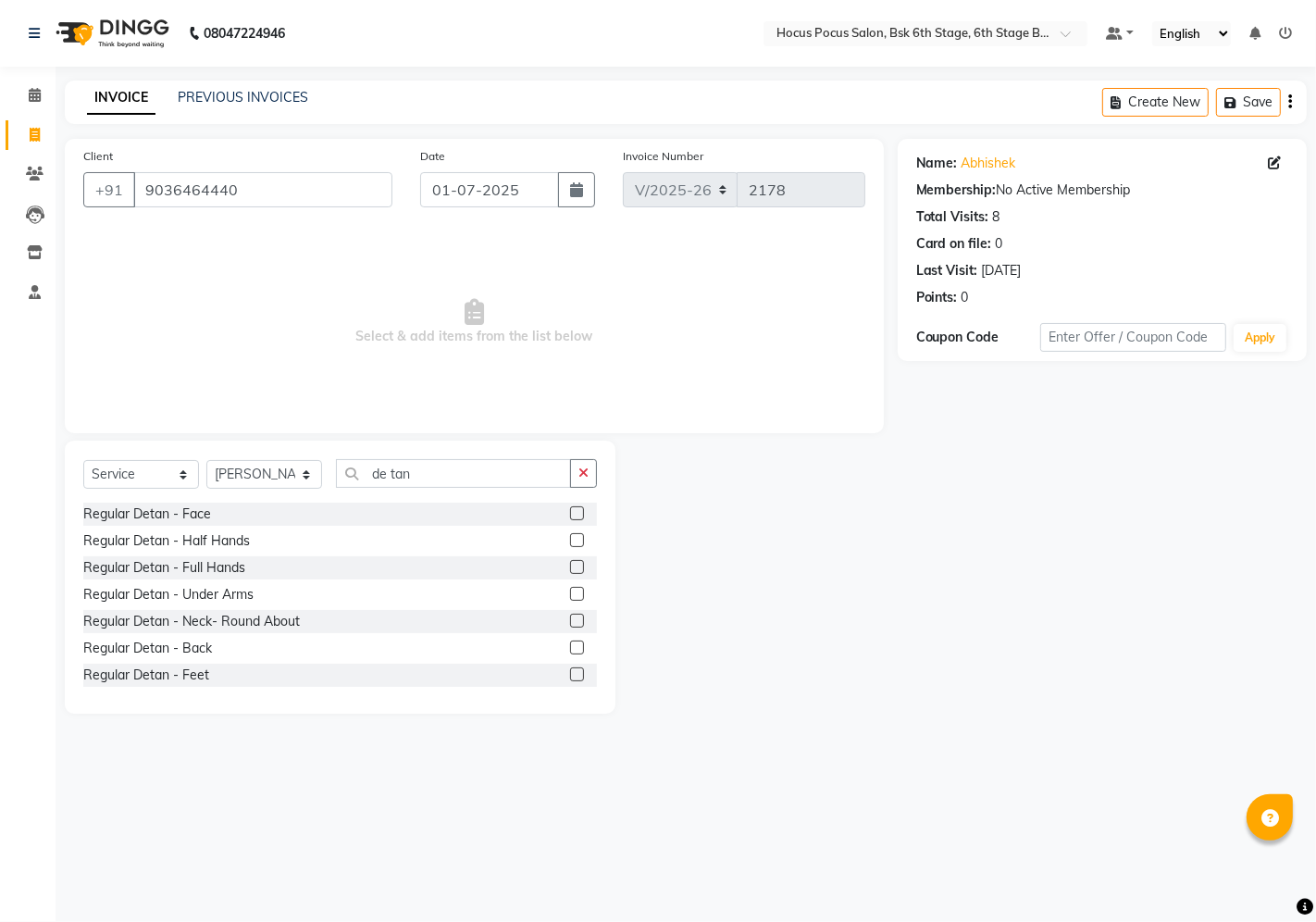click 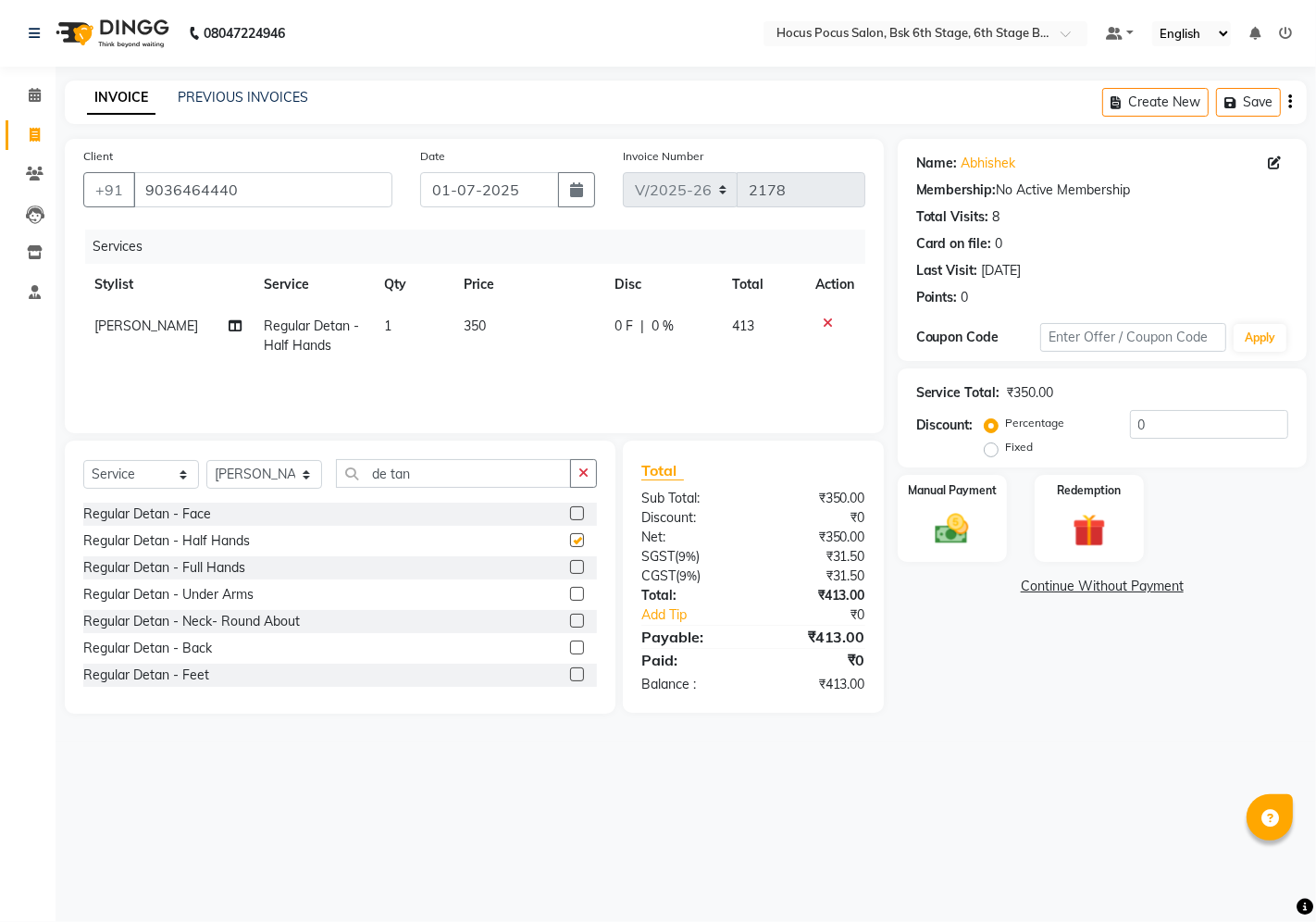 checkbox on "false" 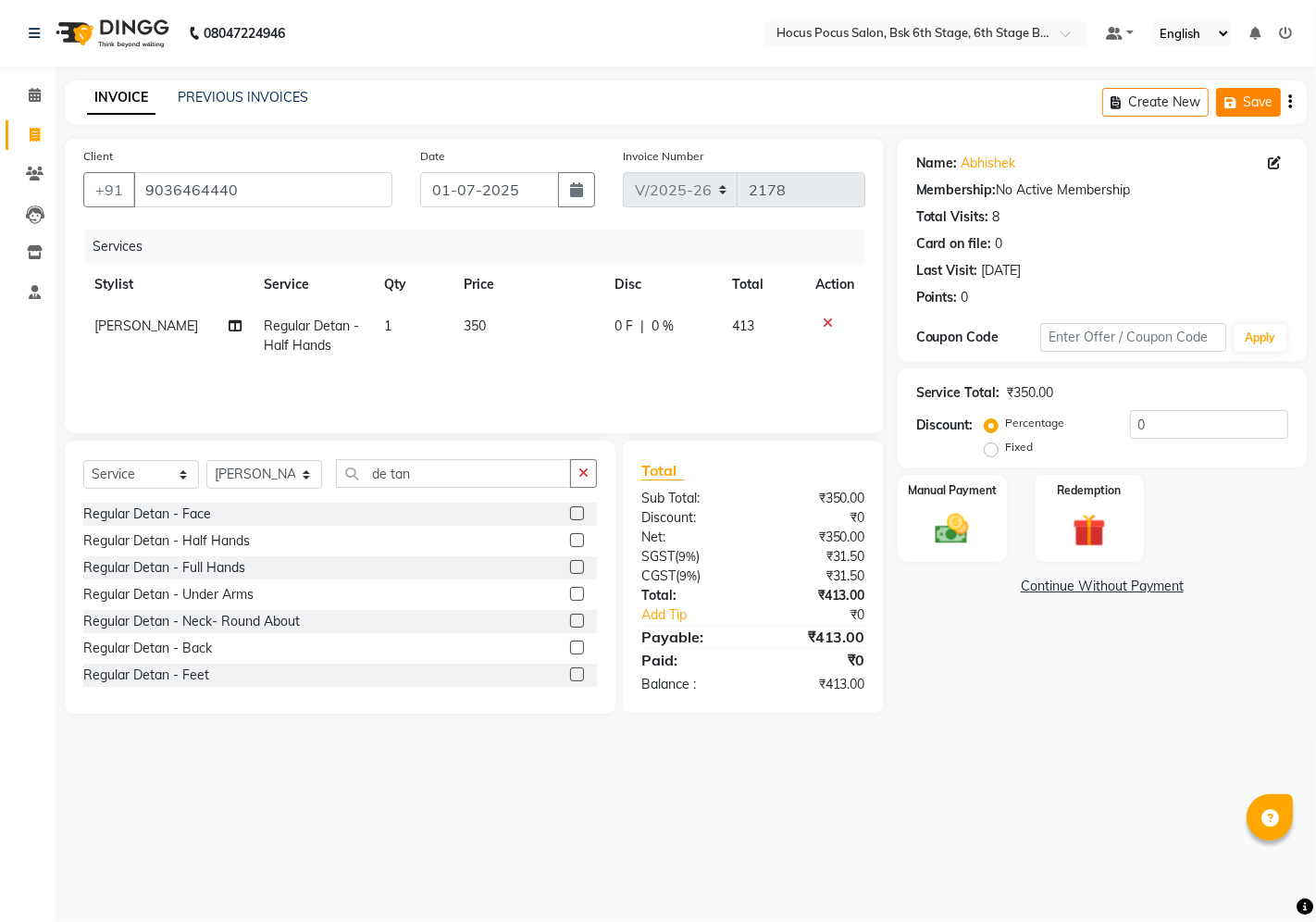 click on "Save" 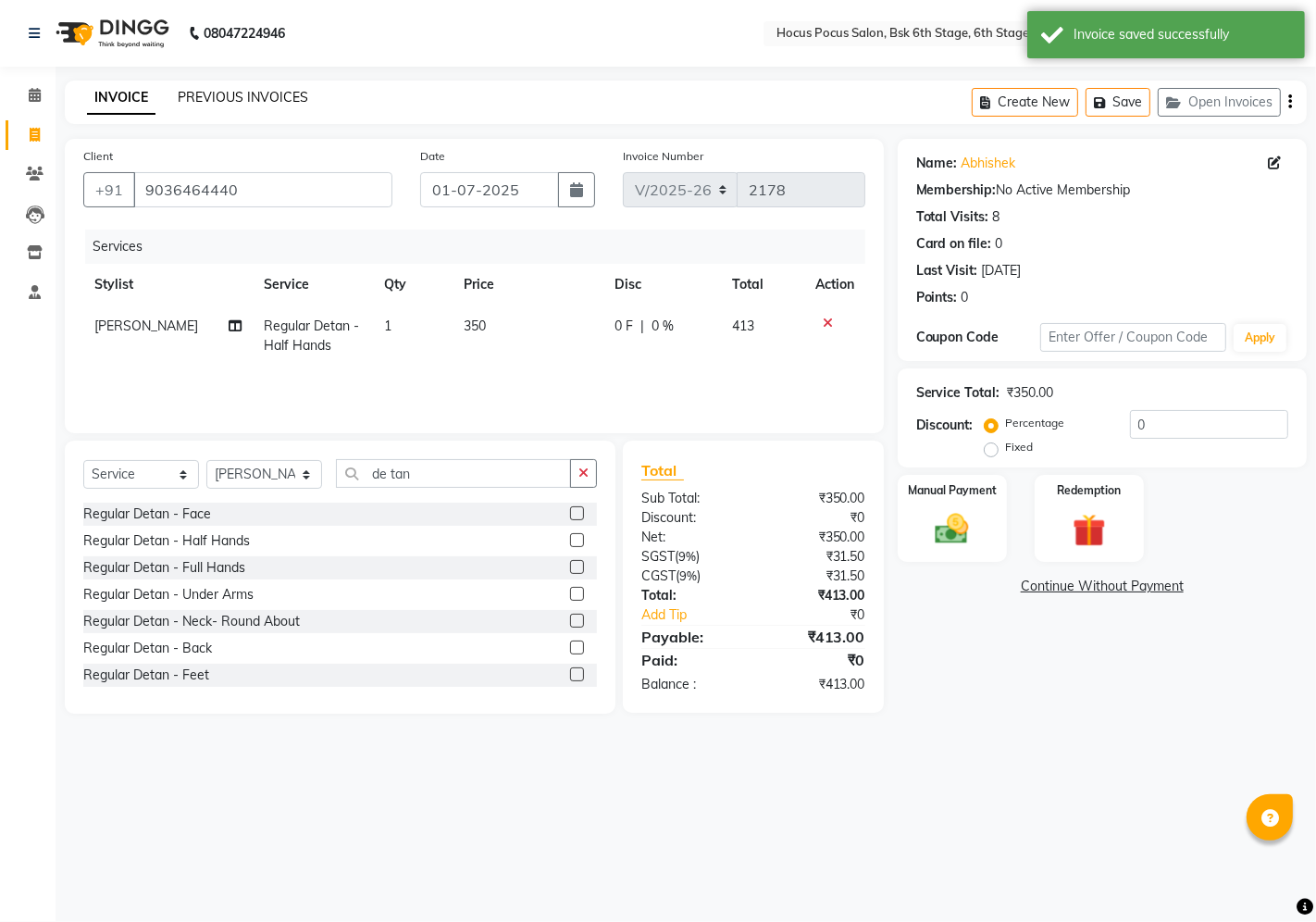 click on "PREVIOUS INVOICES" 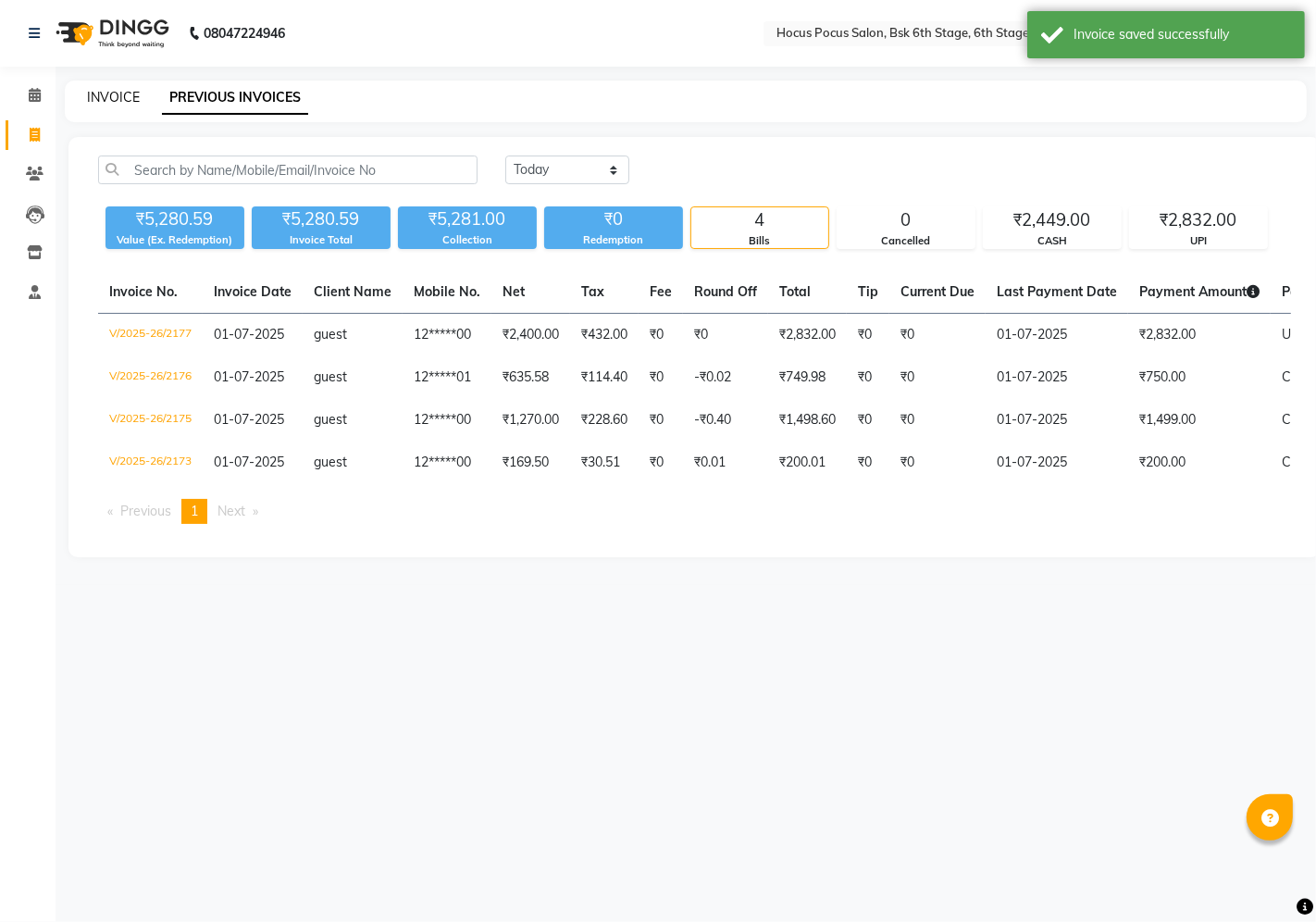 click on "INVOICE" 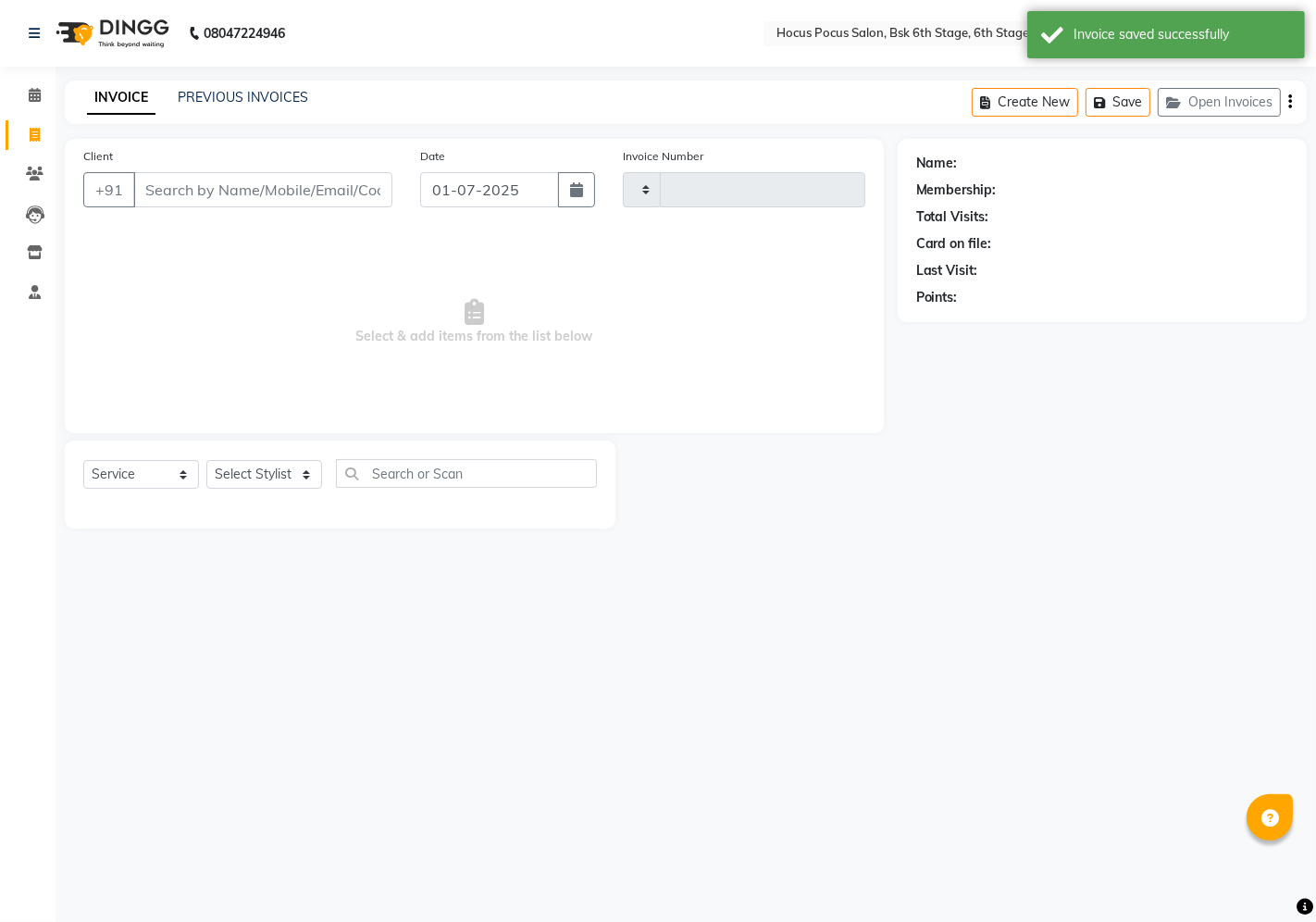 type on "2178" 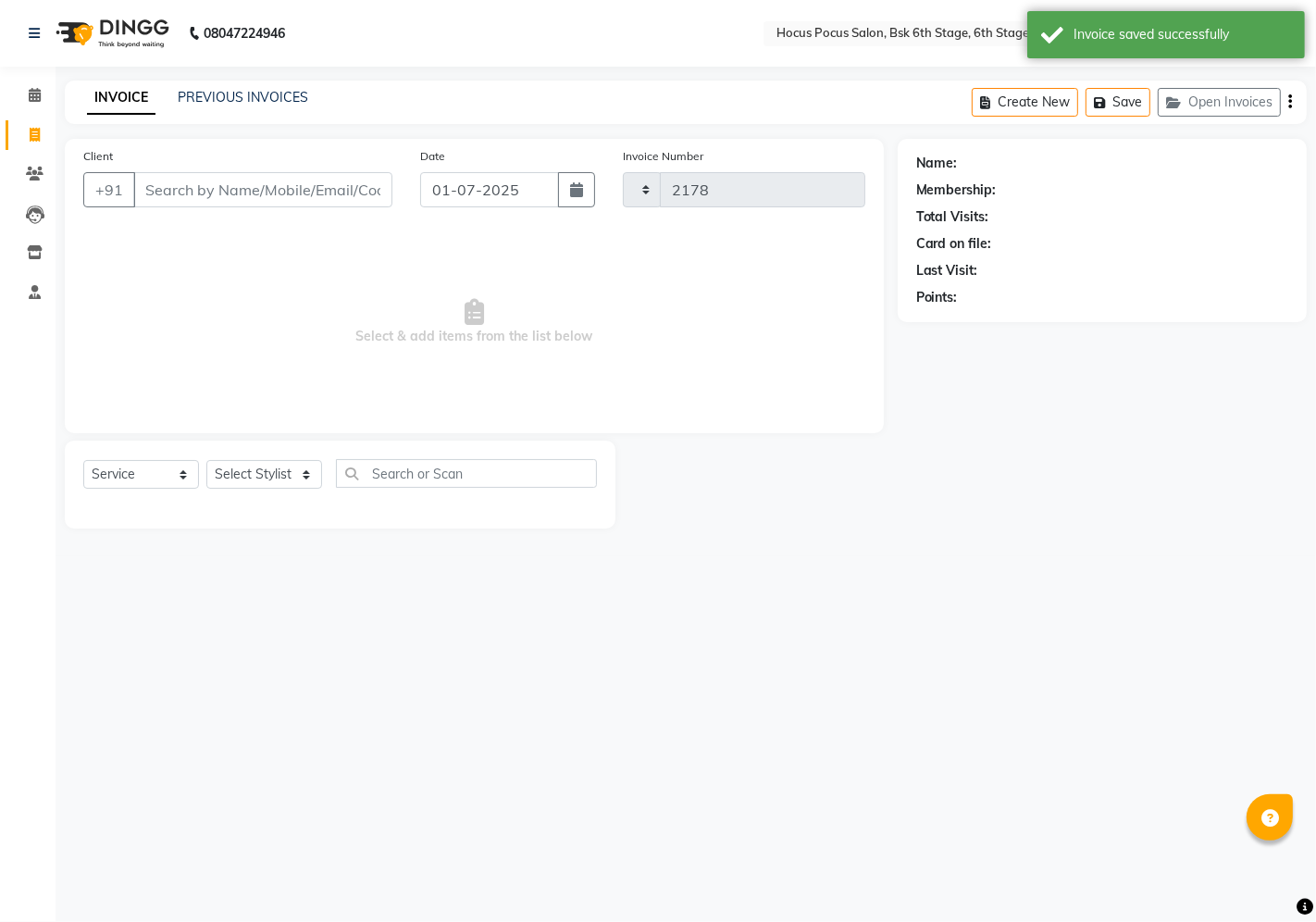 select on "5242" 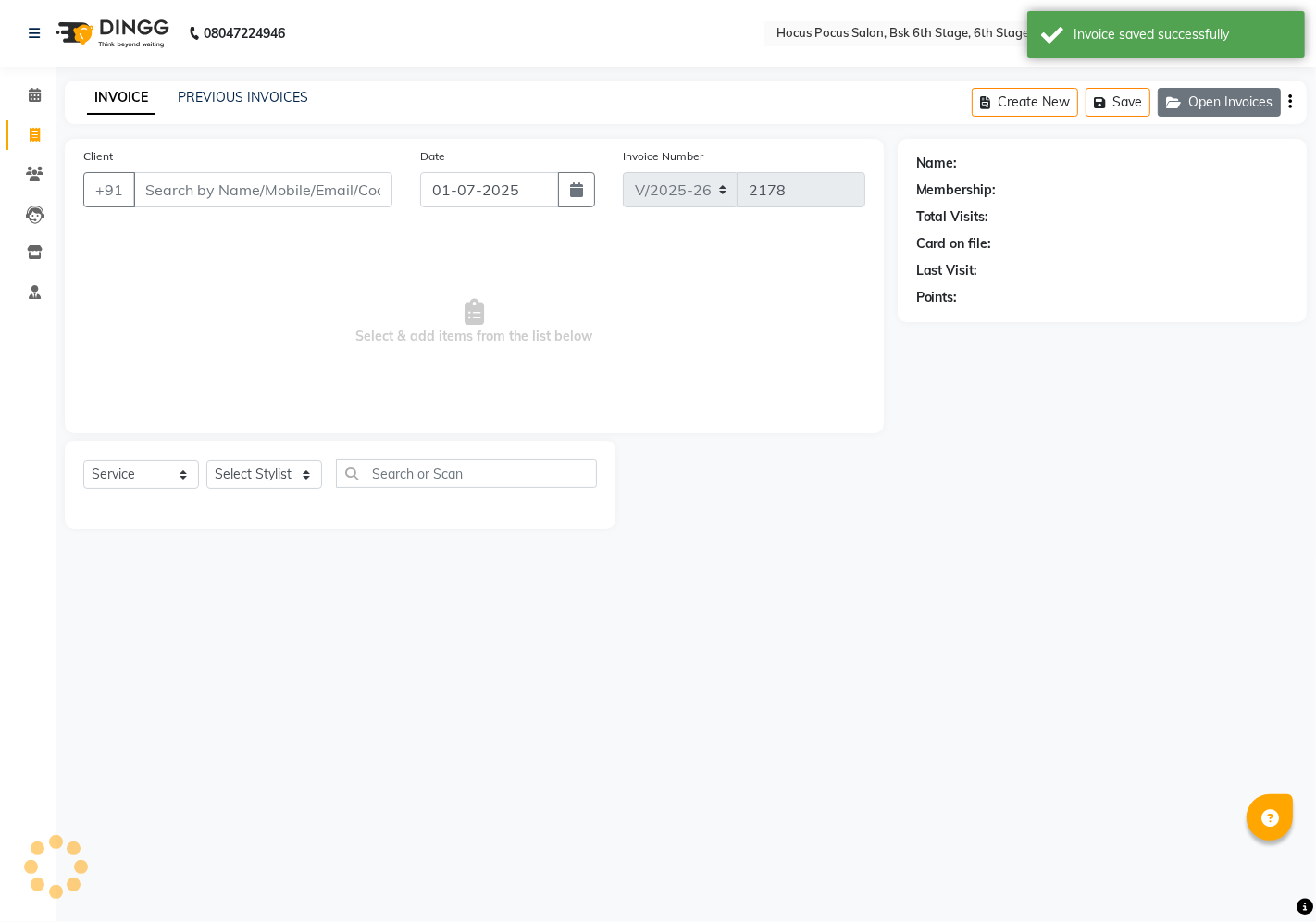 select on "package" 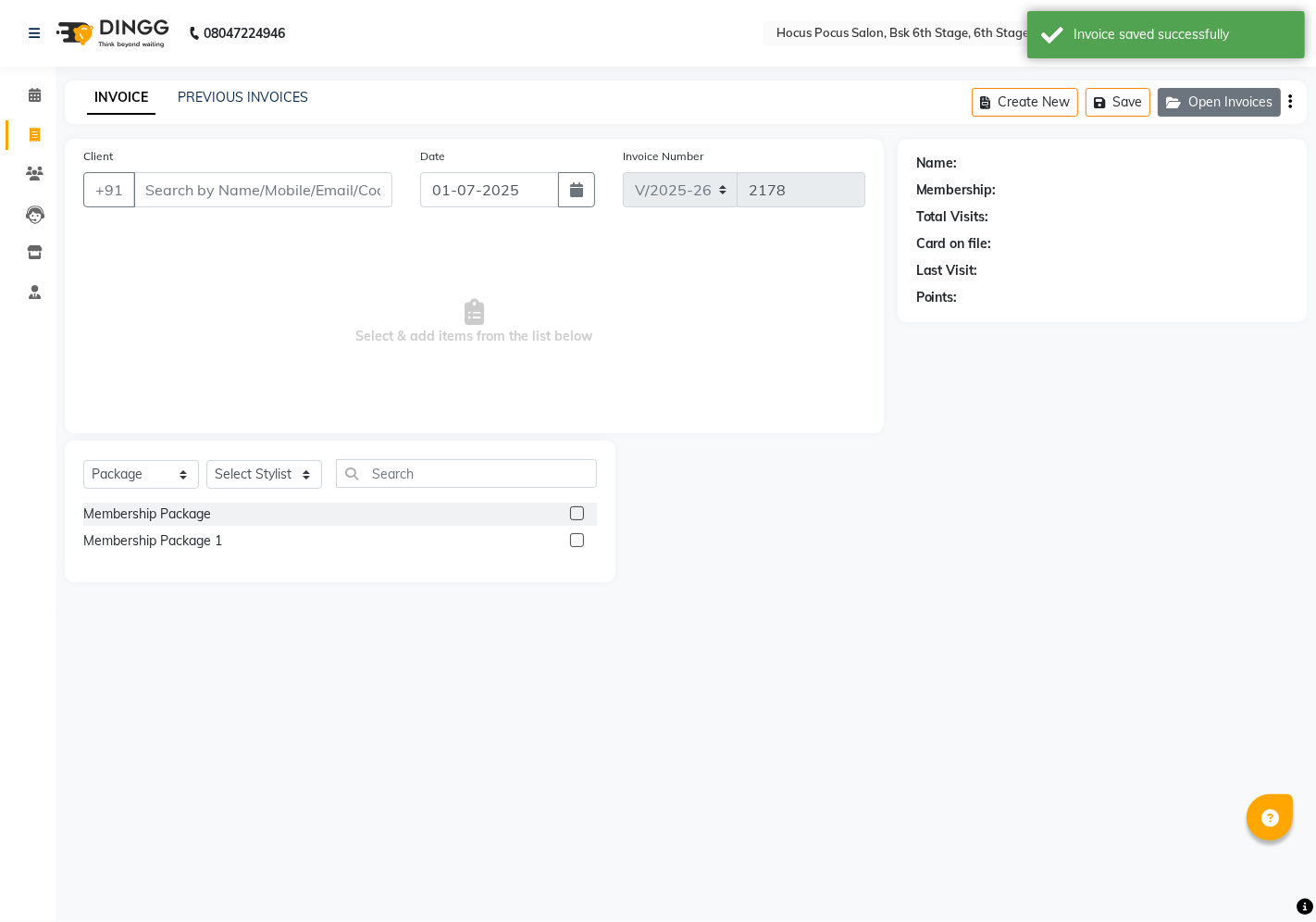 click on "Open Invoices" 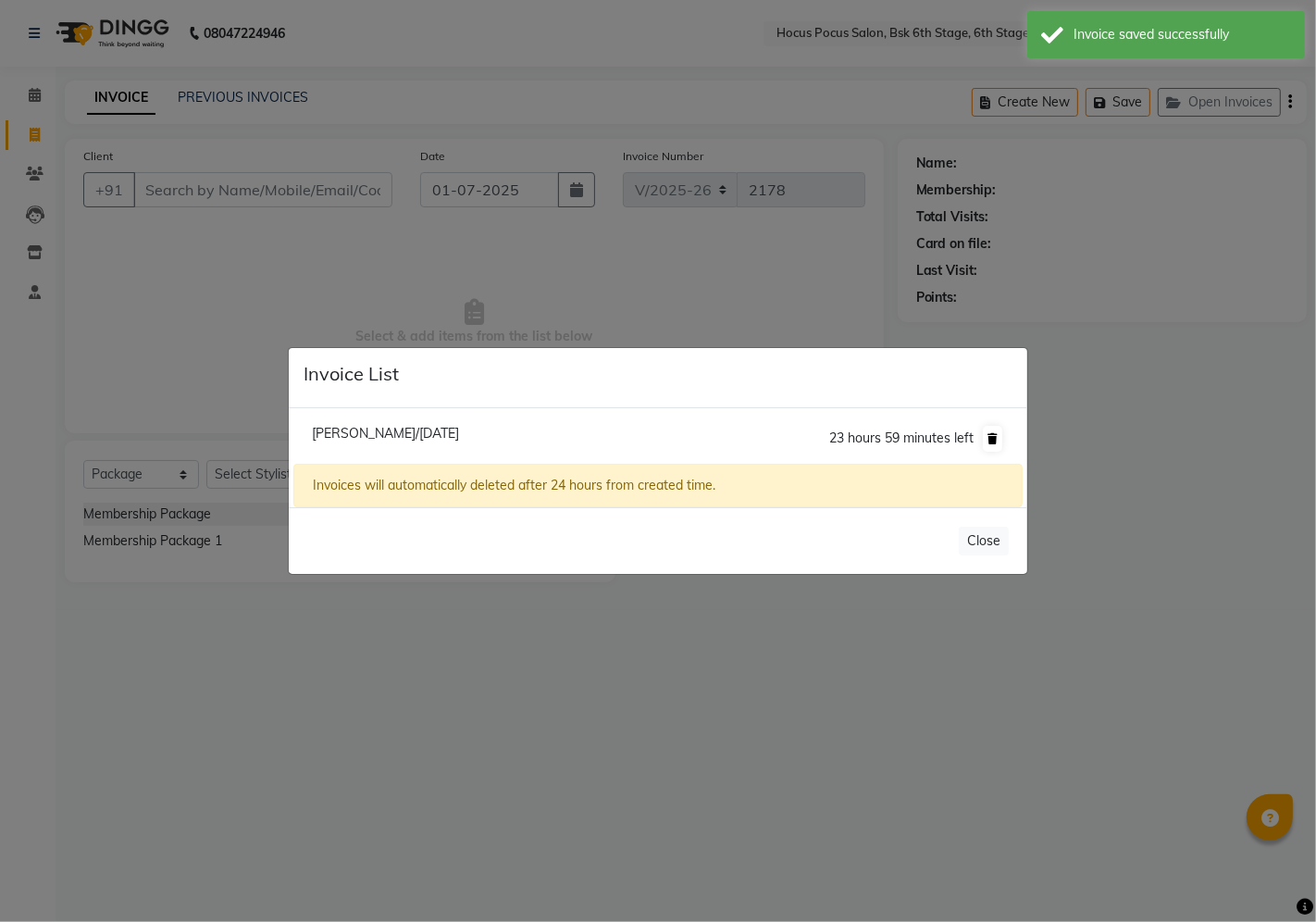 click 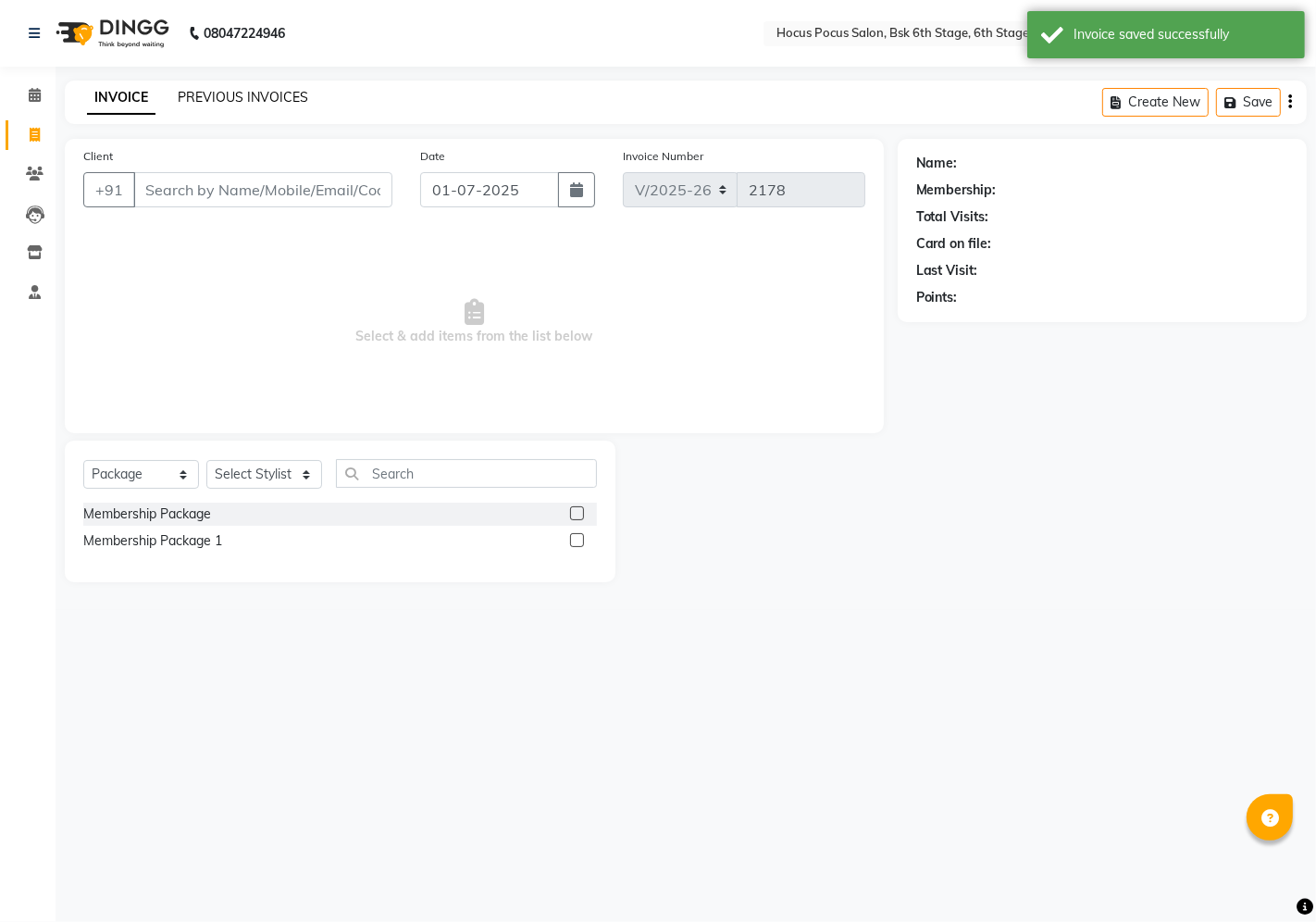click on "PREVIOUS INVOICES" 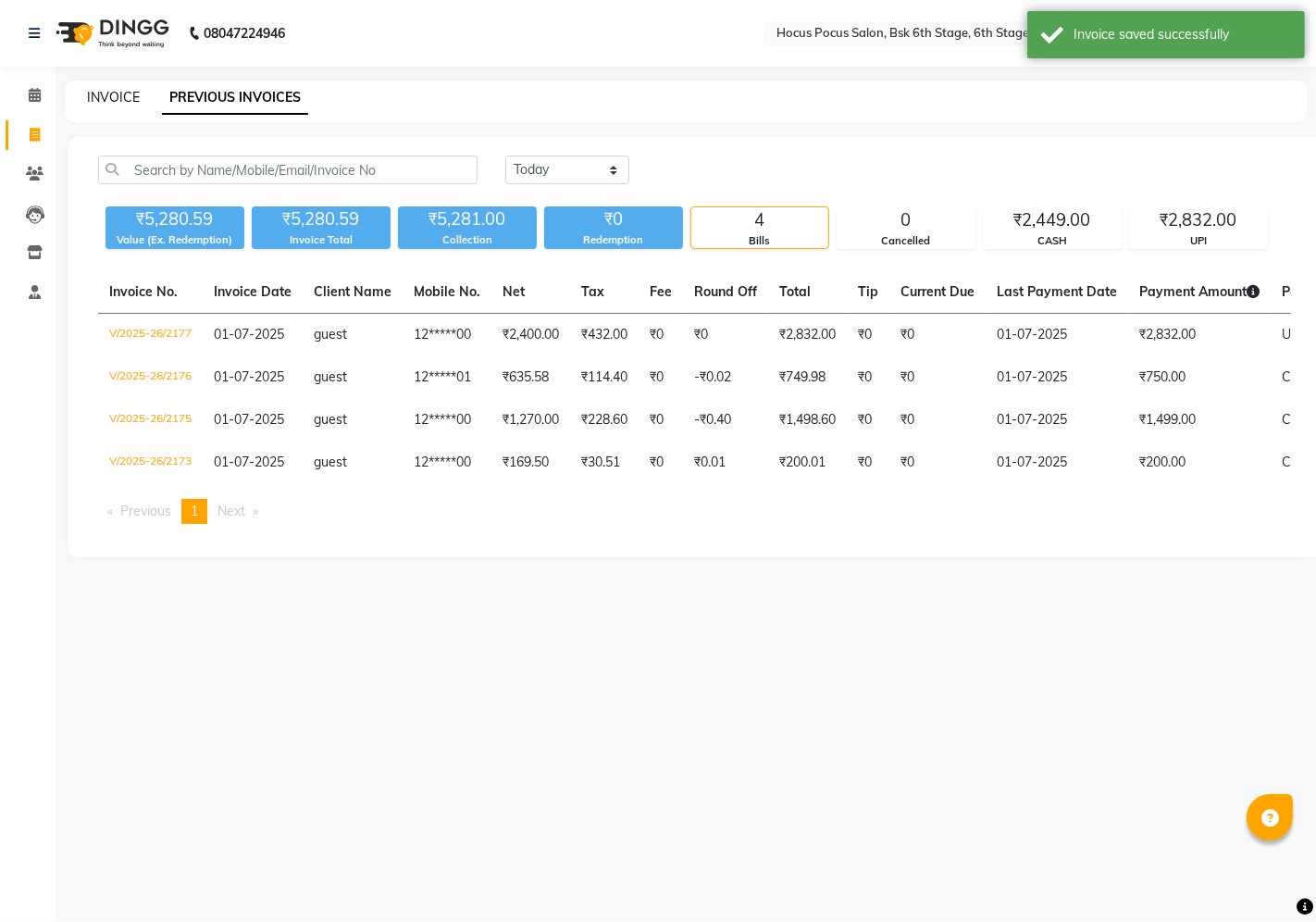 click on "INVOICE" 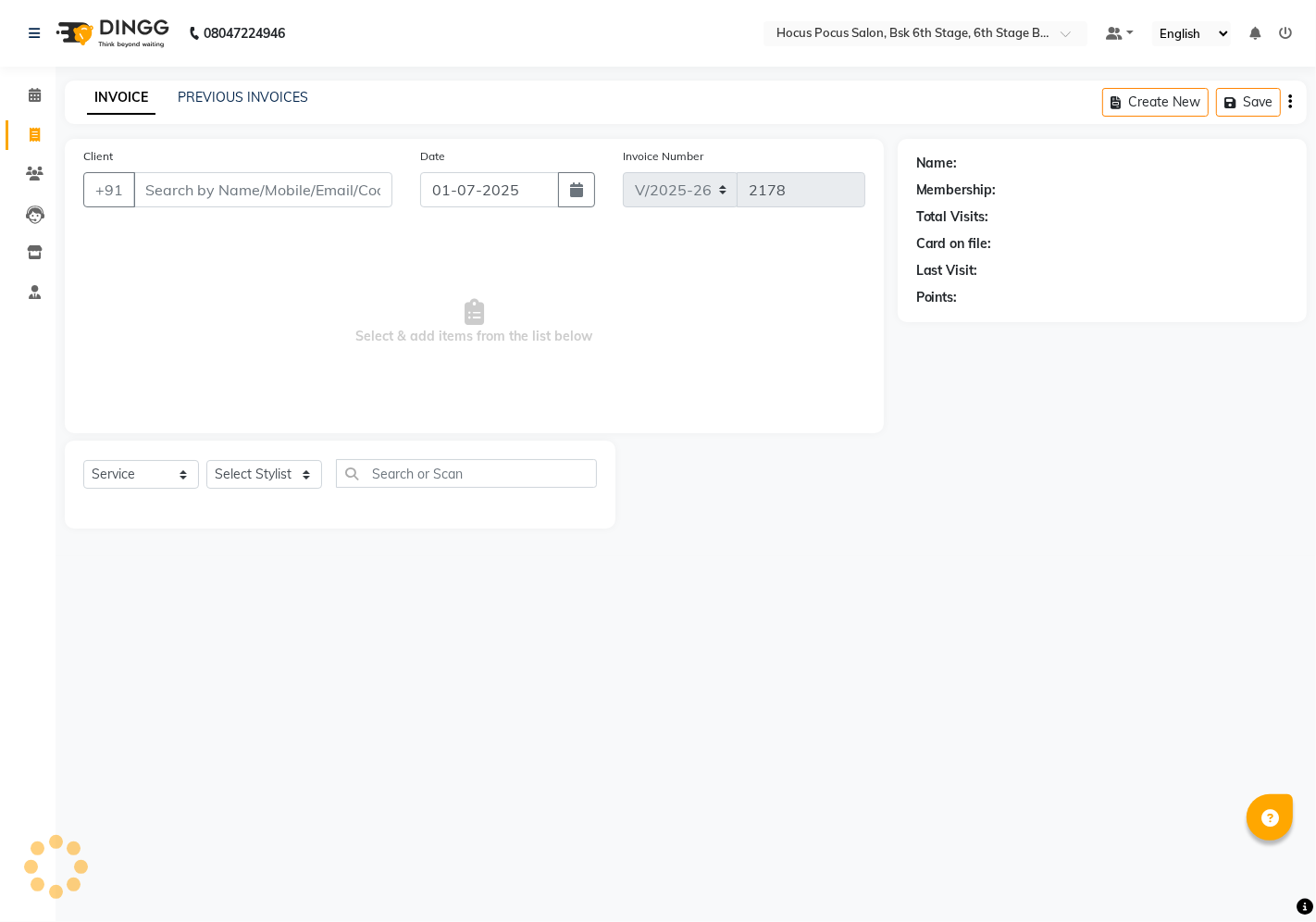 select on "package" 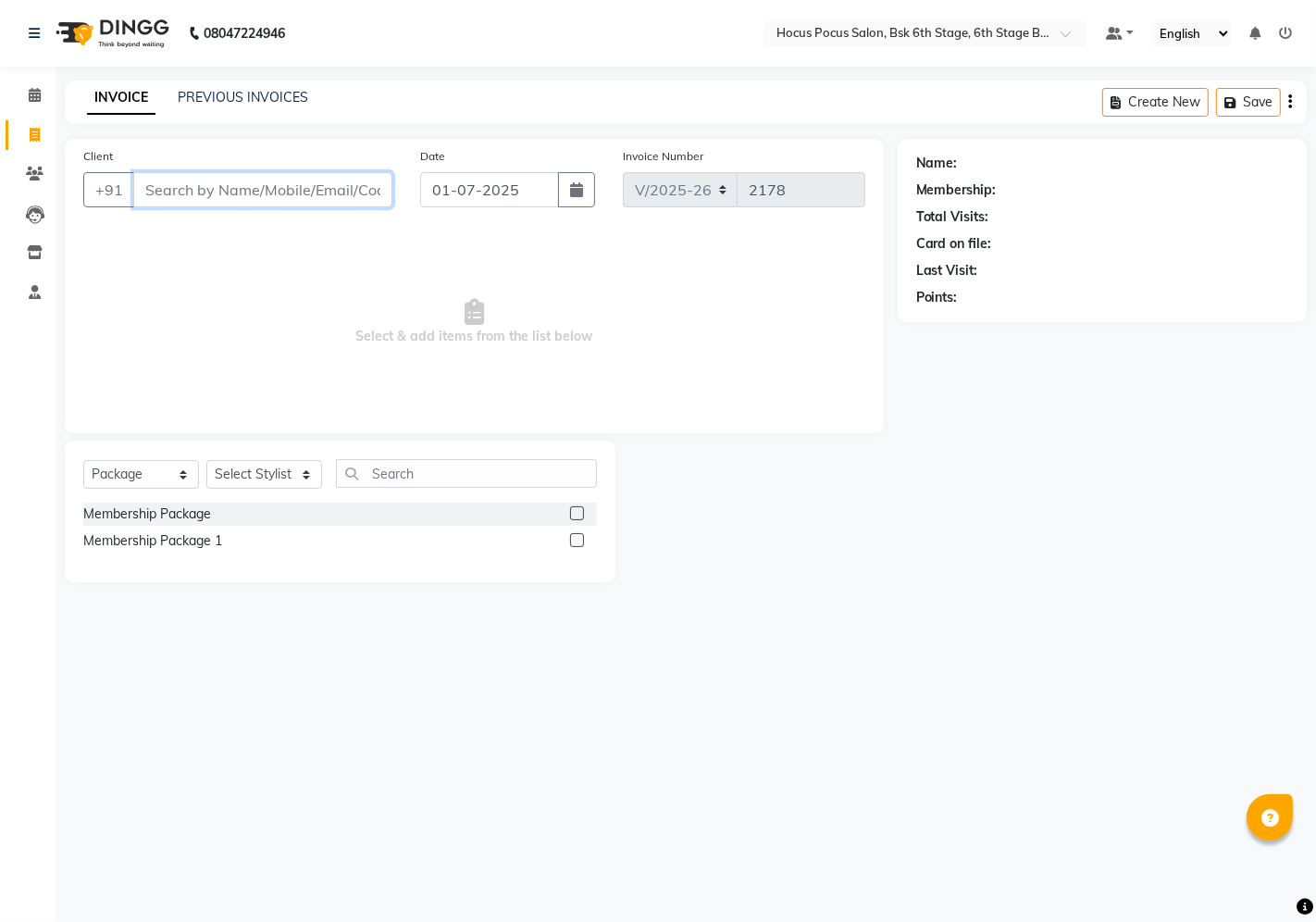 click on "Client" at bounding box center [263, 190] 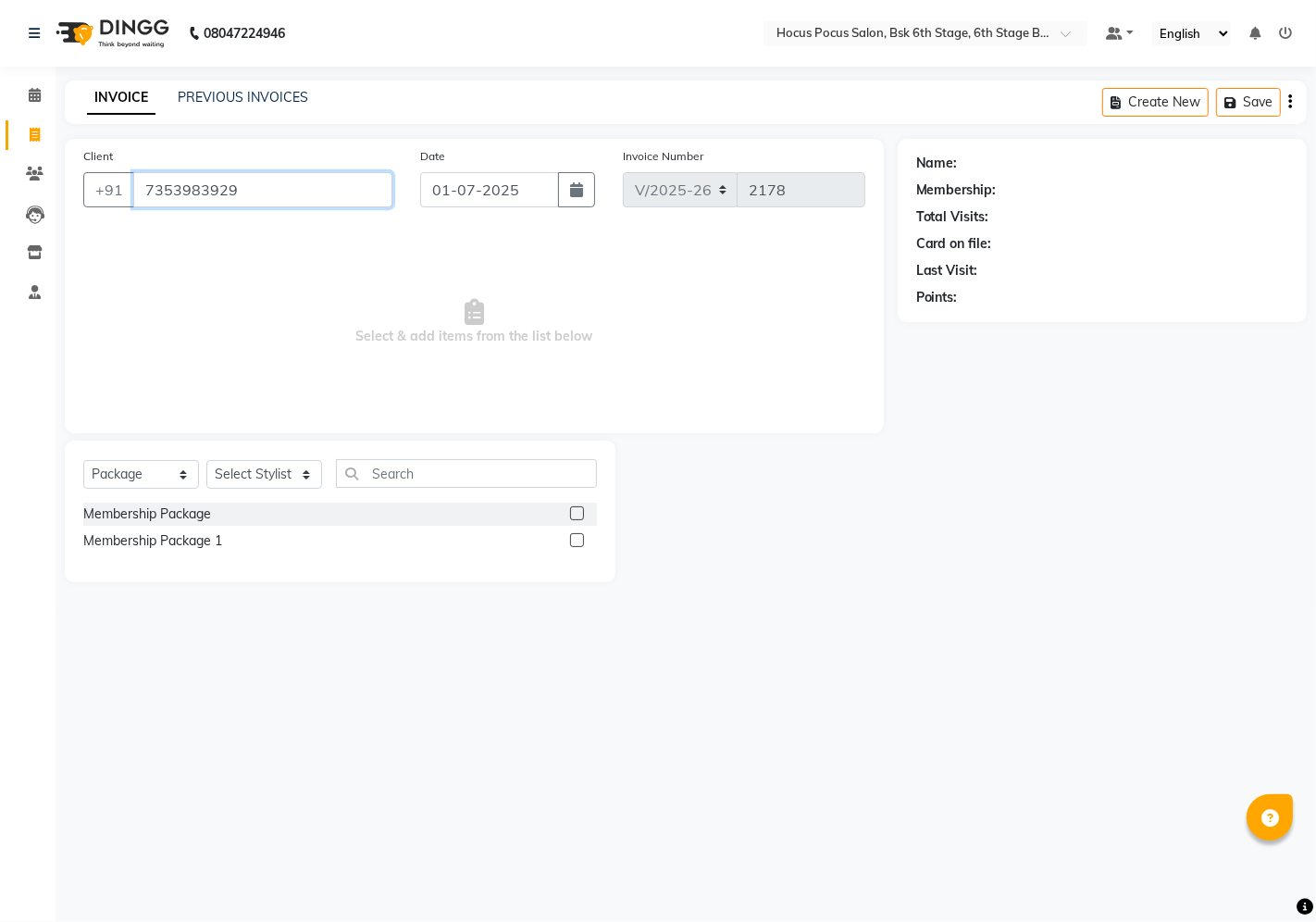 type on "7353983929" 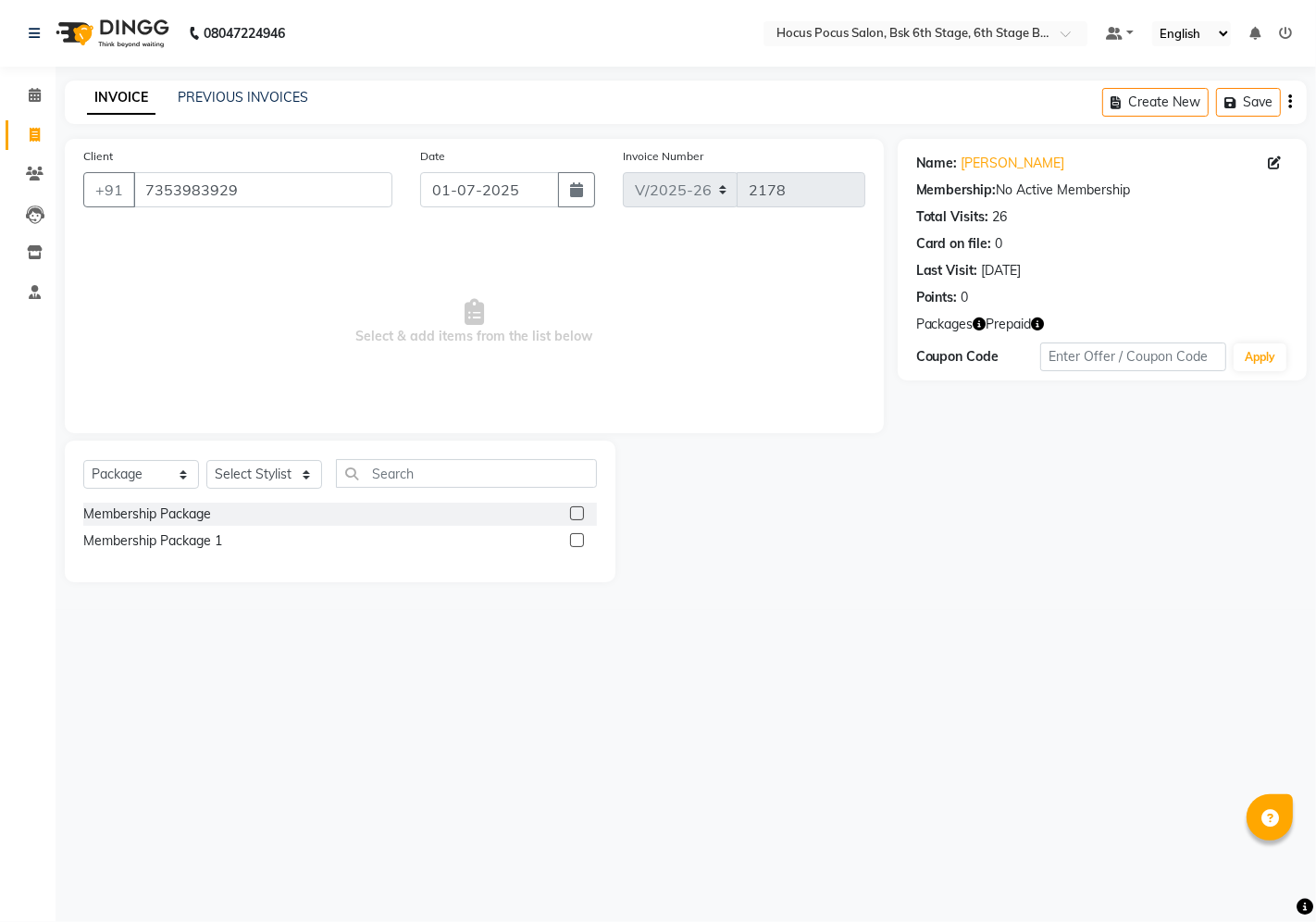 click 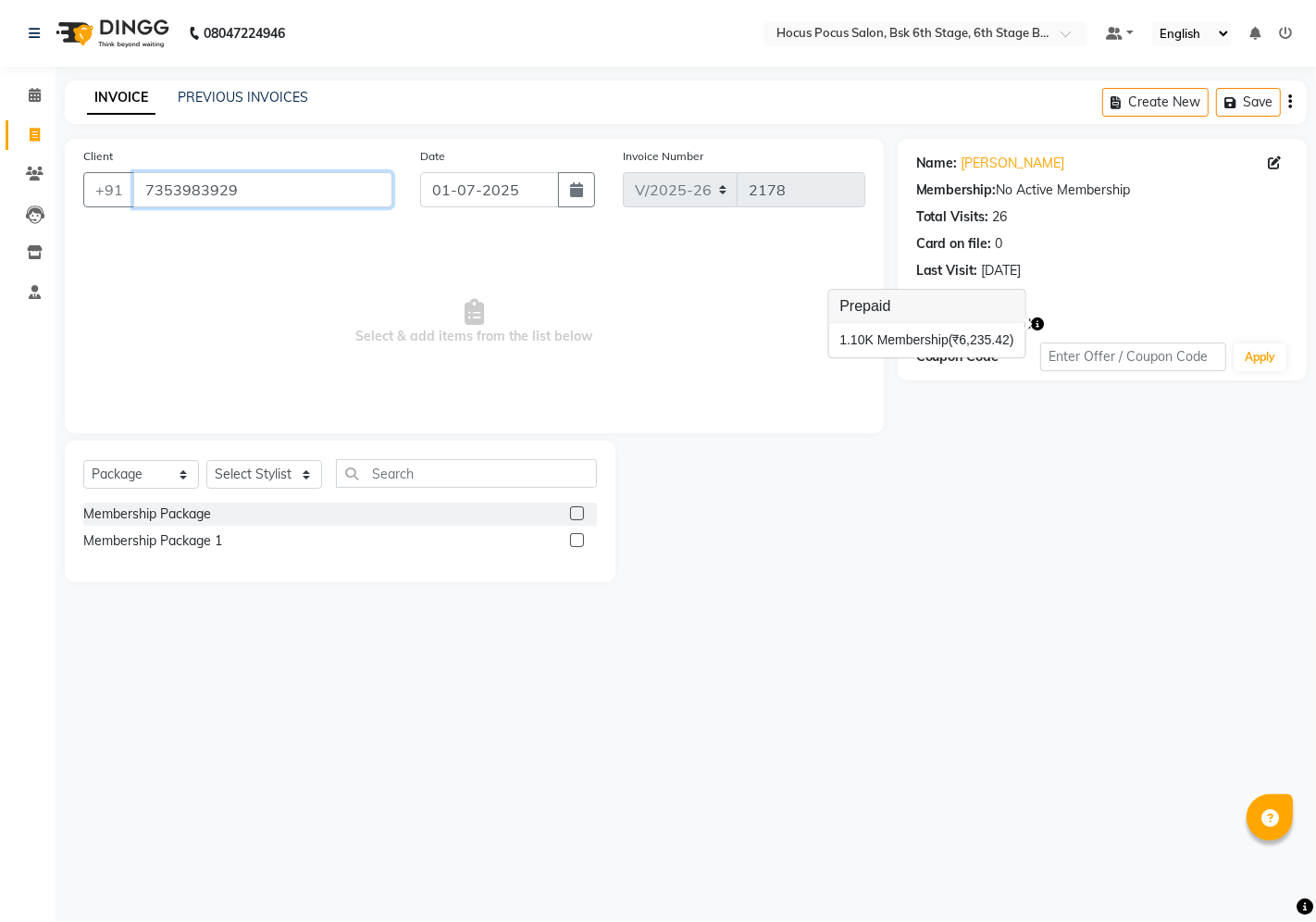 click on "7353983929" at bounding box center [263, 190] 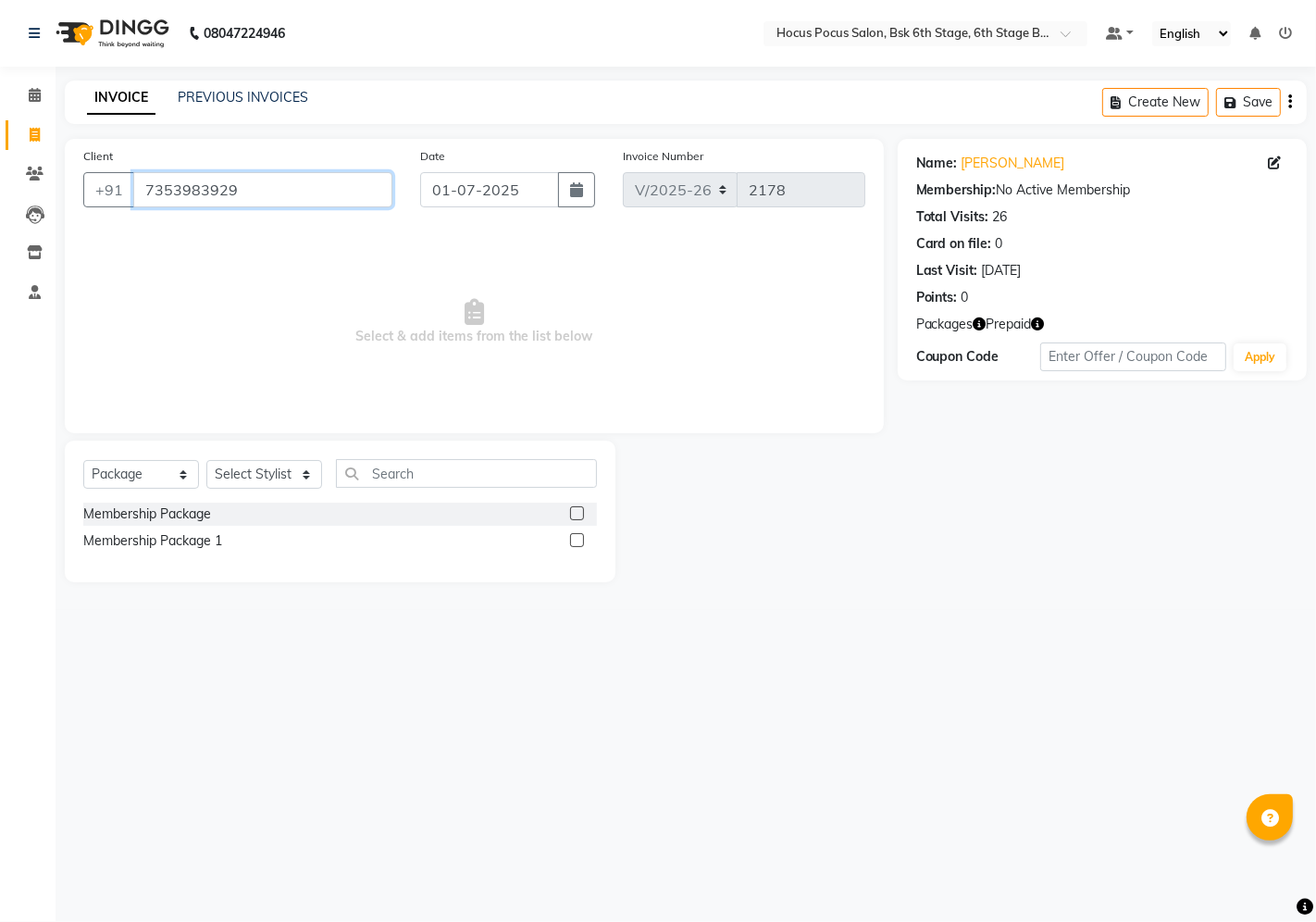 click on "7353983929" at bounding box center [263, 190] 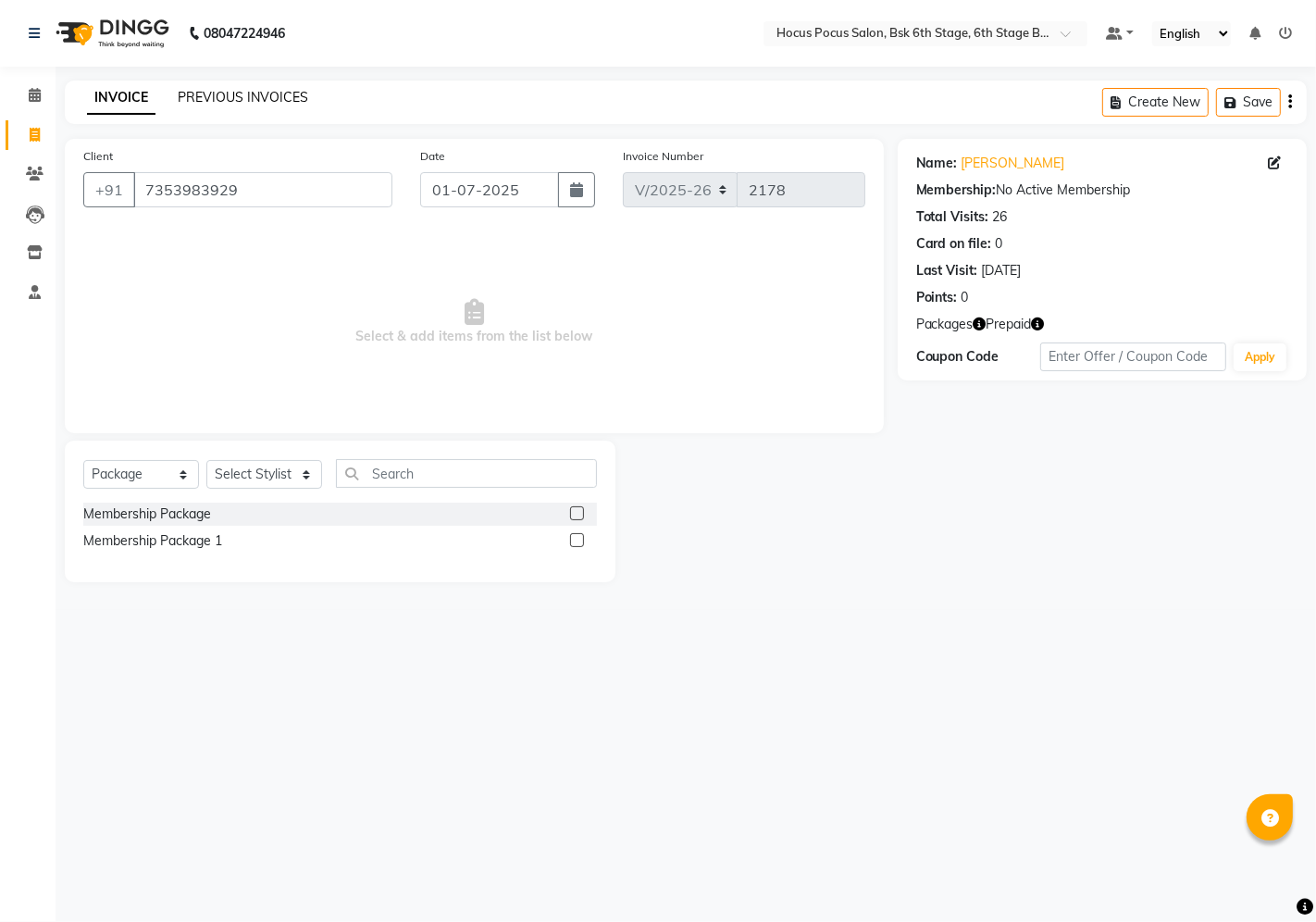 click on "PREVIOUS INVOICES" 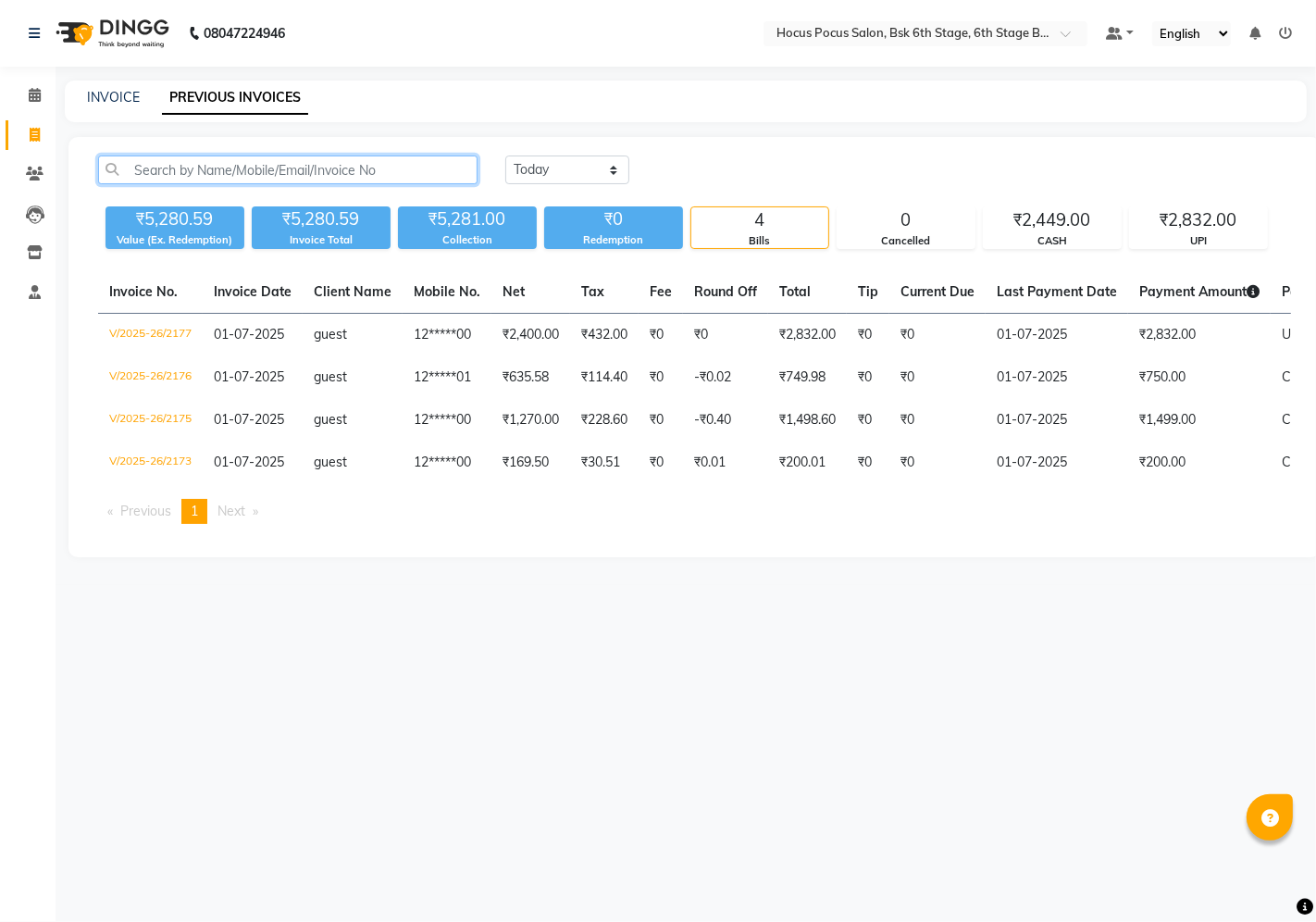 click 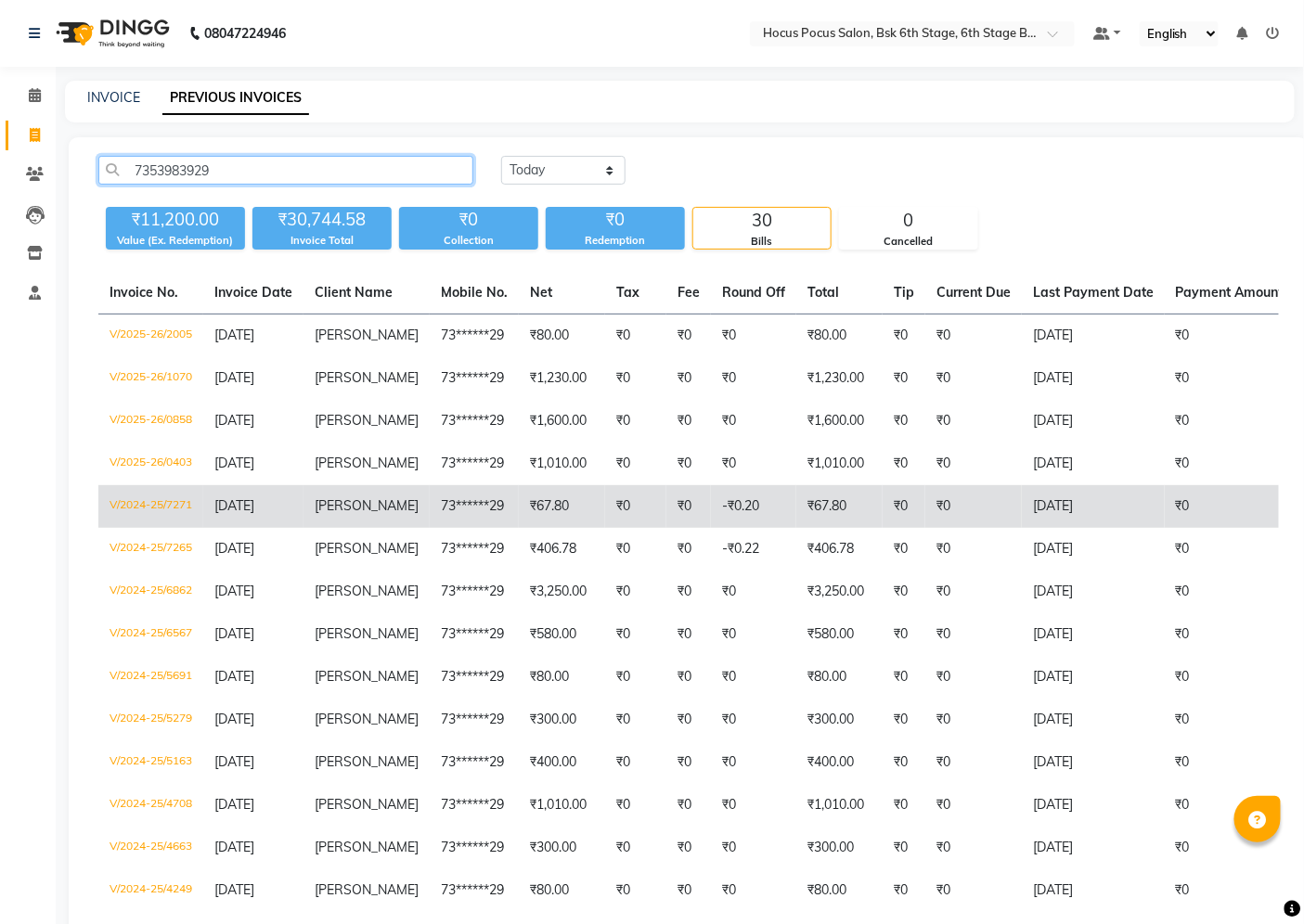 type on "7353983929" 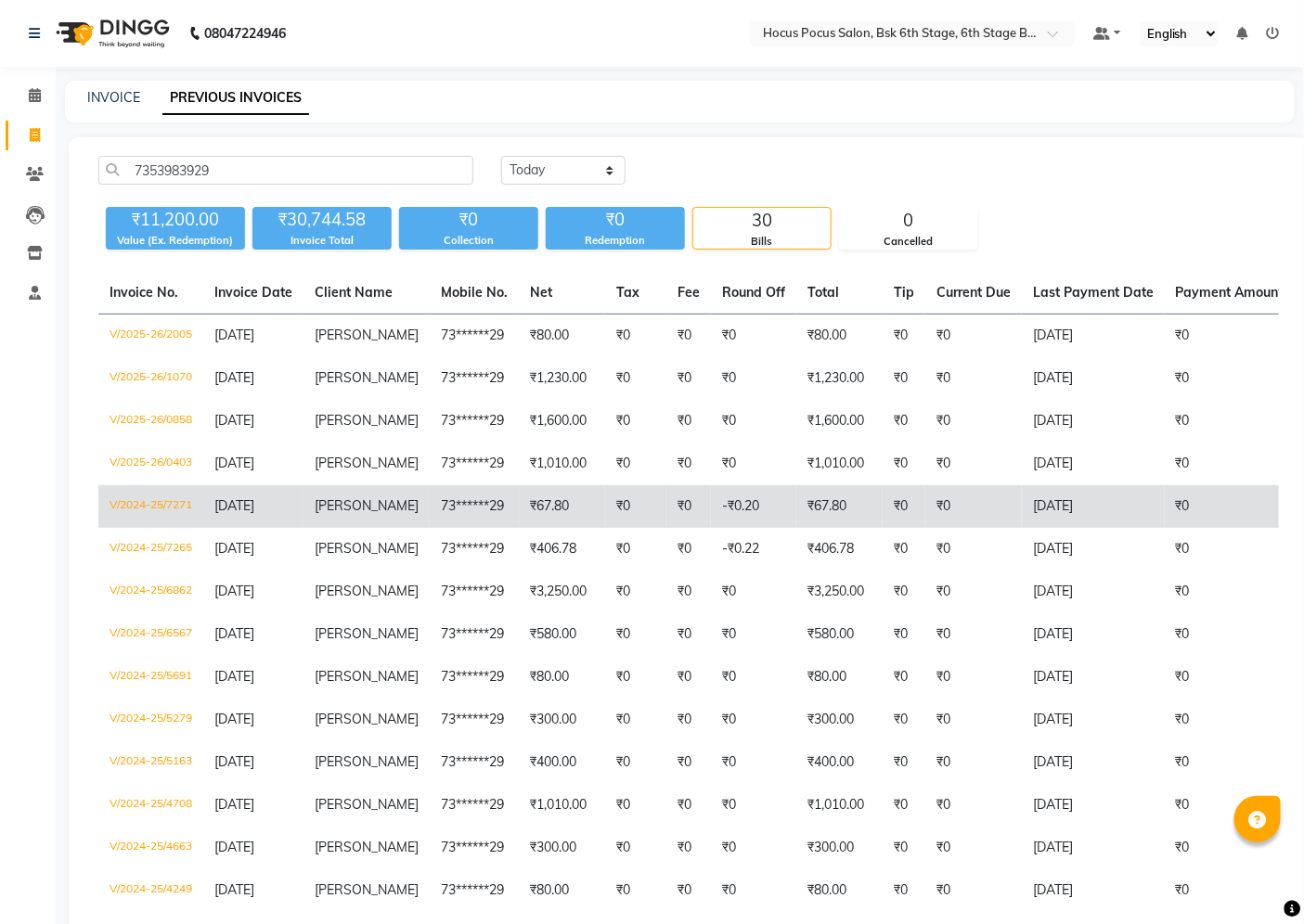 click on "₹67.80" 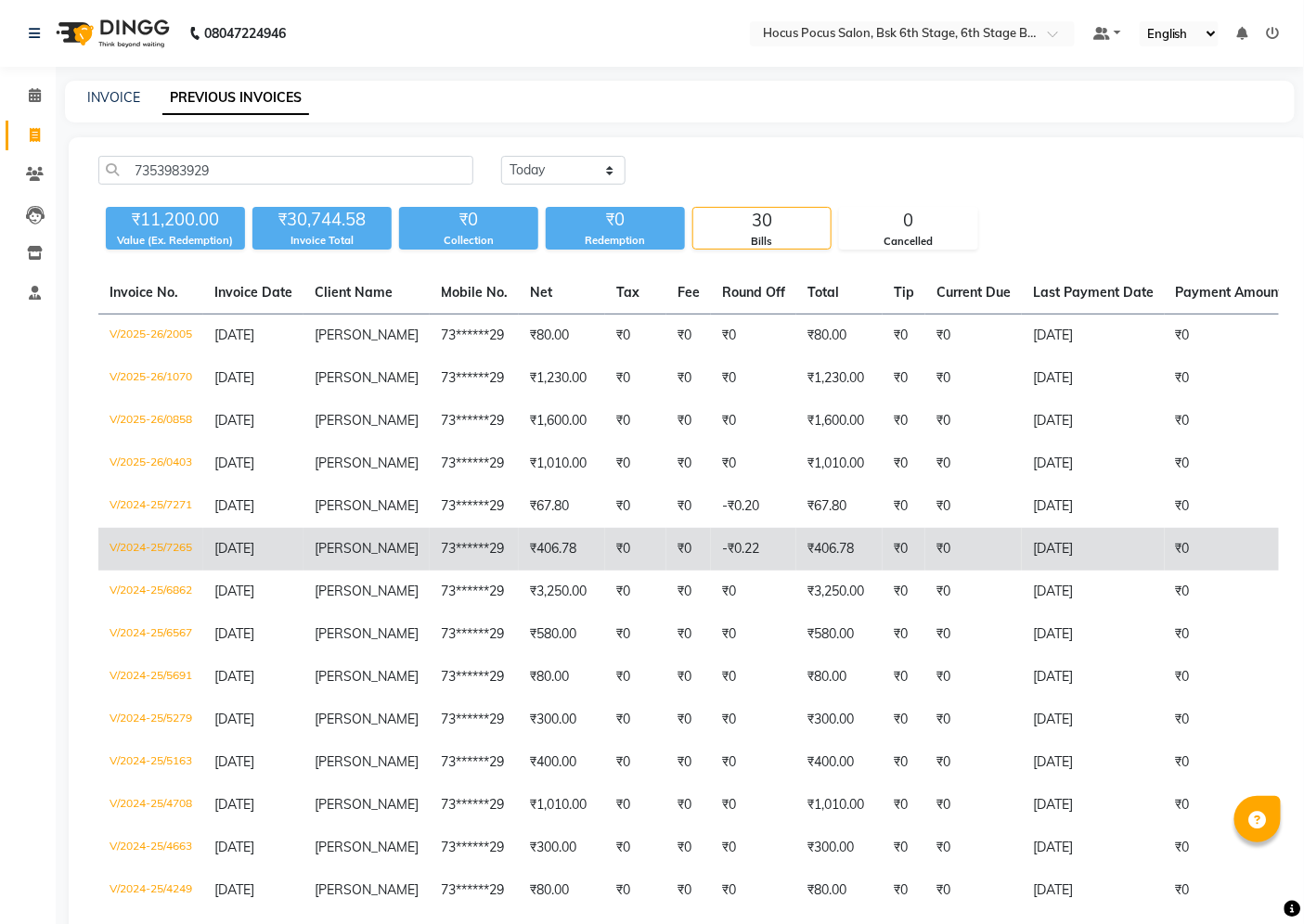click on "₹0" 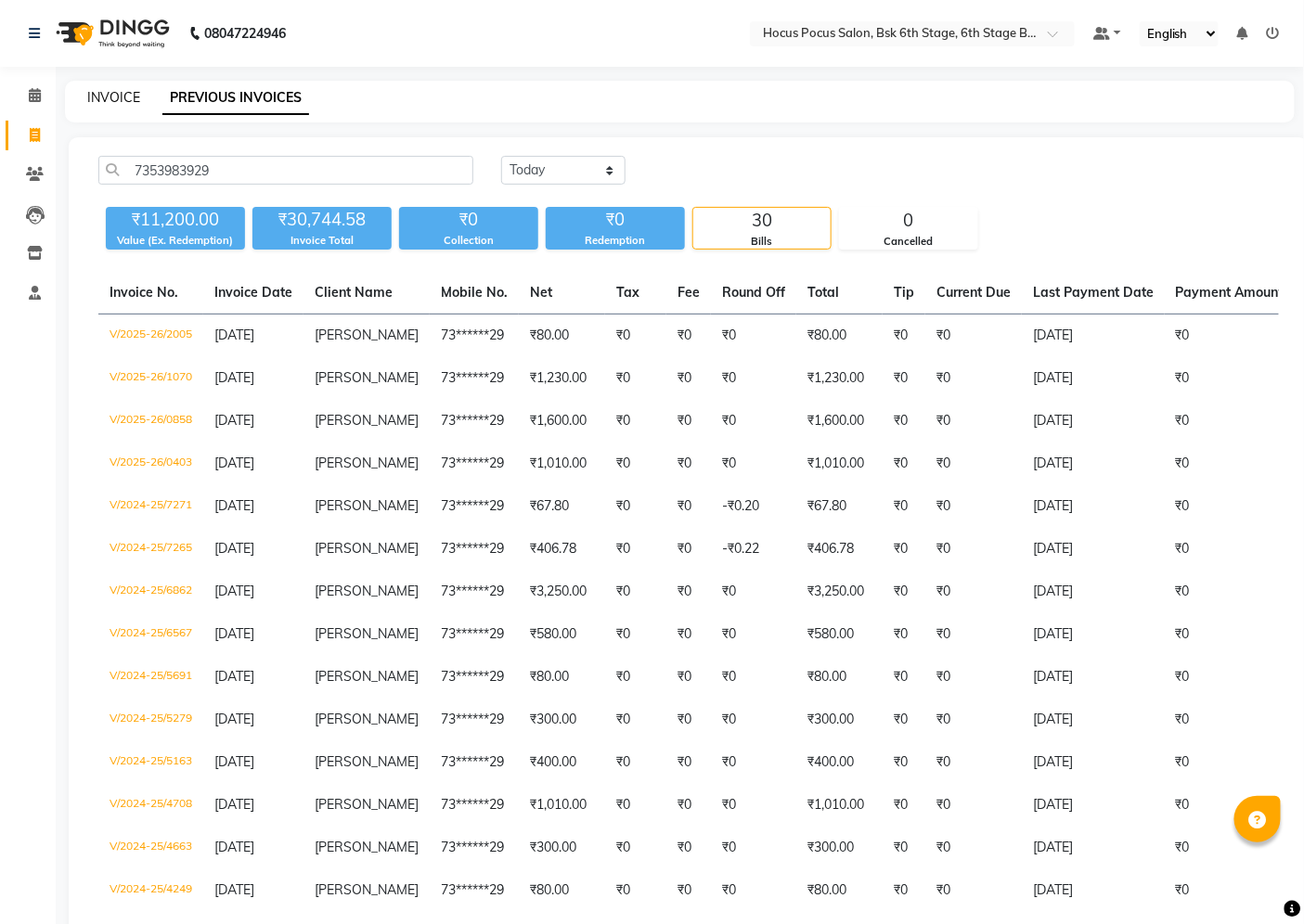click on "INVOICE" 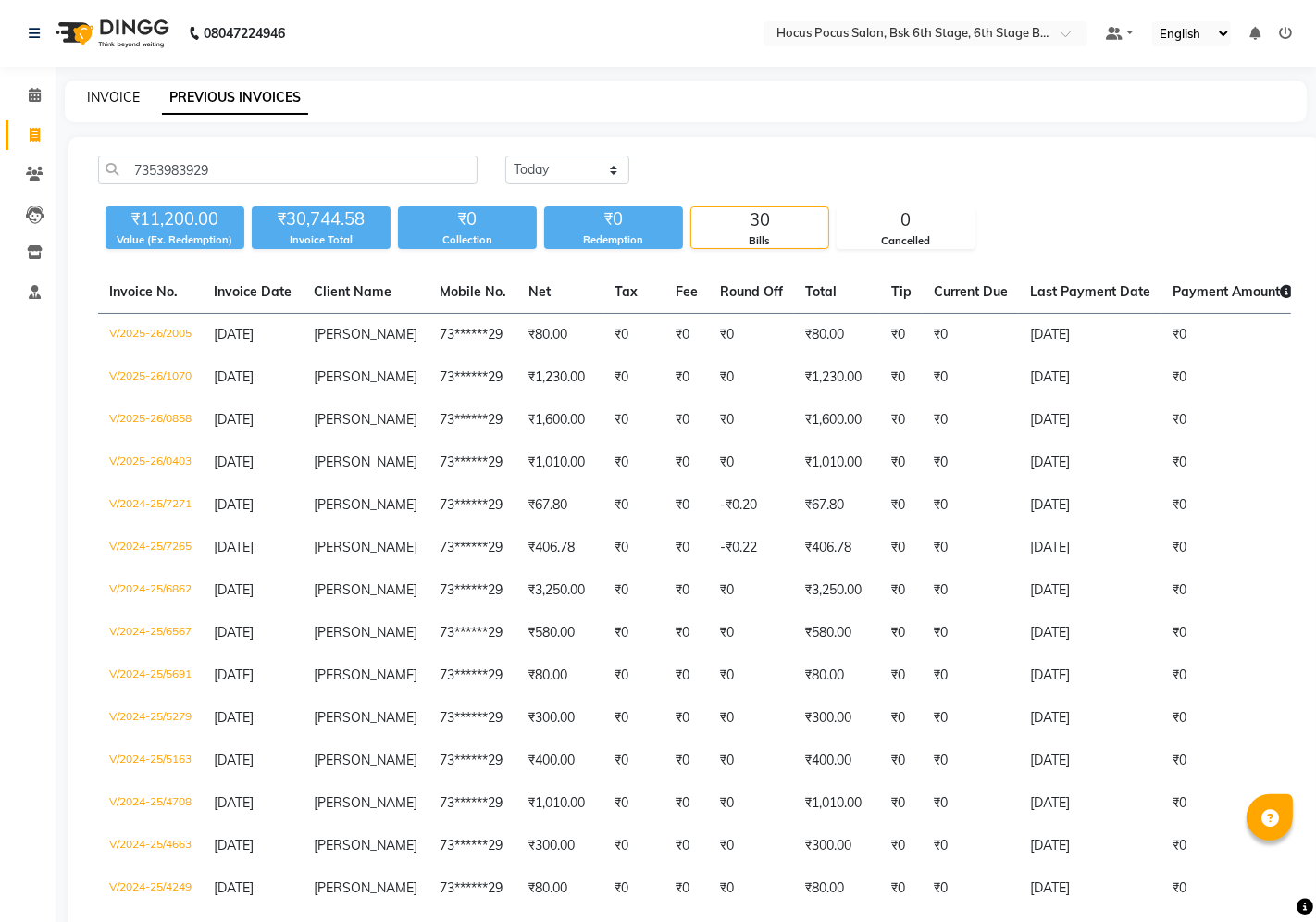 select on "5242" 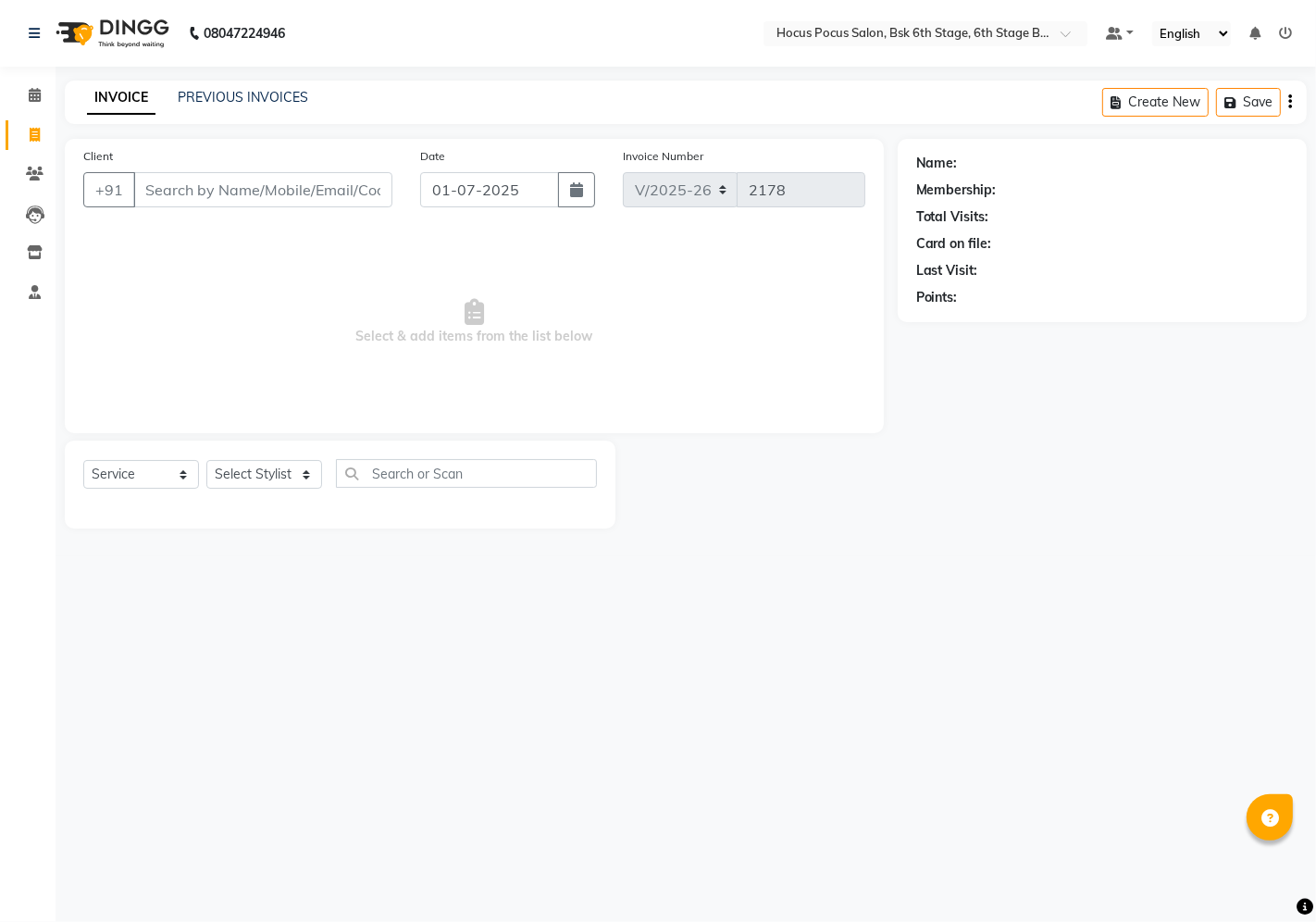 select on "package" 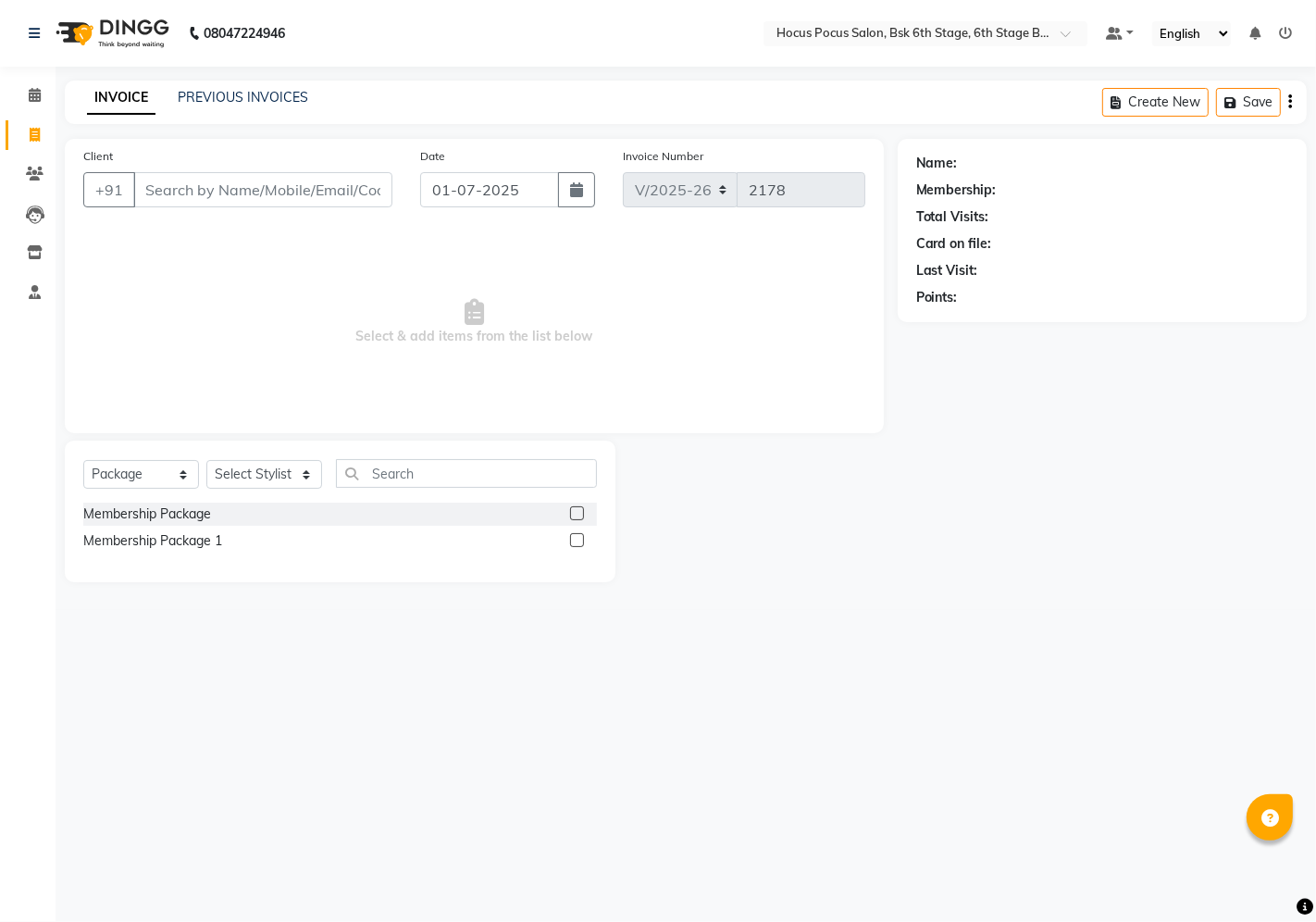 click on "Client" at bounding box center [263, 190] 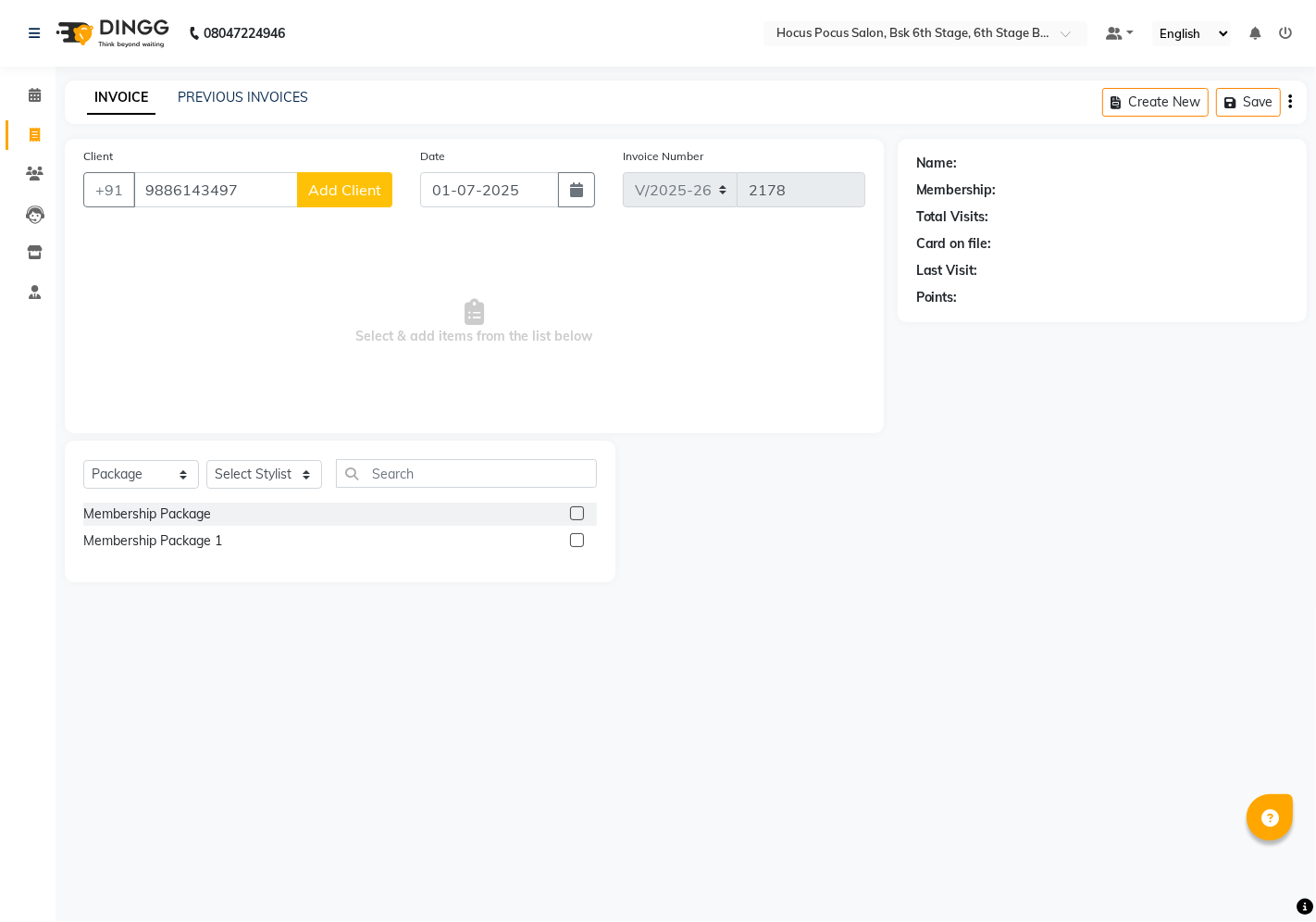 type on "9886143497" 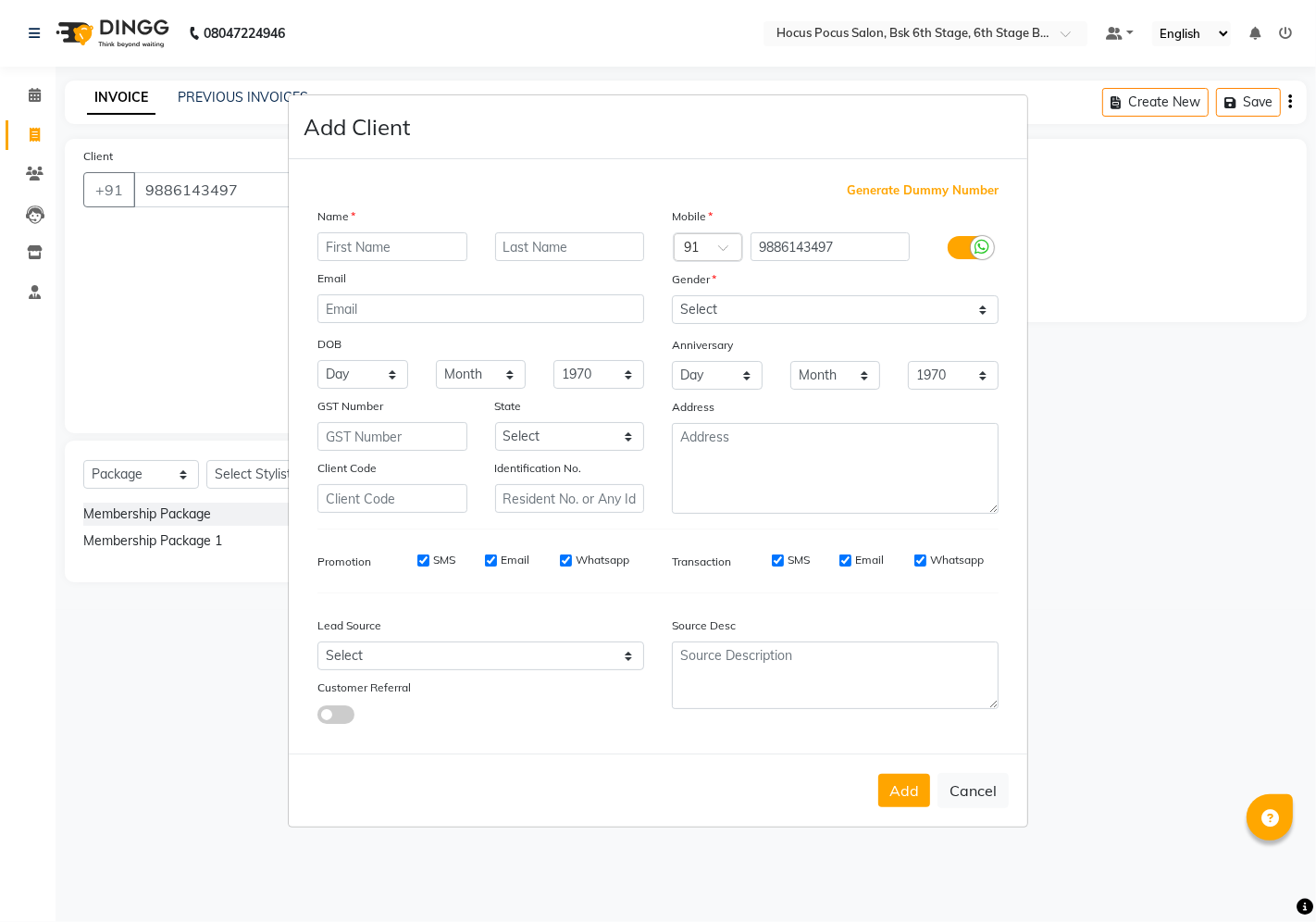 click at bounding box center (392, 246) 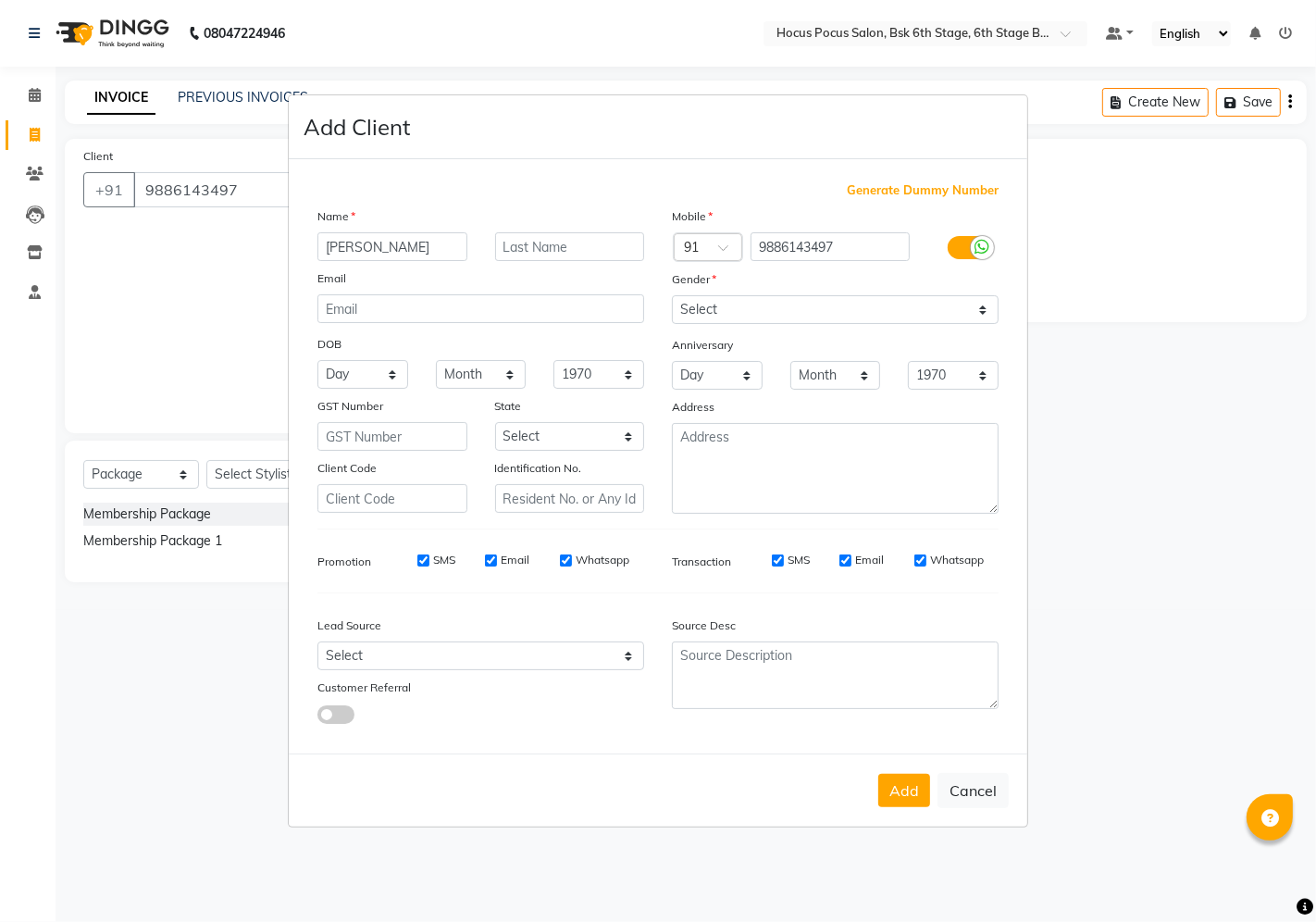 type on "vivian" 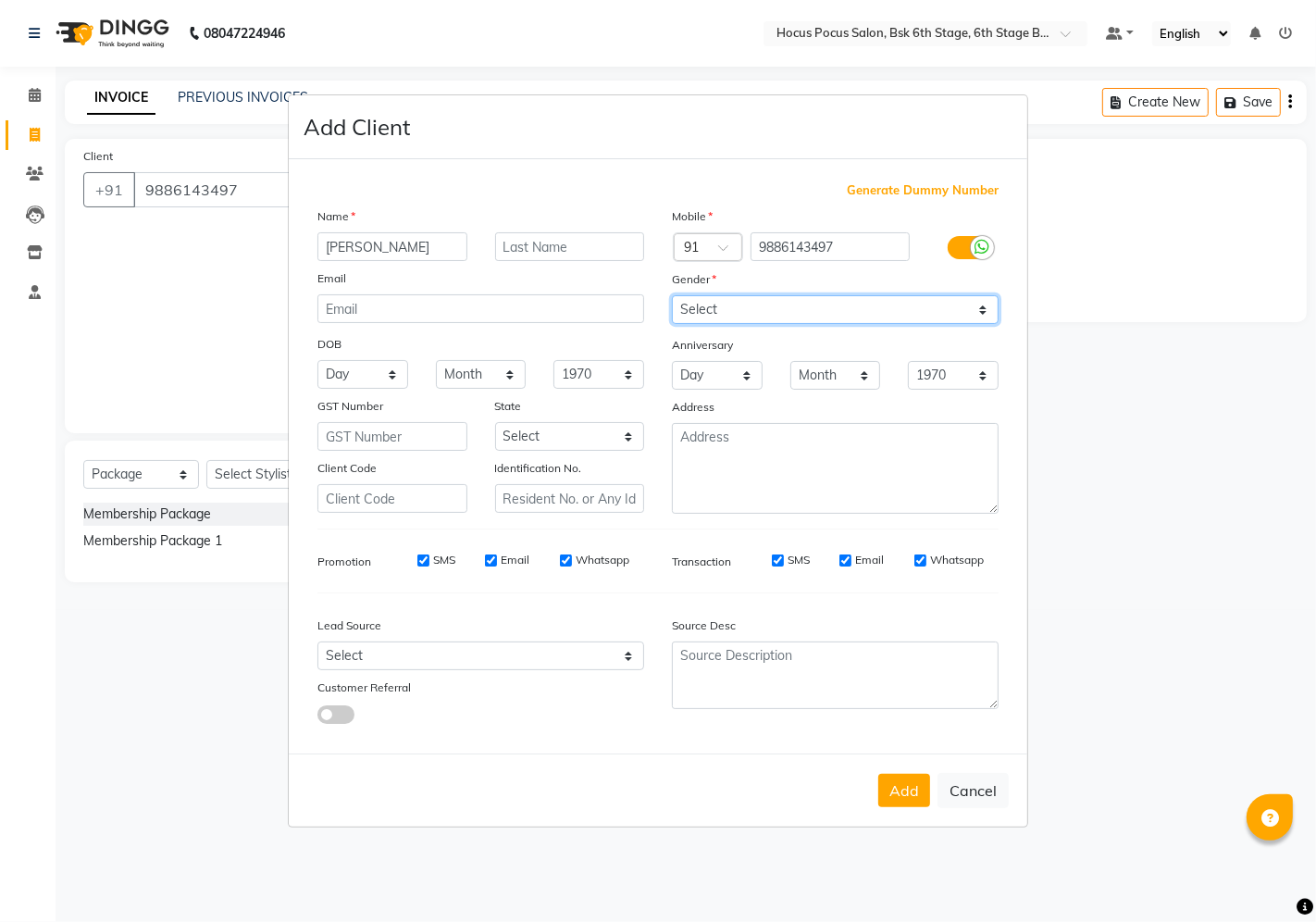 click on "Select Male Female Other Prefer Not To Say" at bounding box center [835, 309] 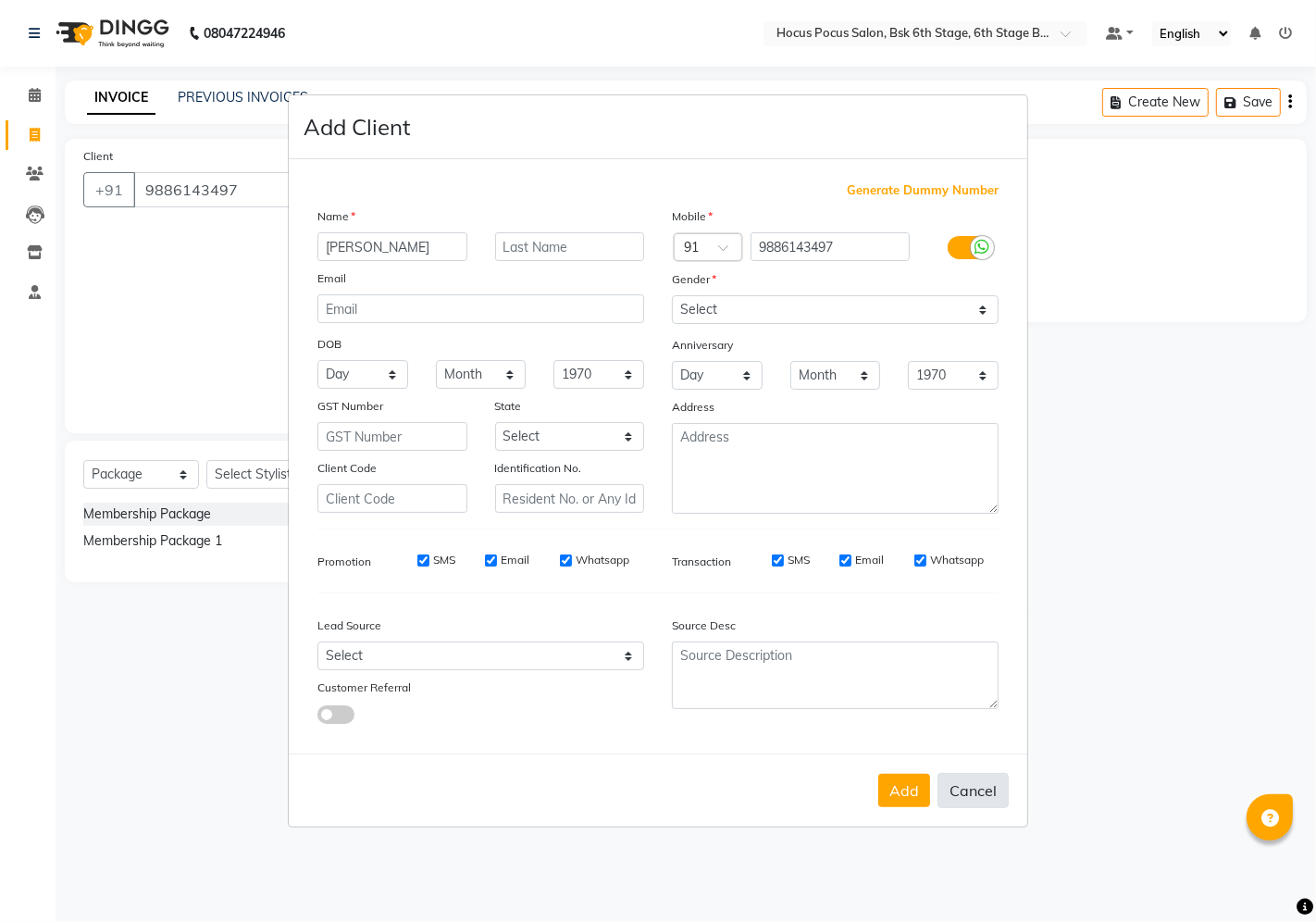 click on "Cancel" at bounding box center (973, 791) 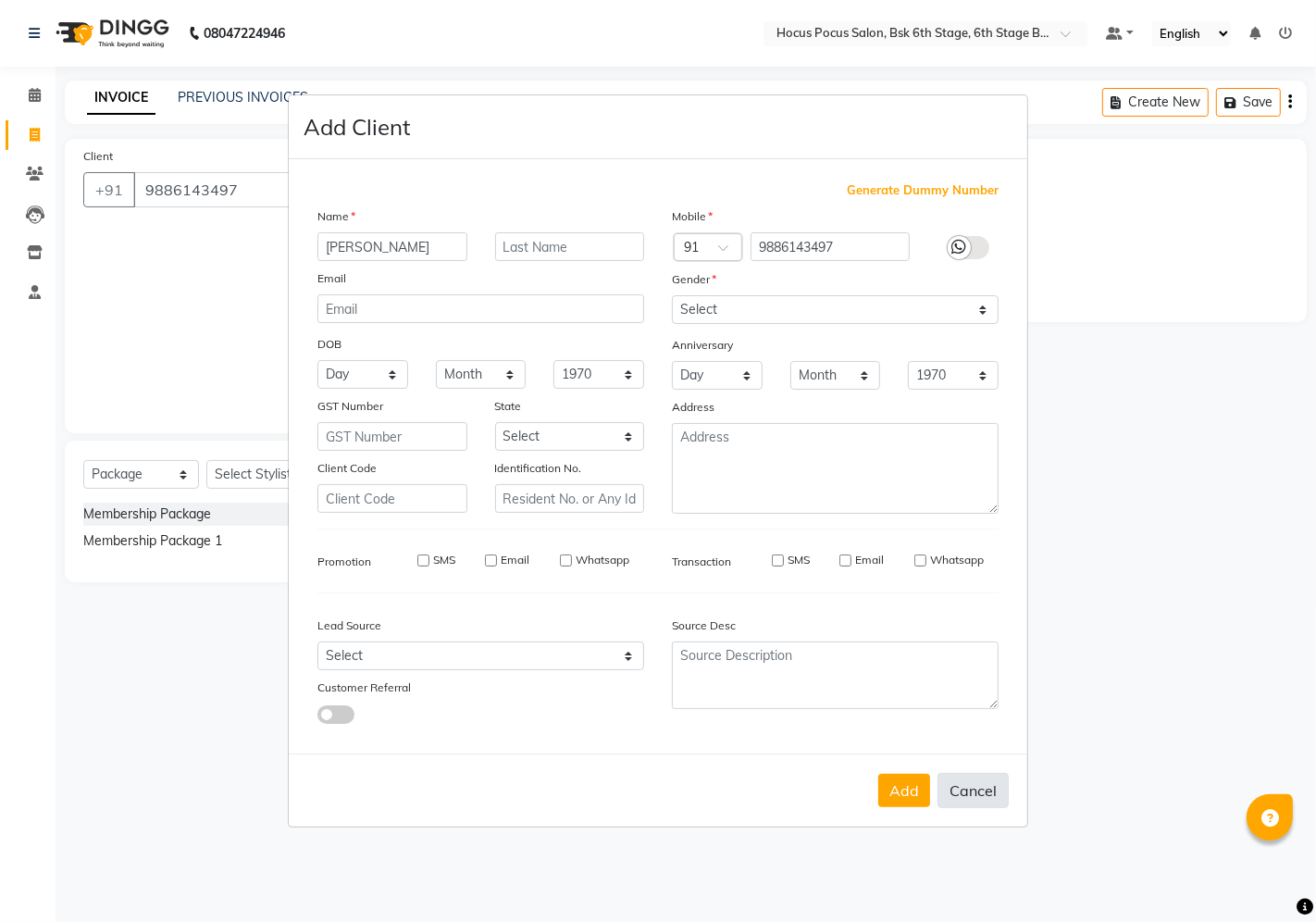 type 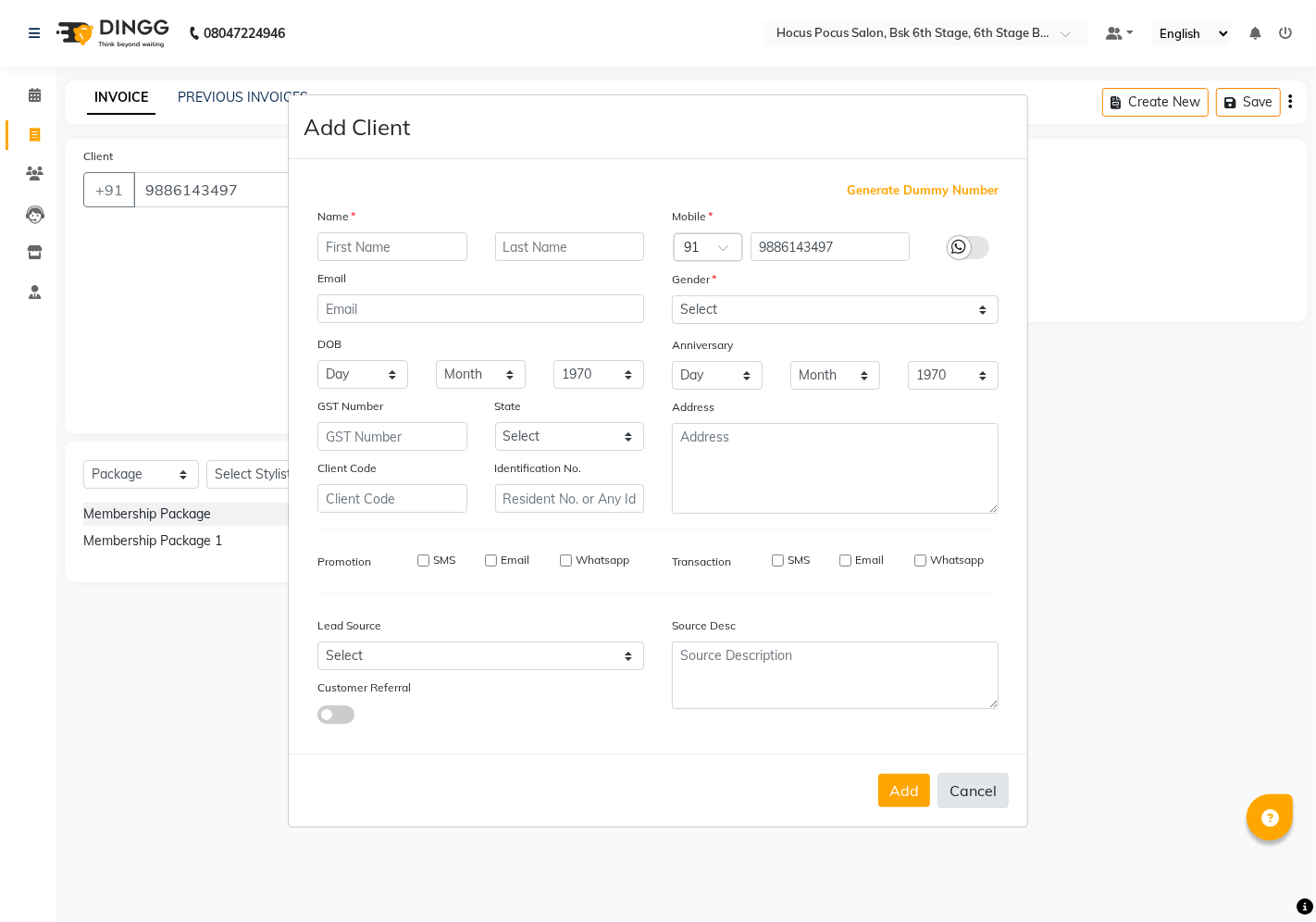 select 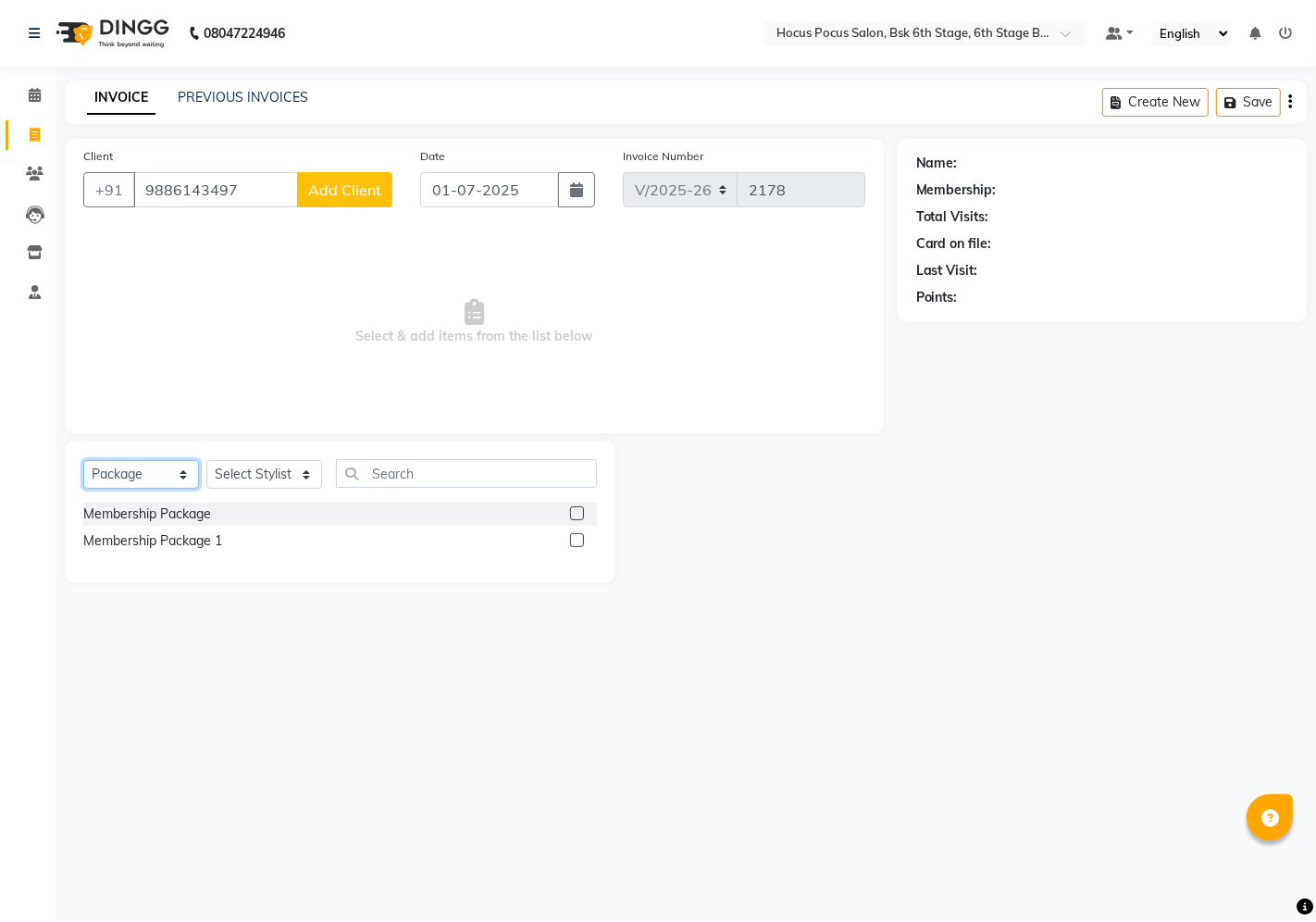 click on "Select  Service  Product  Membership  Package Voucher Prepaid Gift Card" 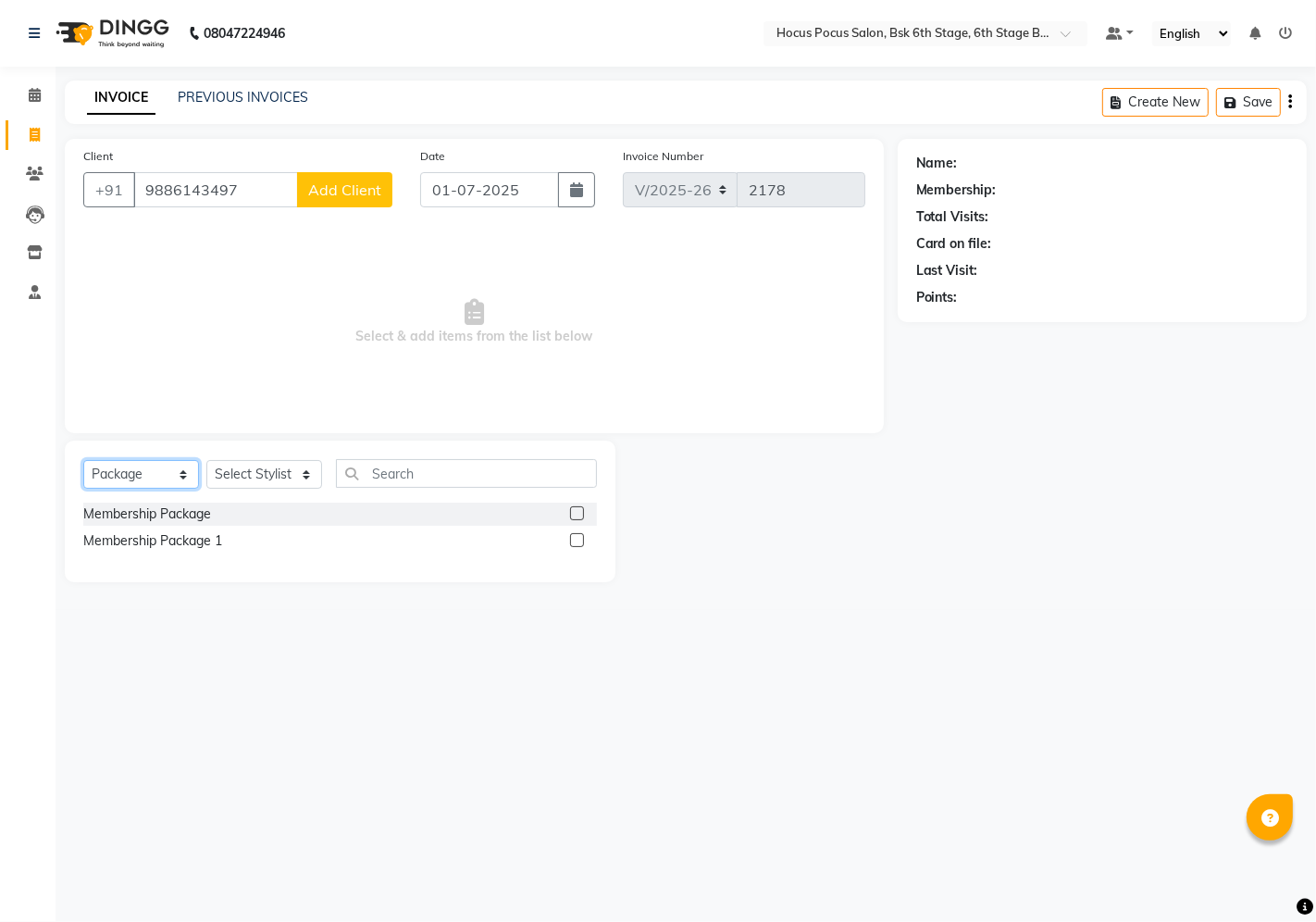 select on "P" 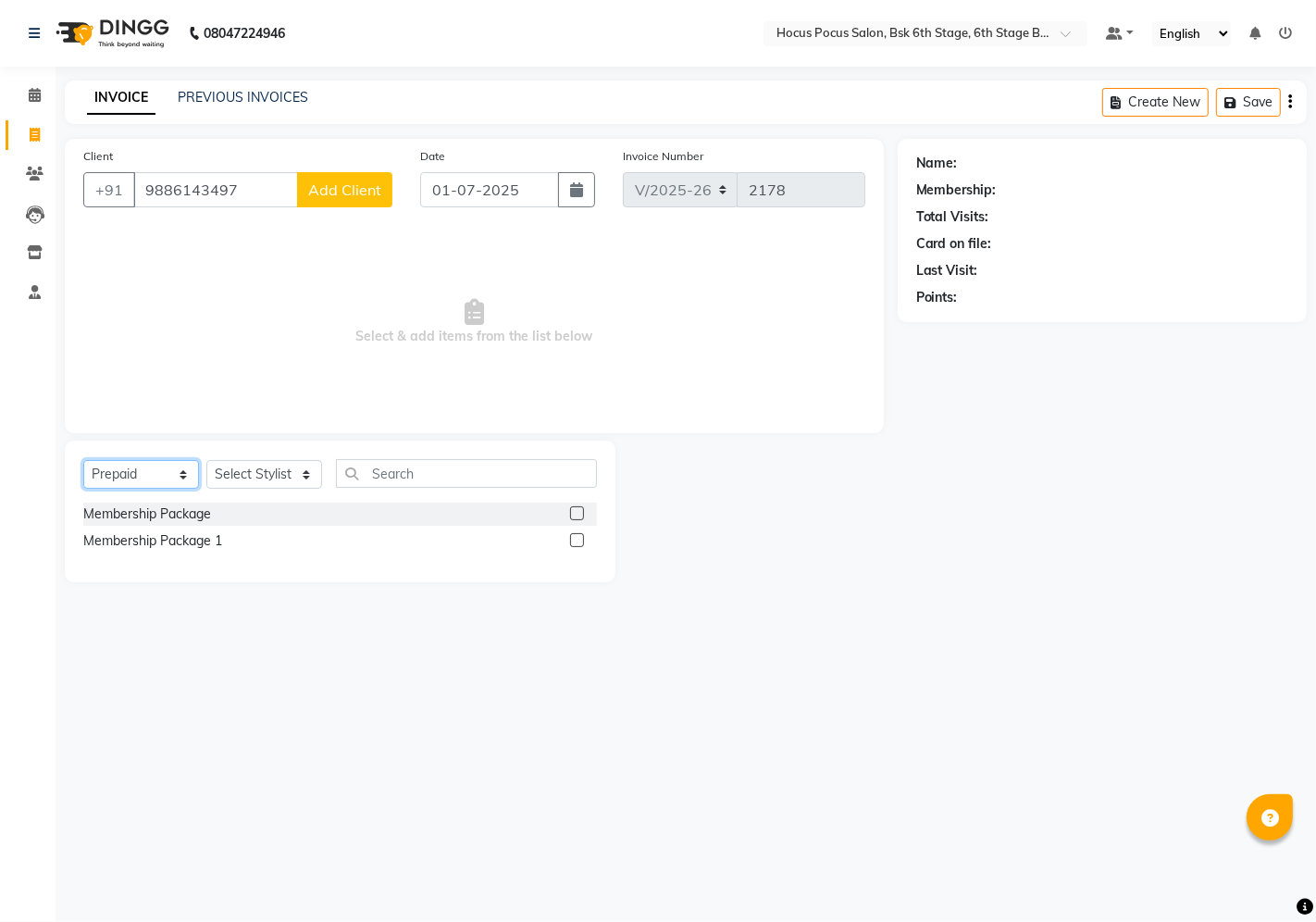 click on "Select  Service  Product  Membership  Package Voucher Prepaid Gift Card" 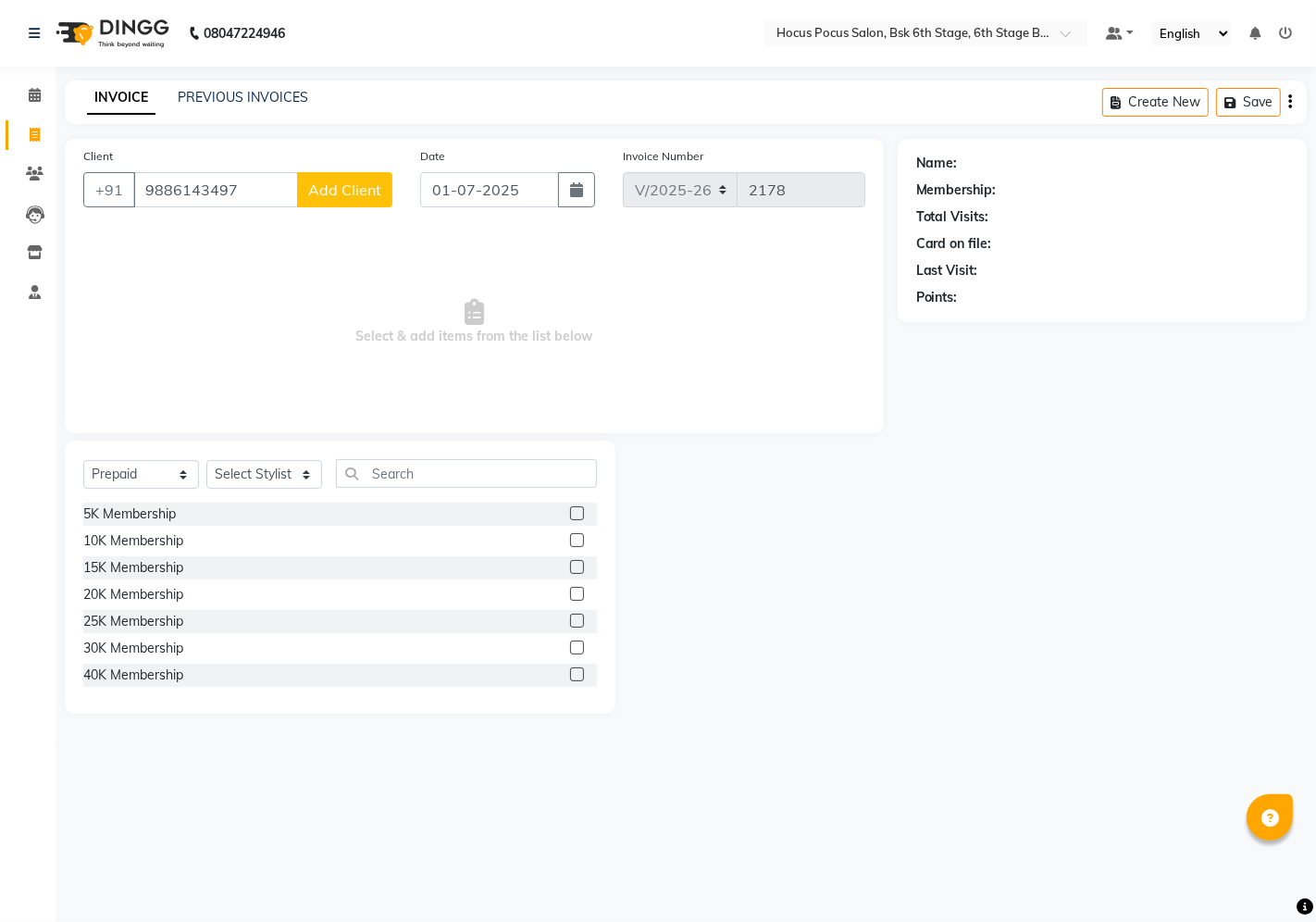 click 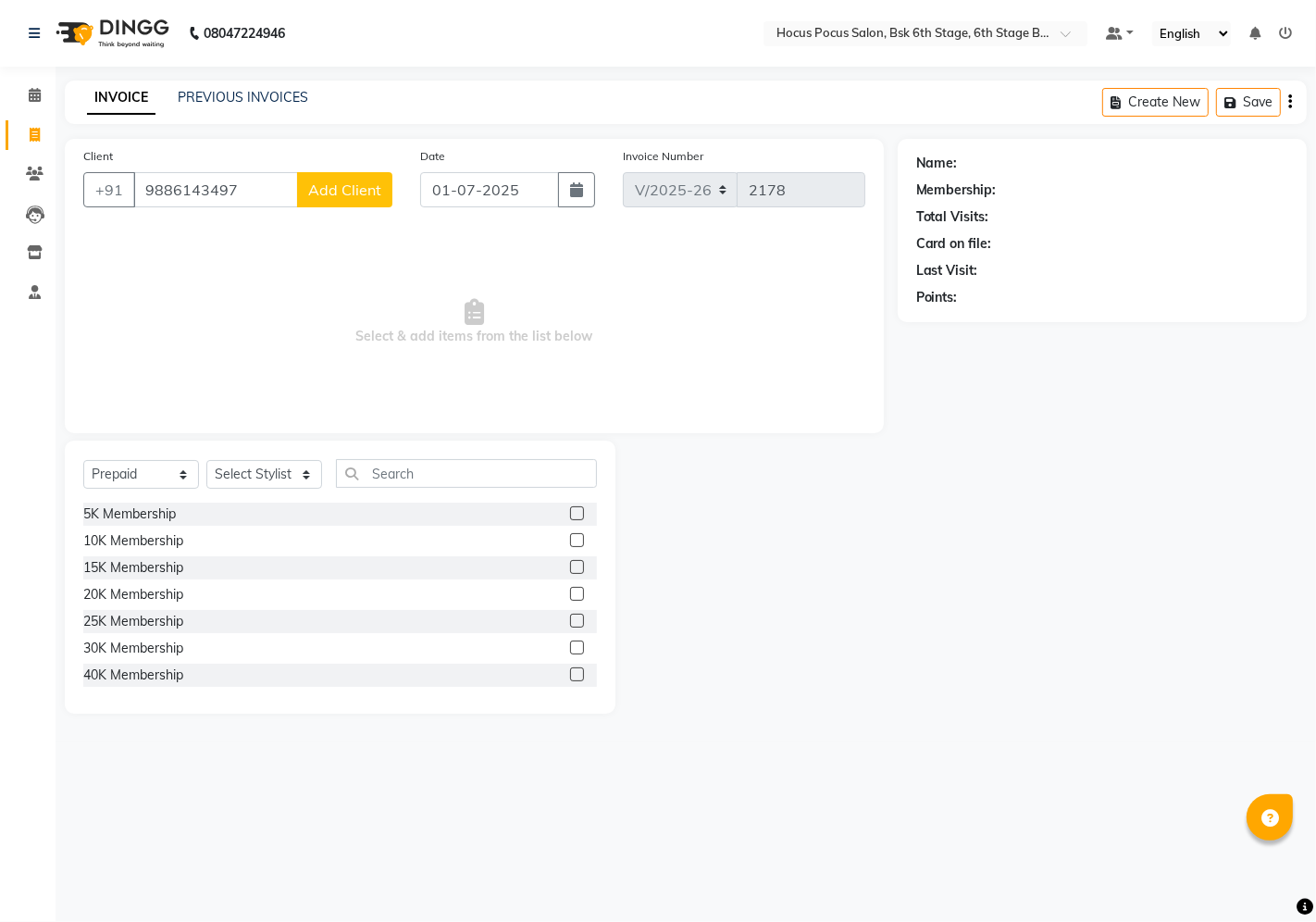 click 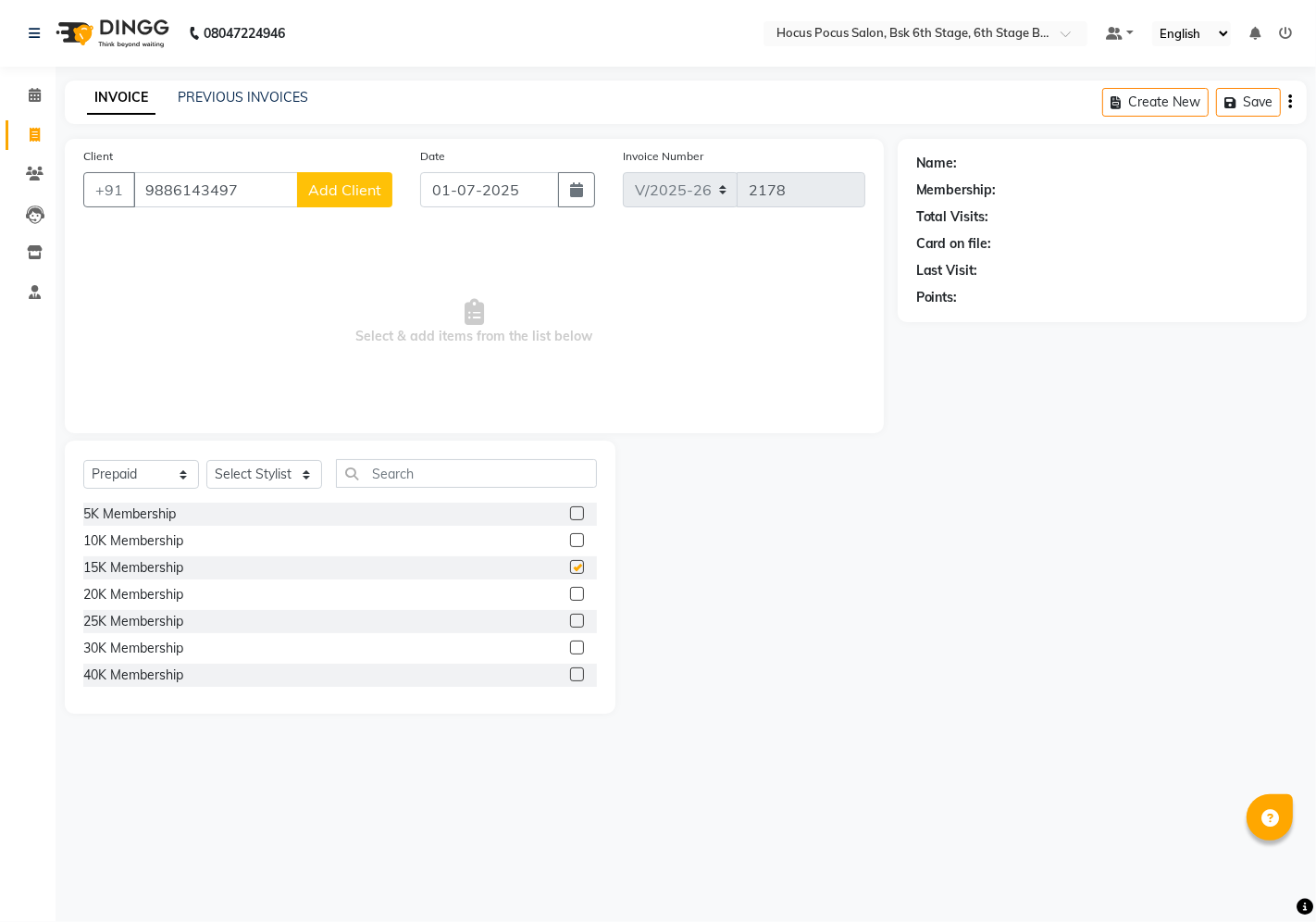 checkbox on "false" 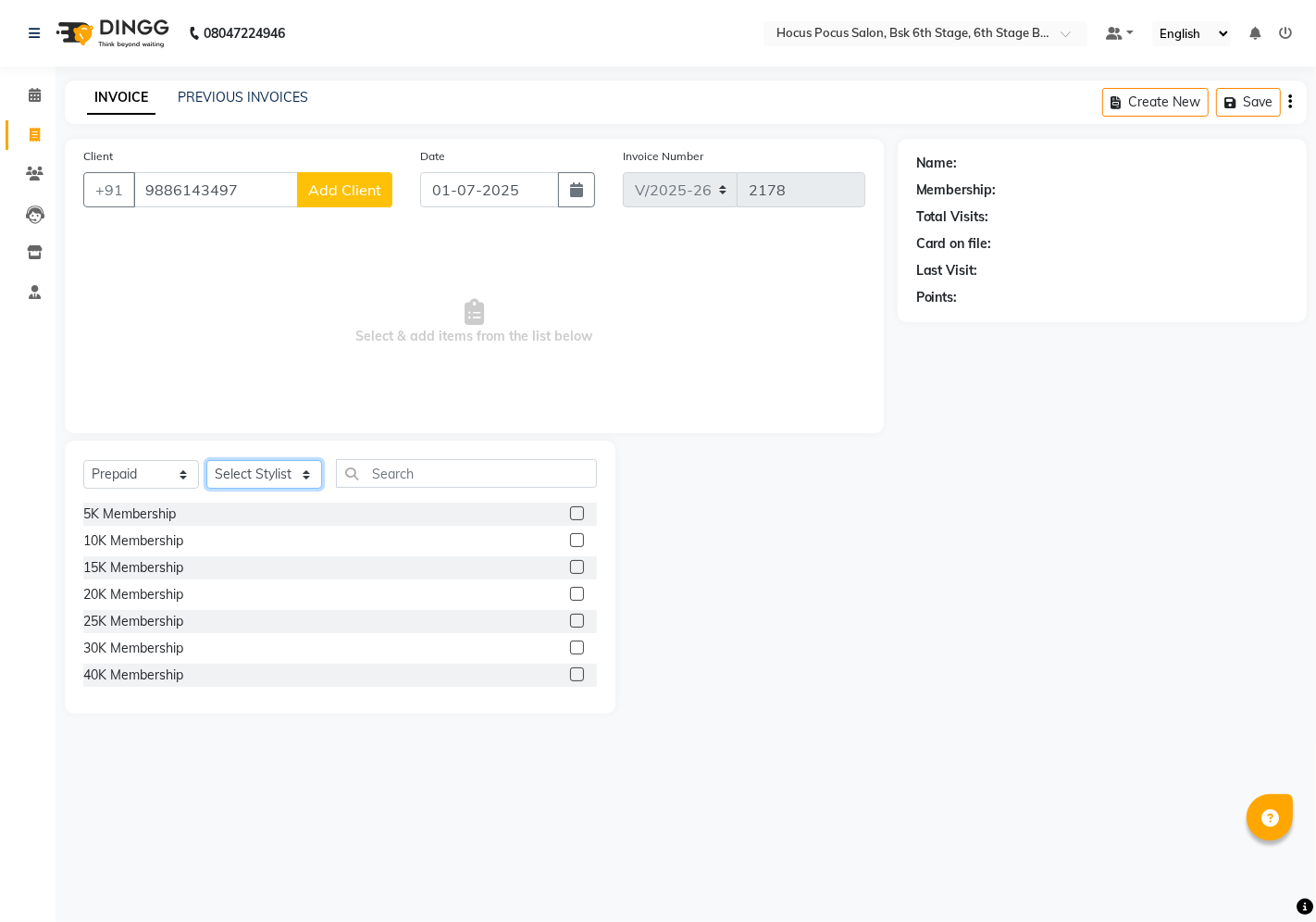 click on "Select Stylist Ayan hocus pocus  Komal Pavithra Raman Gill Rihan Sai sushmitha" 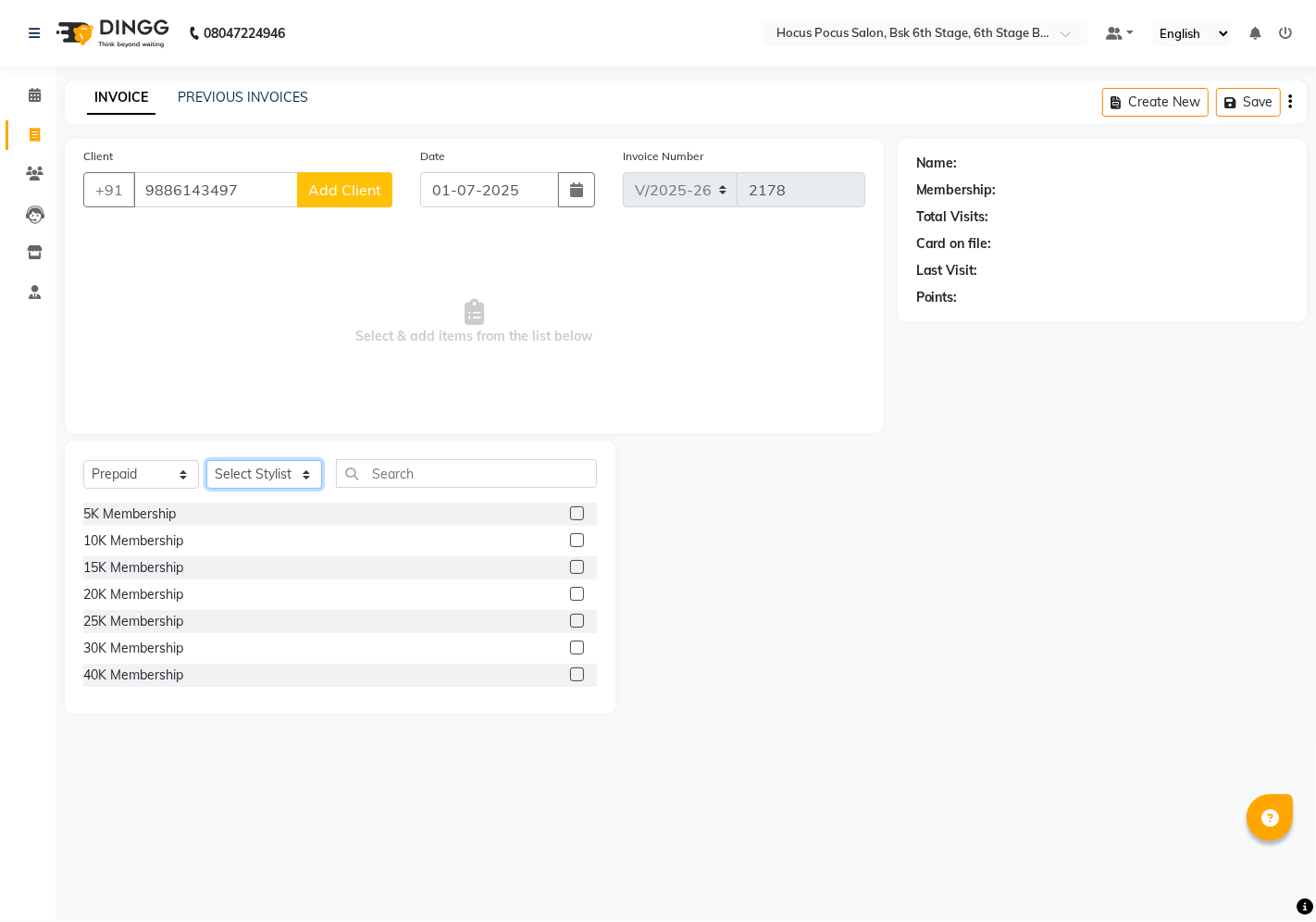 select on "78947" 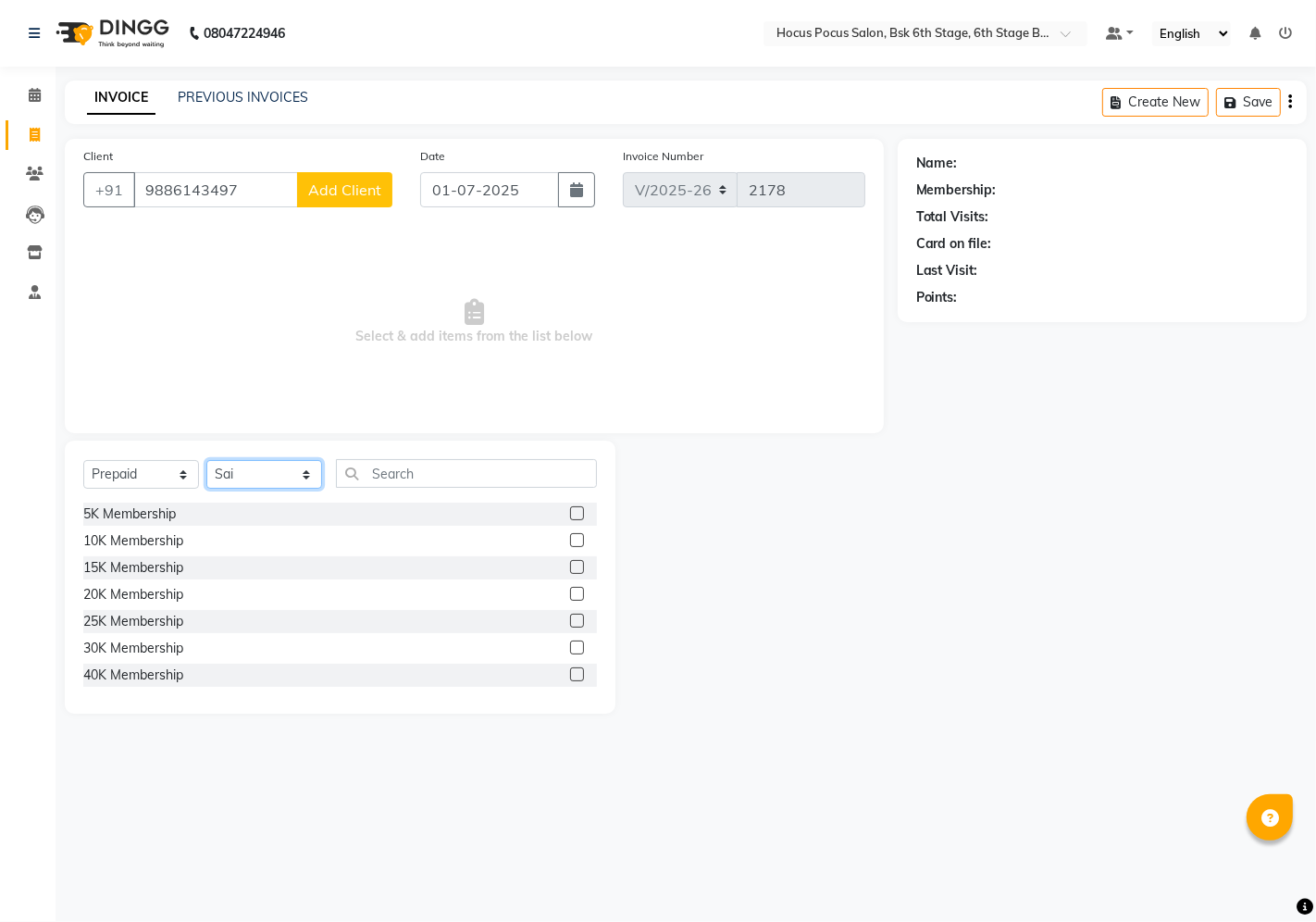 click on "Select Stylist Ayan hocus pocus  Komal Pavithra Raman Gill Rihan Sai sushmitha" 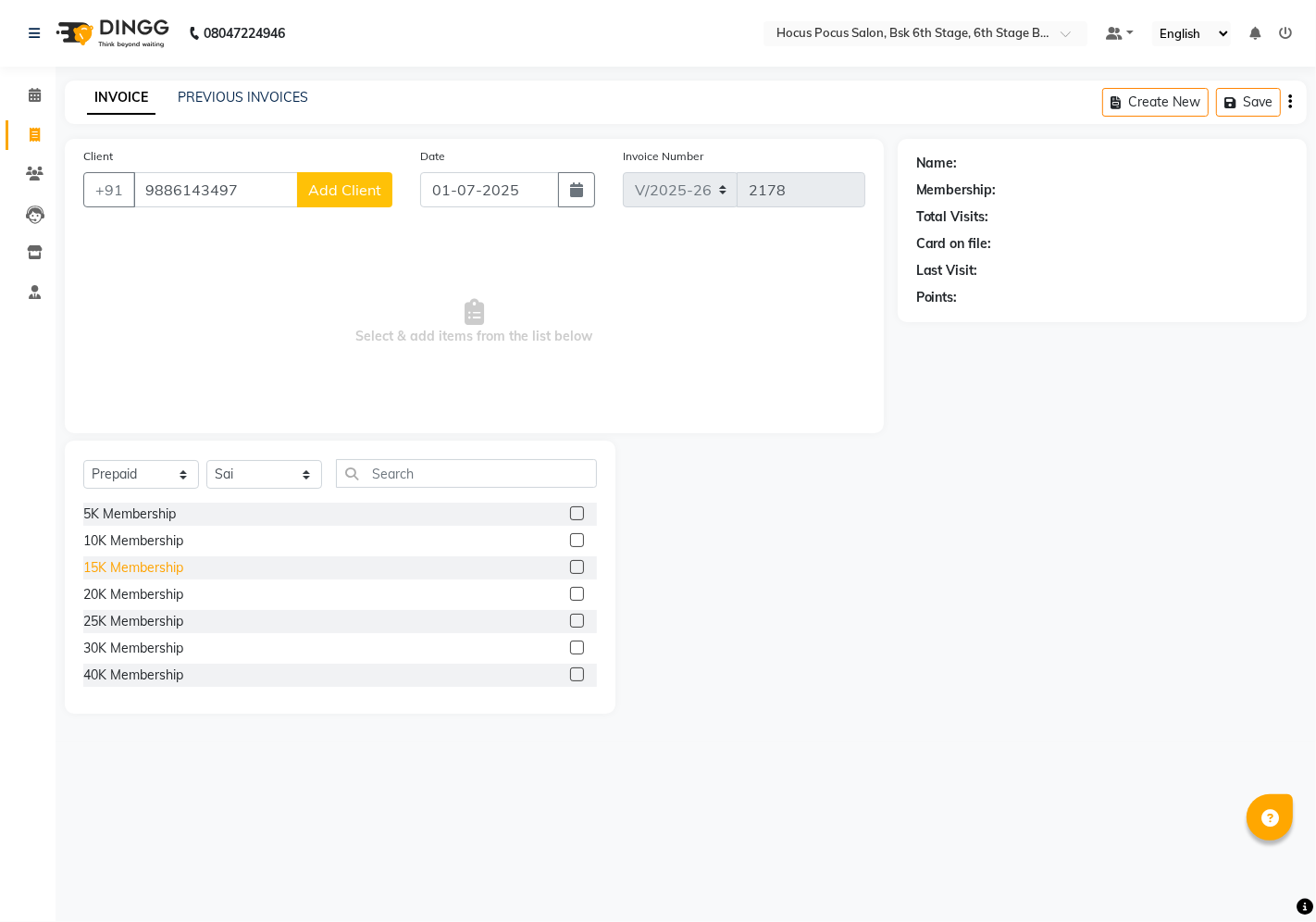click on "15K Membership" 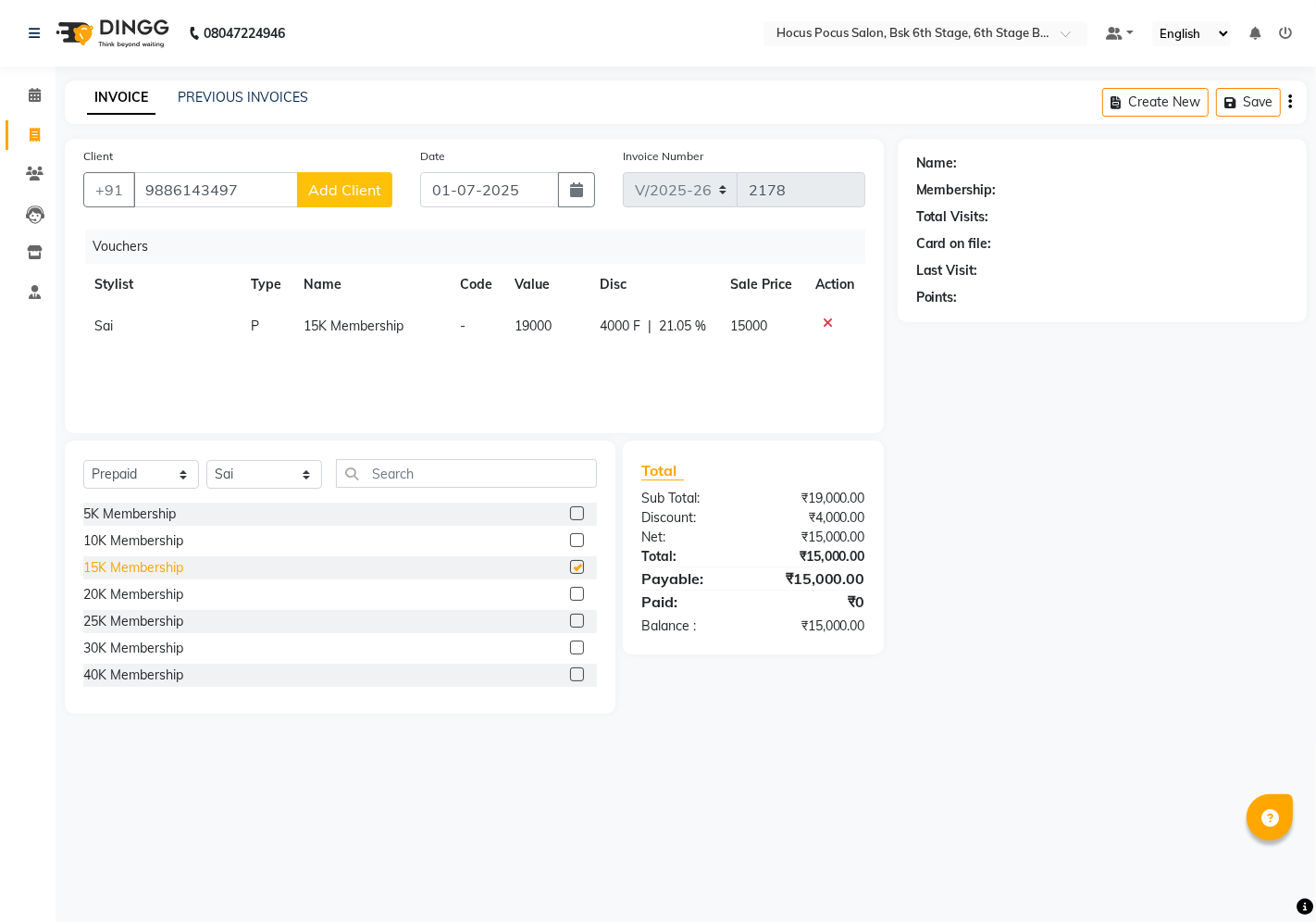 checkbox on "false" 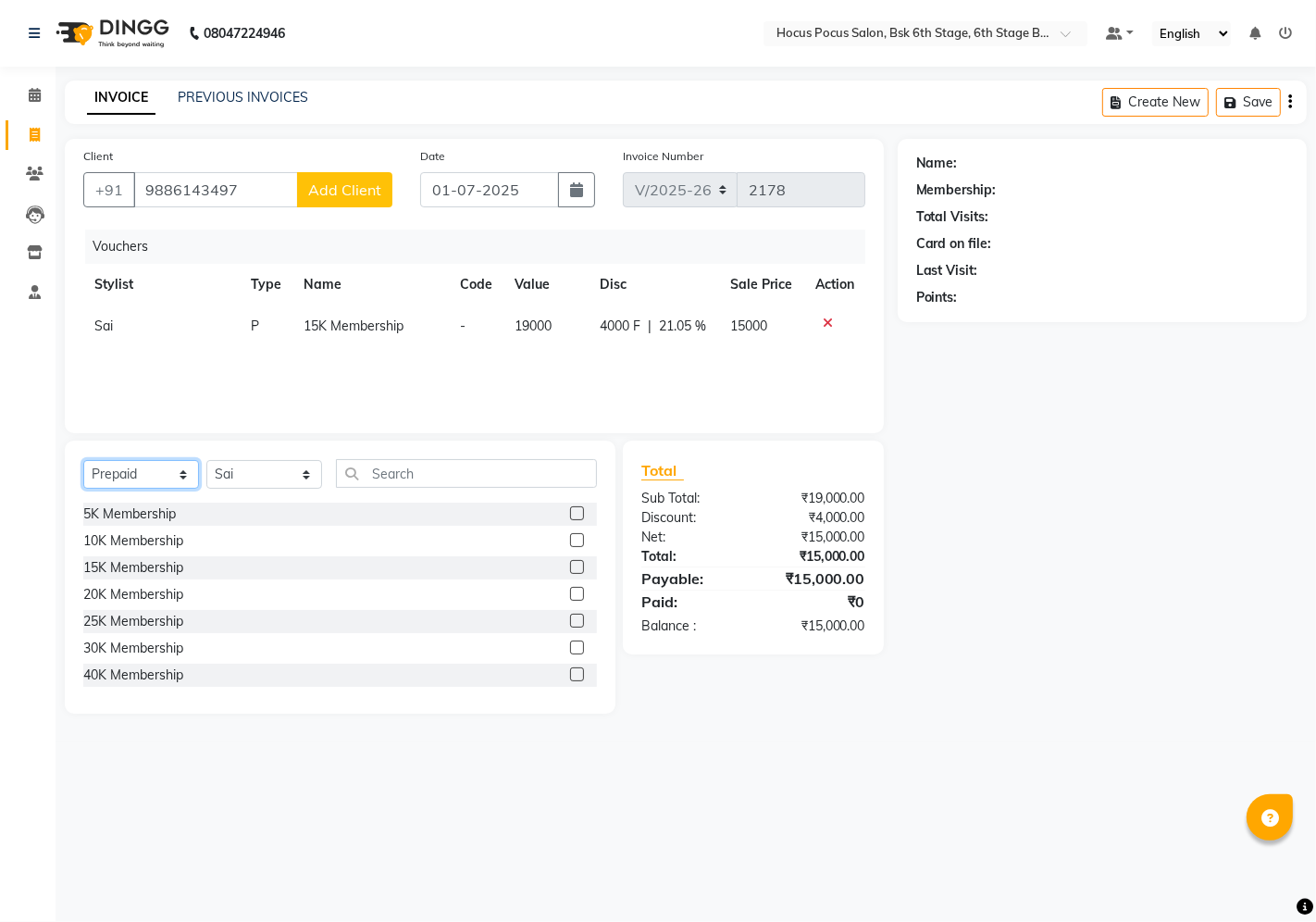 click on "Select  Service  Product  Membership  Package Voucher Prepaid Gift Card" 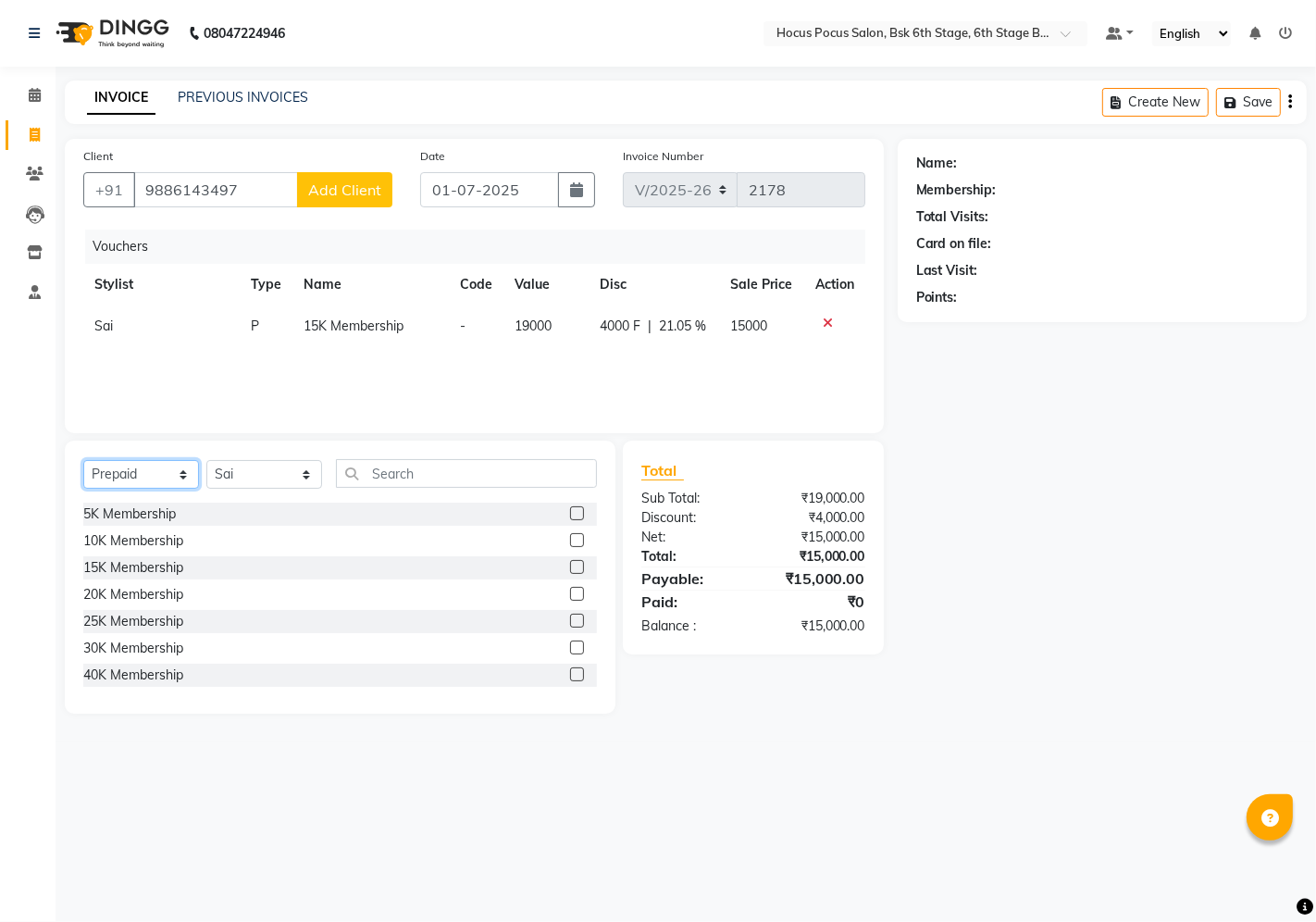 select on "V" 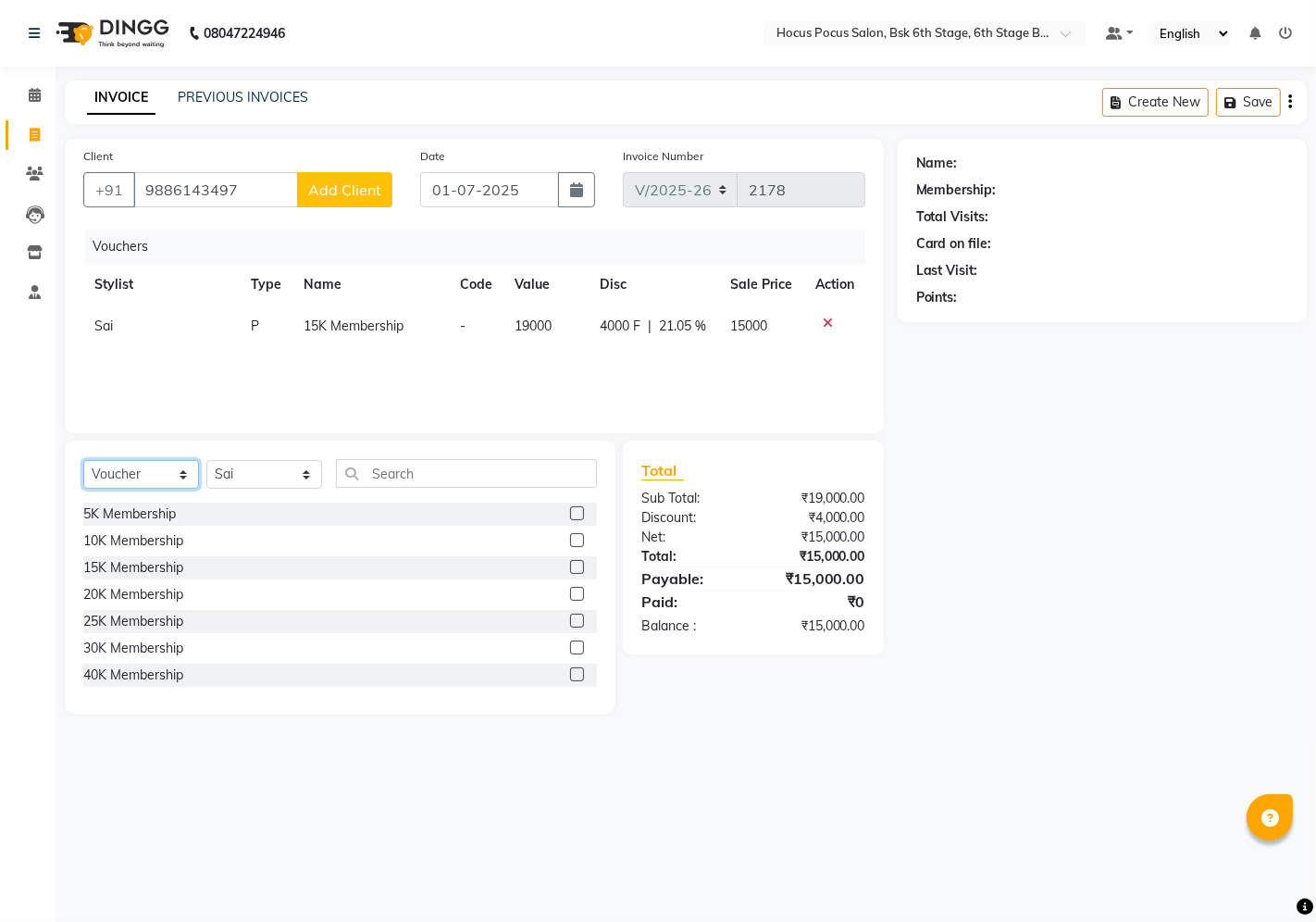 click on "Select  Service  Product  Membership  Package Voucher Prepaid Gift Card" 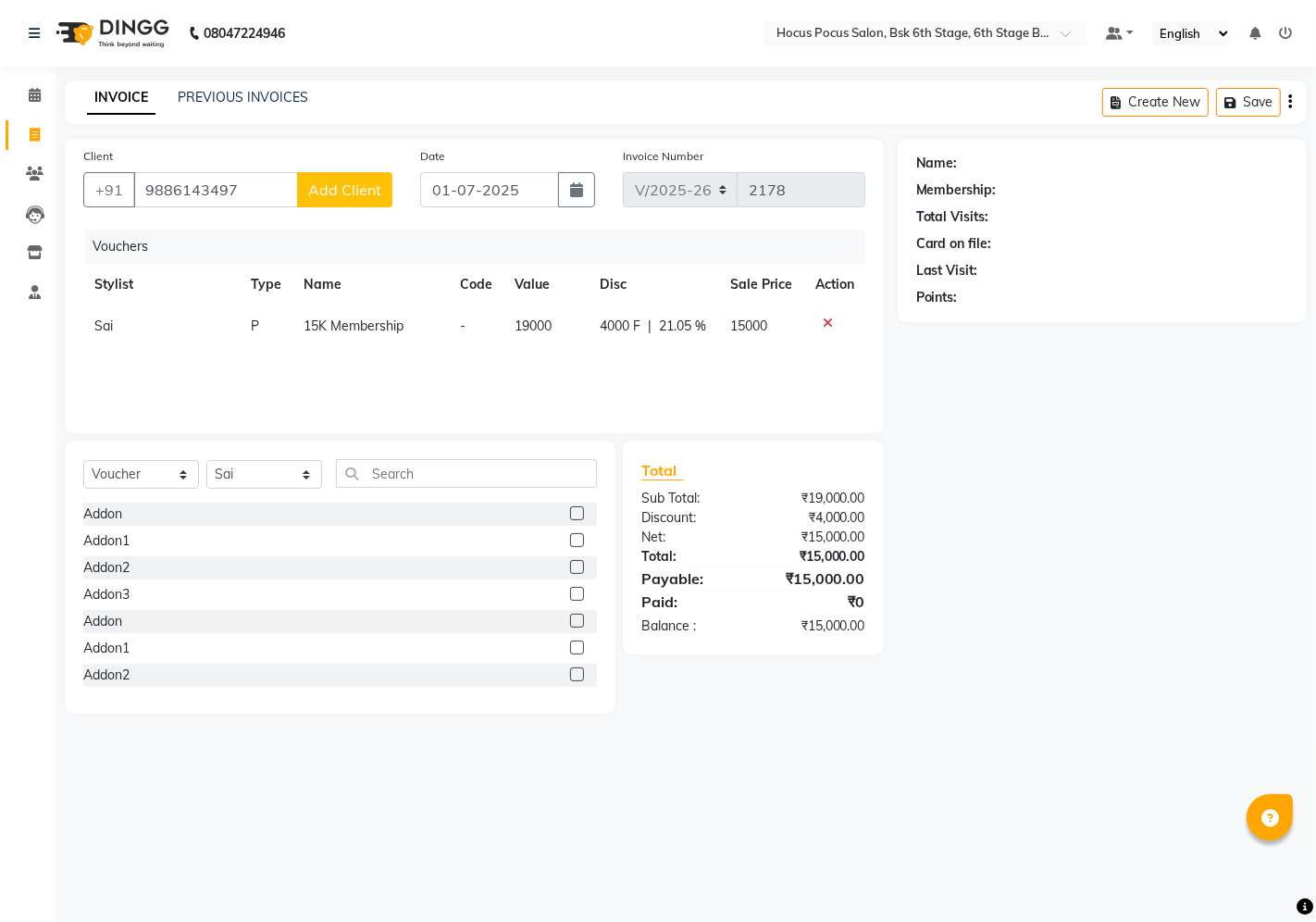 click 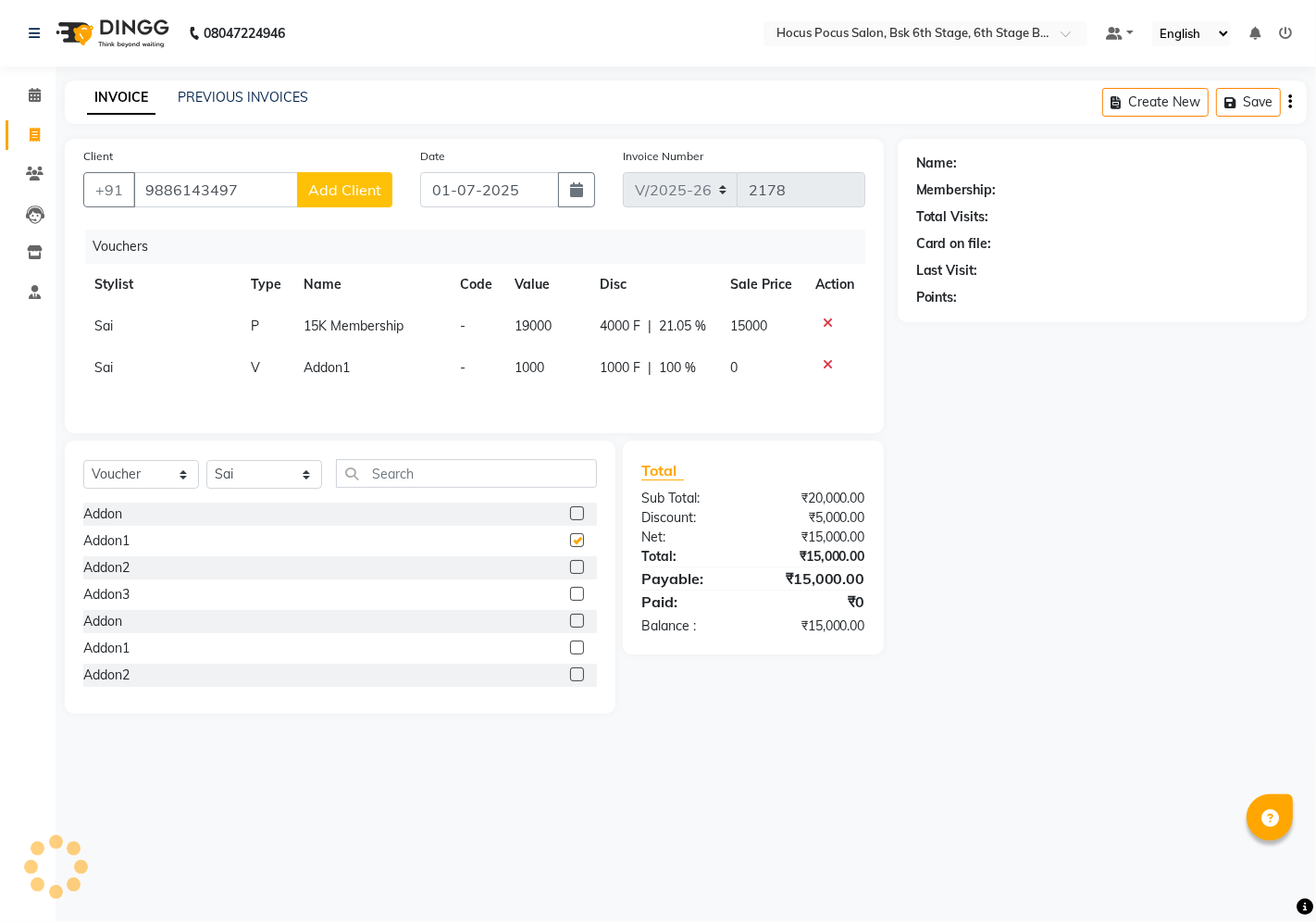 checkbox on "false" 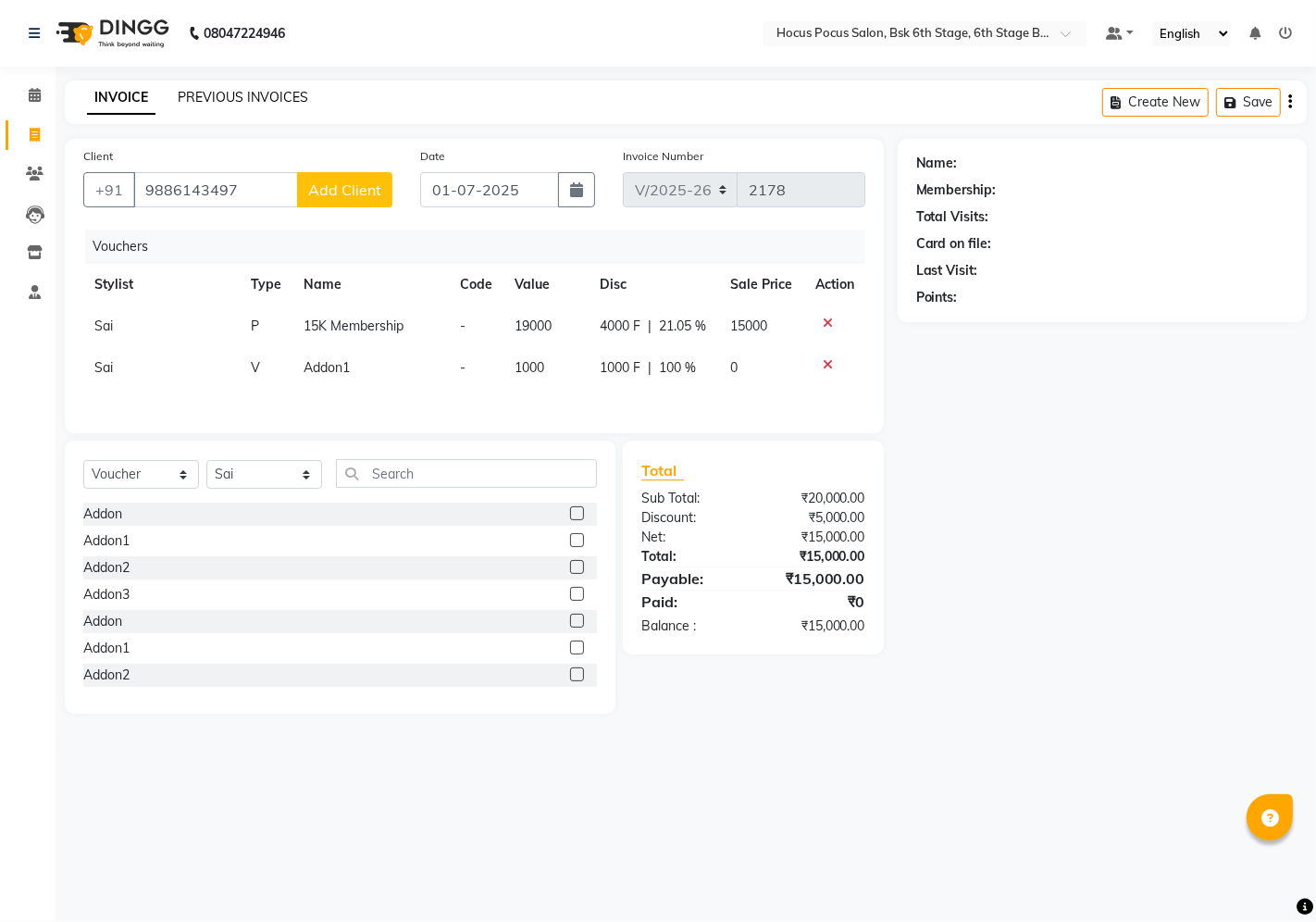 click on "PREVIOUS INVOICES" 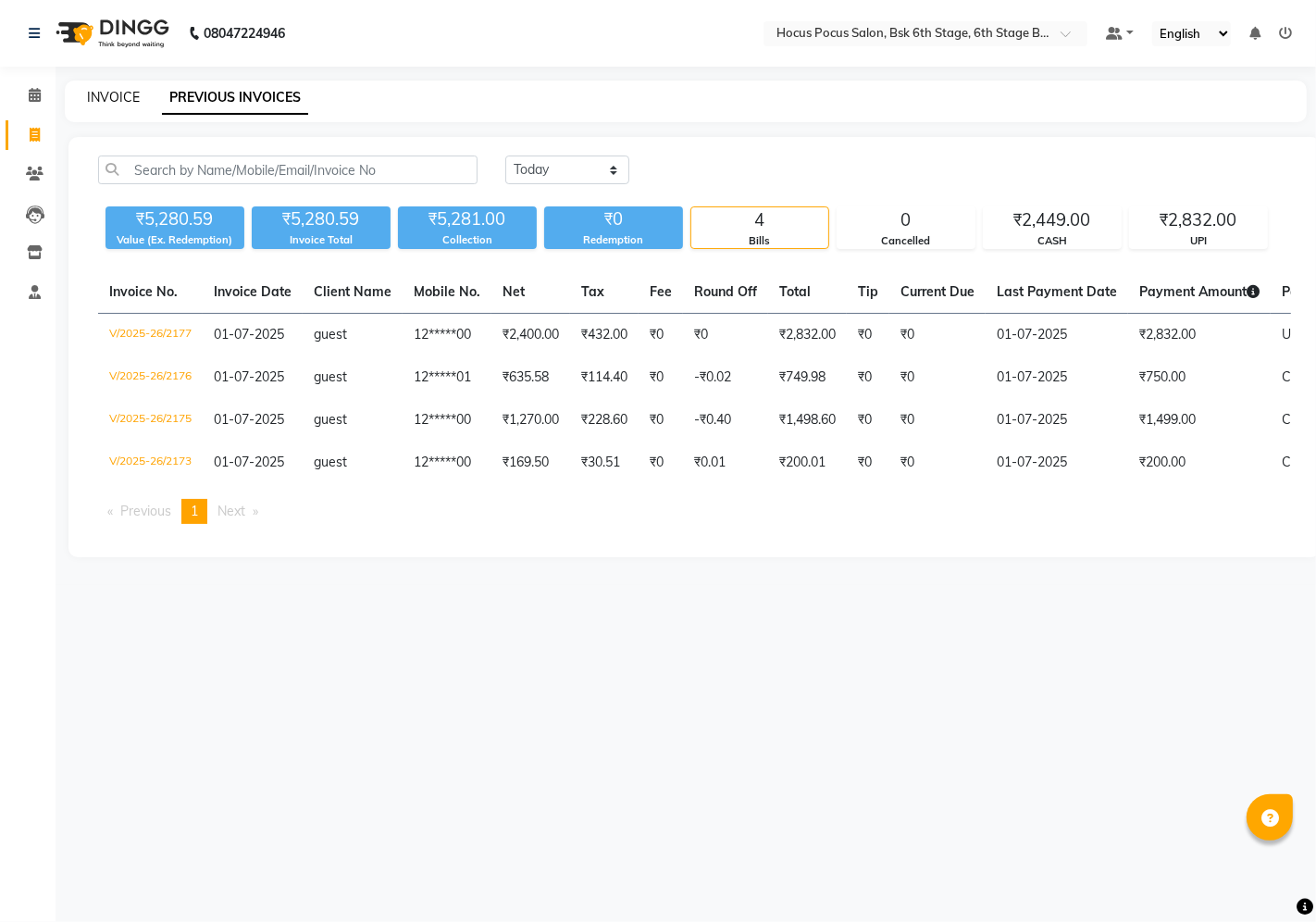 click on "INVOICE" 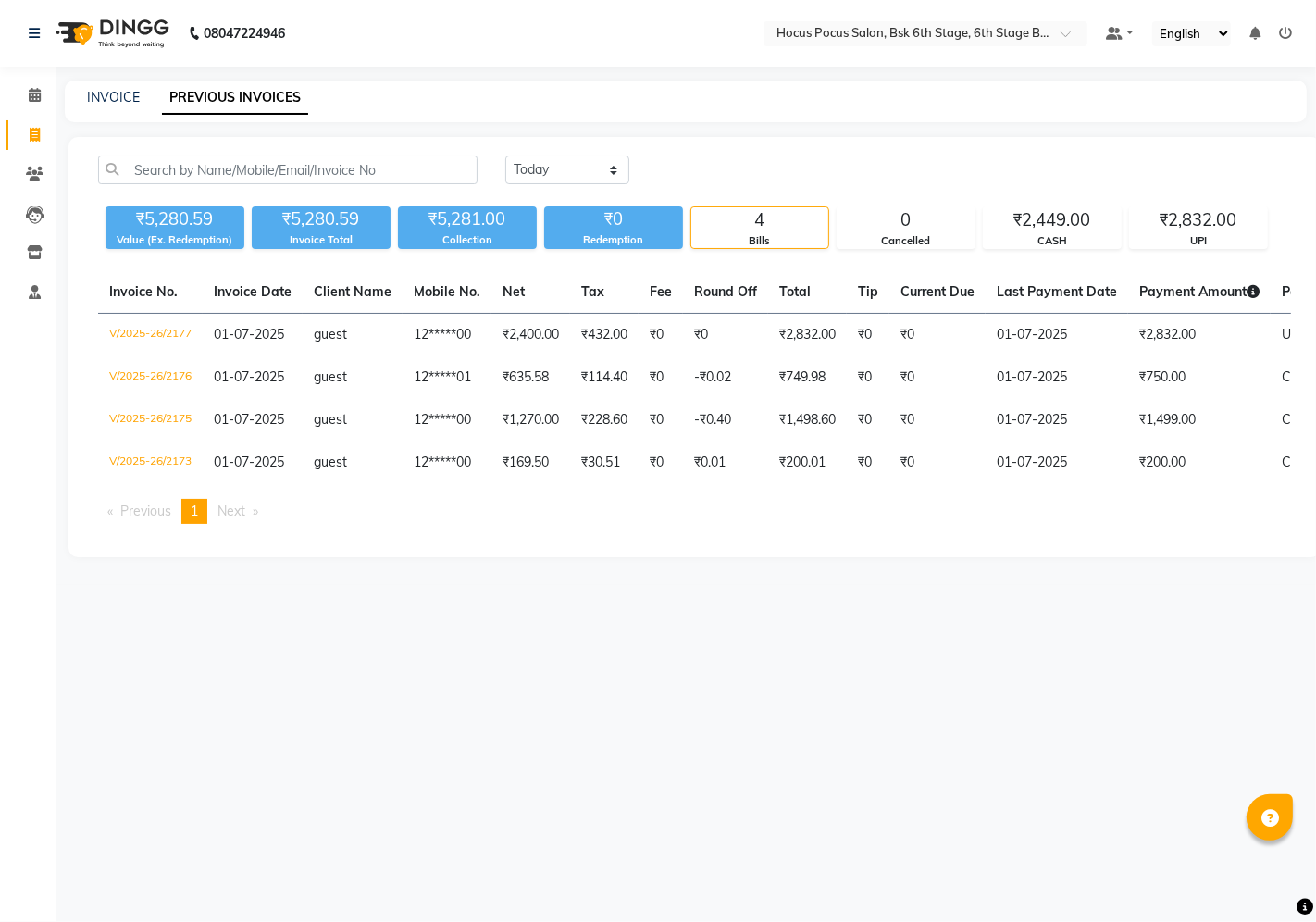 select on "5242" 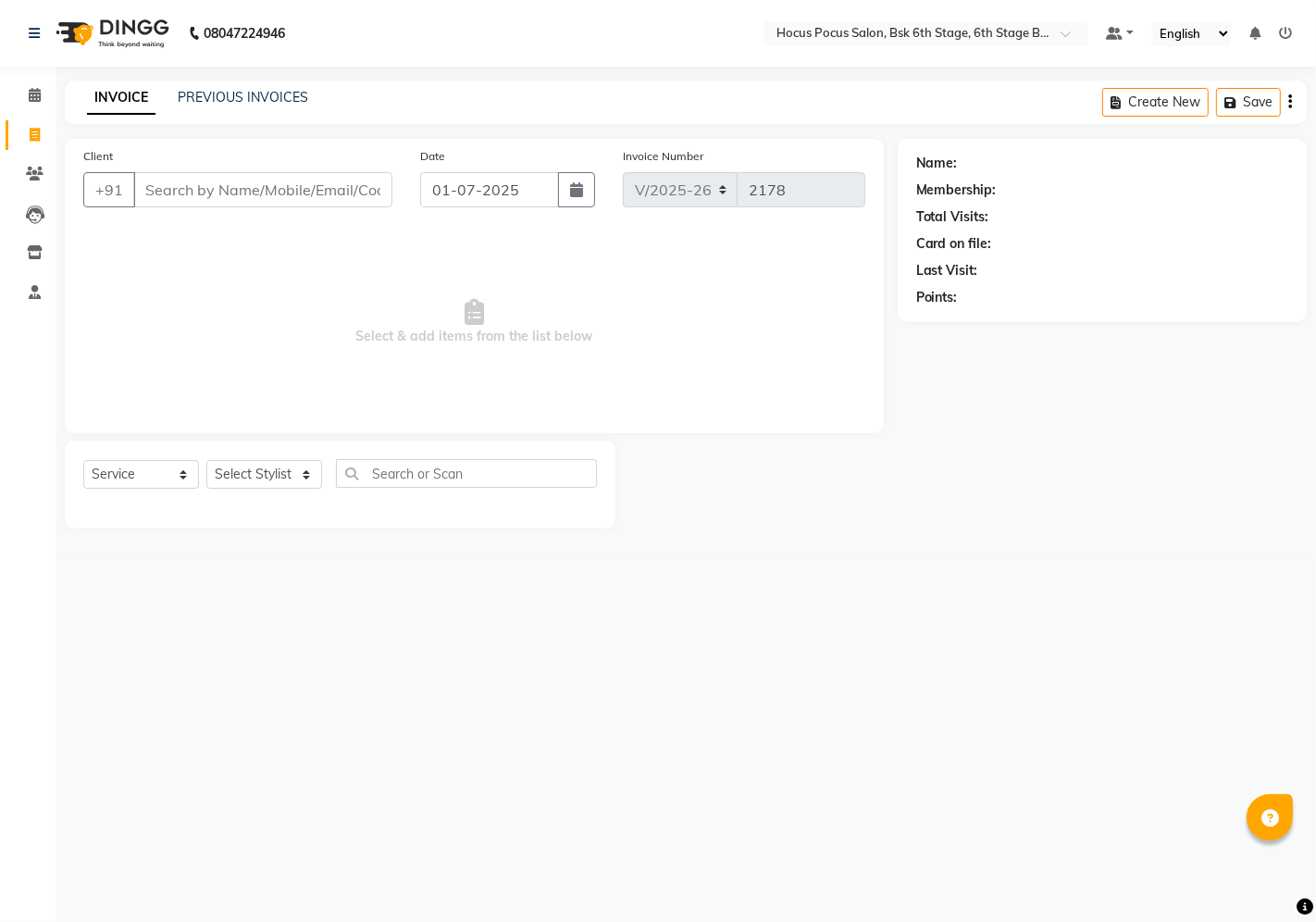 select on "package" 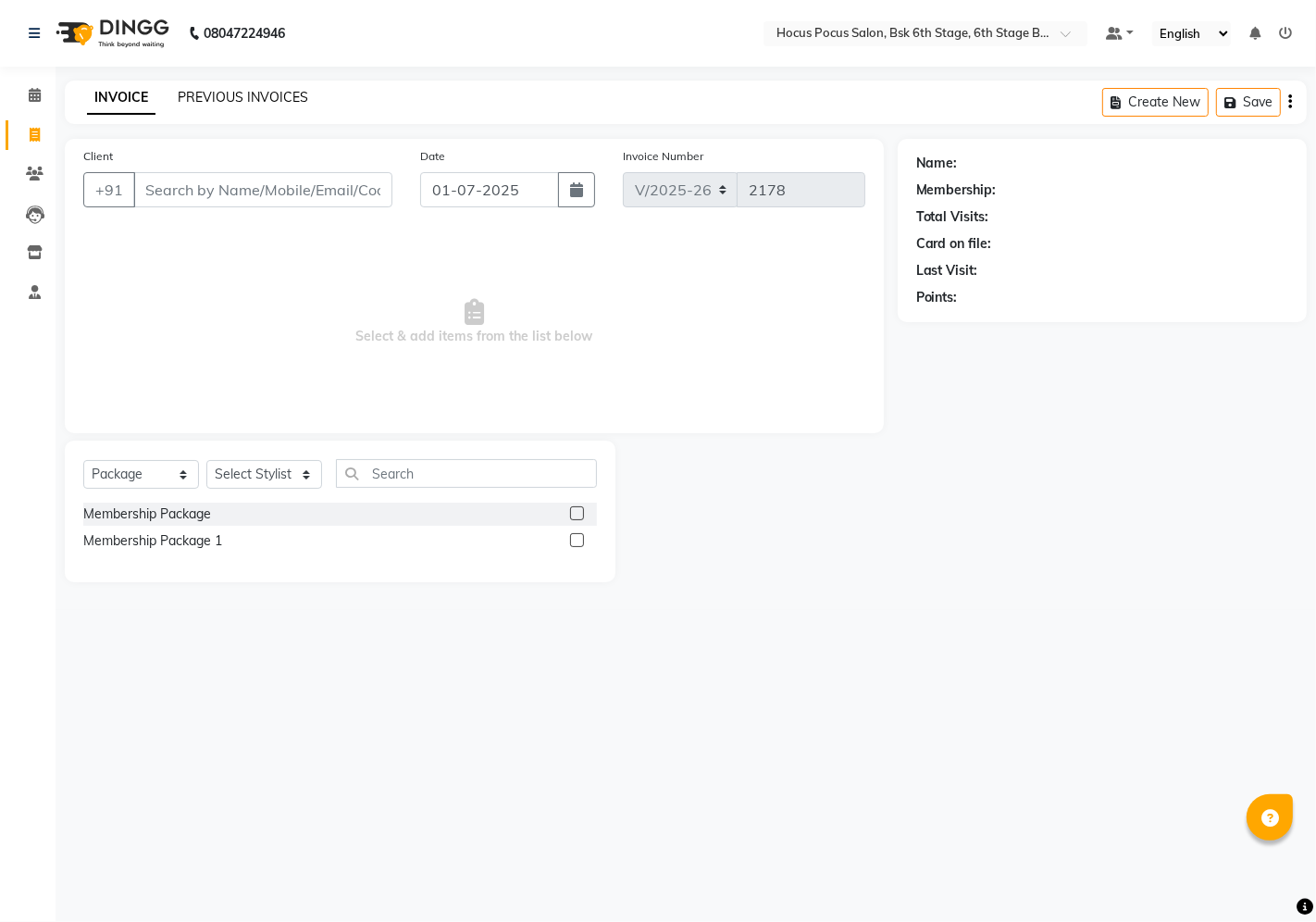 click on "PREVIOUS INVOICES" 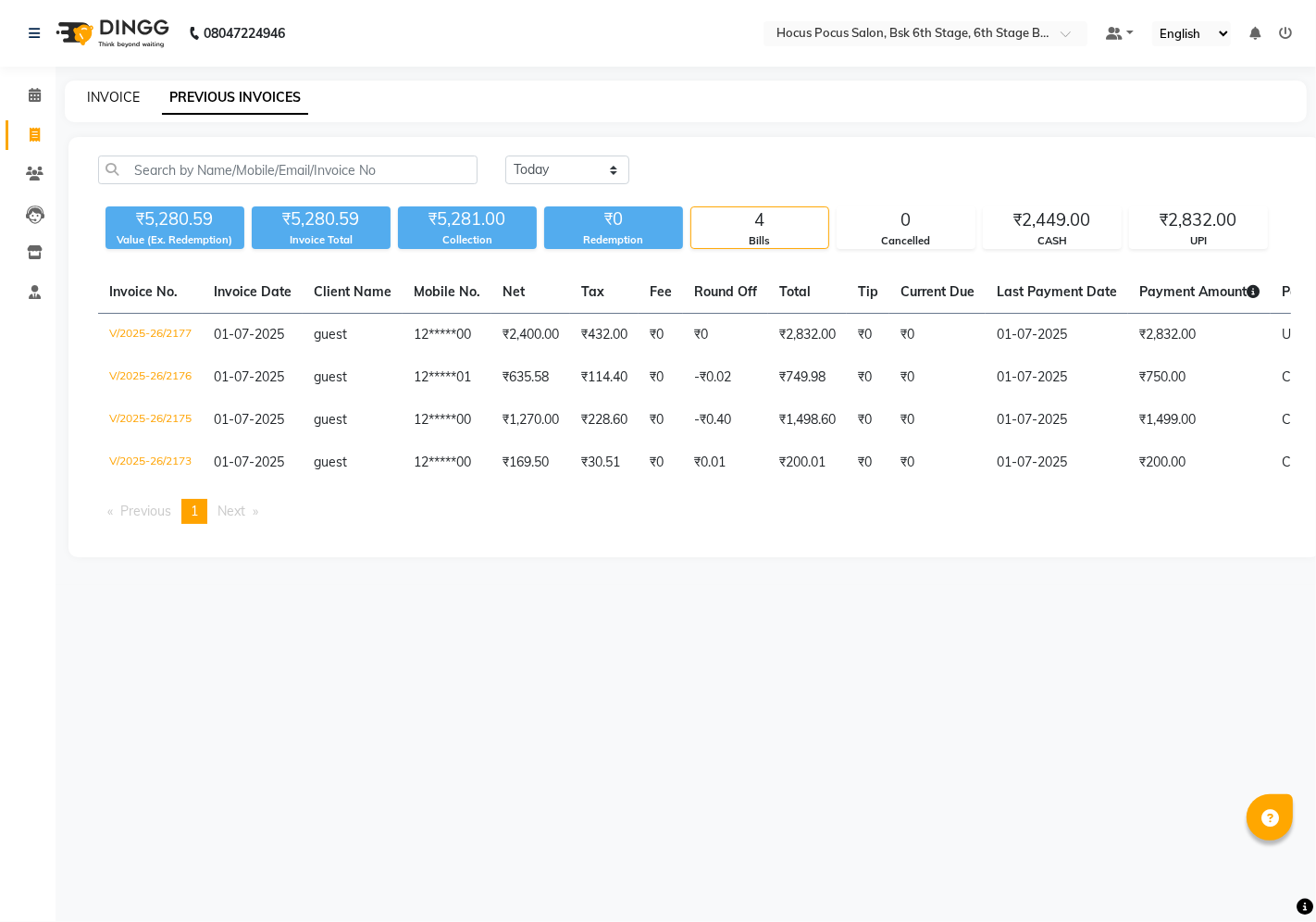 click on "INVOICE" 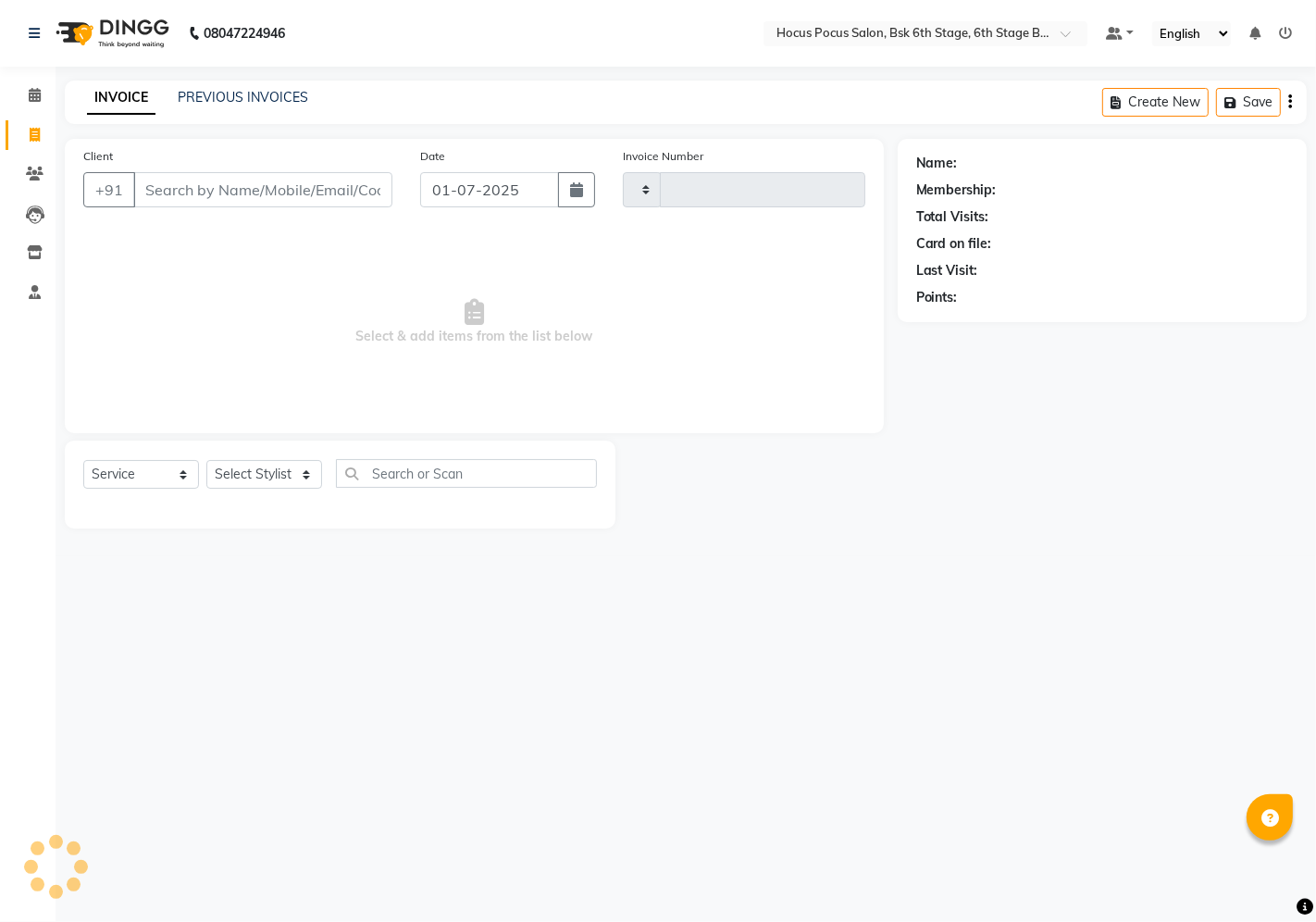 type on "2178" 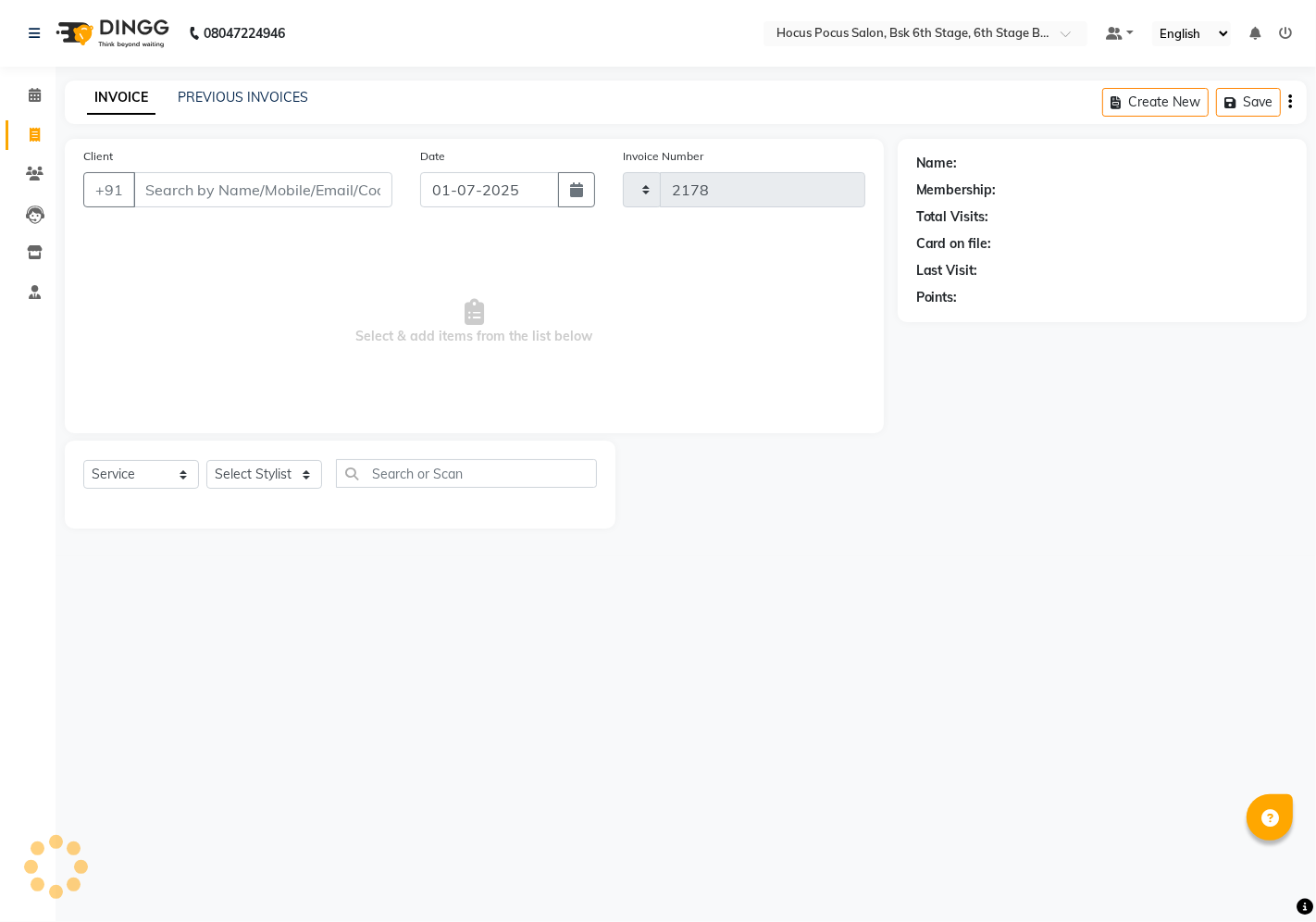 select on "5242" 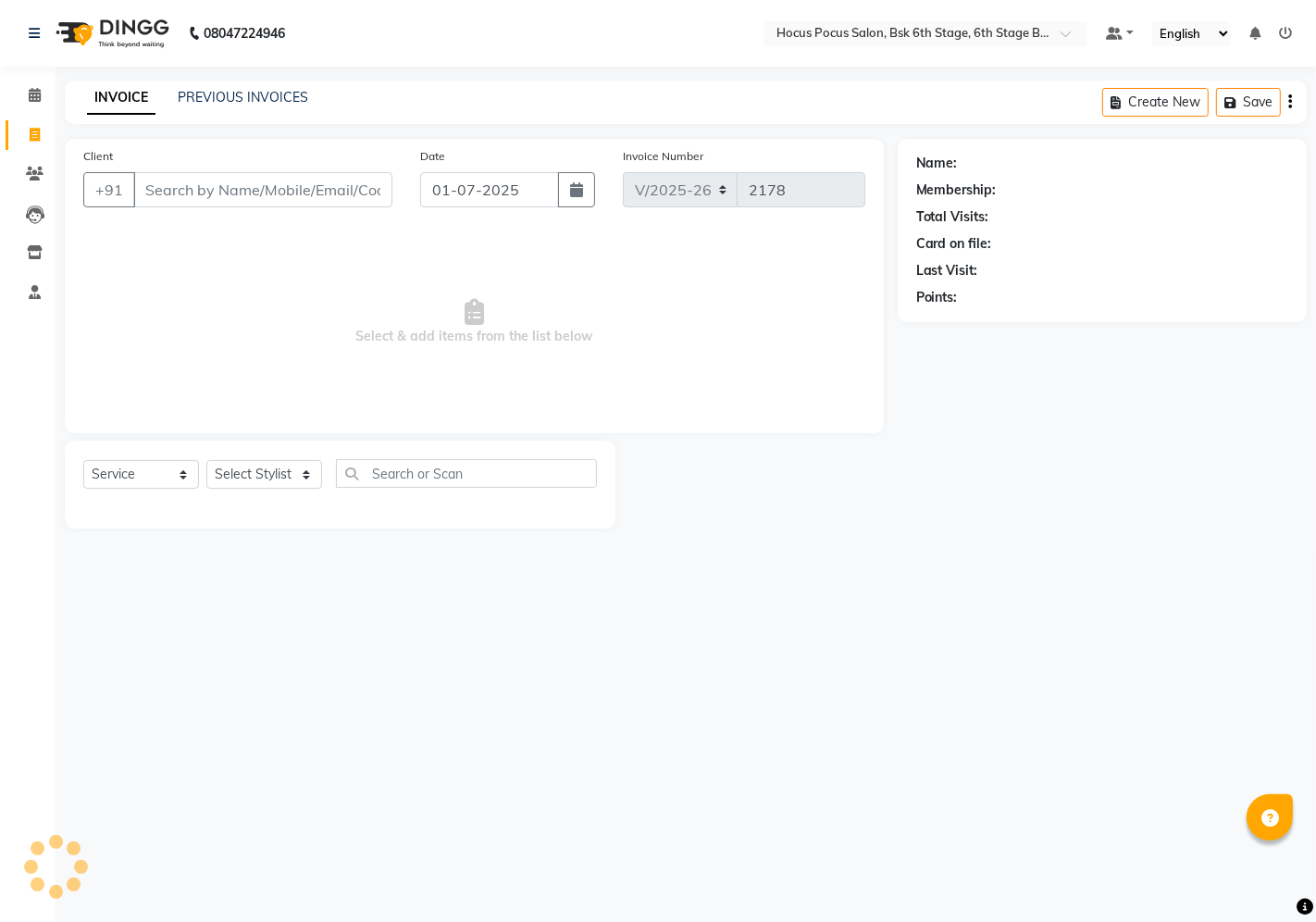 select on "package" 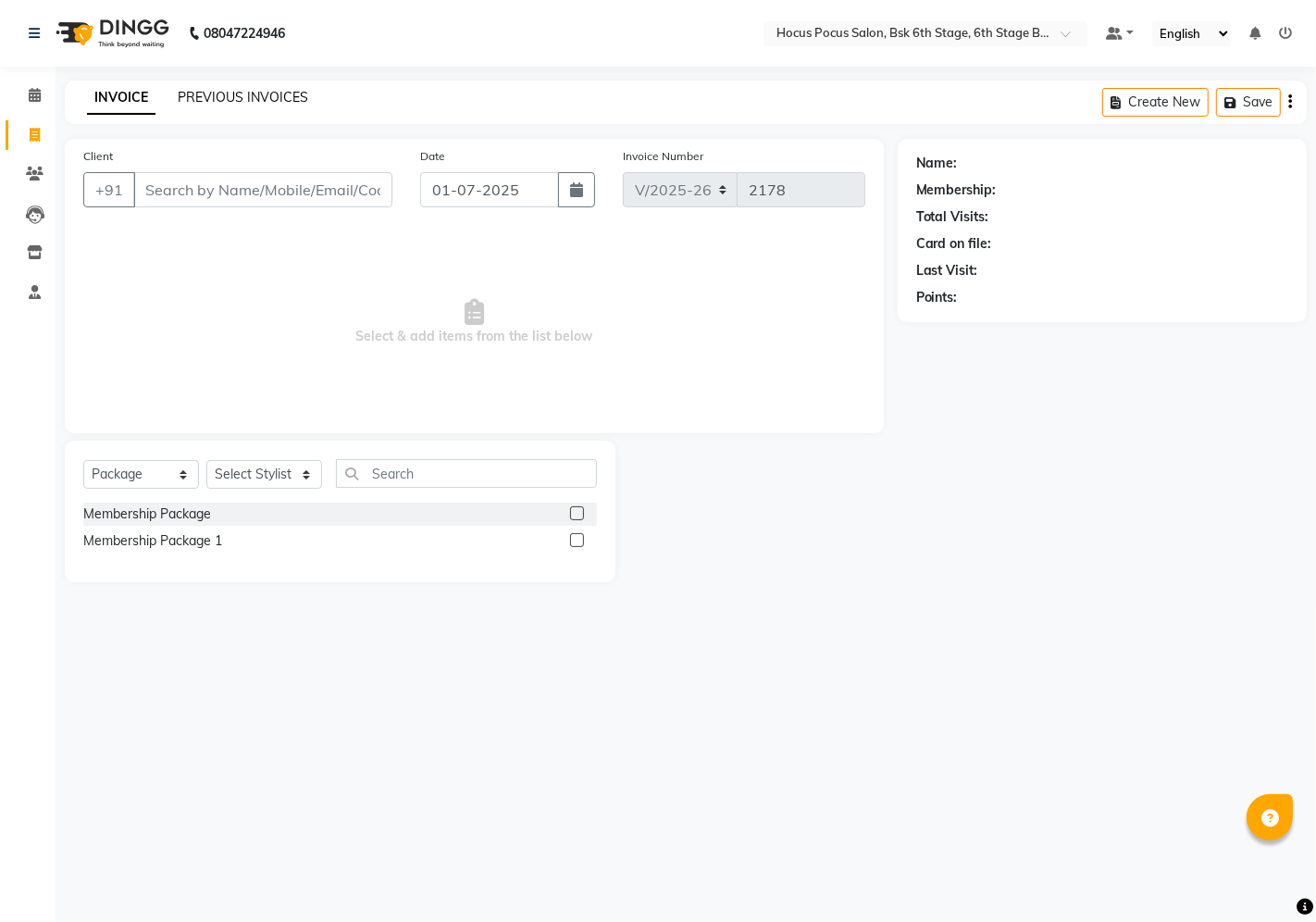 click on "PREVIOUS INVOICES" 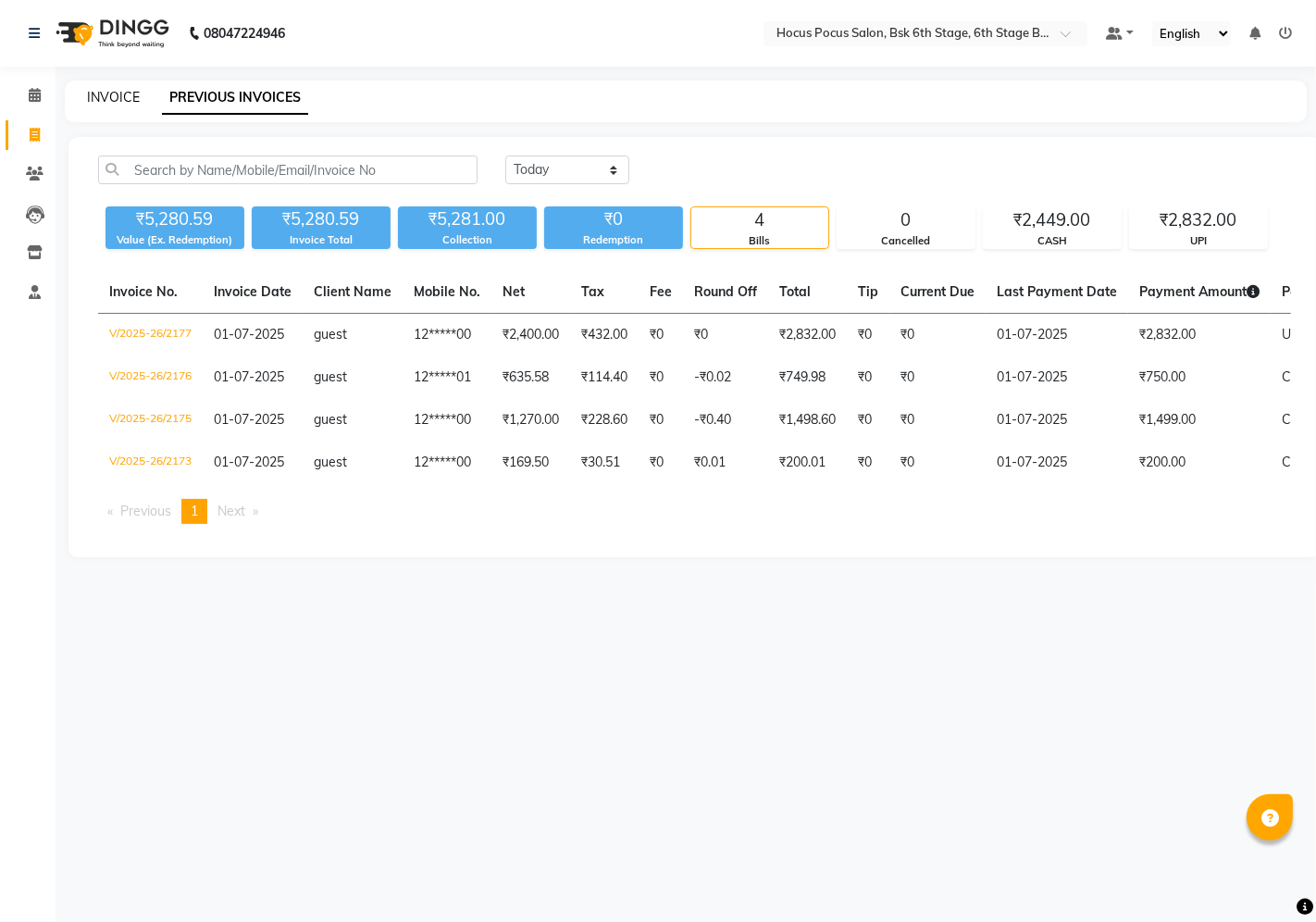 click on "INVOICE" 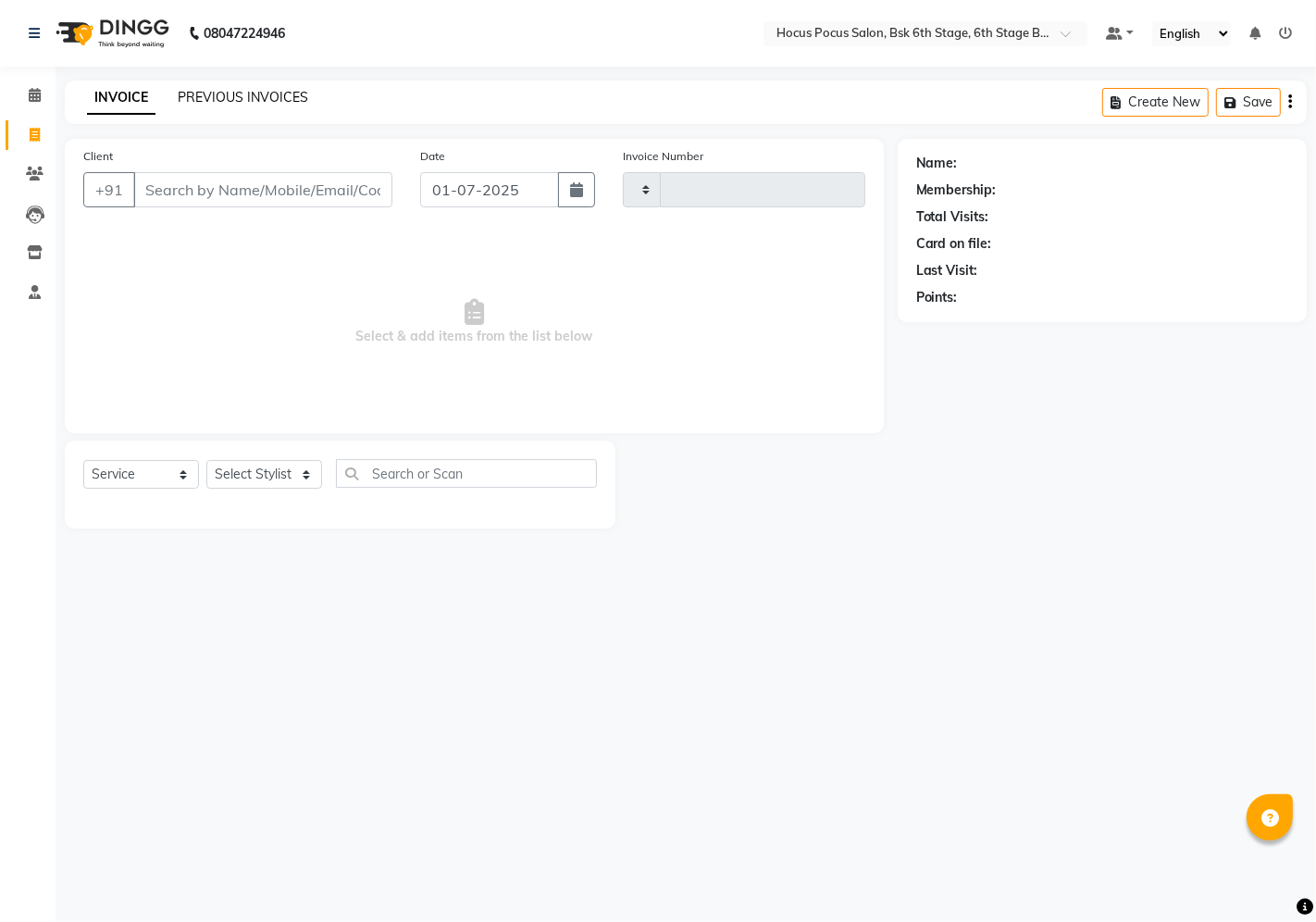 type on "2178" 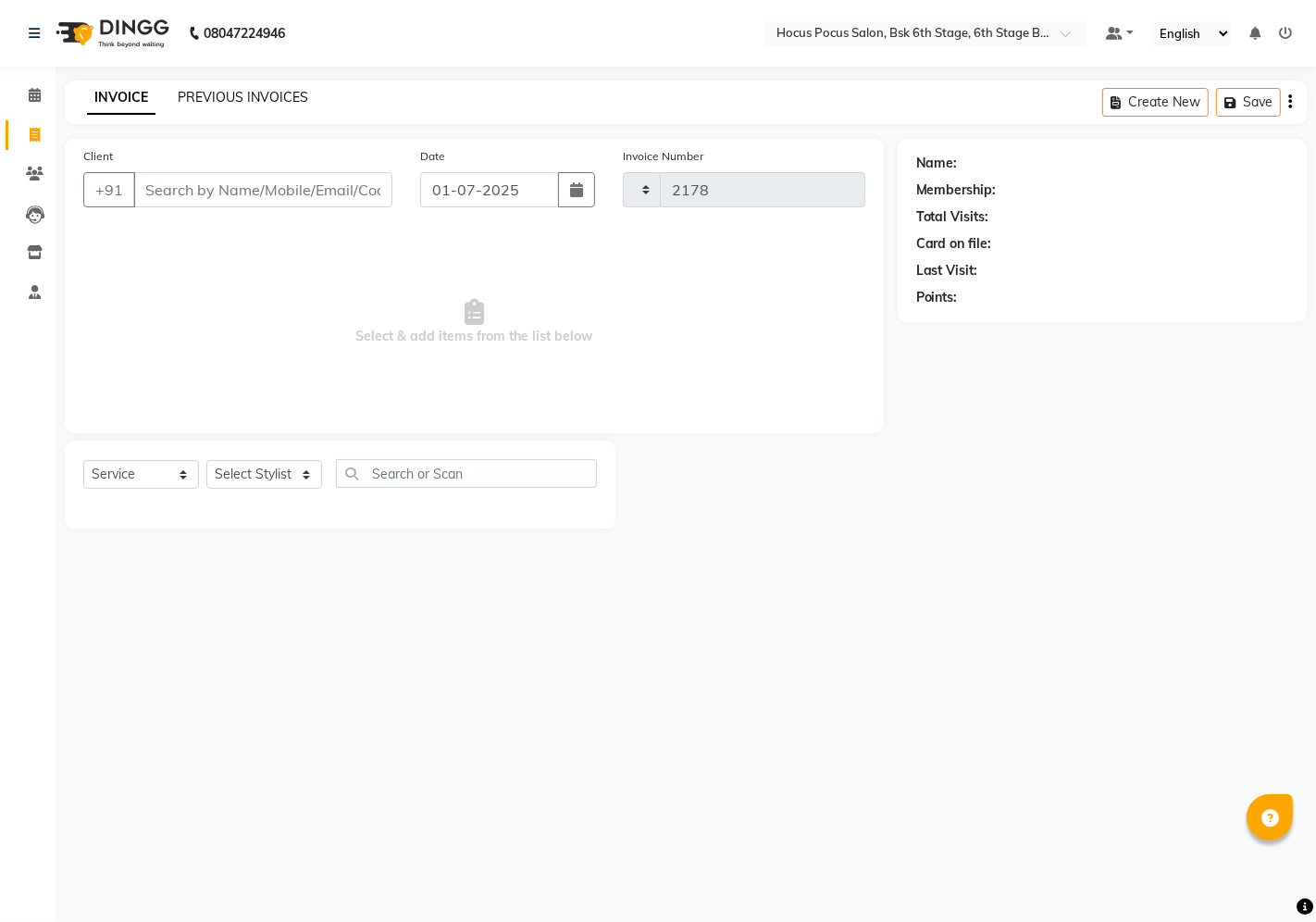 click on "PREVIOUS INVOICES" 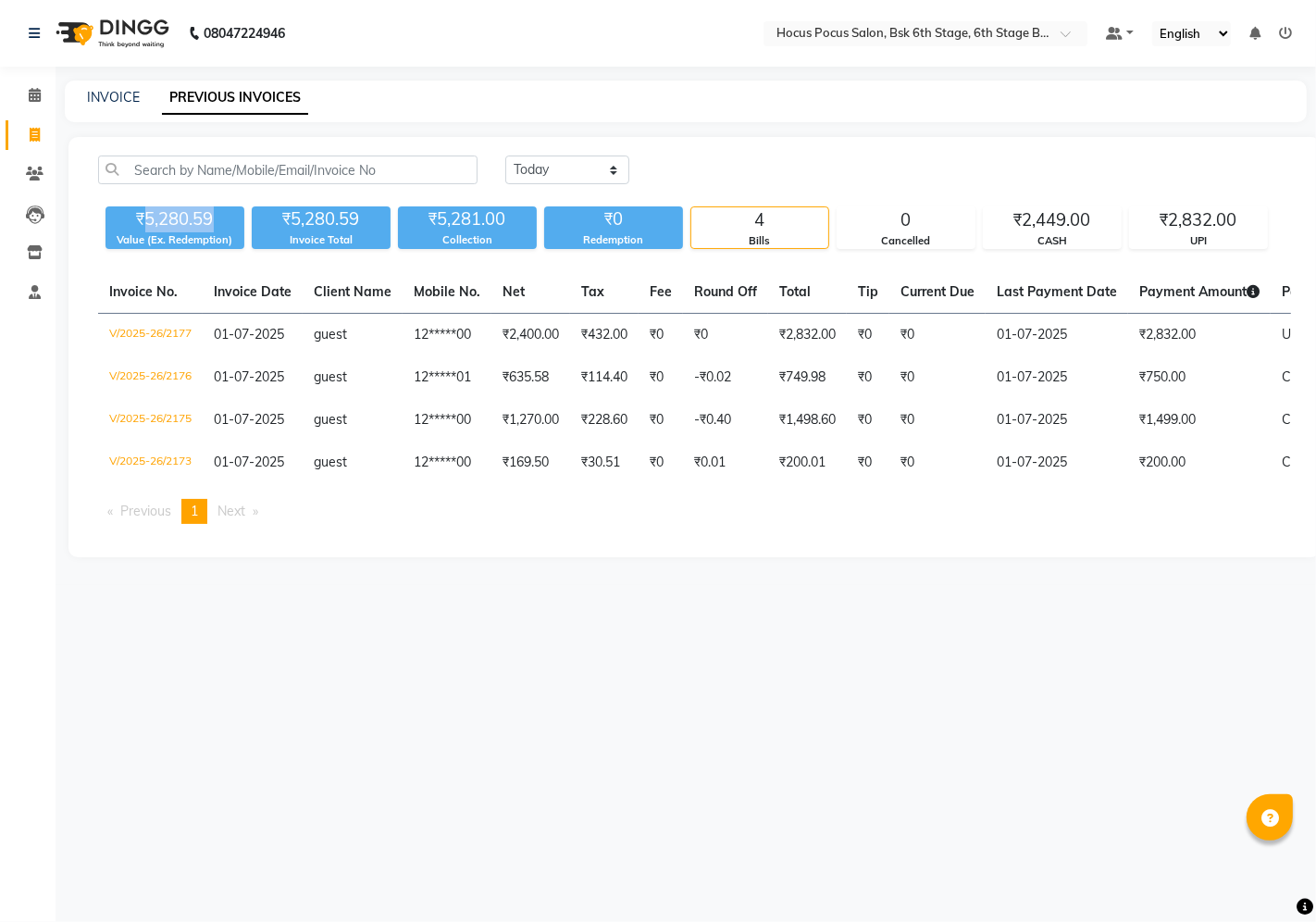drag, startPoint x: 145, startPoint y: 211, endPoint x: 211, endPoint y: 216, distance: 66.18912 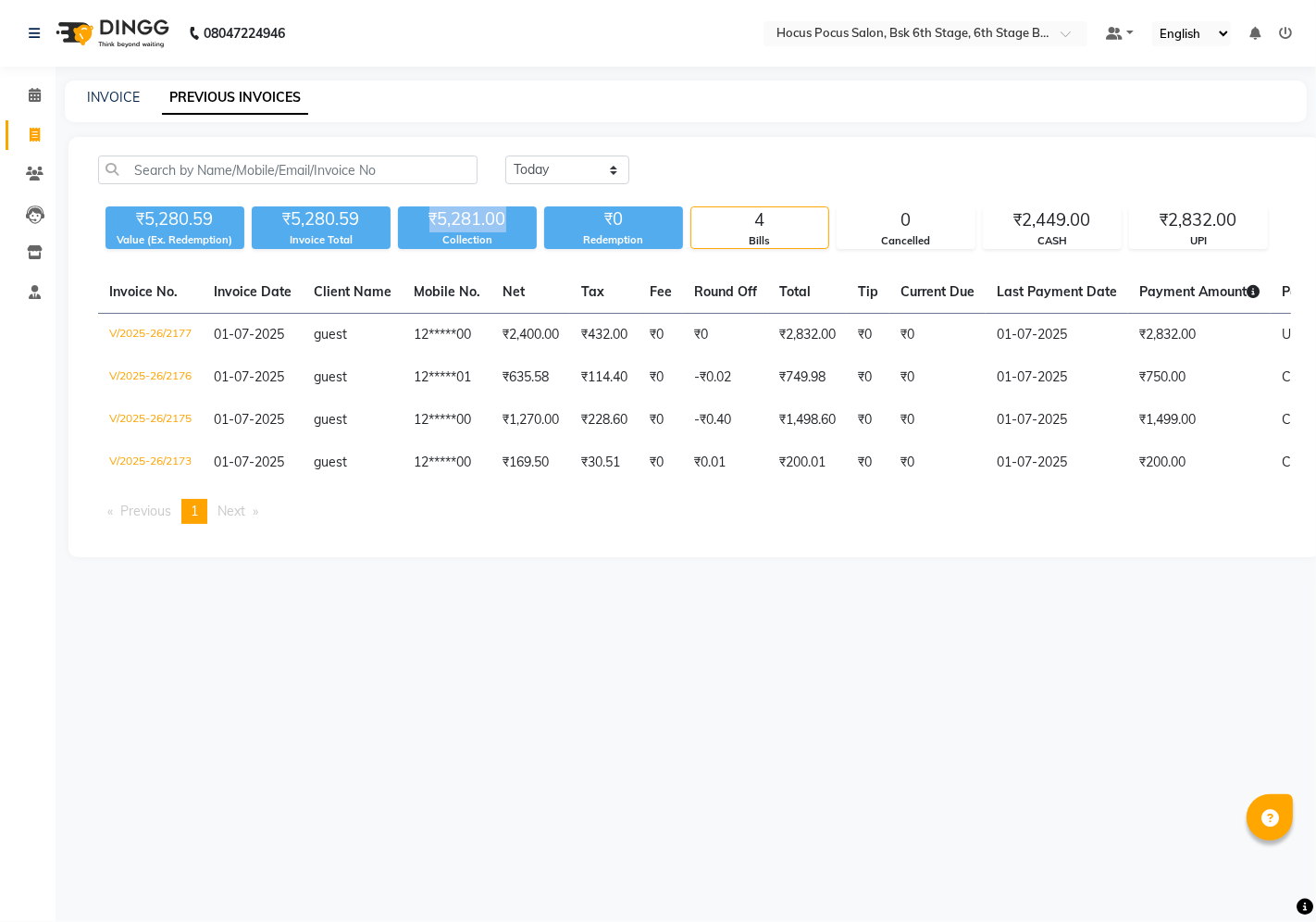 drag, startPoint x: 430, startPoint y: 220, endPoint x: 506, endPoint y: 225, distance: 76.1643 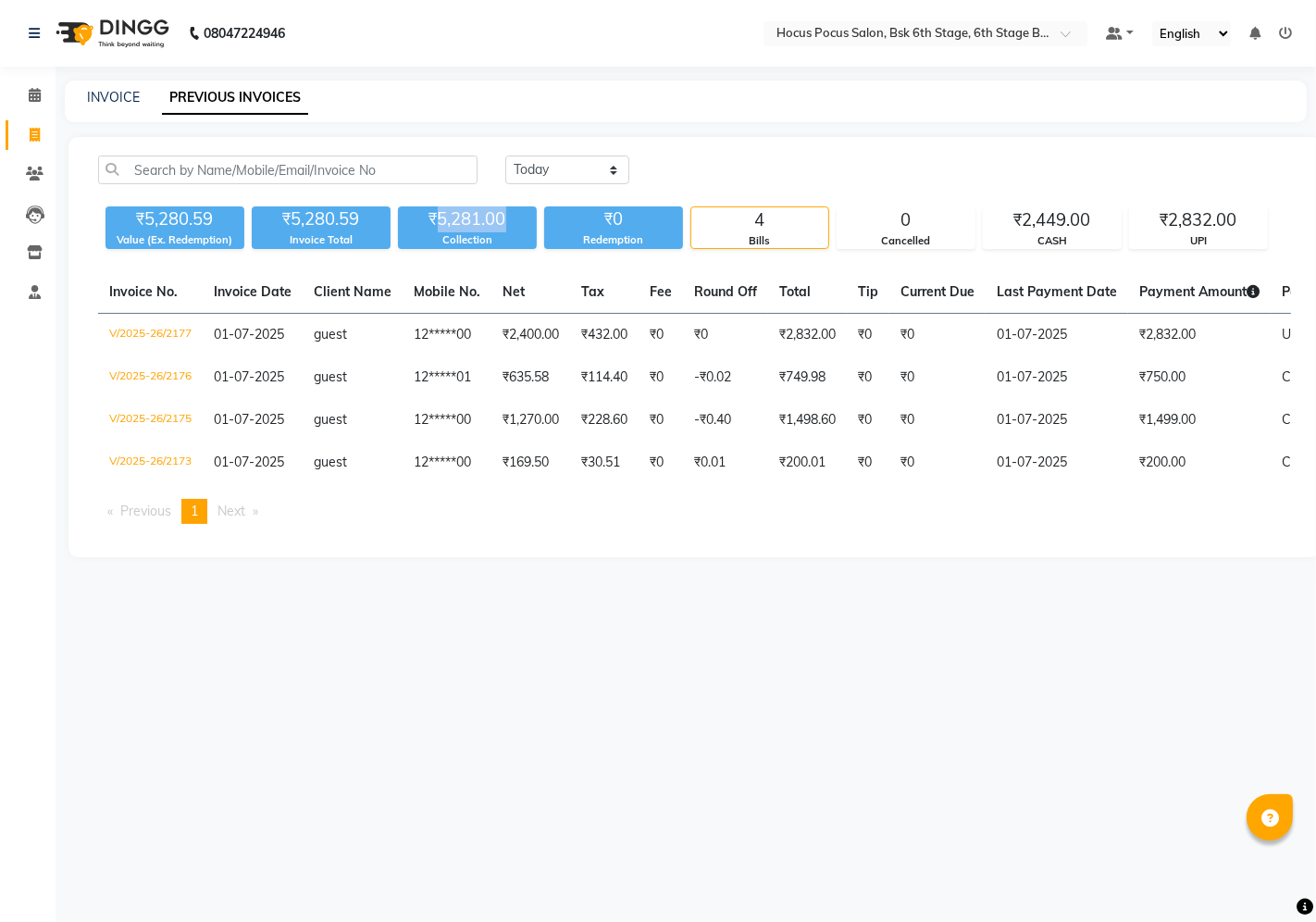 drag, startPoint x: 439, startPoint y: 224, endPoint x: 515, endPoint y: 220, distance: 76.1052 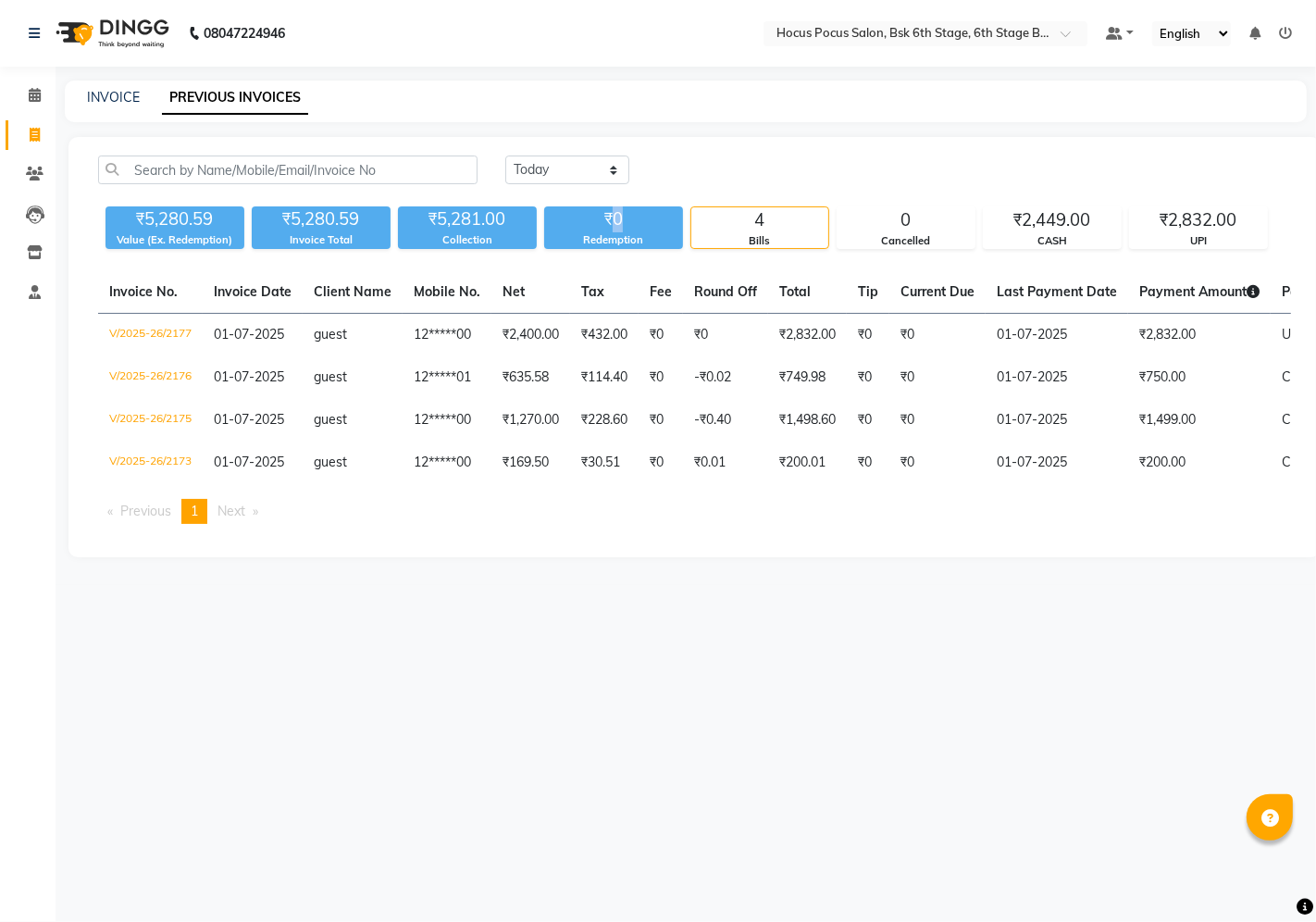 click on "₹0" 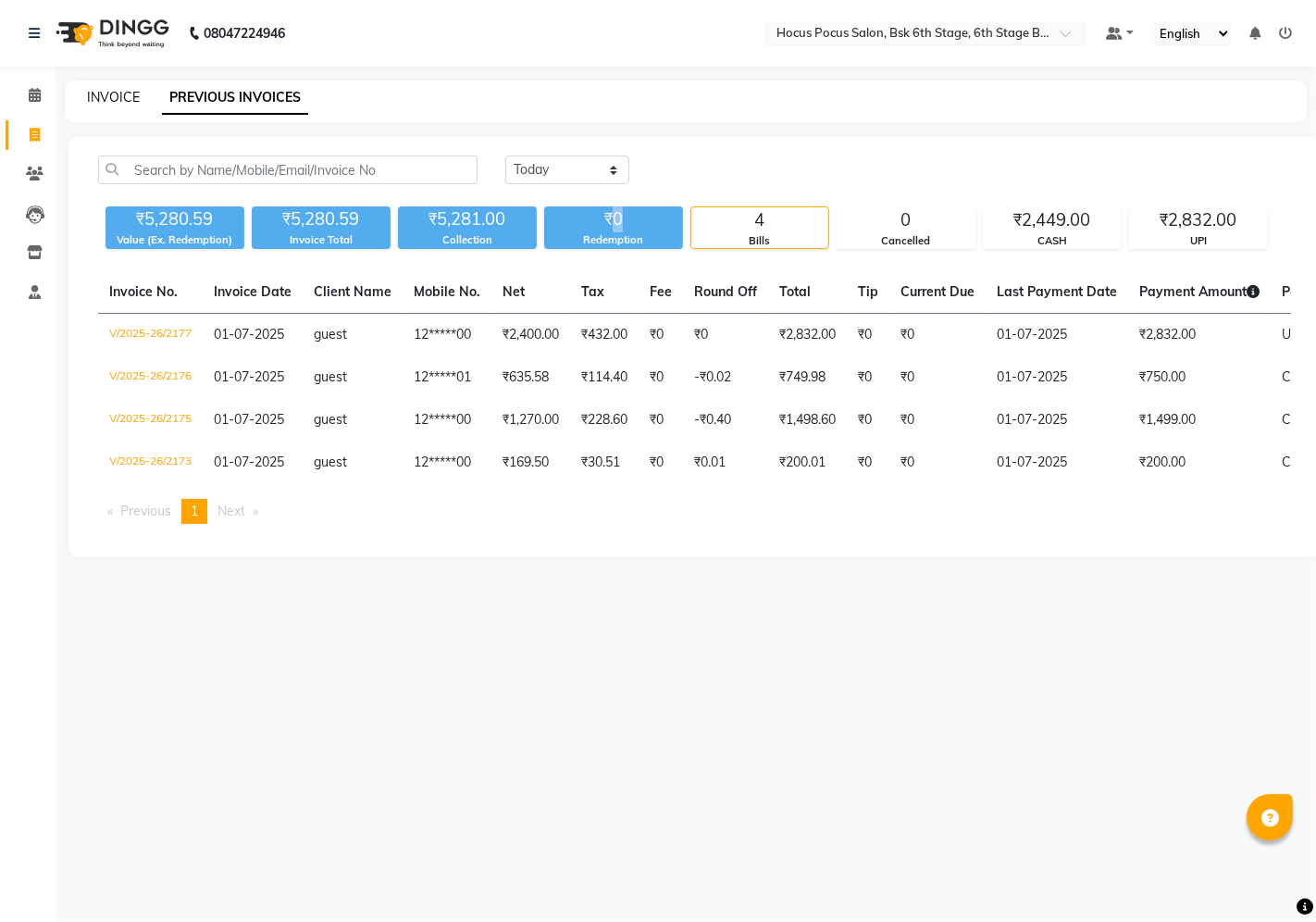 click on "INVOICE" 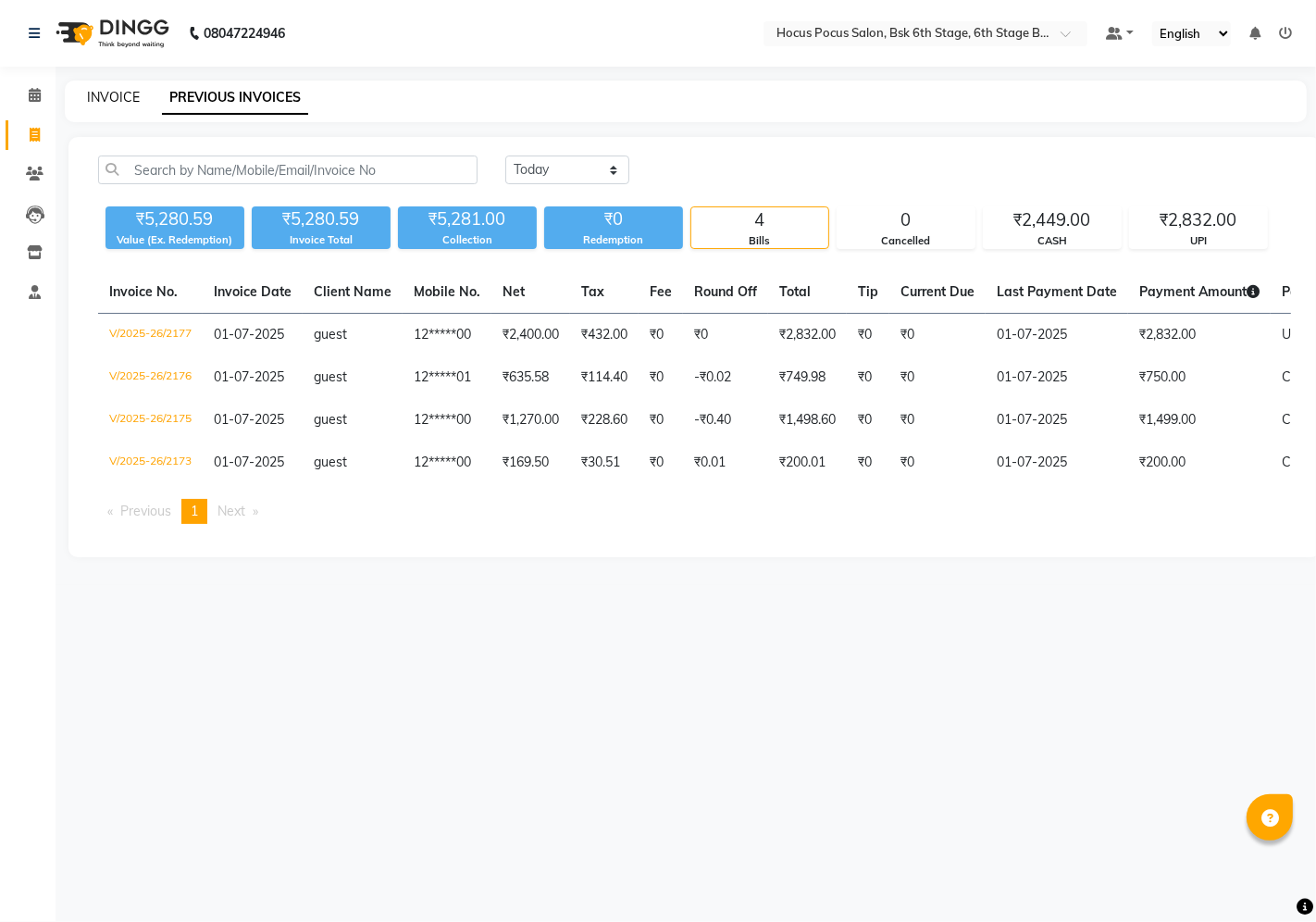 select on "5242" 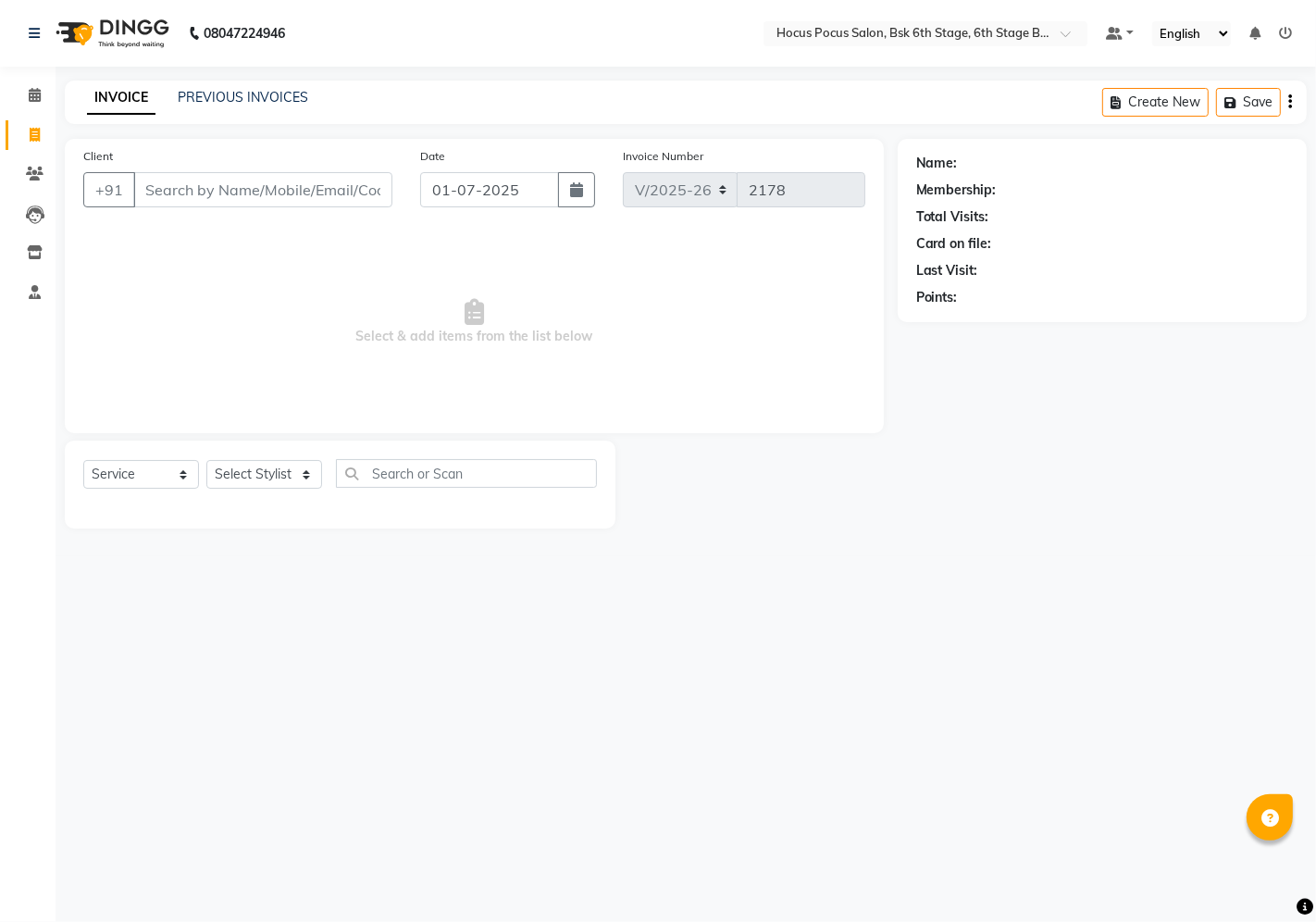 select on "package" 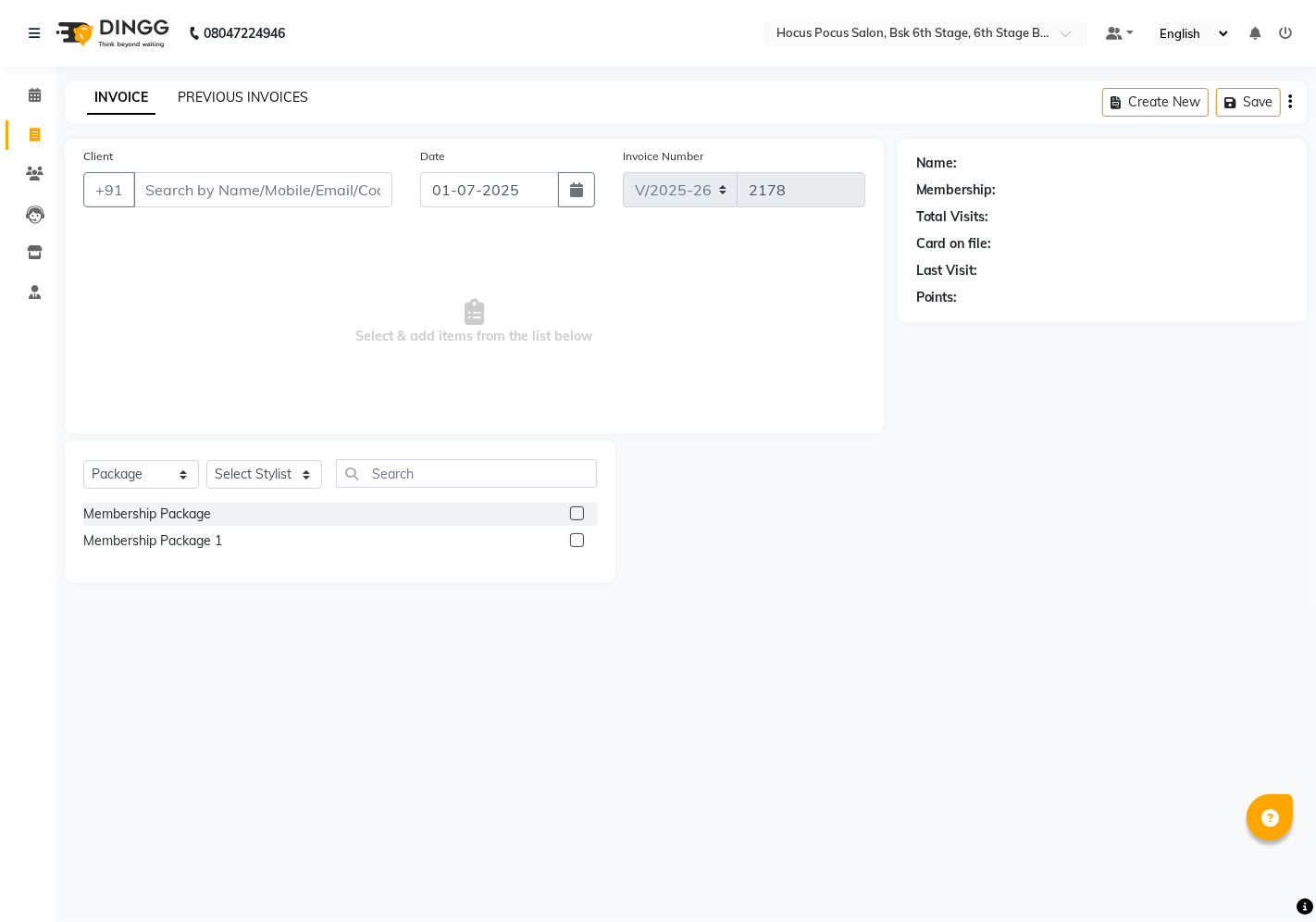 click on "PREVIOUS INVOICES" 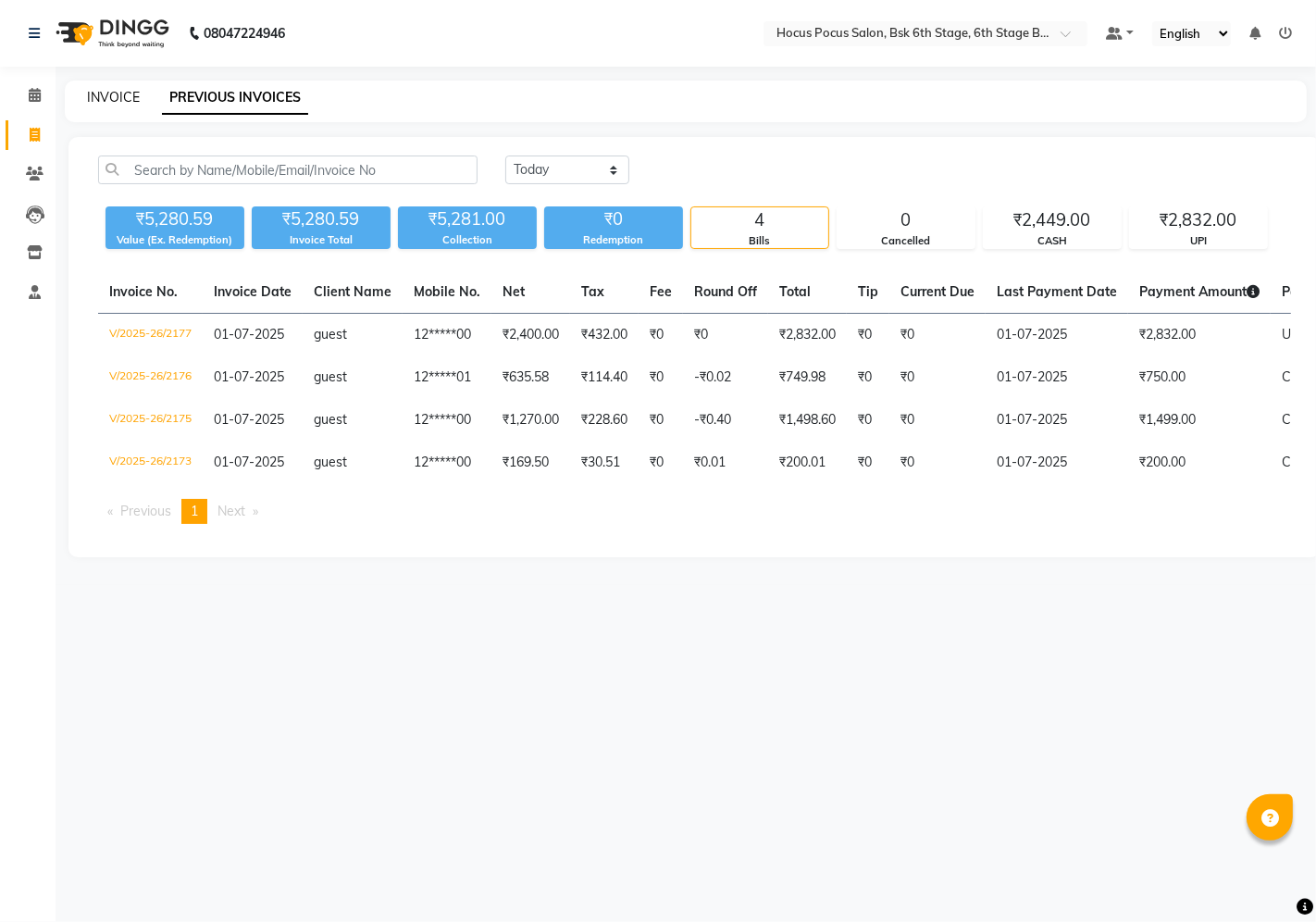 click on "INVOICE" 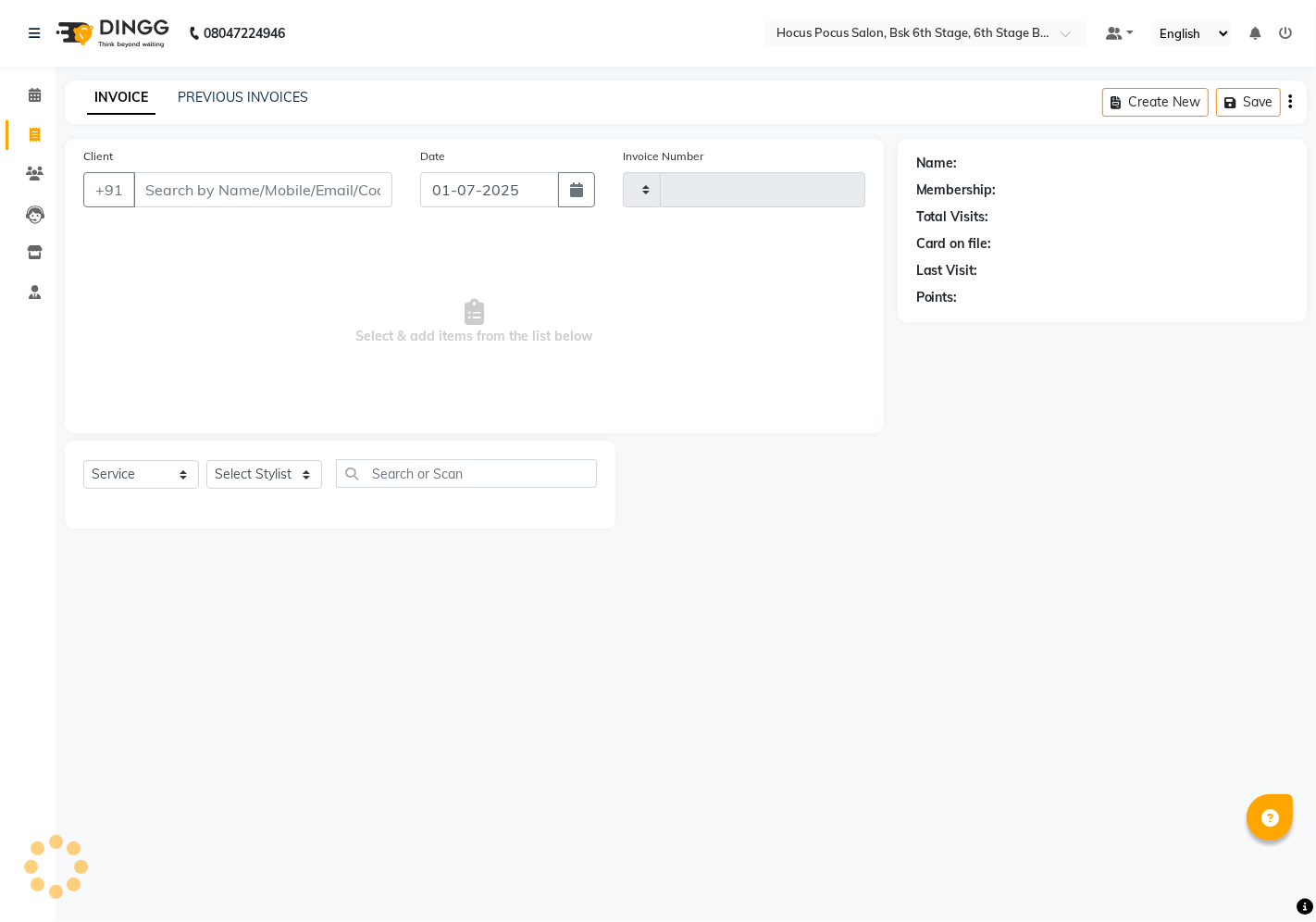 type on "2178" 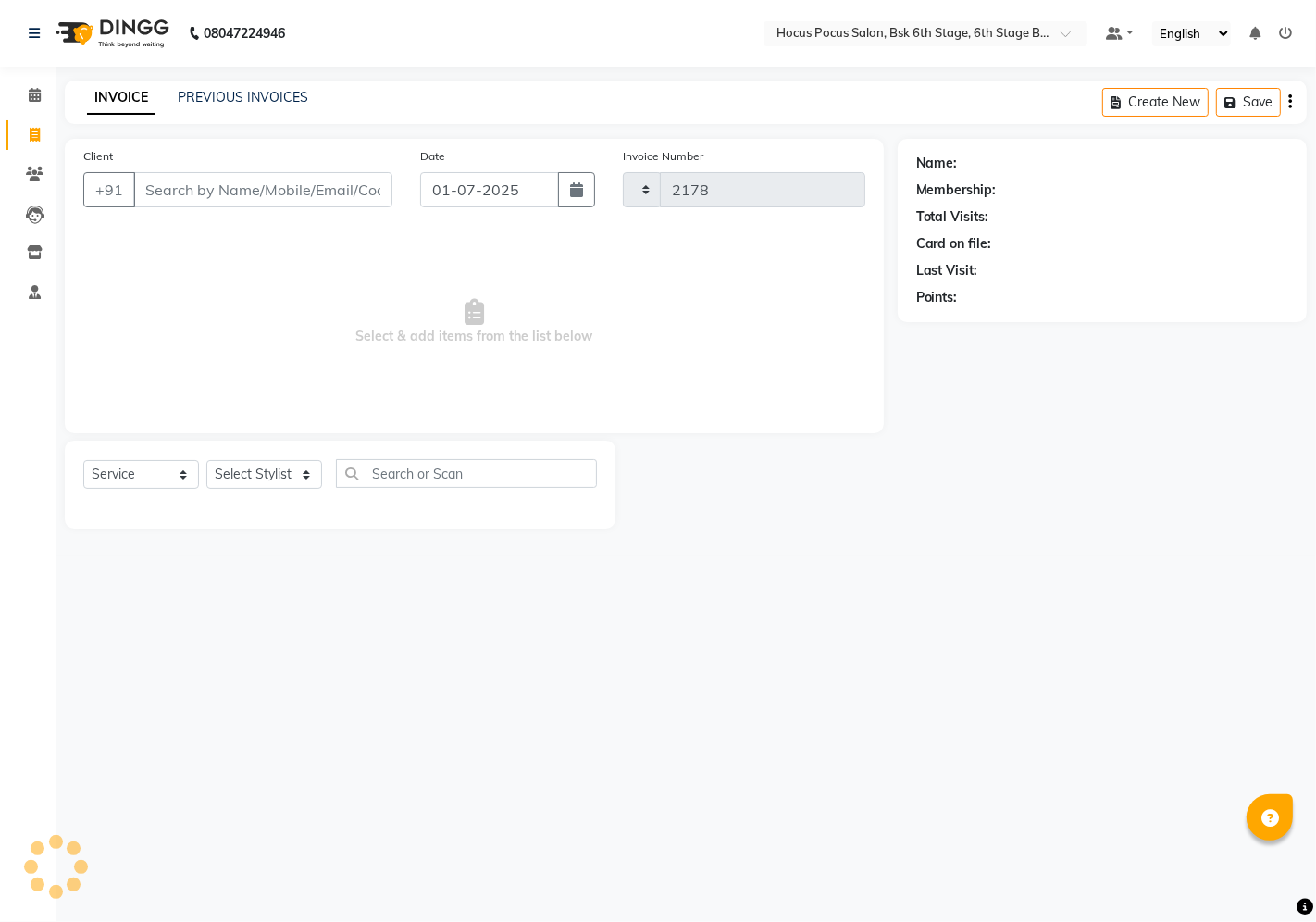 select on "5242" 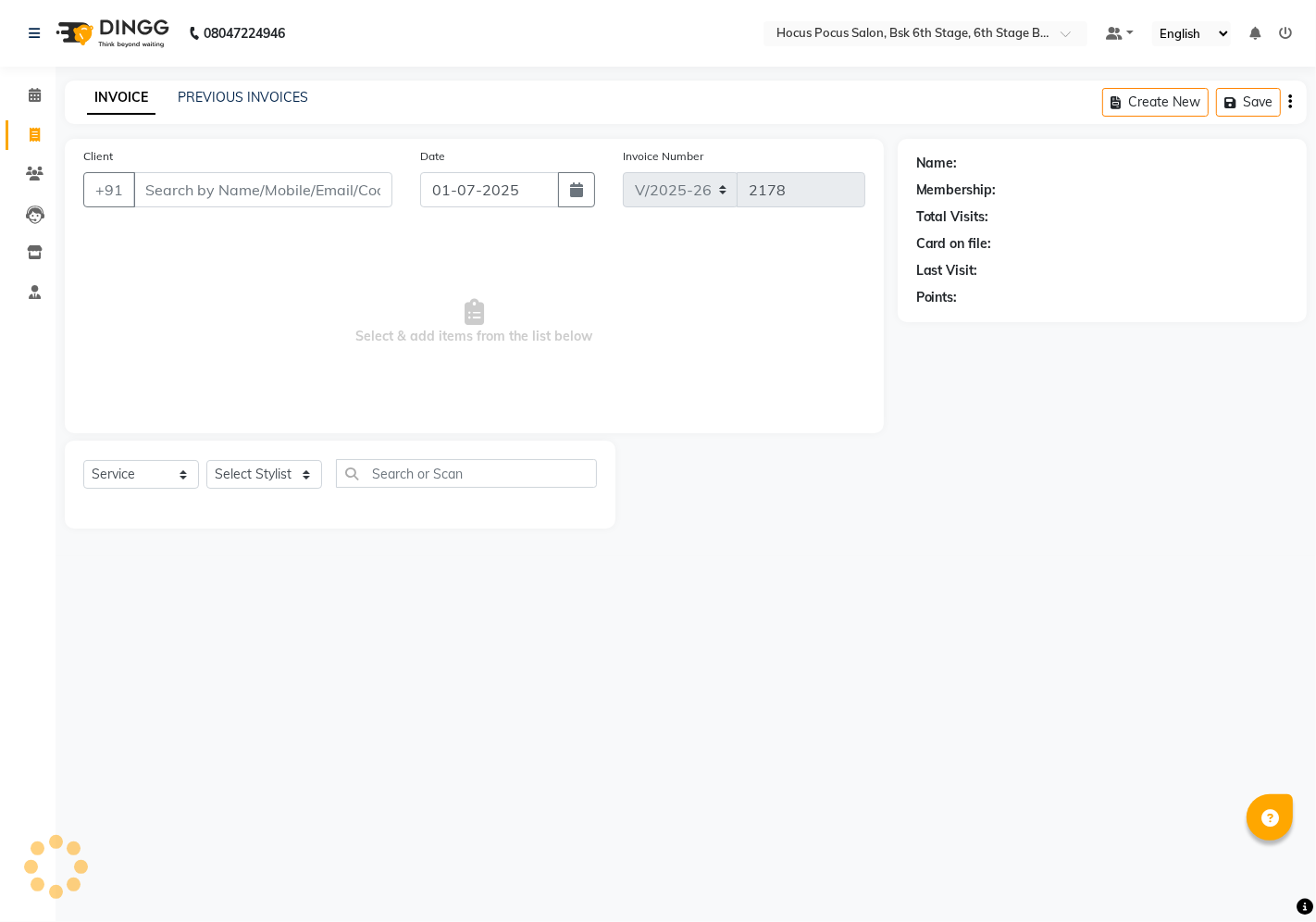 select on "package" 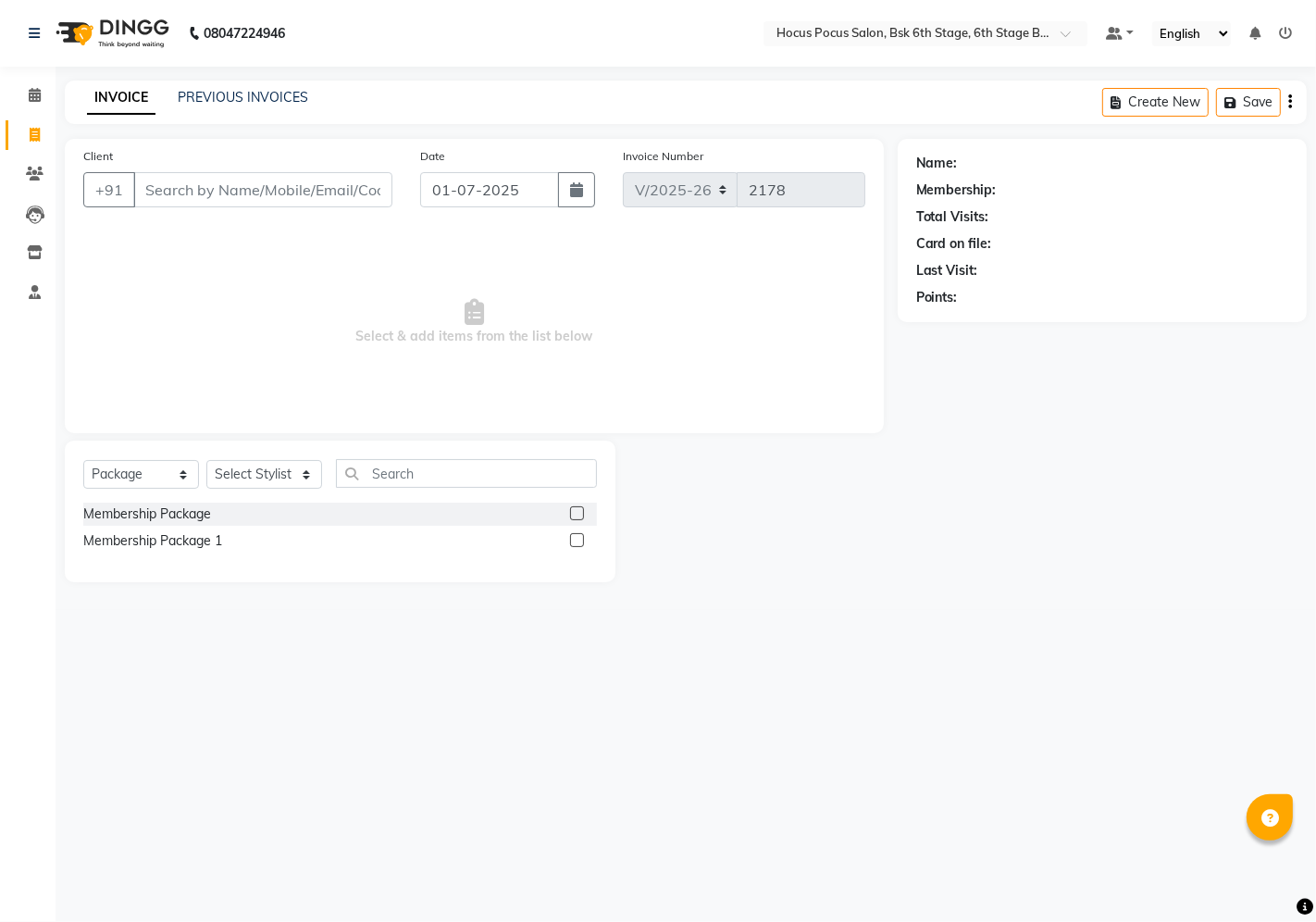 drag, startPoint x: 179, startPoint y: 193, endPoint x: 187, endPoint y: 181, distance: 14 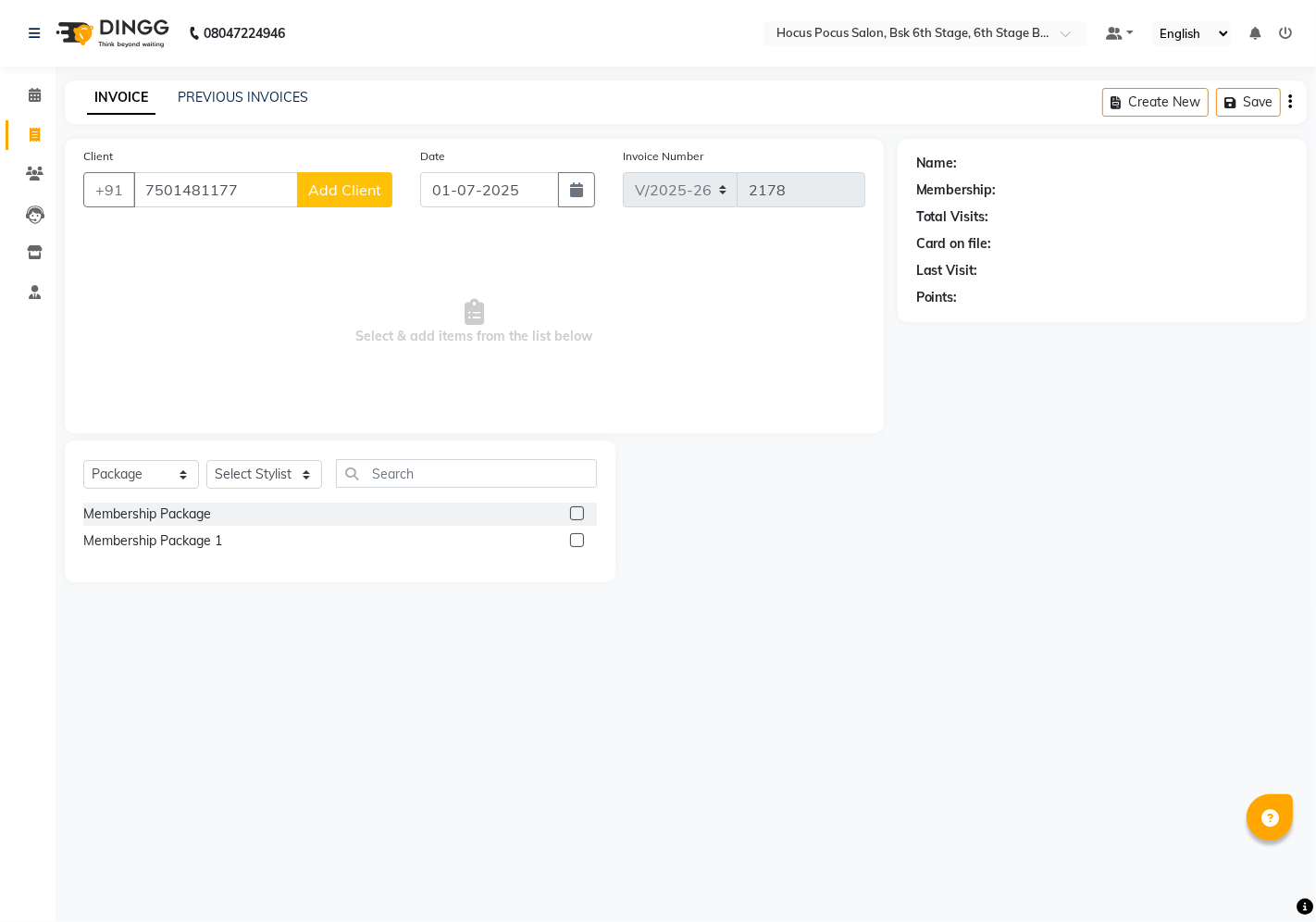type on "7501481177" 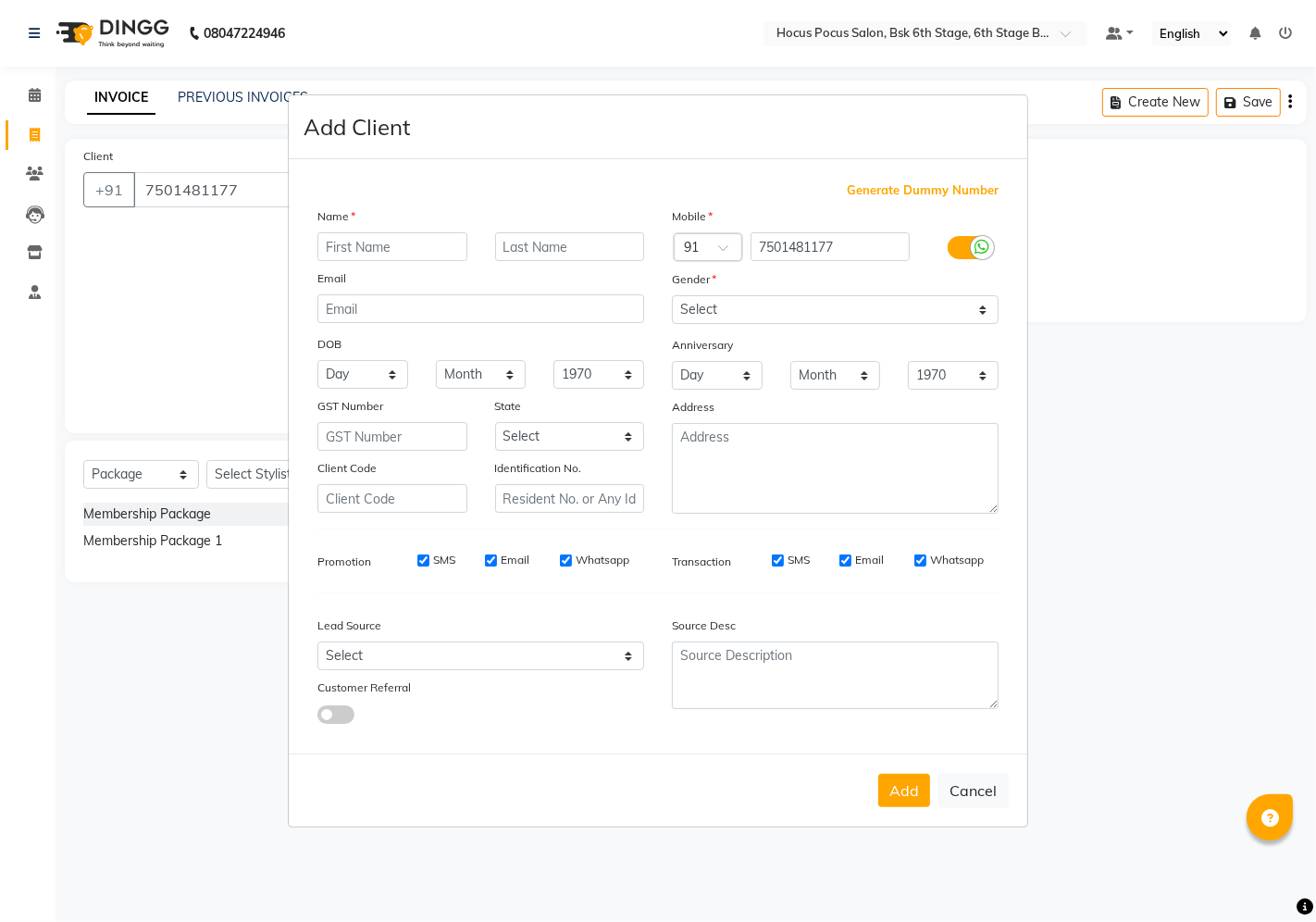 click at bounding box center [392, 246] 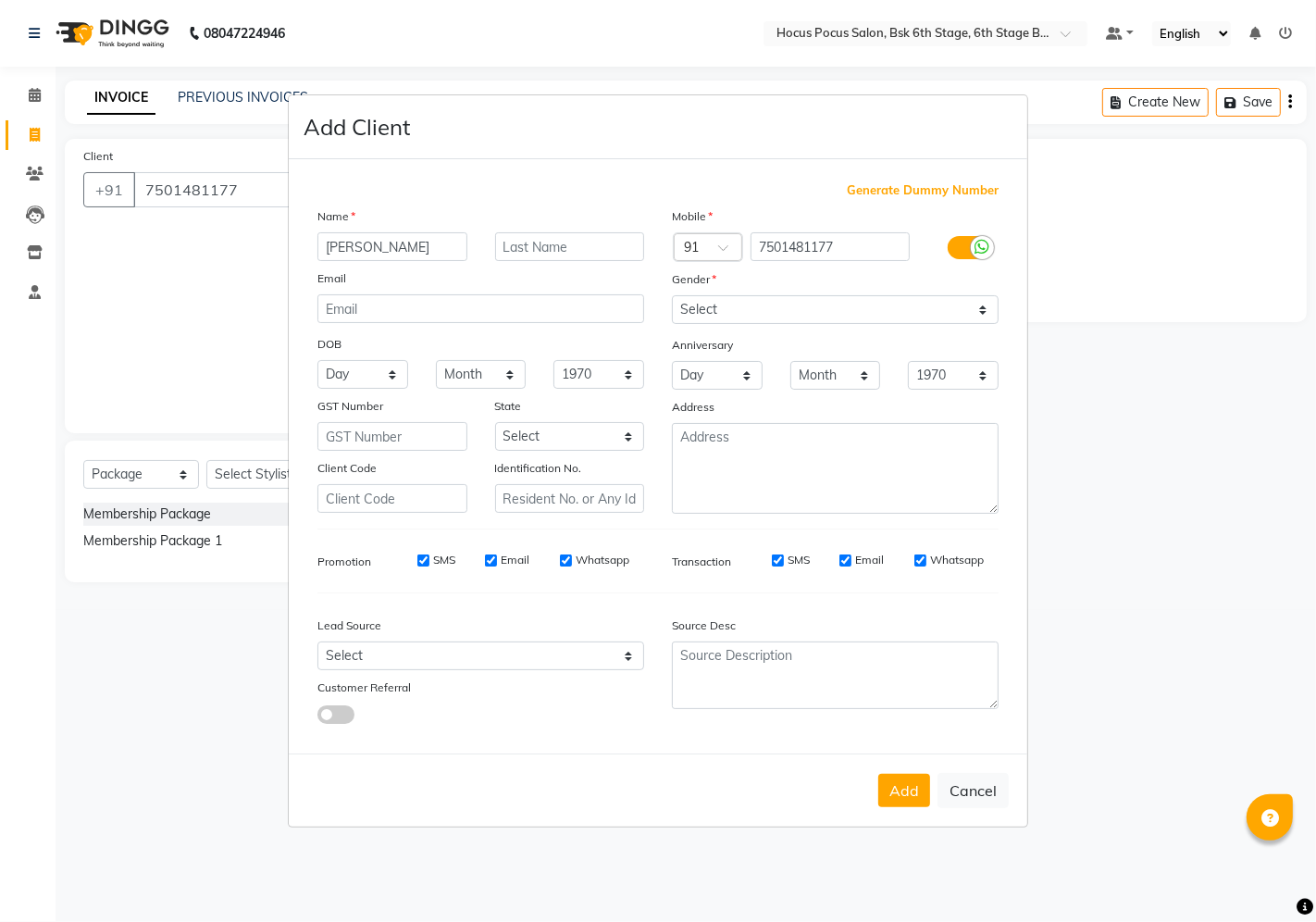 type on "pabitra" 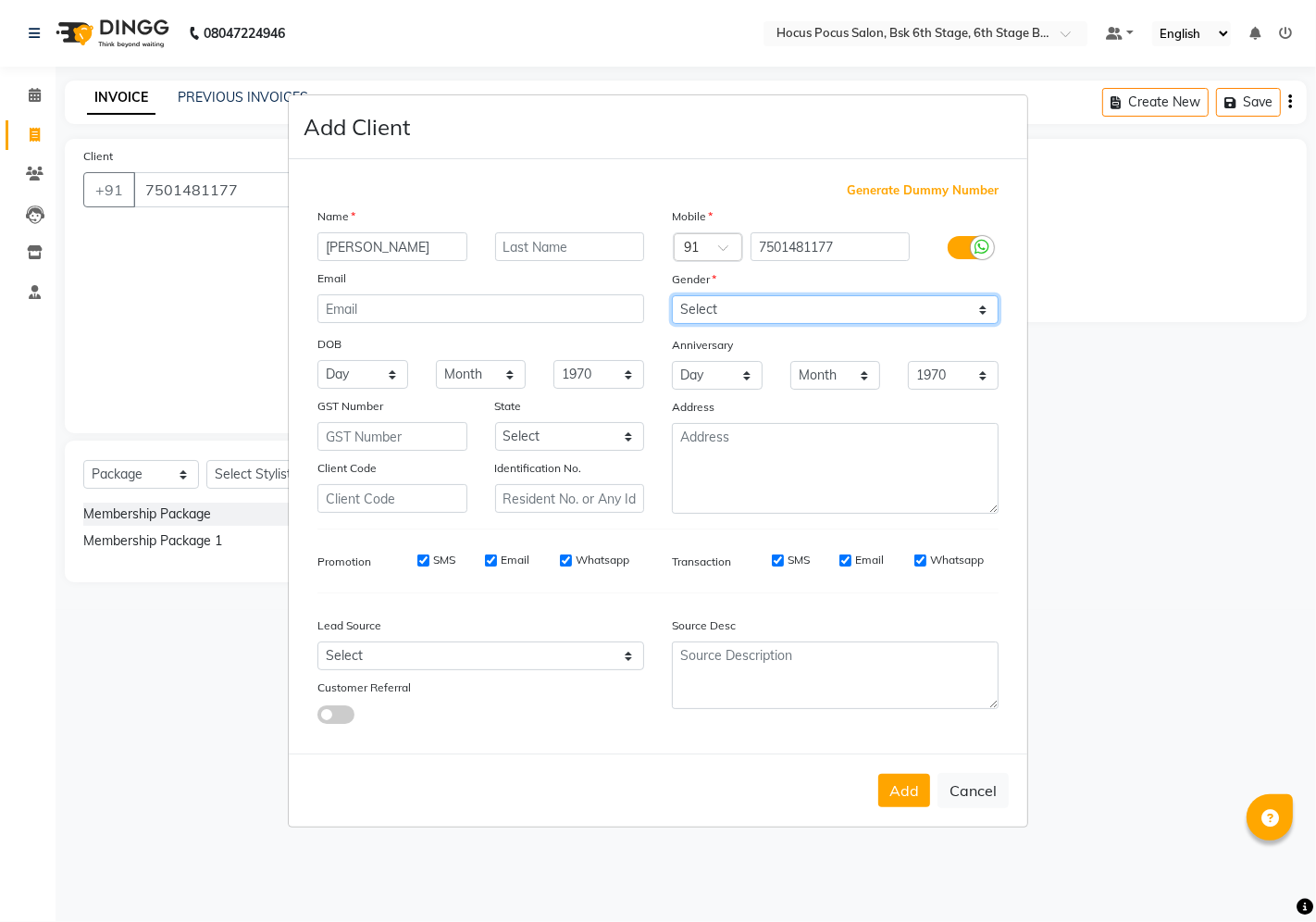click on "Select Male Female Other Prefer Not To Say" at bounding box center (835, 309) 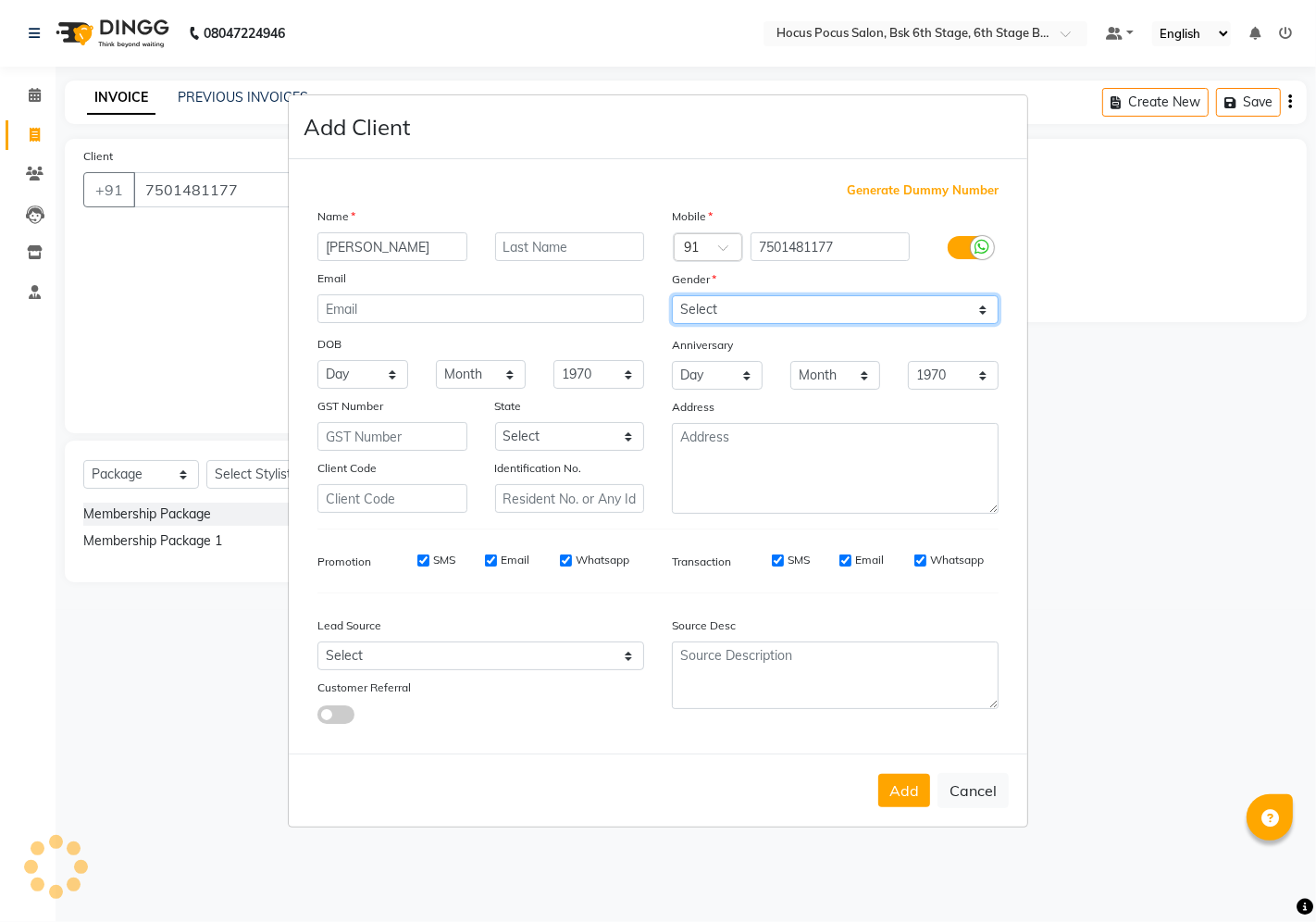 select on "female" 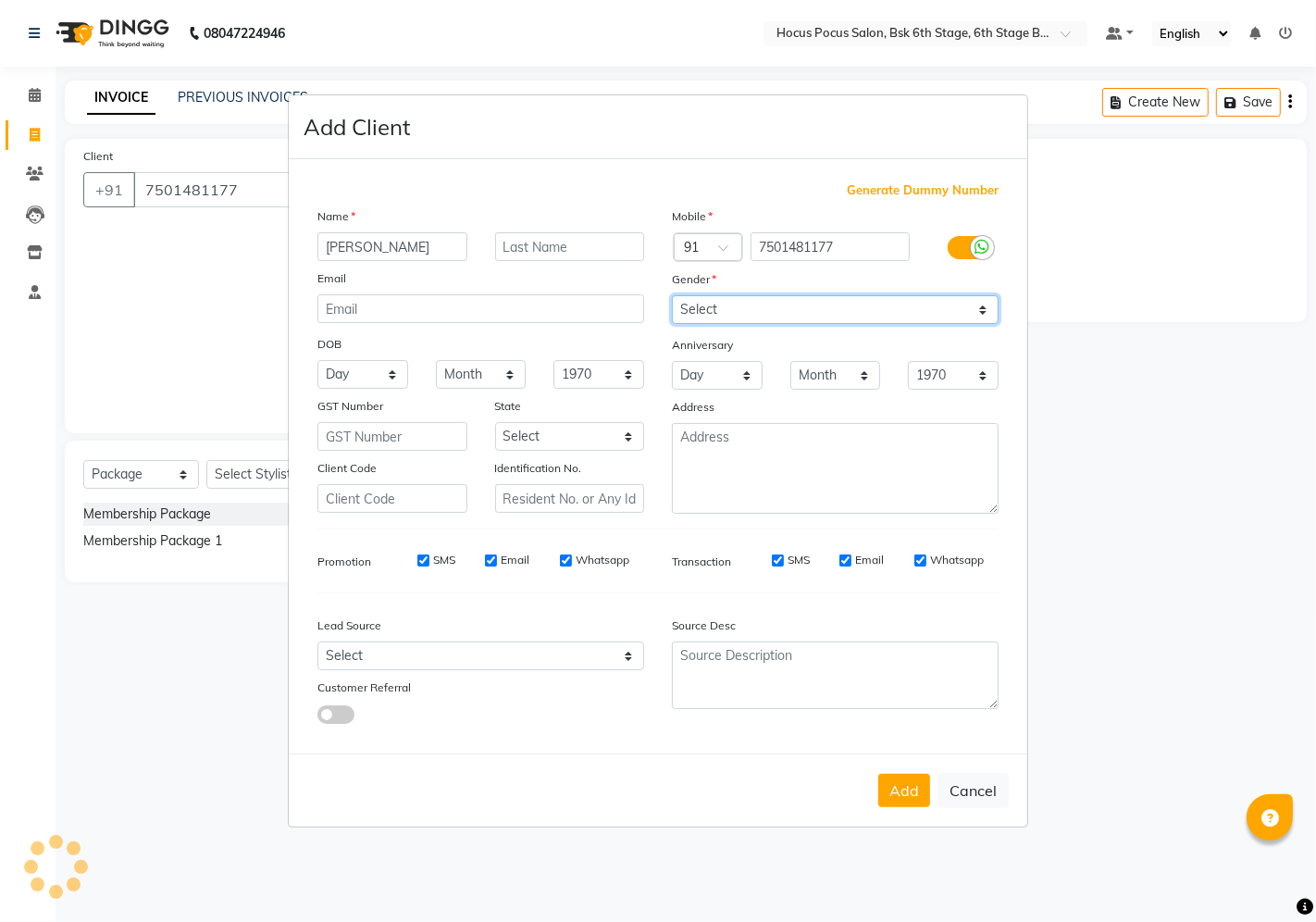 click on "Select Male Female Other Prefer Not To Say" at bounding box center [835, 309] 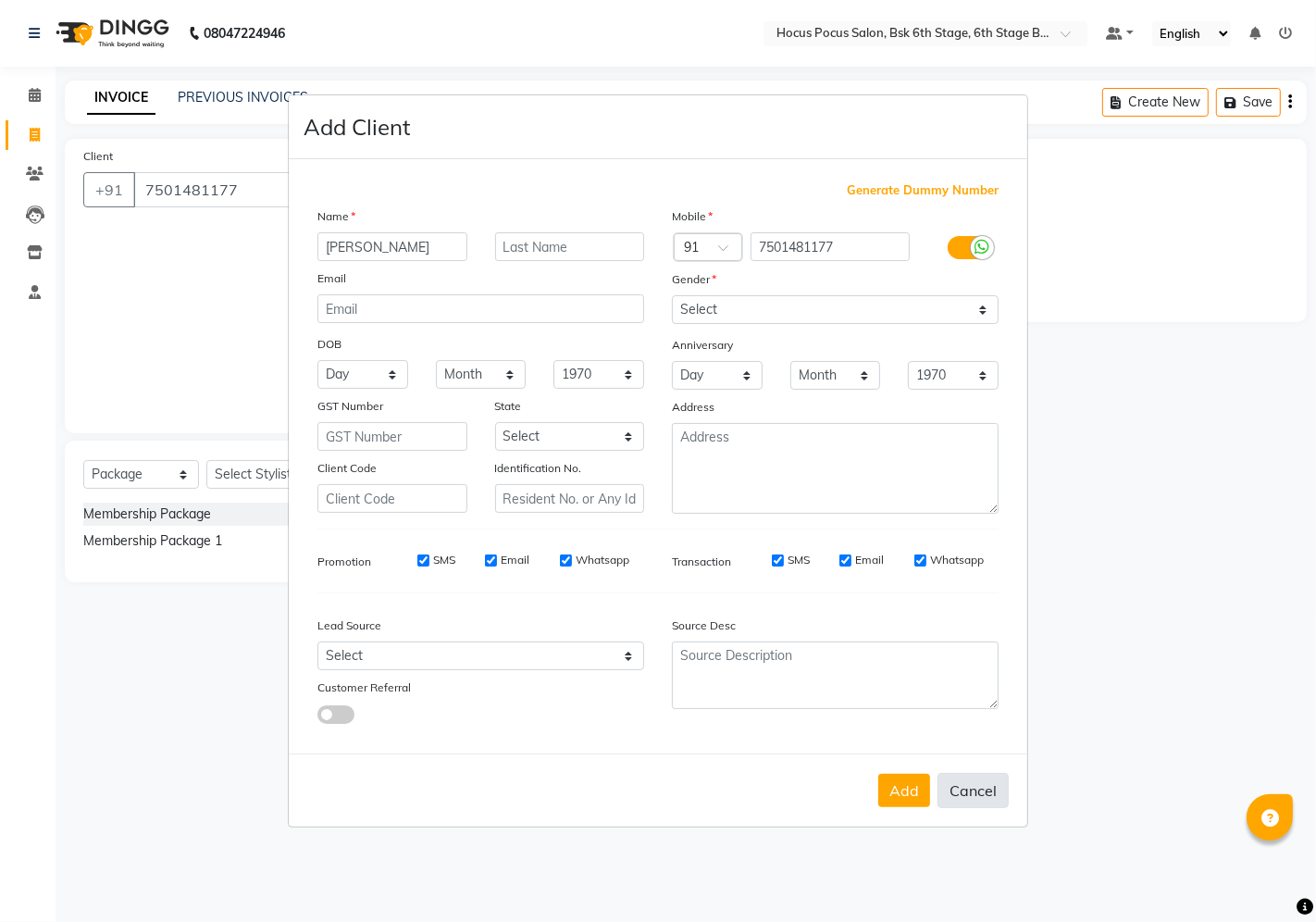 click on "Cancel" at bounding box center [973, 791] 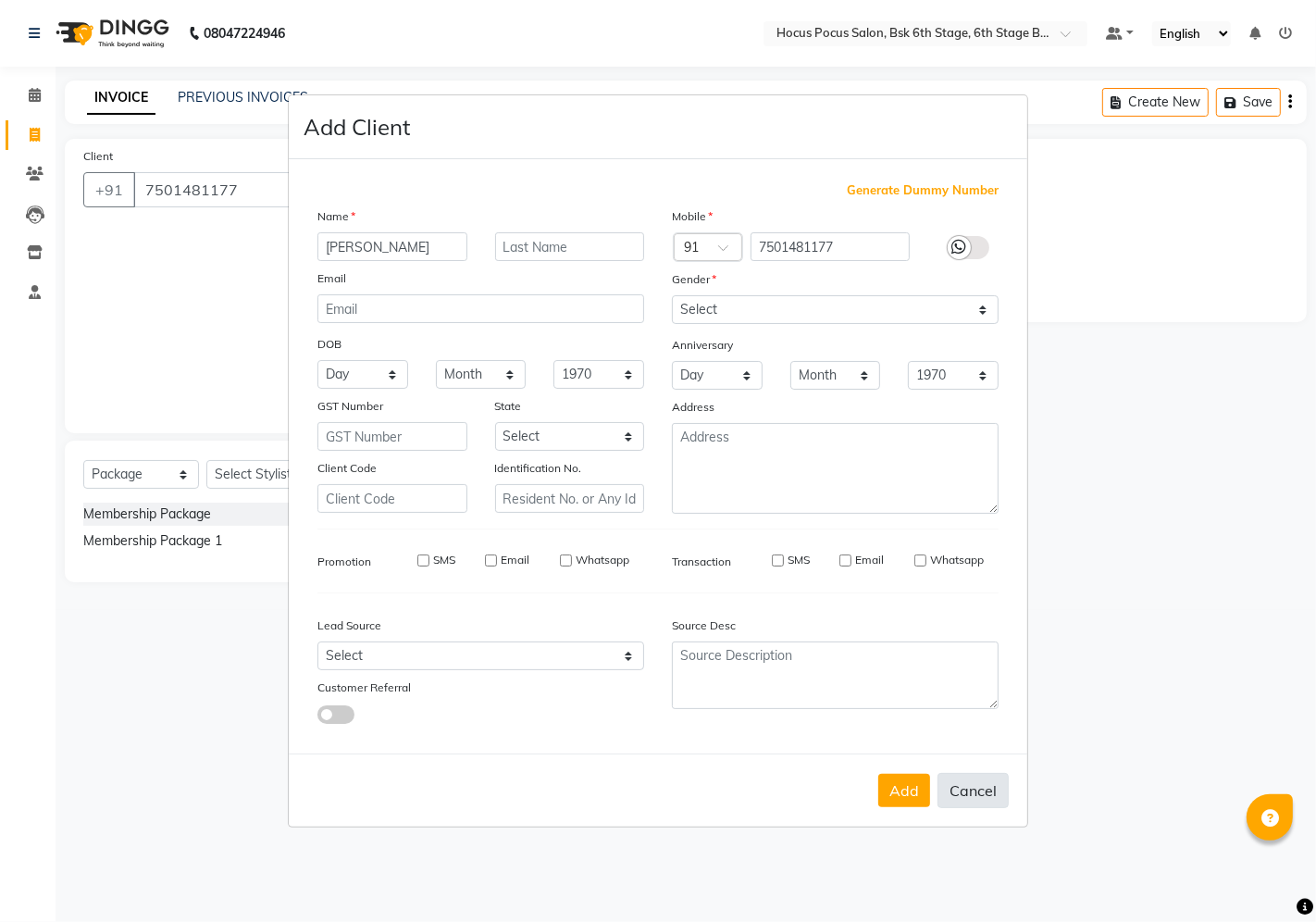 type 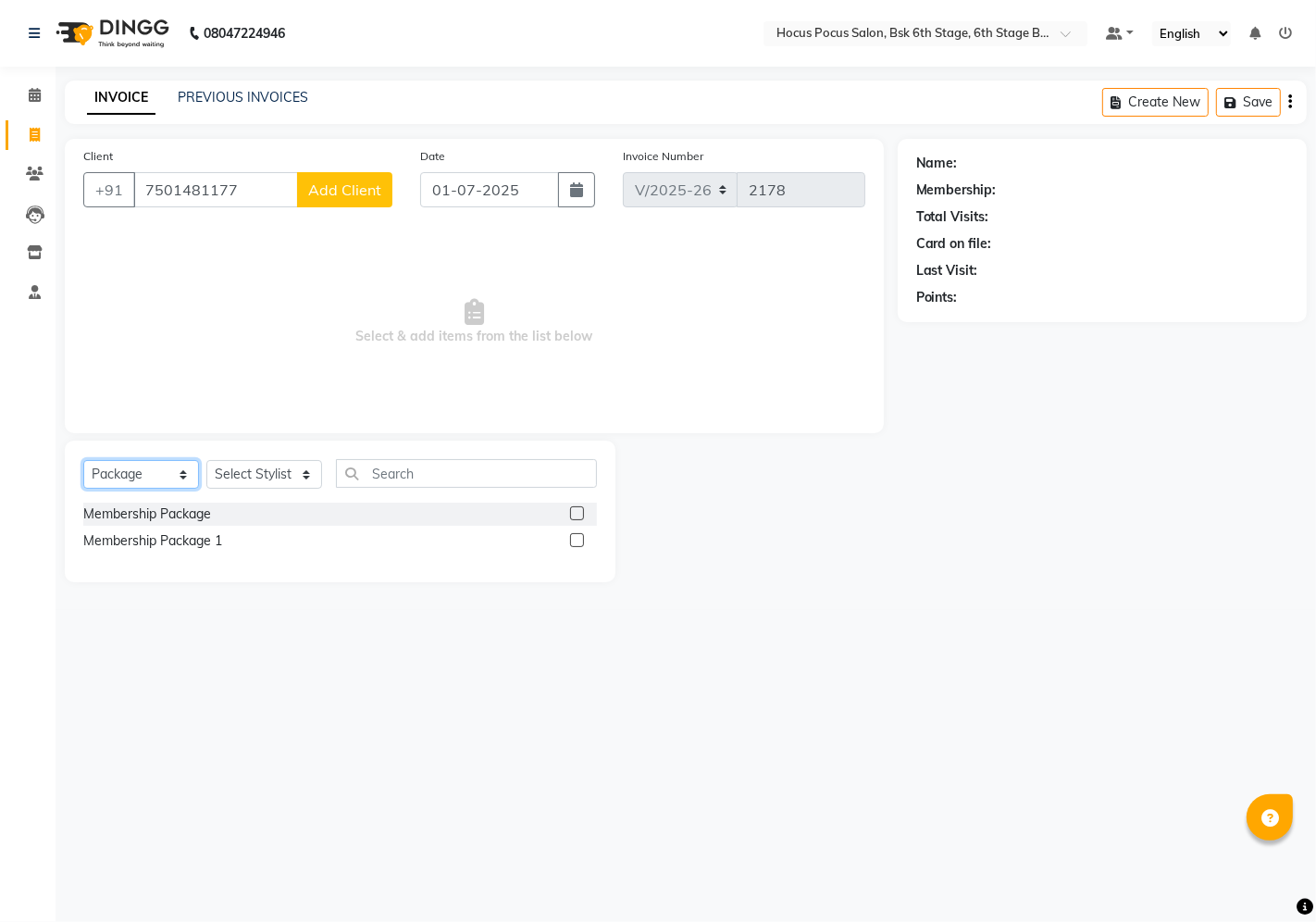 click on "Select  Service  Product  Membership  Package Voucher Prepaid Gift Card" 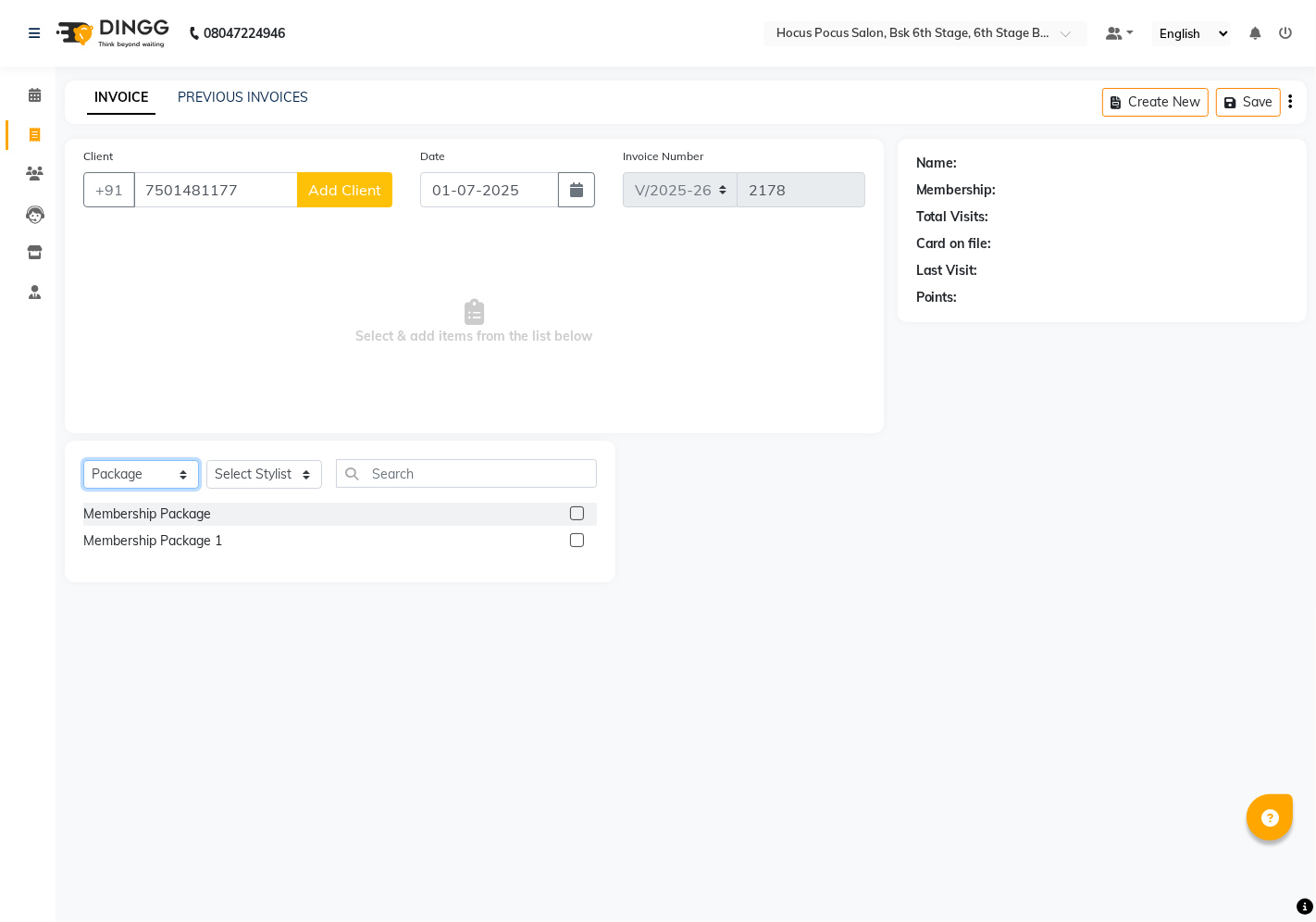 select on "P" 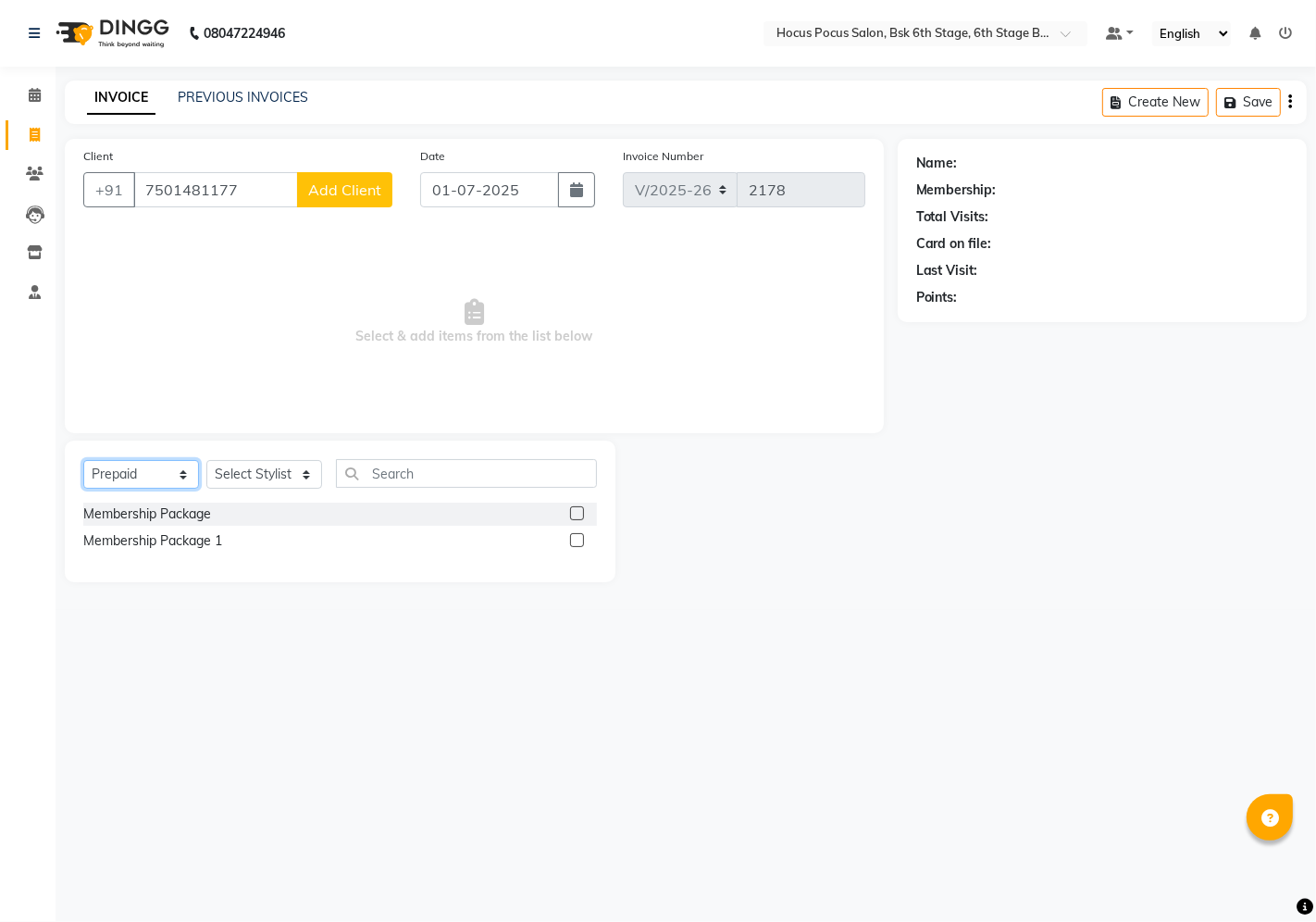 click on "Select  Service  Product  Membership  Package Voucher Prepaid Gift Card" 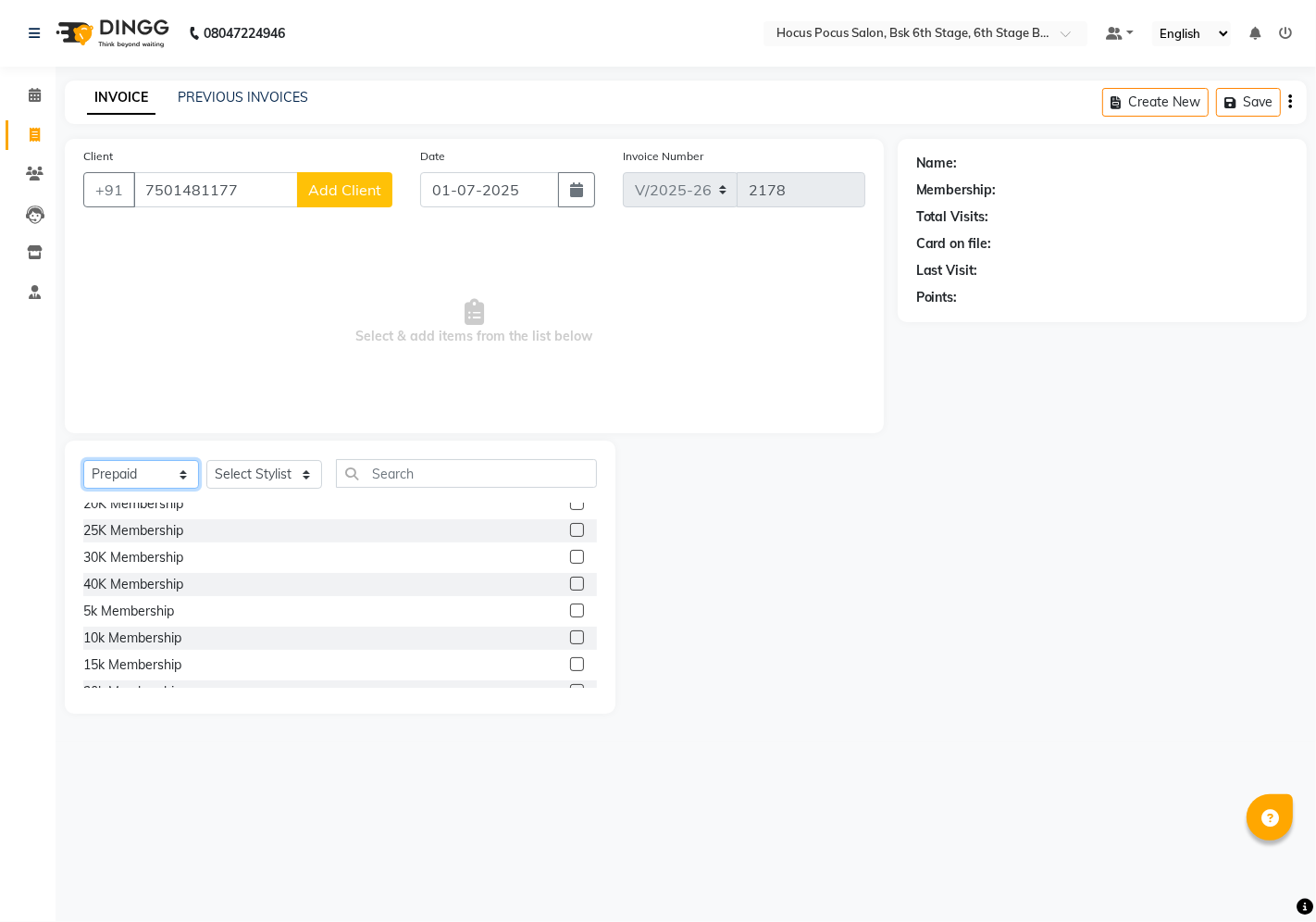 scroll, scrollTop: 161, scrollLeft: 0, axis: vertical 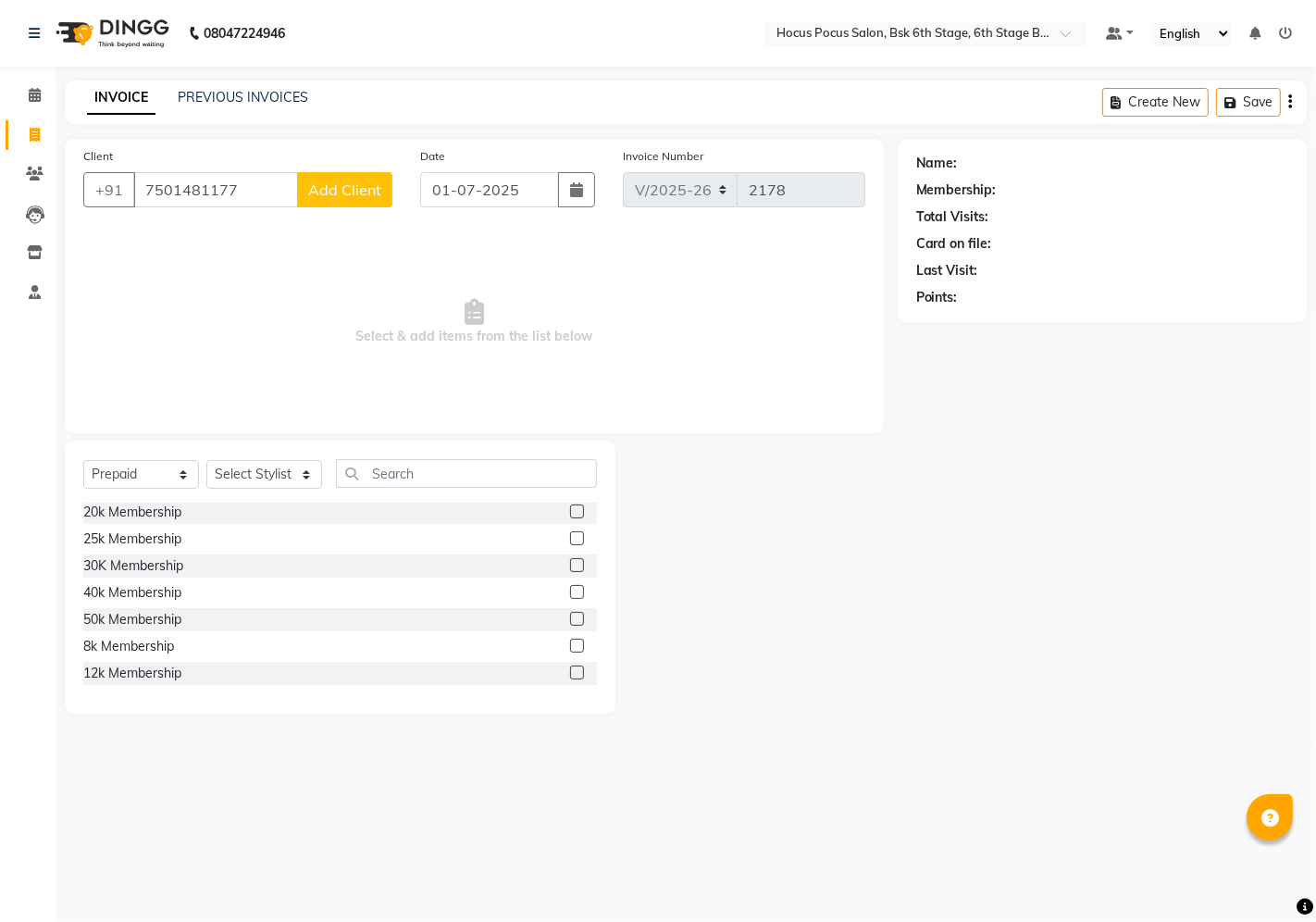 click 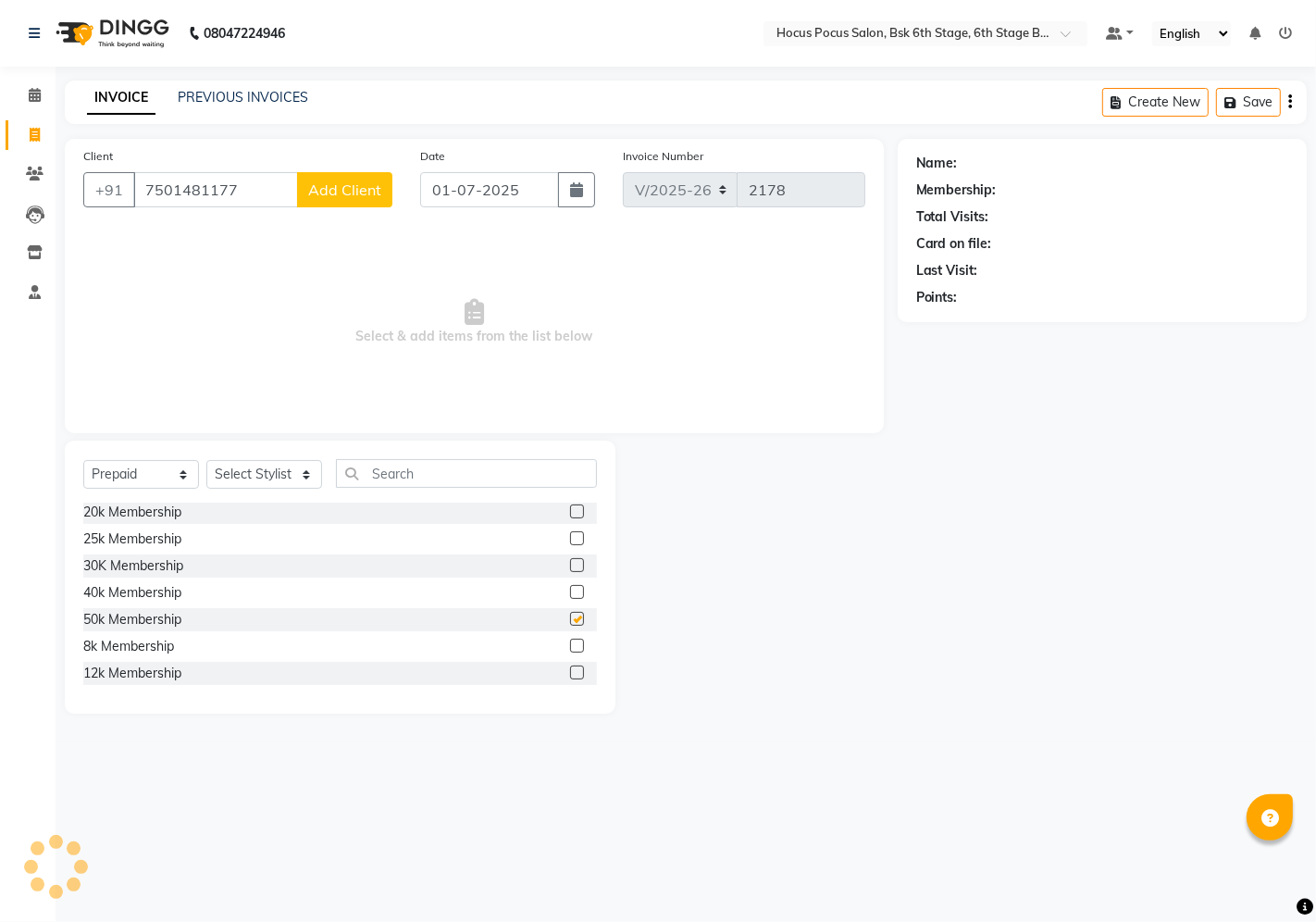 checkbox on "false" 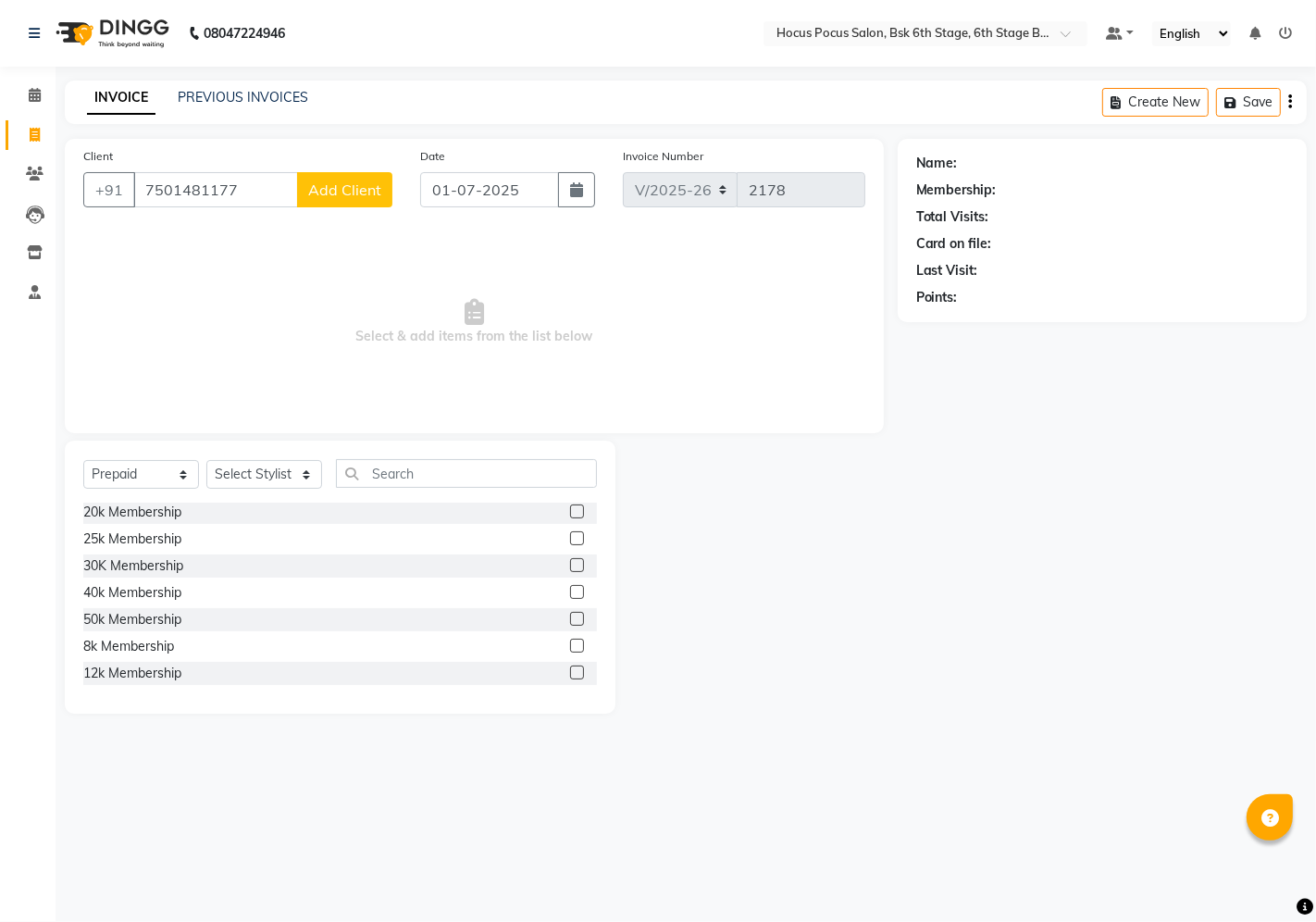 drag, startPoint x: 263, startPoint y: 456, endPoint x: 271, endPoint y: 491, distance: 35.902646 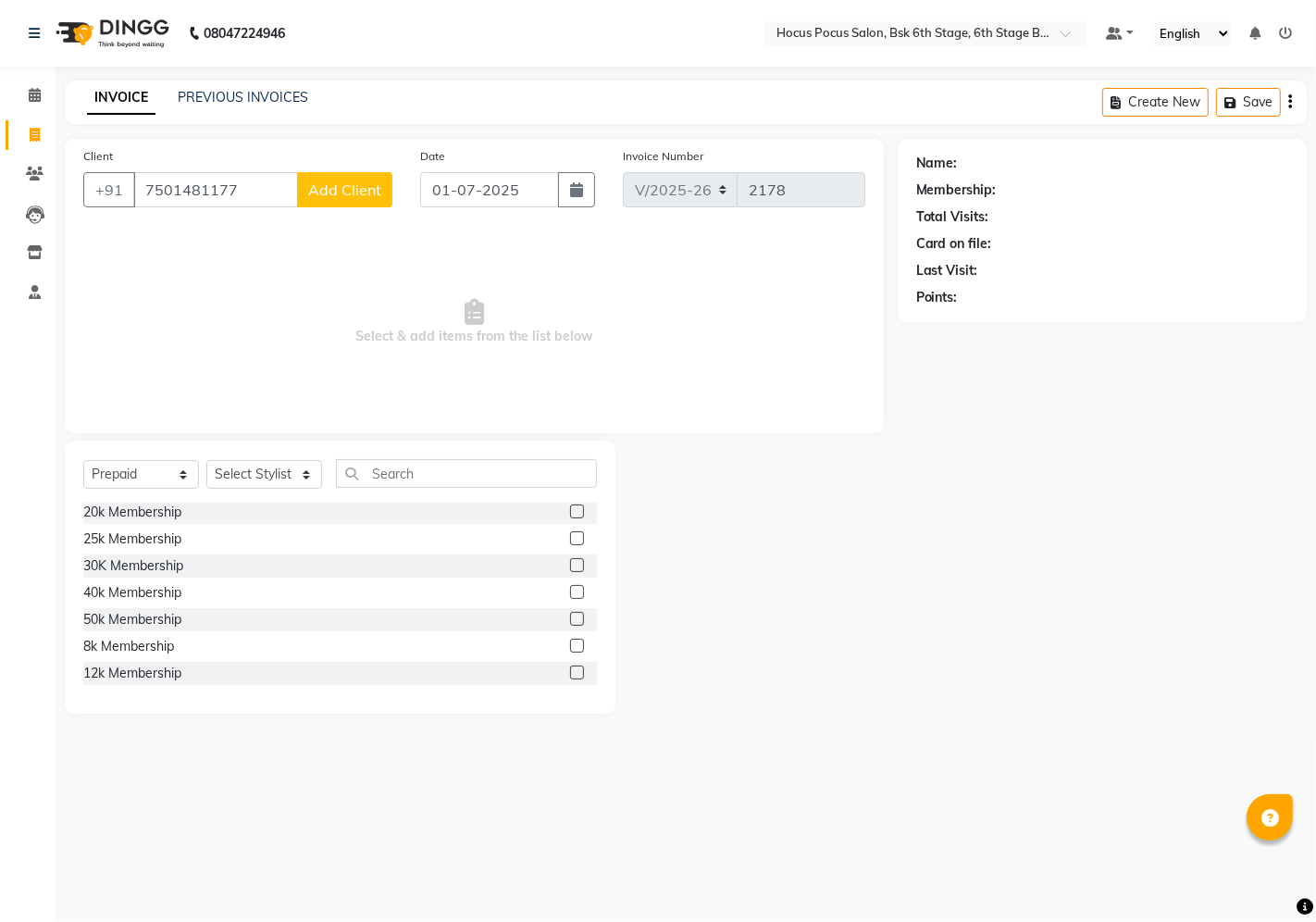 click on "Select  Service  Product  Membership  Package Voucher Prepaid Gift Card  Select Stylist Ayan hocus pocus  Komal Pavithra Raman Gill Rihan Sai sushmitha 5K Membership  10K Membership  15K Membership  20K Membership  25K Membership  30K Membership  40K Membership  5k Membership  10k Membership  15k Membership  20k Membership  25k Membership  30K Membership  40k Membership  50k Membership  8k Membership  12k Membership" 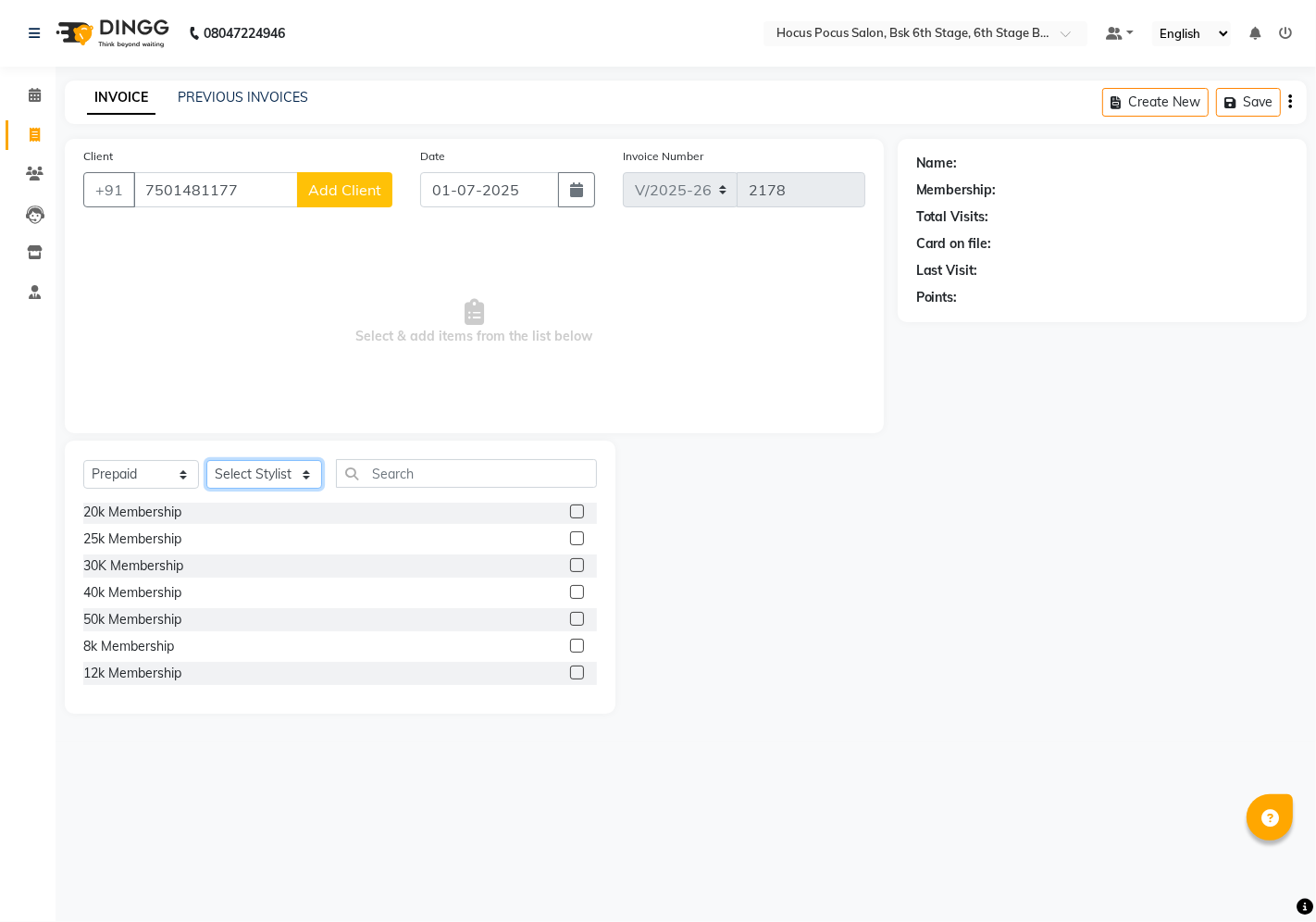 click on "Select Stylist Ayan hocus pocus  Komal Pavithra Raman Gill Rihan Sai sushmitha" 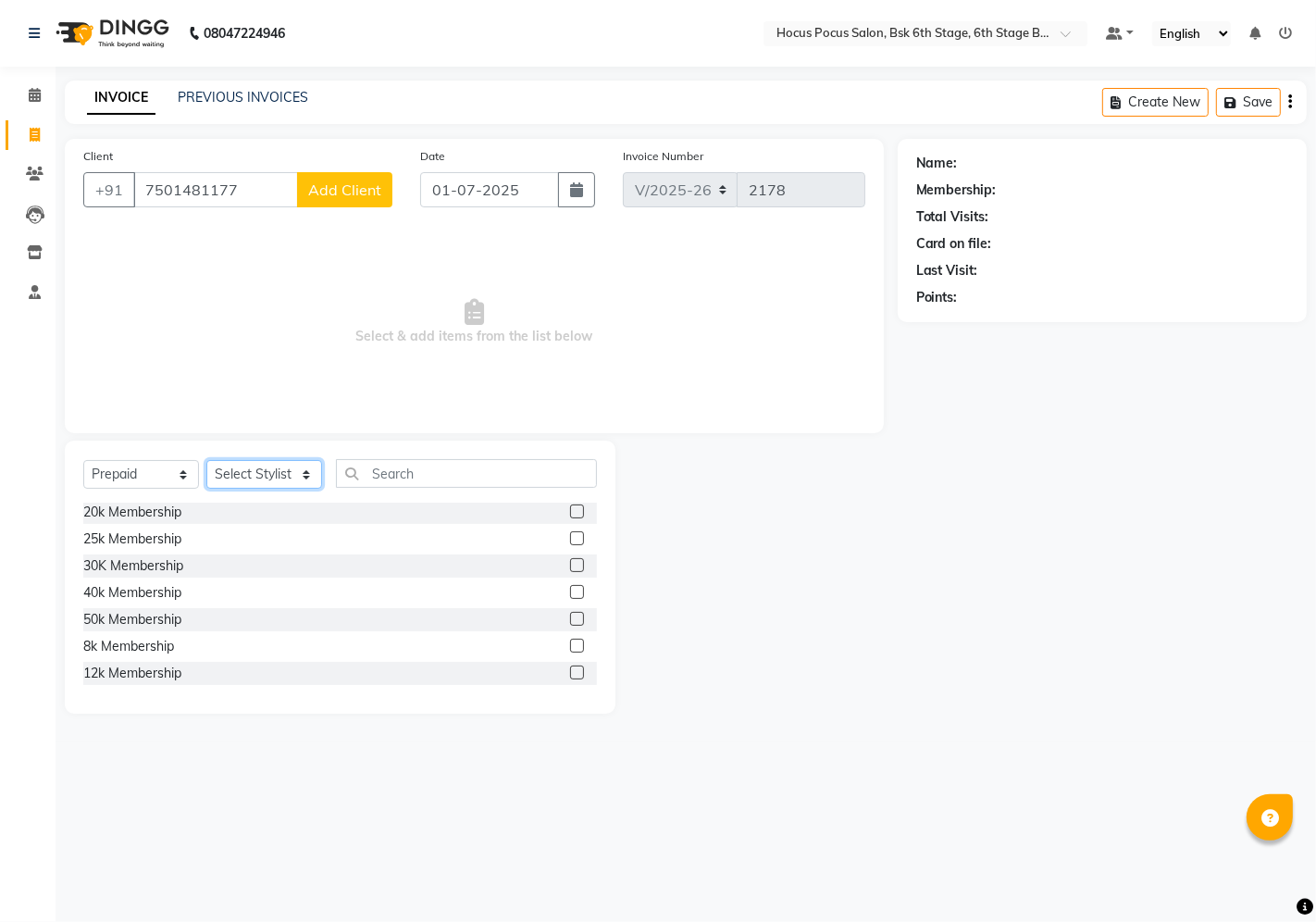 select on "70251" 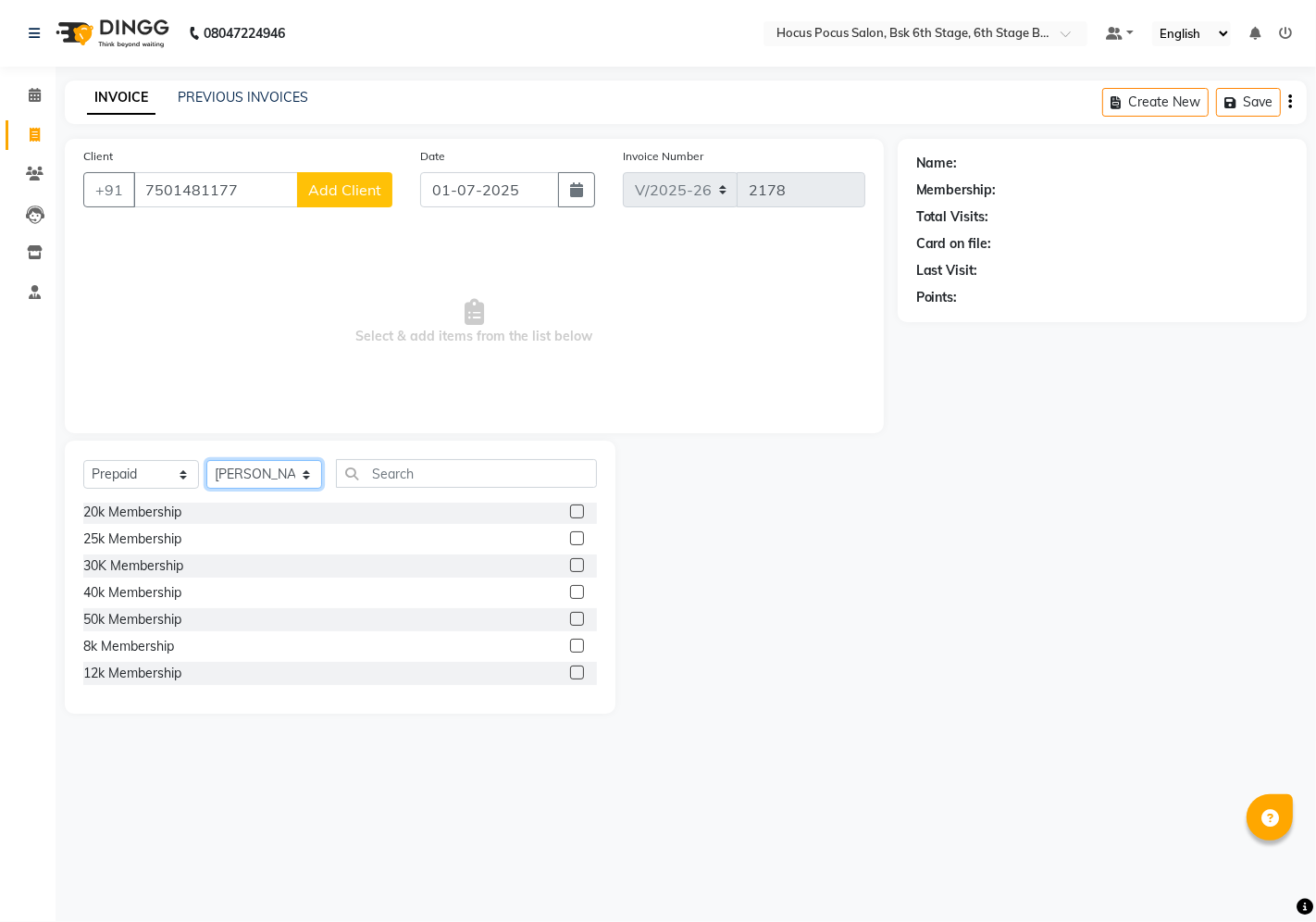 click on "Select Stylist Ayan hocus pocus  Komal Pavithra Raman Gill Rihan Sai sushmitha" 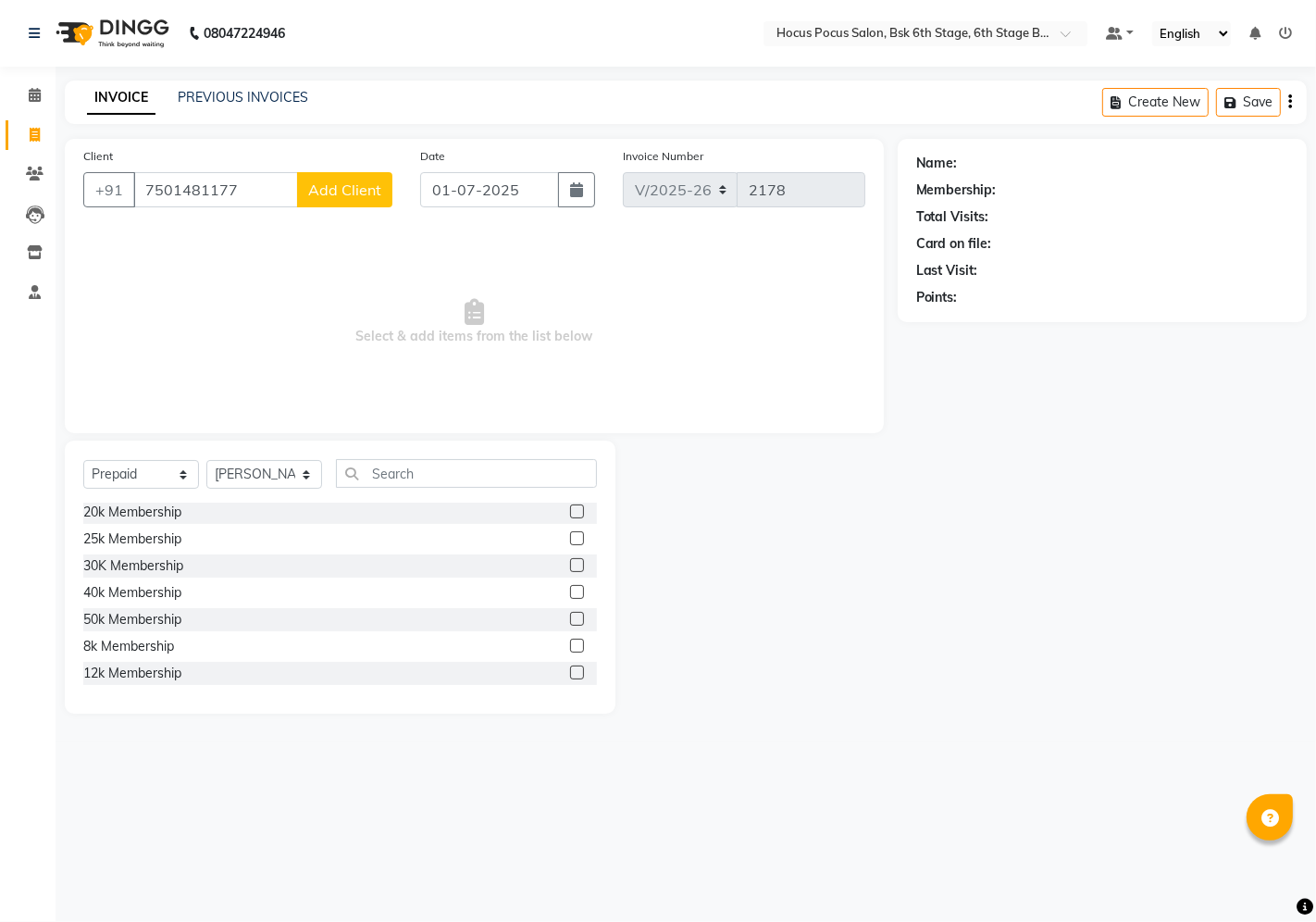 click 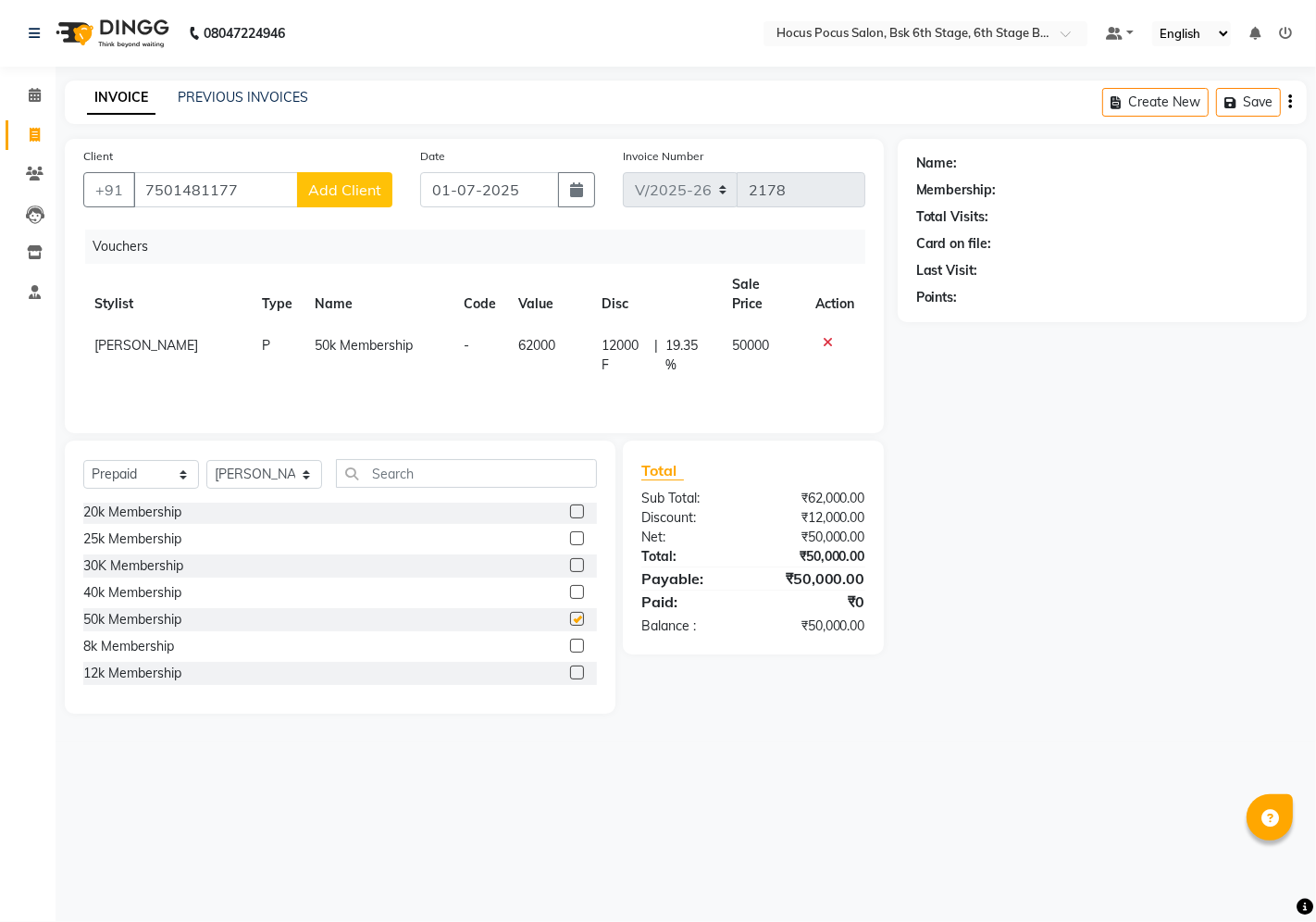 checkbox on "false" 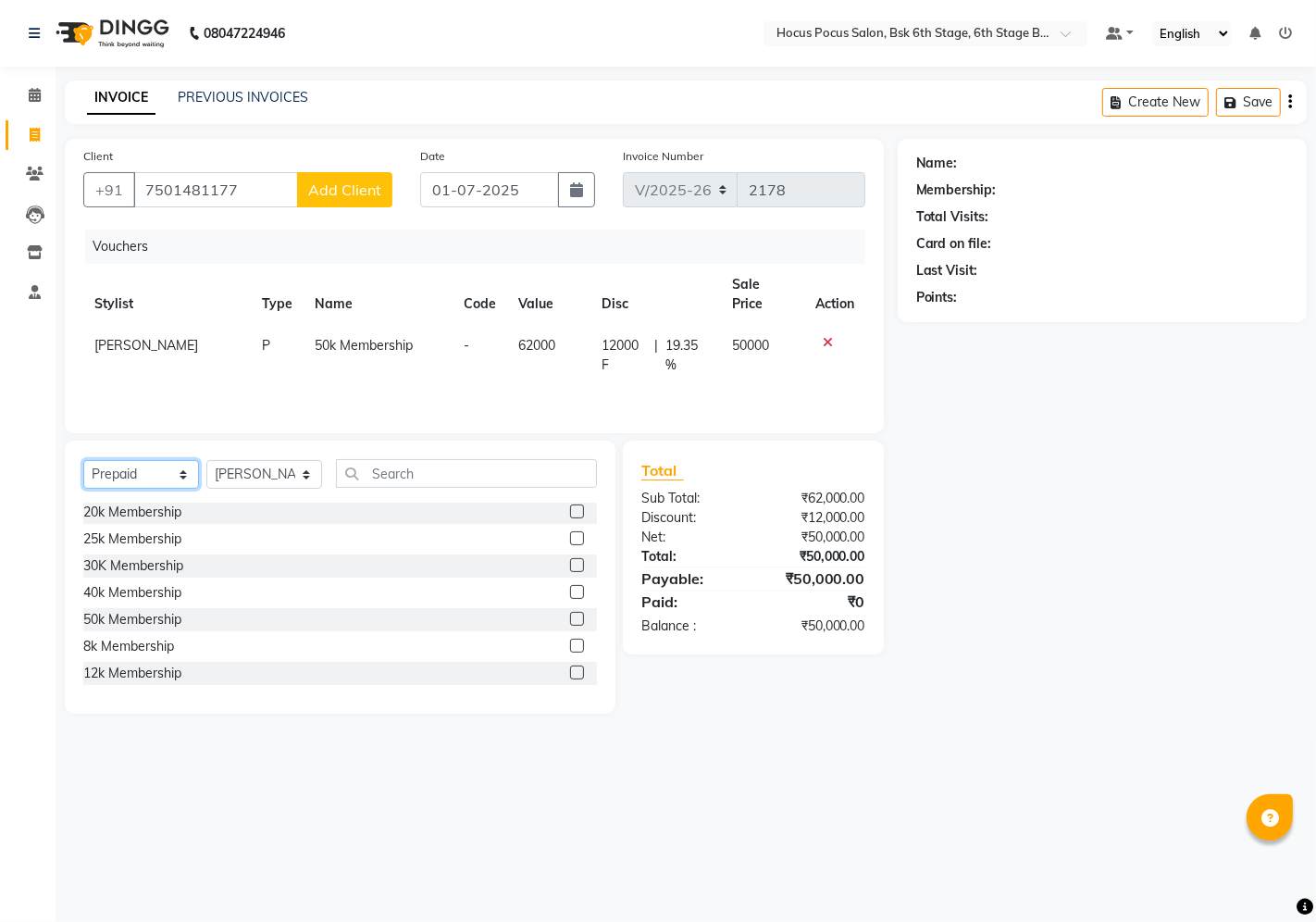 click on "Select  Service  Product  Membership  Package Voucher Prepaid Gift Card" 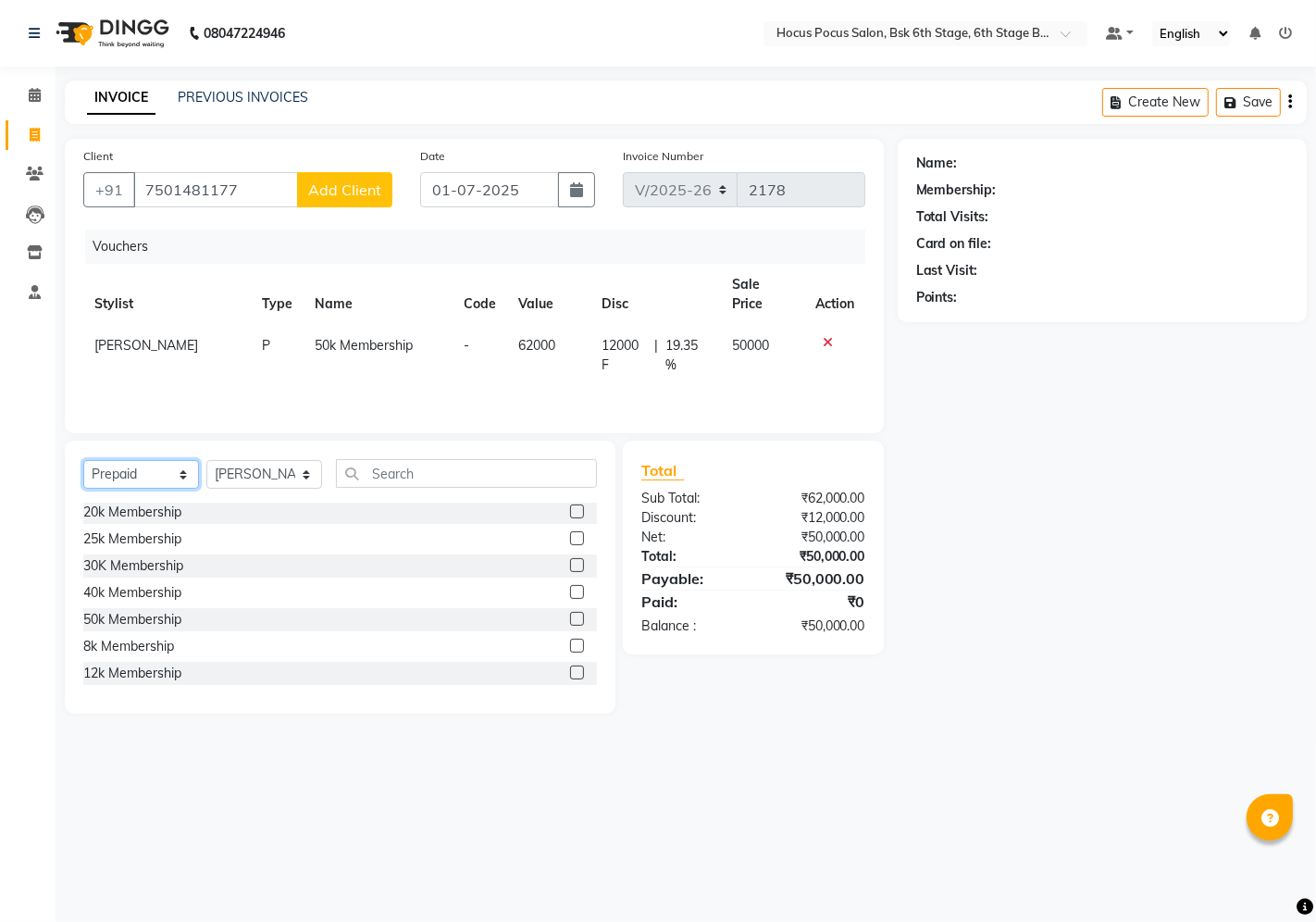 select on "V" 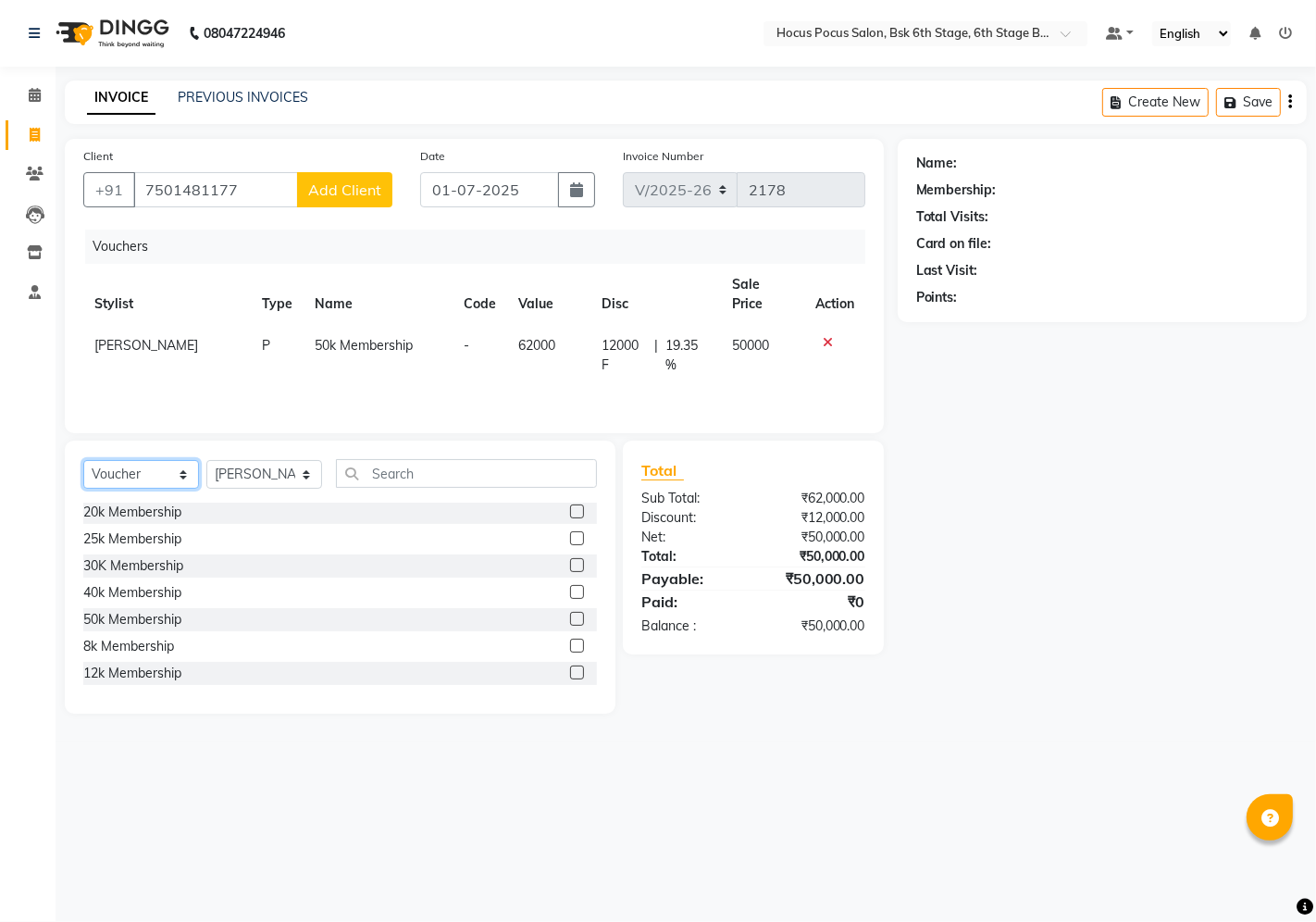 click on "Select  Service  Product  Membership  Package Voucher Prepaid Gift Card" 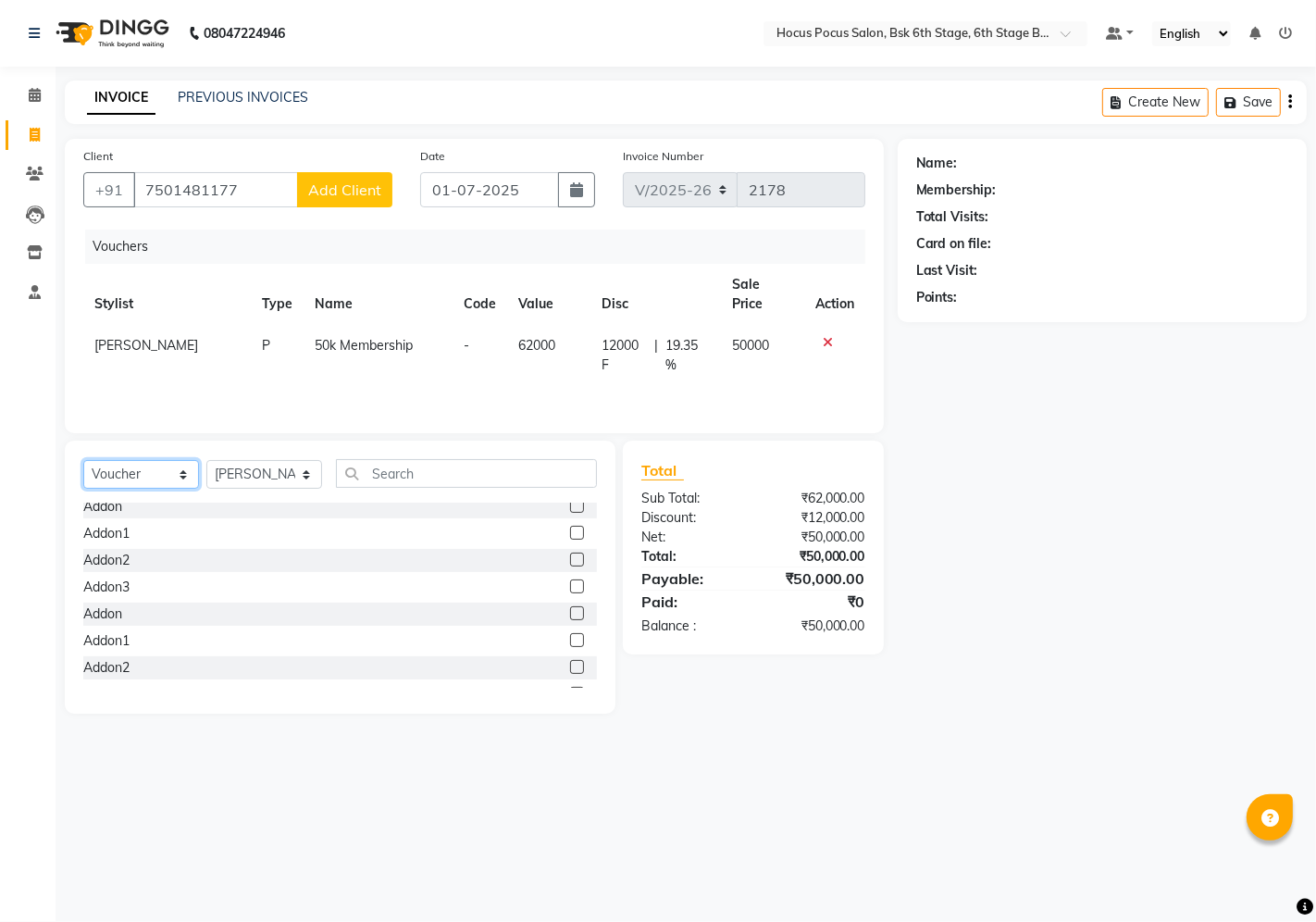 scroll, scrollTop: 0, scrollLeft: 0, axis: both 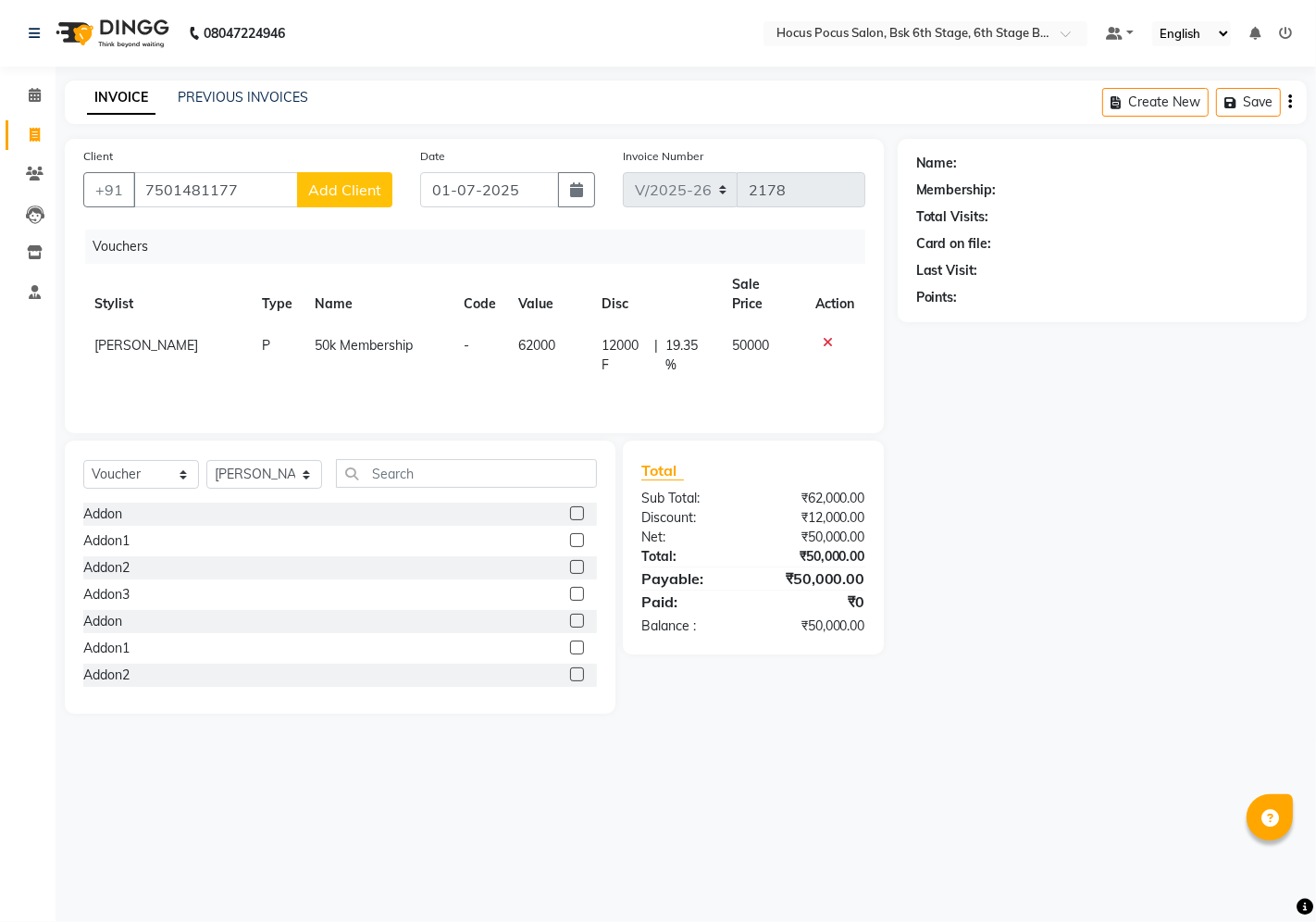 click 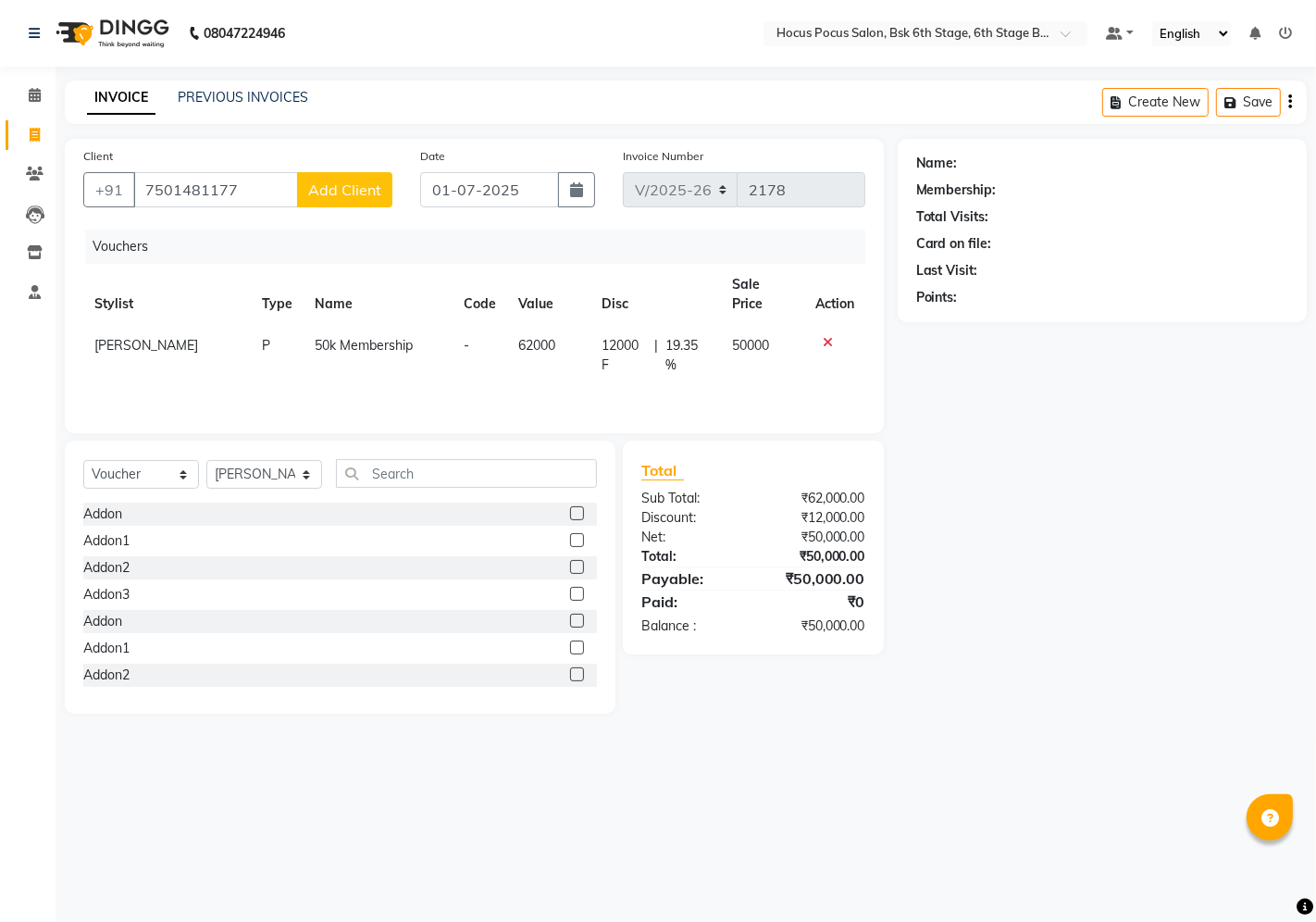 click at bounding box center [576, 514] 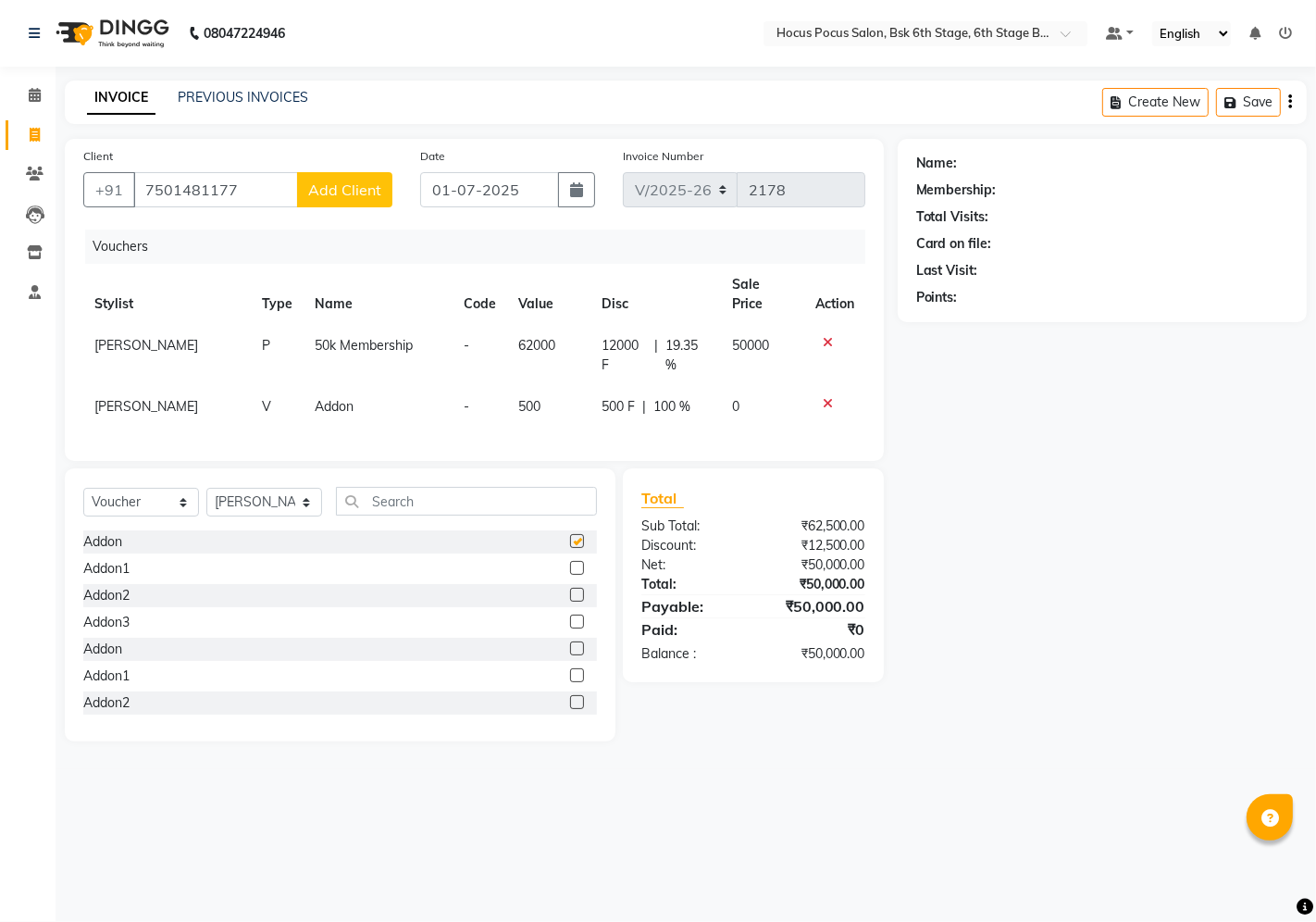 checkbox on "false" 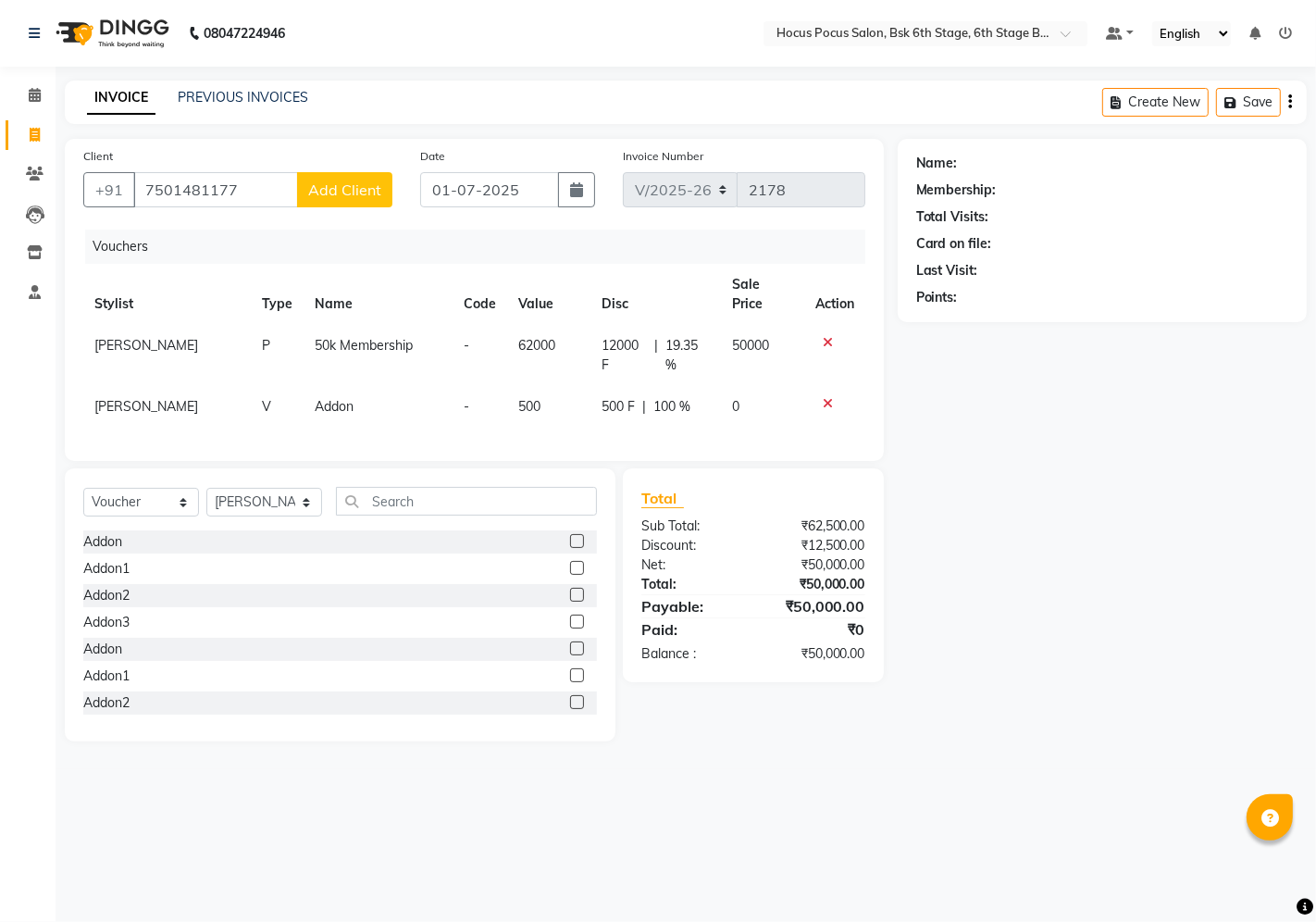 click 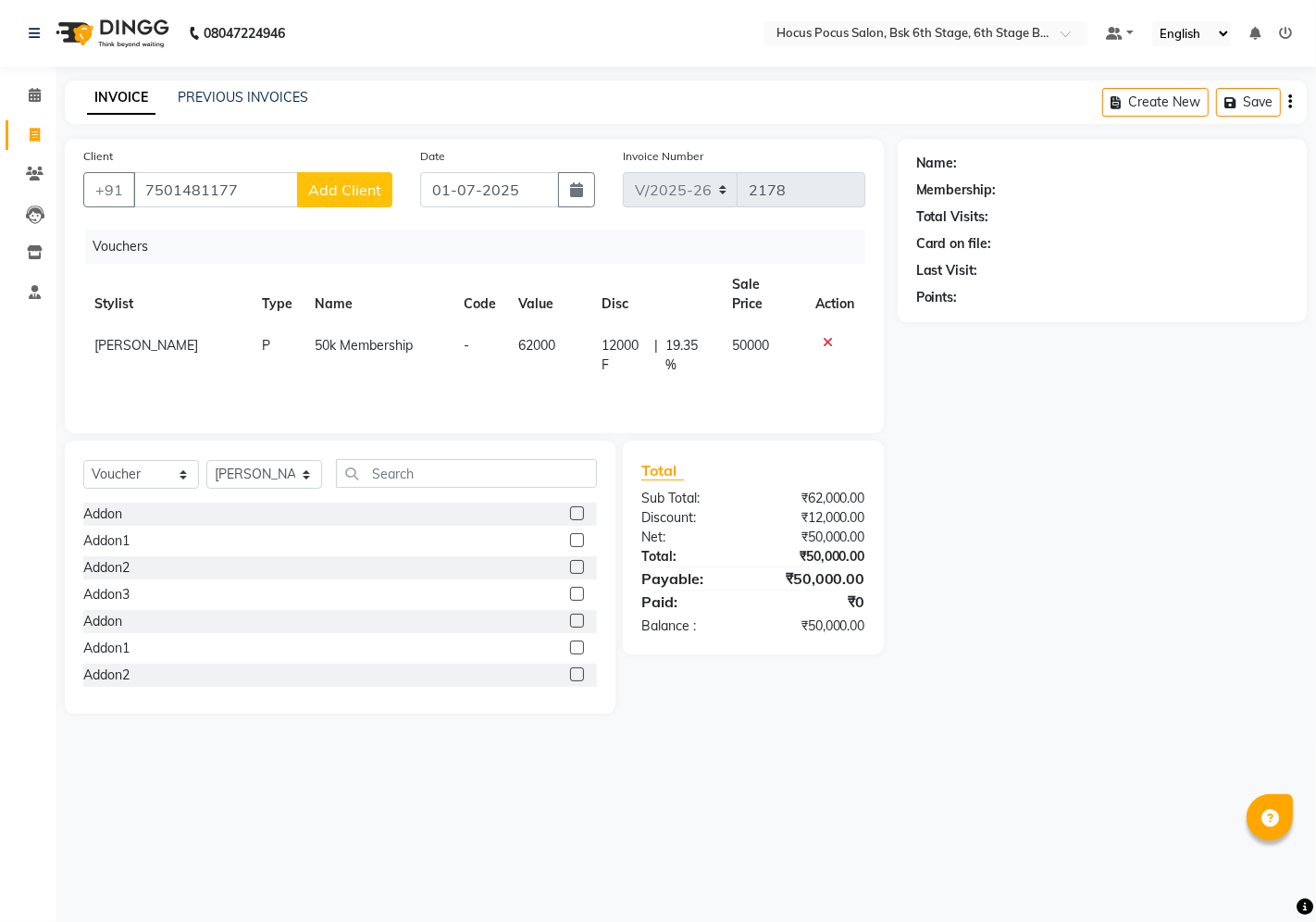 click 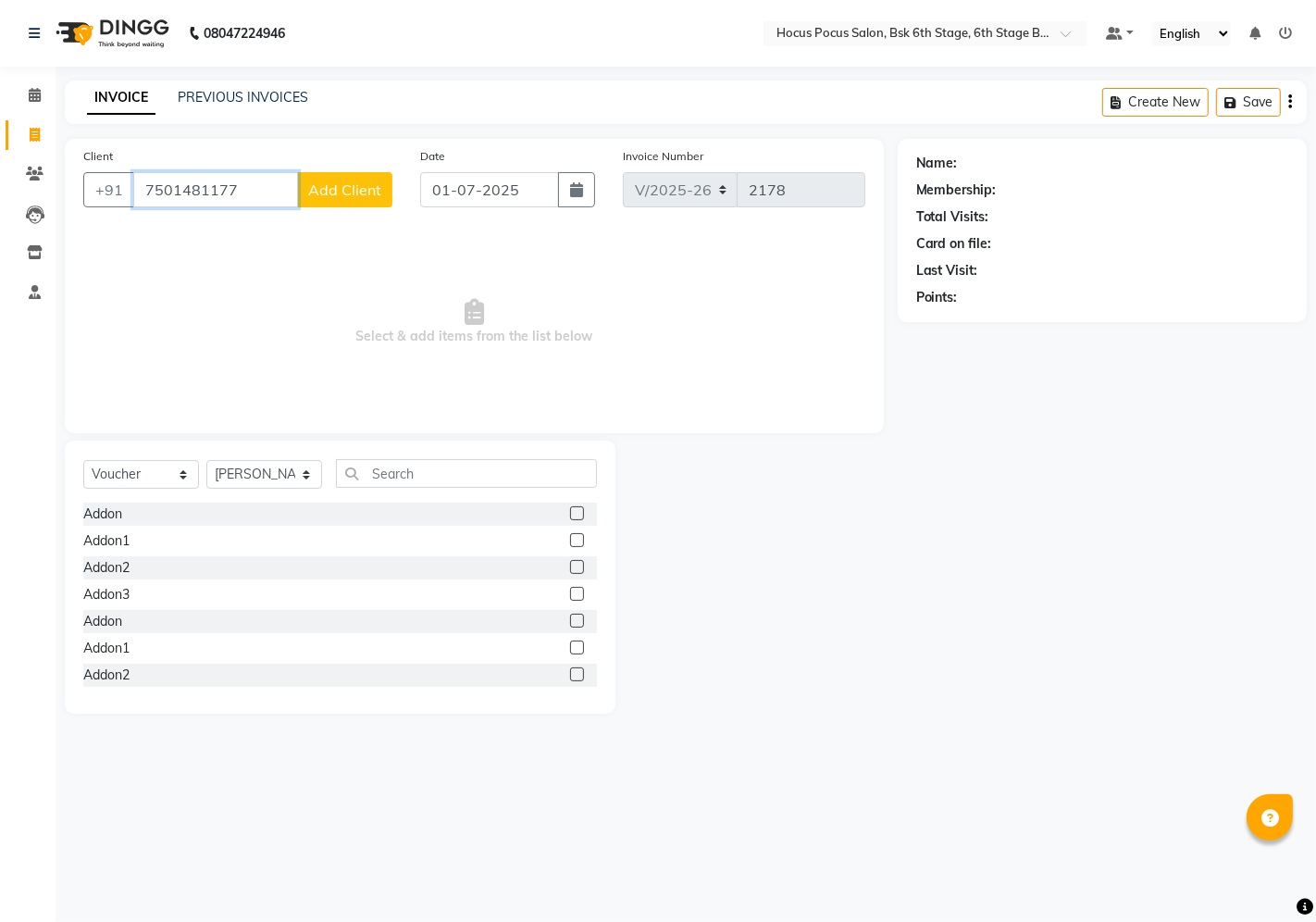 drag, startPoint x: 272, startPoint y: 181, endPoint x: 265, endPoint y: 188, distance: 9.899495 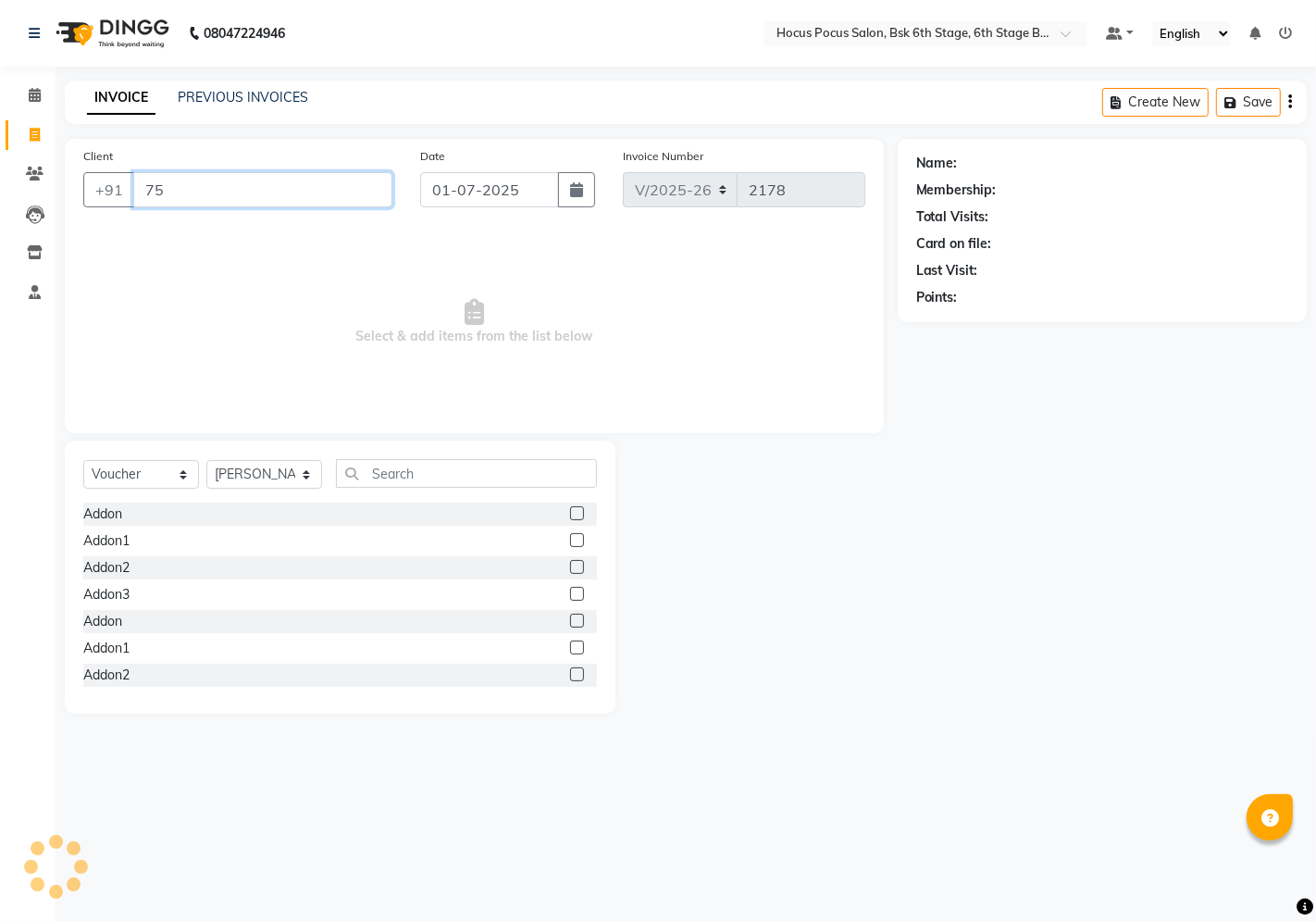 type on "7" 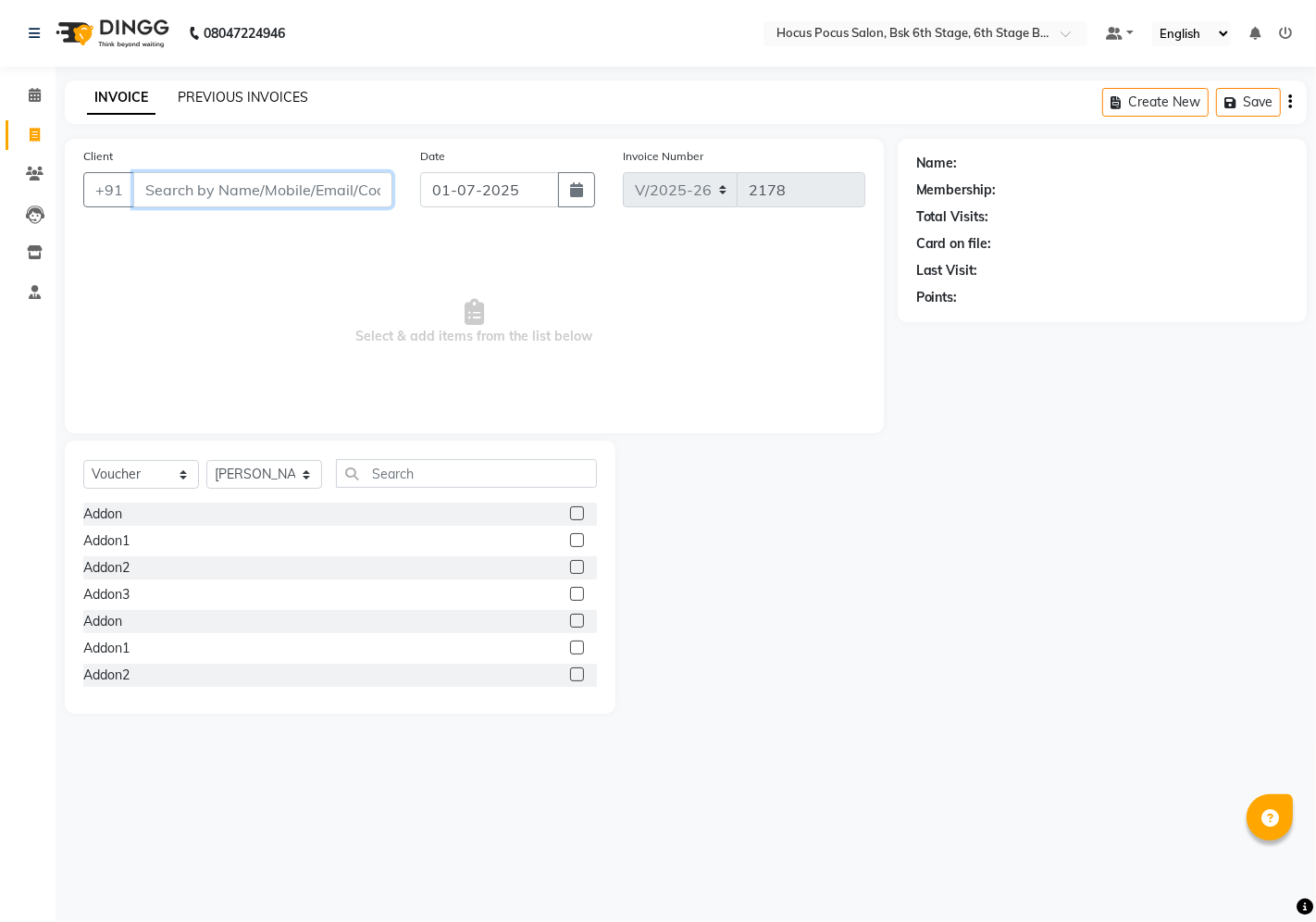 type 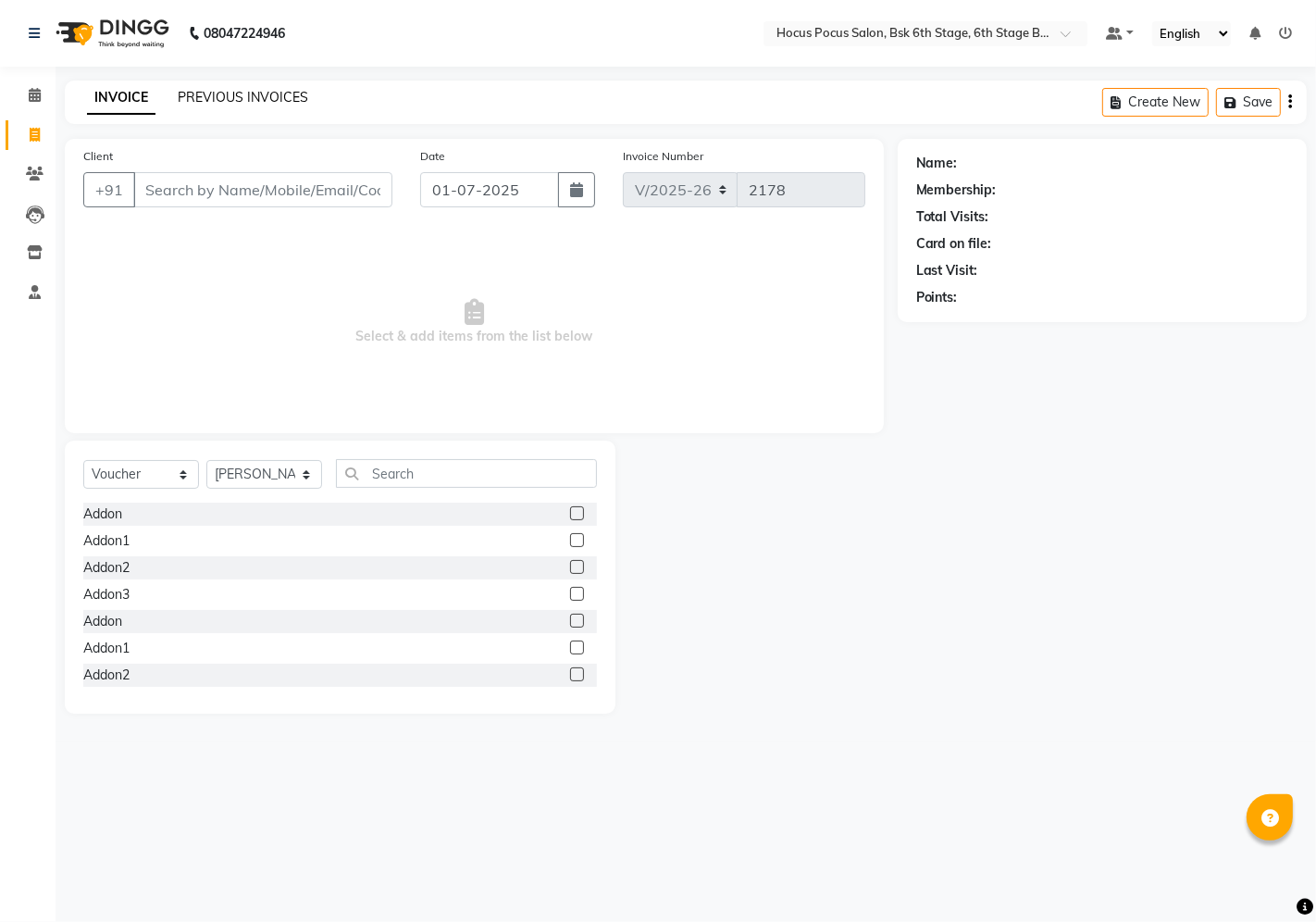 click on "PREVIOUS INVOICES" 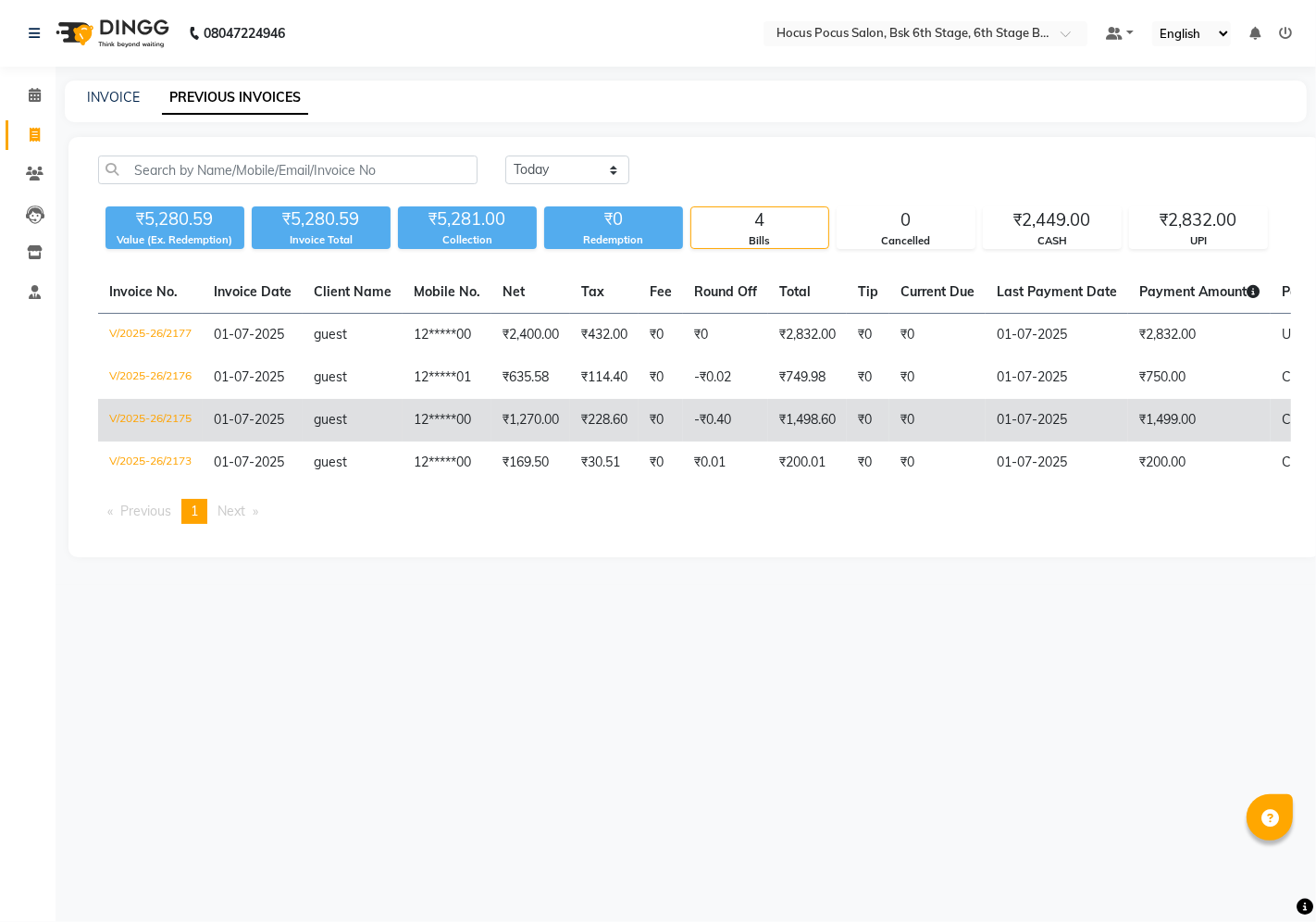 click on "01-07-2025" 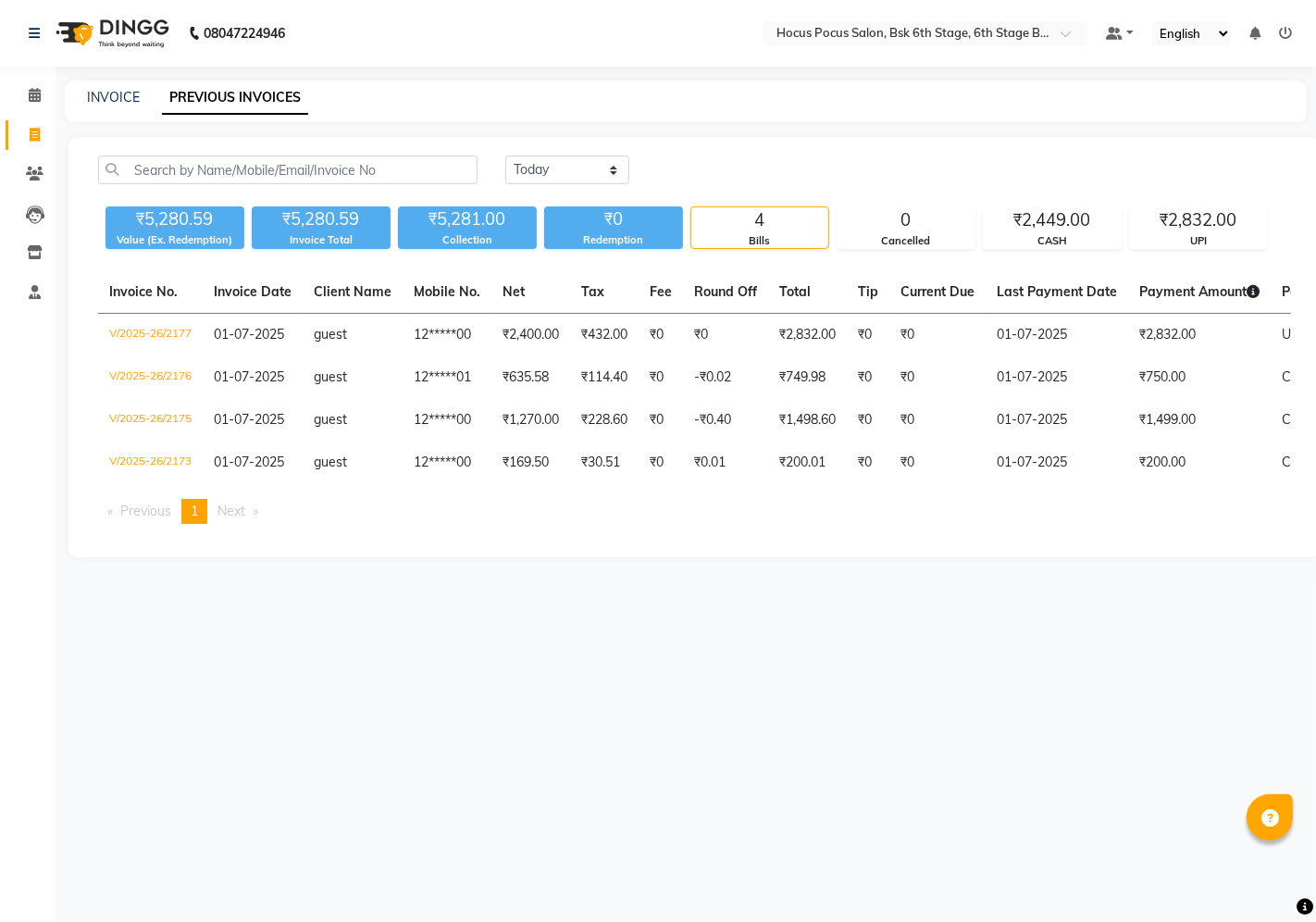click on "08047224946 Select Location × Hocus Pocus Salon, Bsk 6th Stage, 6th Stage Banashankri  Default Panel My Panel English ENGLISH Español العربية मराठी हिंदी ગુજરાતી தமிழ் 中文 Notifications nothing to show ☀ hocus pocus salon, bsk 6th stage, 6th Stage Banashankri  ☀ hocus pocus banashankri 01, Banashankri  Calendar  Invoice  Clients  Leads   Inventory  Staff Completed InProgress Upcoming Dropped Tentative Check-In Confirm Bookings Segments Page Builder INVOICE PREVIOUS INVOICES Today Yesterday Custom Range ₹5,280.59 Value (Ex. Redemption) ₹5,280.59 Invoice Total  ₹5,281.00 Collection ₹0 Redemption 4 Bills 0 Cancelled ₹2,449.00 CASH ₹2,832.00 UPI  Invoice No.   Invoice Date   Client Name   Mobile No.   Net   Tax   Fee   Round Off   Total   Tip   Current Due   Last Payment Date   Payment Amount   Payment Methods   Cancel Reason   Status   V/2025-26/2177  01-07-2025 guest   12*****00 ₹2,400.00 ₹432.00  ₹0  ₹0 ₹2,832.00 ₹0 ₹0" at bounding box center [658, 461] 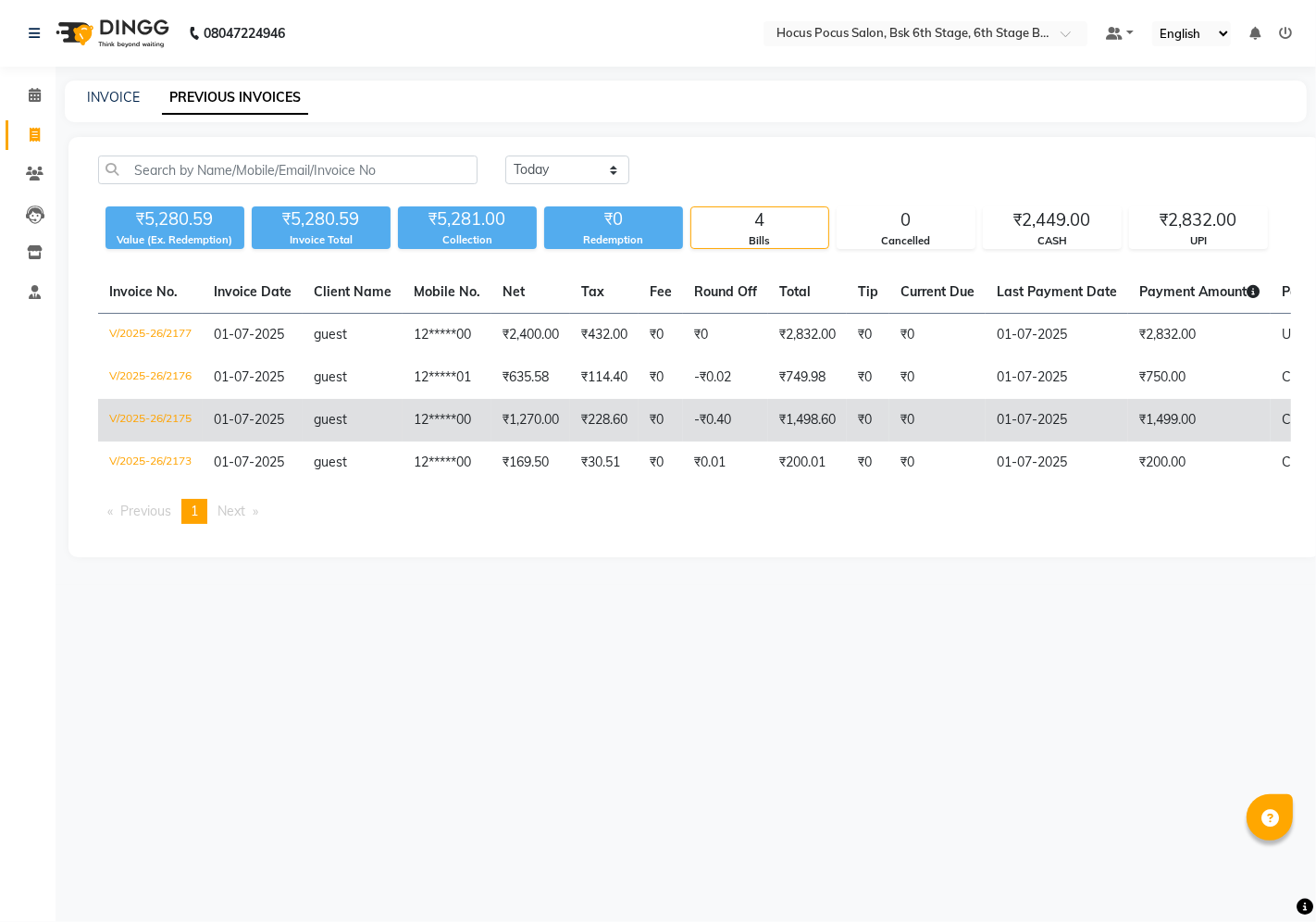 click on "₹1,498.60" 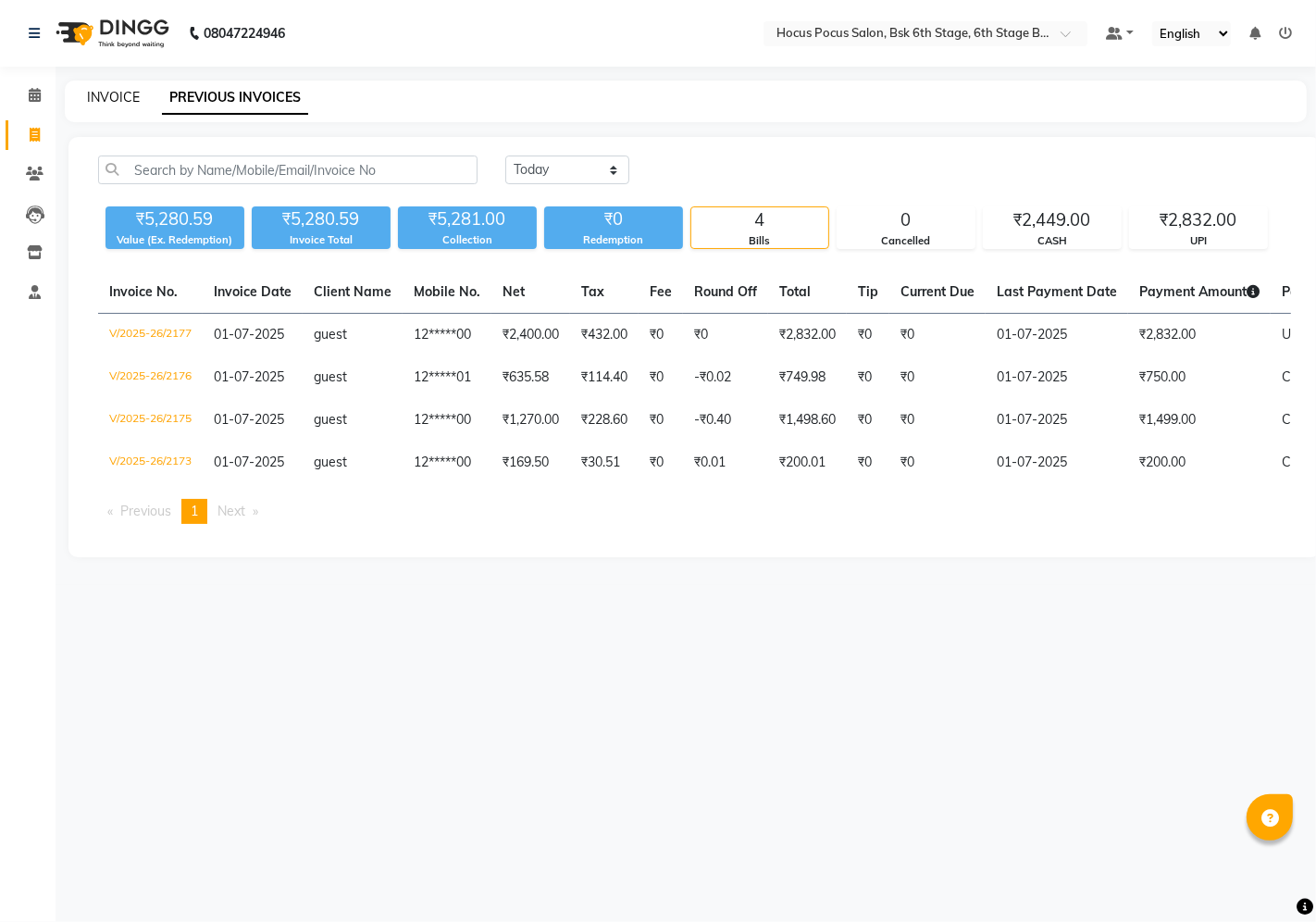click on "INVOICE" 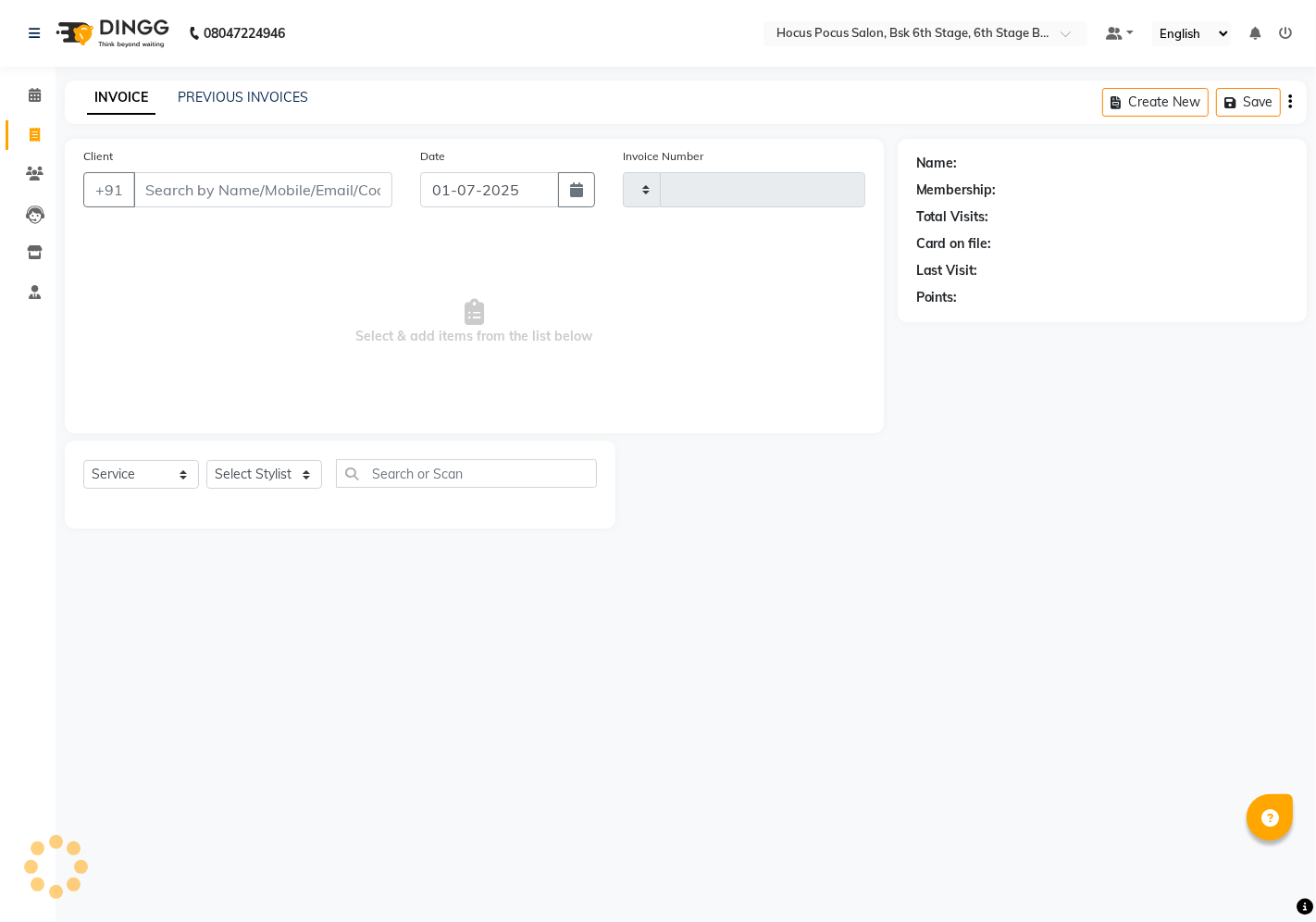 type on "2178" 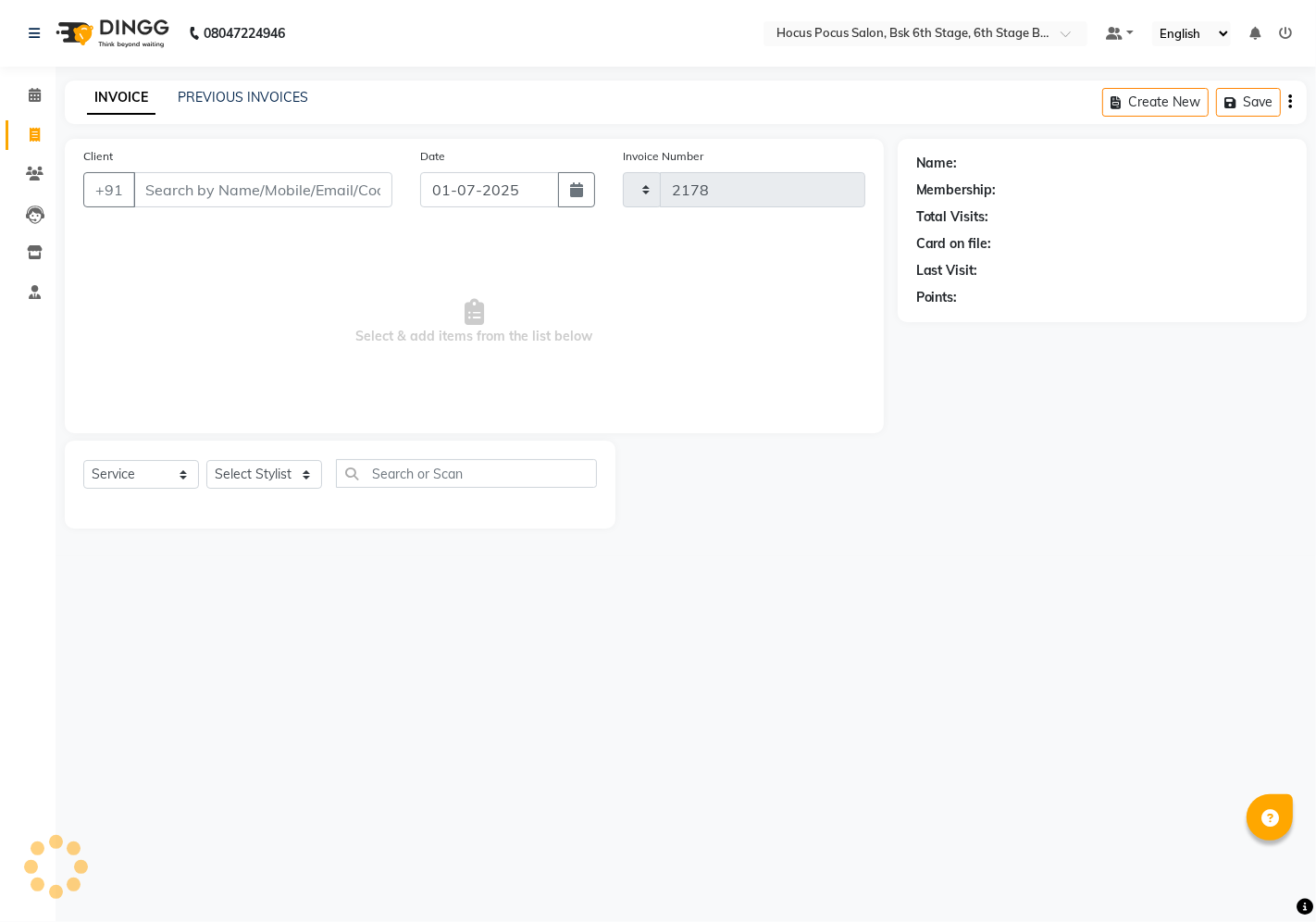 select on "5242" 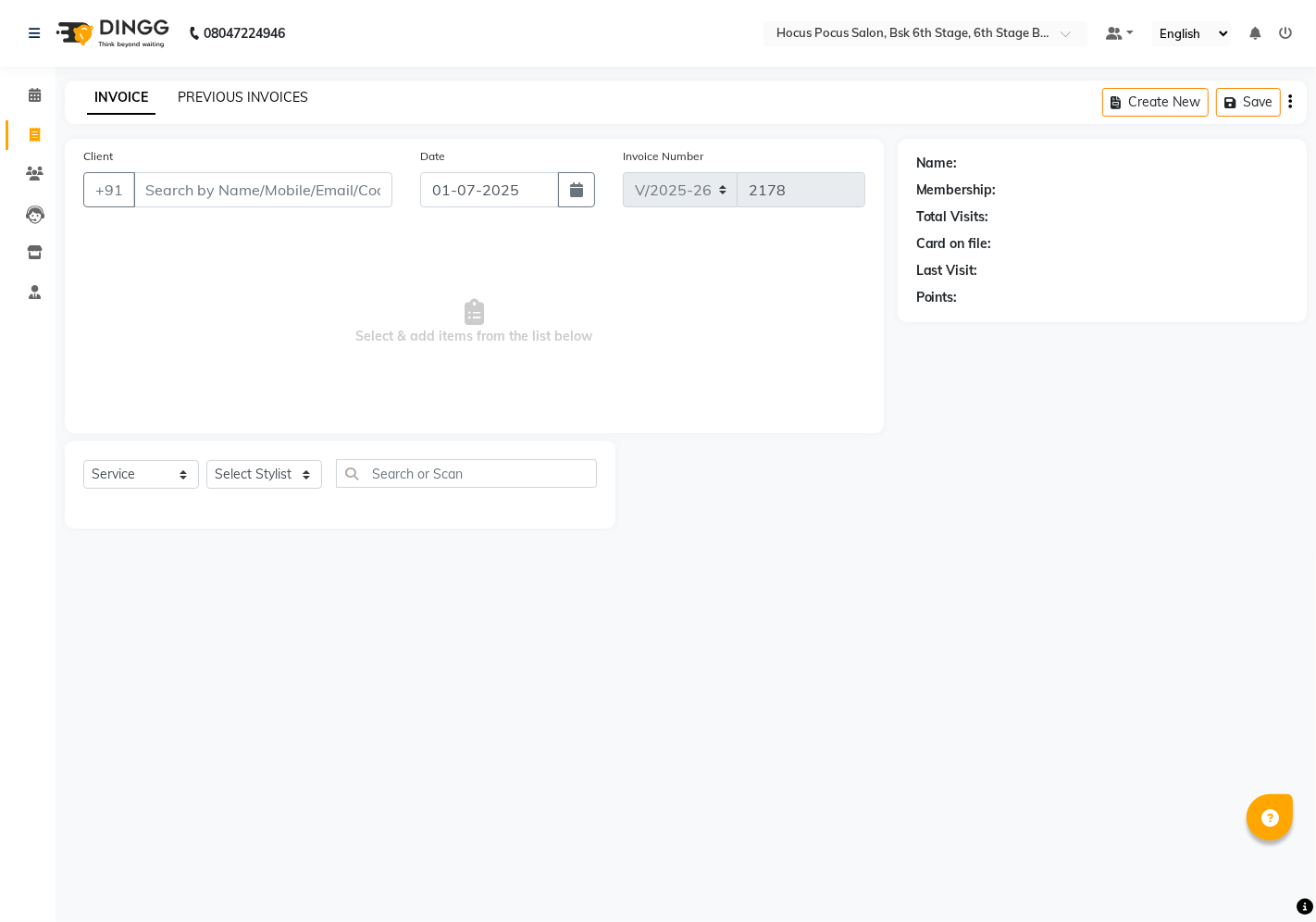 select on "package" 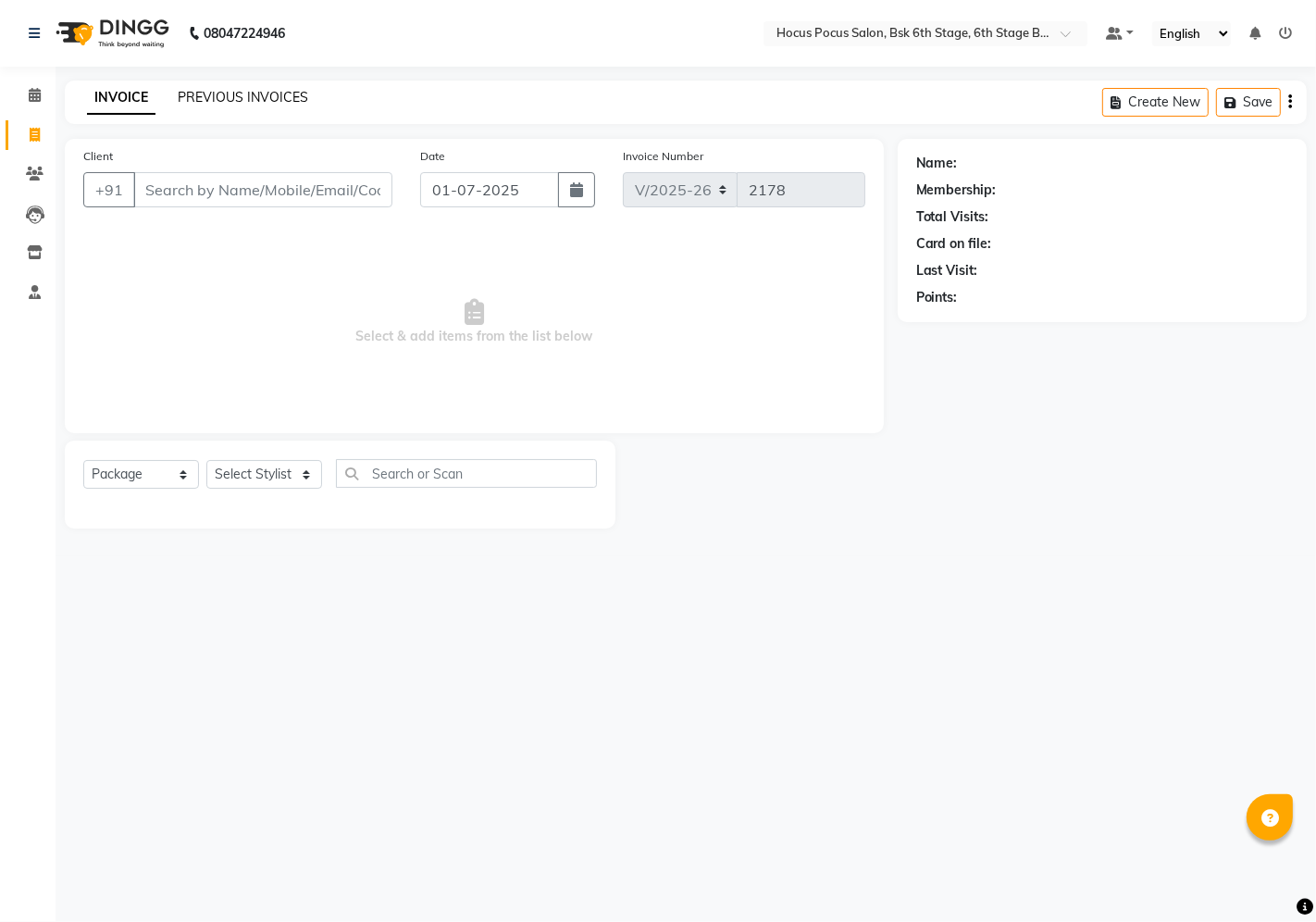 click on "PREVIOUS INVOICES" 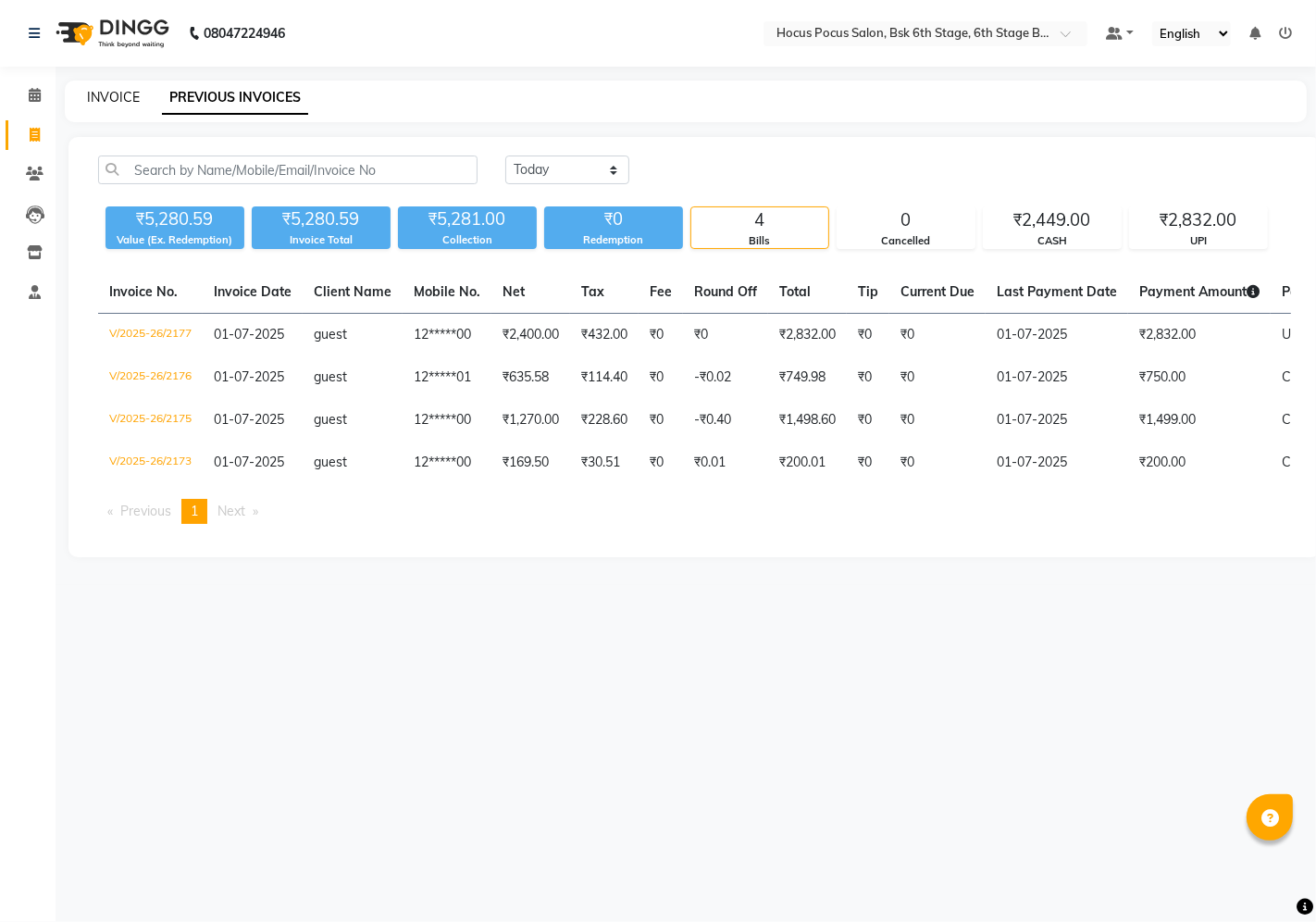 click on "INVOICE" 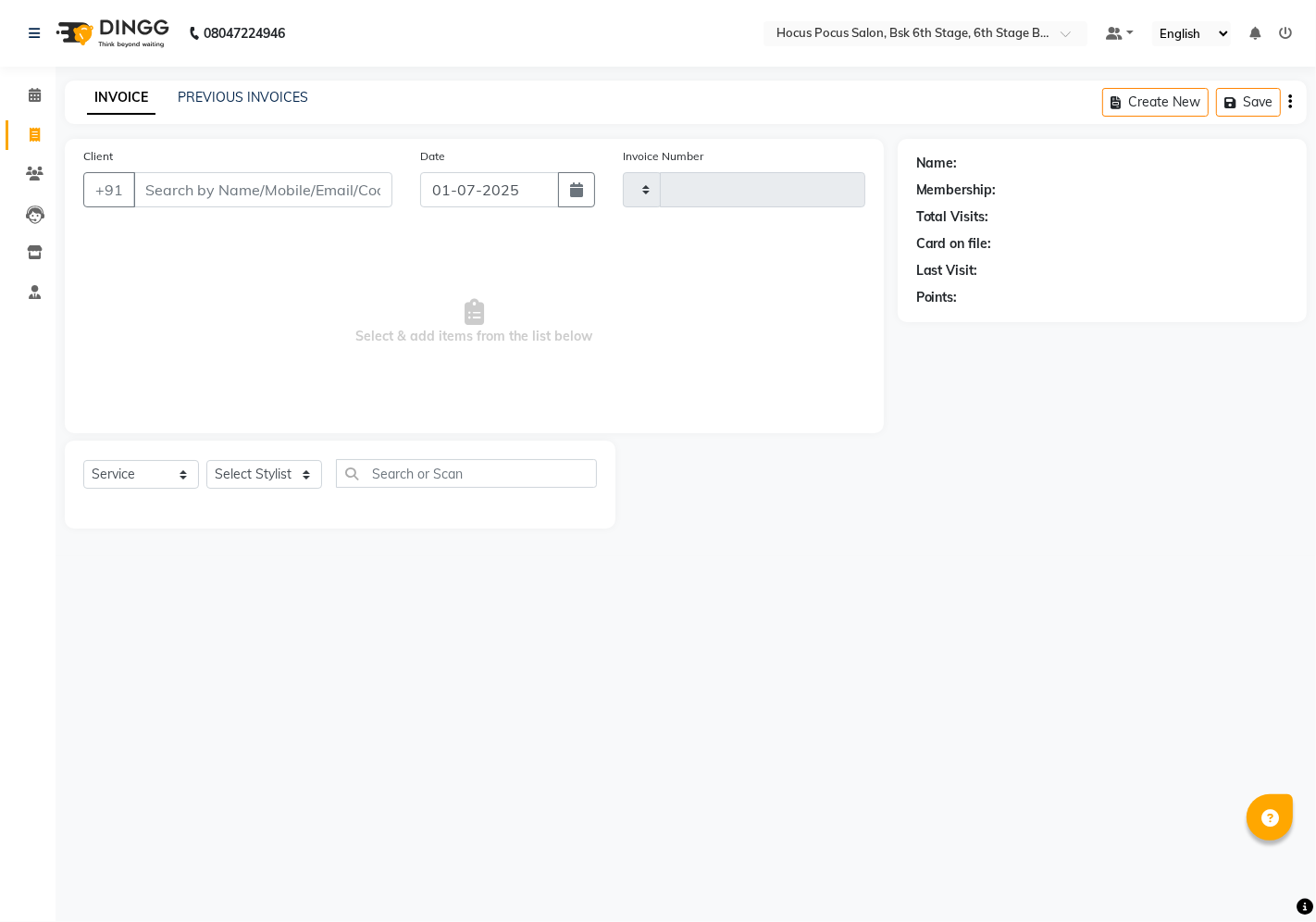 type on "2178" 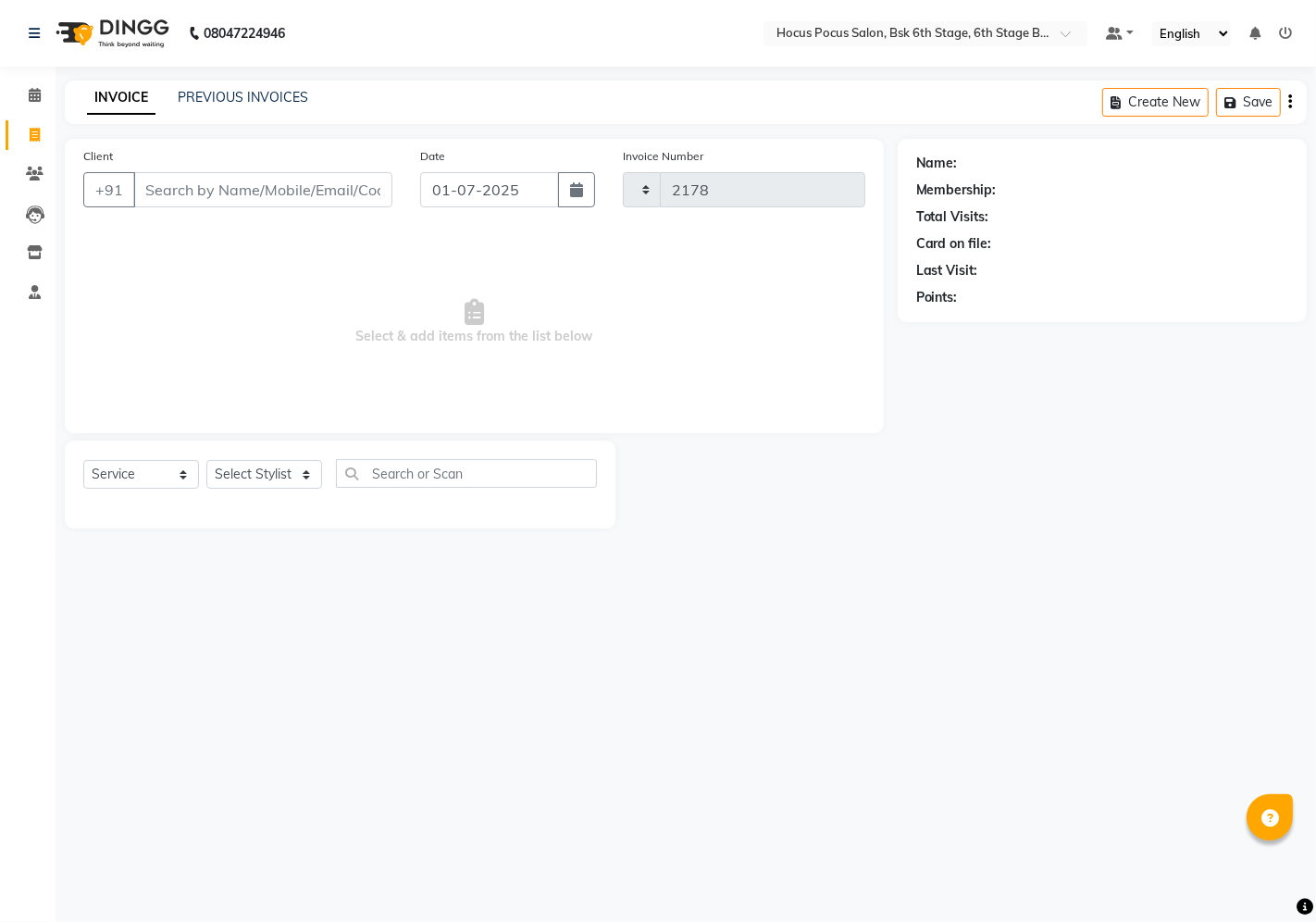 select on "5242" 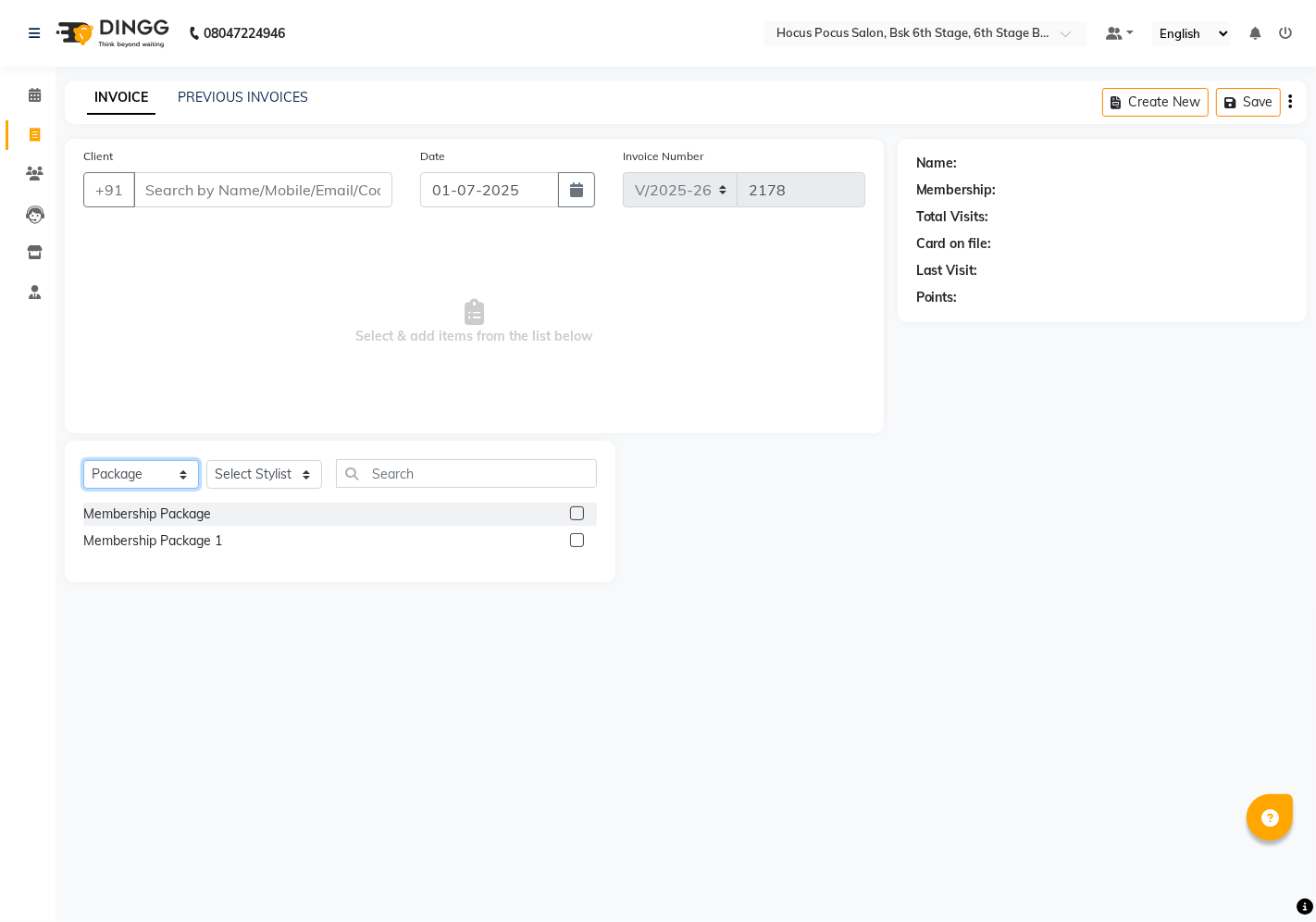 click on "Select  Service  Product  Membership  Package Voucher Prepaid Gift Card" 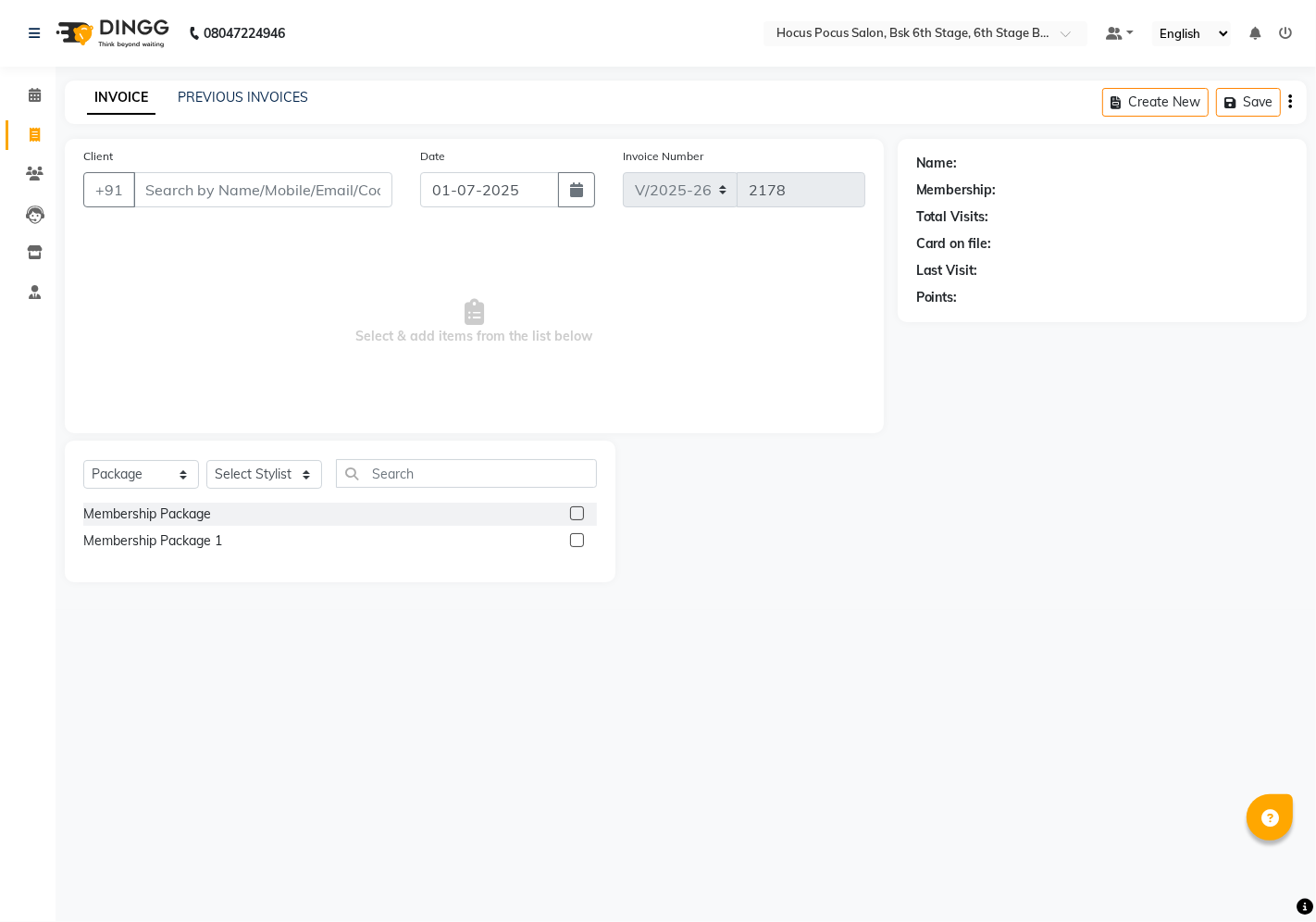 drag, startPoint x: 255, startPoint y: 694, endPoint x: 246, endPoint y: 679, distance: 17.492856 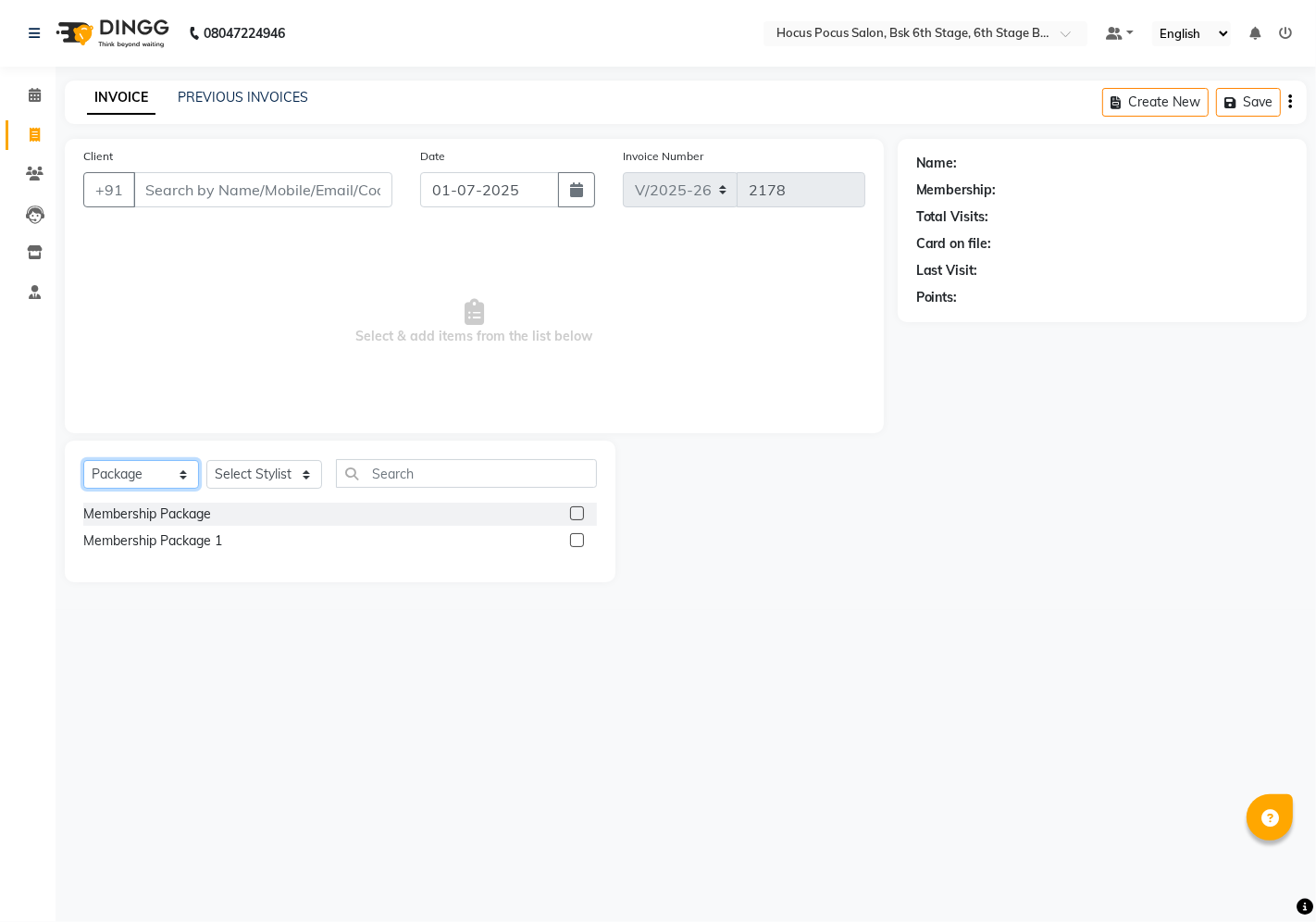 click on "Select  Service  Product  Membership  Package Voucher Prepaid Gift Card" 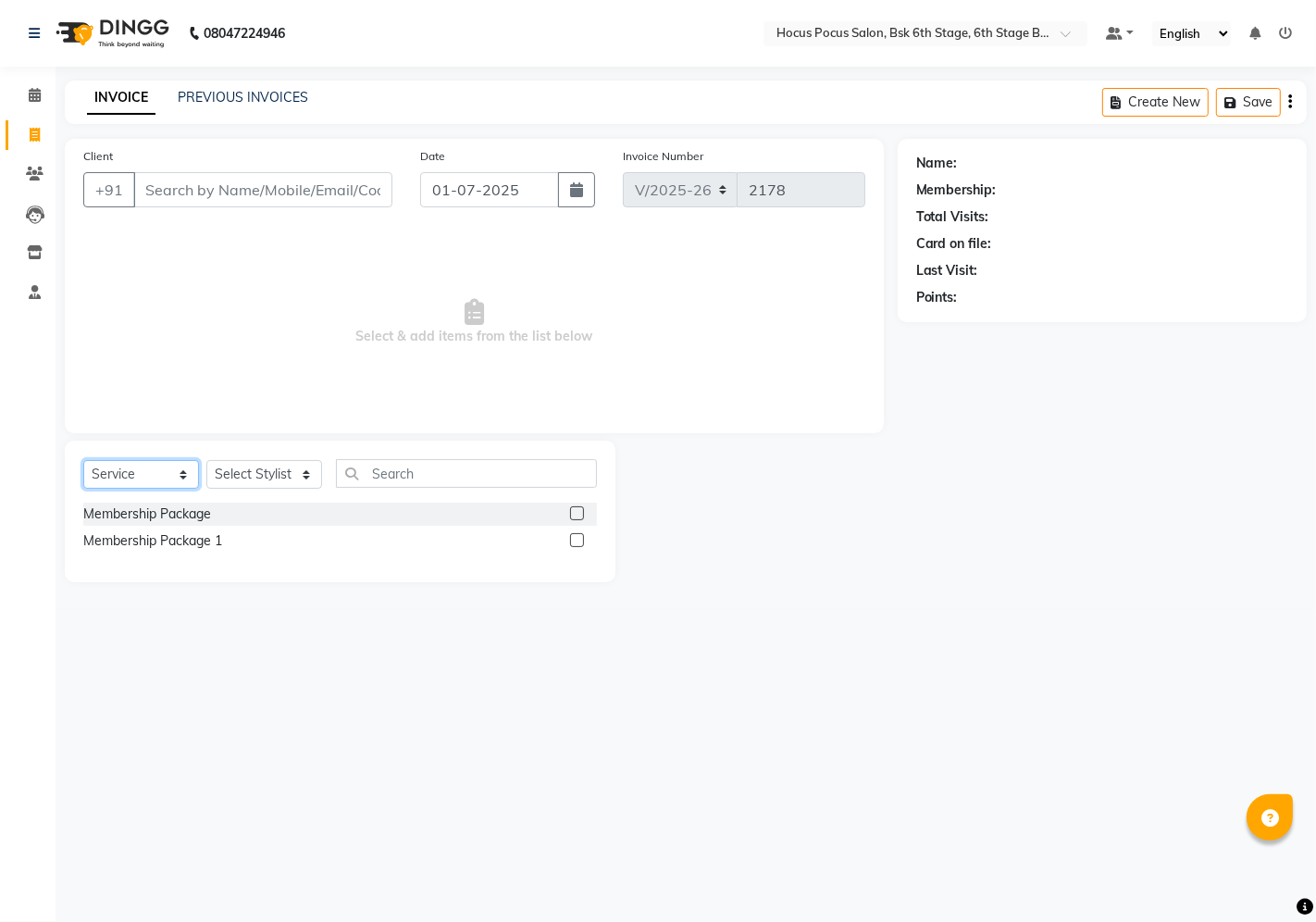 click on "Select  Service  Product  Membership  Package Voucher Prepaid Gift Card" 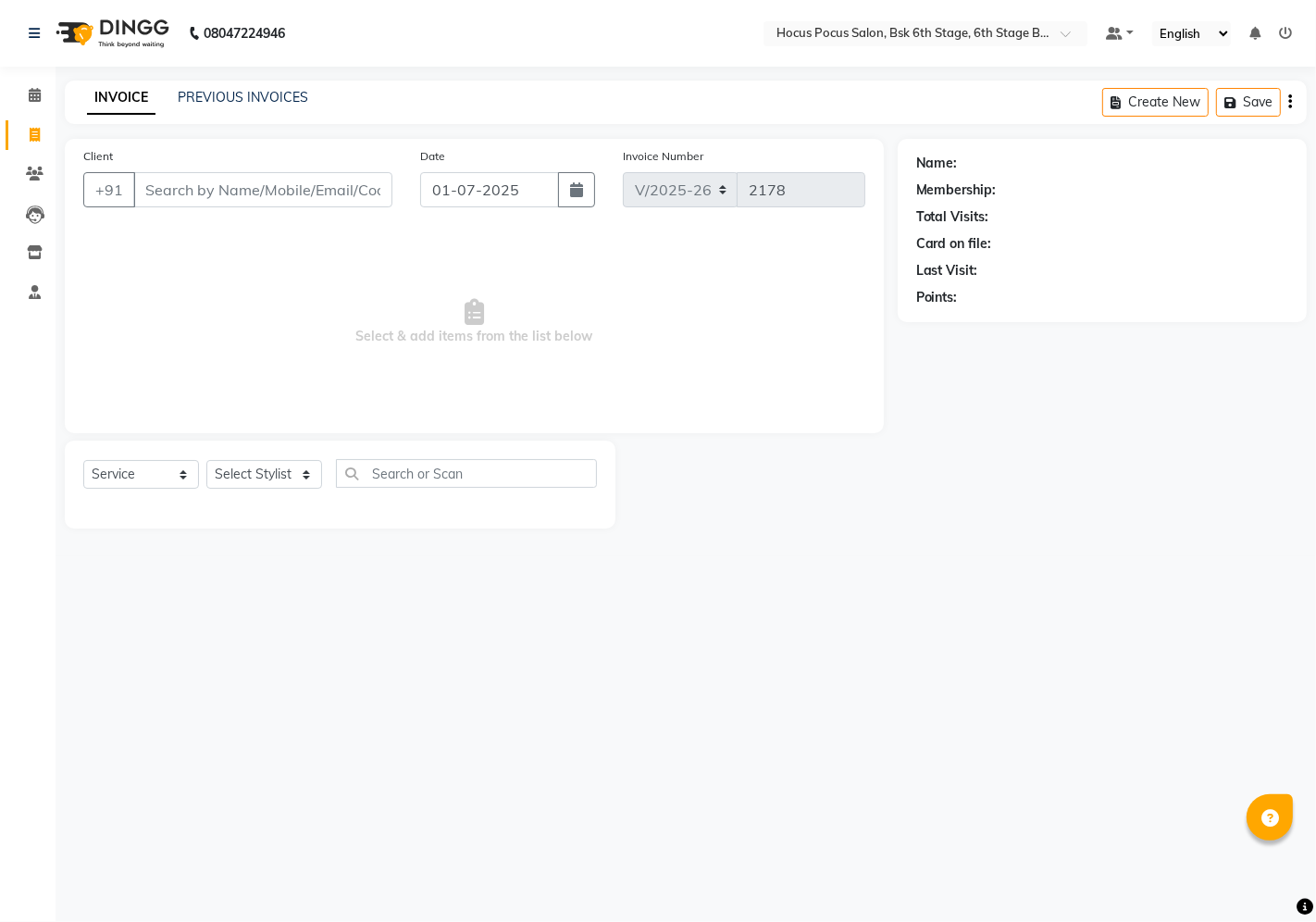 click 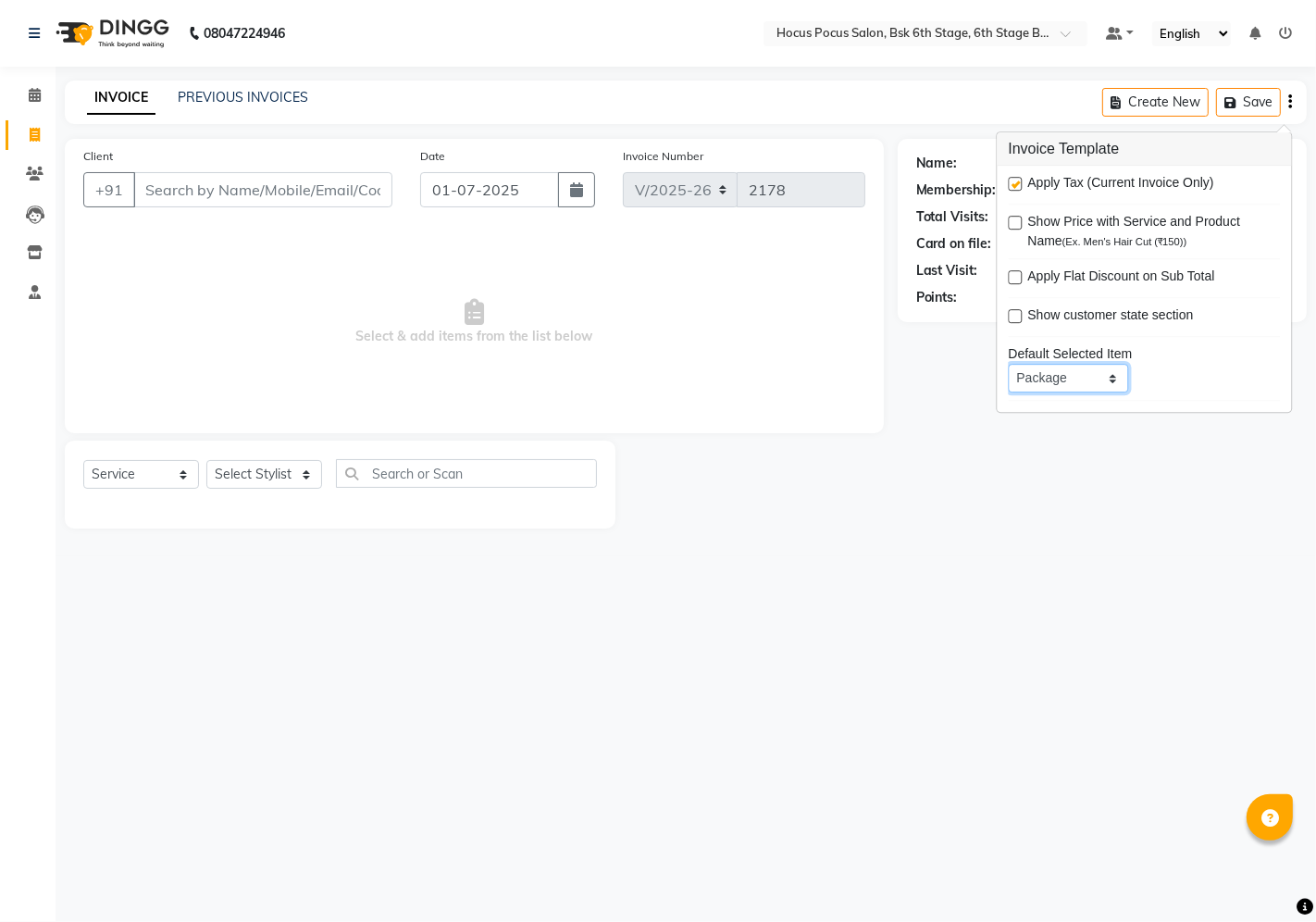 click on "Service Product Membership Package Voucher Prepaid Gift Card" at bounding box center (1068, 378) 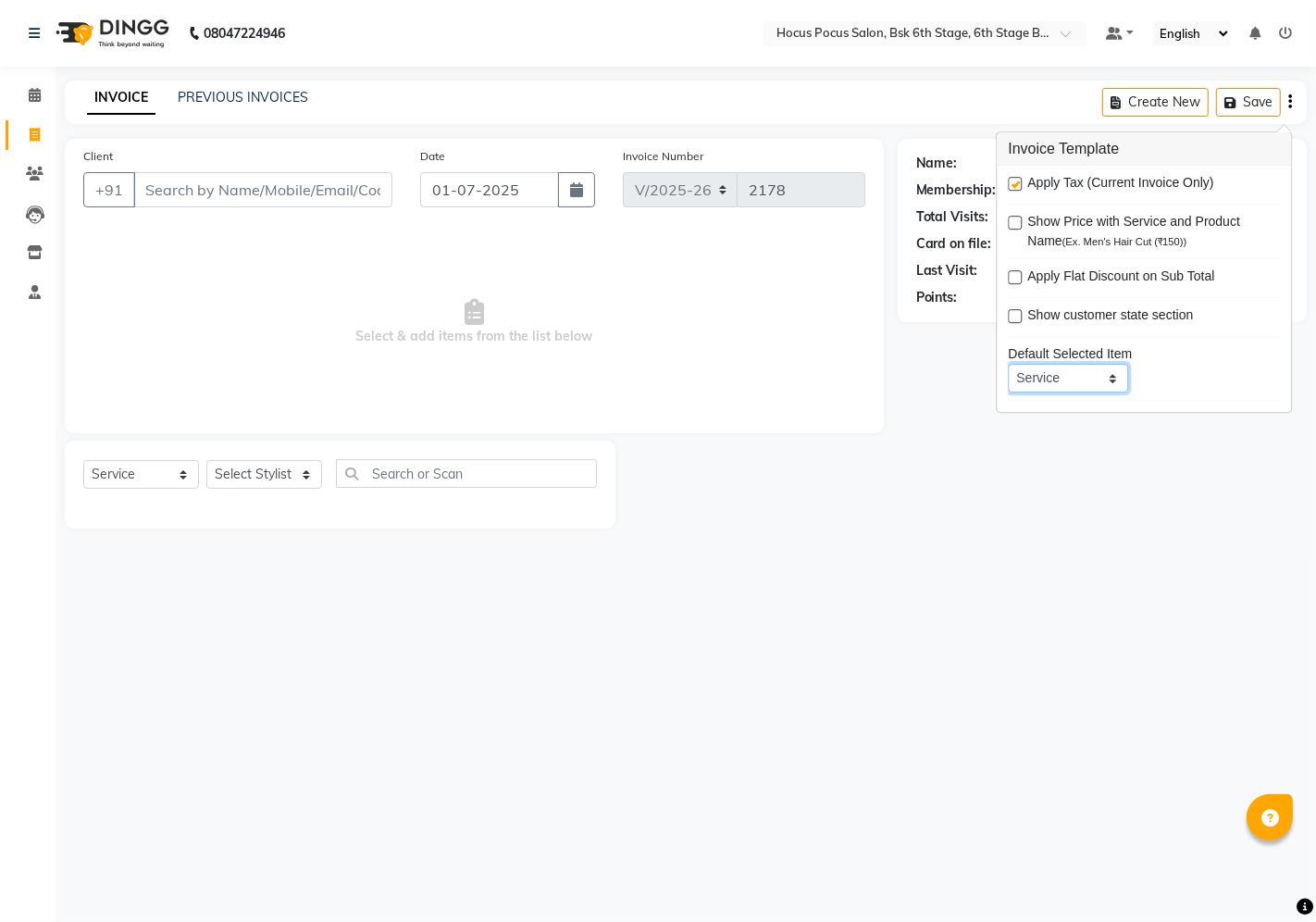 click on "Service Product Membership Package Voucher Prepaid Gift Card" at bounding box center [1068, 378] 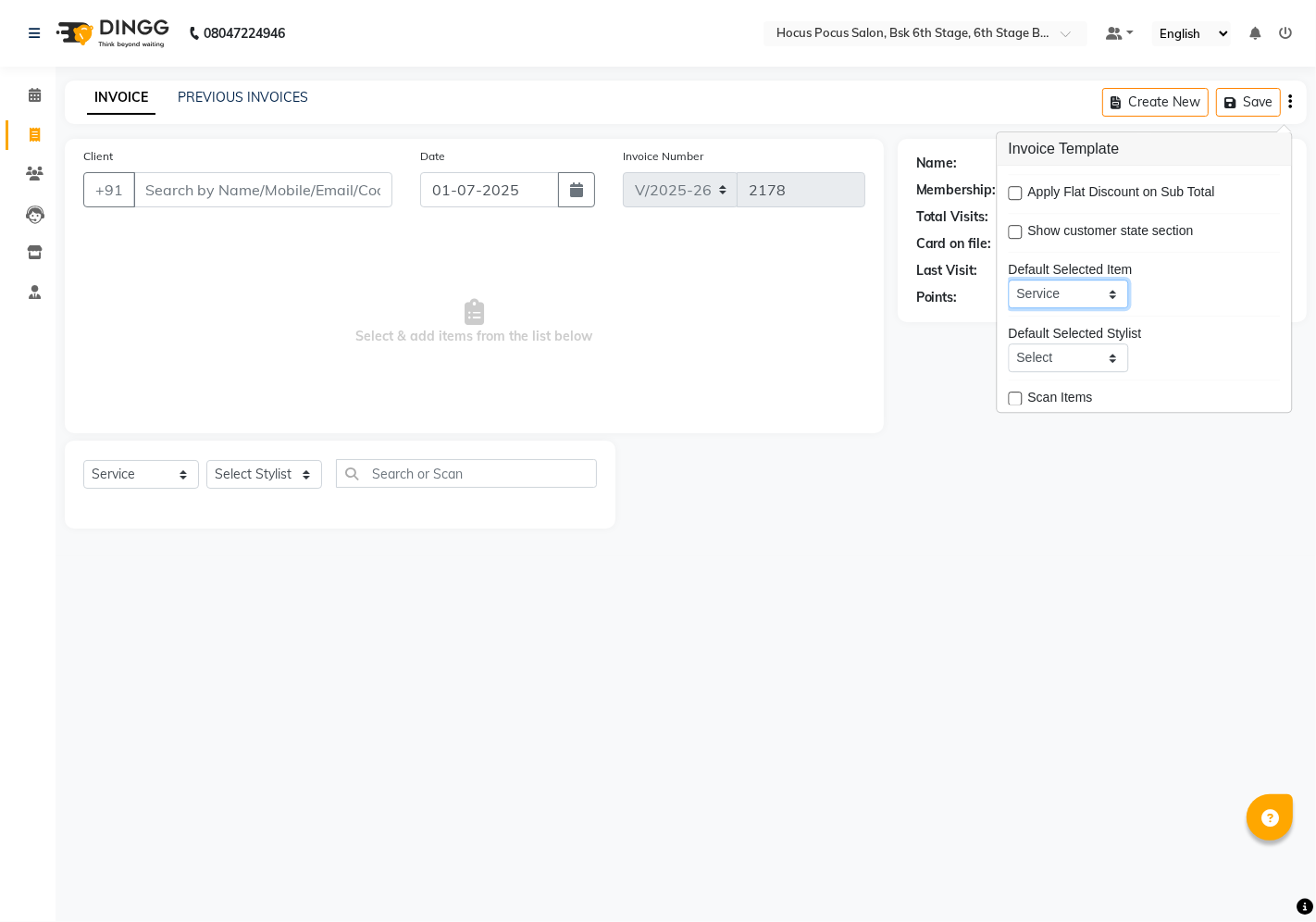 scroll, scrollTop: 90, scrollLeft: 0, axis: vertical 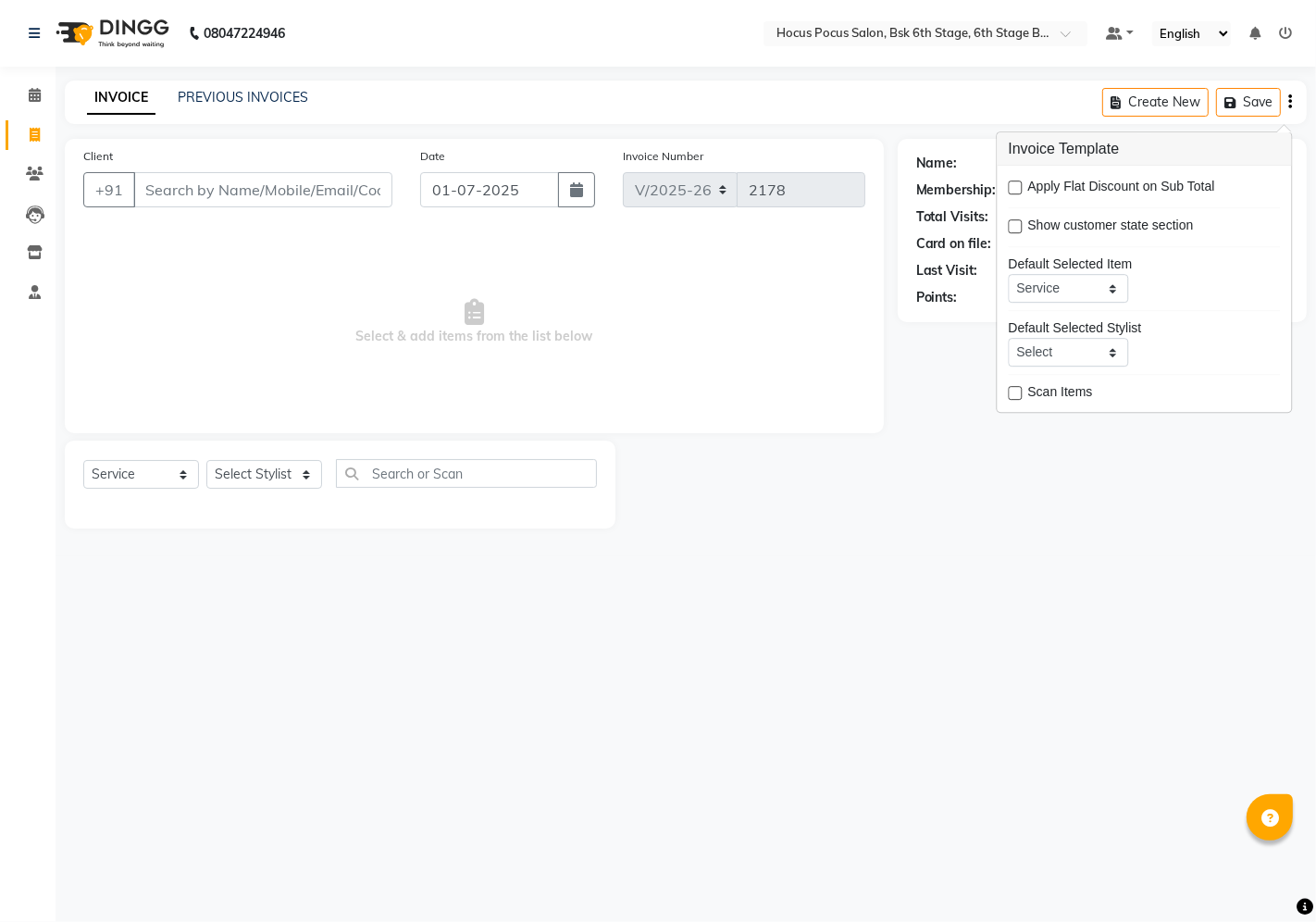 click on "08047224946 Select Location × Hocus Pocus Salon, Bsk 6th Stage, 6th Stage Banashankri  Default Panel My Panel English ENGLISH Español العربية मराठी हिंदी ગુજરાતી தமிழ் 中文 Notifications nothing to show ☀ hocus pocus salon, bsk 6th stage, 6th Stage Banashankri  ☀ hocus pocus banashankri 01, Banashankri  Calendar  Invoice  Clients  Leads   Inventory  Staff Completed InProgress Upcoming Dropped Tentative Check-In Confirm Bookings Segments Page Builder INVOICE PREVIOUS INVOICES Create New   Save  Client +91 Date 01-07-2025 Invoice Number V/2025 V/2025-26 2178  Select & add items from the list below  Select  Service  Product  Membership  Package Voucher Prepaid Gift Card  Select Stylist Ayan hocus pocus  Komal Pavithra Raman Gill Rihan Sai sushmitha Name: Membership: Total Visits: Card on file: Last Visit:  Points:" at bounding box center [658, 461] 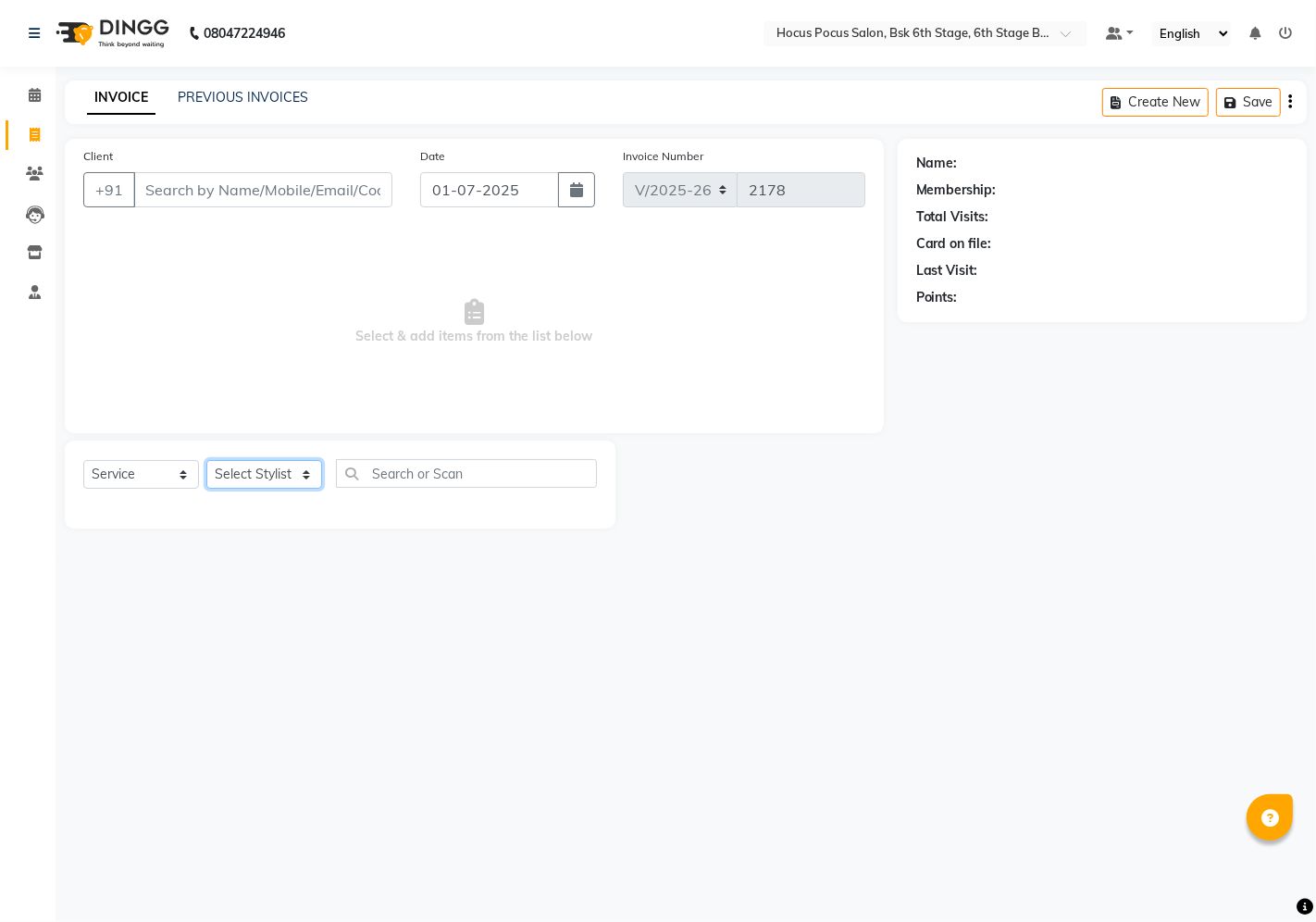 click on "Select Stylist Ayan hocus pocus  Komal Pavithra Raman Gill Rihan Sai sushmitha" 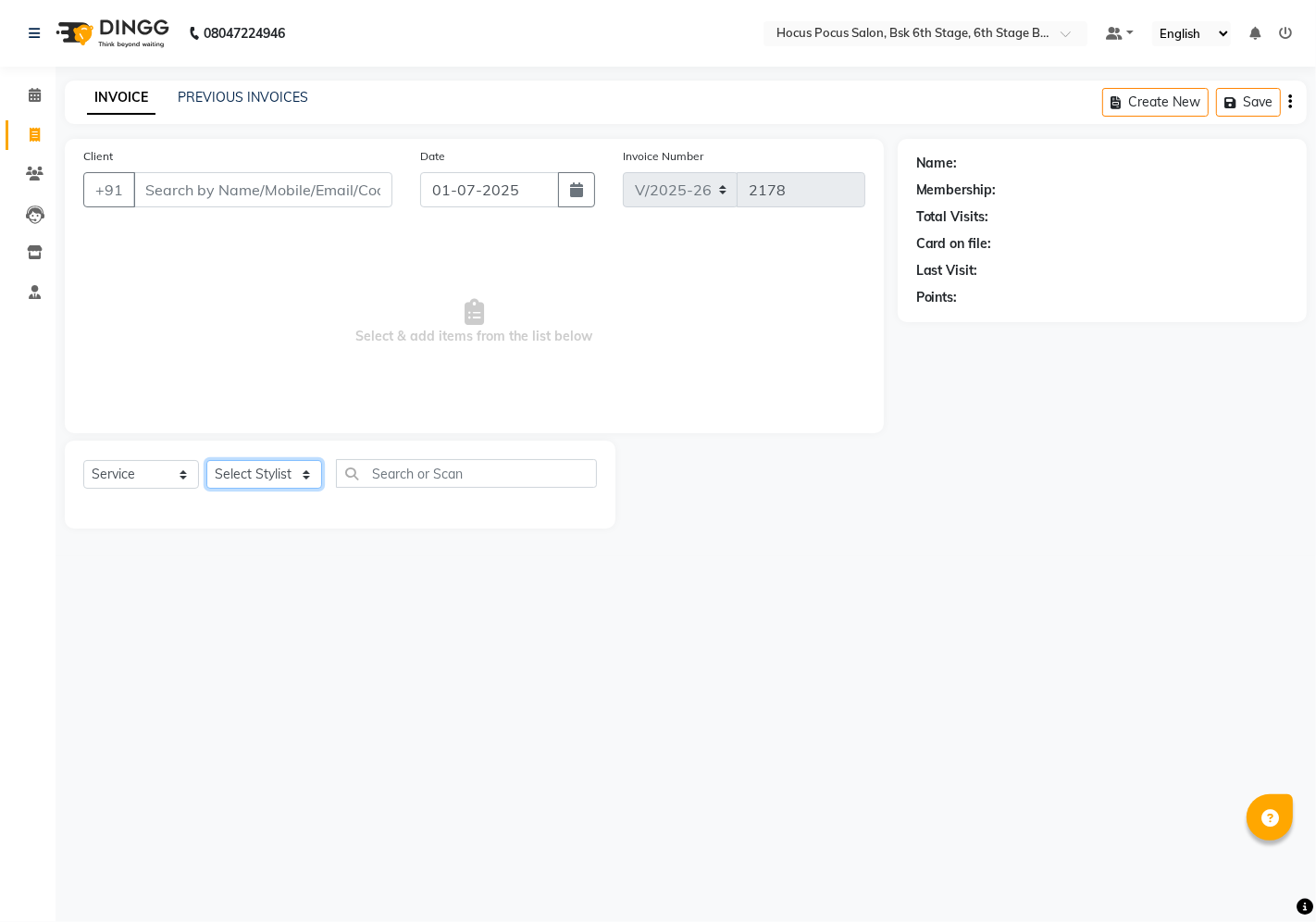 select on "81460" 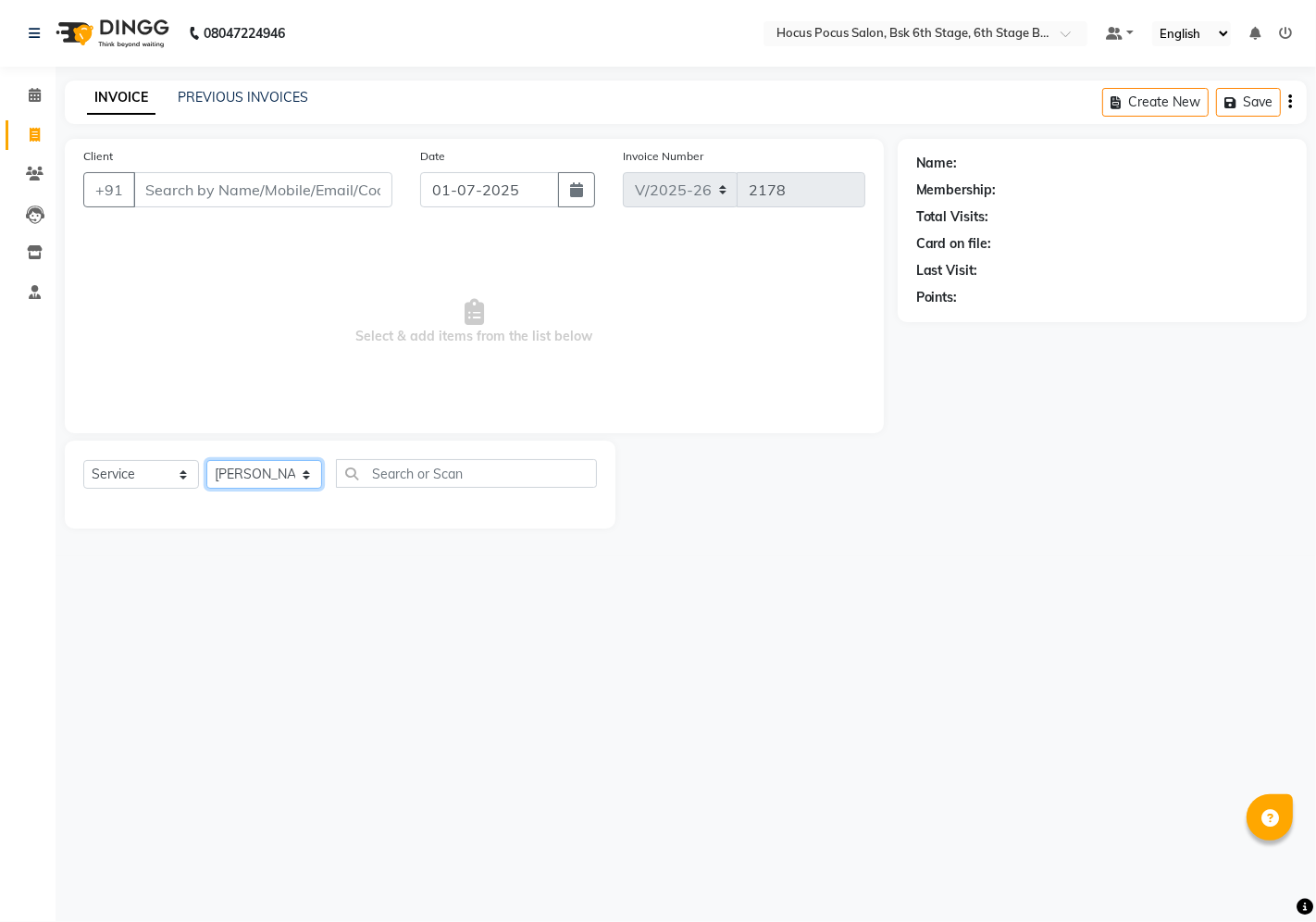 click on "Select Stylist Ayan hocus pocus  Komal Pavithra Raman Gill Rihan Sai sushmitha" 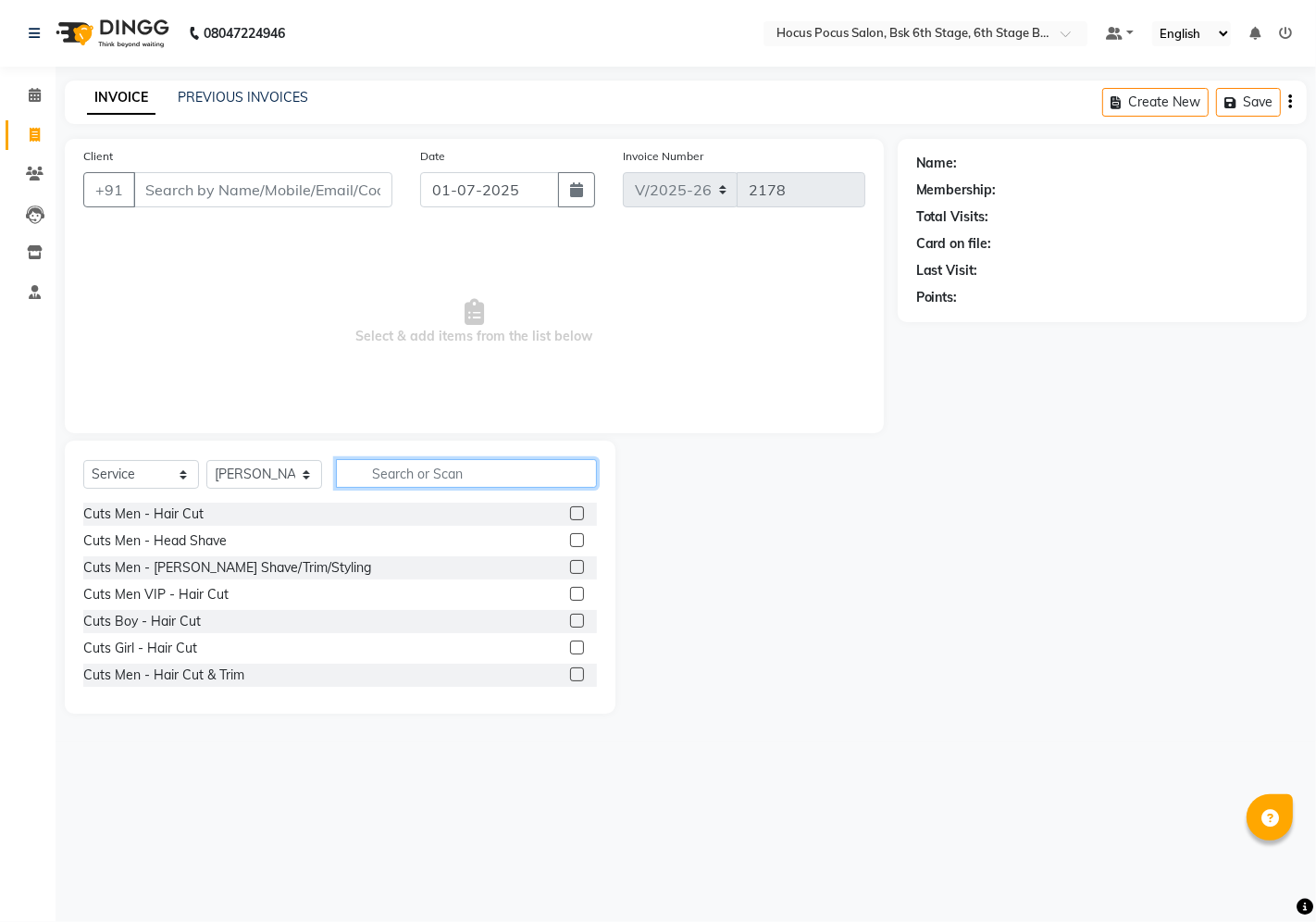 click 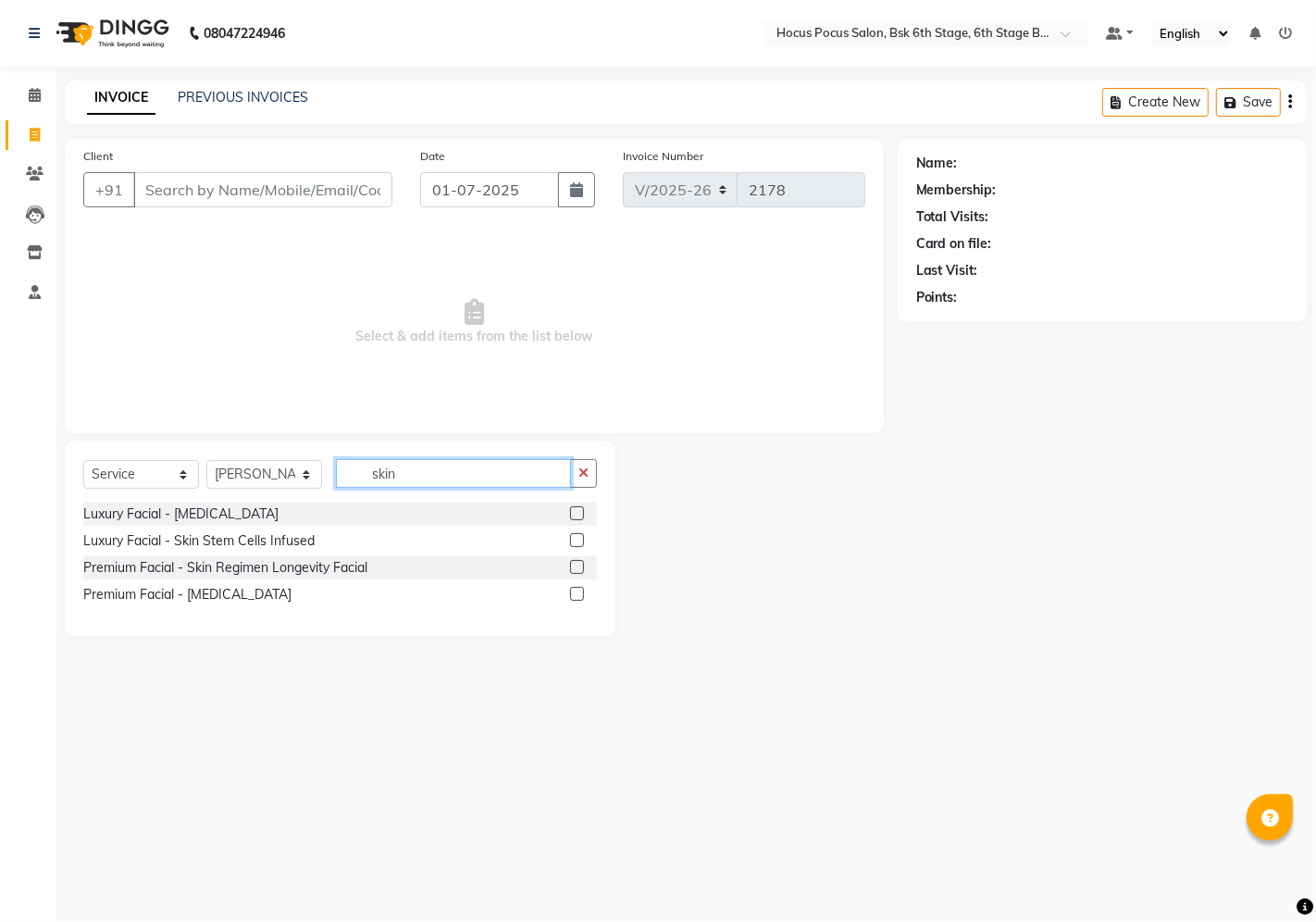 click on "skin" 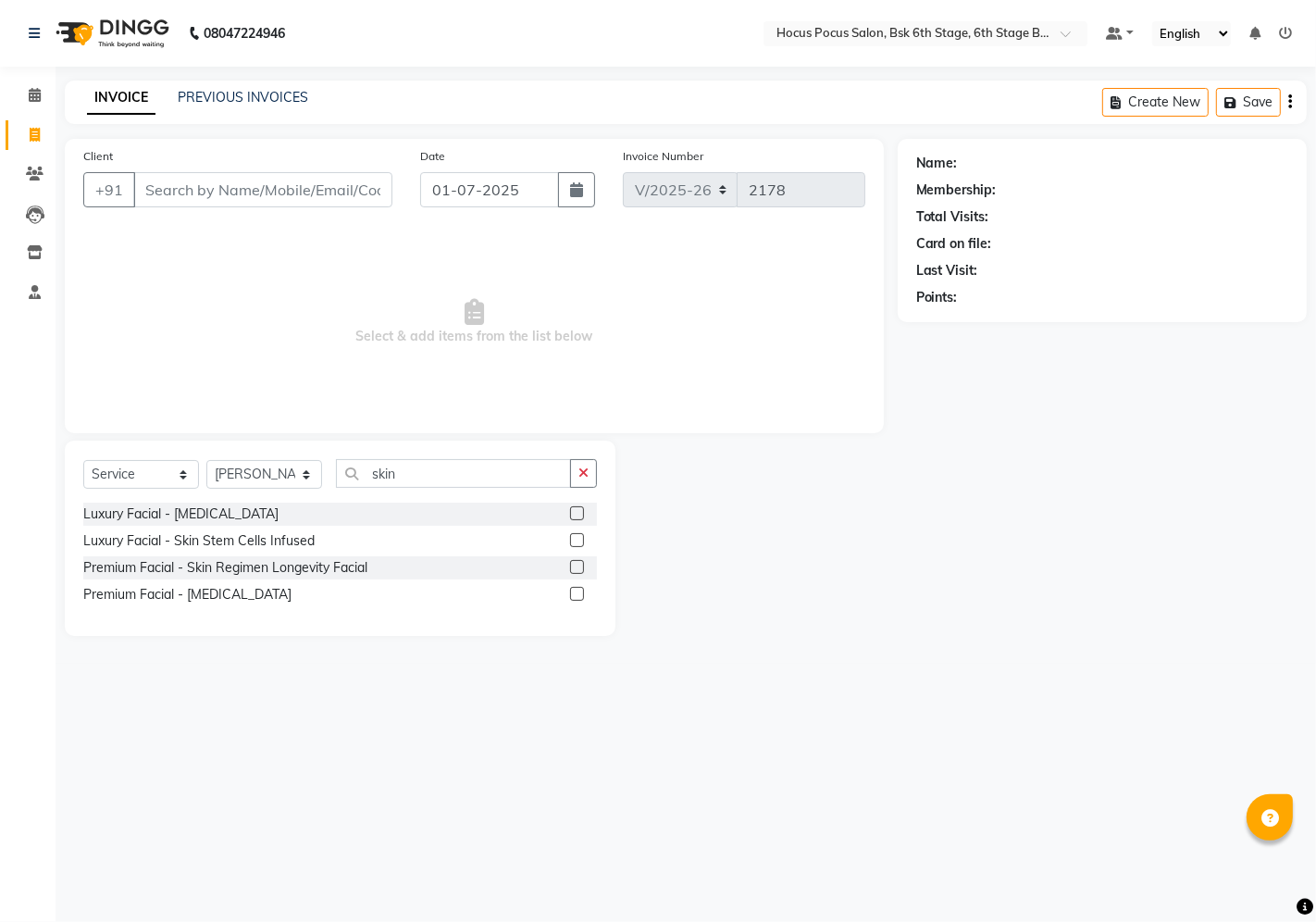 click on "Name: Membership: Total Visits: Card on file: Last Visit:  Points:" 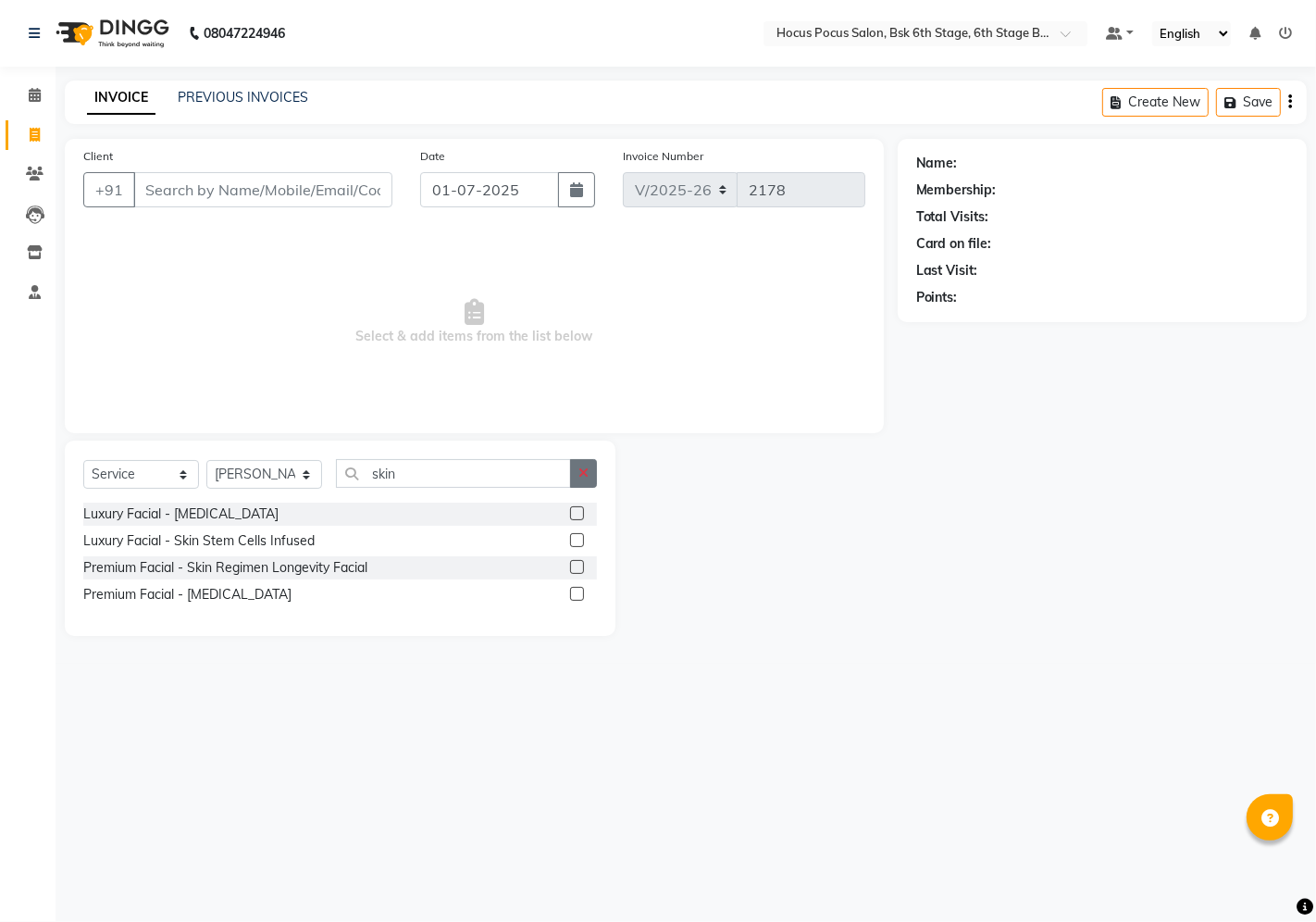 click 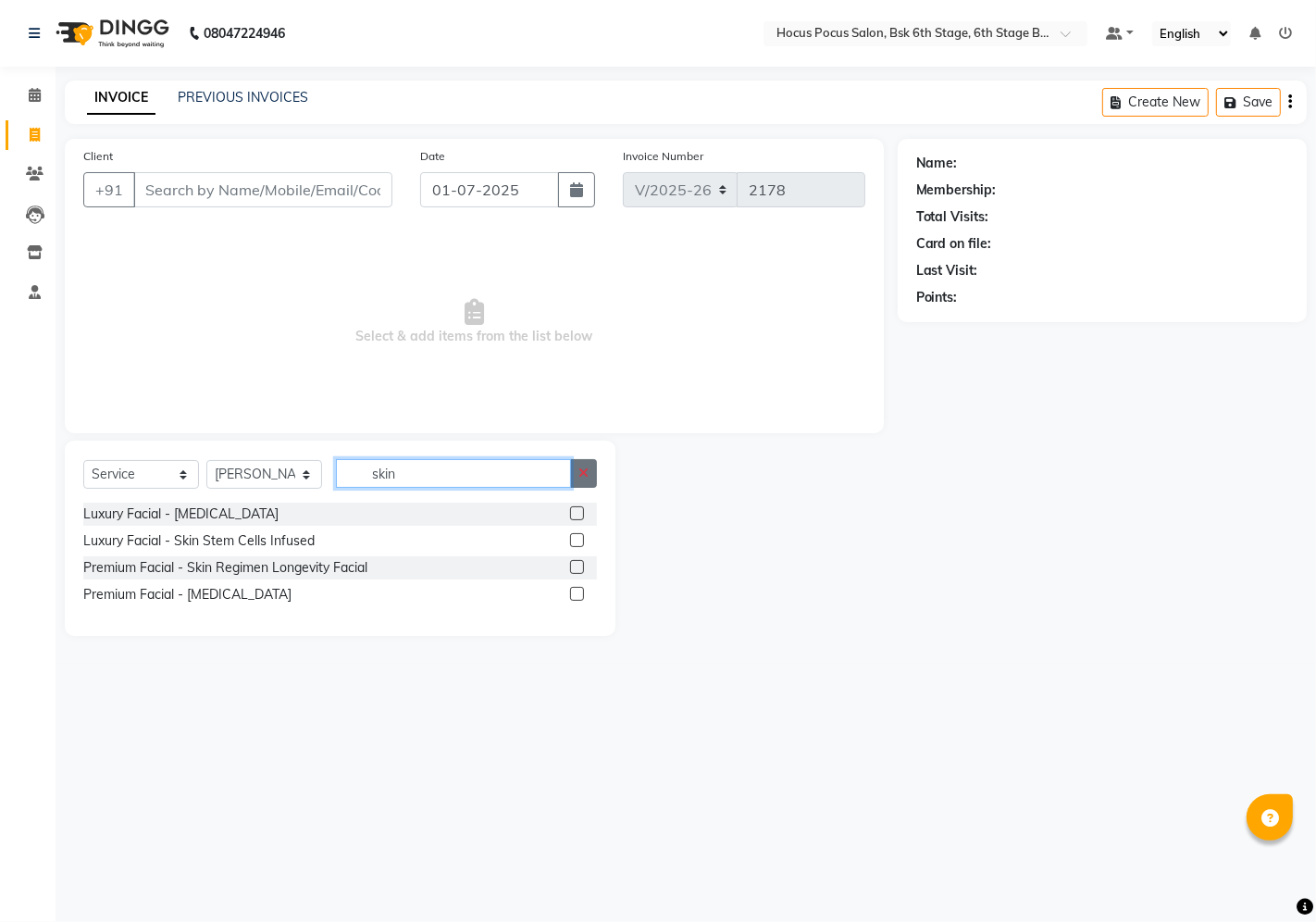 type 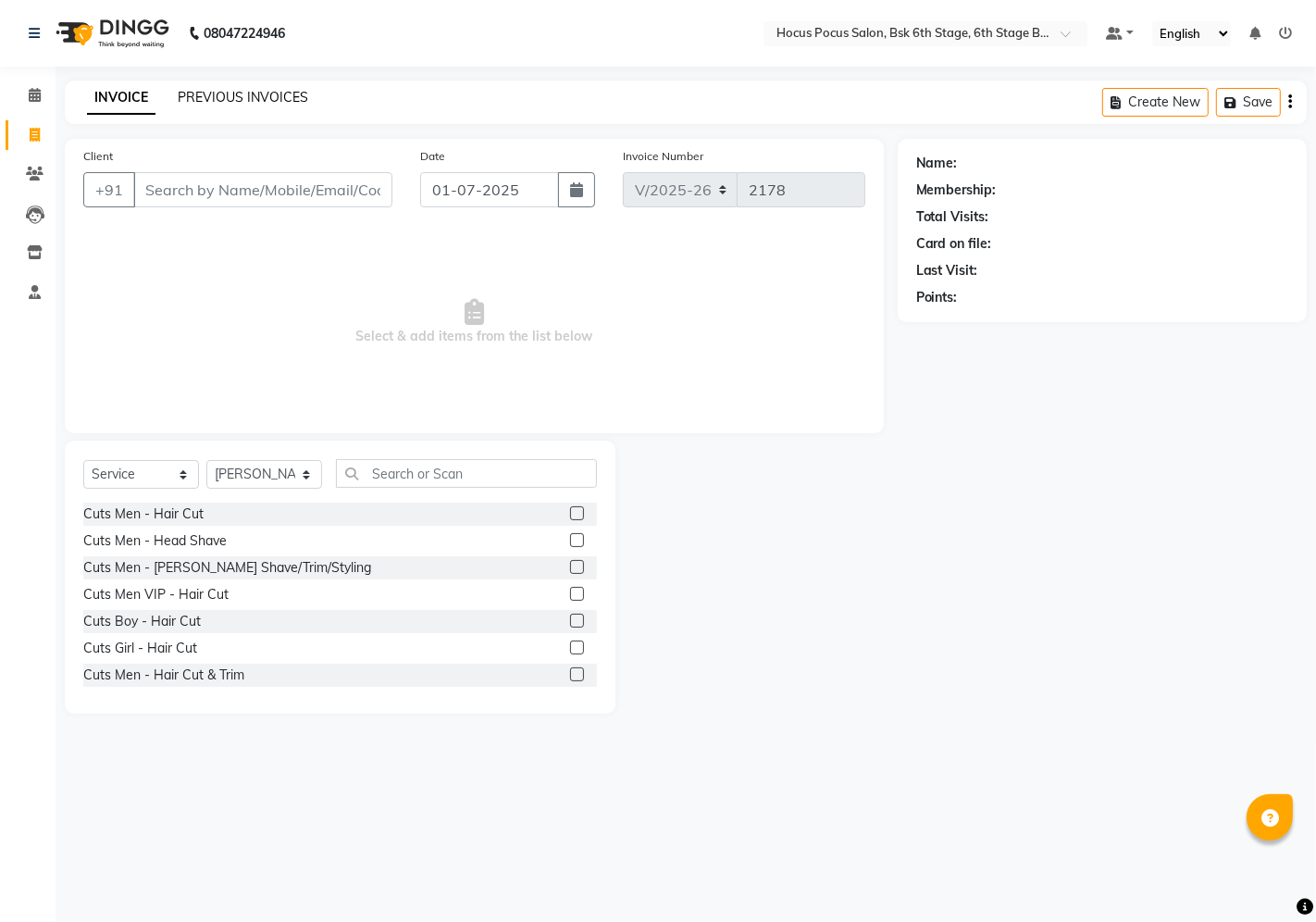click on "PREVIOUS INVOICES" 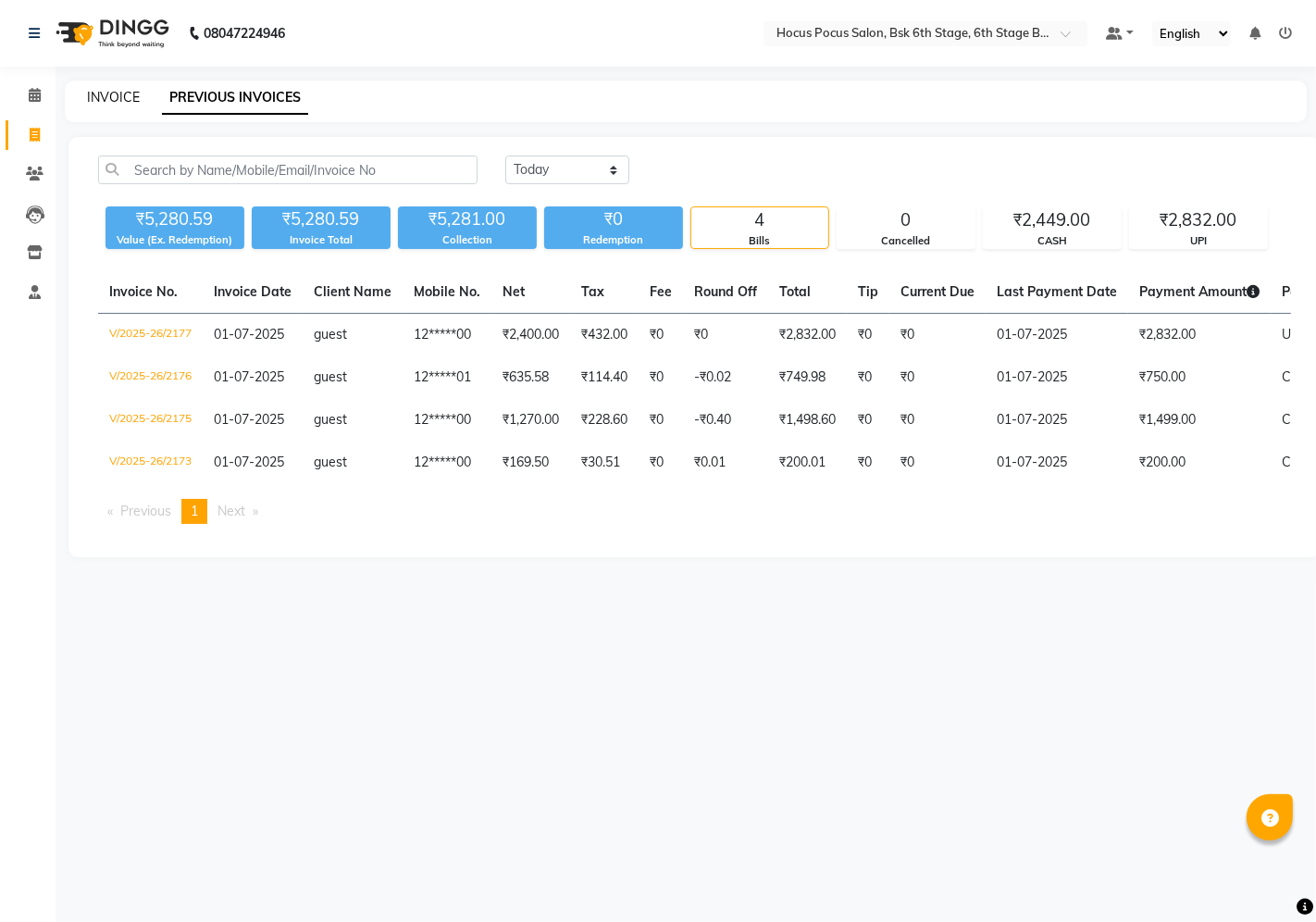 click on "INVOICE" 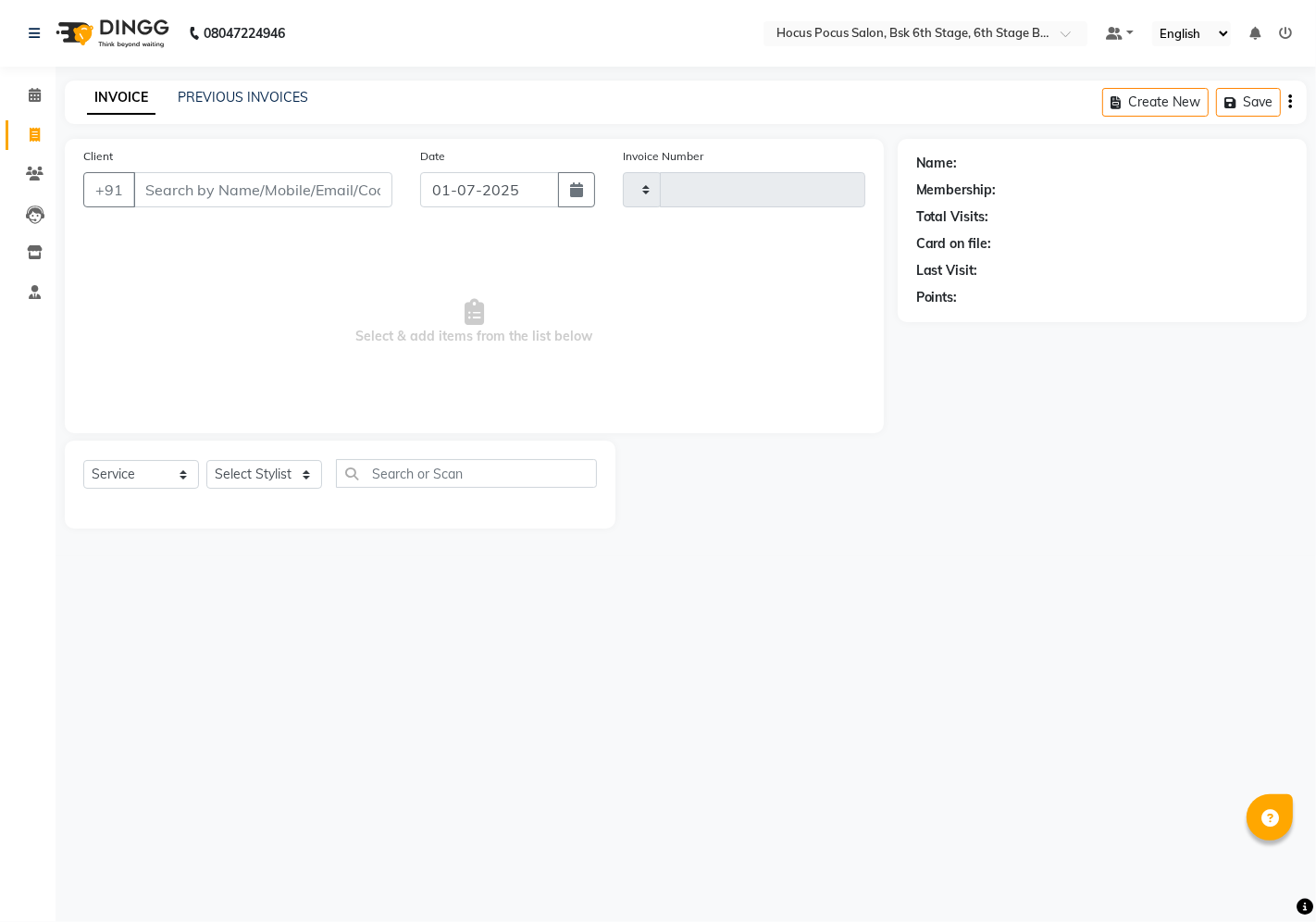 type on "2178" 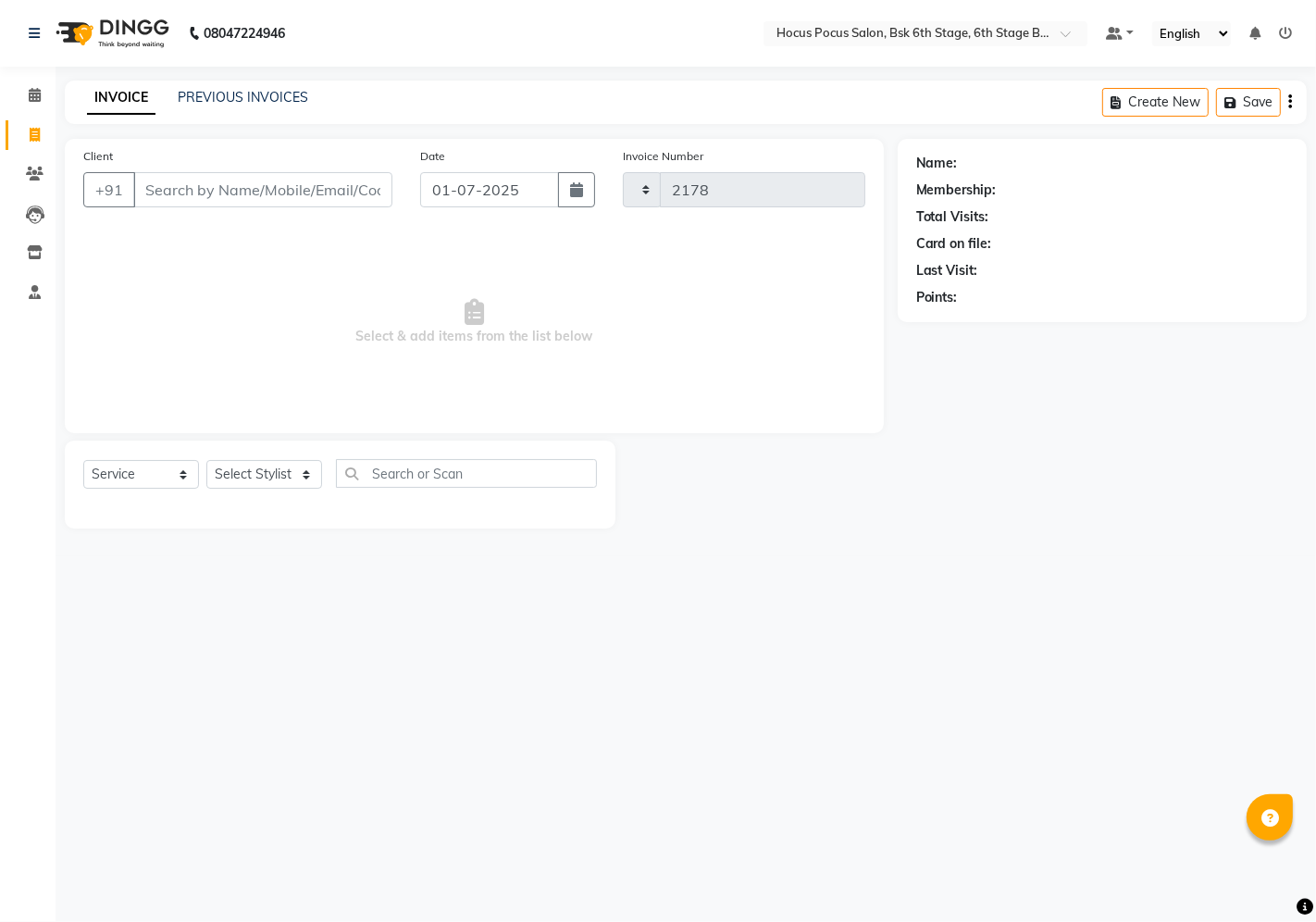 select on "5242" 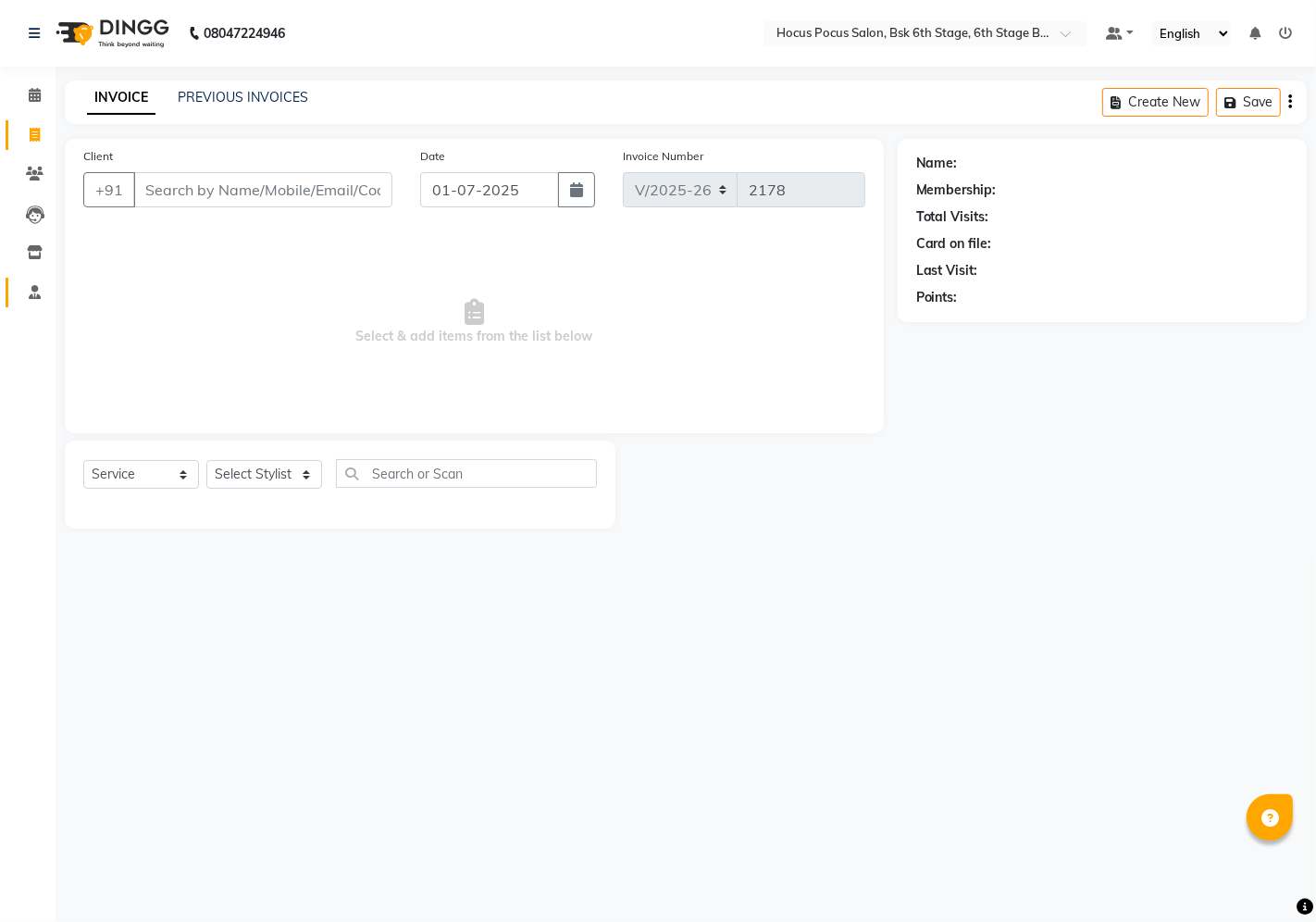 click on "Staff" 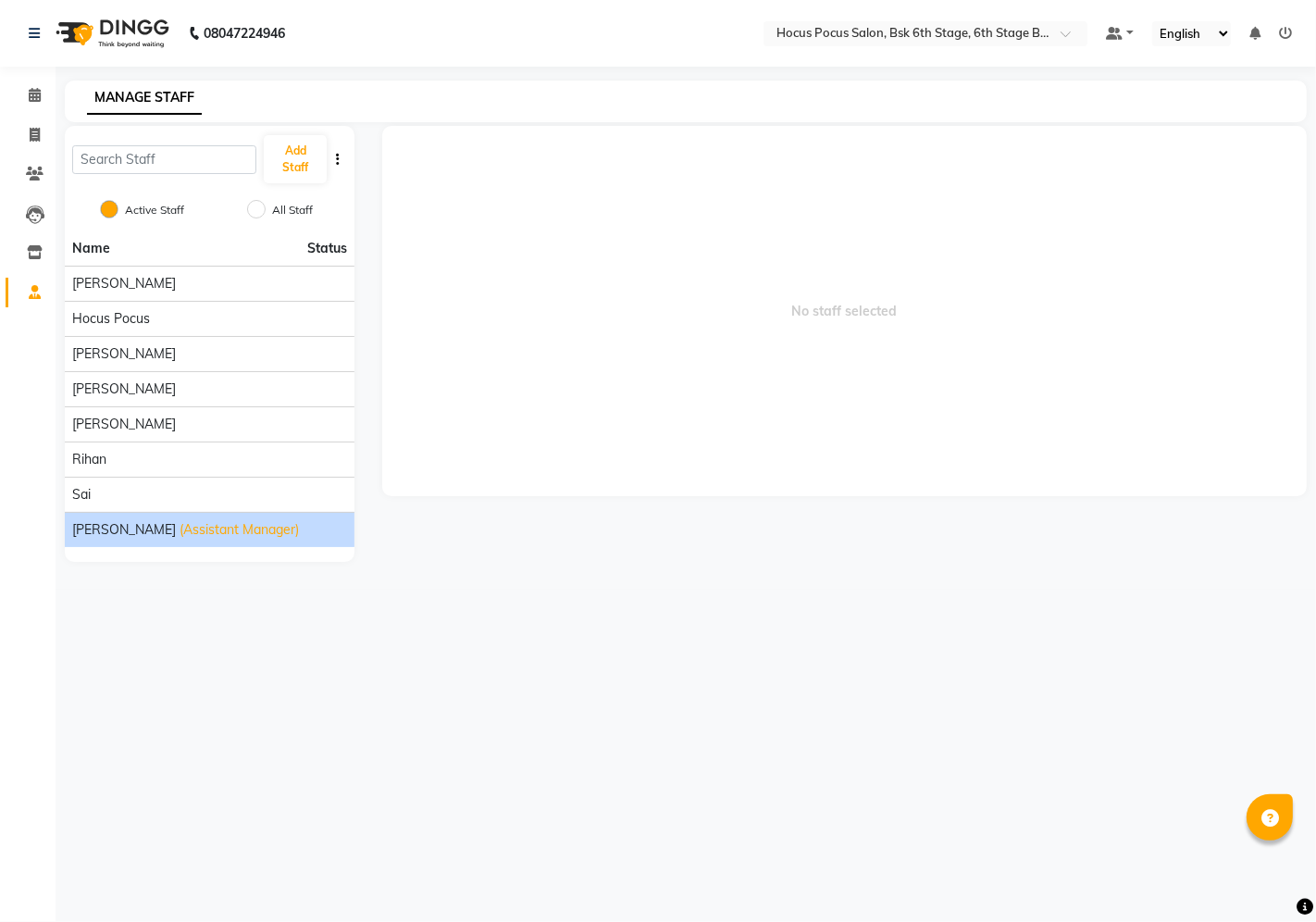 click on "sushmitha" 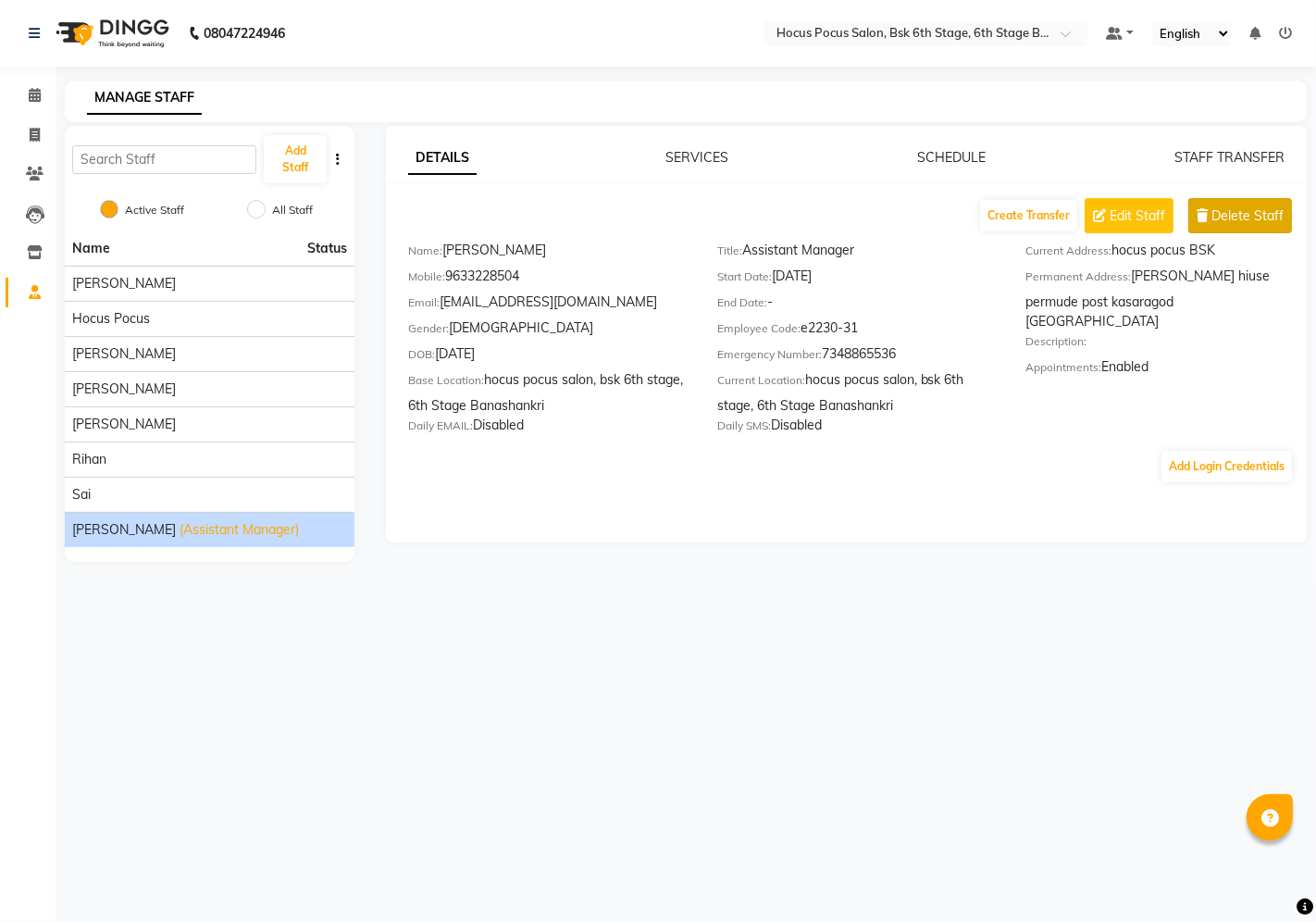 click on "Delete Staff" 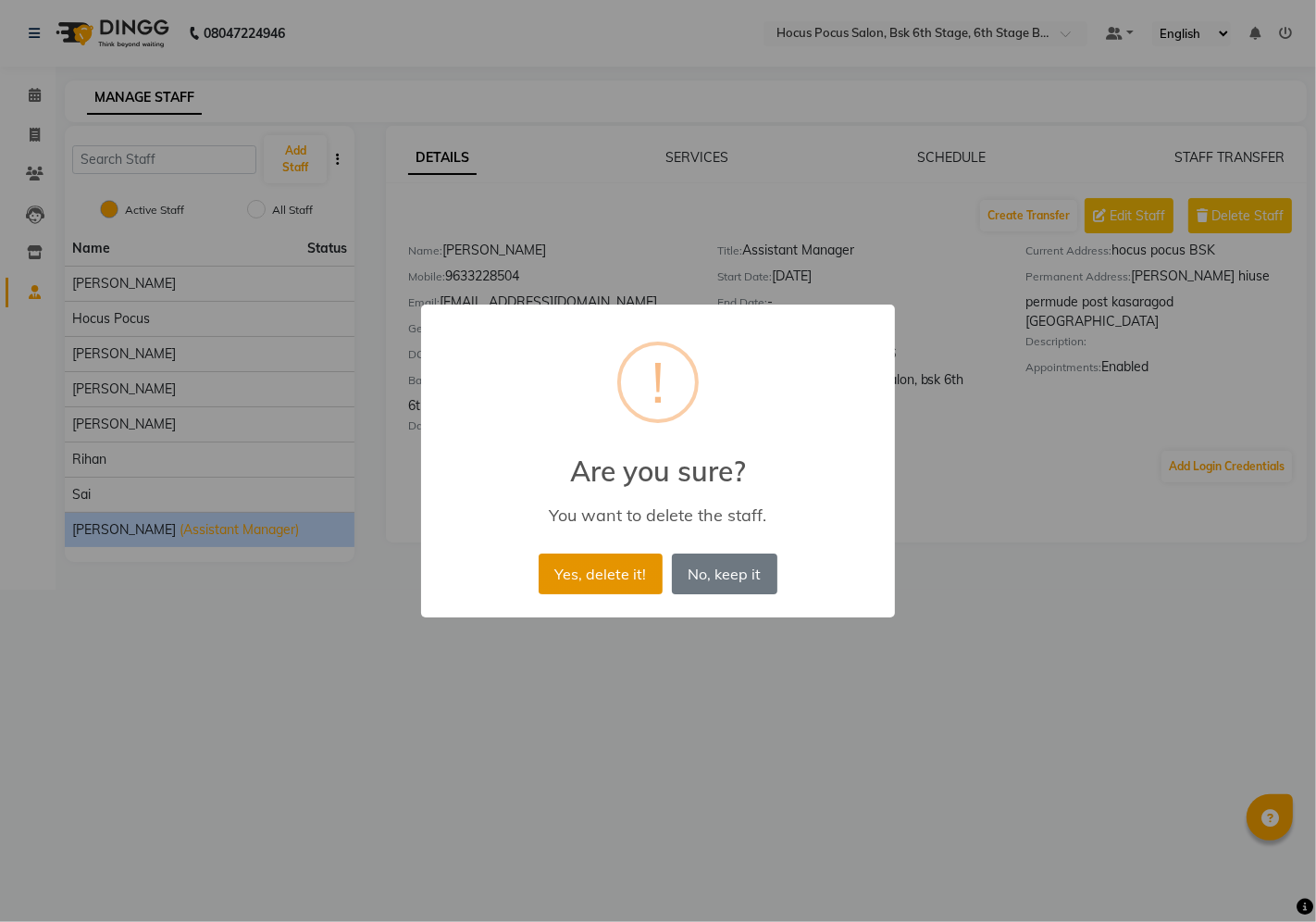 click on "Yes, delete it!" at bounding box center (601, 574) 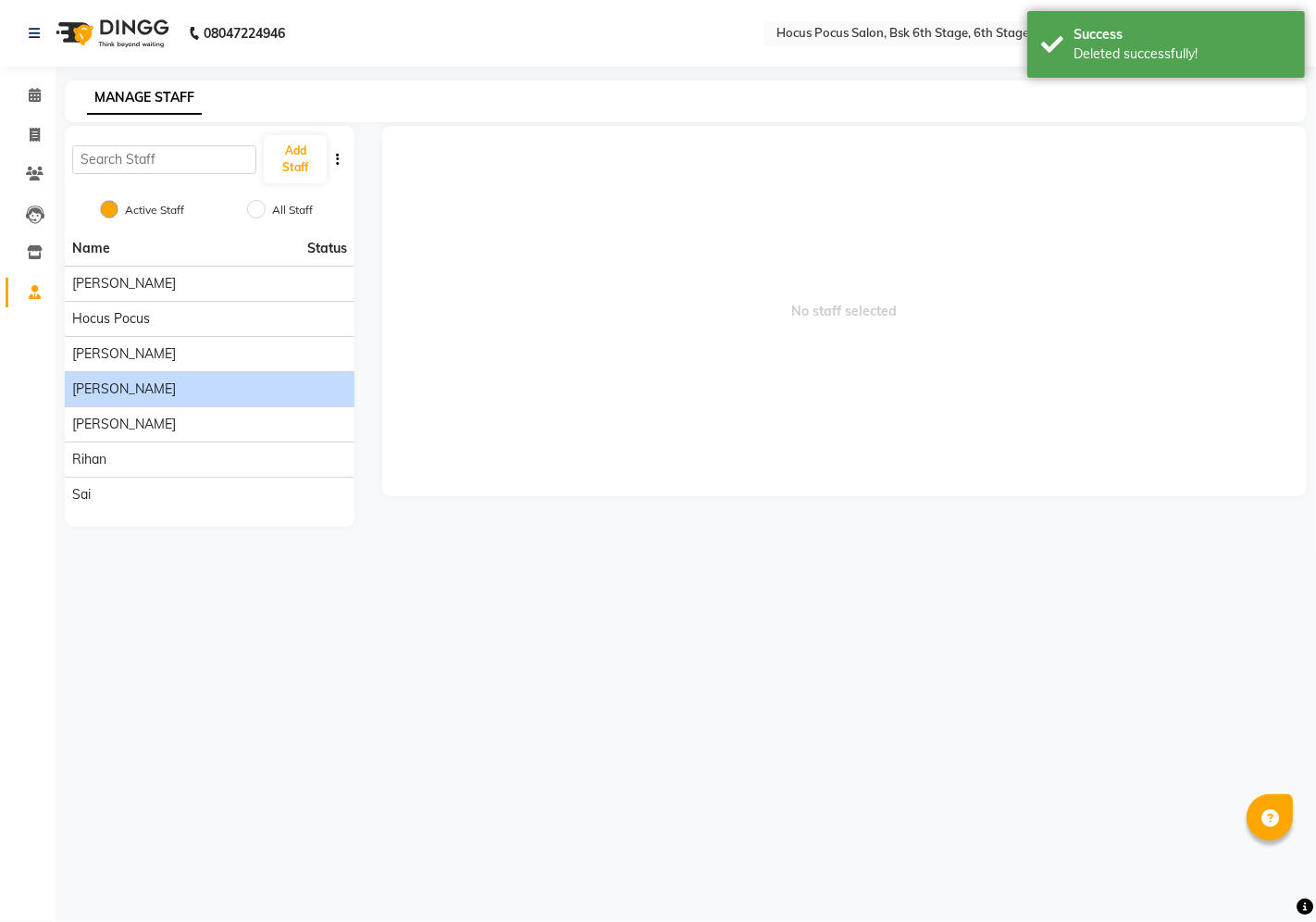 click on "Pavithra" 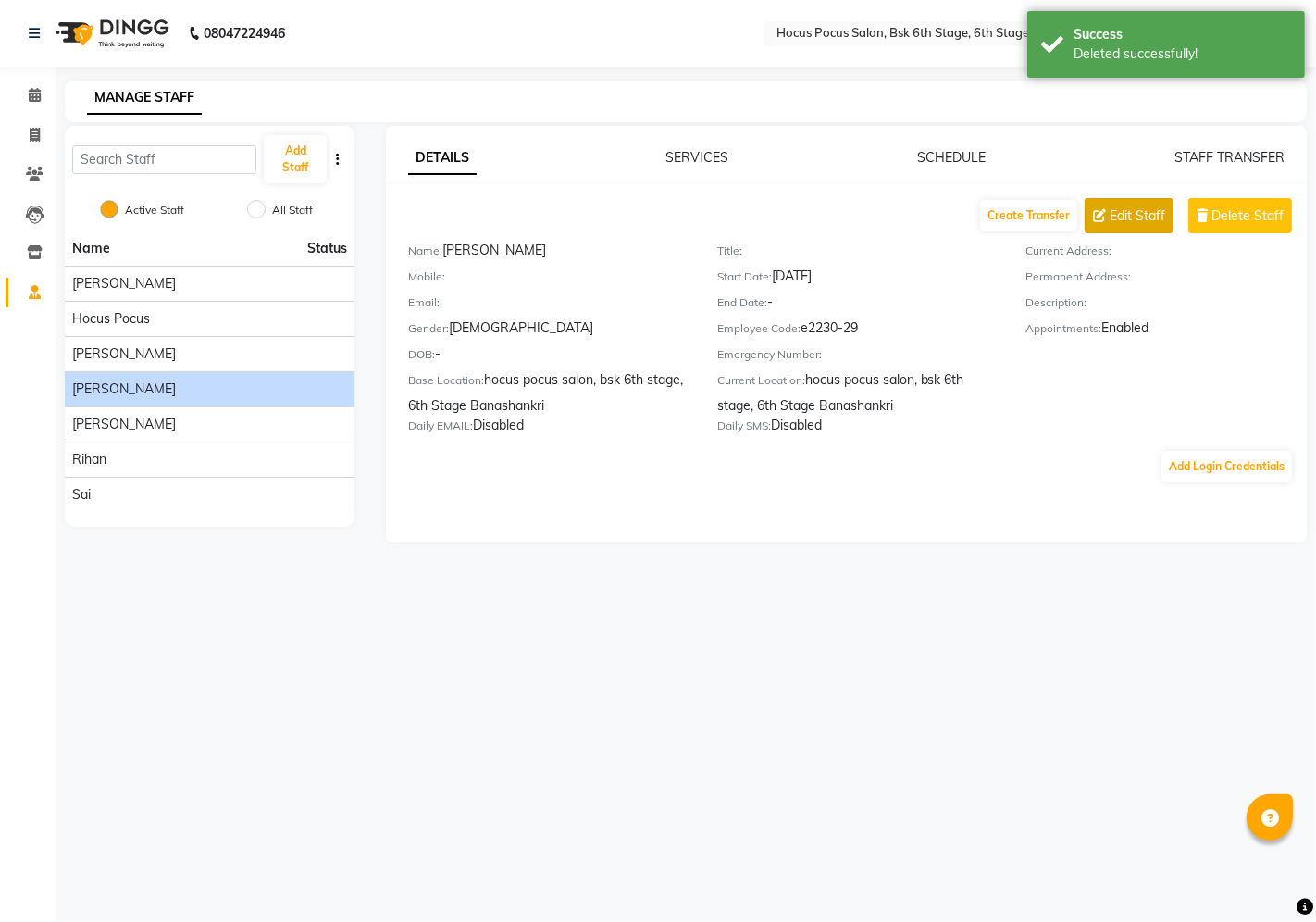 click on "Edit Staff" 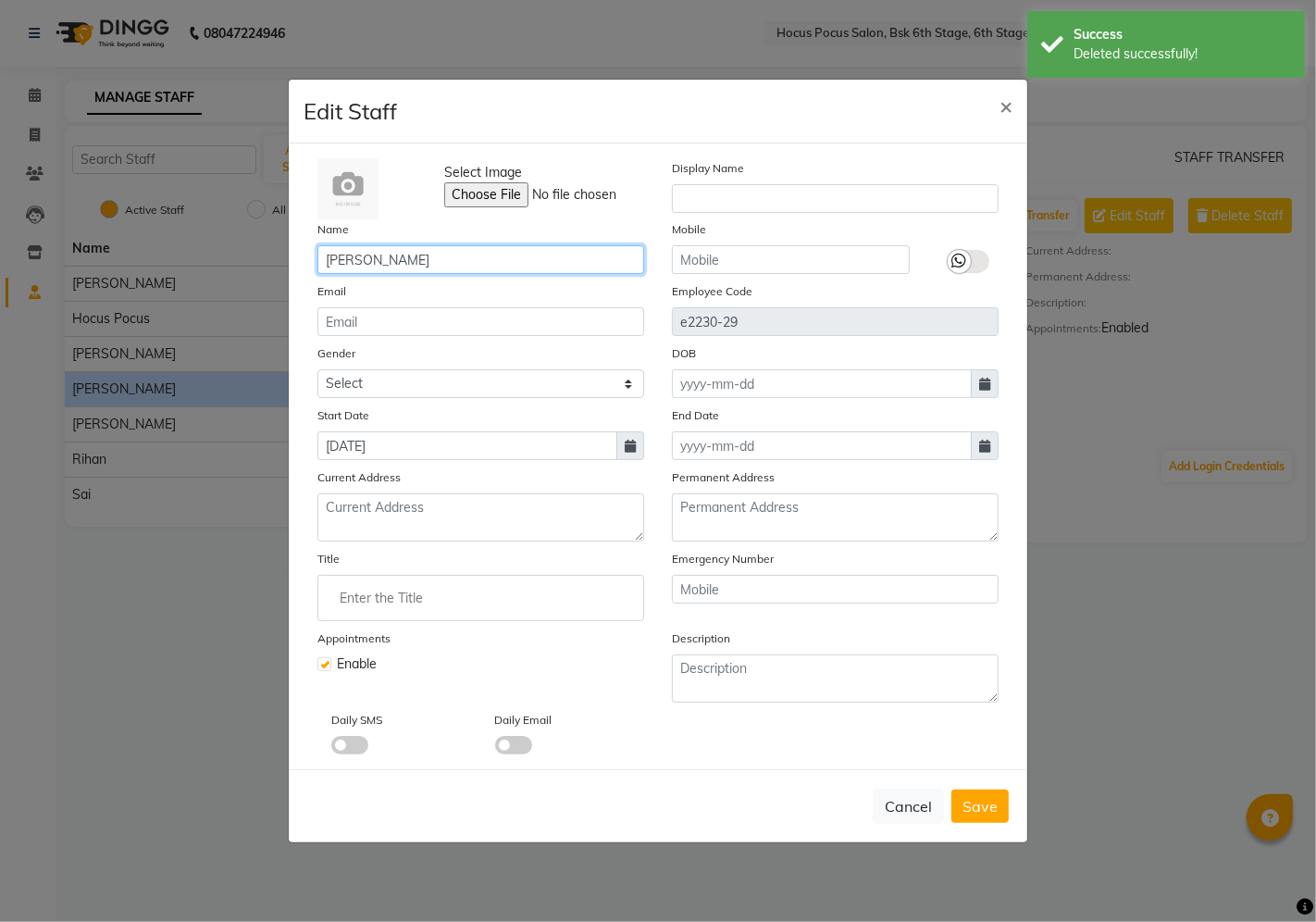 click on "Pavithra" 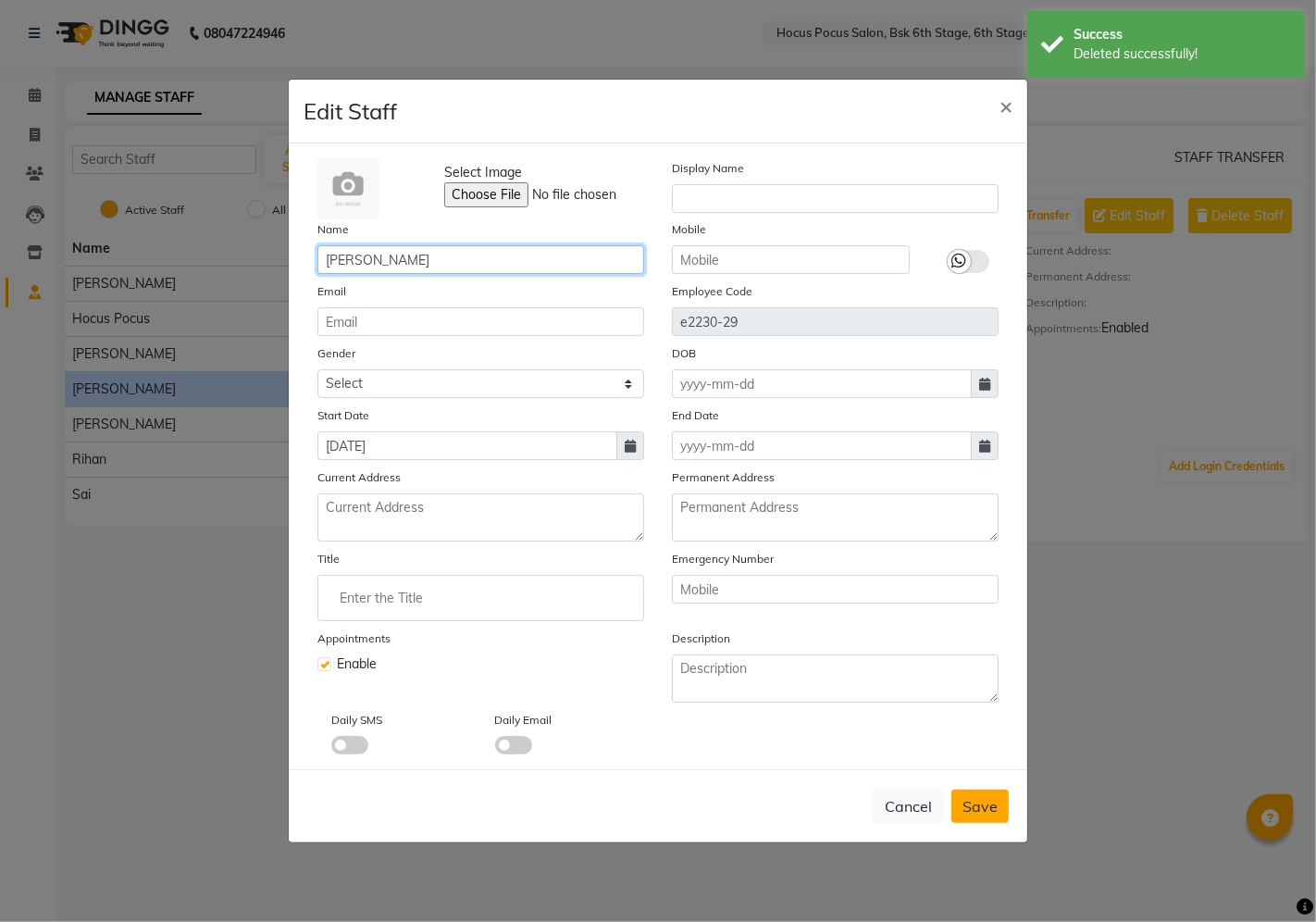 type on "Pabithra" 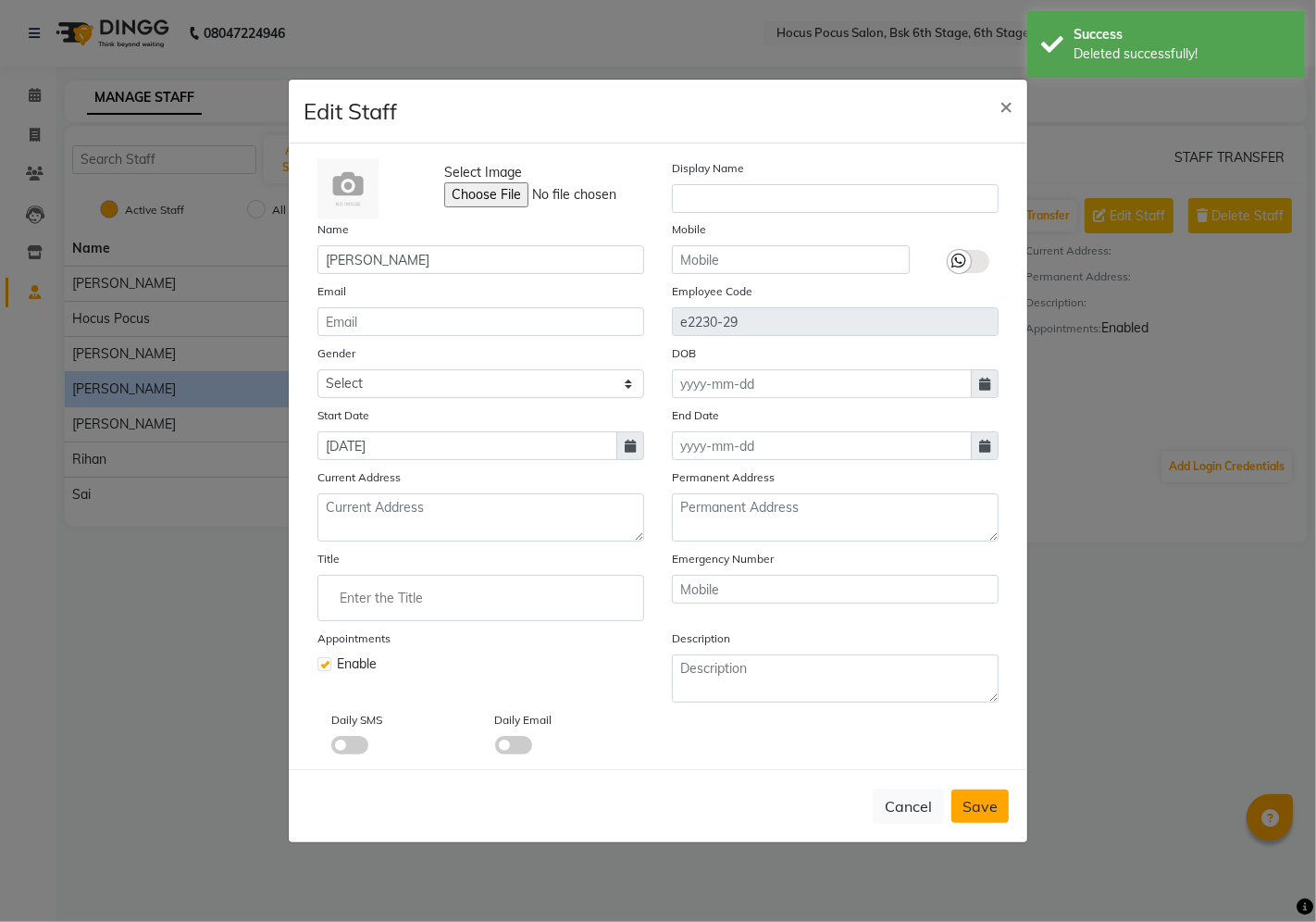 click on "Save" at bounding box center [980, 806] 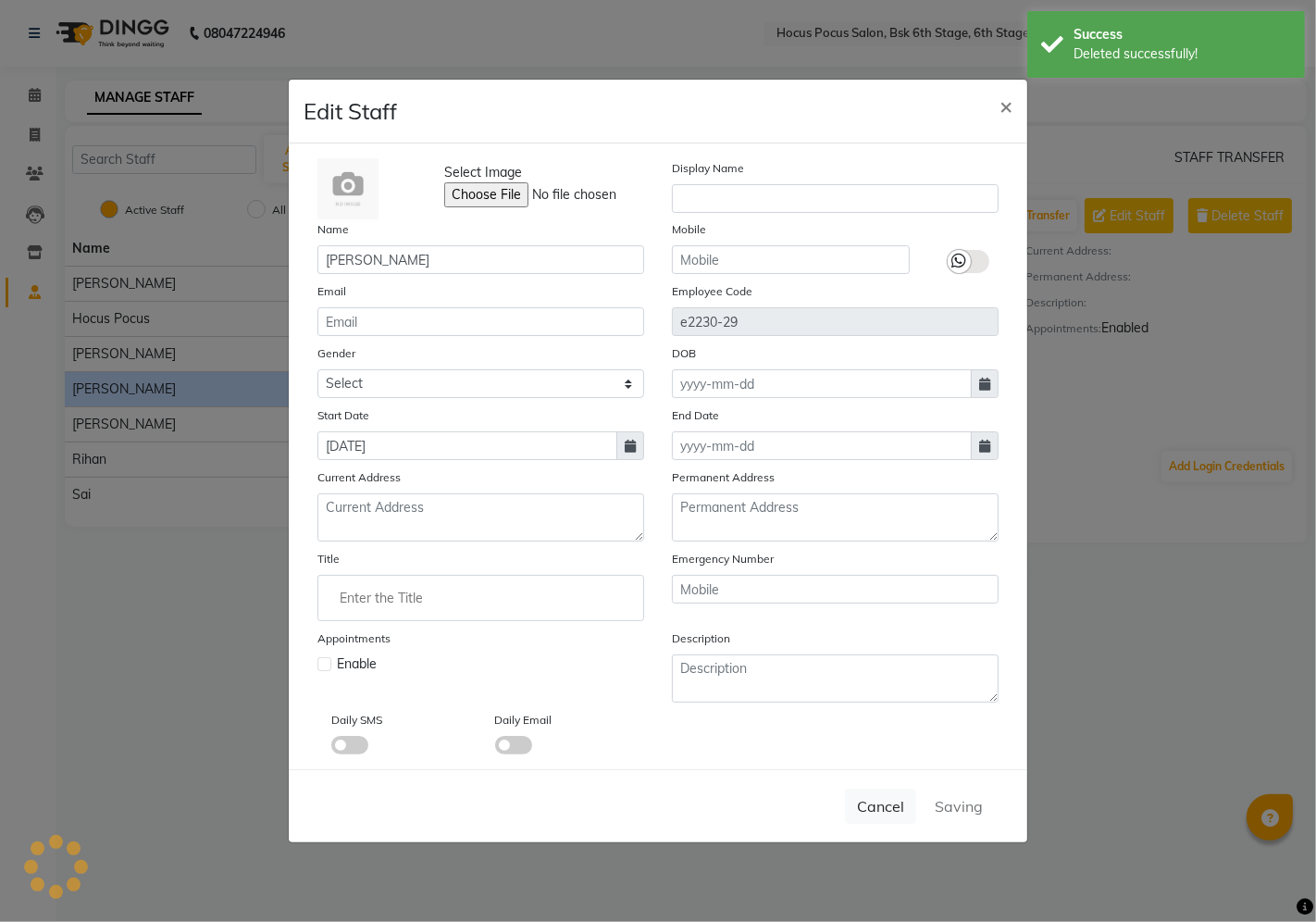 type 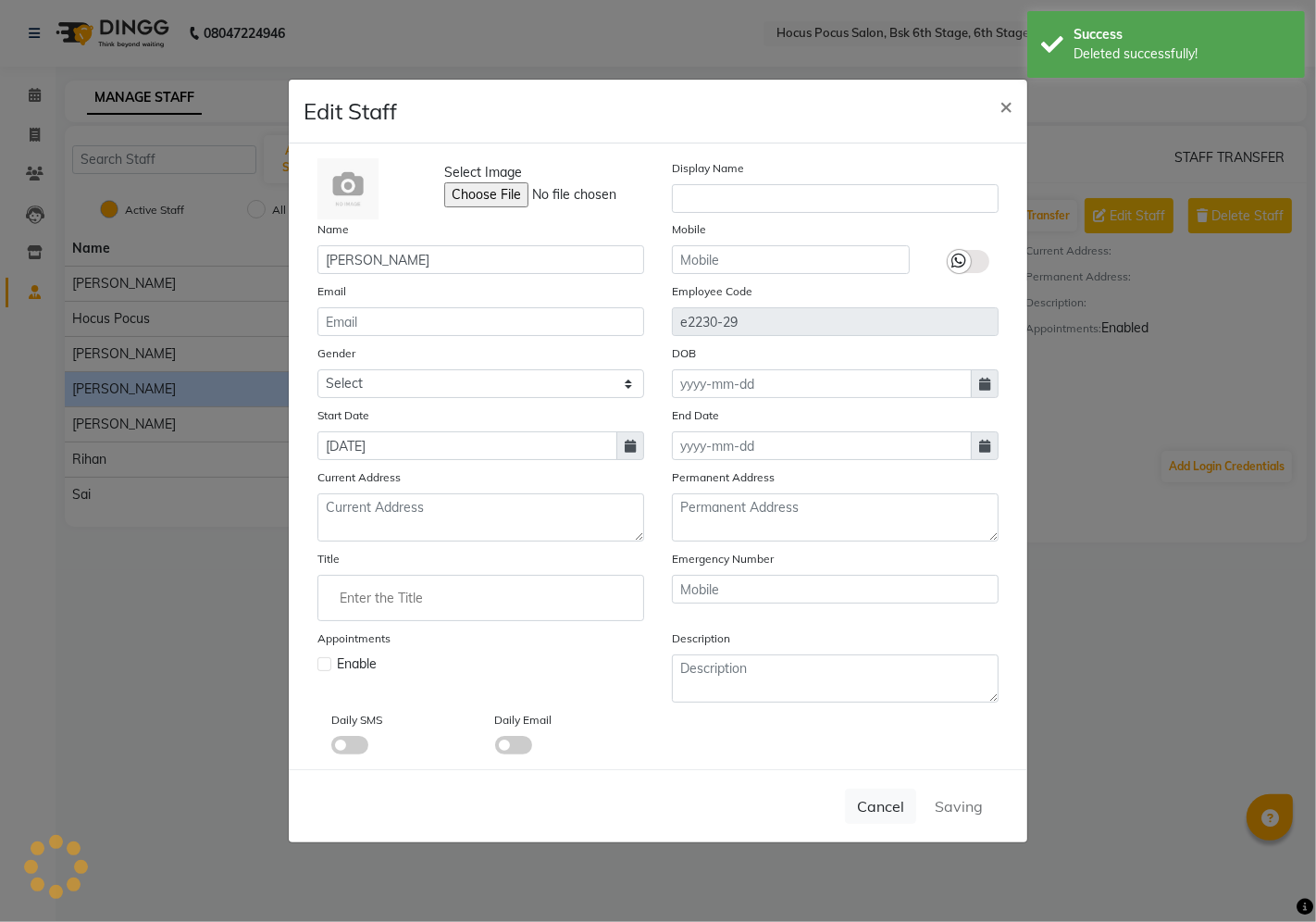 type 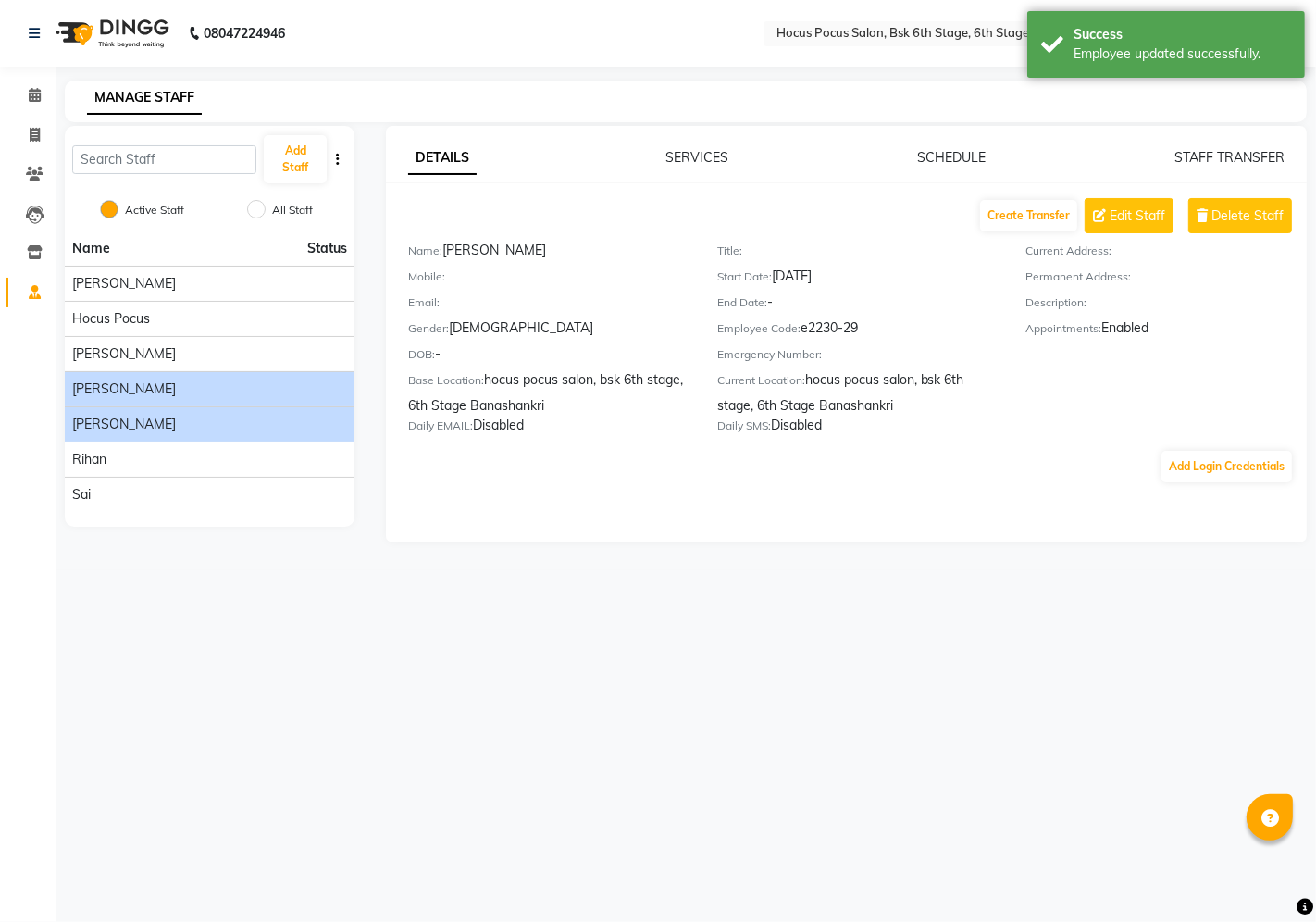 click on "Raman Gill" 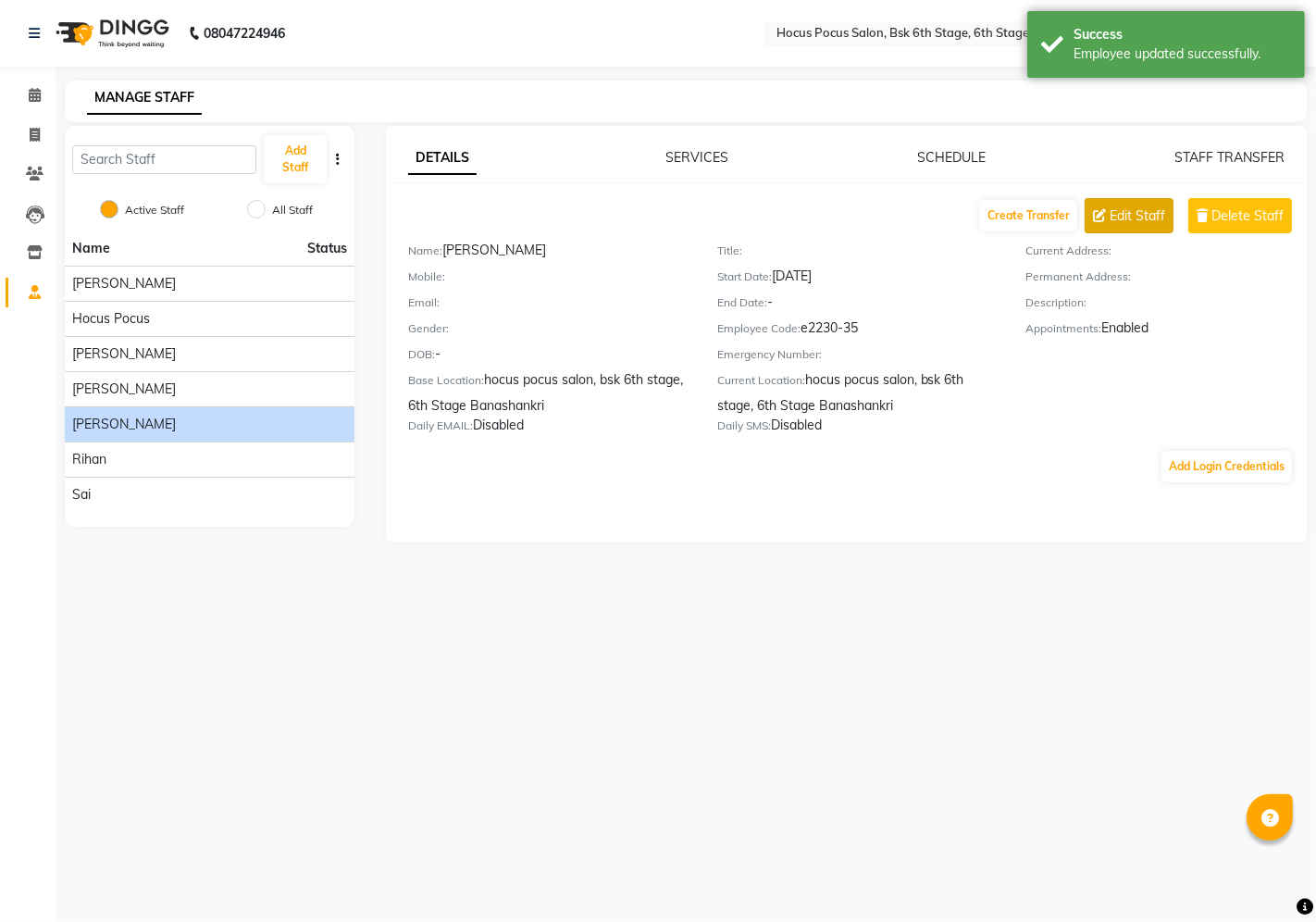 click on "Edit Staff" 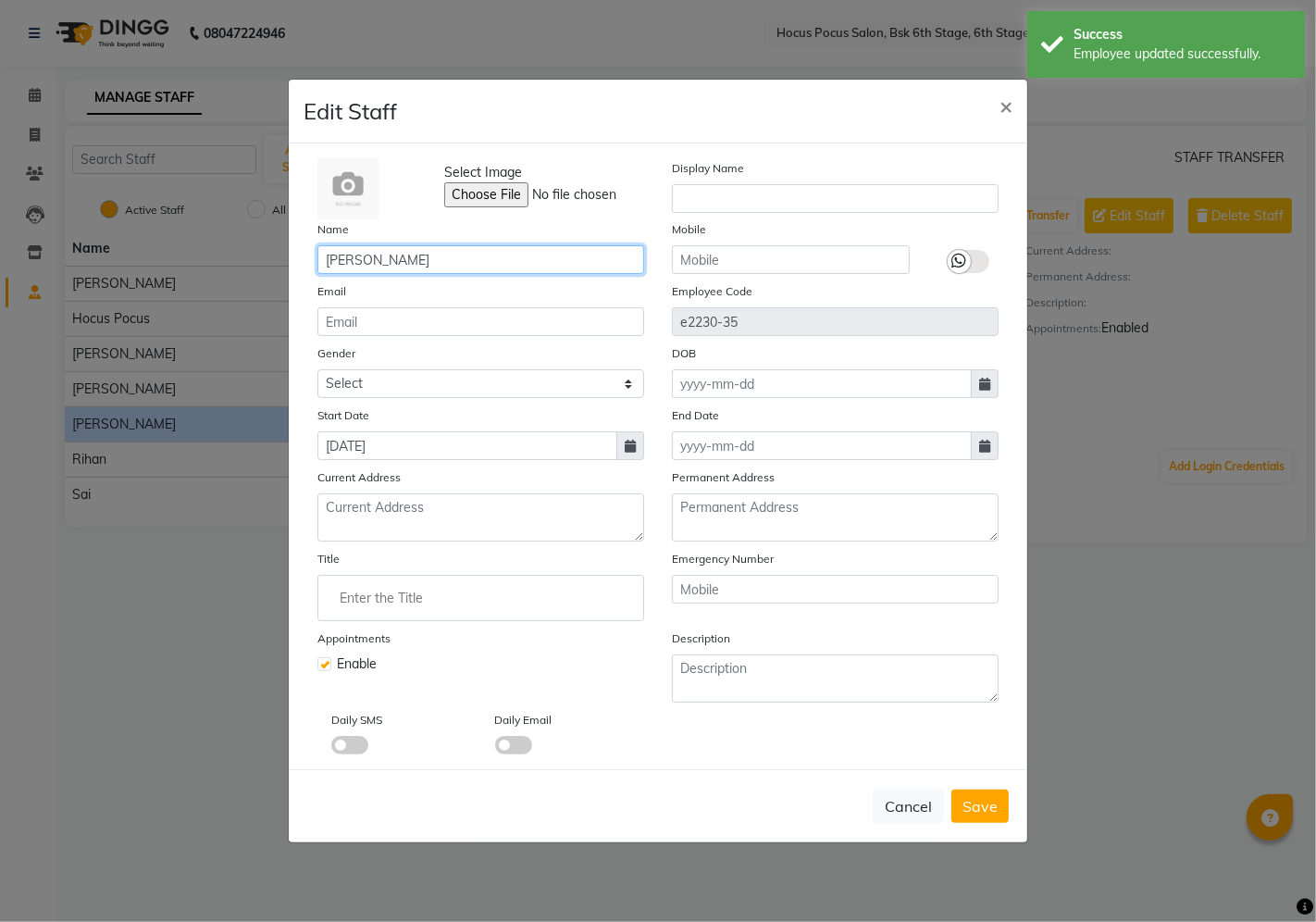 click on "Raman Gill" 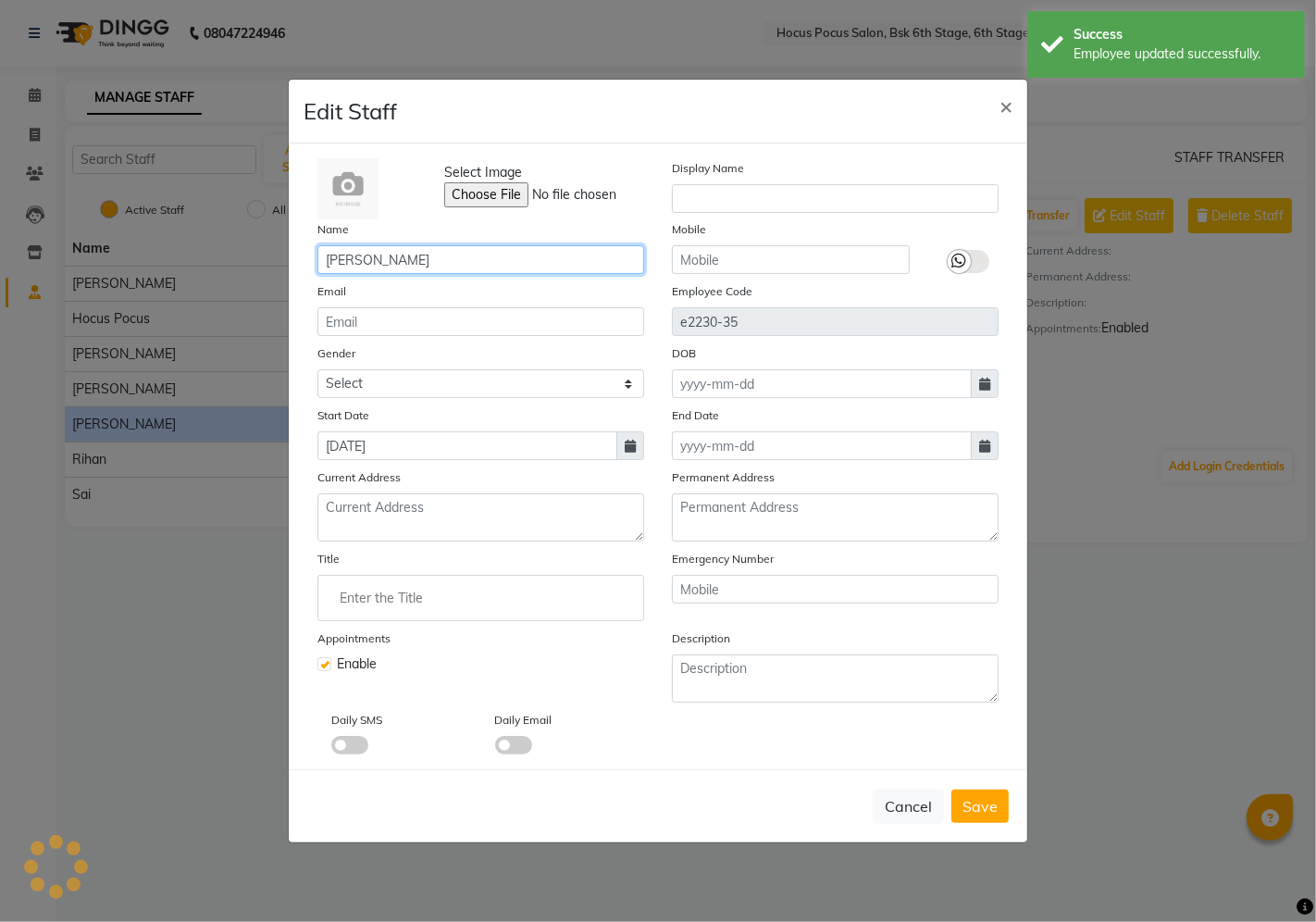 drag, startPoint x: 367, startPoint y: 257, endPoint x: 400, endPoint y: 252, distance: 33.376639 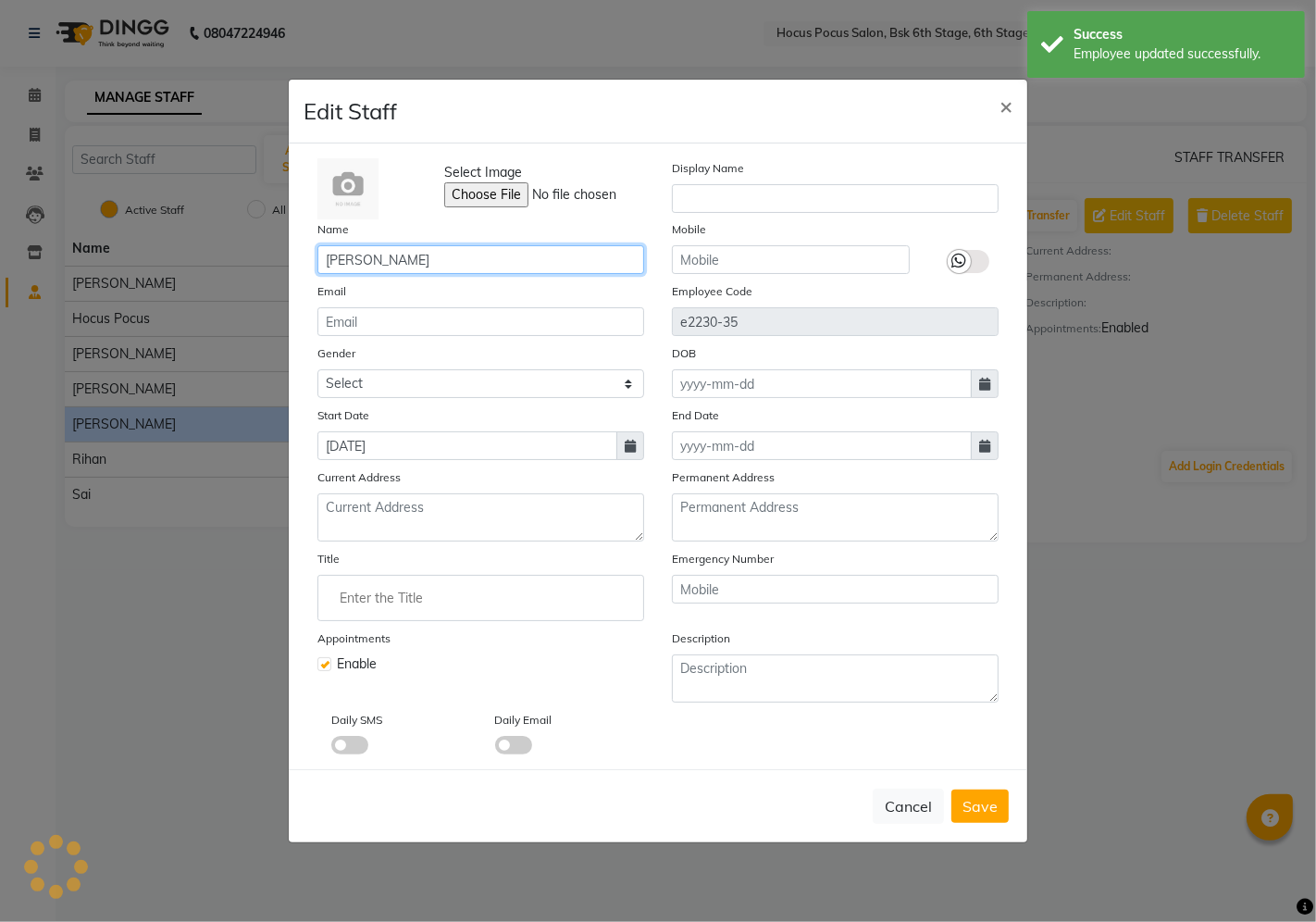 click on "Raman Gill" 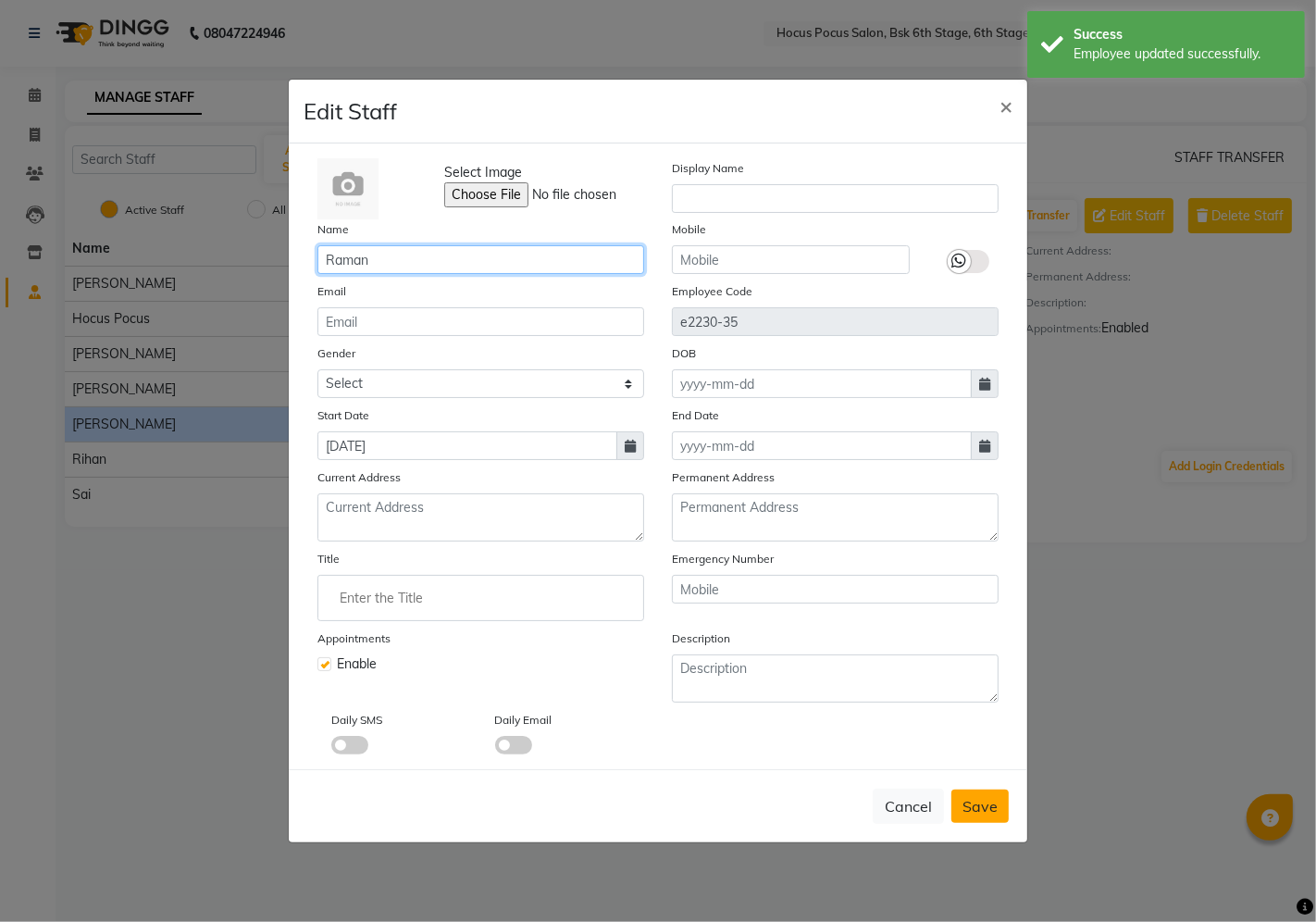 type on "Raman" 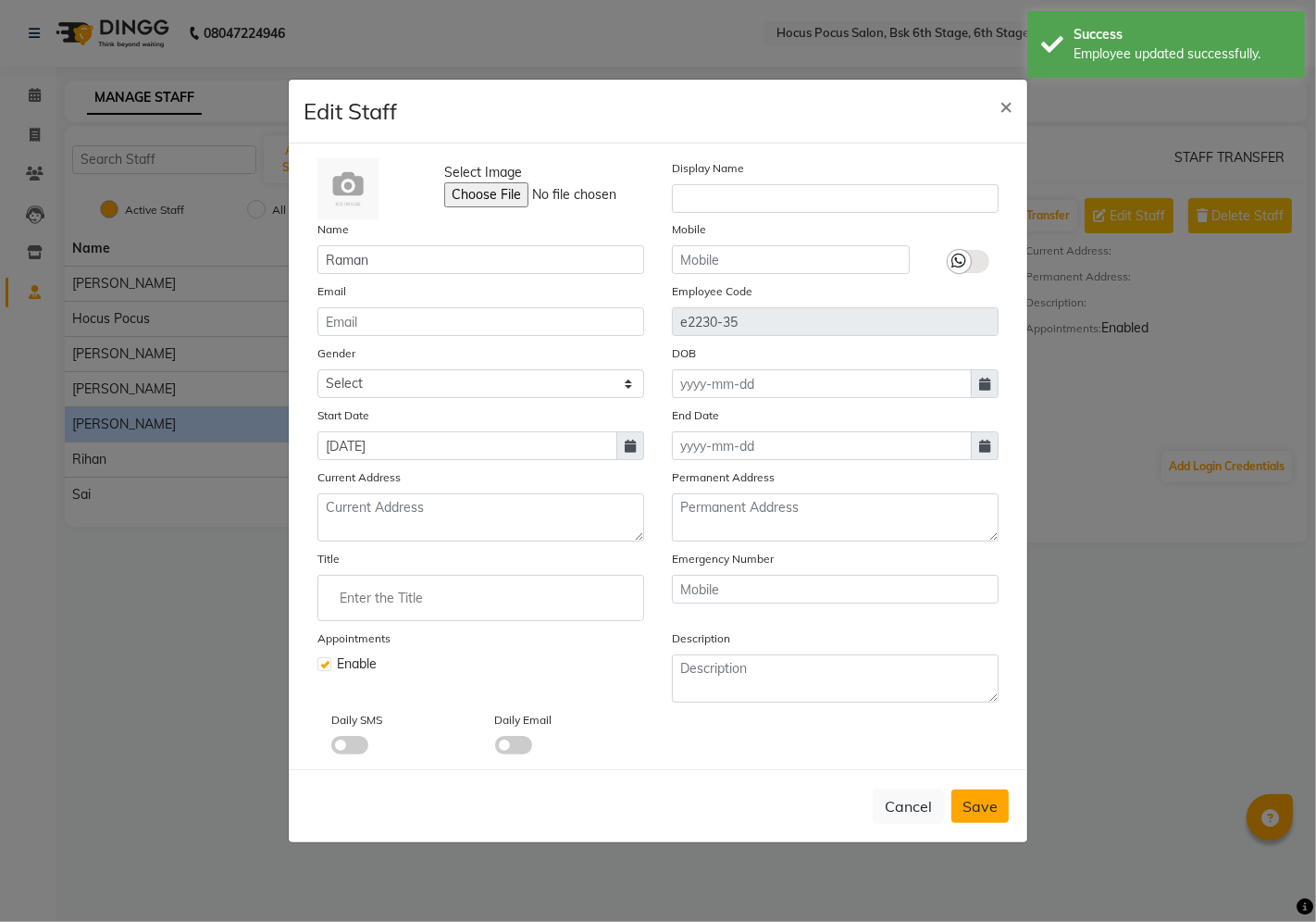 click on "Save" at bounding box center [980, 806] 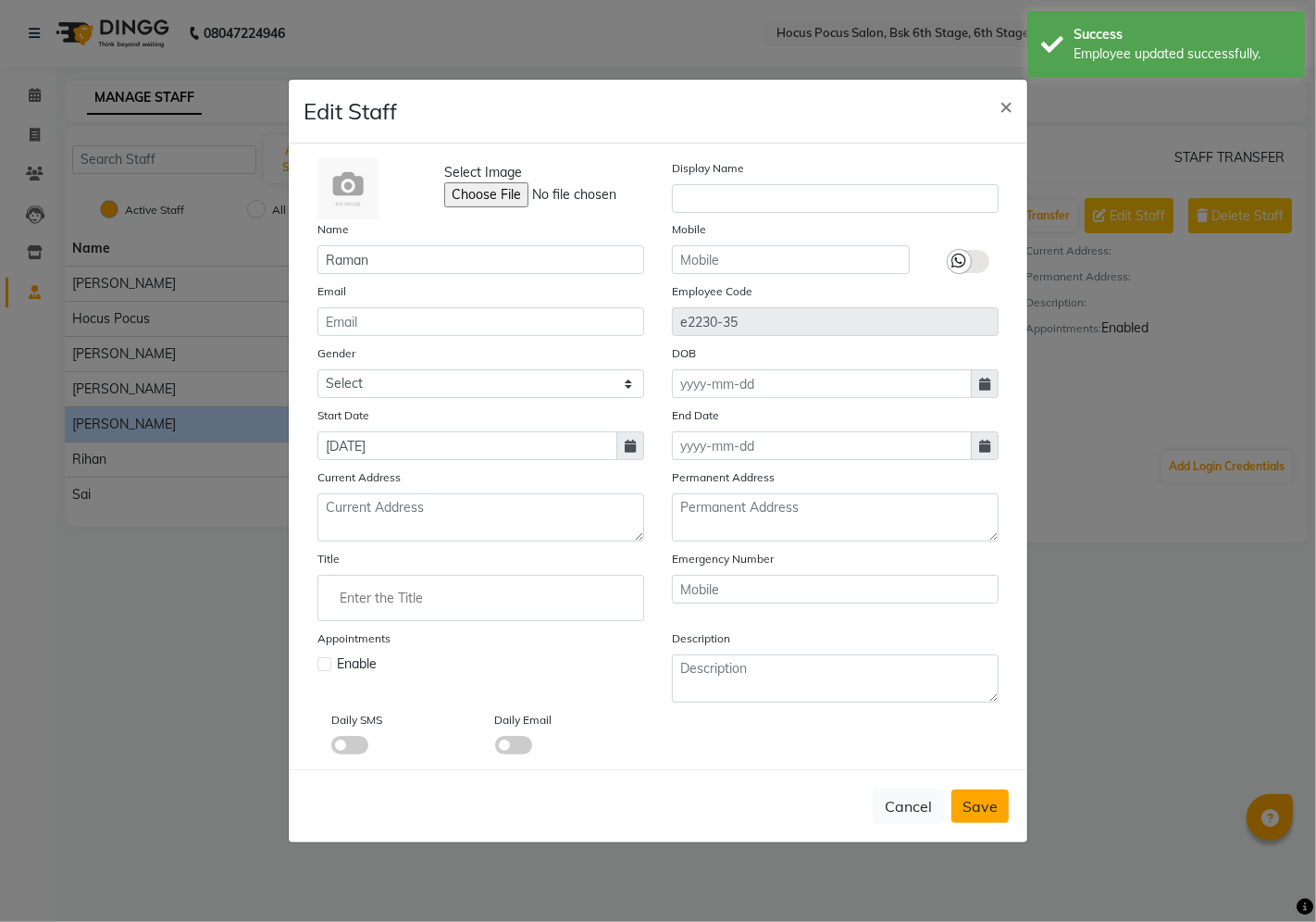 type 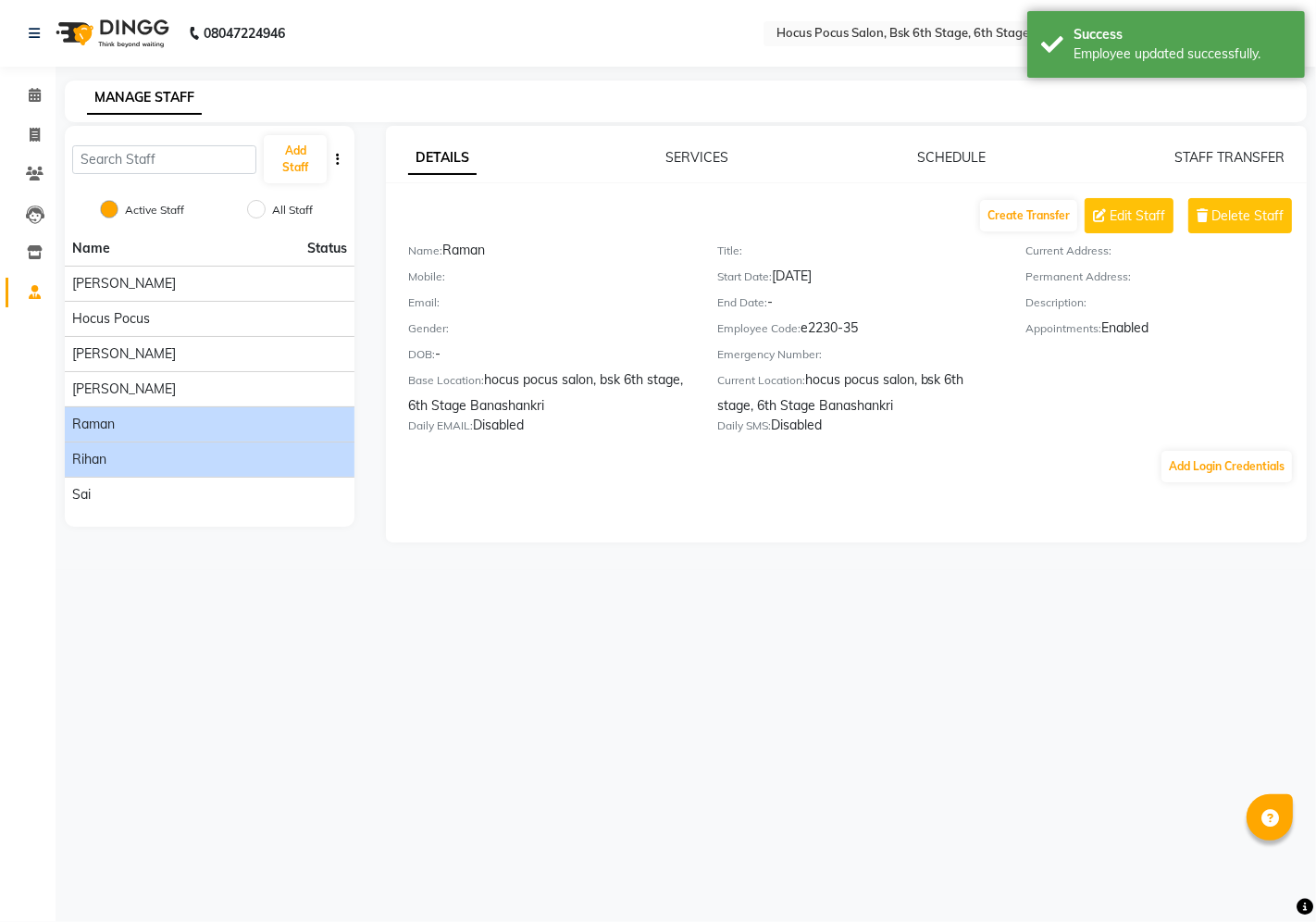 click on "Rihan" 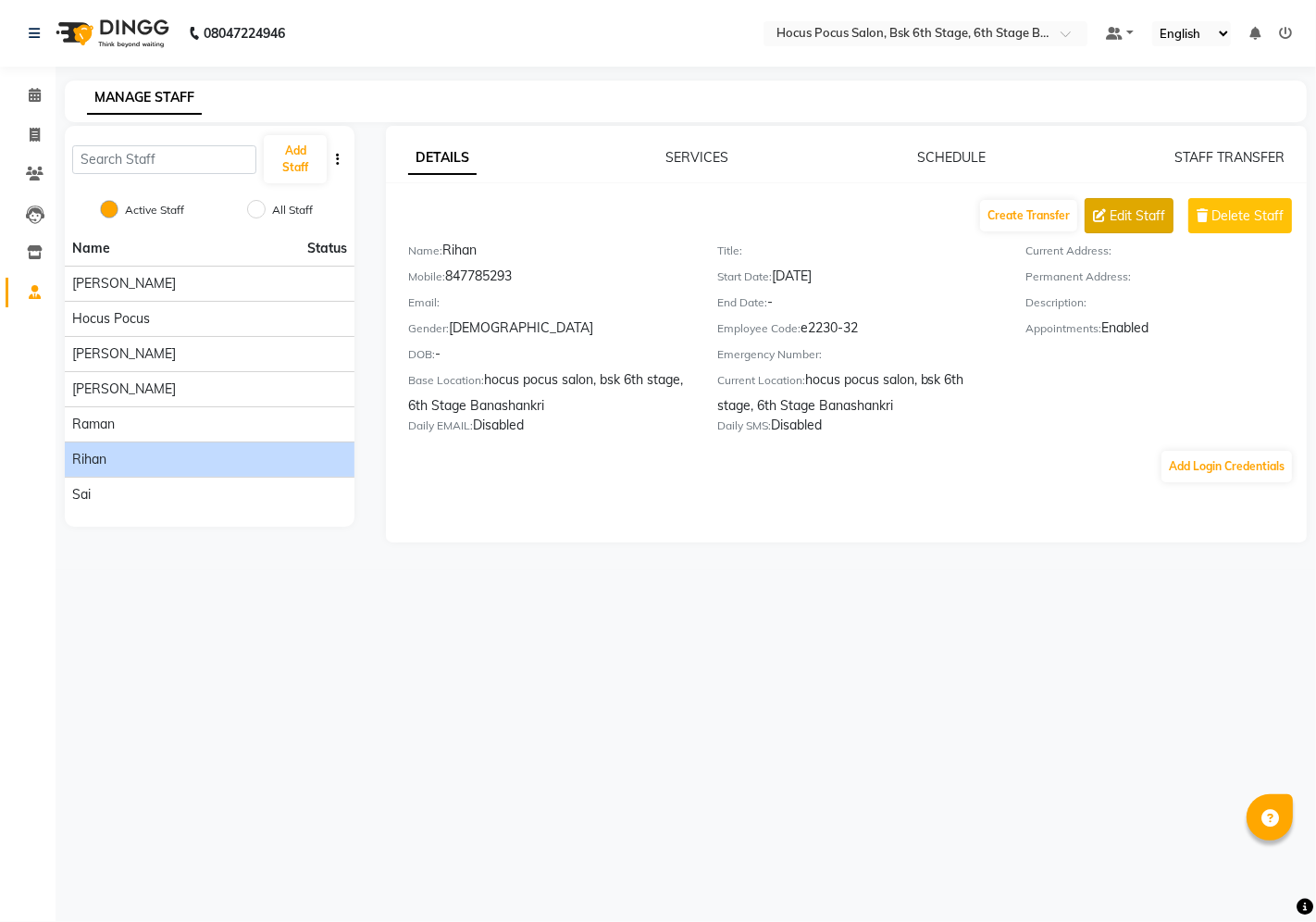 click on "Edit Staff" 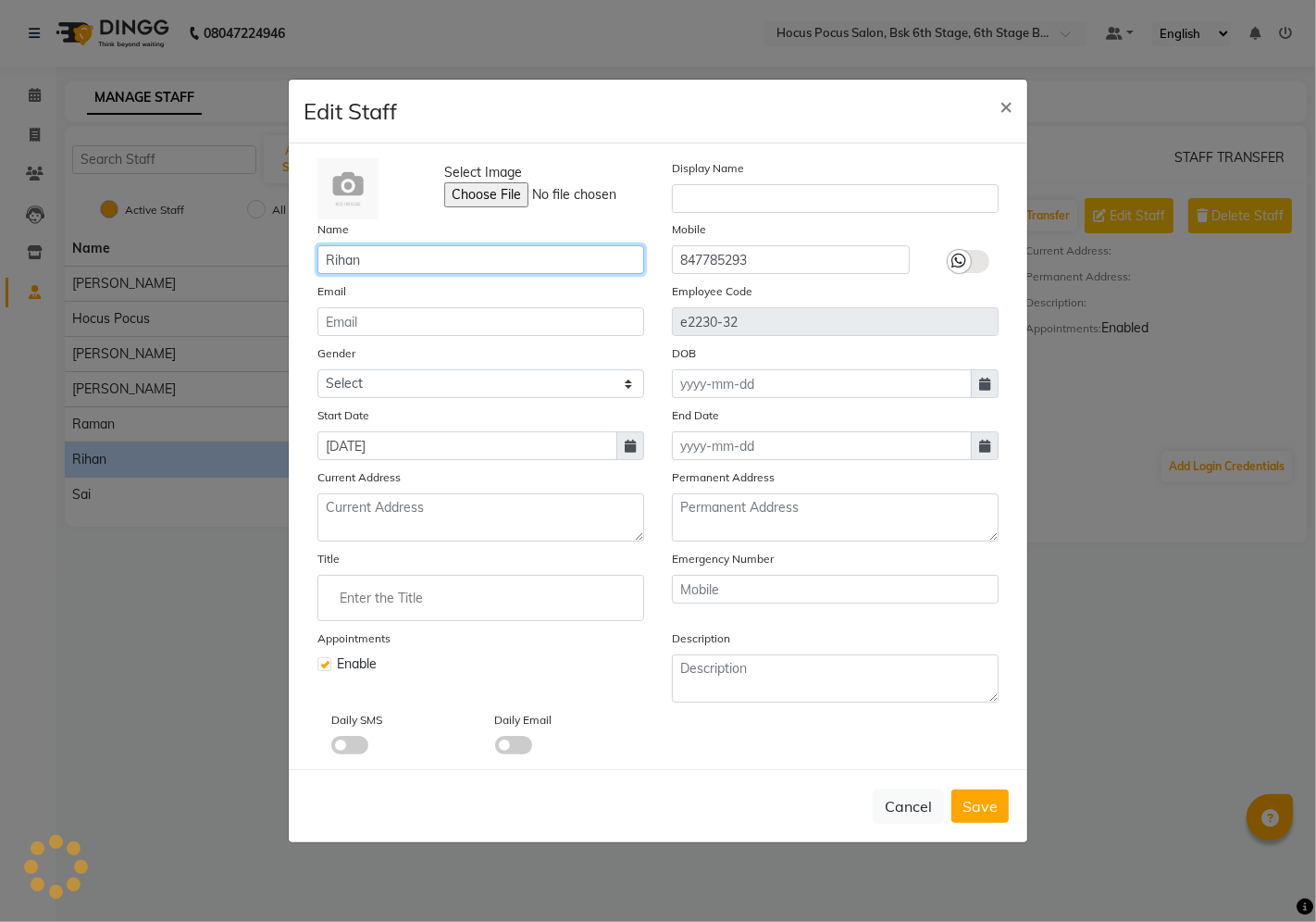 click on "Rihan" 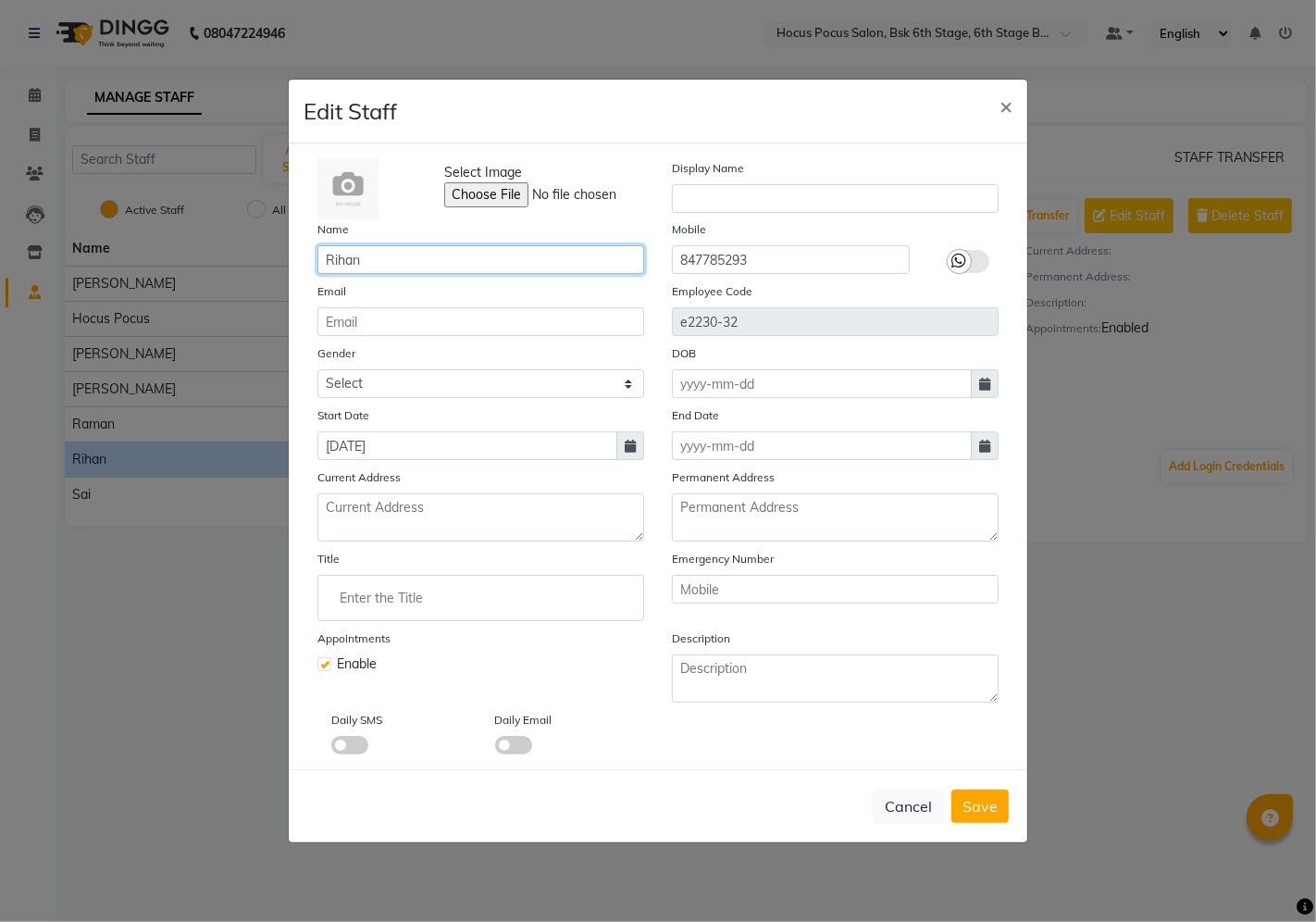 click on "Rihan" 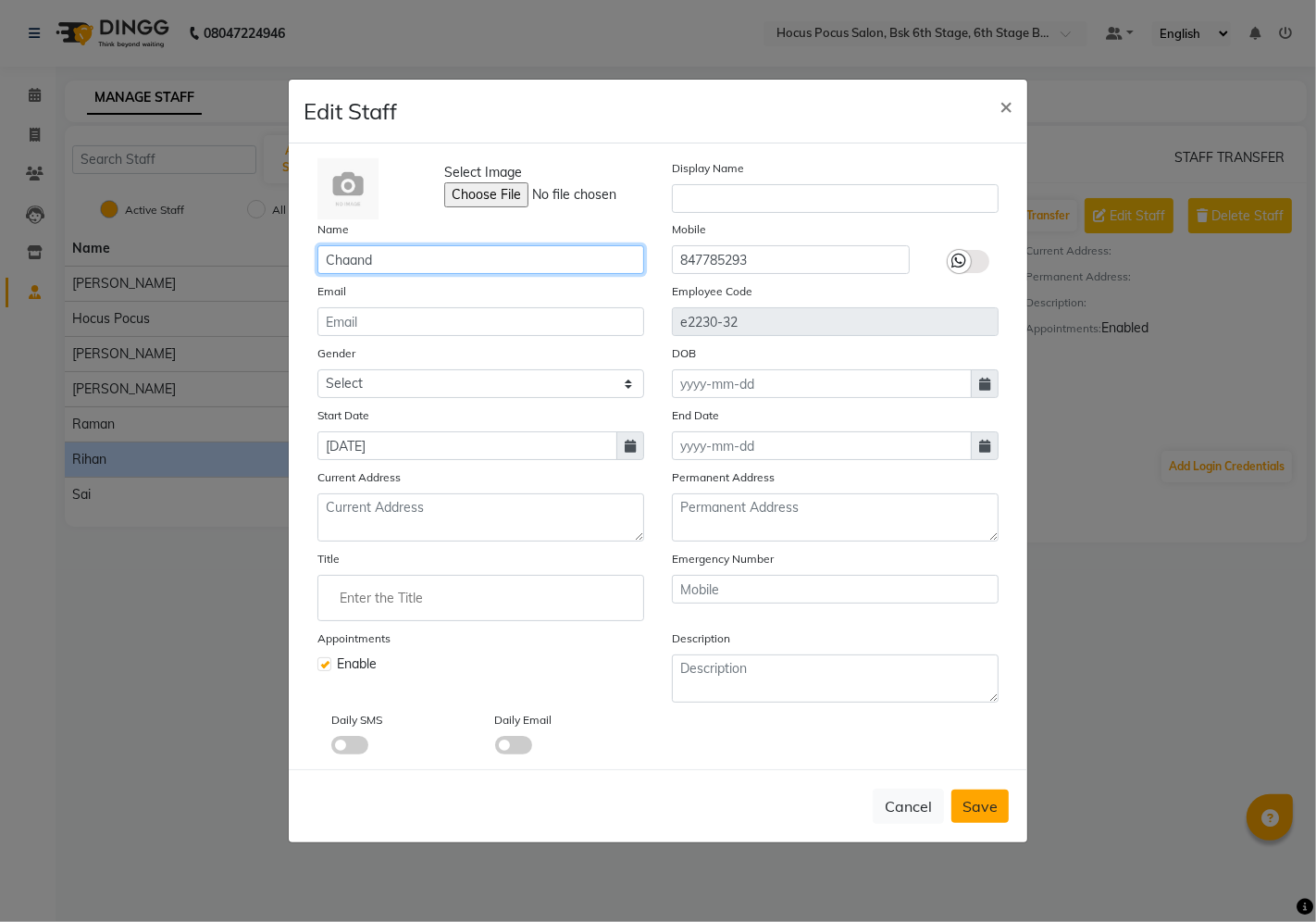 type on "Chaand" 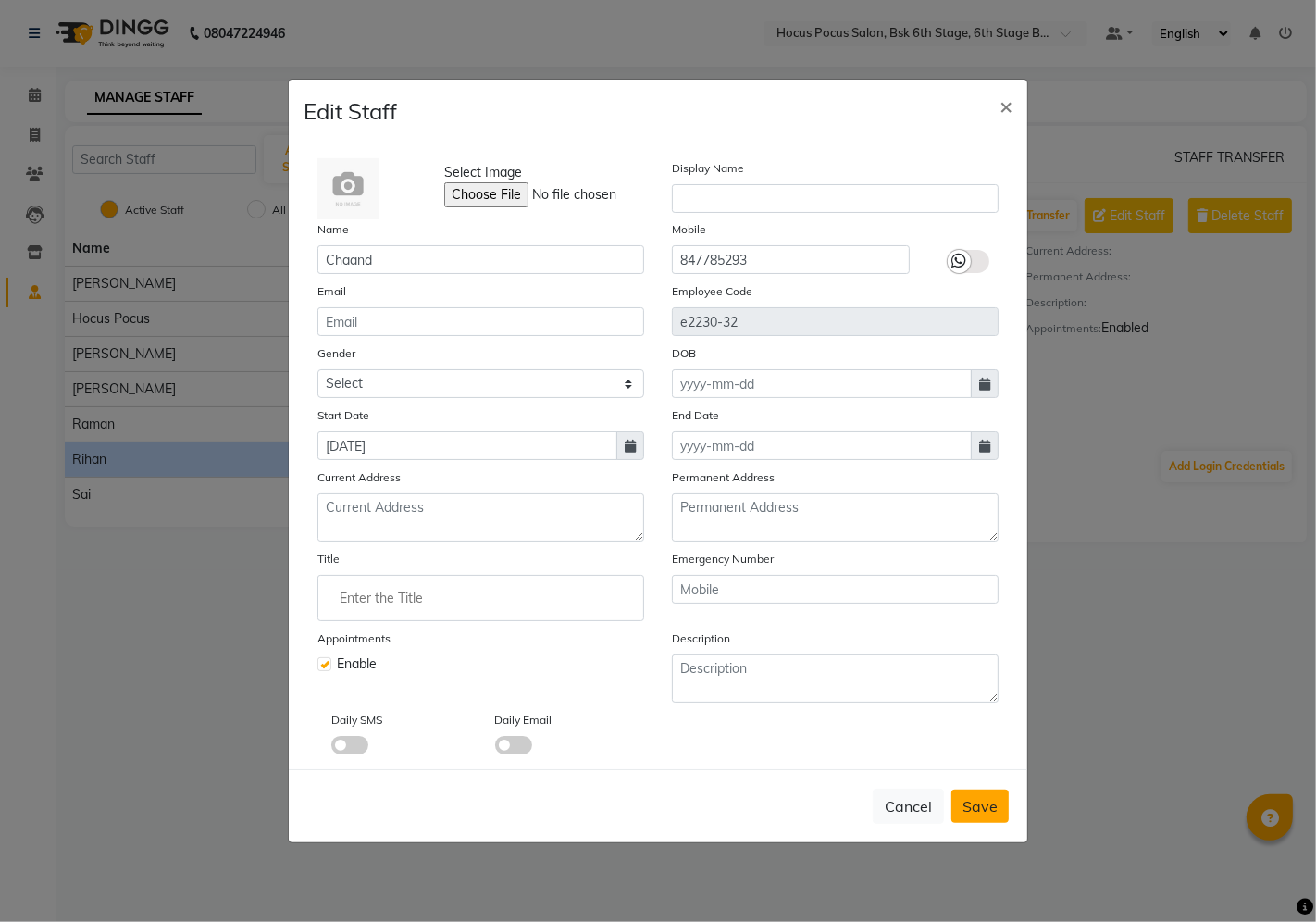 click on "Save" at bounding box center [980, 806] 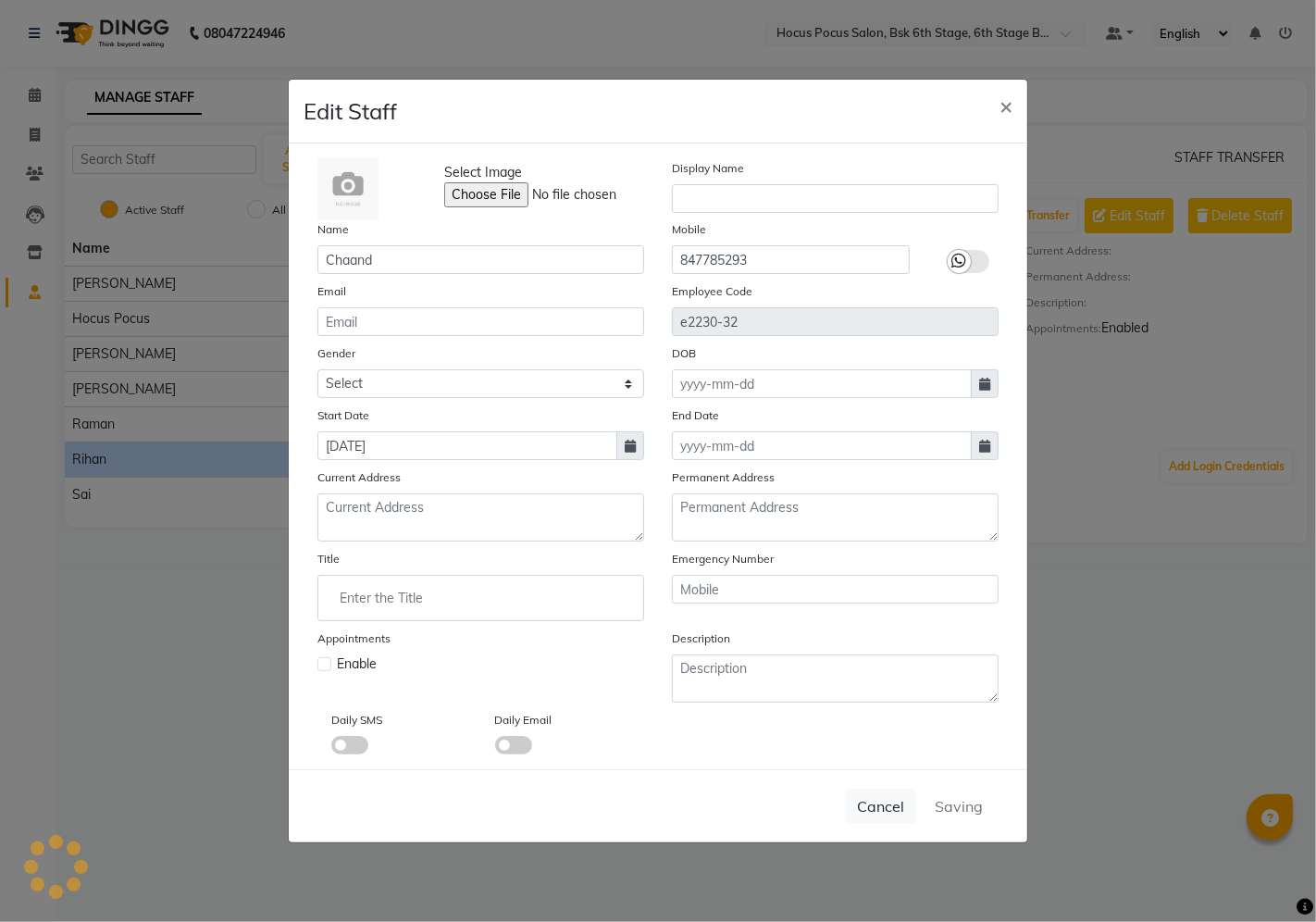 type 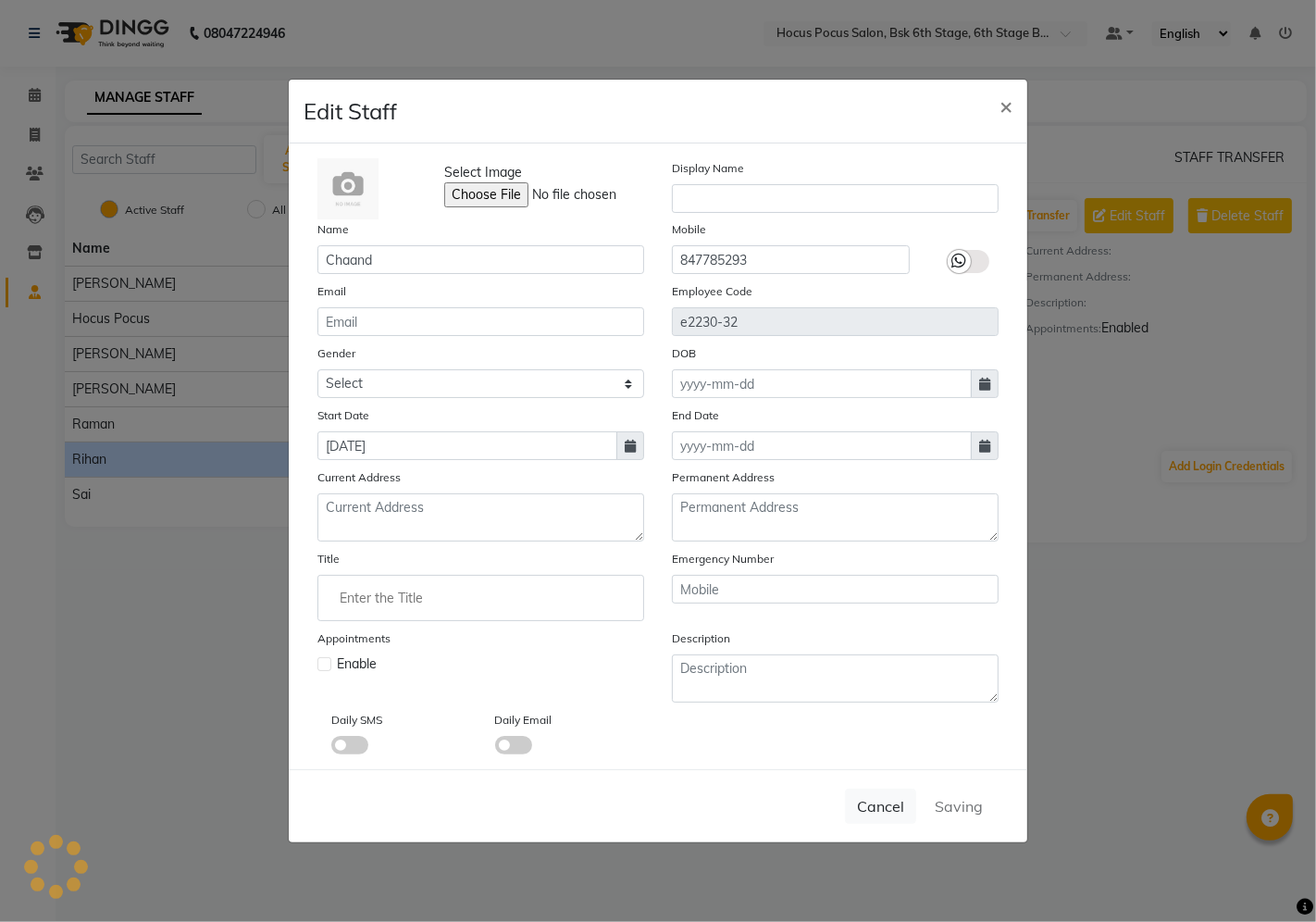 type 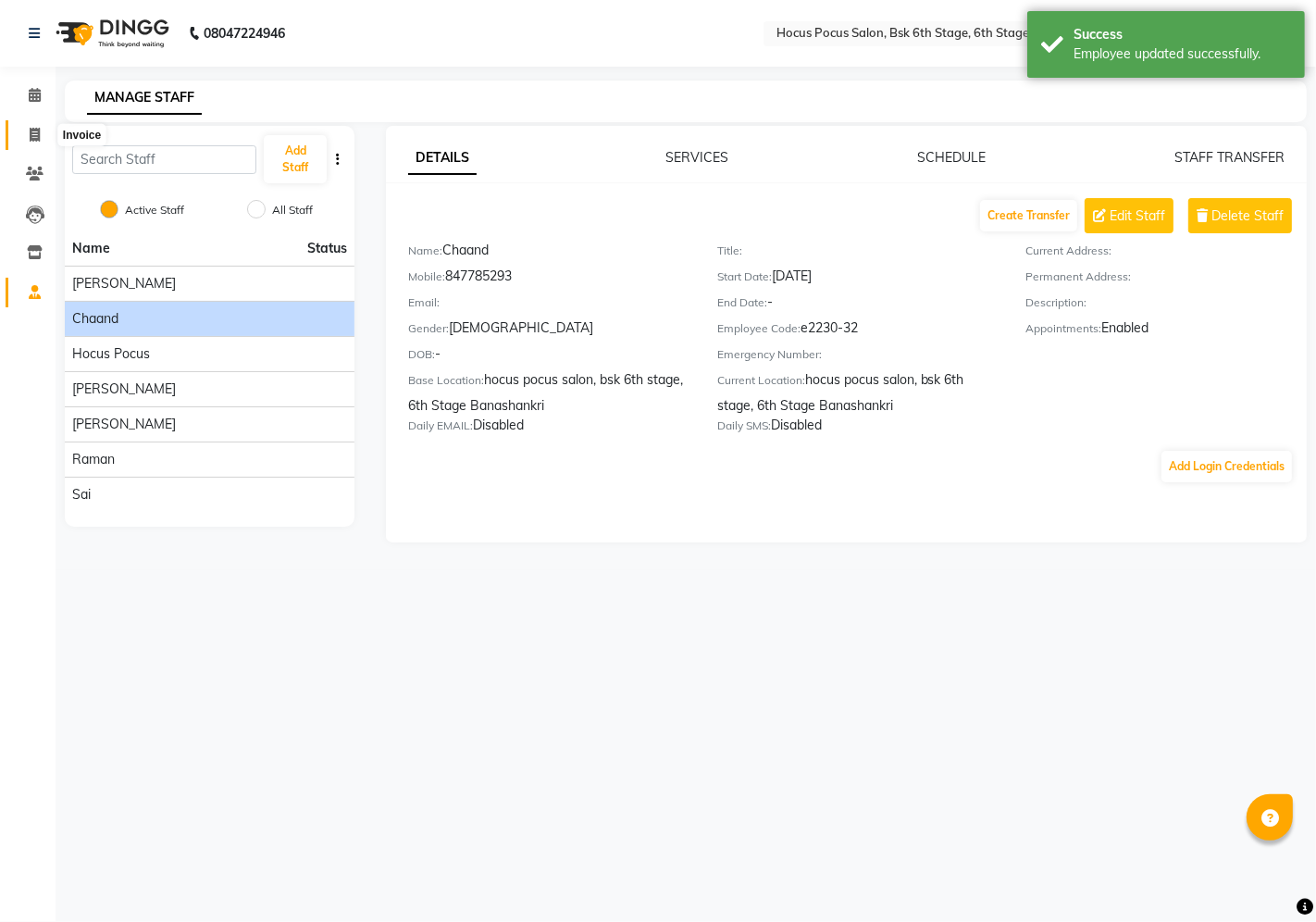 click 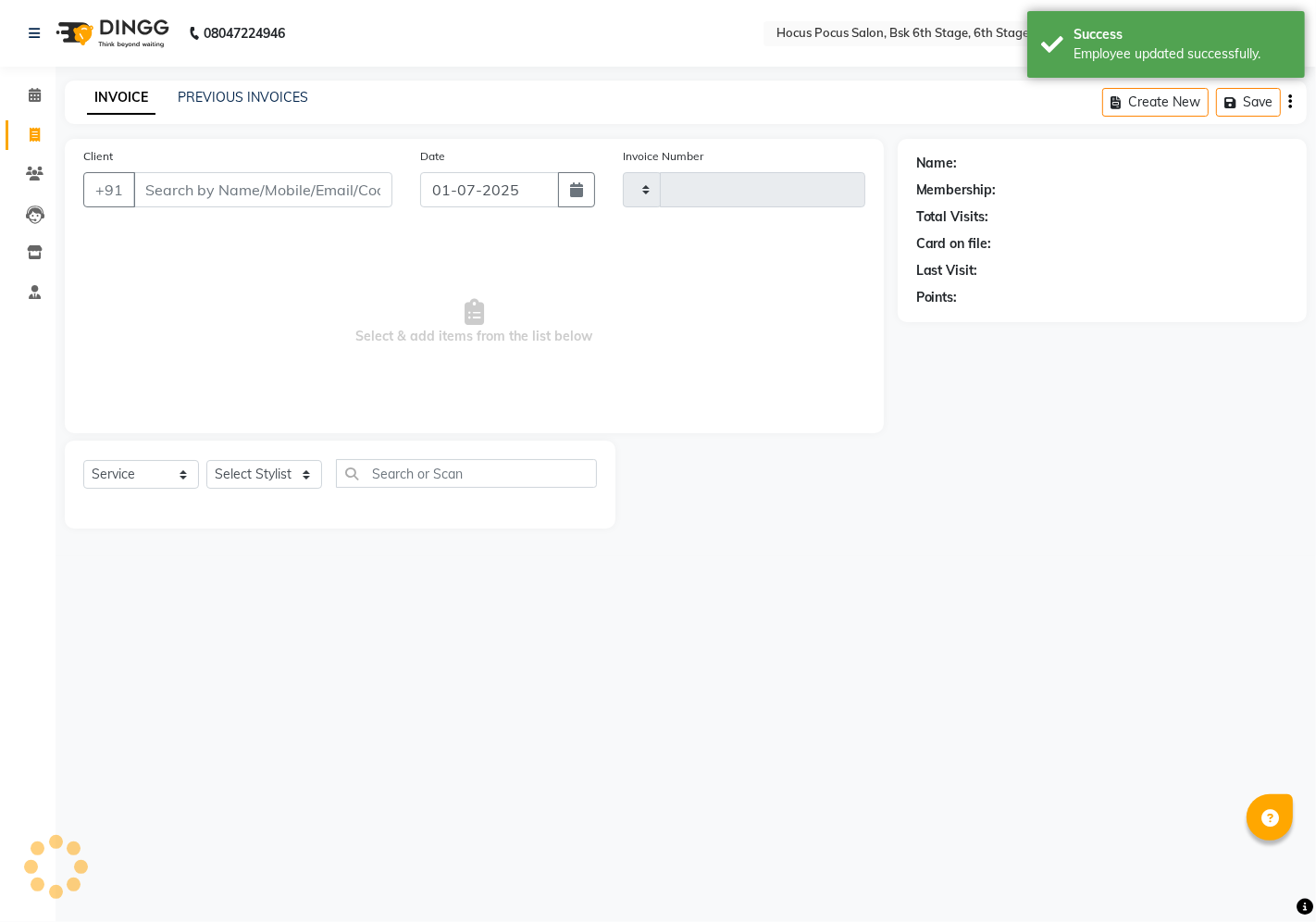 type on "2178" 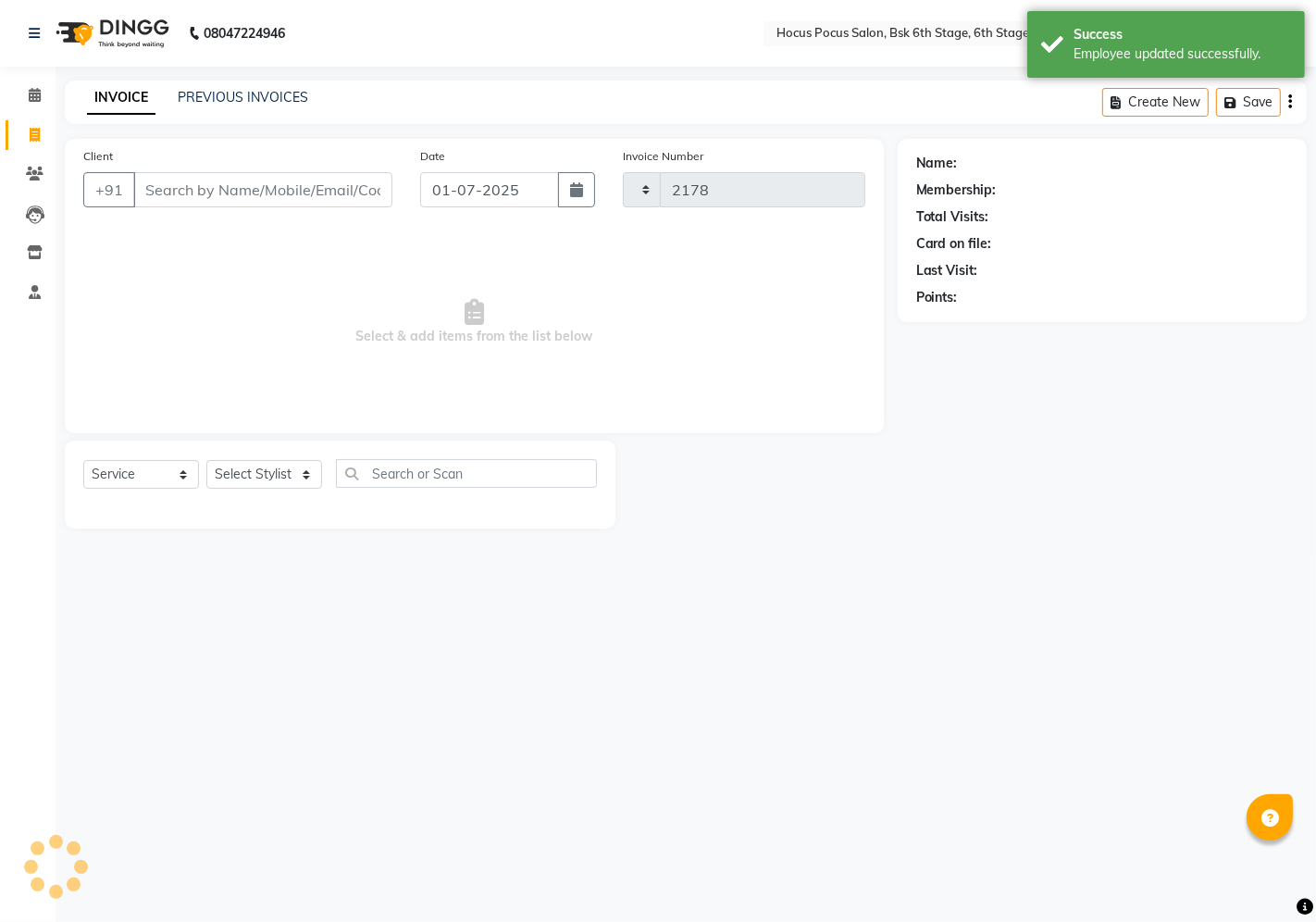 select on "5242" 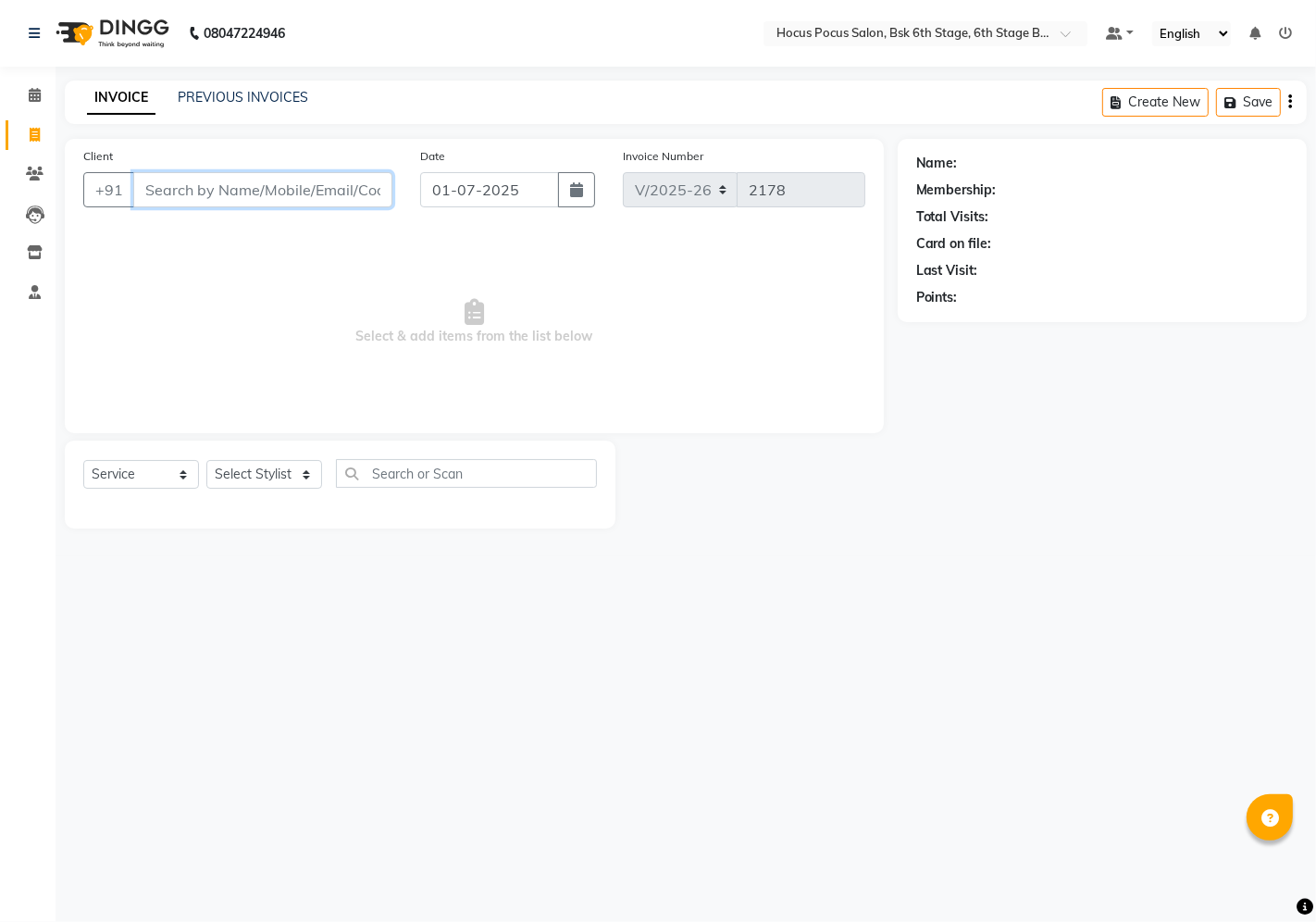 click on "Client" at bounding box center [263, 190] 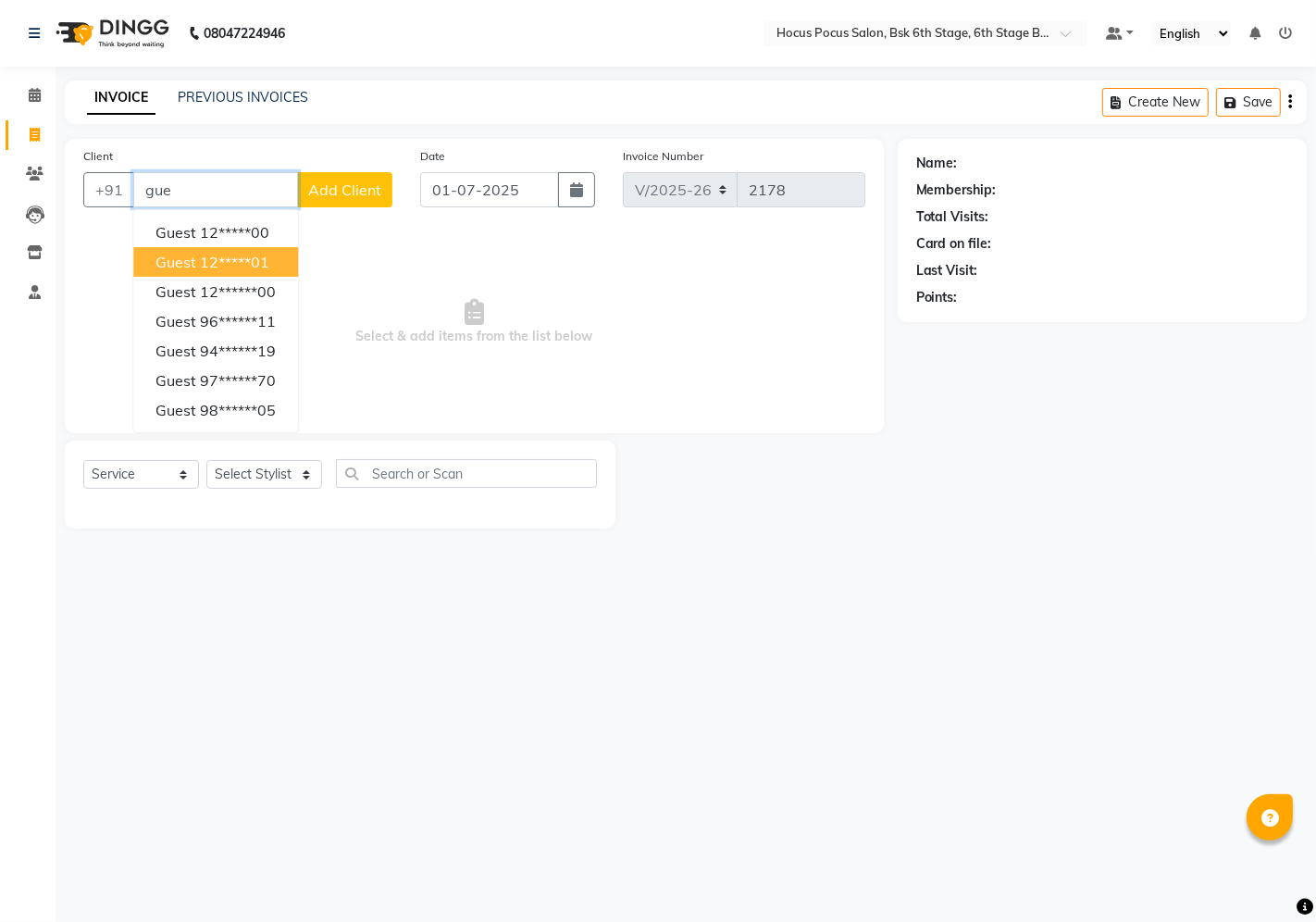 click on "12*****01" at bounding box center (234, 262) 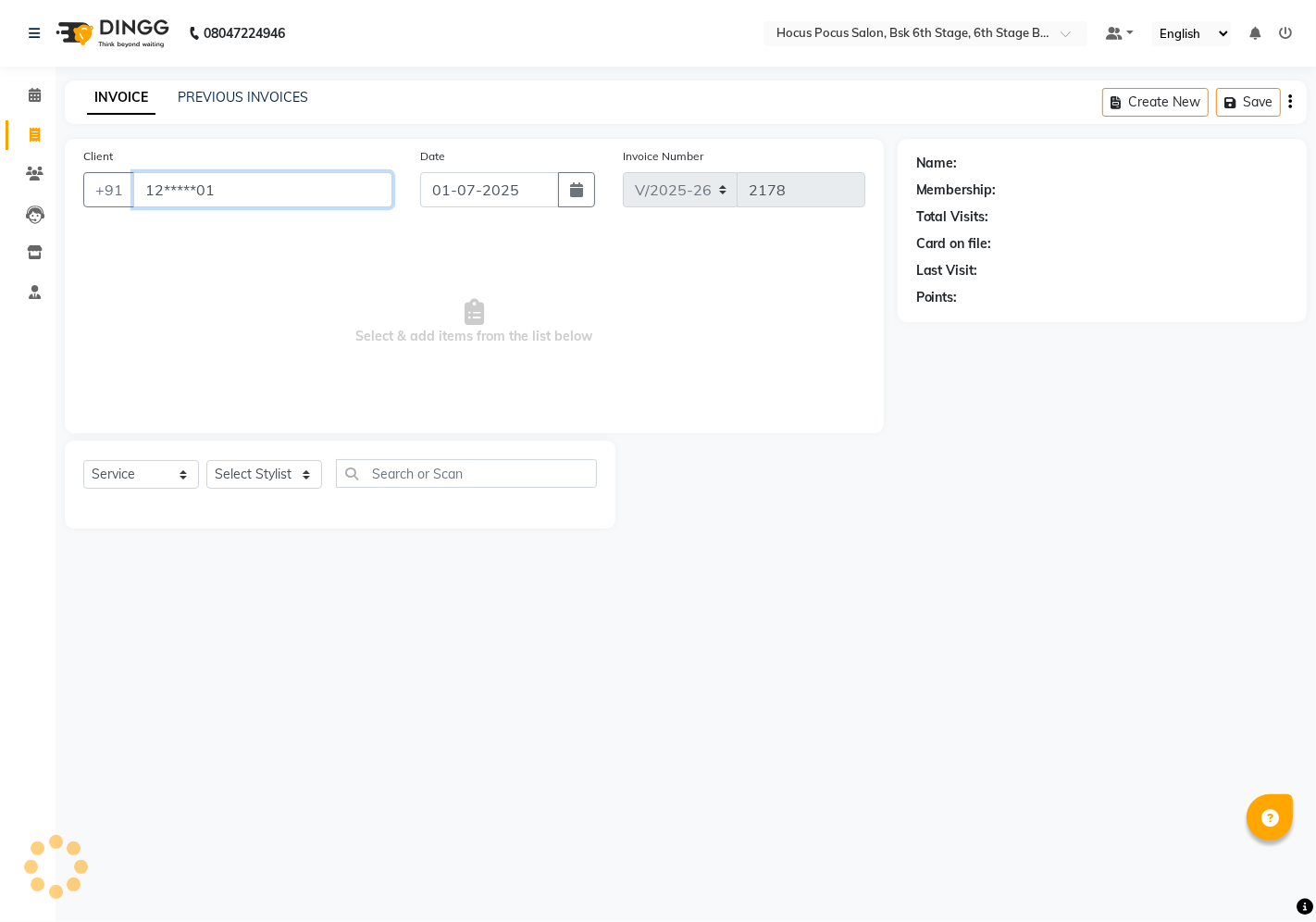 type on "12*****01" 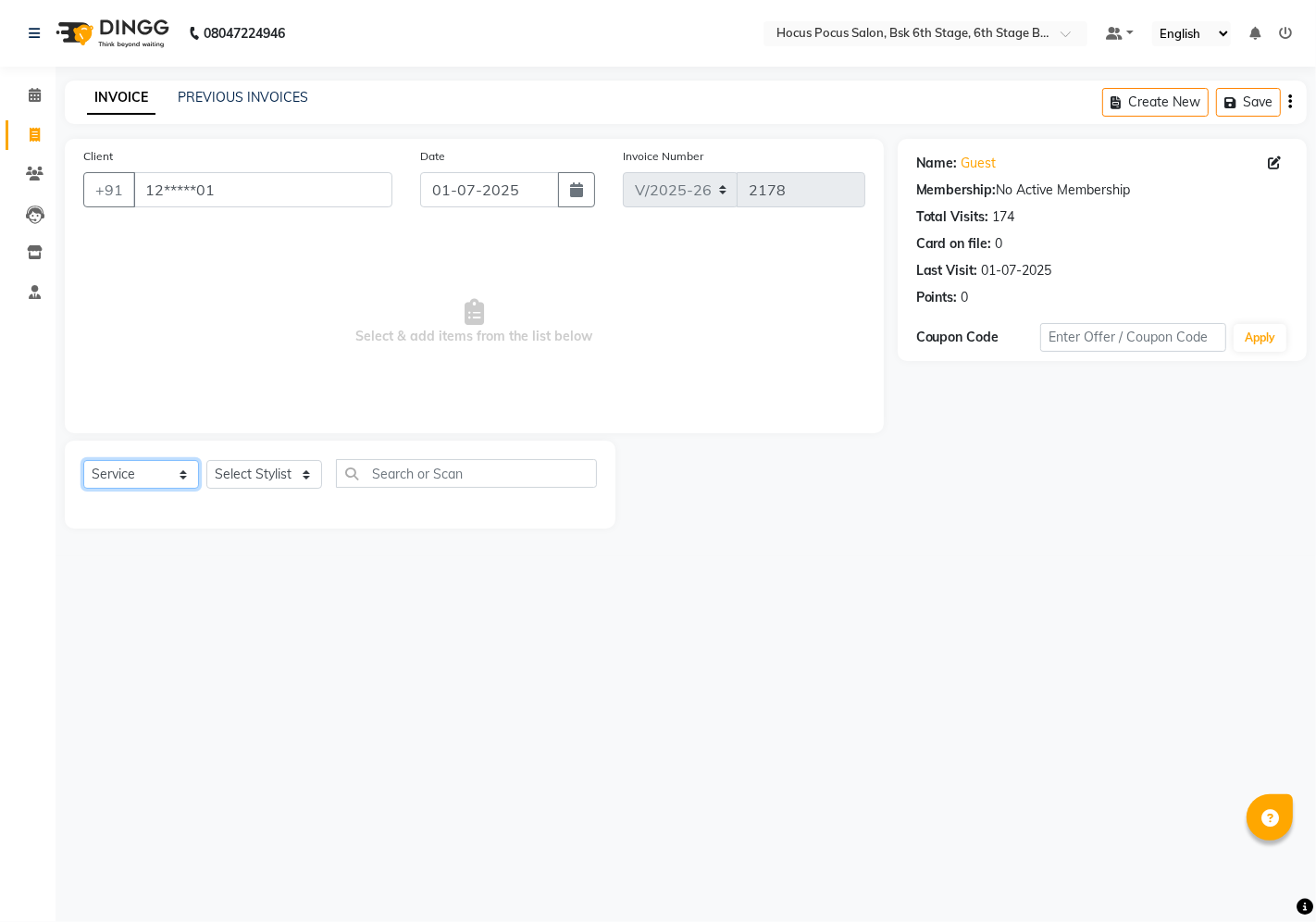 click on "Select  Service  Product  Membership  Package Voucher Prepaid Gift Card" 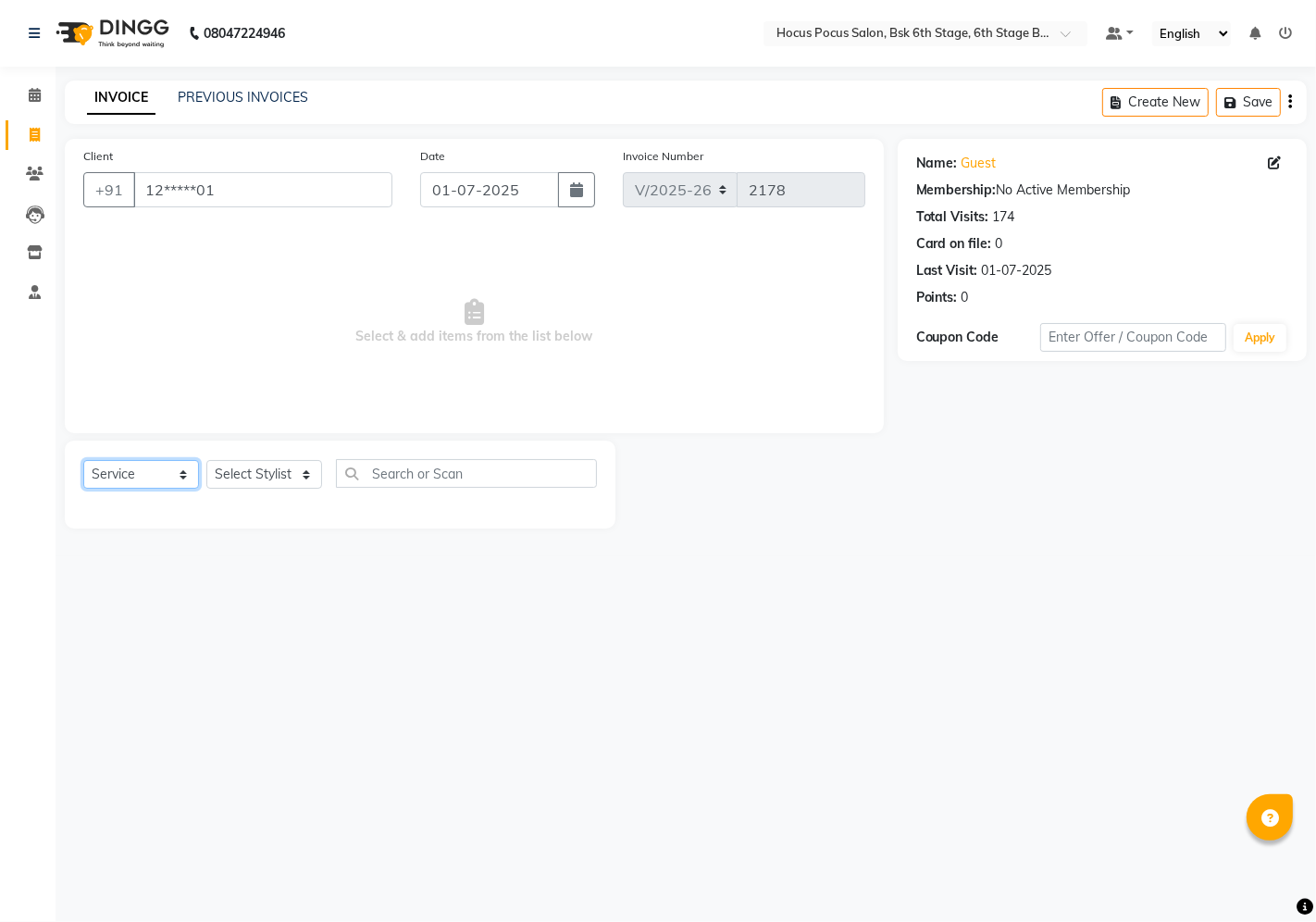 click on "Select  Service  Product  Membership  Package Voucher Prepaid Gift Card" 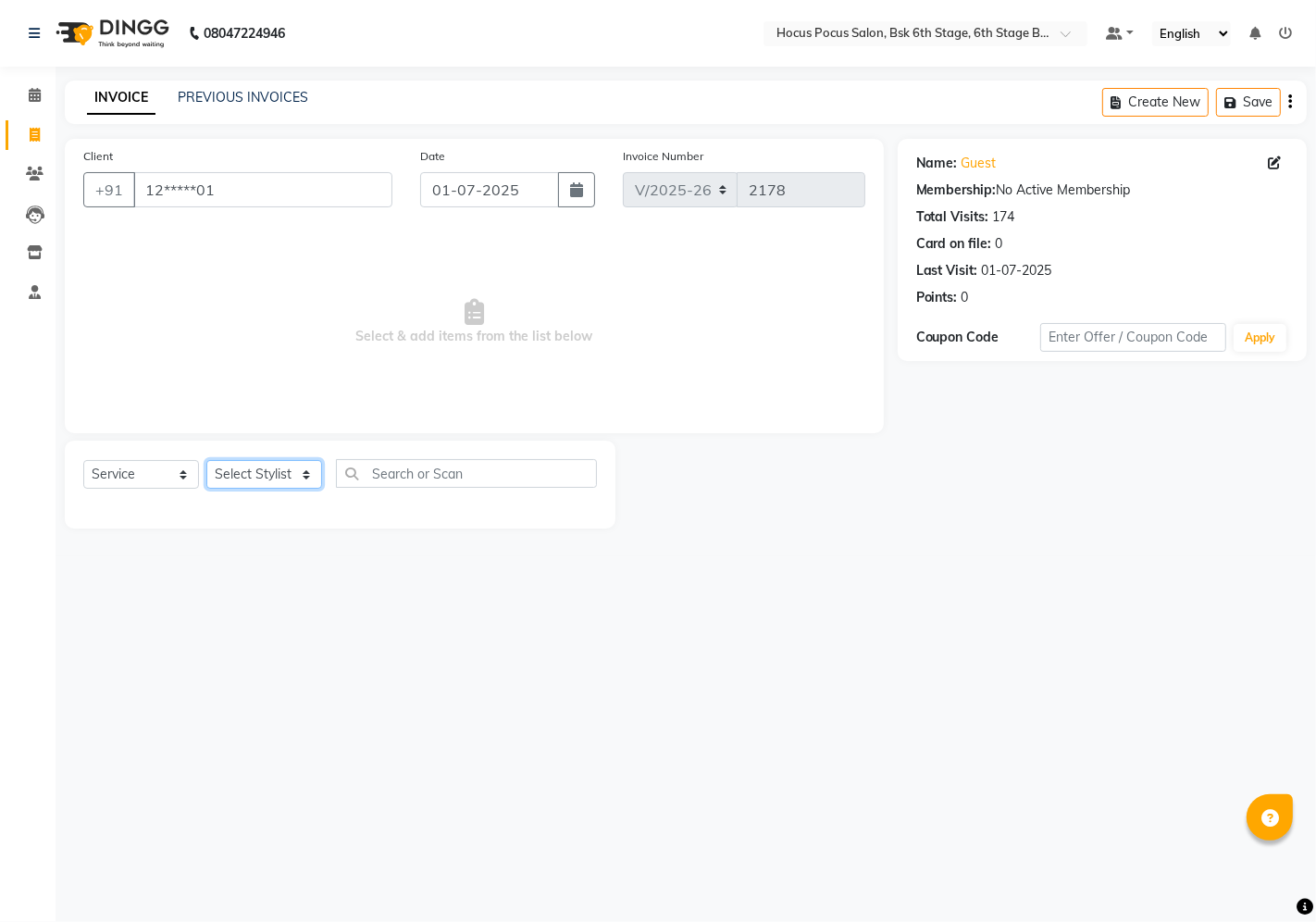 click on "Select Stylist Ayan Chaand hocus pocus  Komal Pabithra Raman Sai" 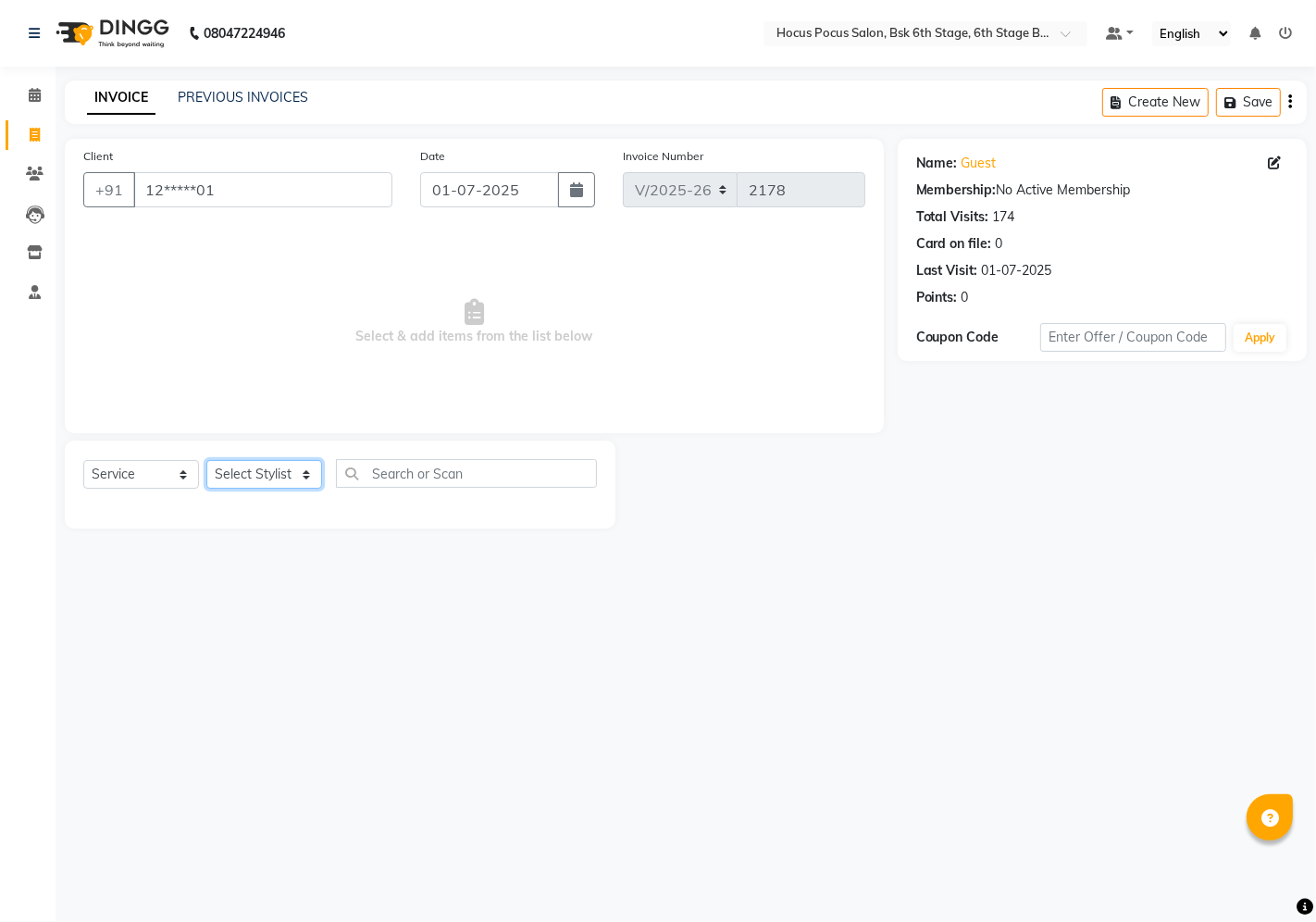 select on "80934" 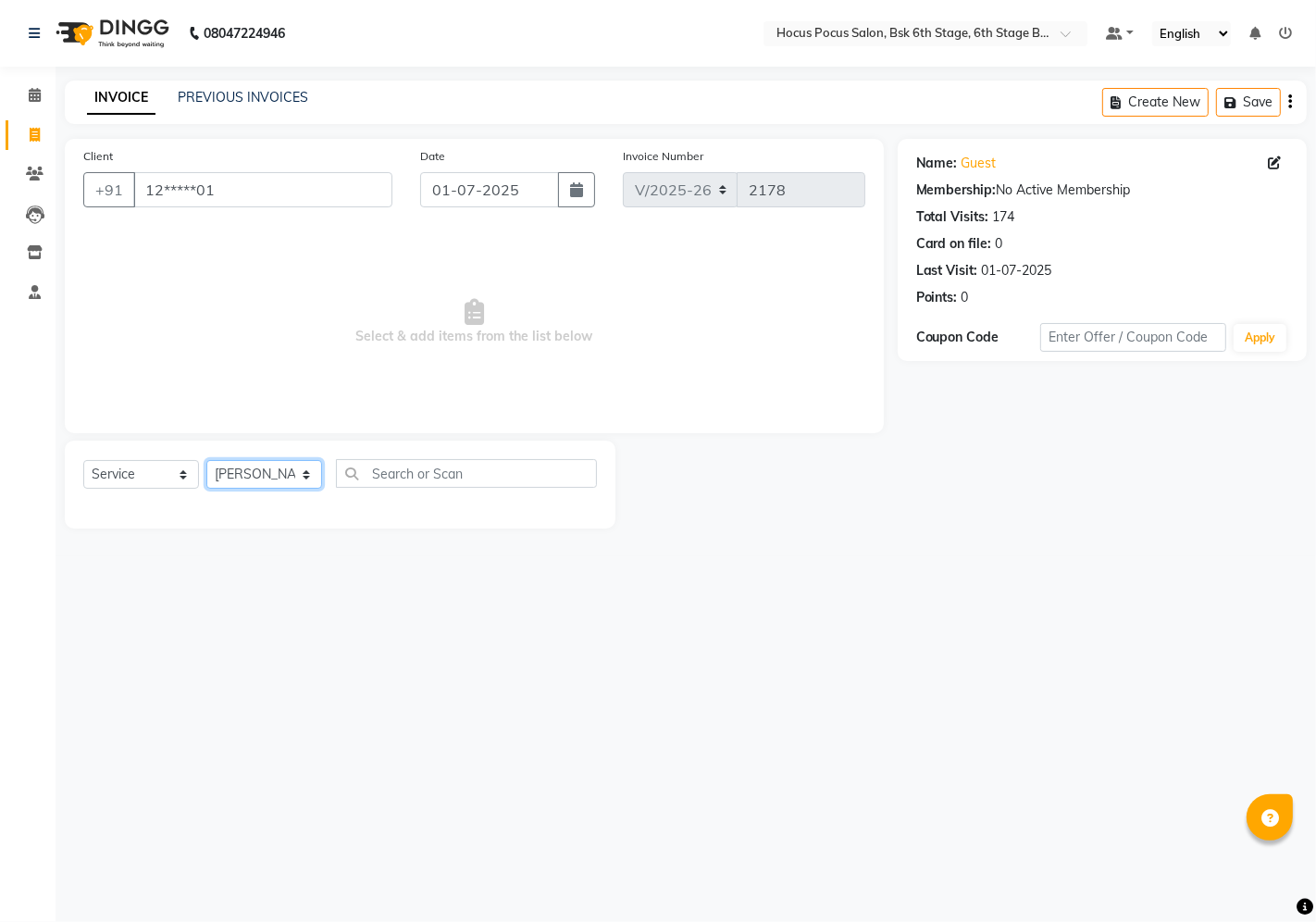 click on "Select Stylist Ayan Chaand hocus pocus  Komal Pabithra Raman Sai" 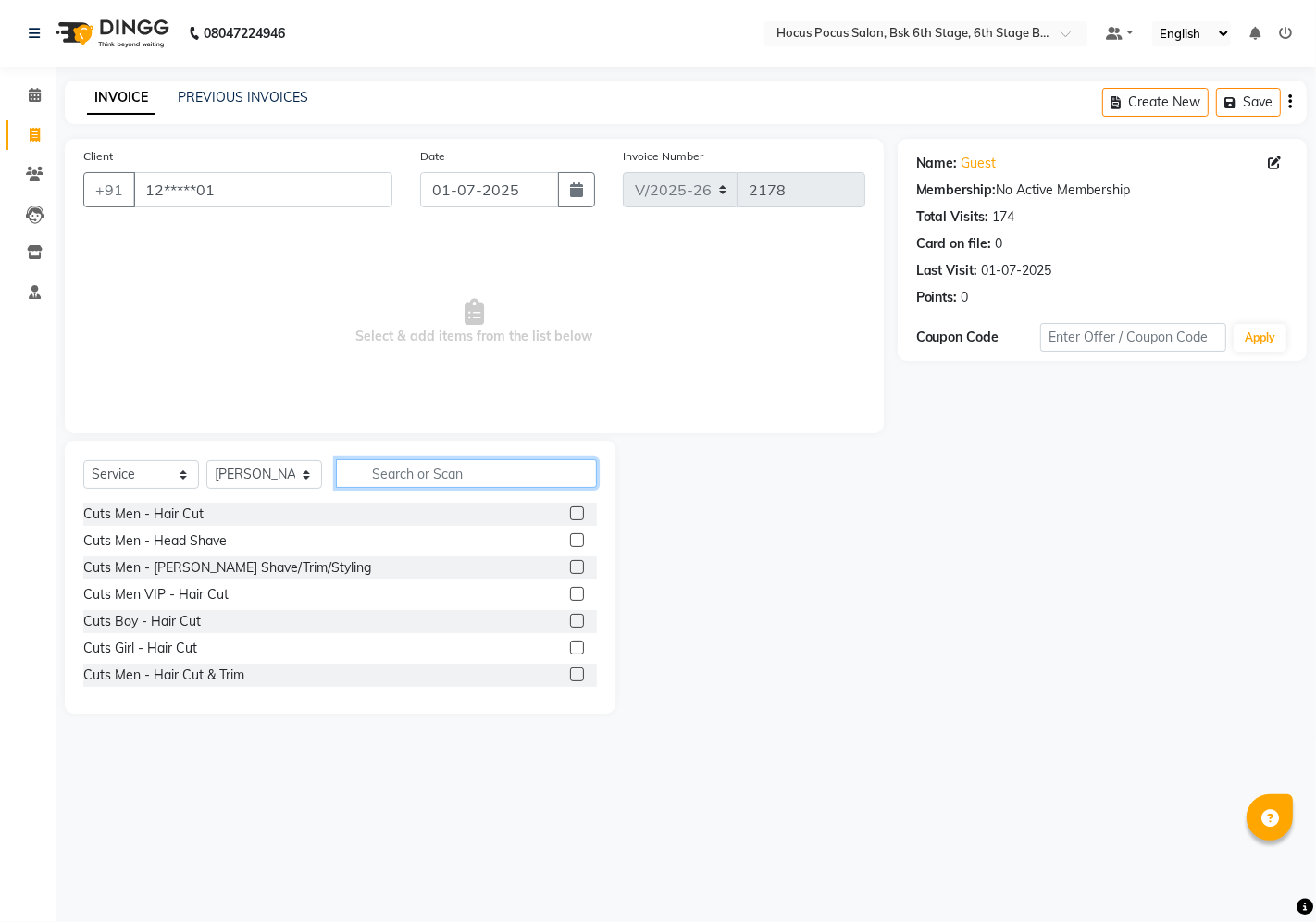 click 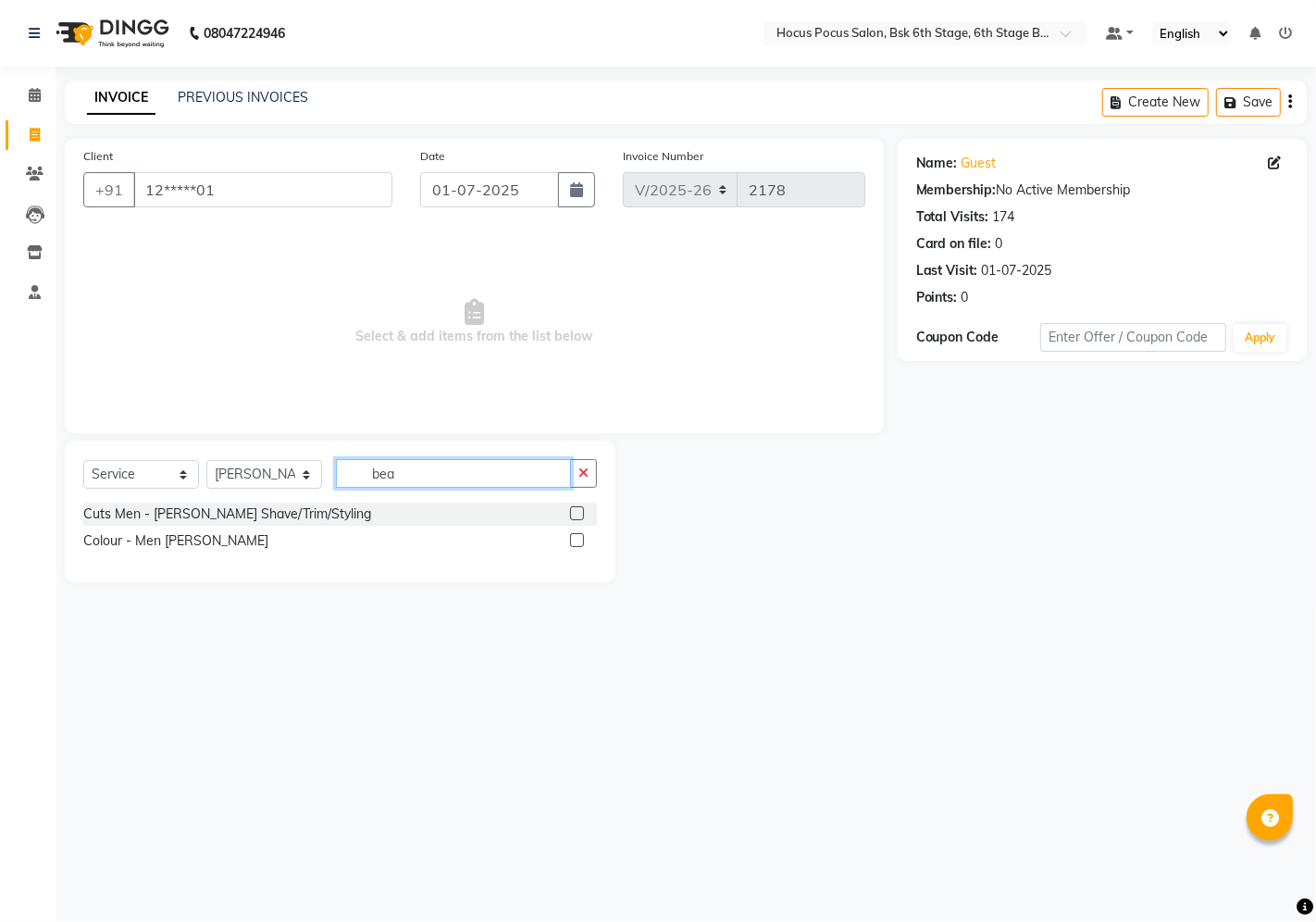 type on "bea" 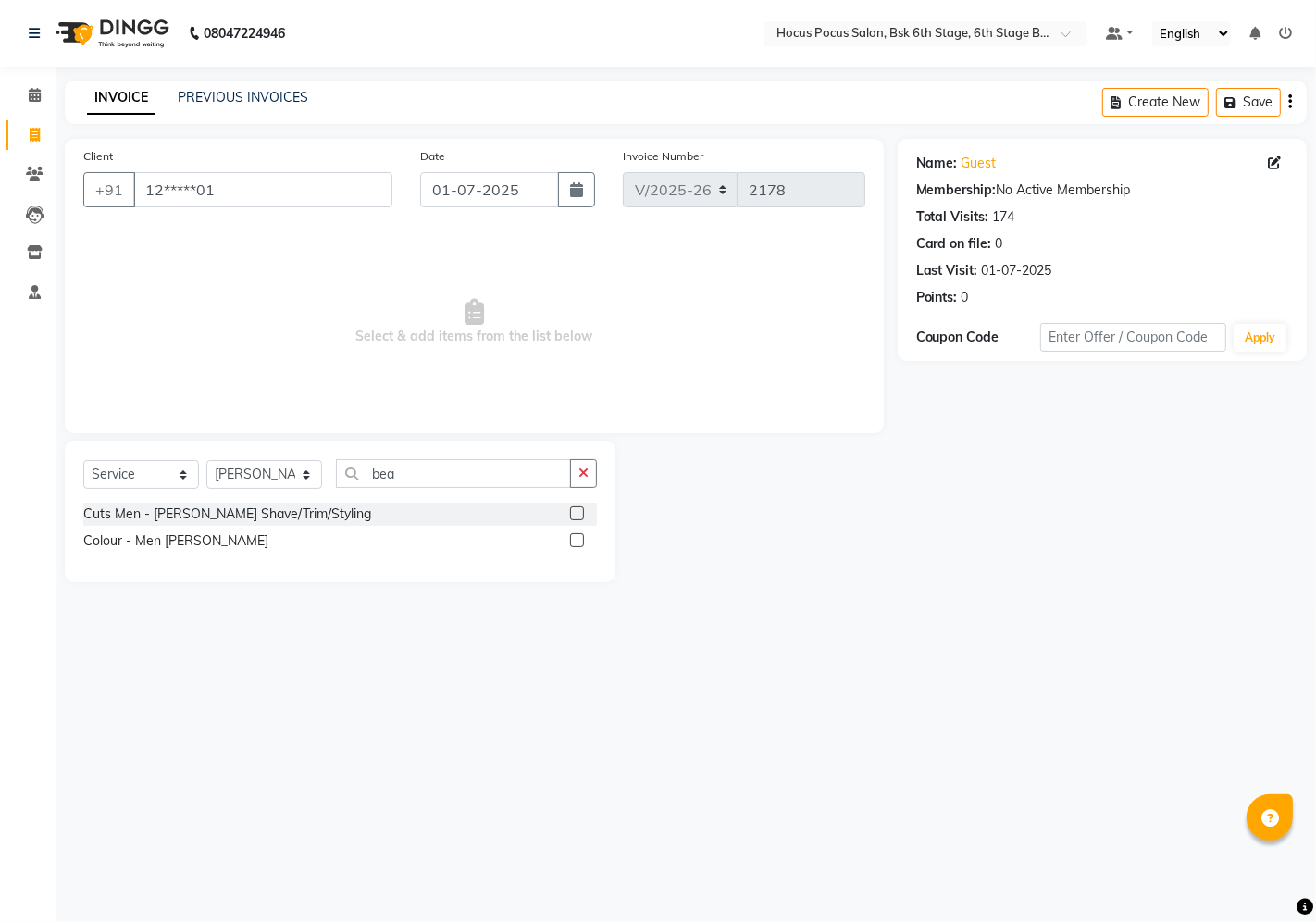 click 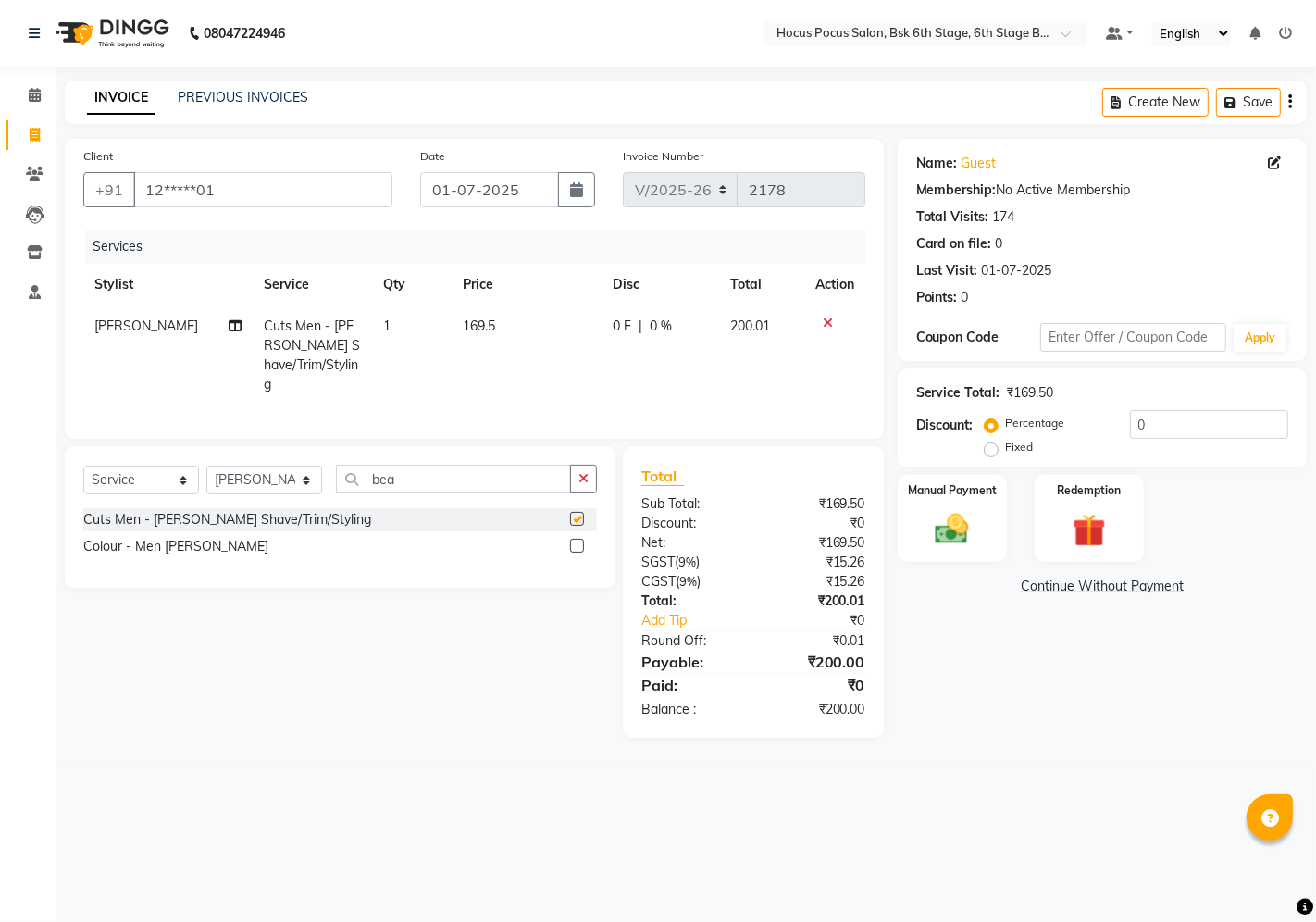 checkbox on "false" 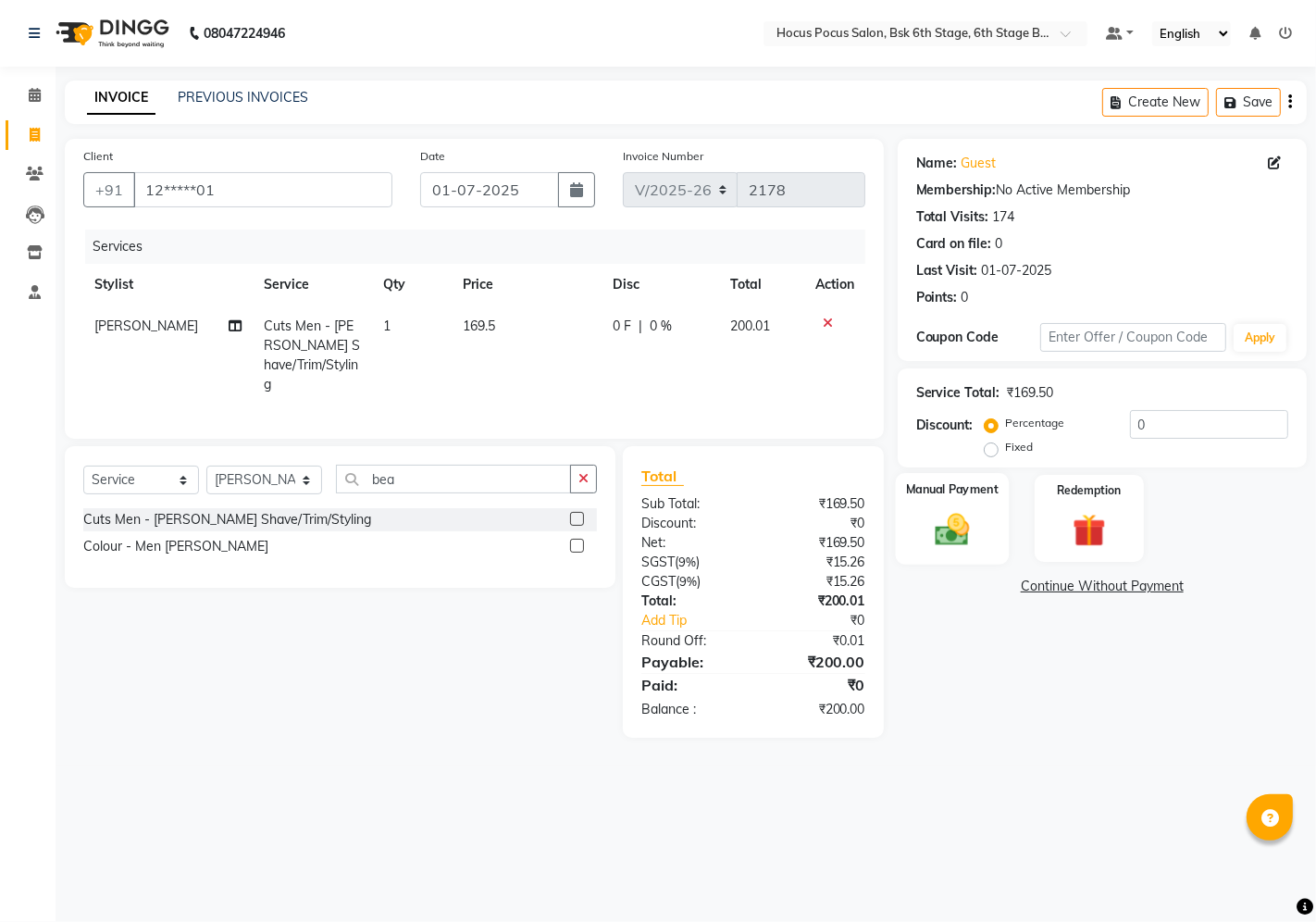 click 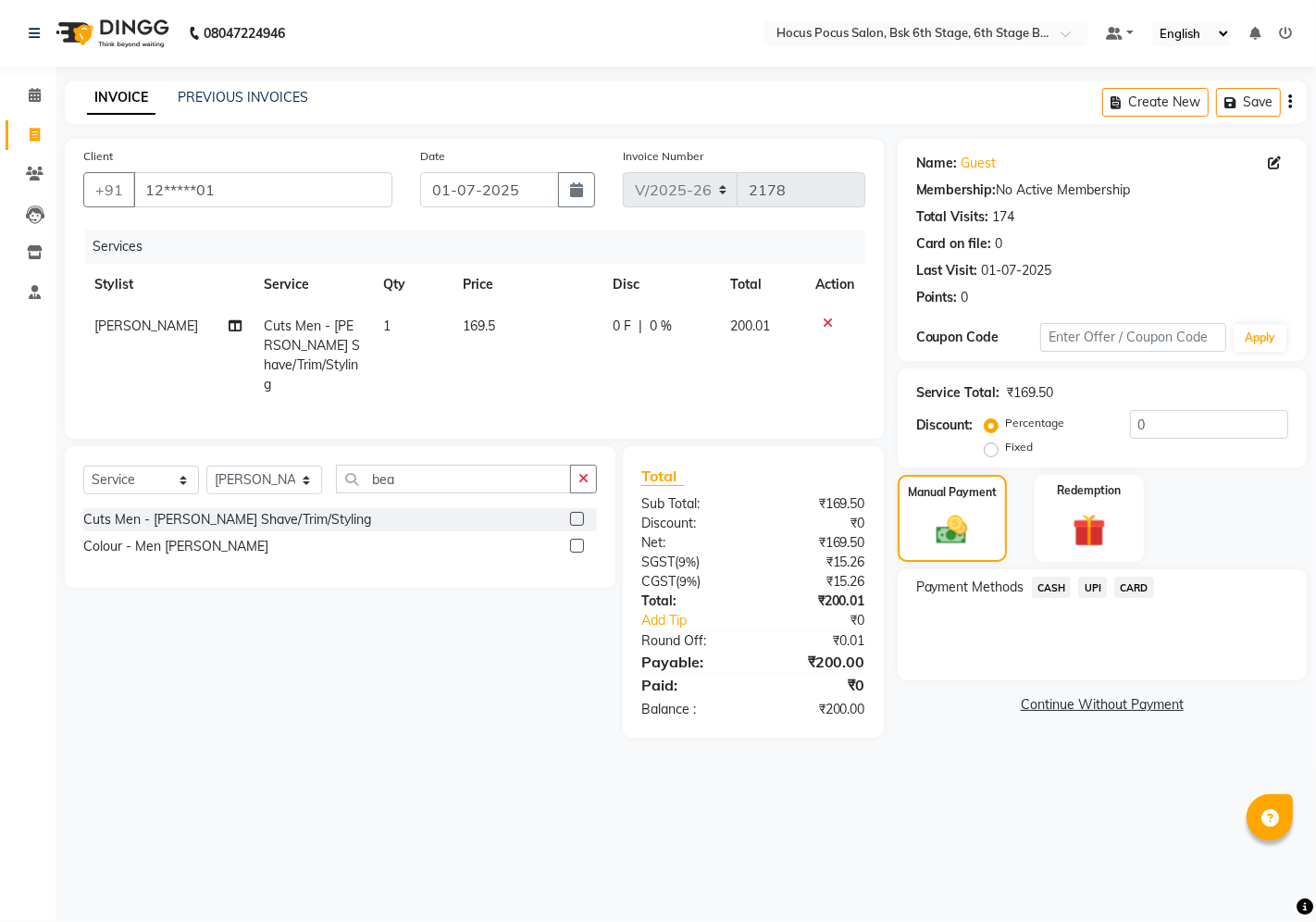 click on "UPI" 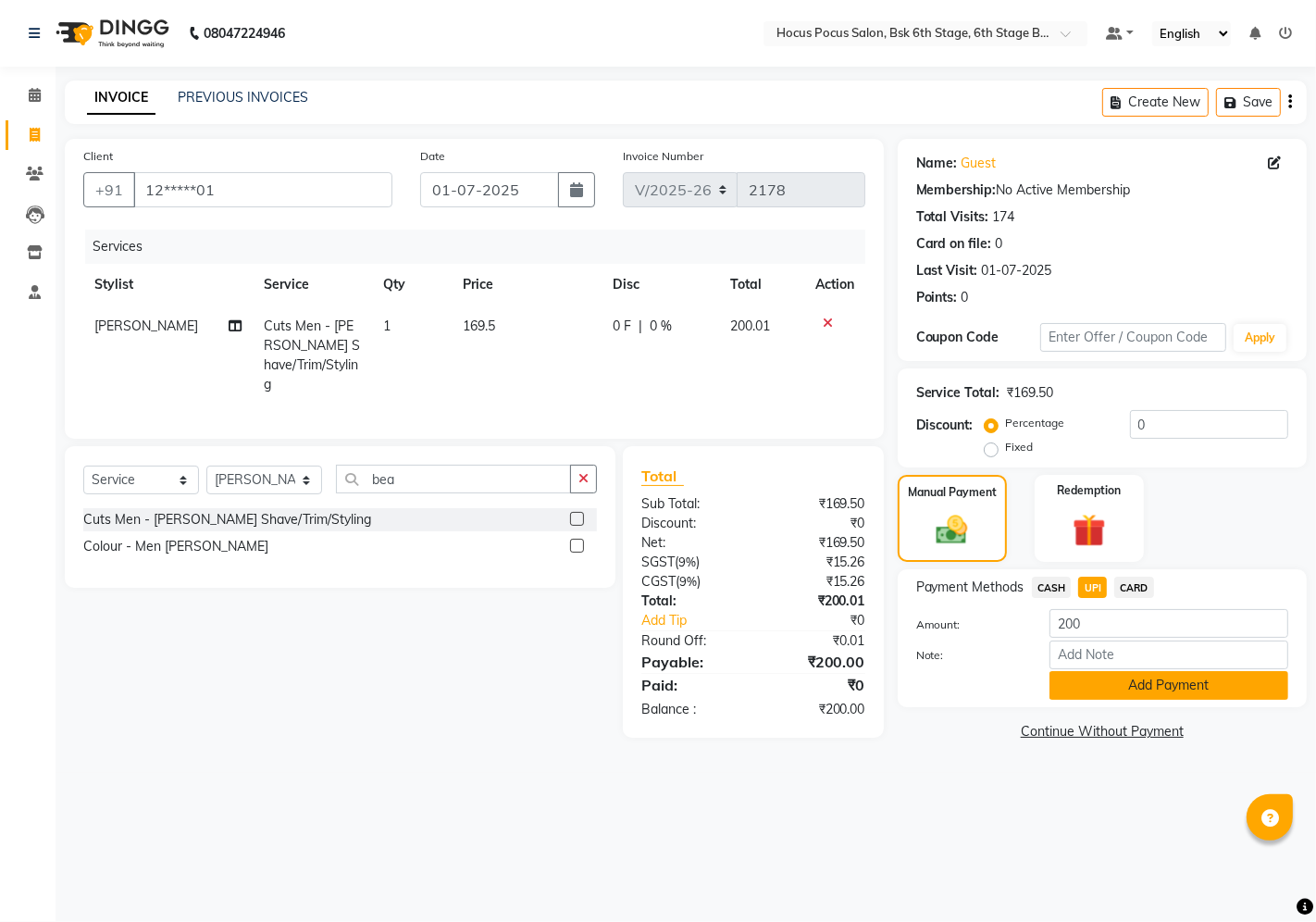 click on "Add Payment" 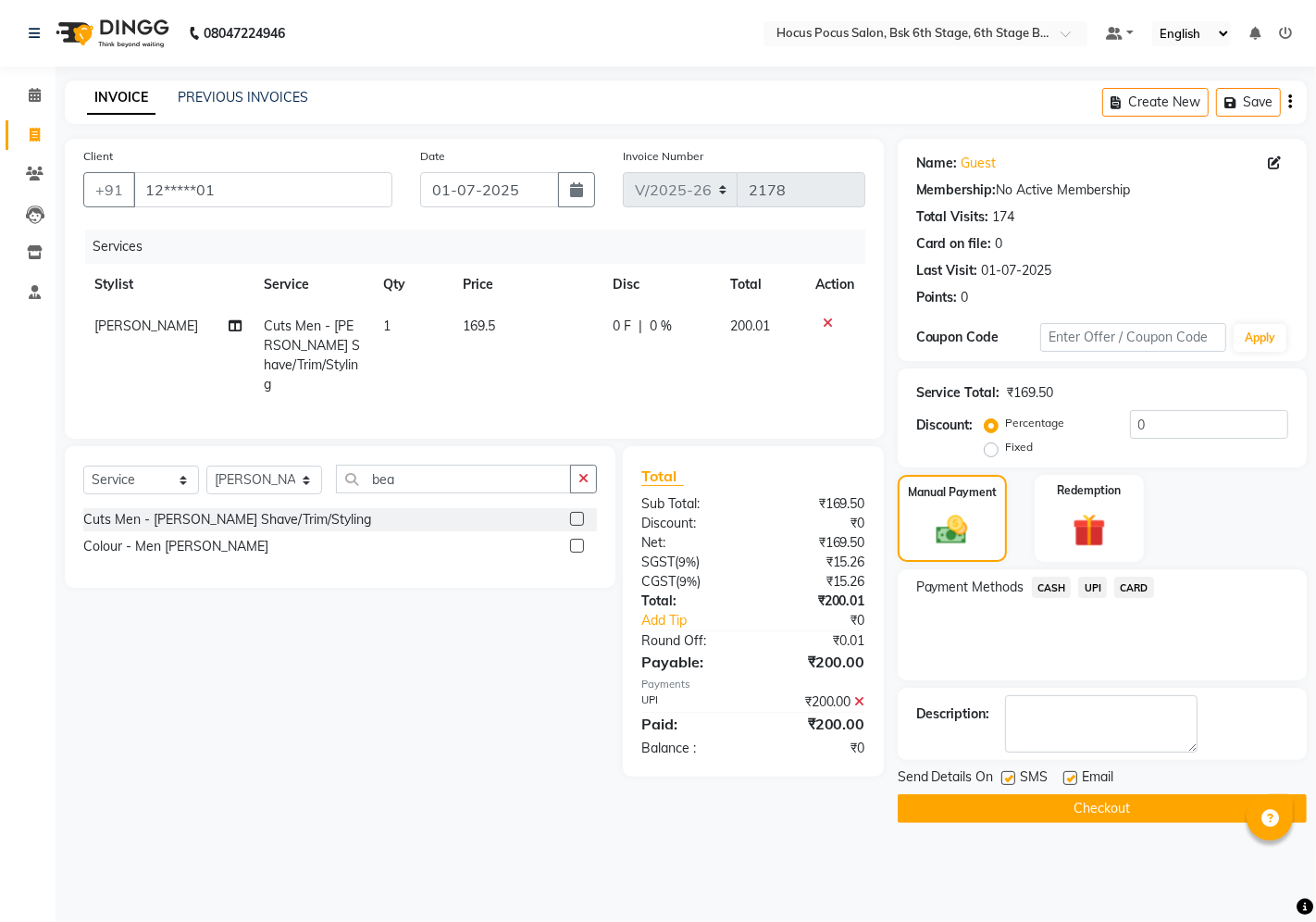 click 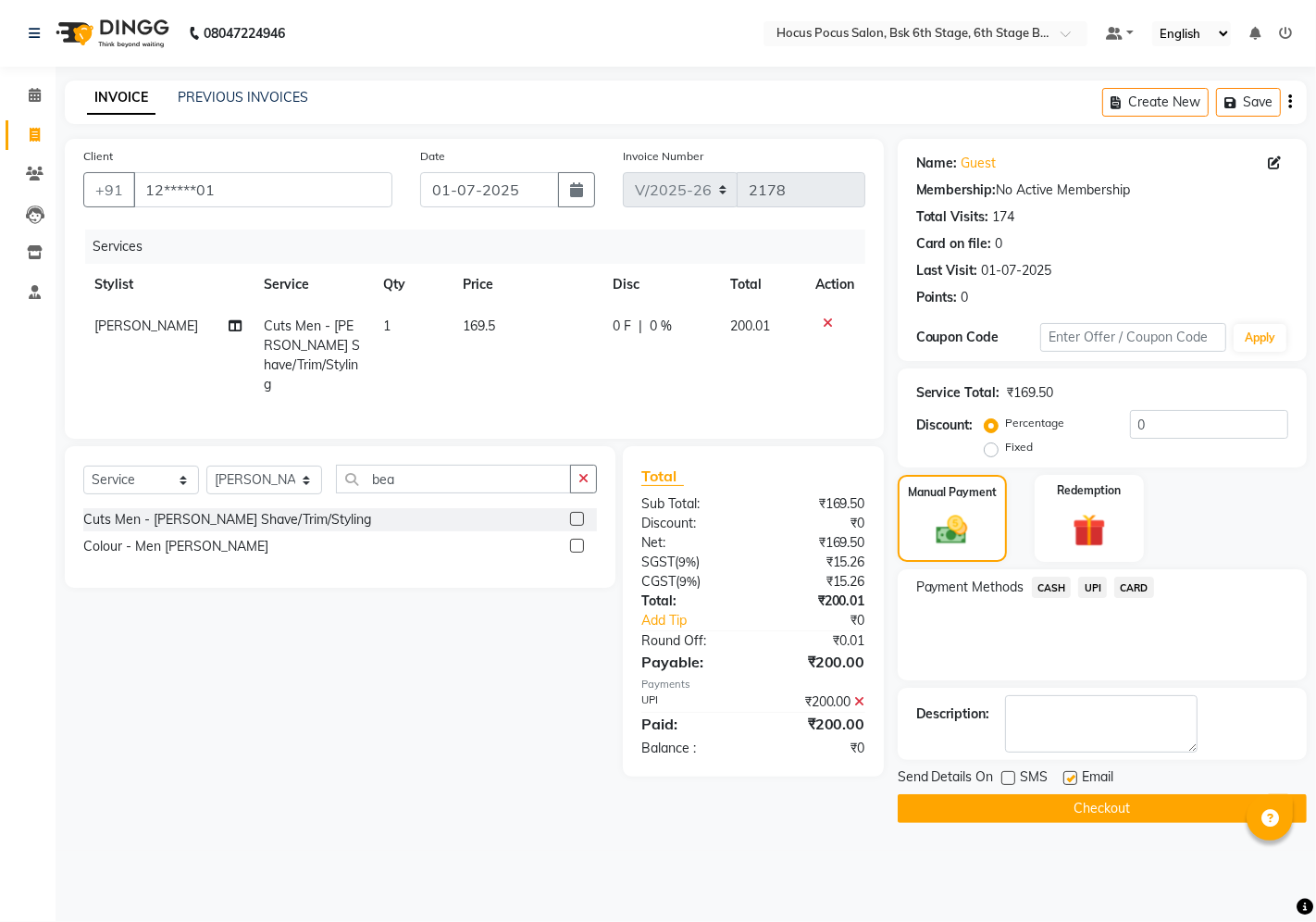 click on "Checkout" 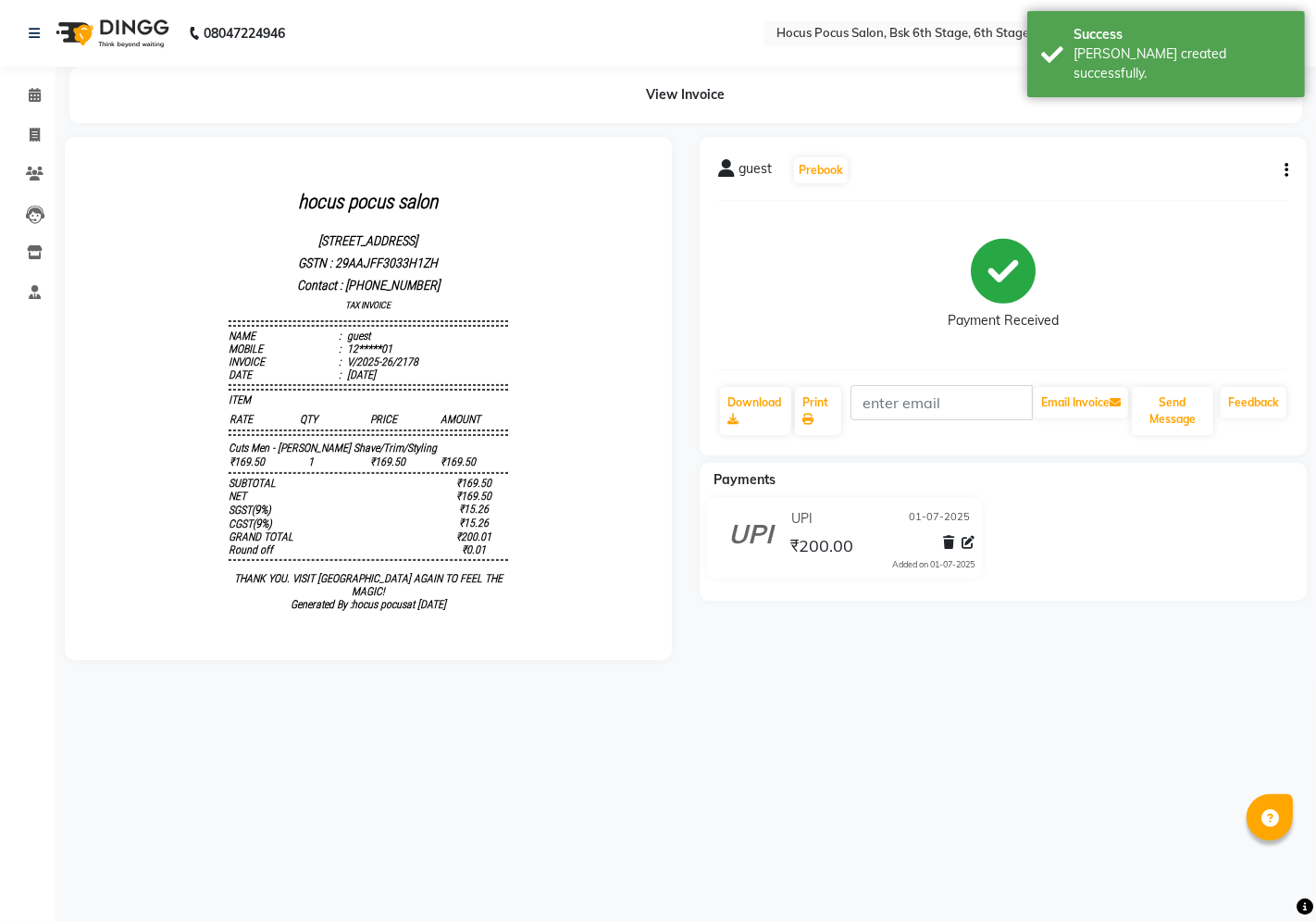 scroll, scrollTop: 0, scrollLeft: 0, axis: both 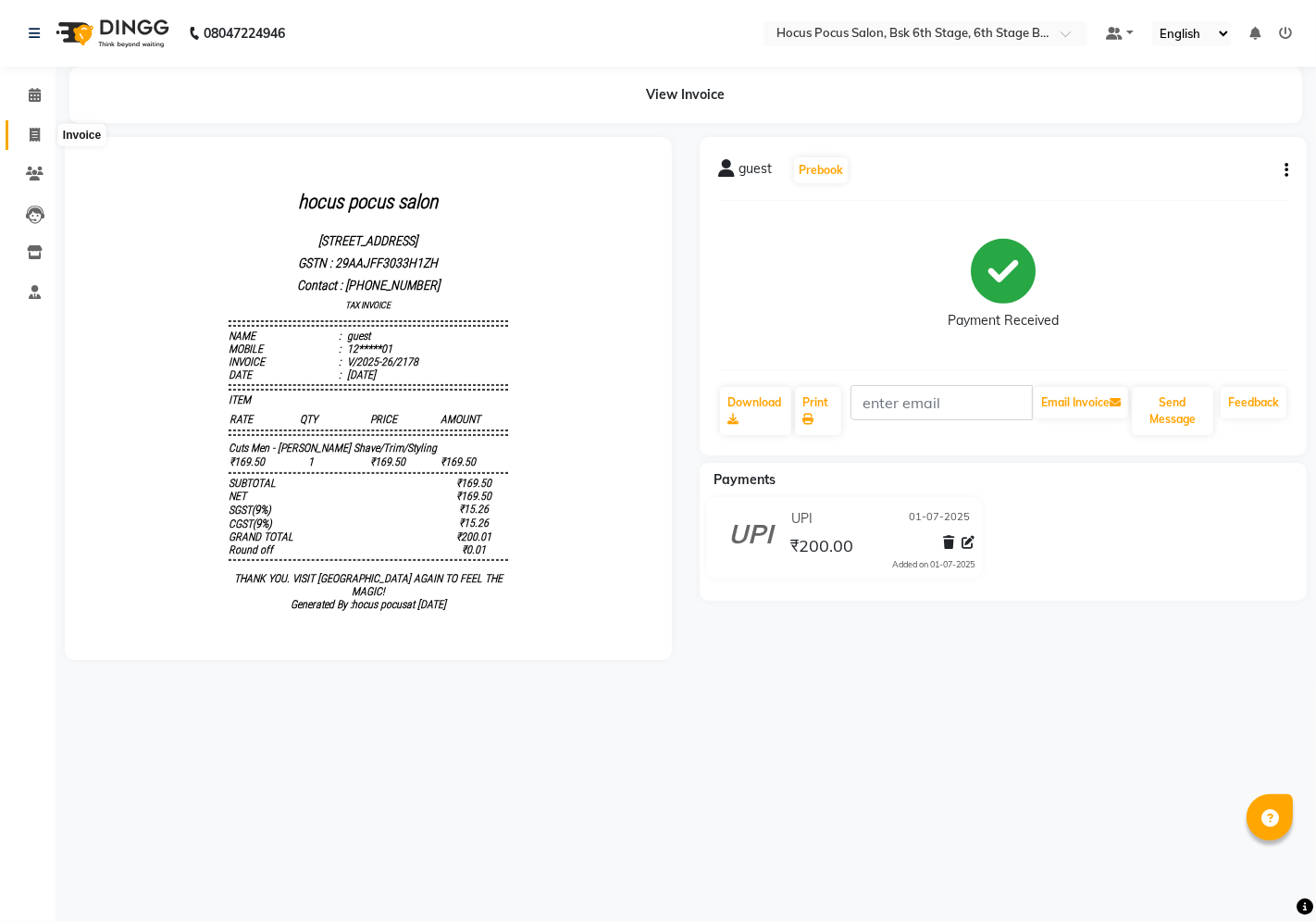 click 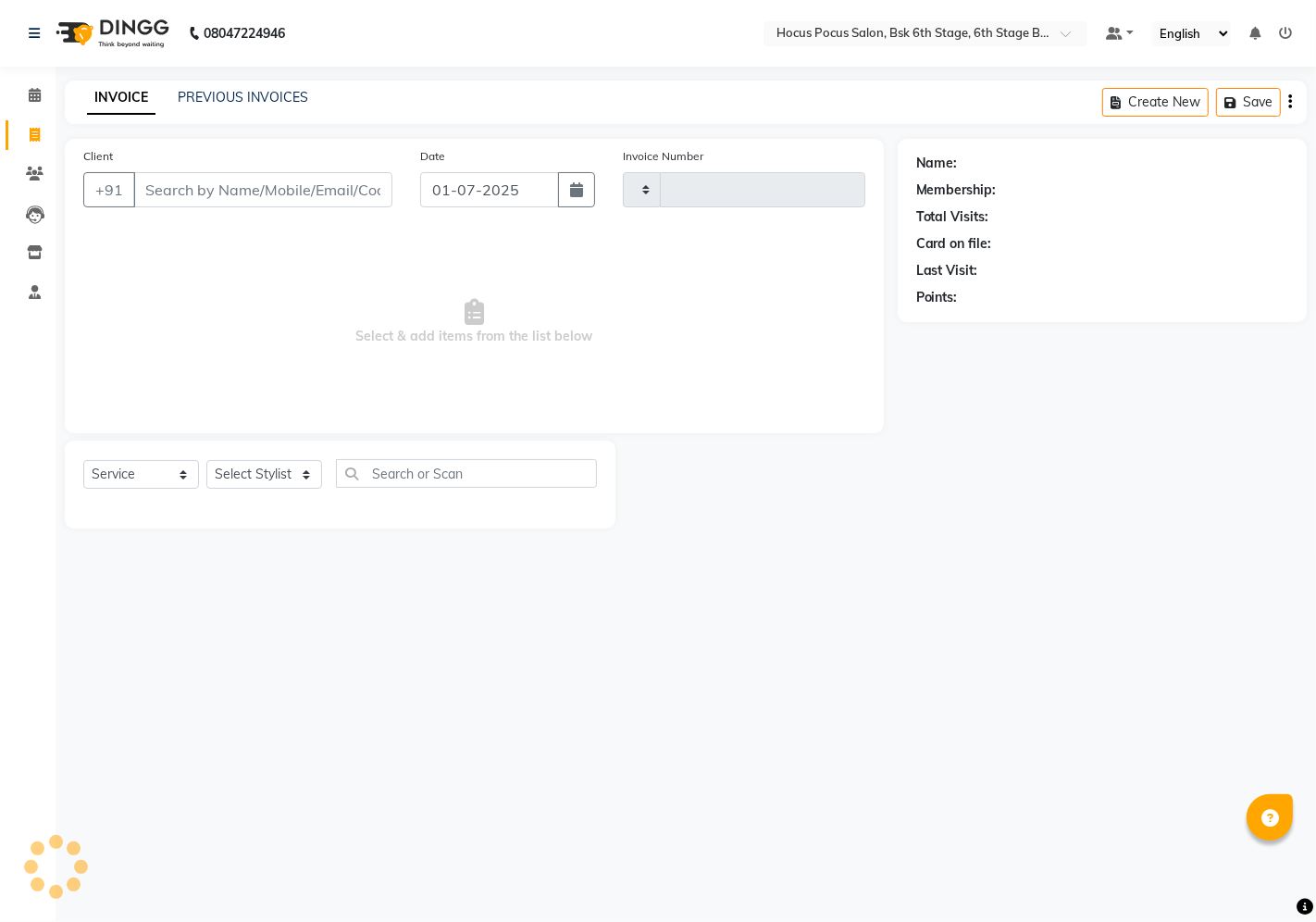 type on "2179" 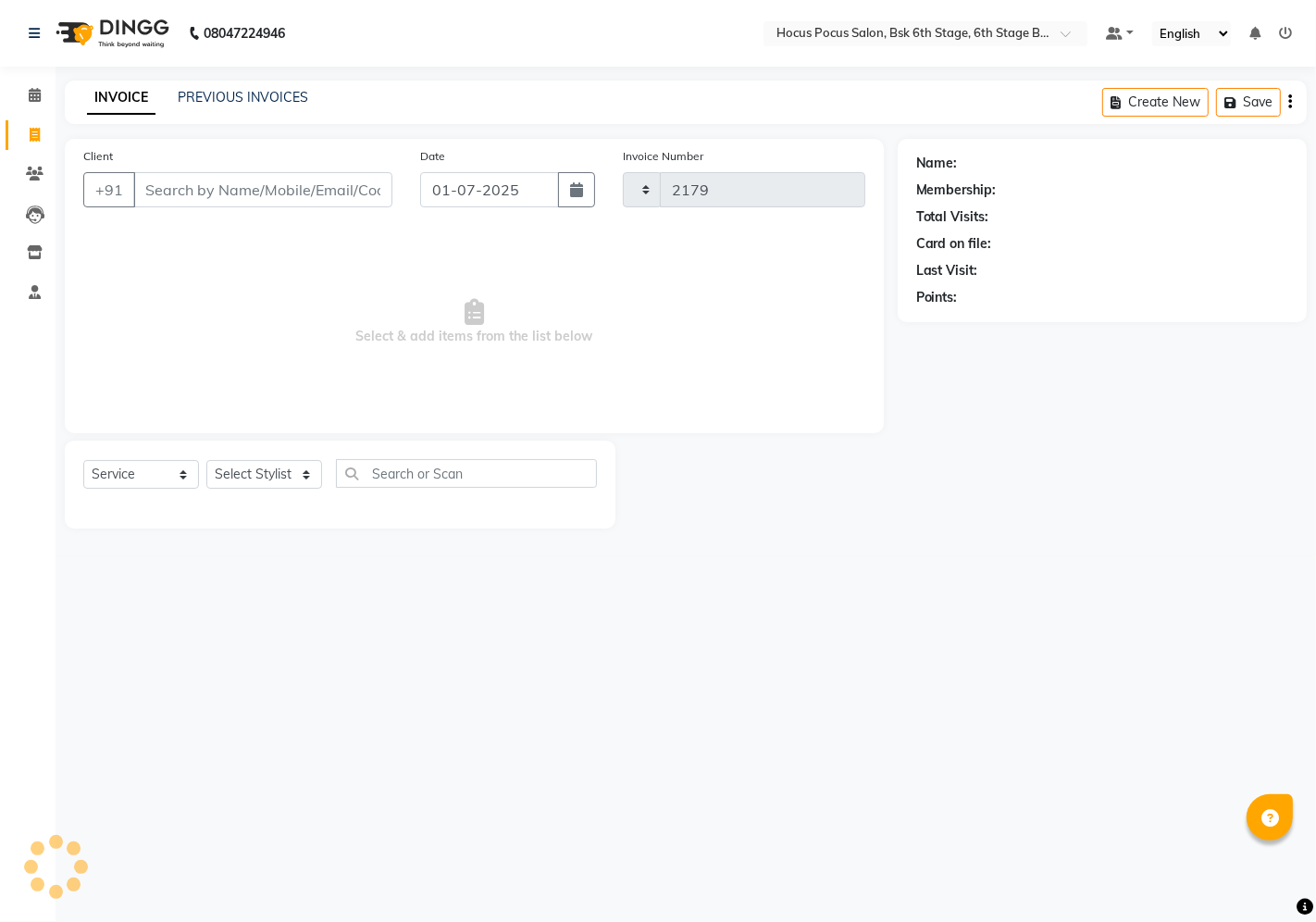 select on "5242" 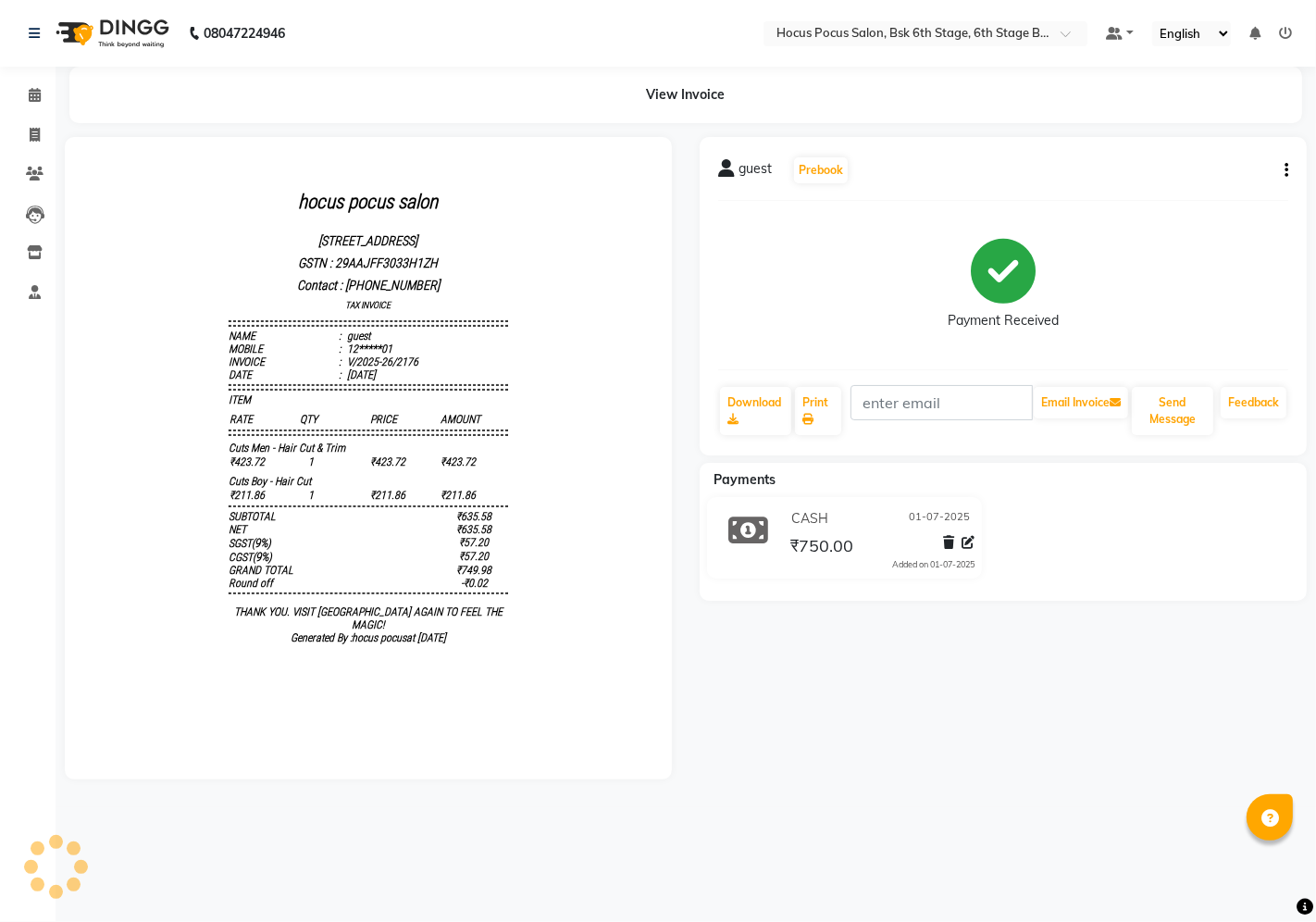 scroll, scrollTop: 0, scrollLeft: 0, axis: both 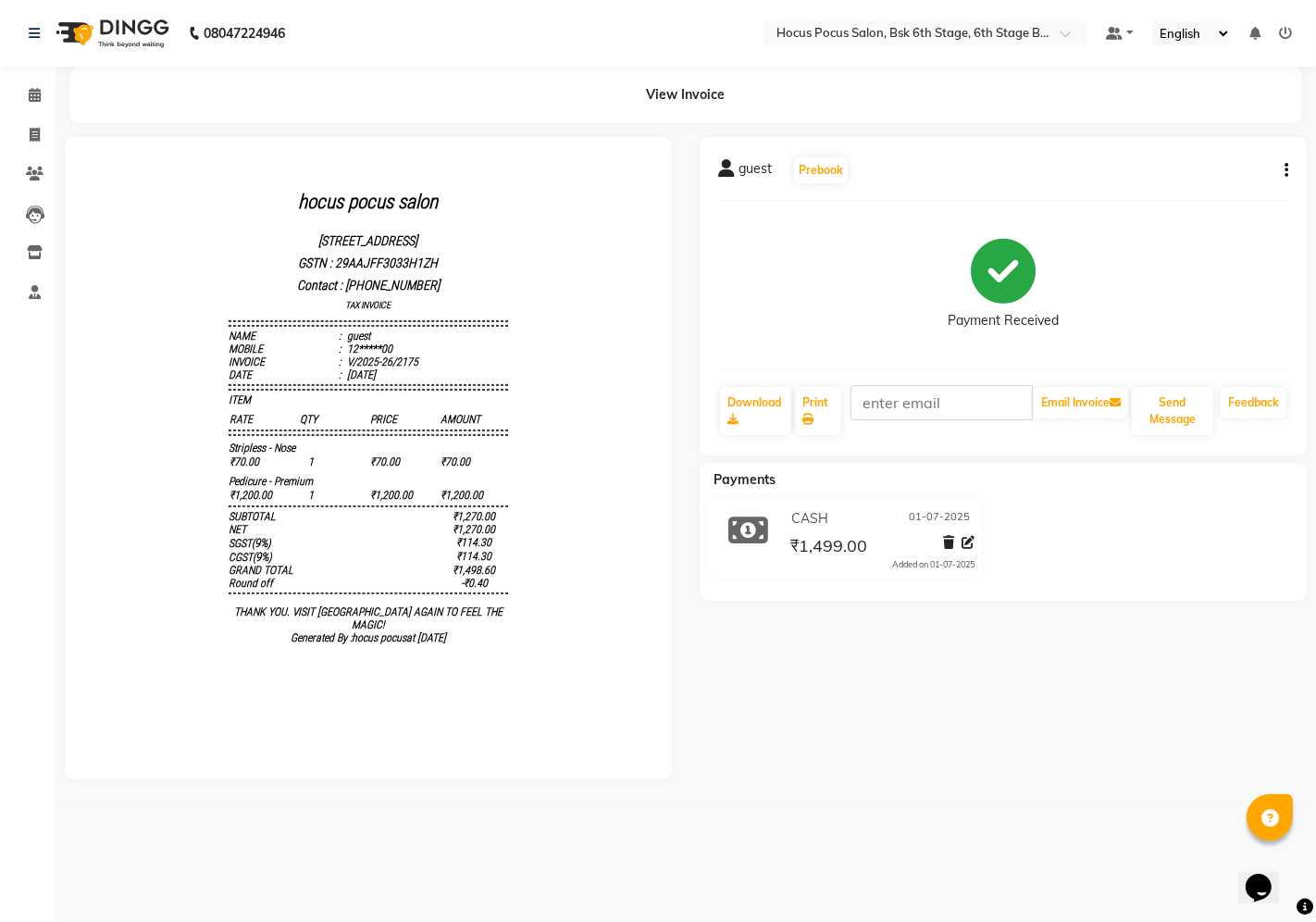 click on "guest   Prebook   Payment Received  Download  Print   Email Invoice   Send Message Feedback  Payments CASH 01-07-2025 ₹1,499.00  Added on 01-07-2025" 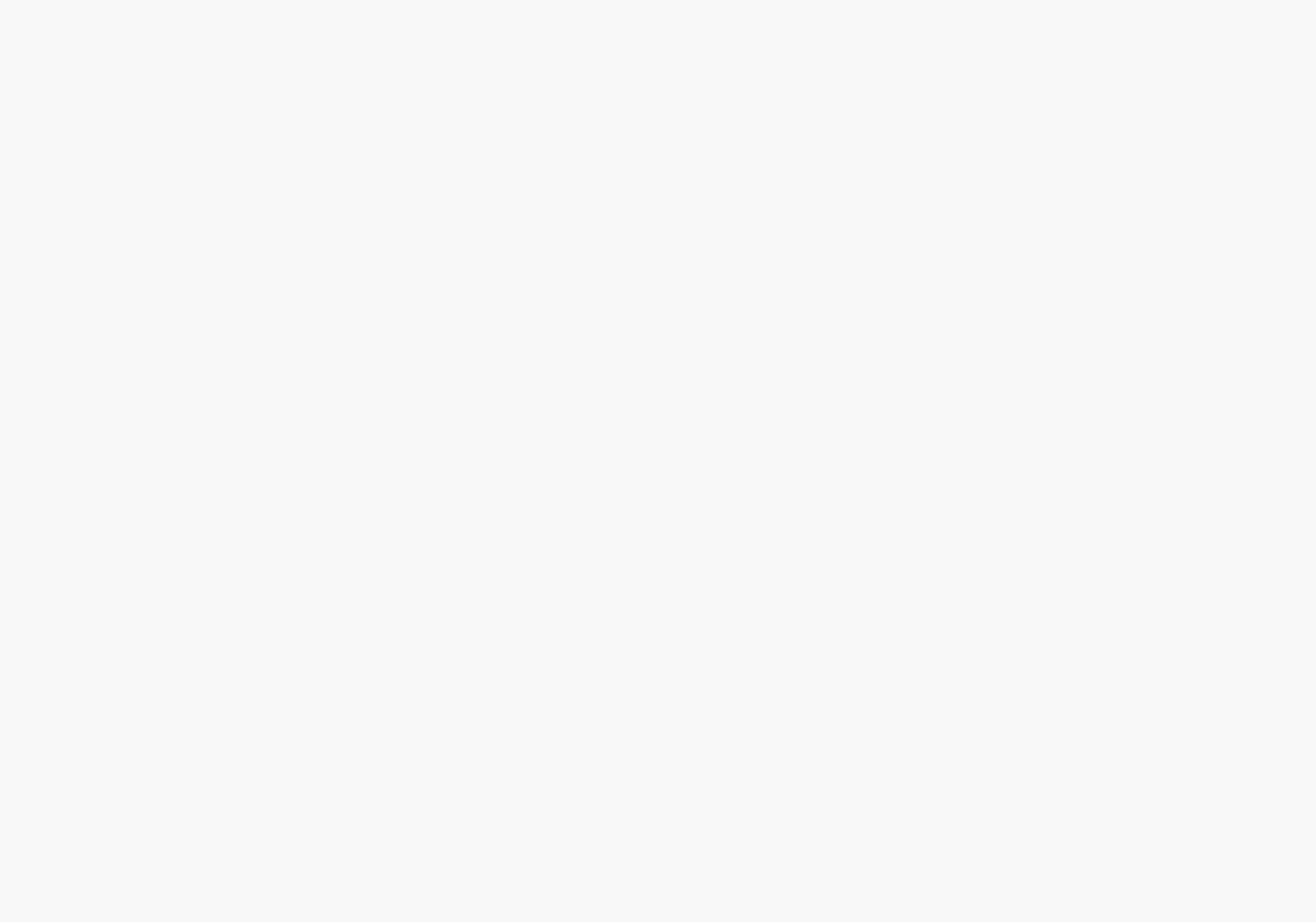 scroll, scrollTop: 0, scrollLeft: 0, axis: both 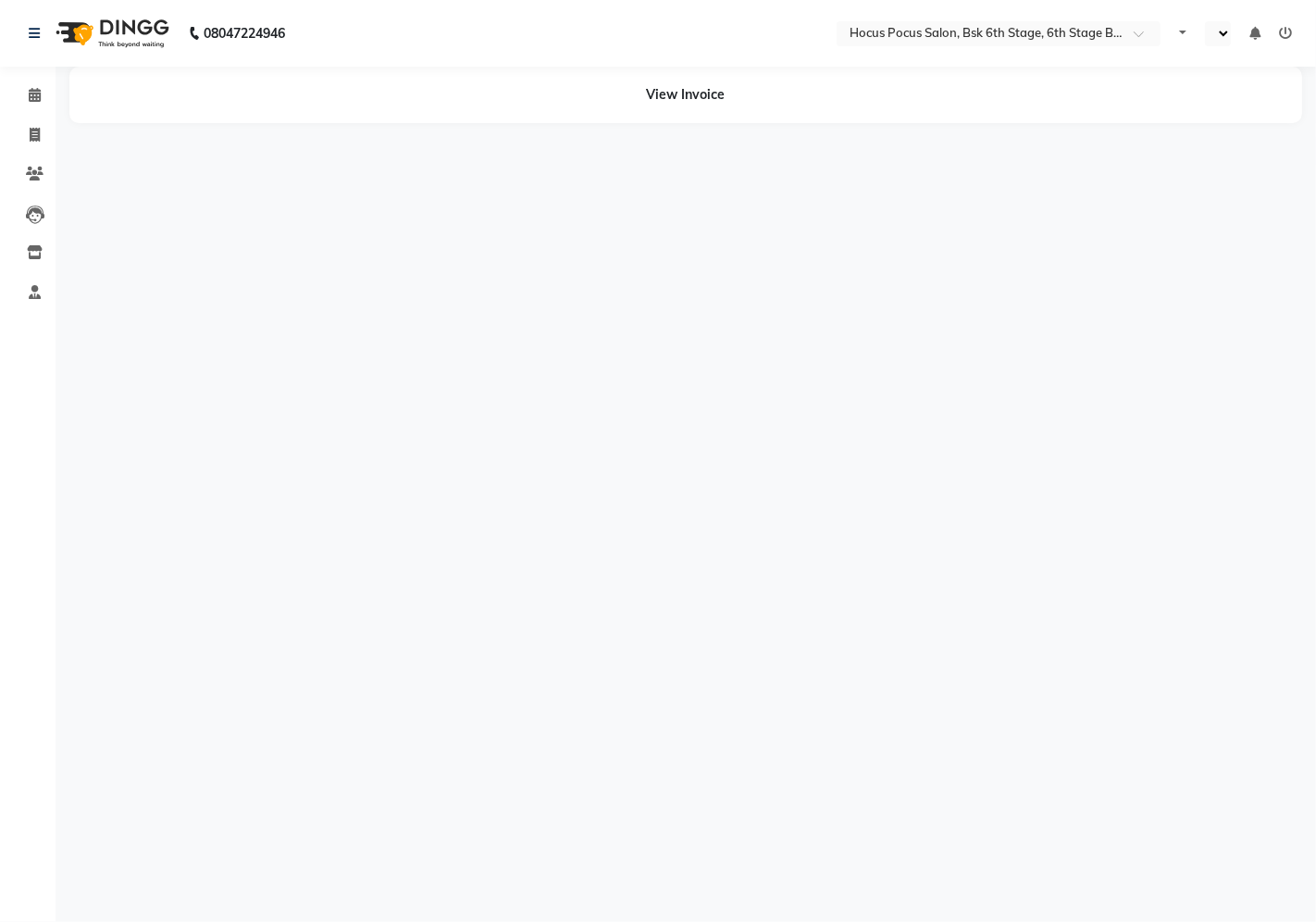 select on "en" 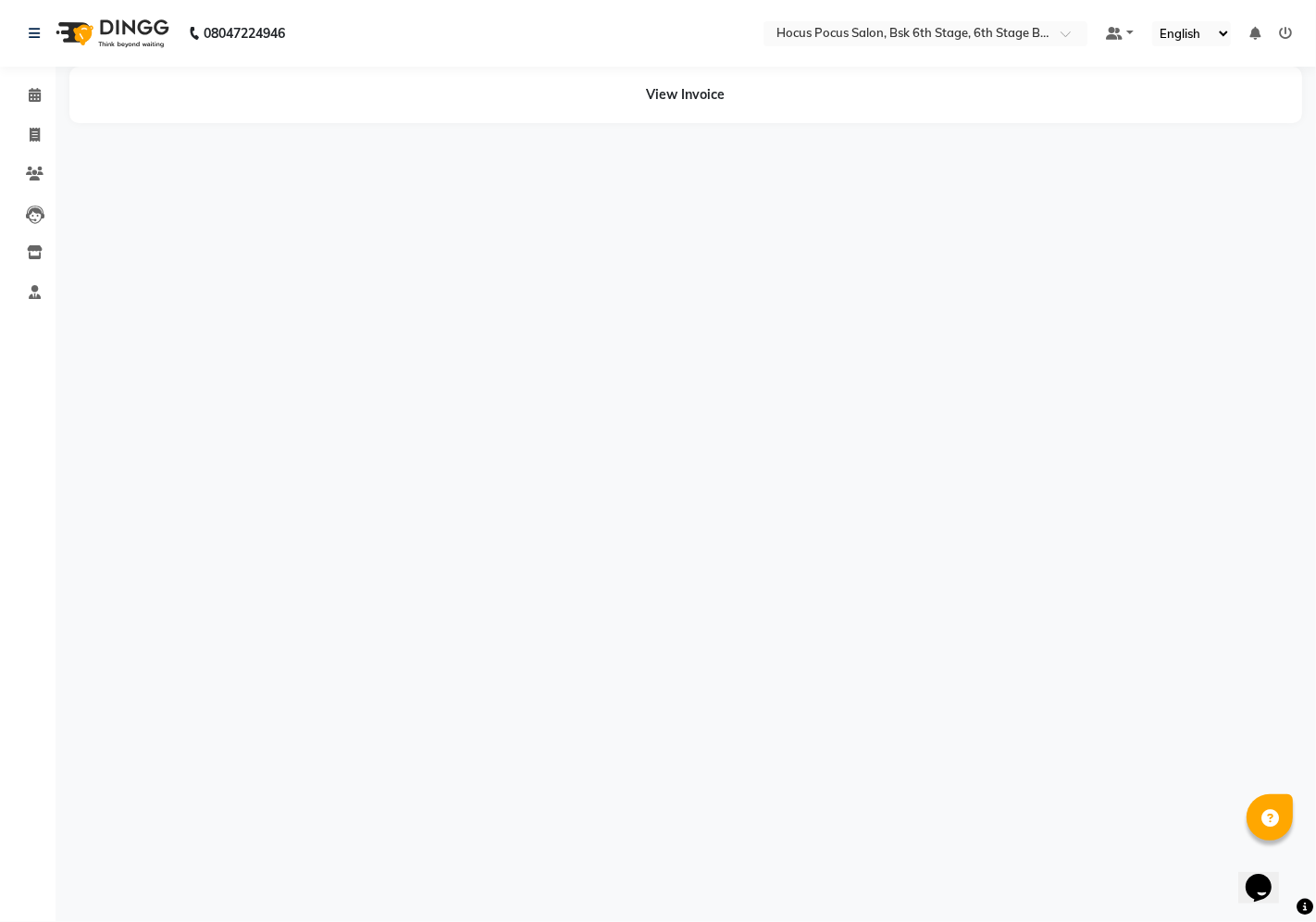 scroll, scrollTop: 0, scrollLeft: 0, axis: both 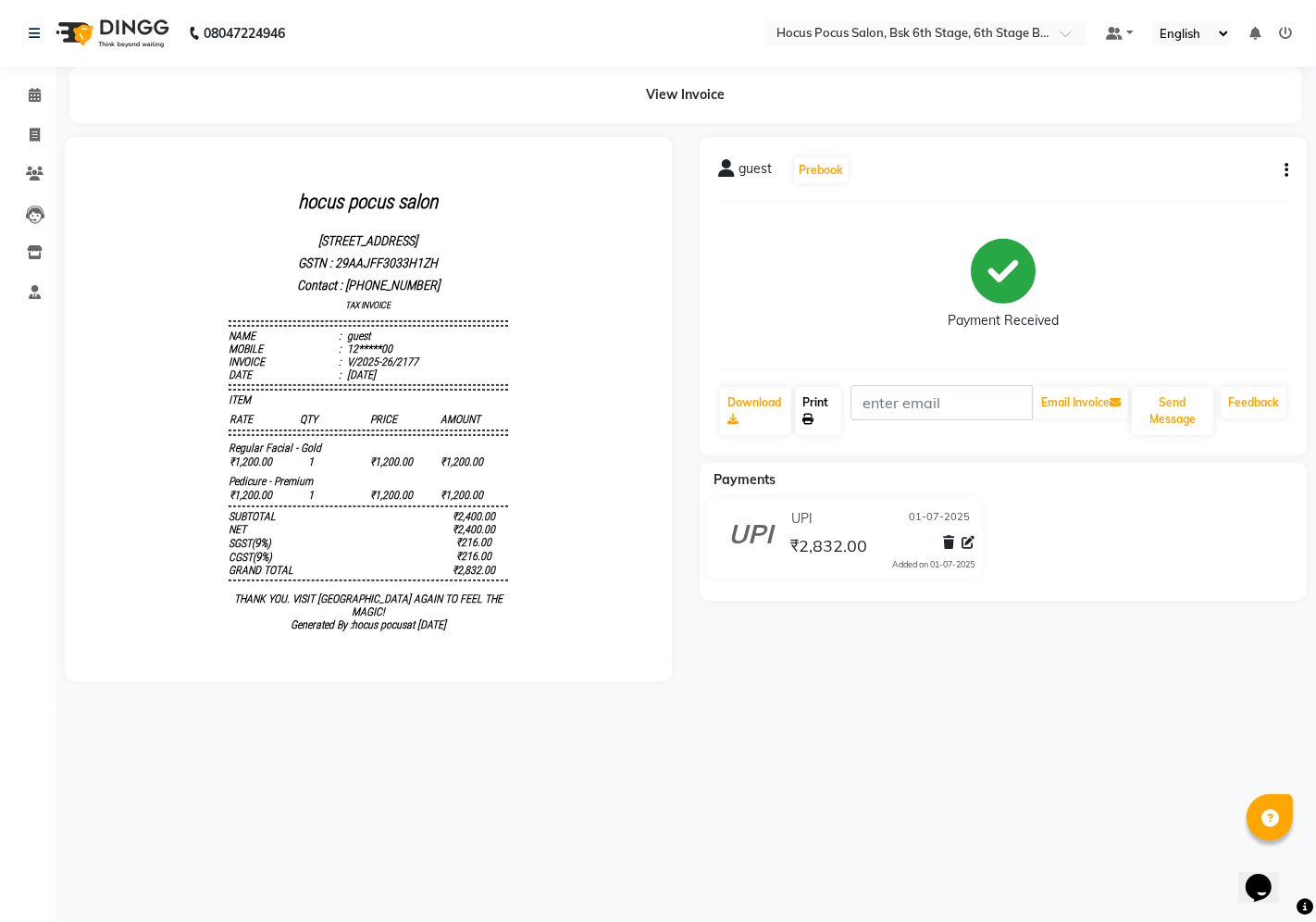 click on "Print" 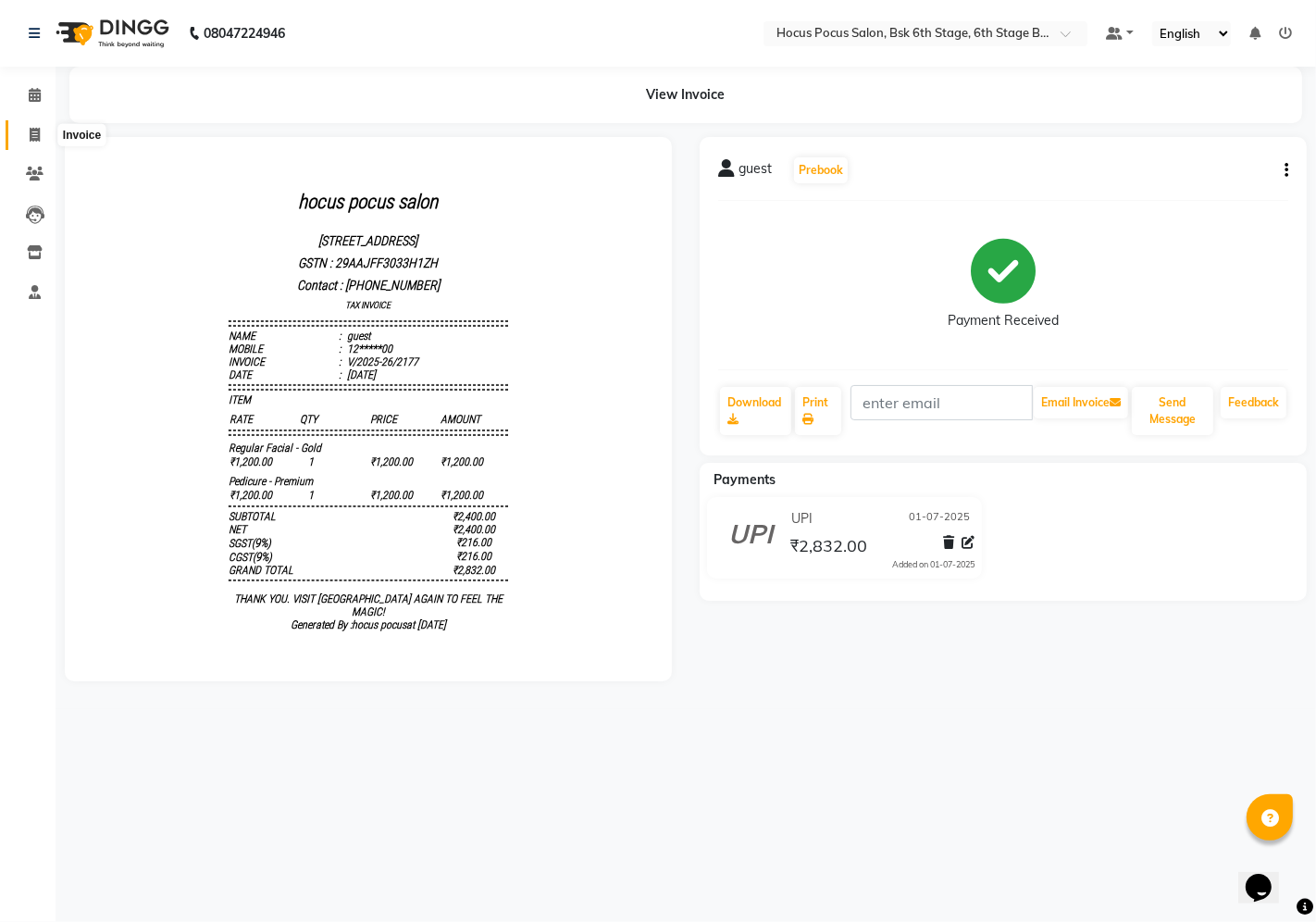 click 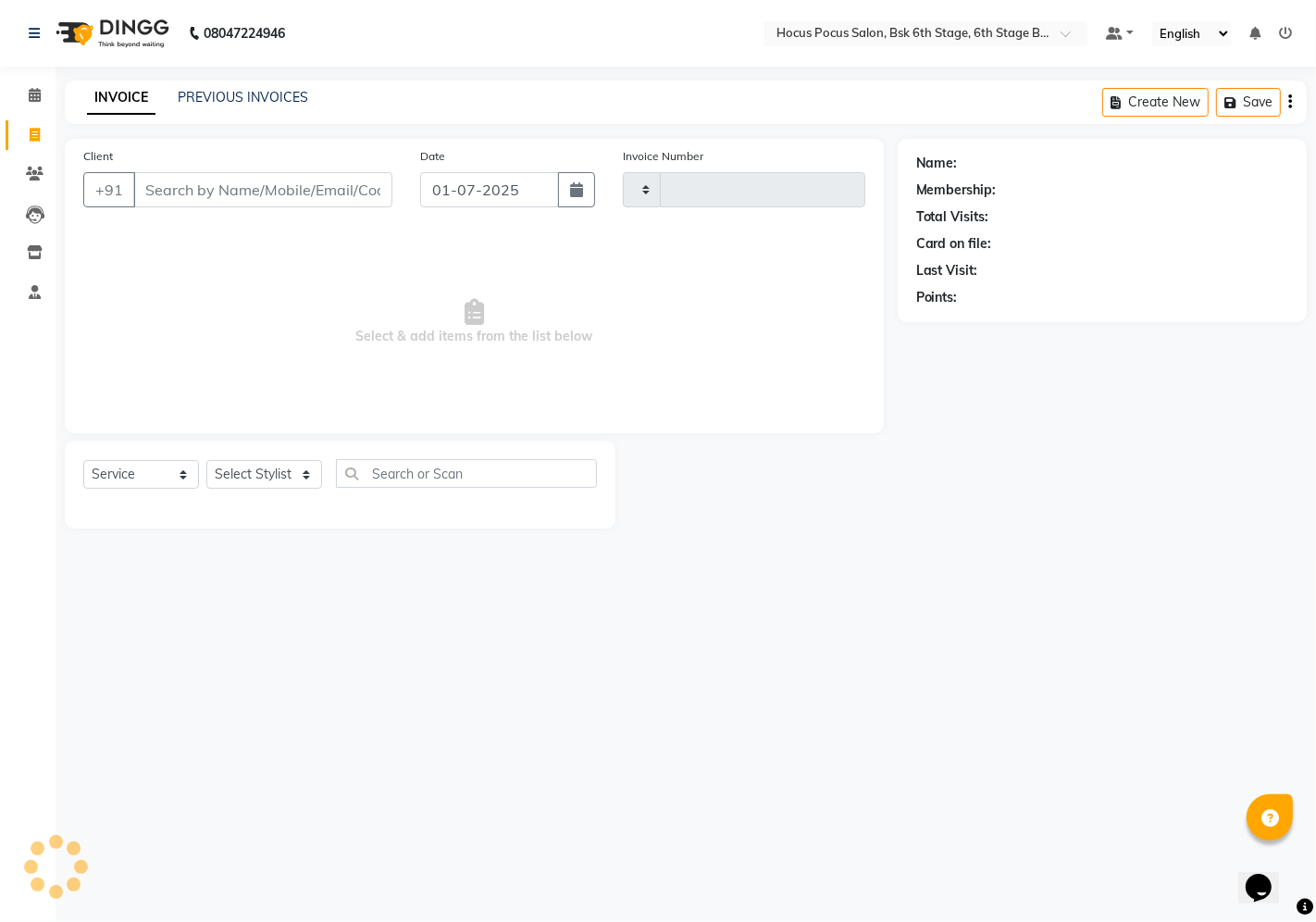 type on "2178" 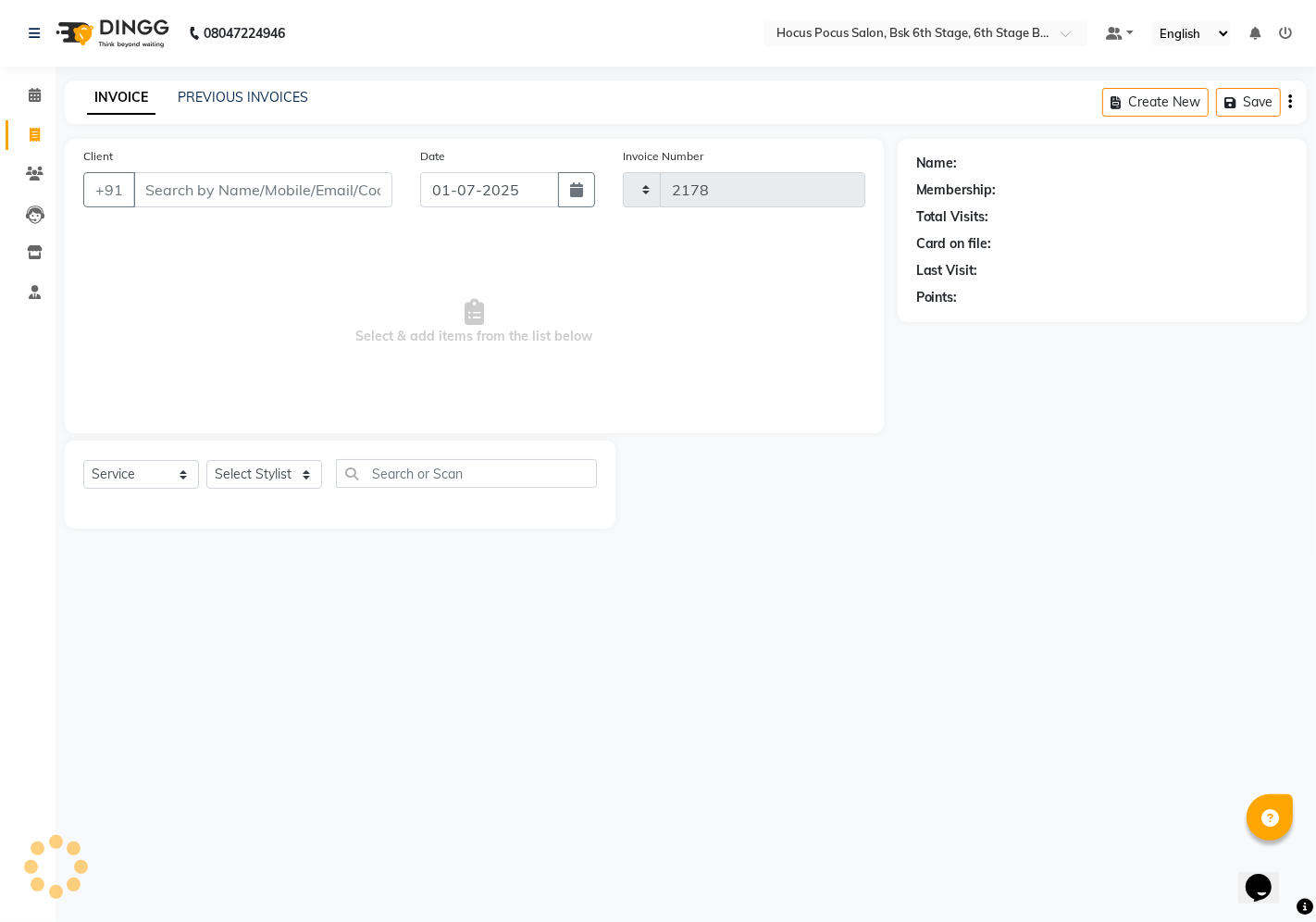select on "5242" 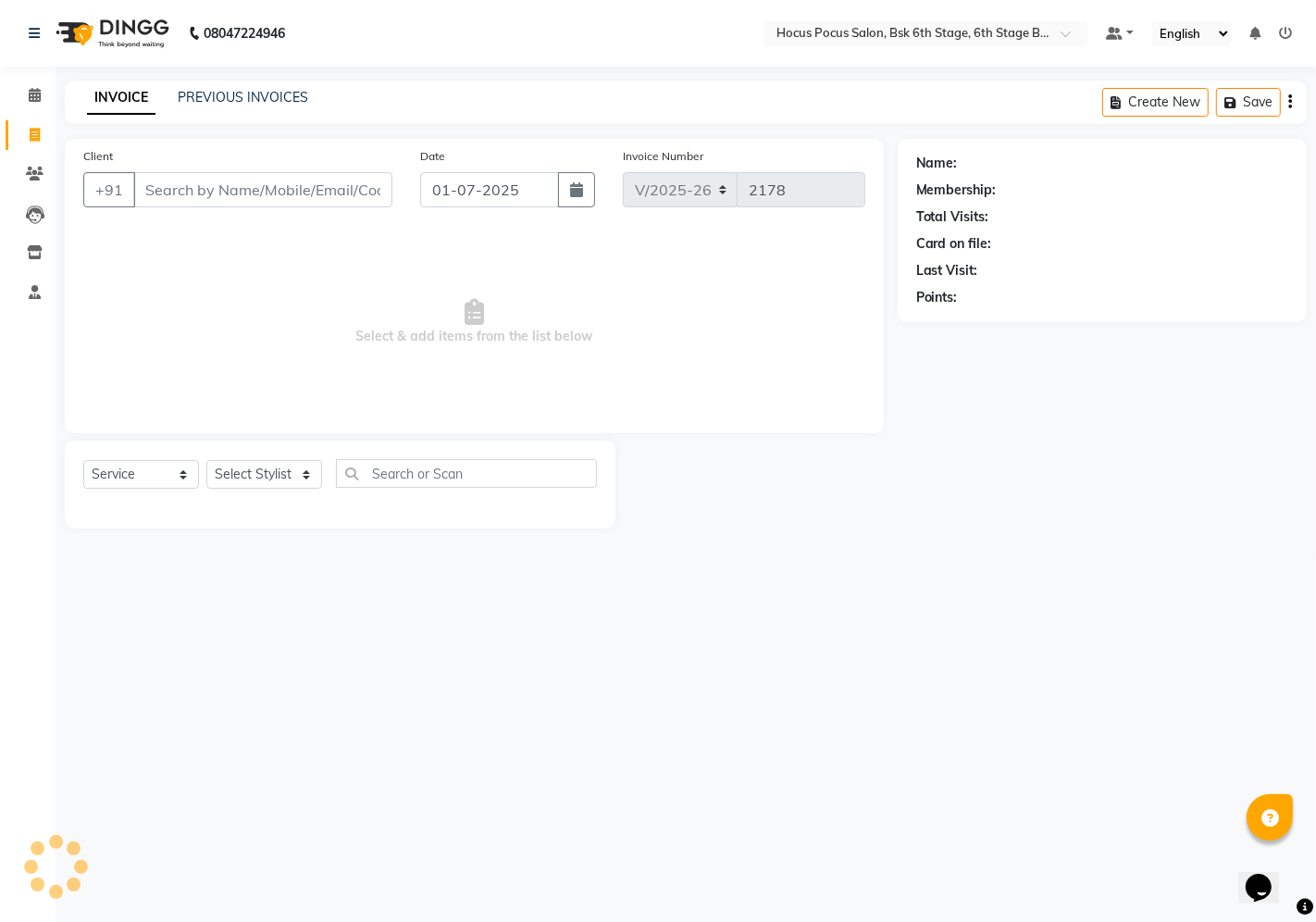 select on "package" 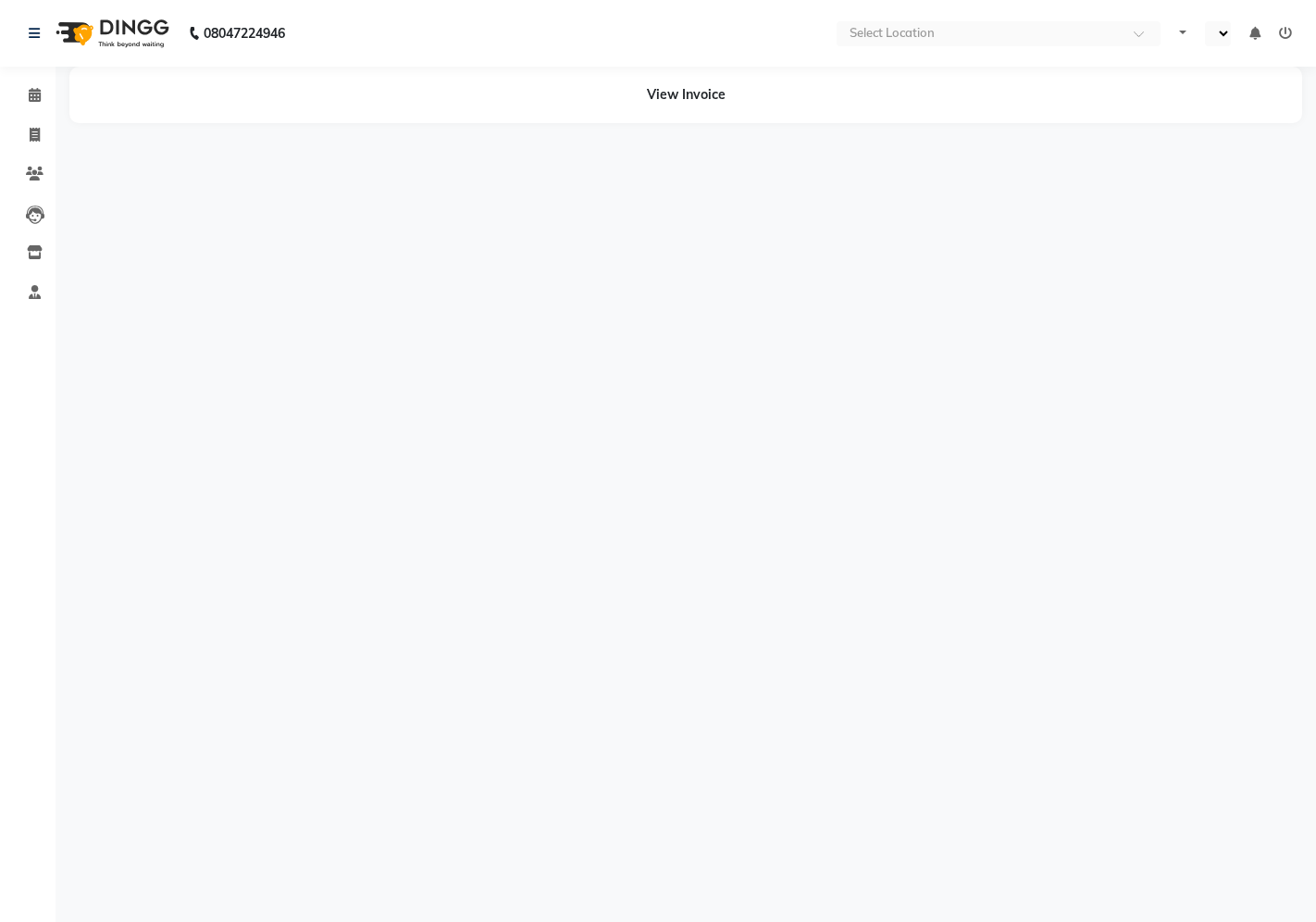 scroll, scrollTop: 0, scrollLeft: 0, axis: both 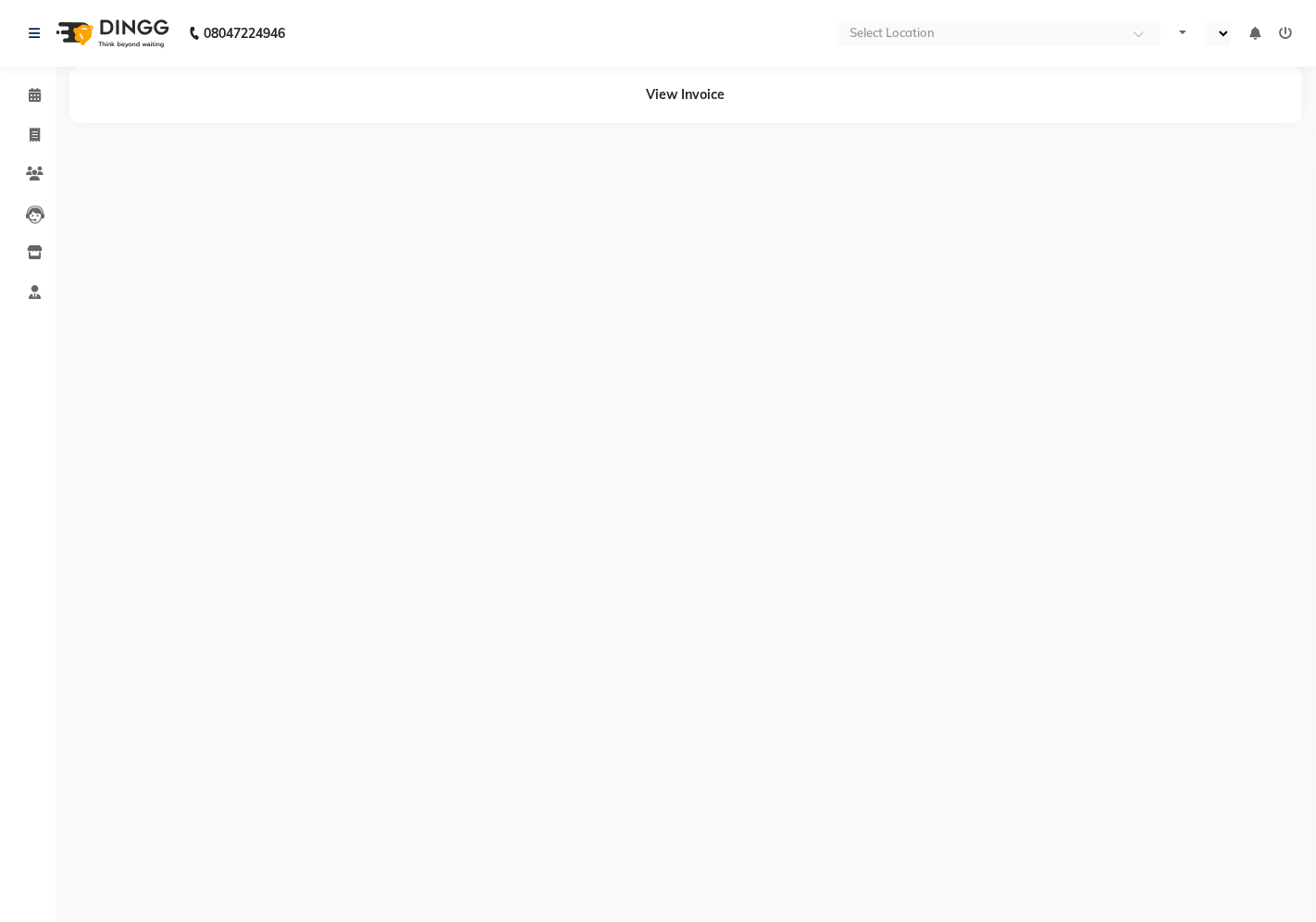 select on "en" 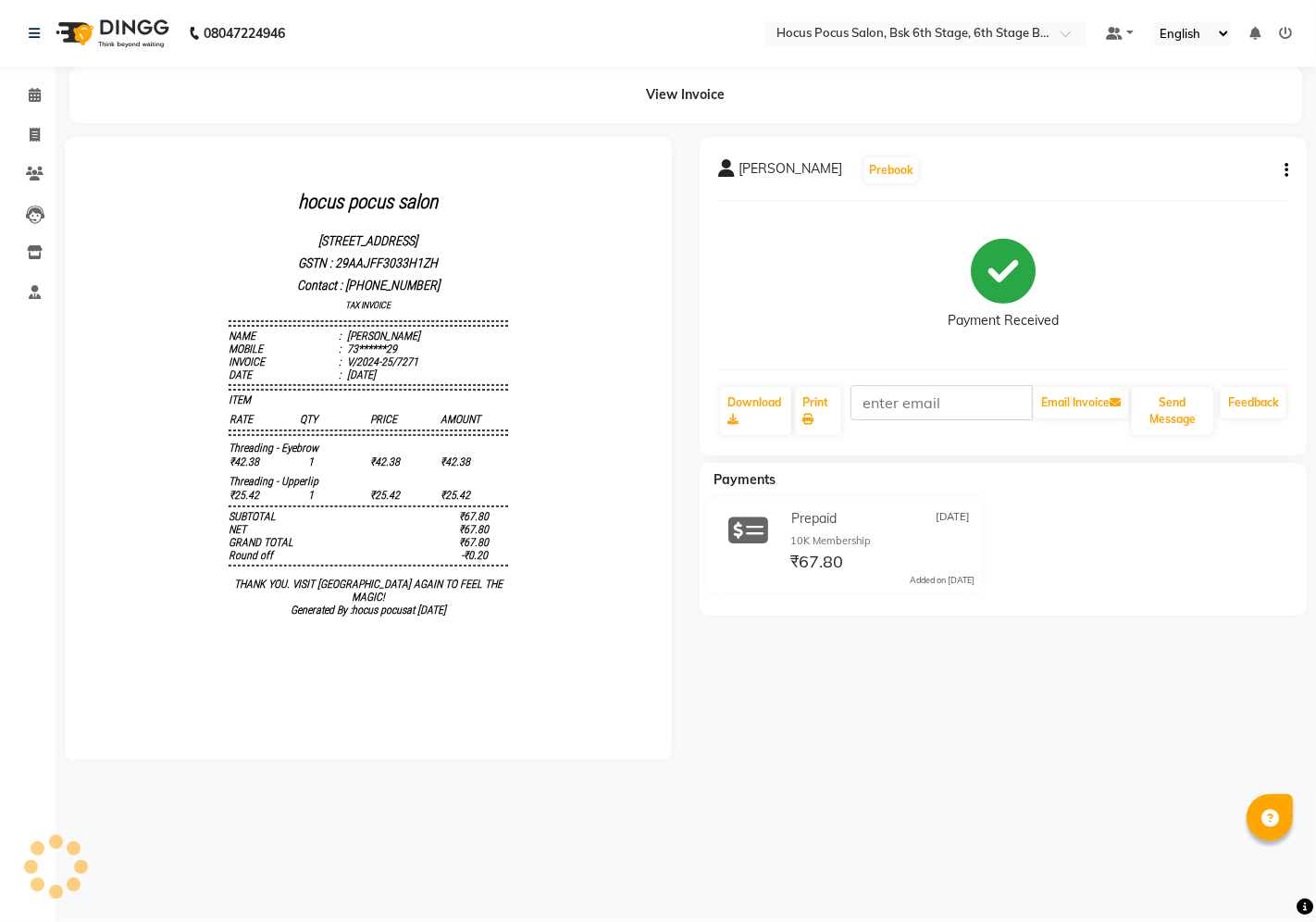 scroll, scrollTop: 0, scrollLeft: 0, axis: both 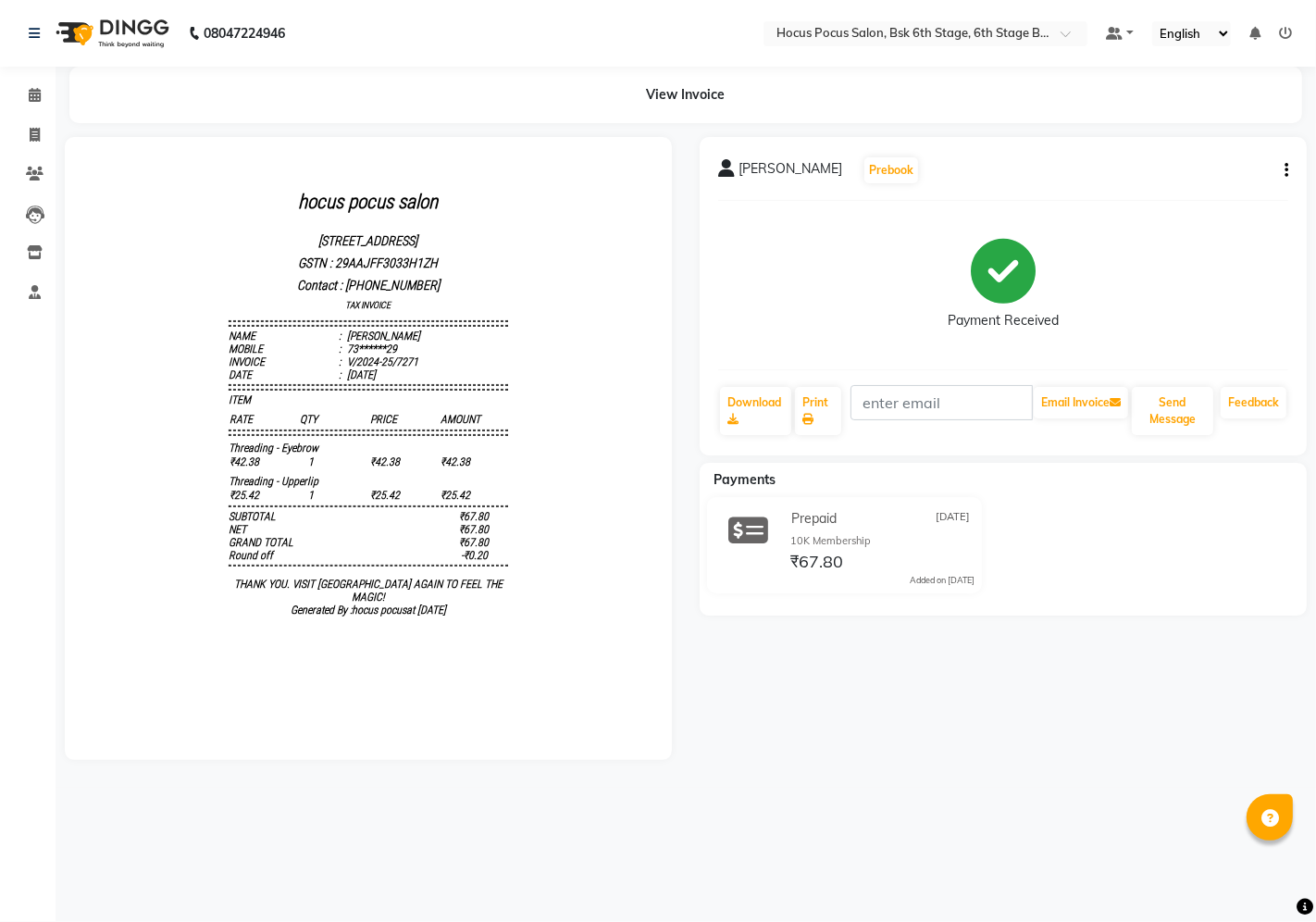 click on "Devaraj   Prebook   Payment Received  Download  Print   Email Invoice   Send Message Feedback" 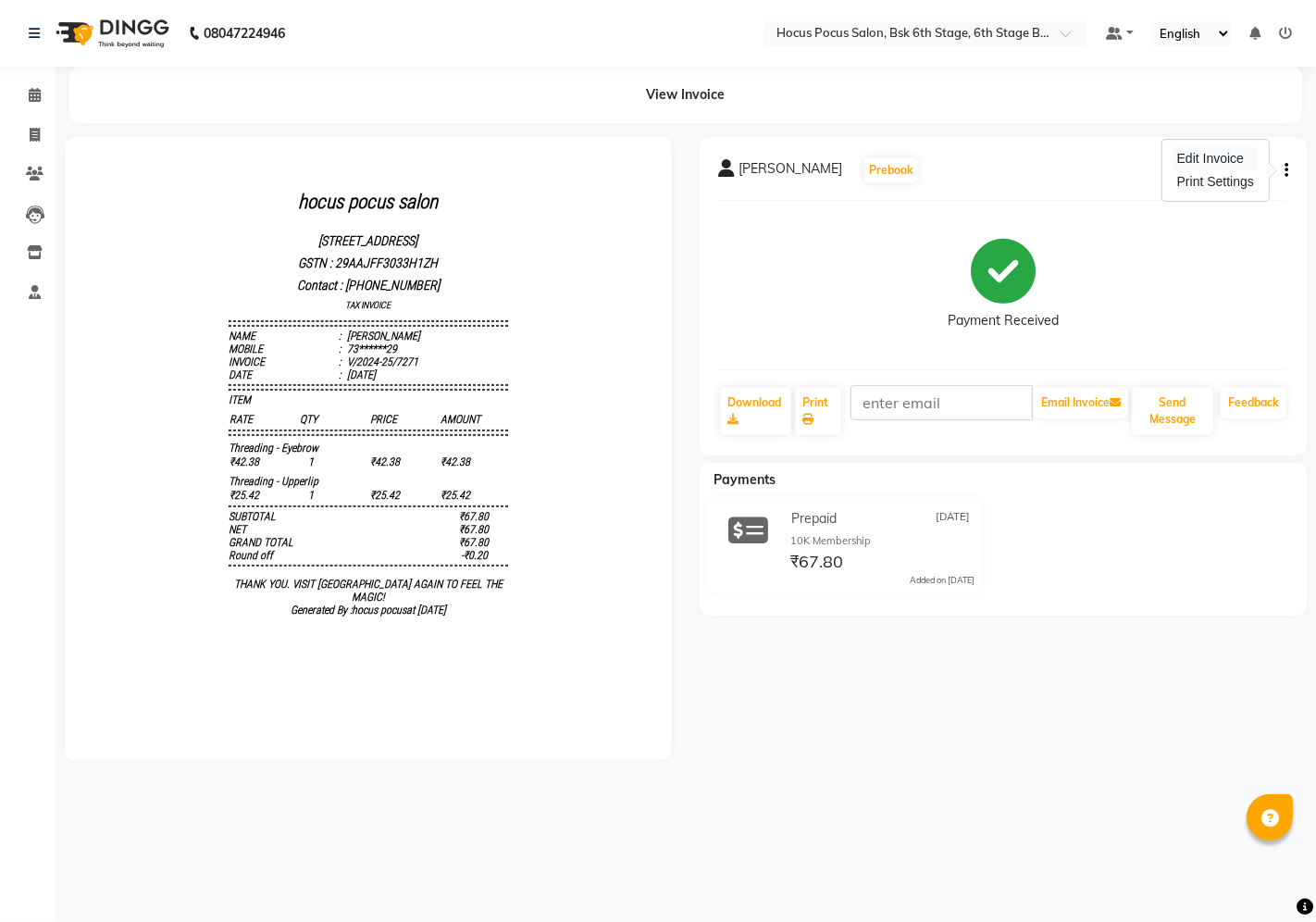 click on "Edit Invoice" at bounding box center (1215, 158) 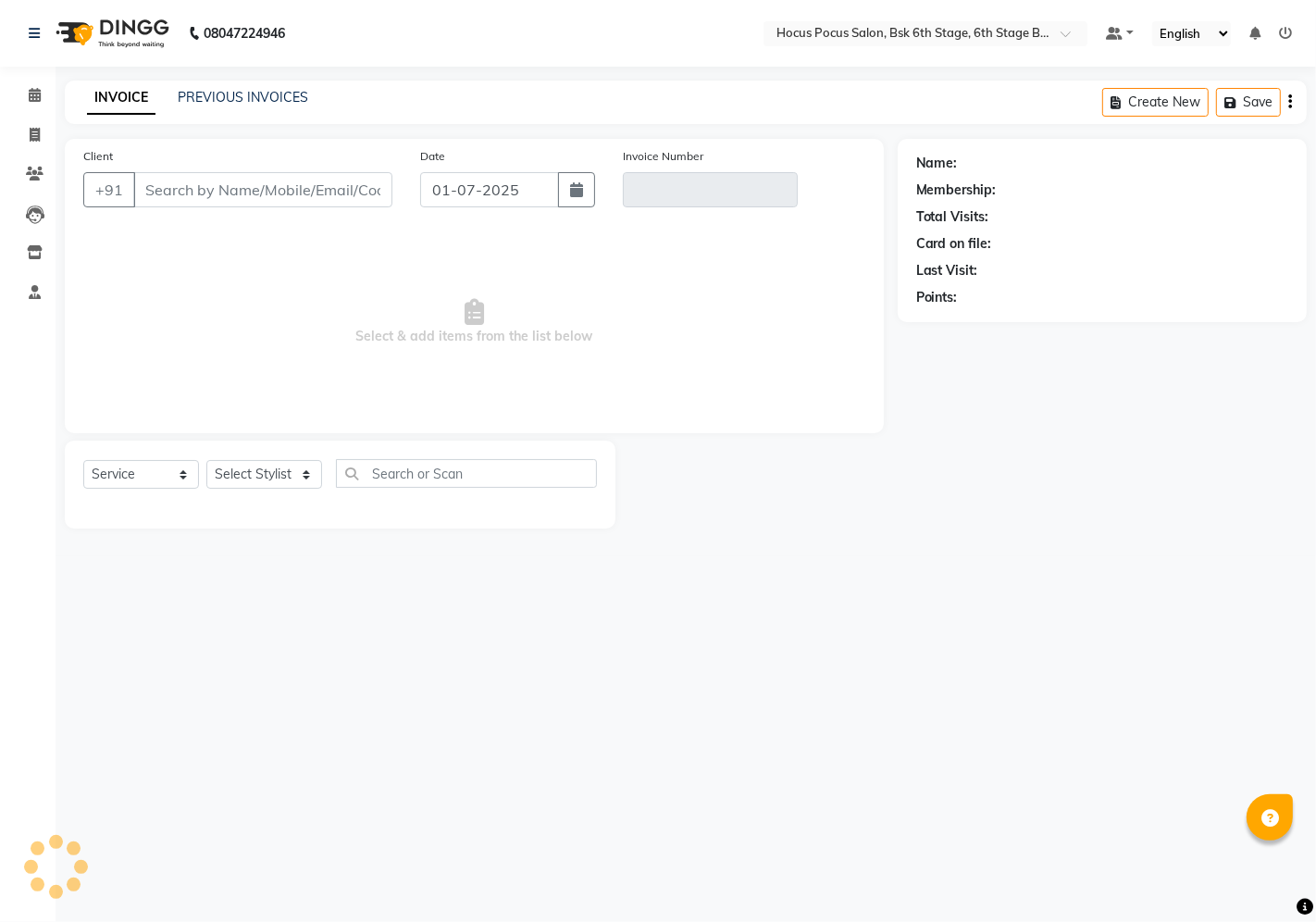 select on "package" 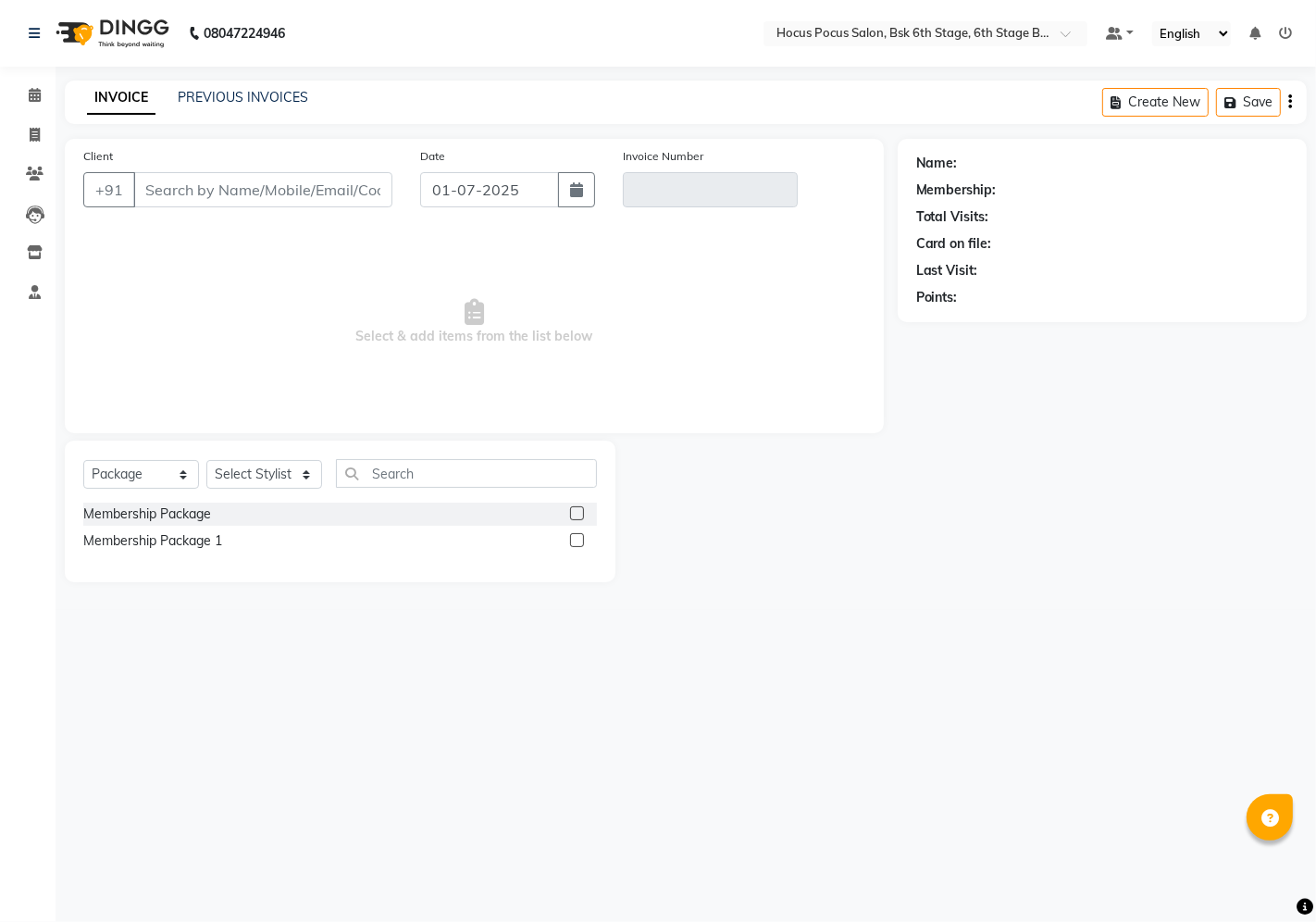 type on "73******29" 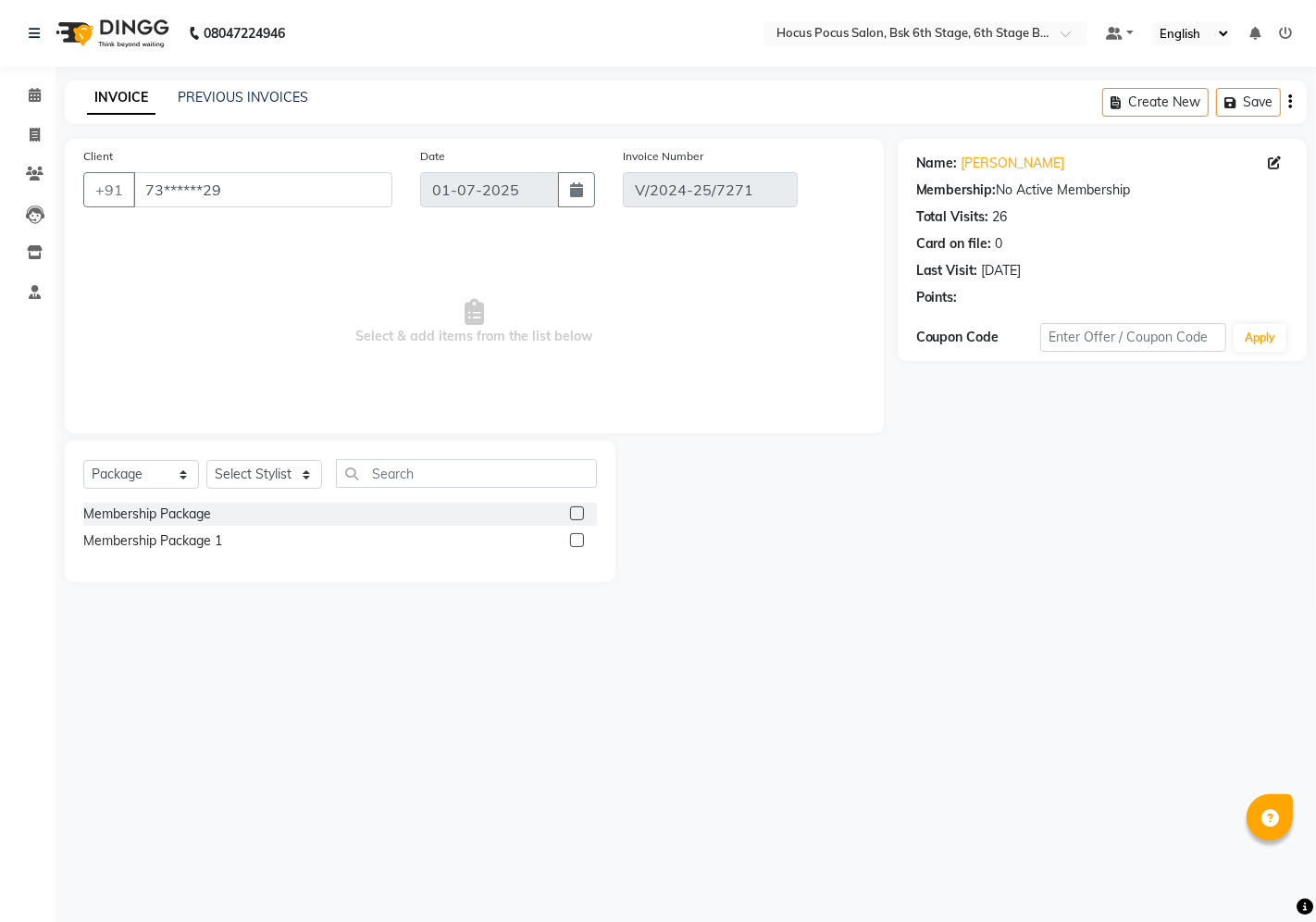 type on "[DATE]" 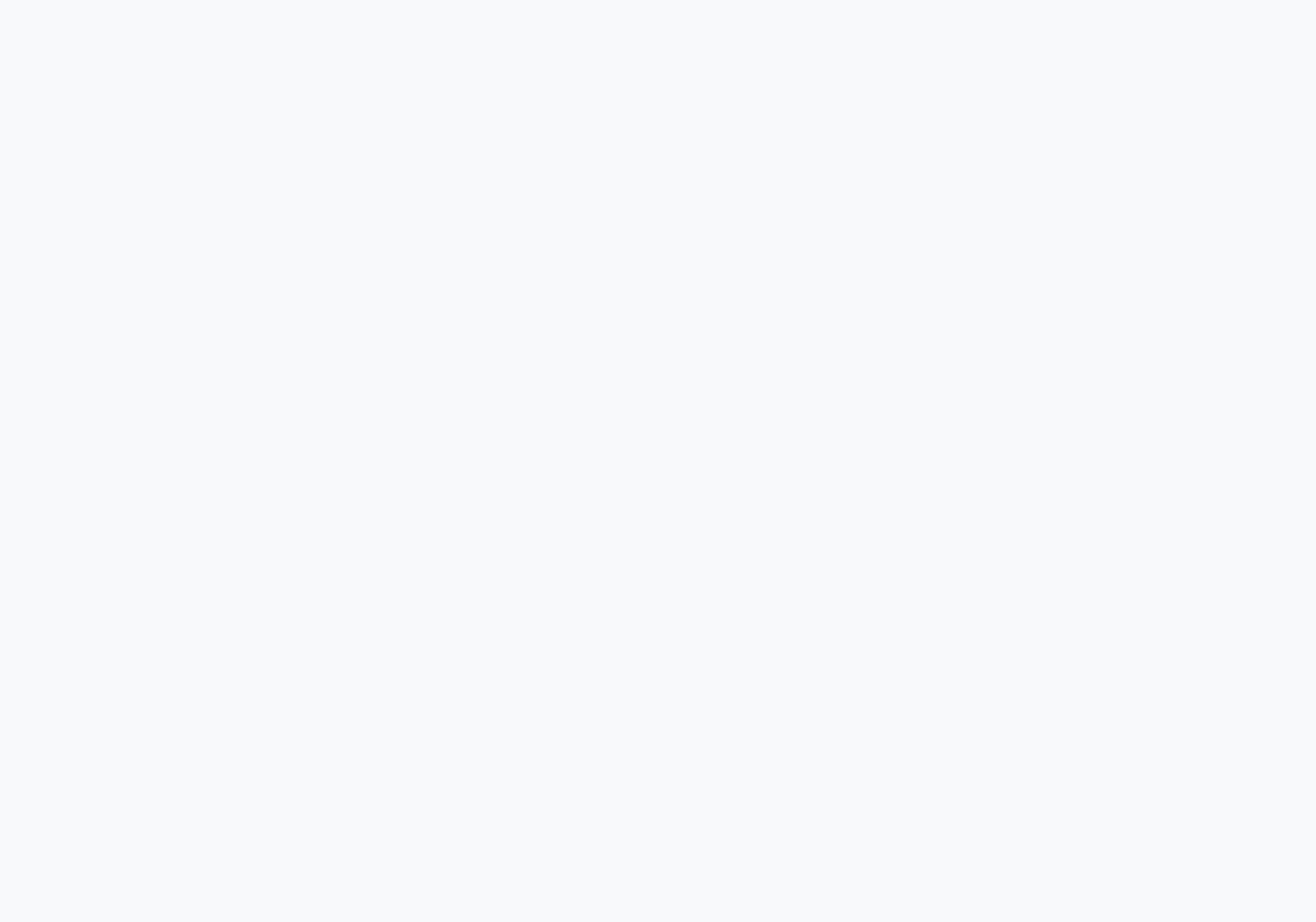 scroll, scrollTop: 0, scrollLeft: 0, axis: both 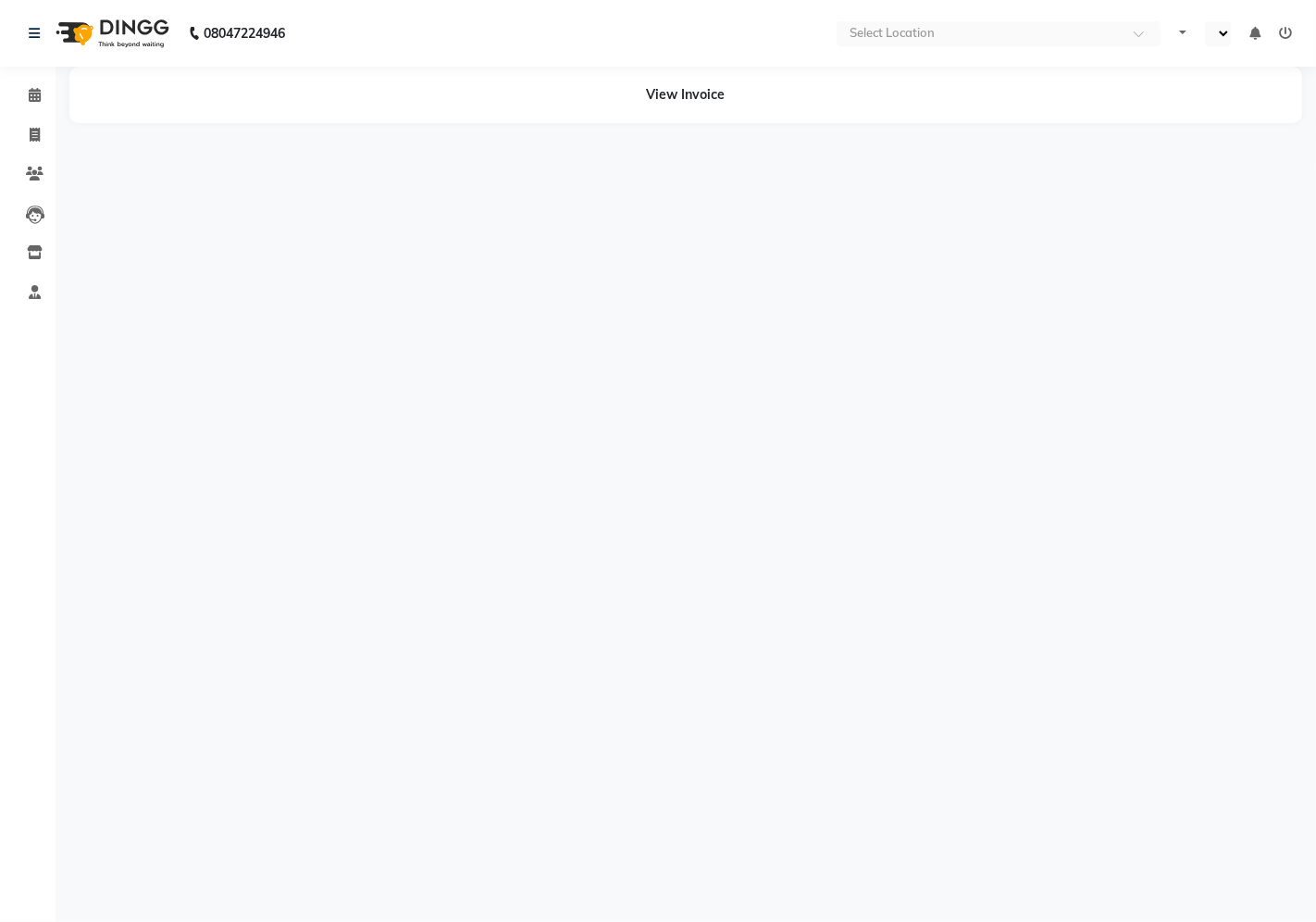 select on "en" 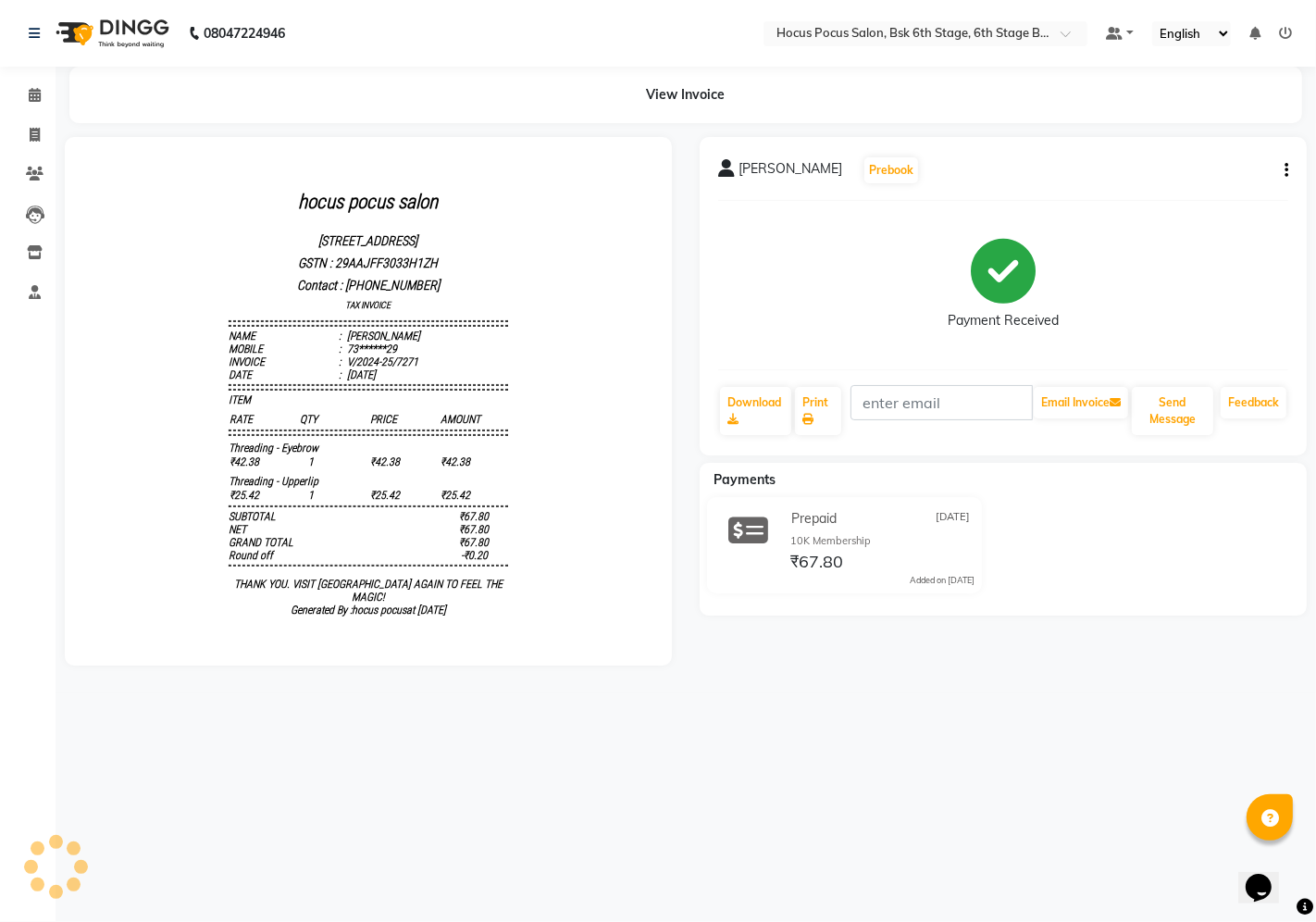 scroll, scrollTop: 0, scrollLeft: 0, axis: both 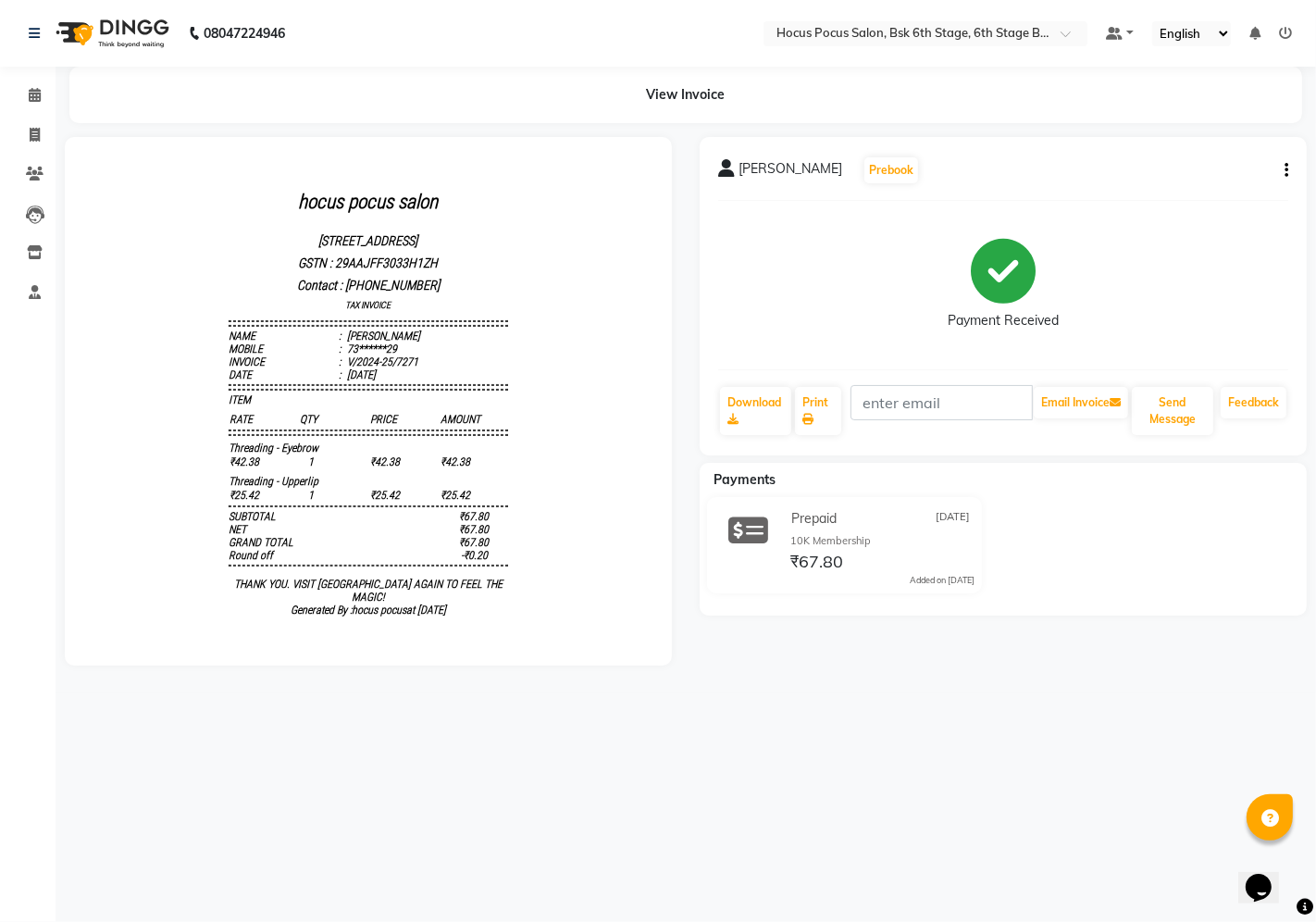 click 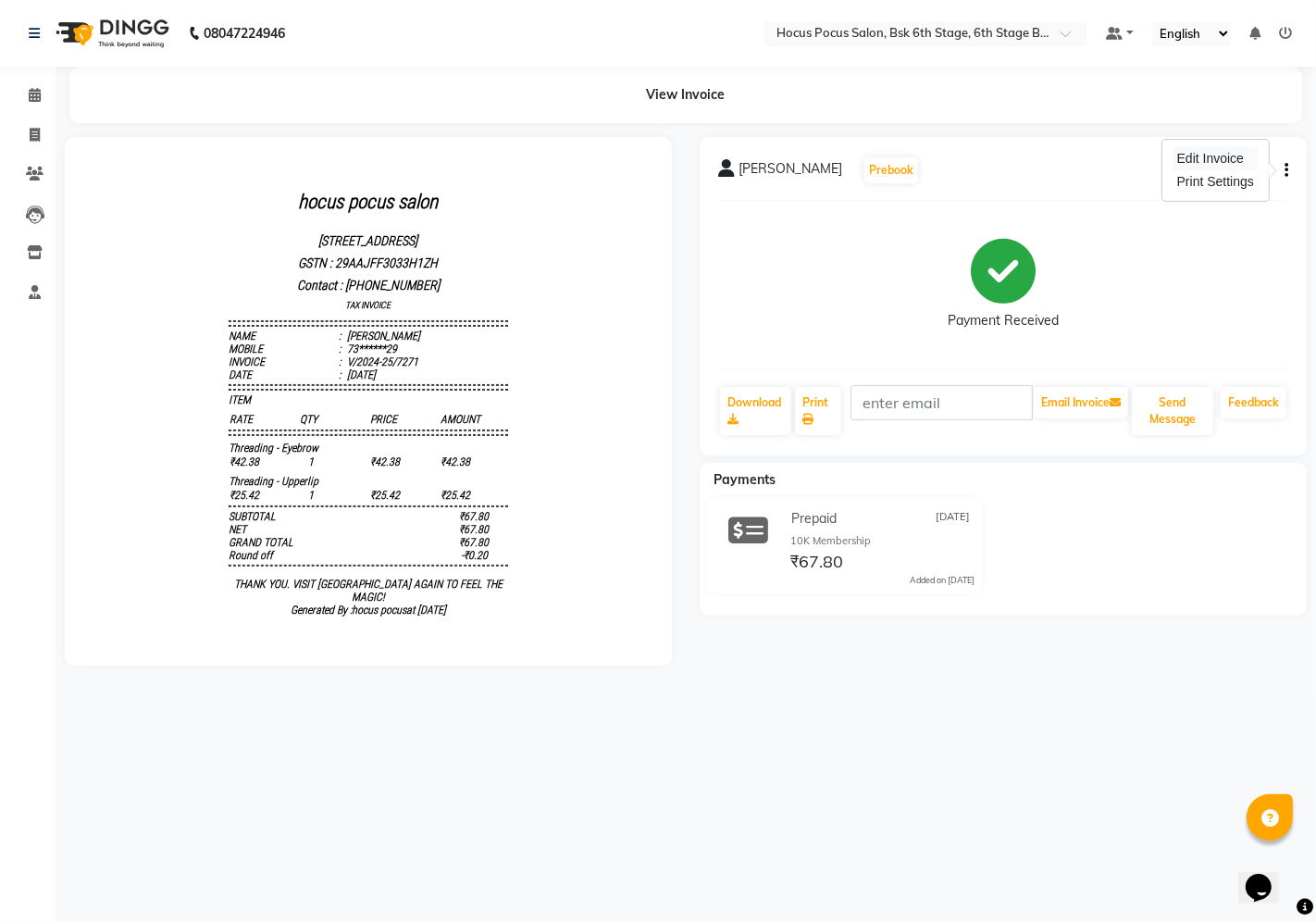 click on "Edit Invoice" at bounding box center (1215, 158) 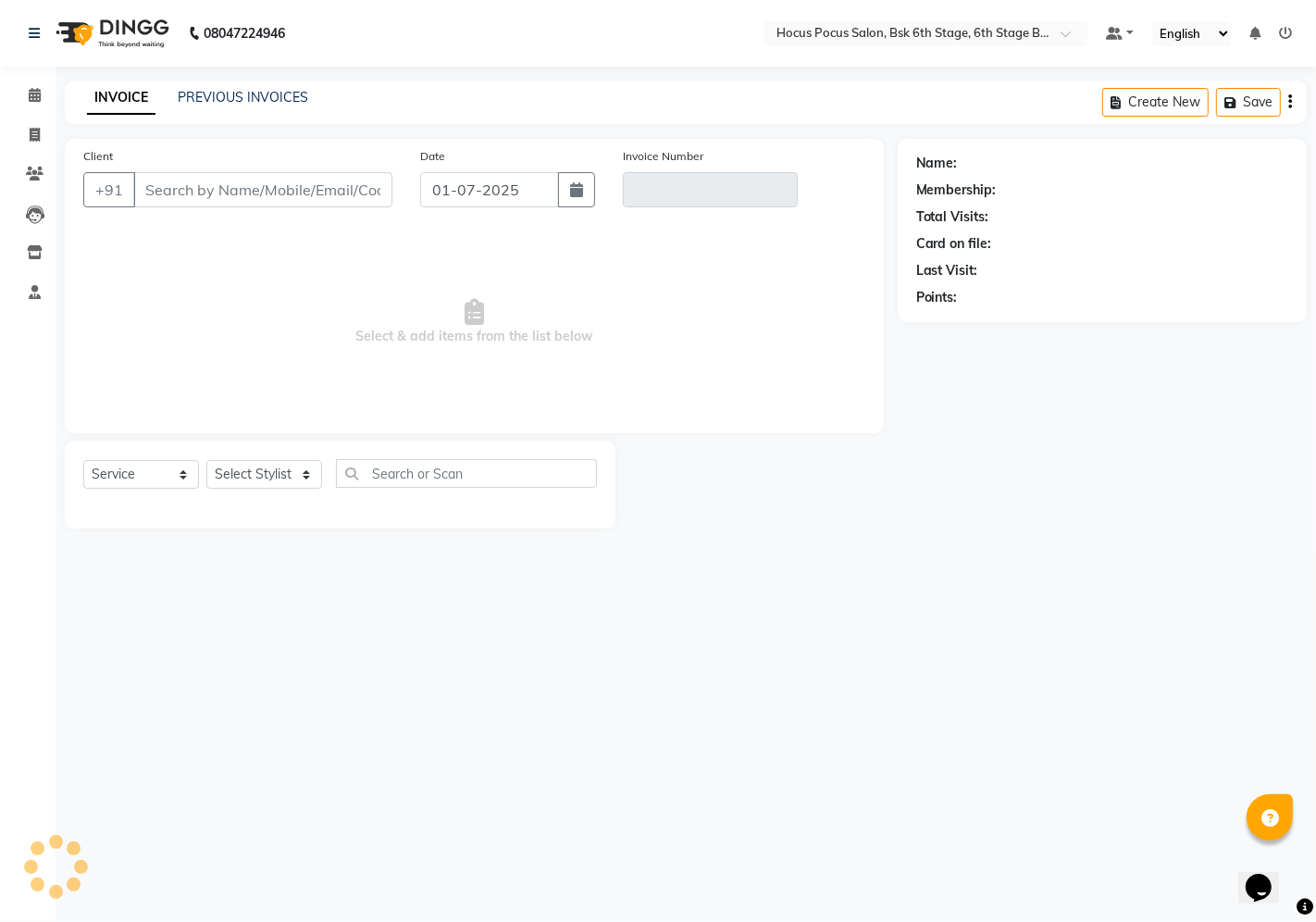 select on "package" 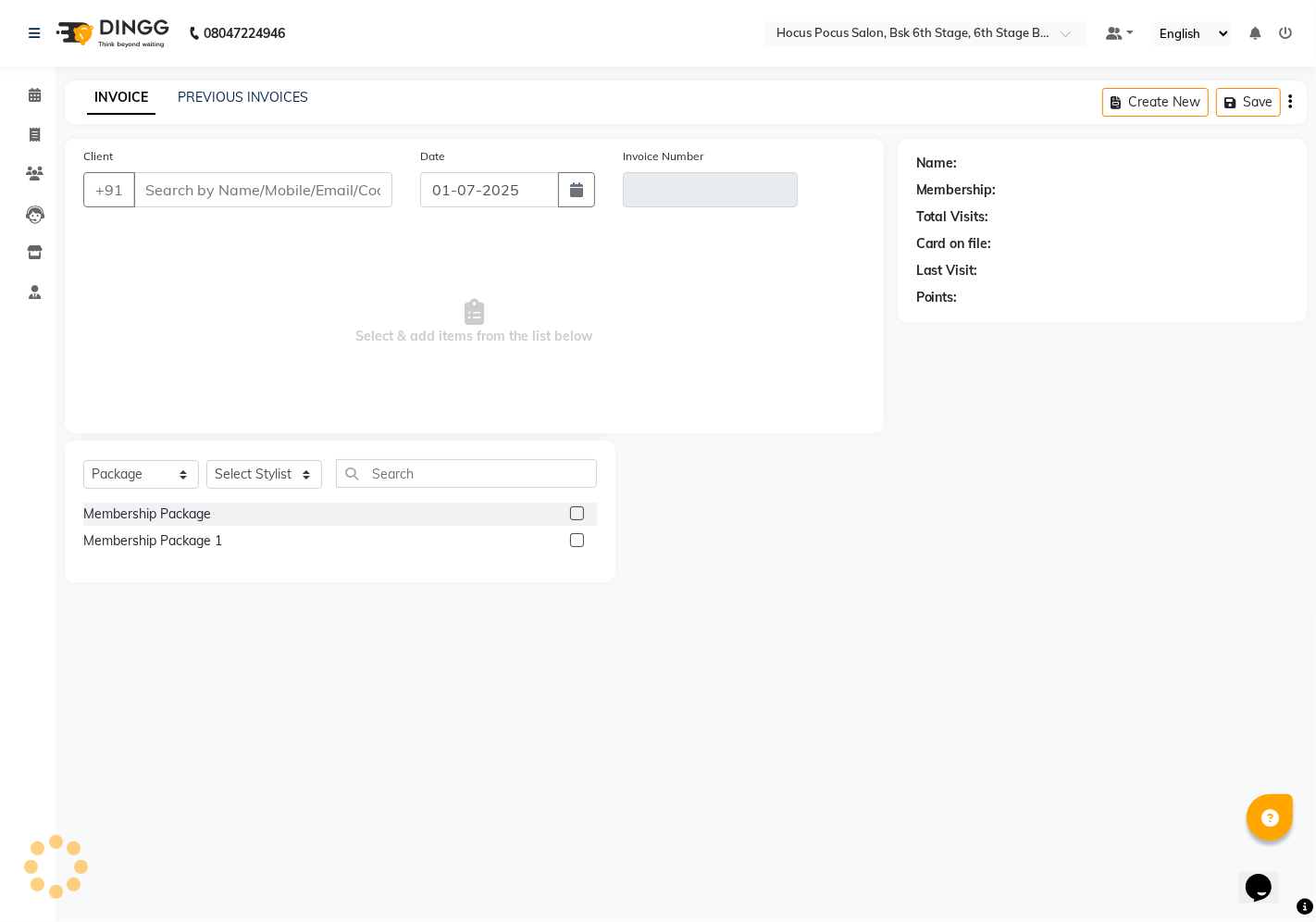 type on "73******29" 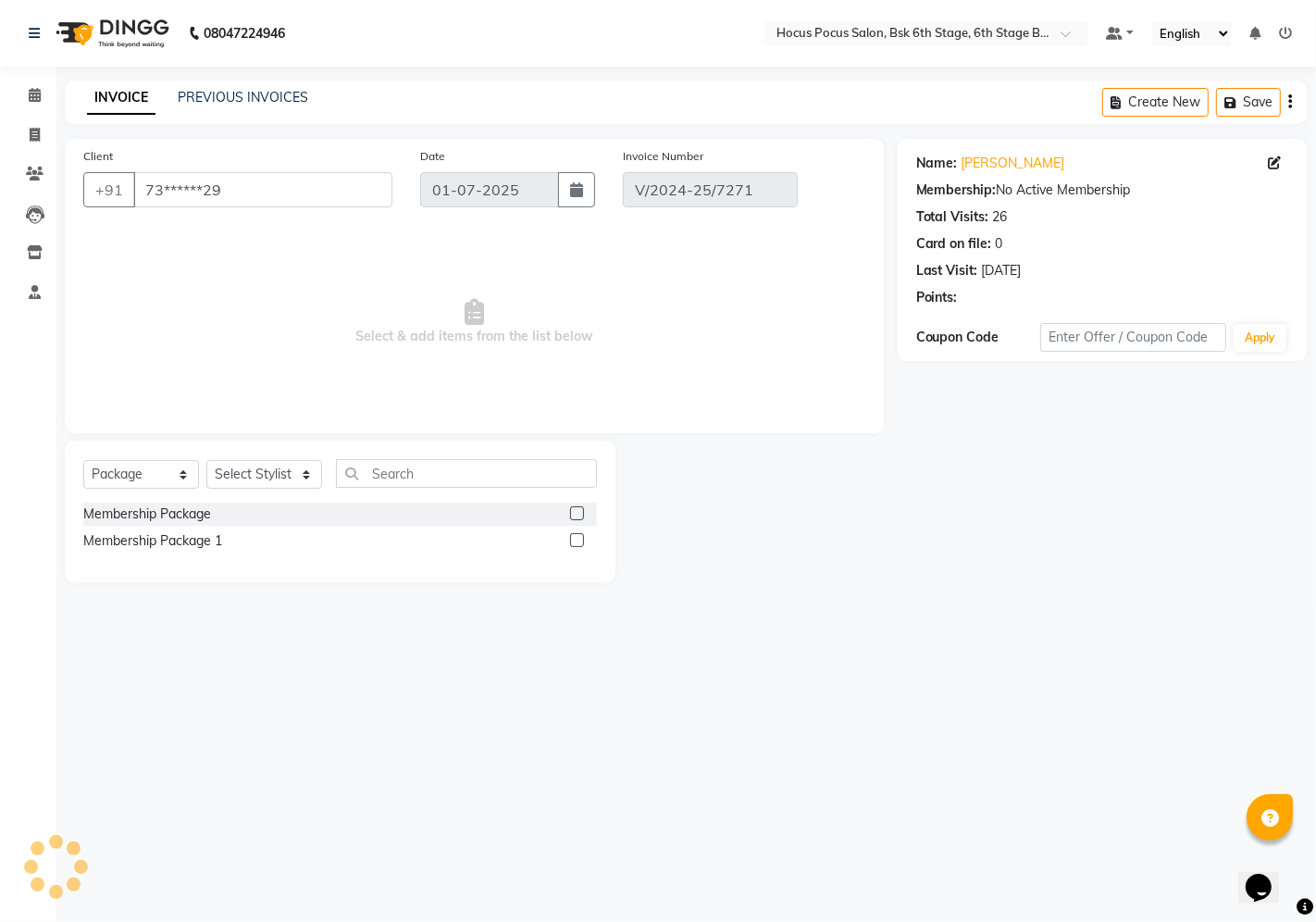 type on "23-03-2025" 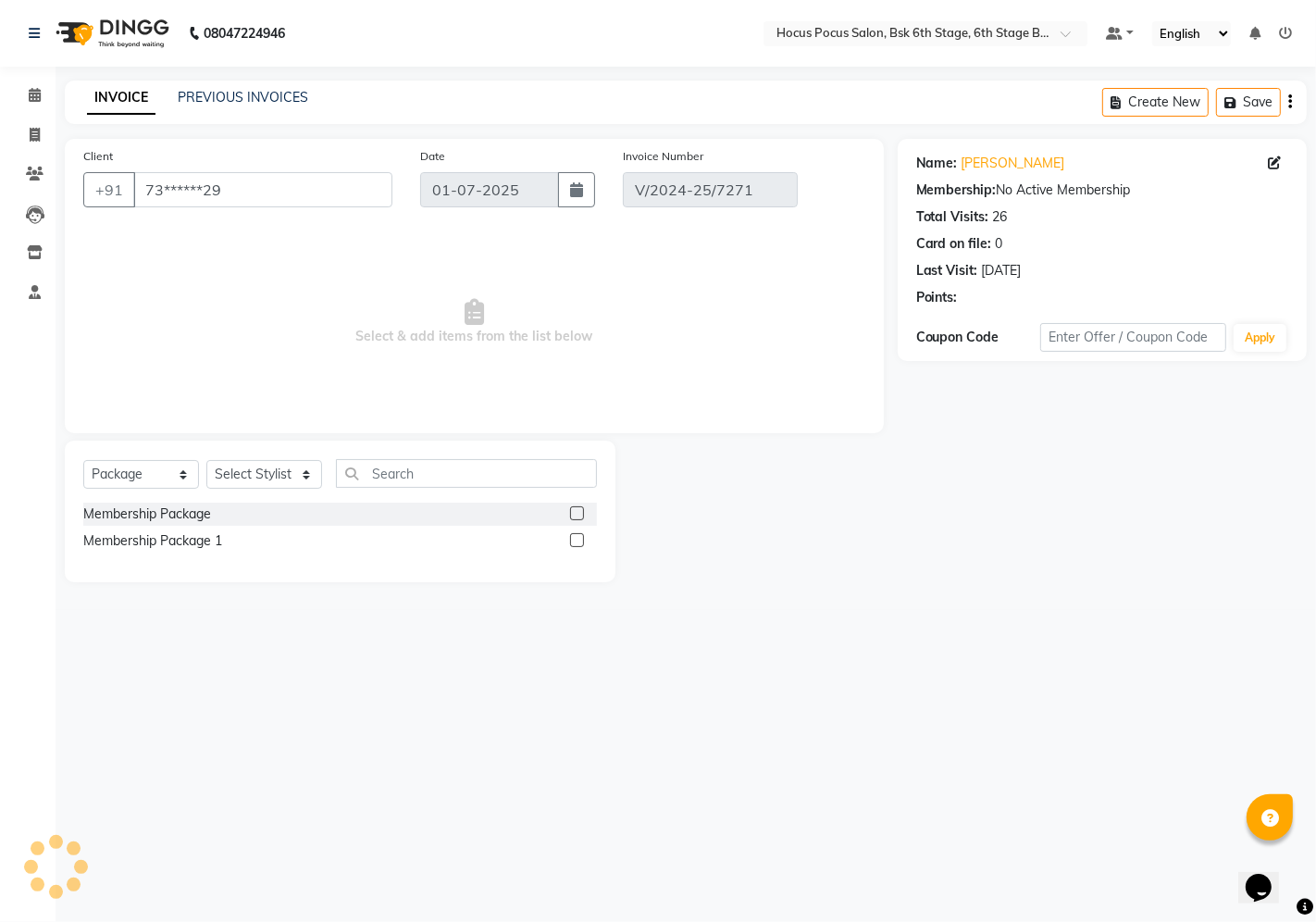 select on "select" 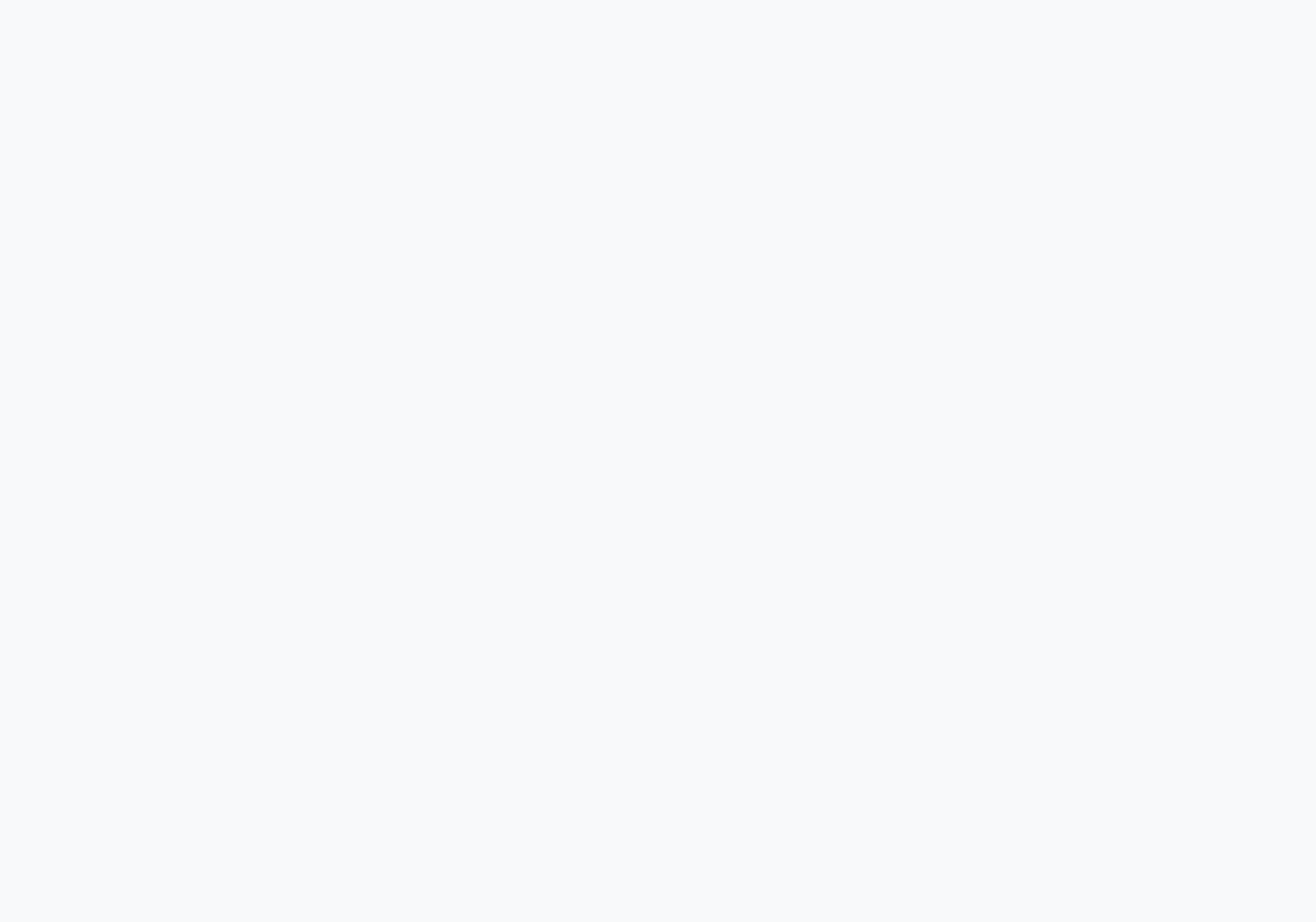 scroll, scrollTop: 0, scrollLeft: 0, axis: both 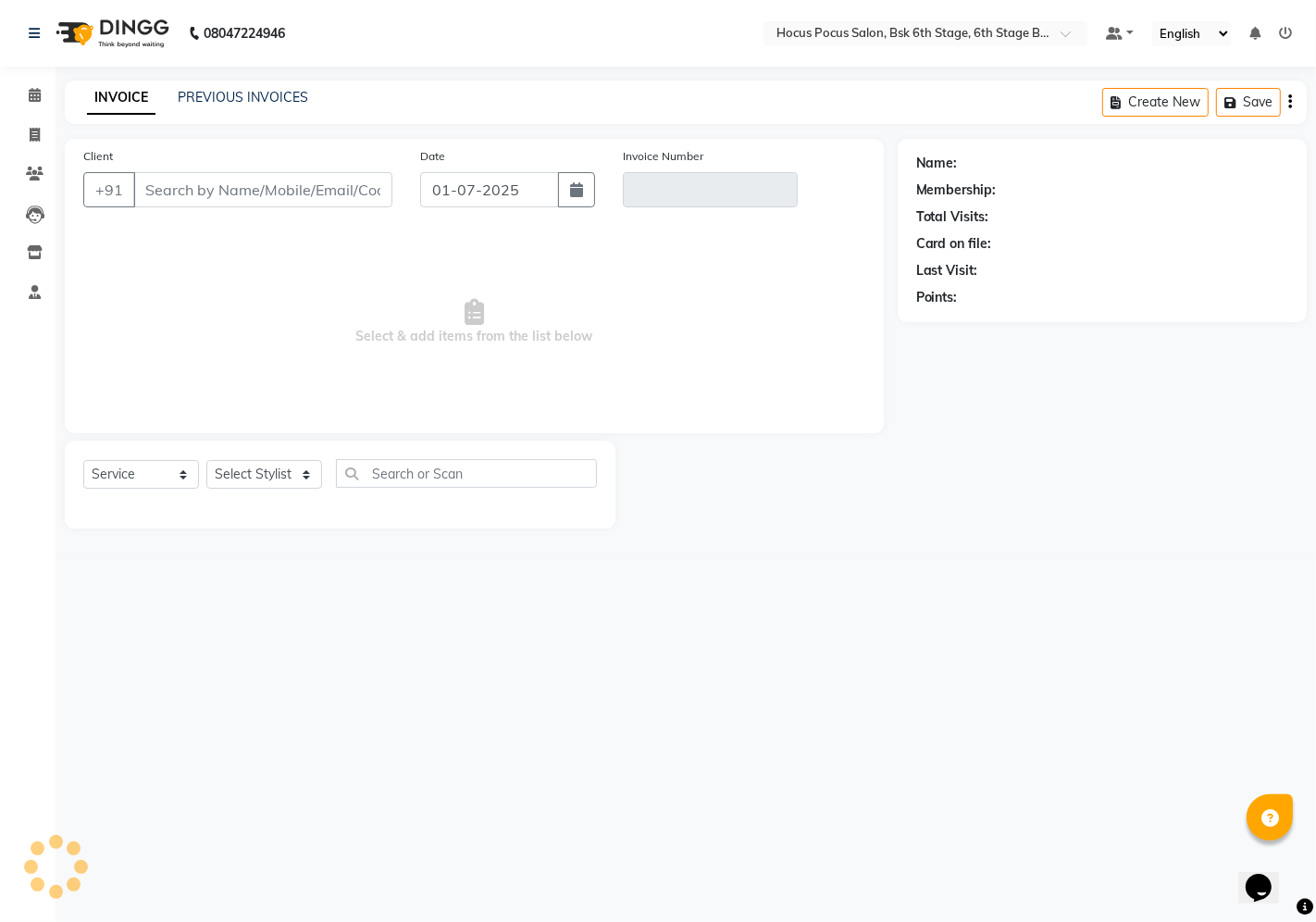 select on "package" 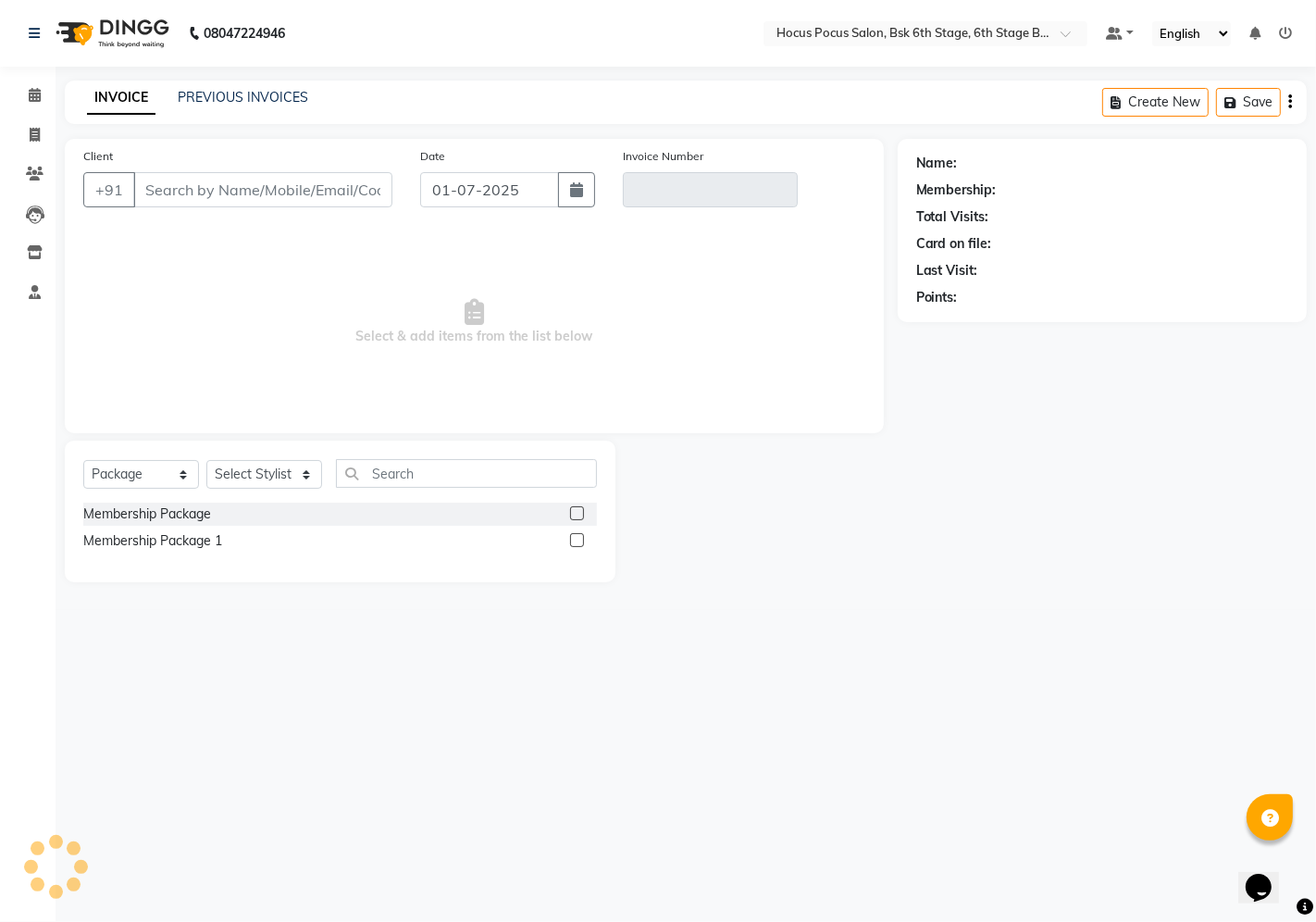 type on "73******29" 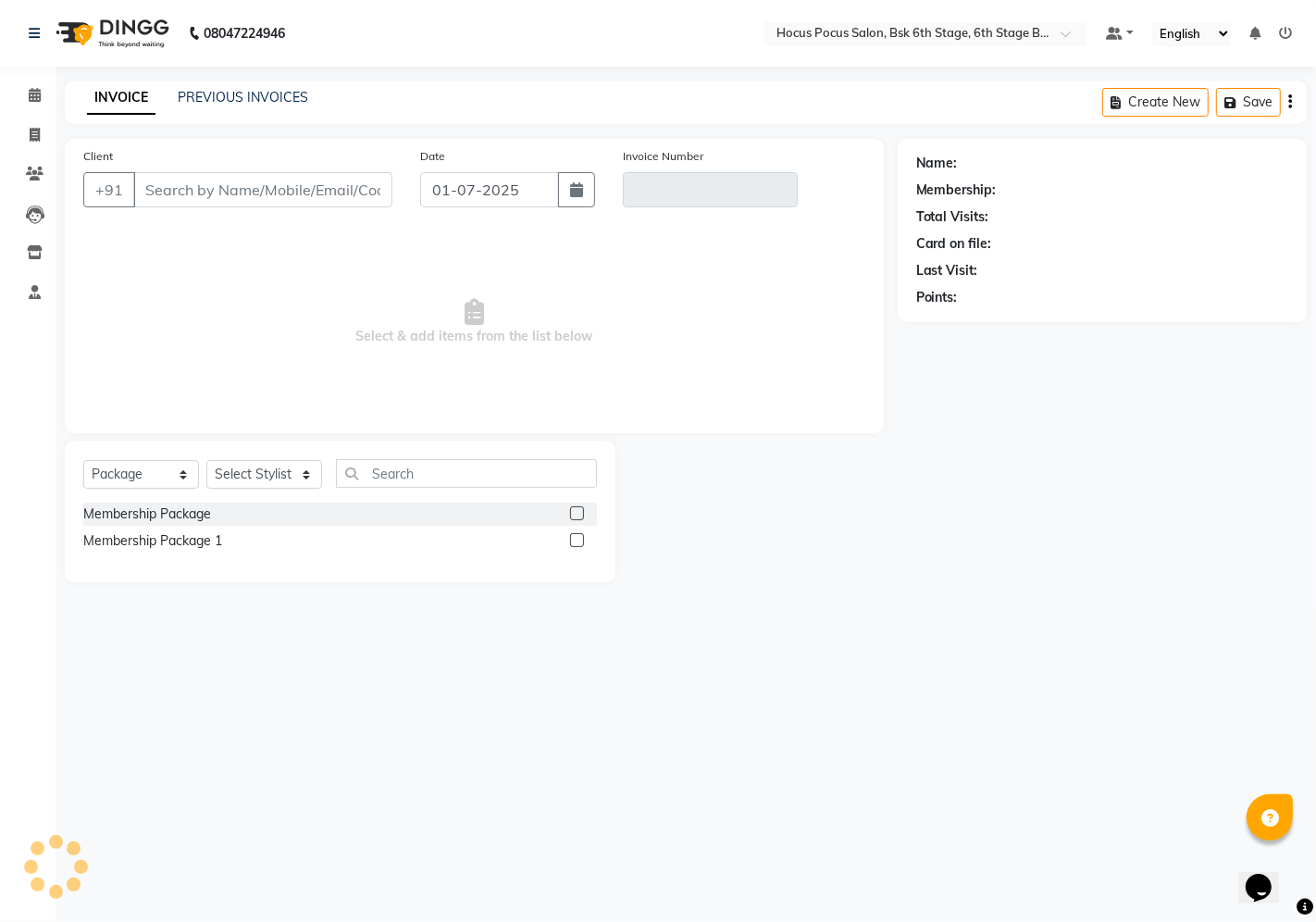 type on "V/2024-25/7271" 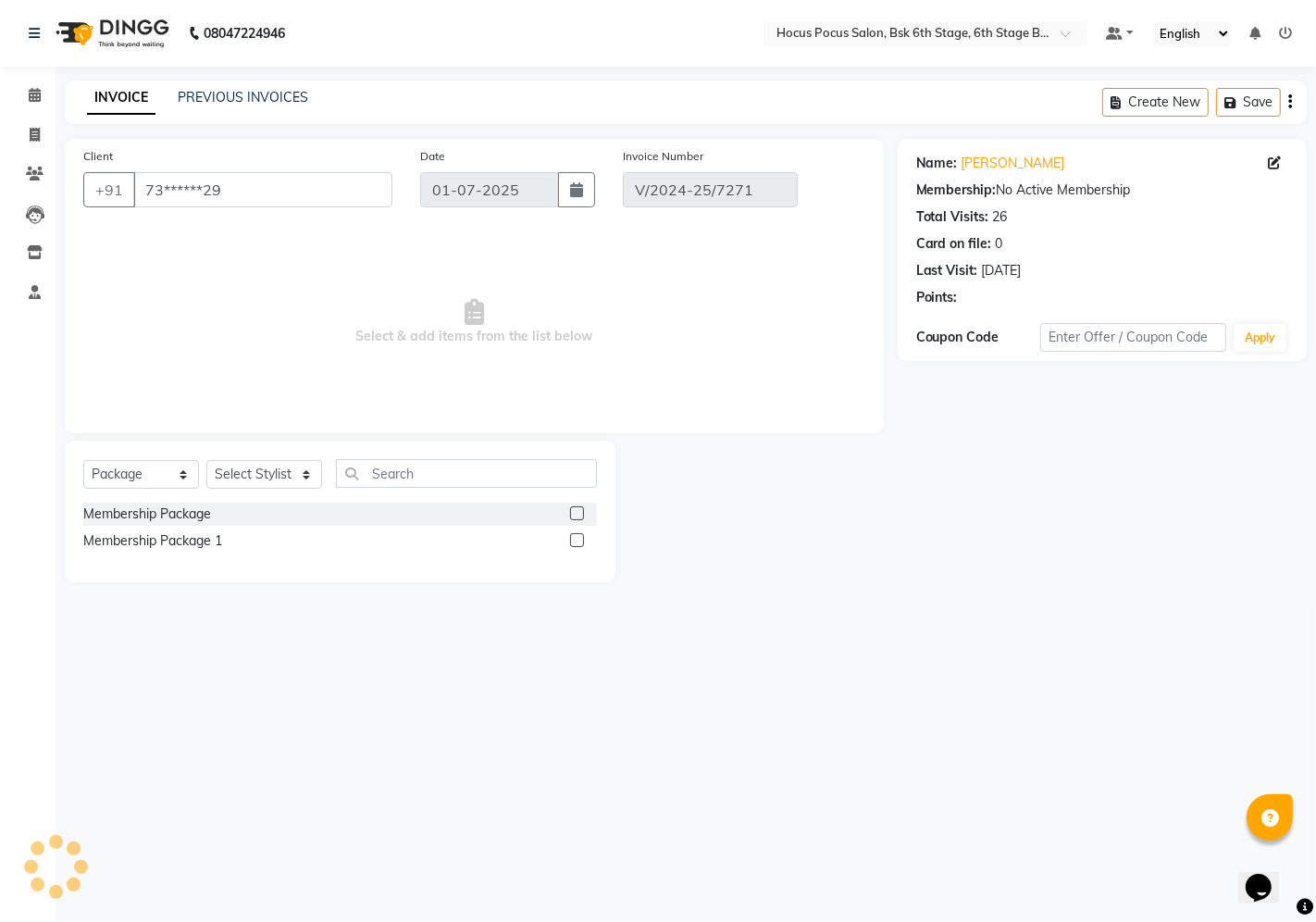 type on "[DATE]" 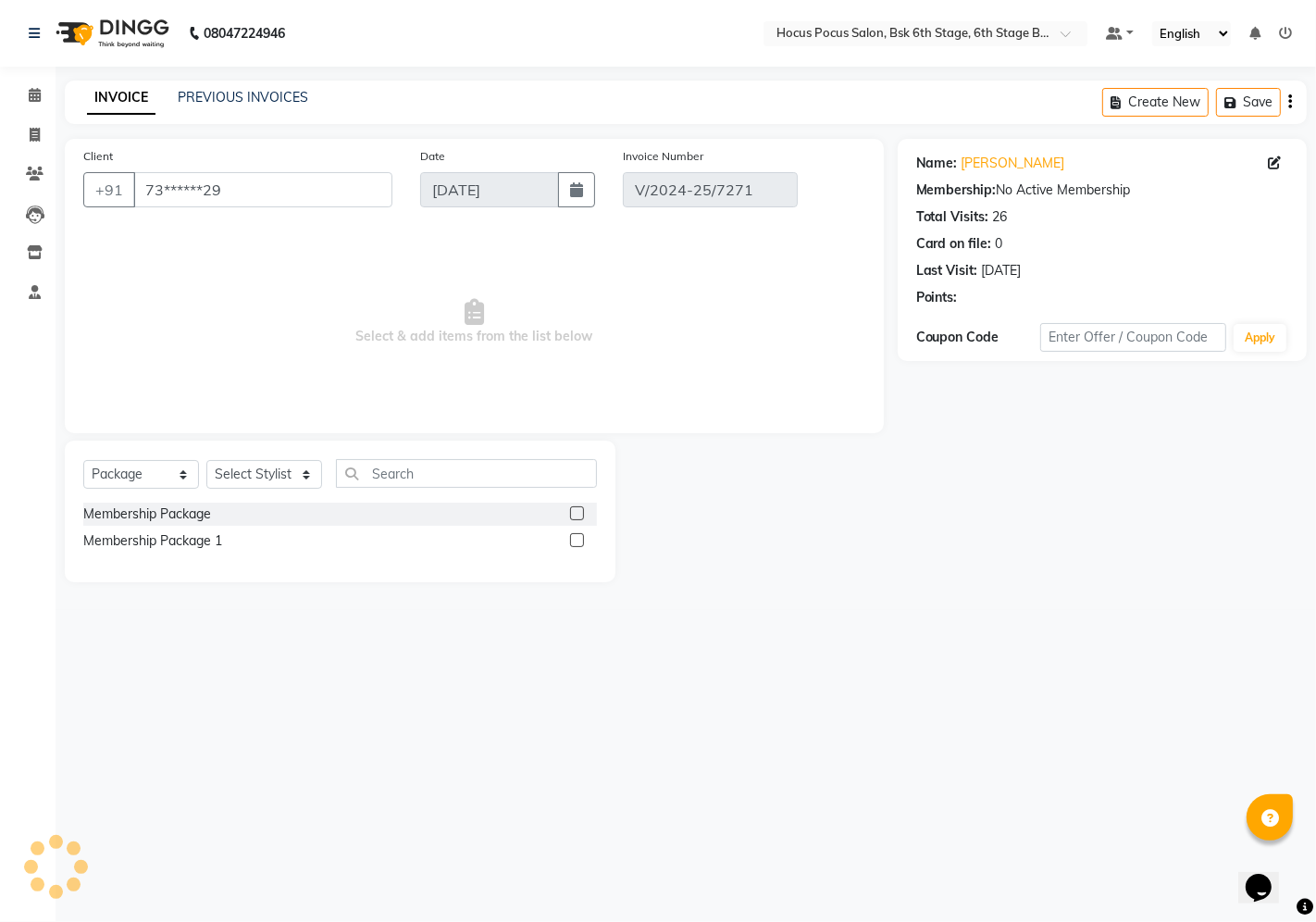 select on "select" 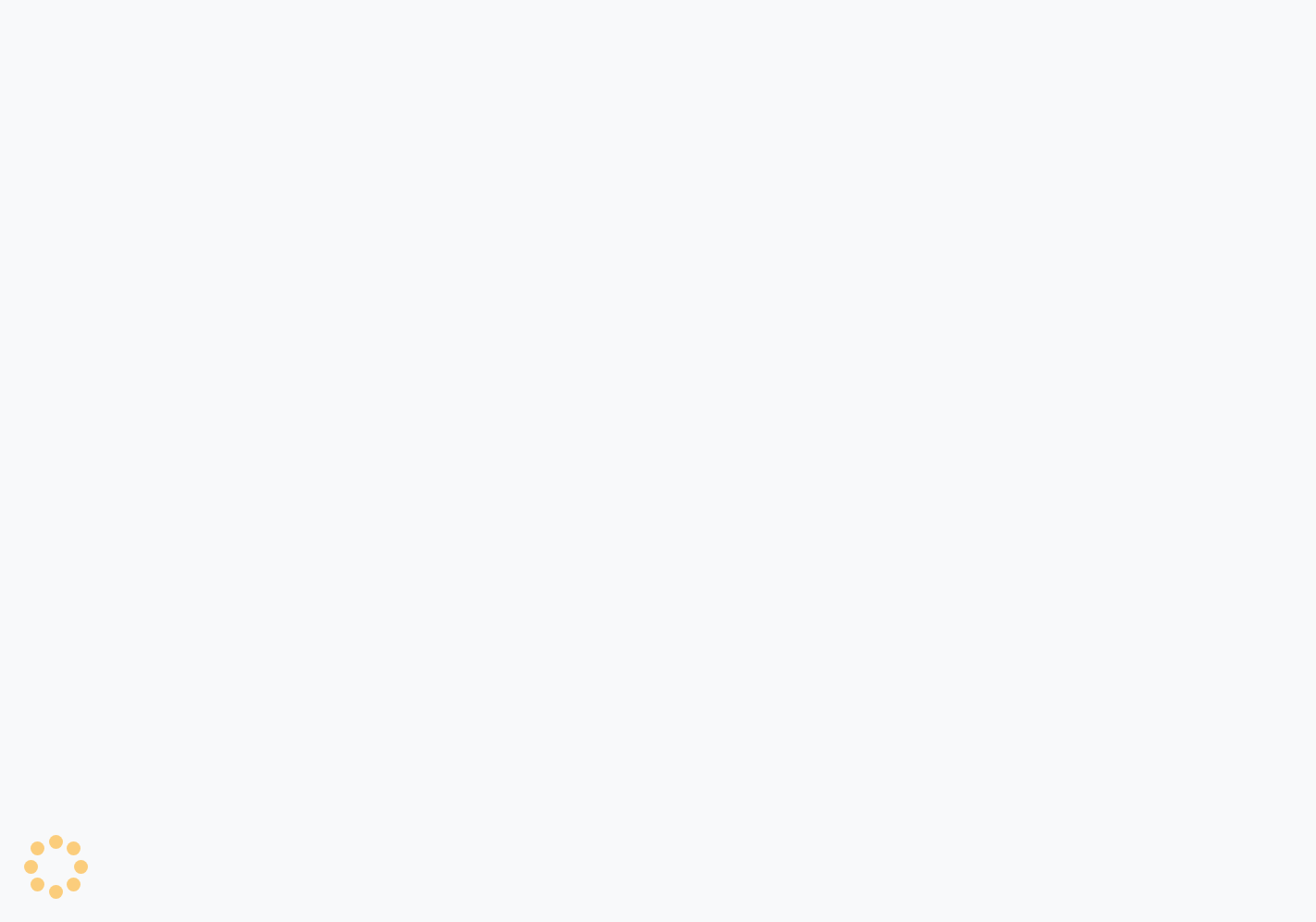 scroll, scrollTop: 0, scrollLeft: 0, axis: both 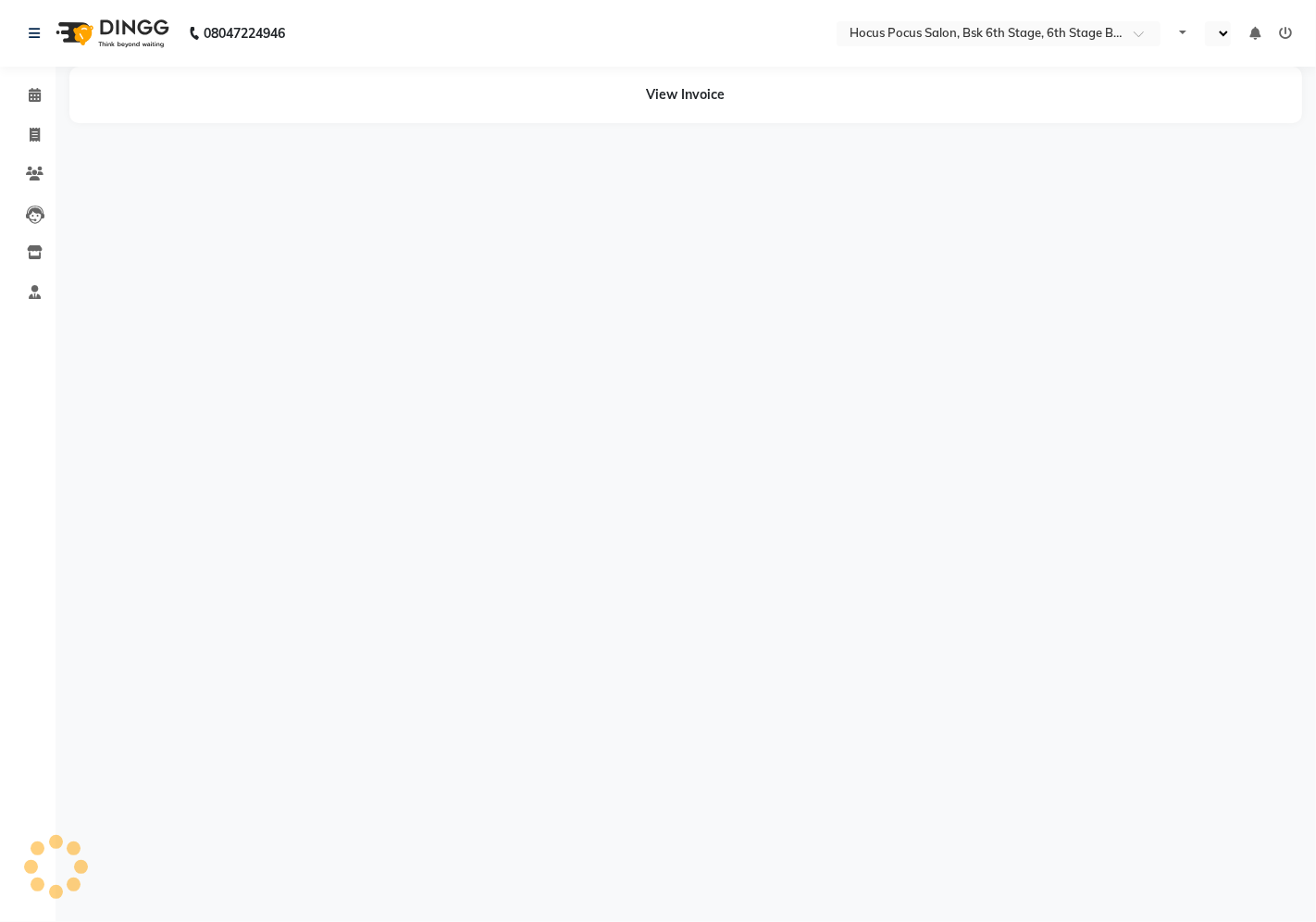 select on "en" 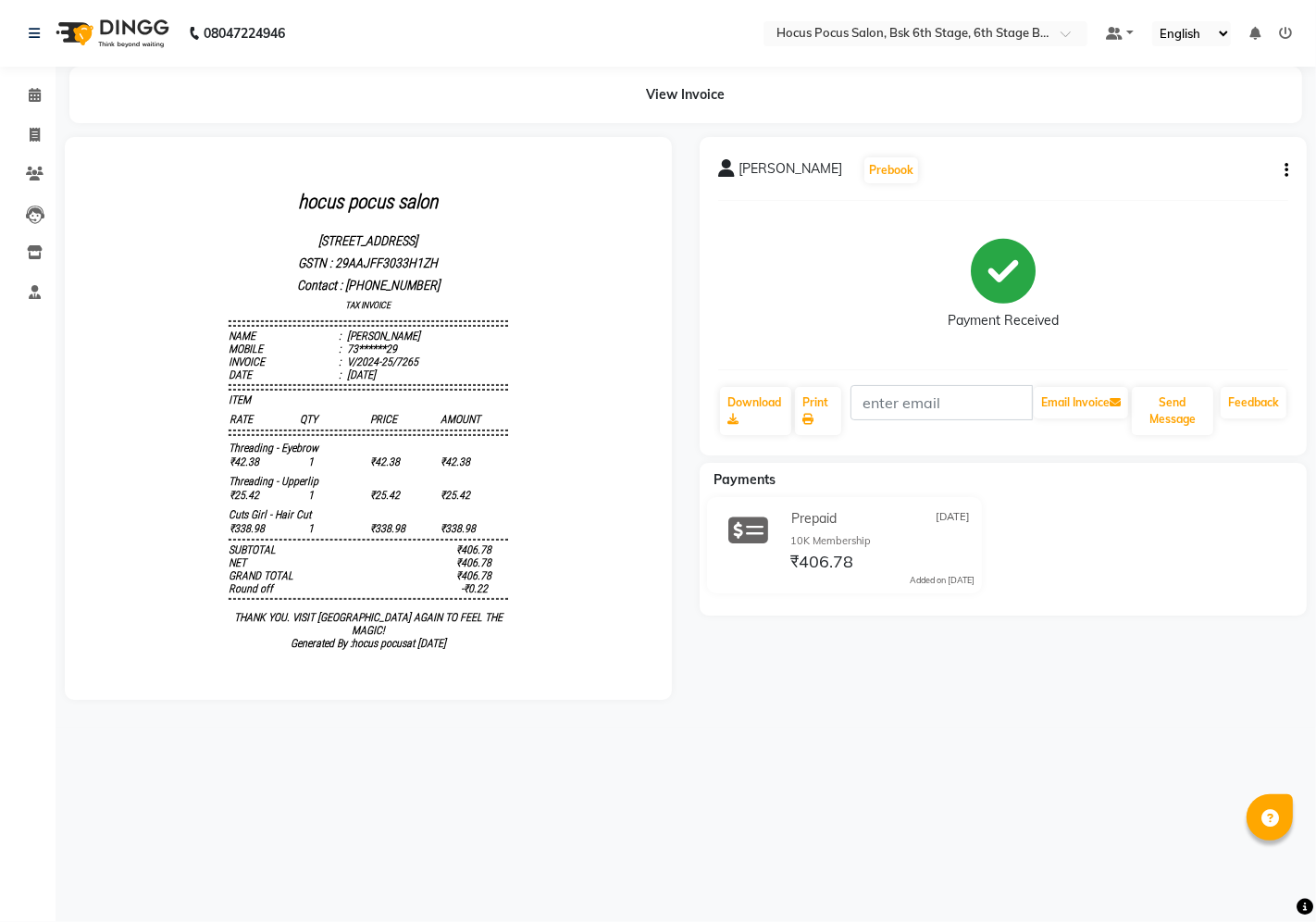 scroll, scrollTop: 0, scrollLeft: 0, axis: both 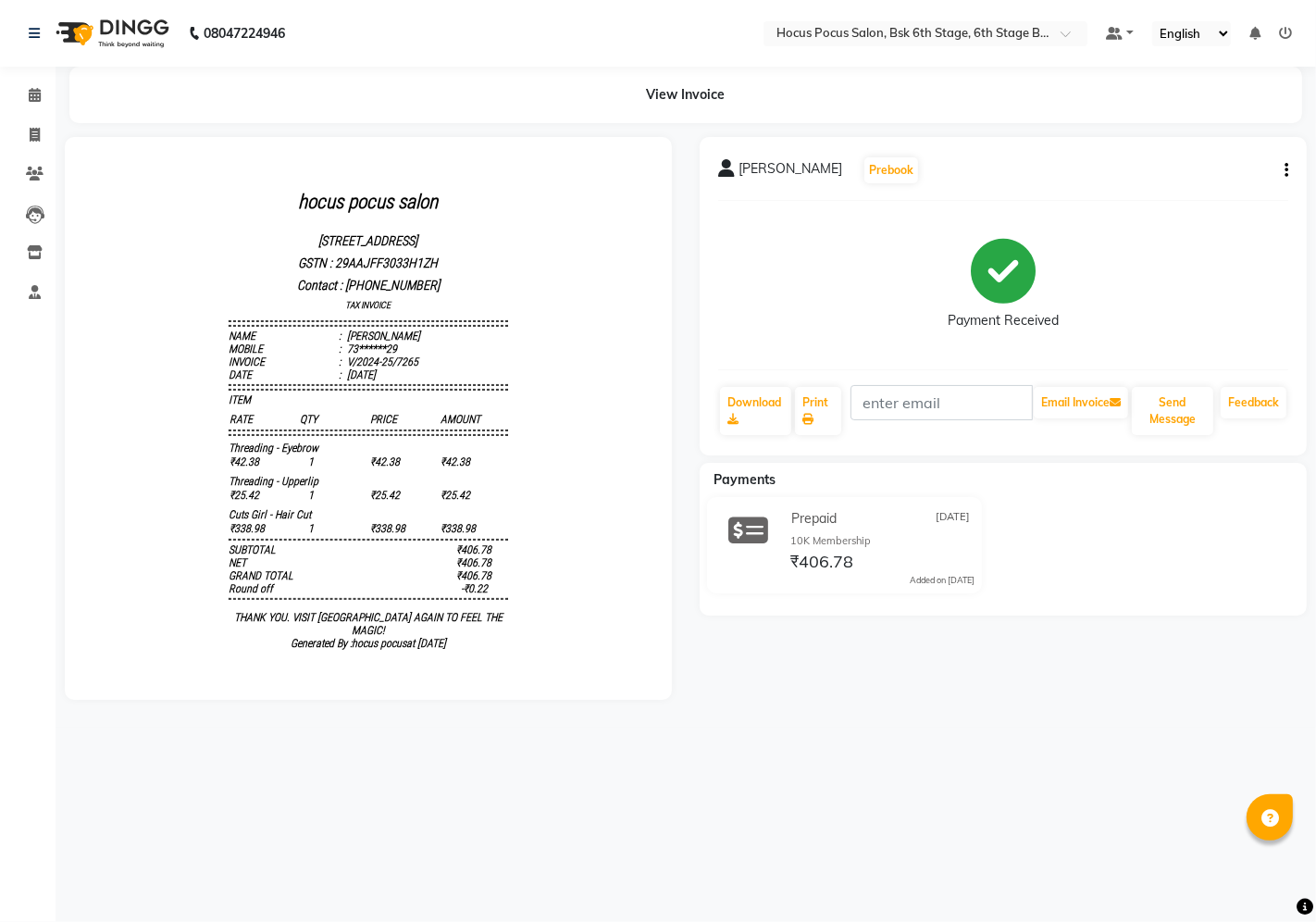 click 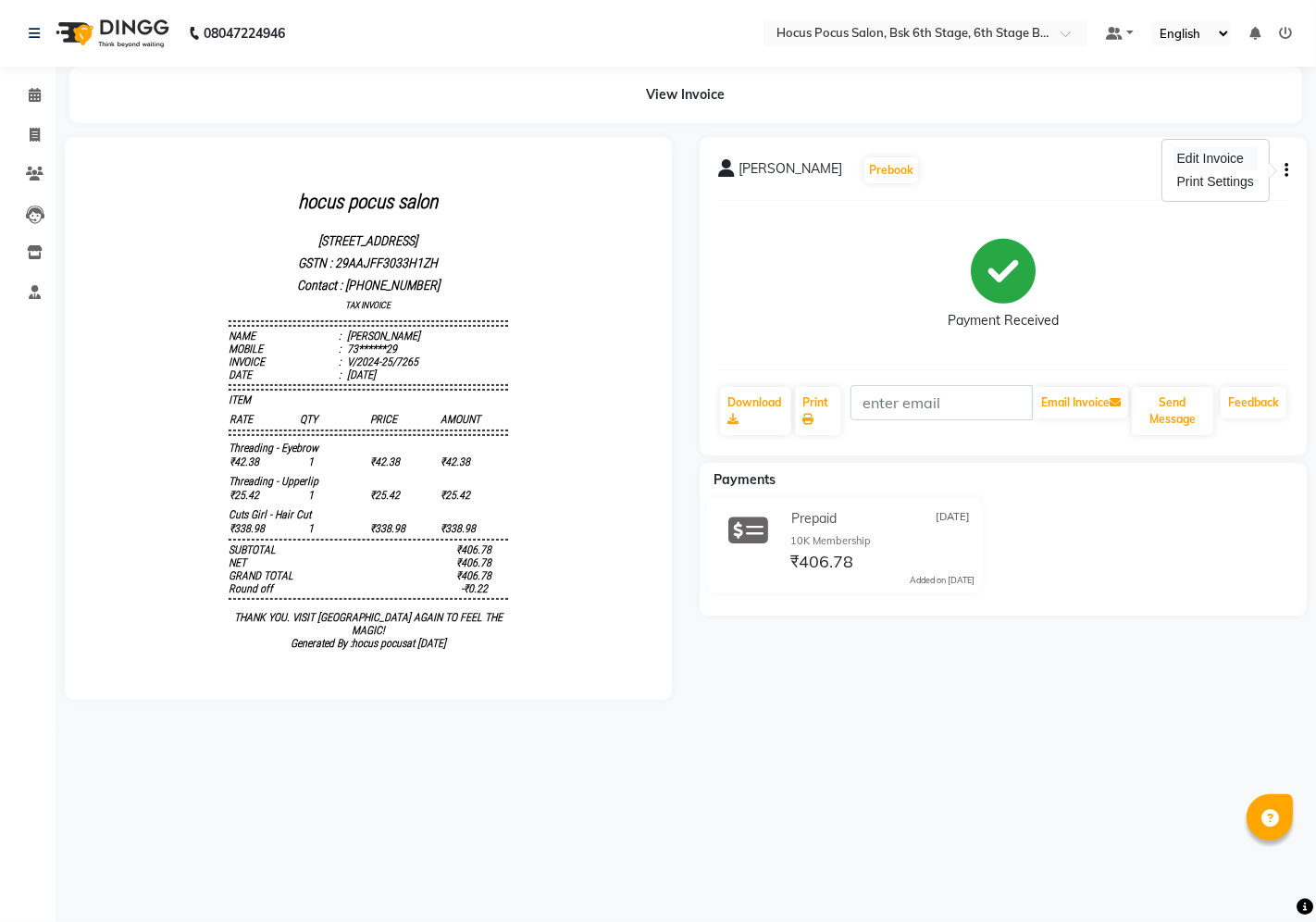 click on "Edit Invoice" at bounding box center [1215, 158] 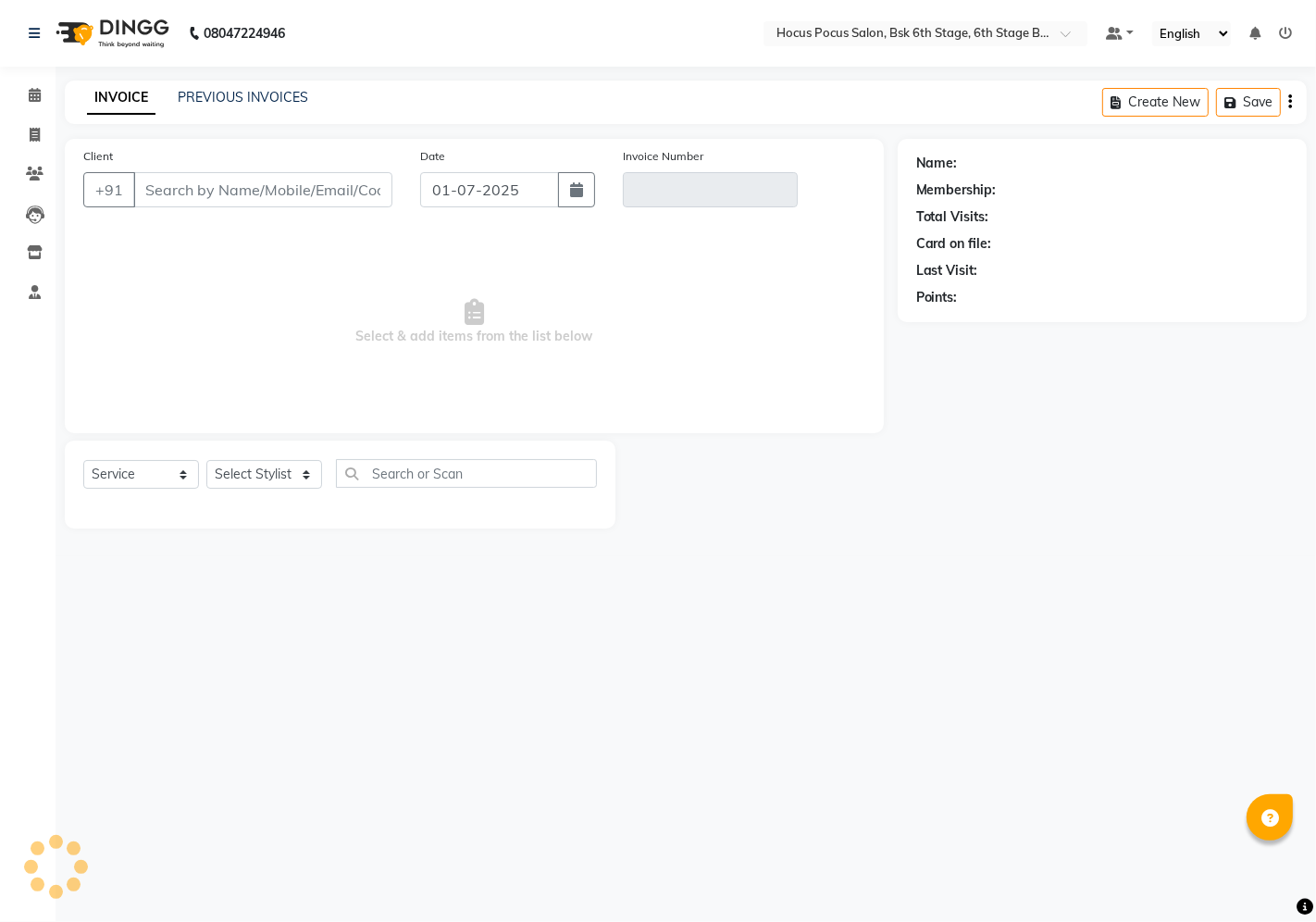 select on "package" 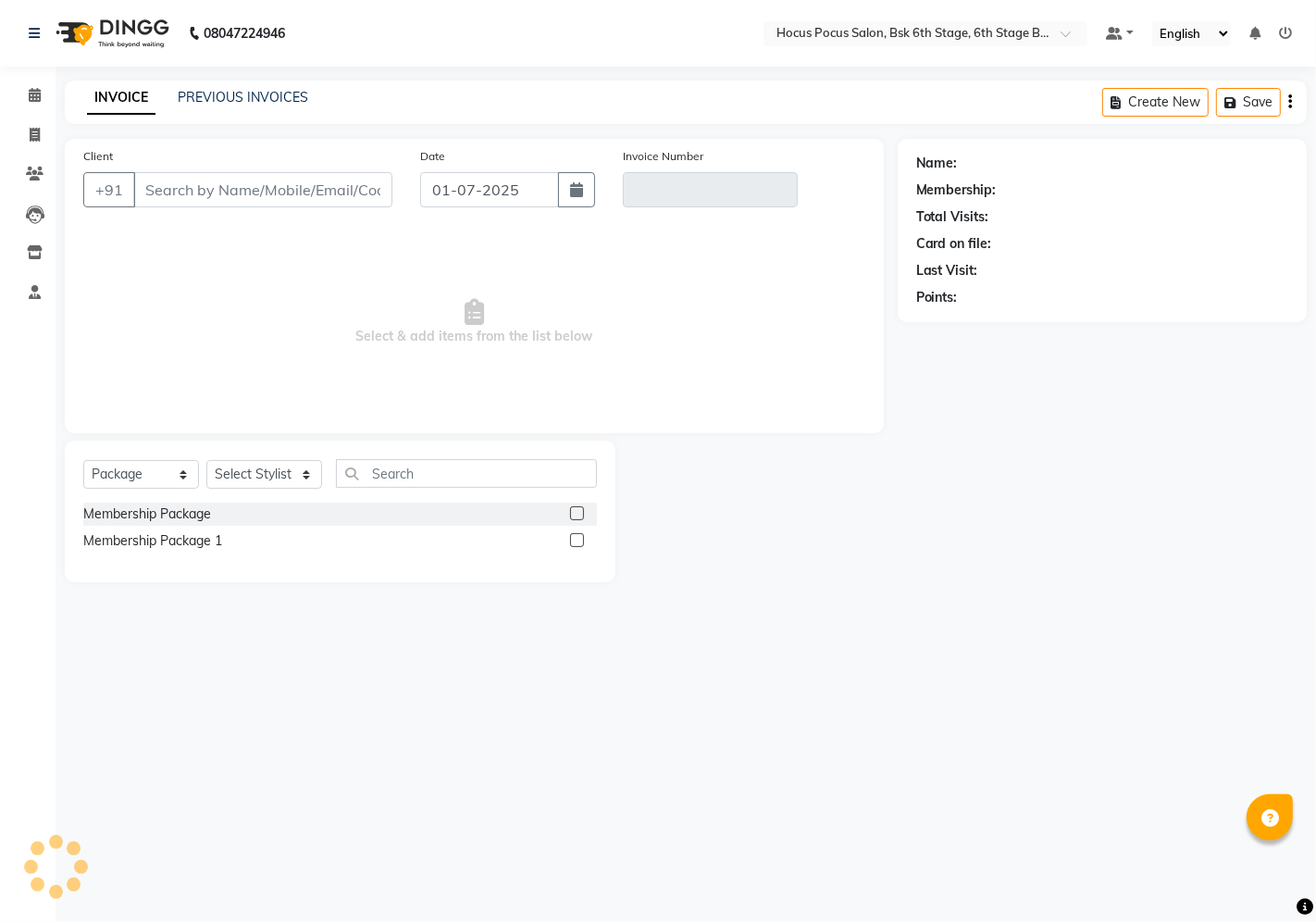 type on "73******29" 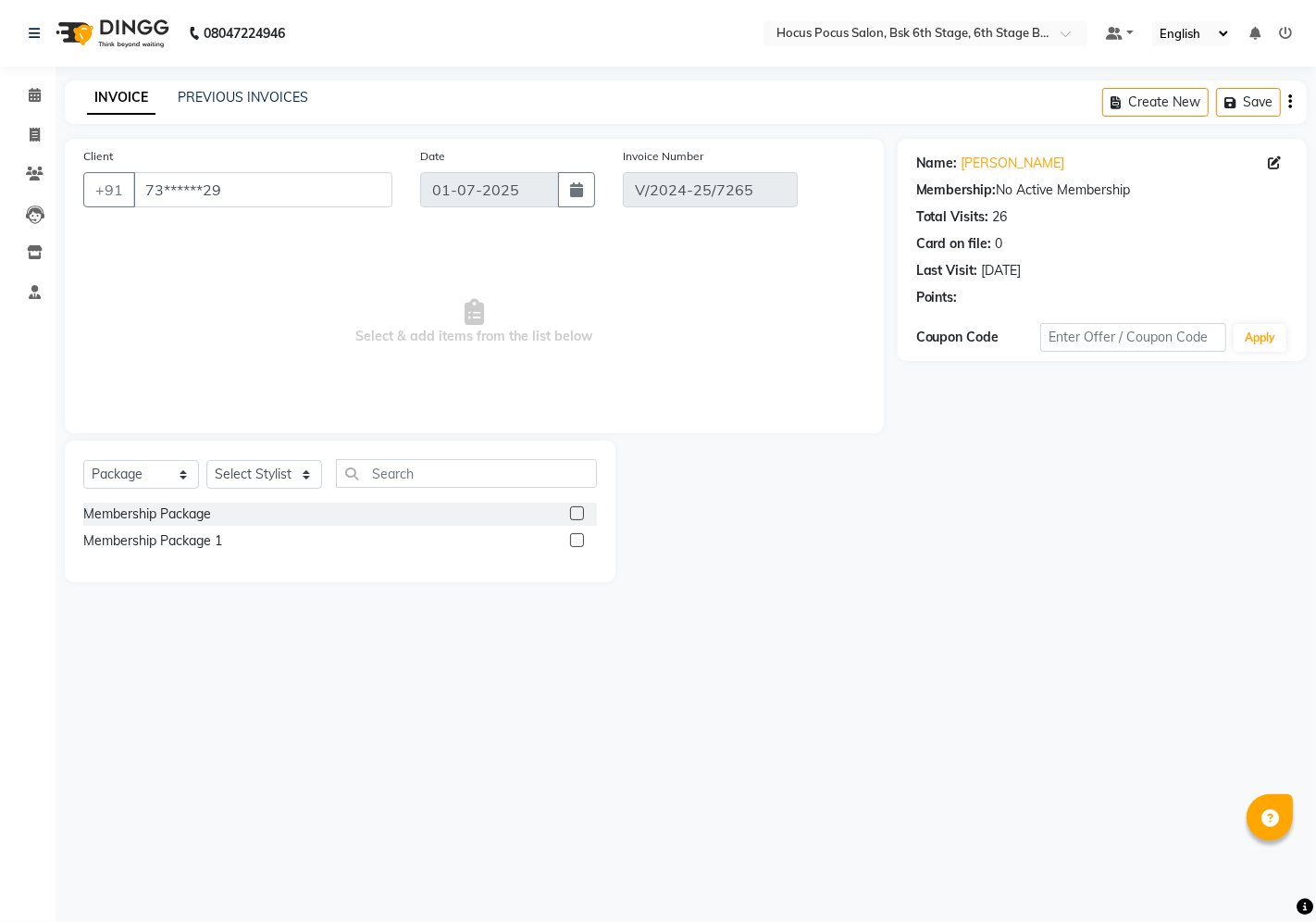 type on "[DATE]" 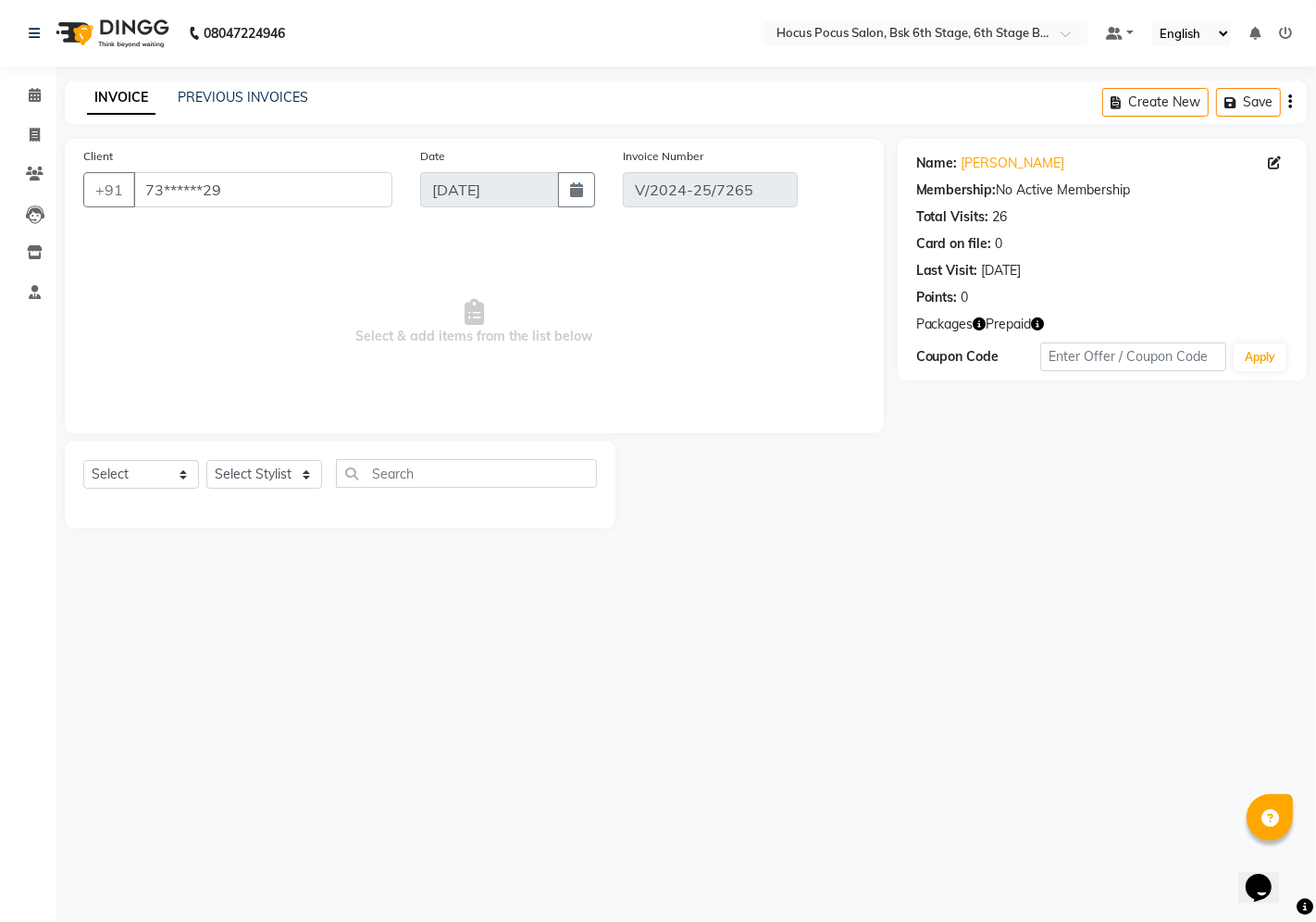 scroll, scrollTop: 0, scrollLeft: 0, axis: both 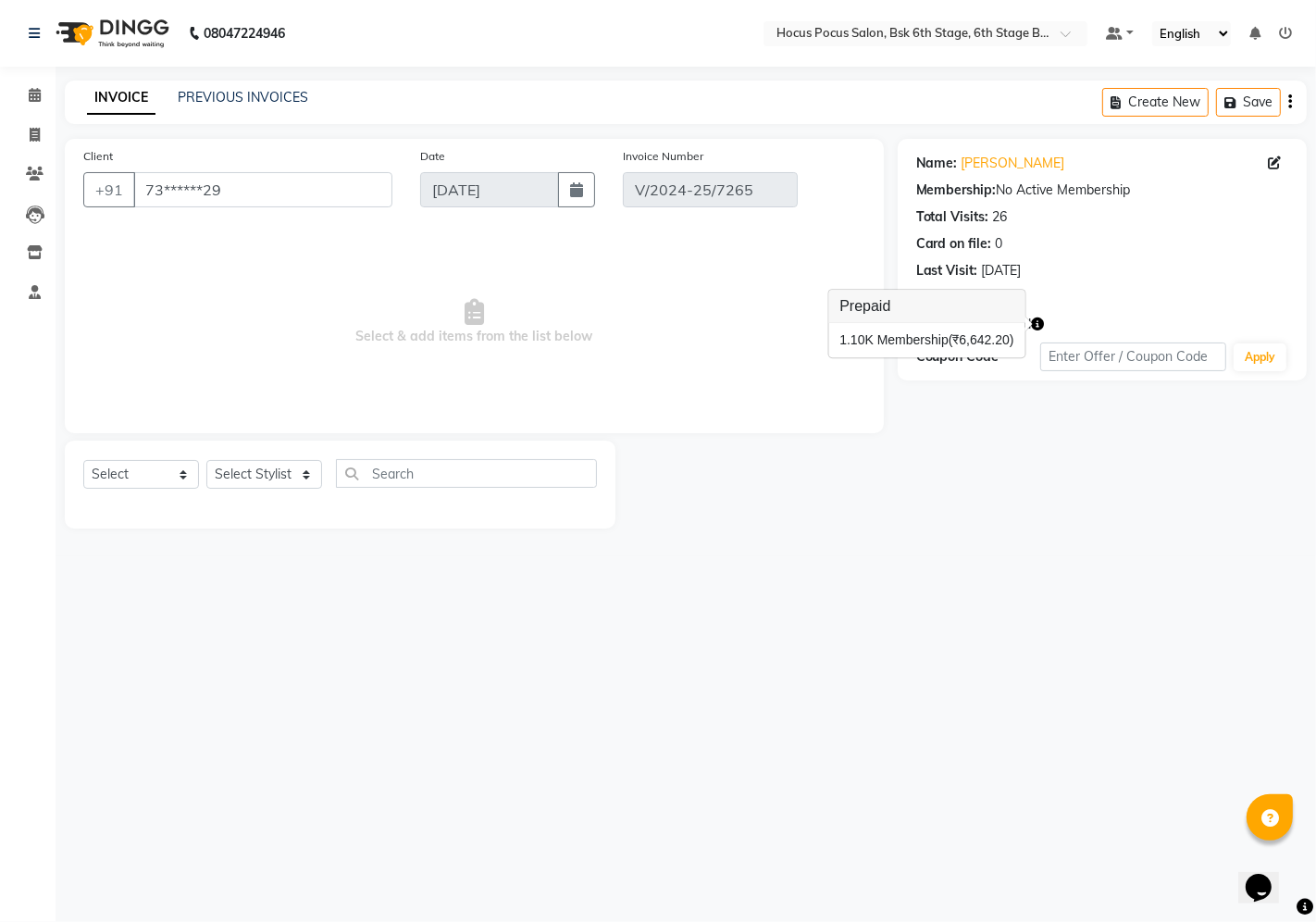click on "Name: Devaraj  Membership:  No Active Membership  Total Visits:  26 Card on file:  0 Last Visit:   23-06-2025 Points:   0  Packages Prepaid Coupon Code Apply" 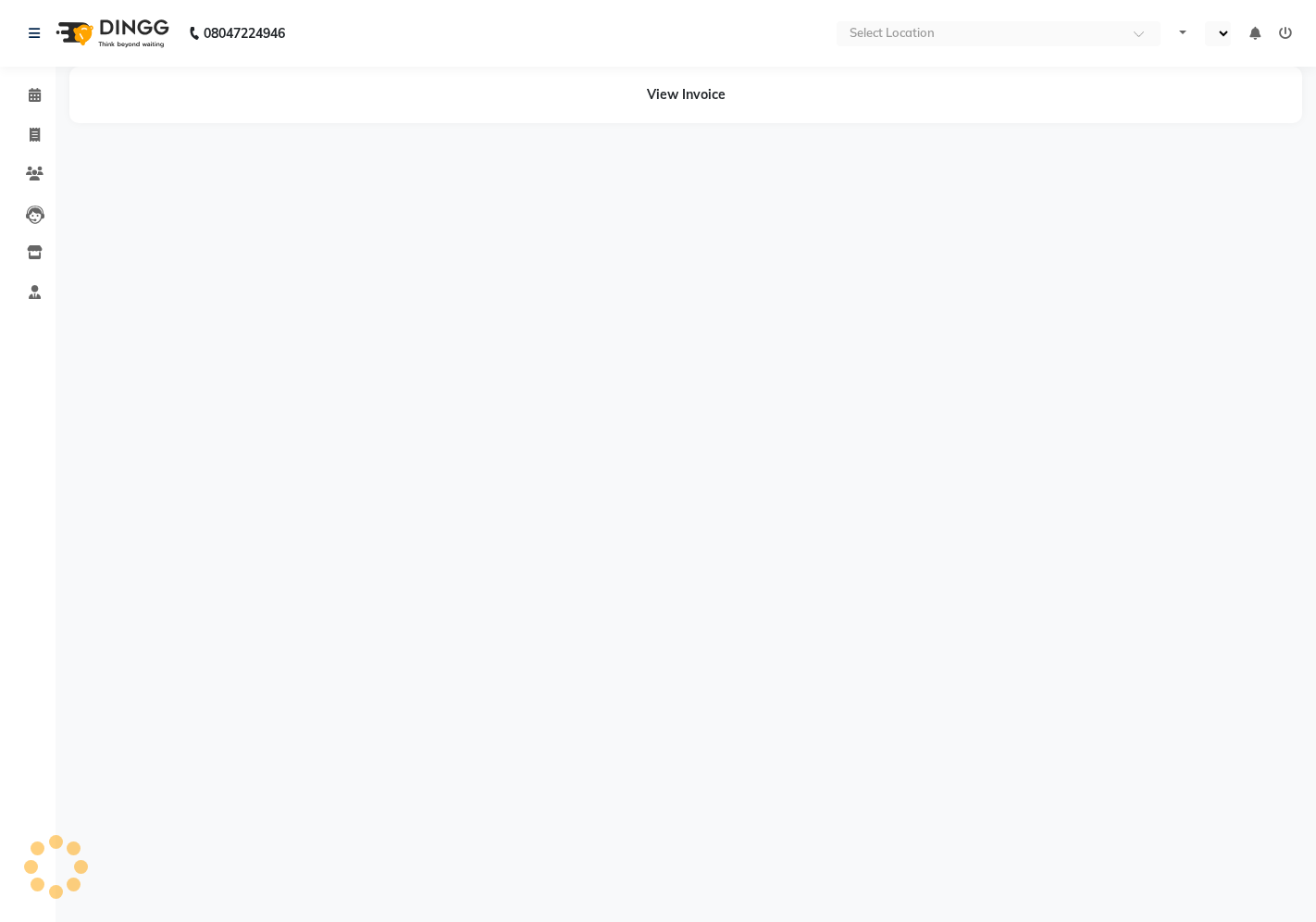 scroll, scrollTop: 0, scrollLeft: 0, axis: both 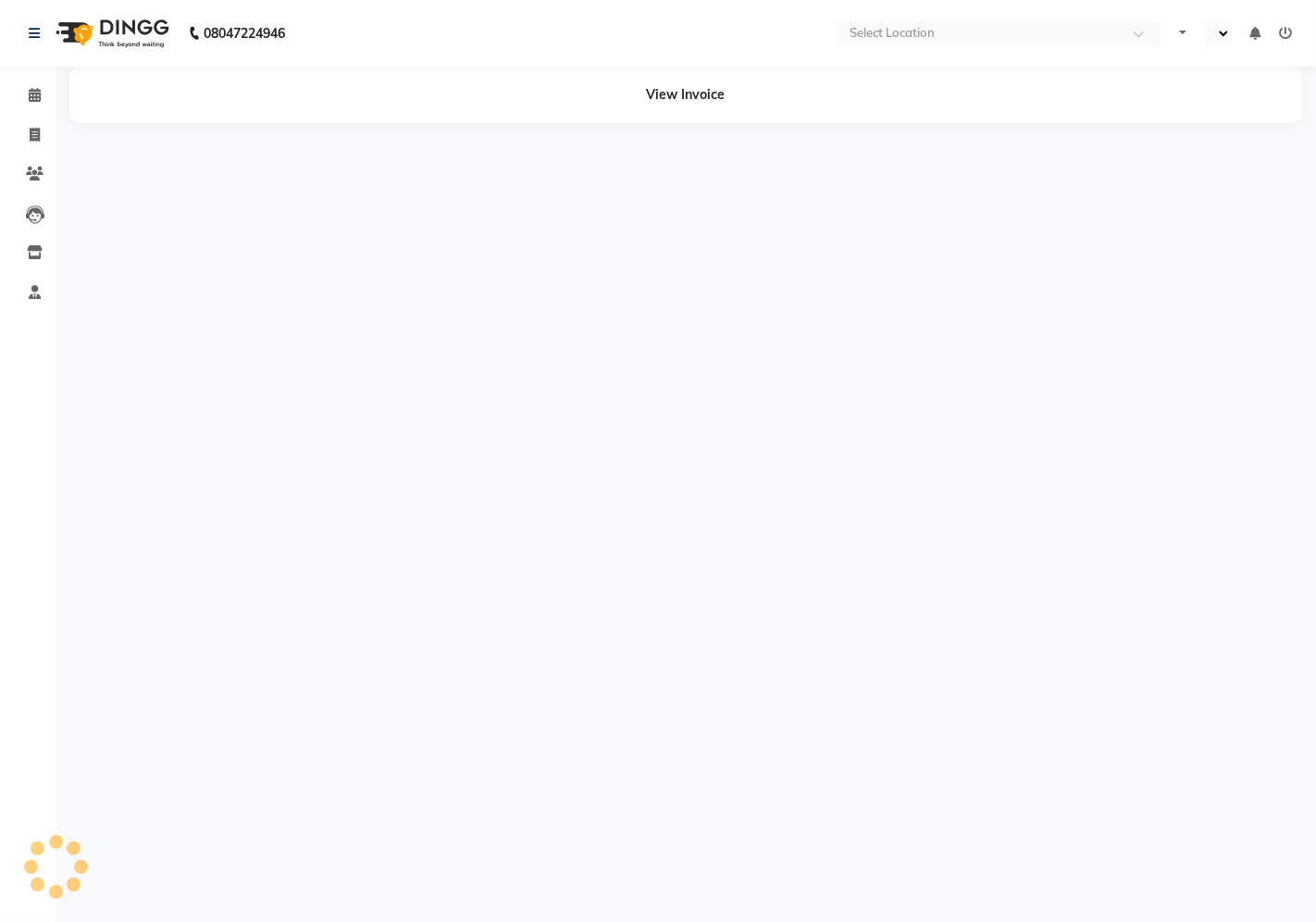 select on "en" 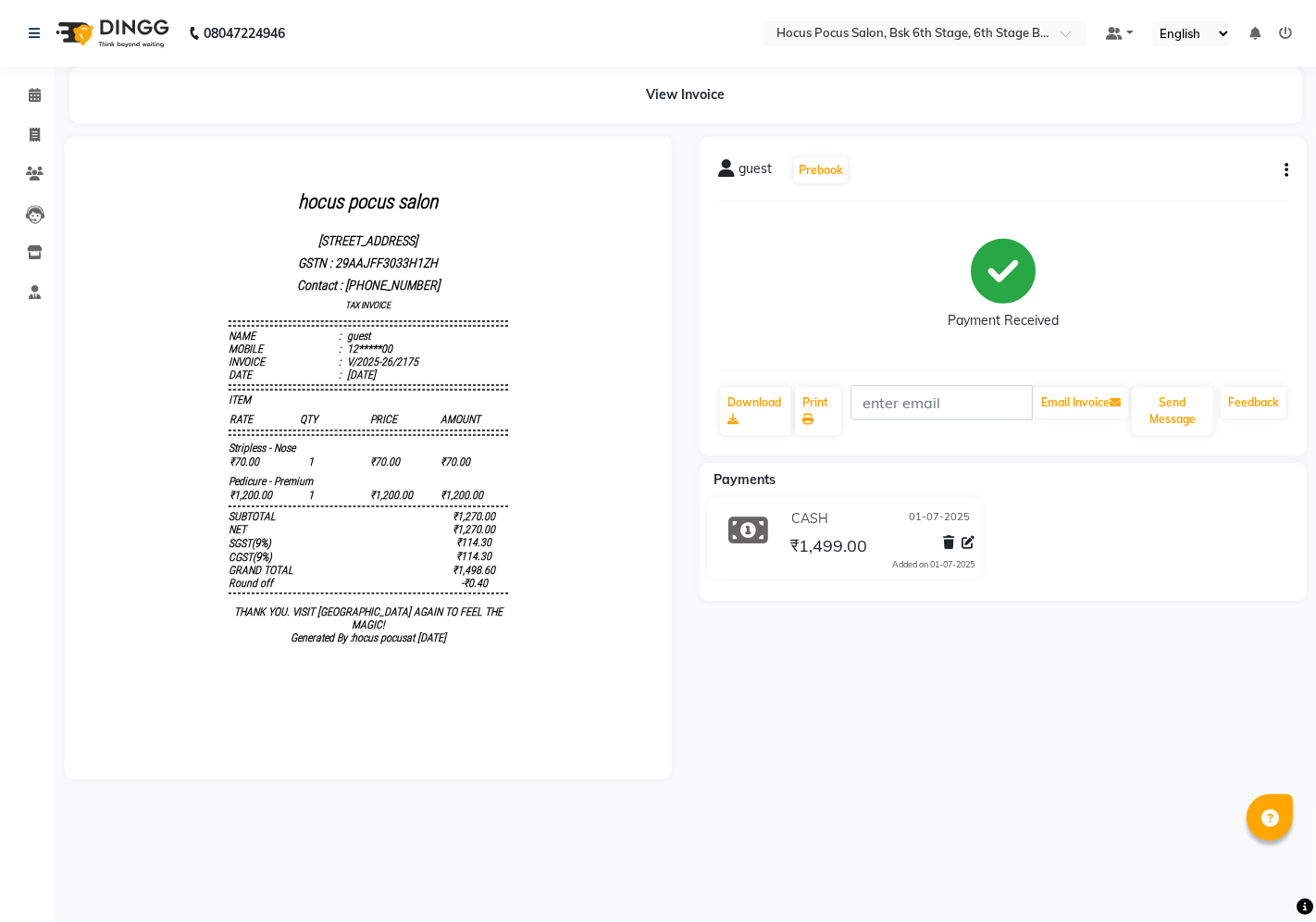 scroll, scrollTop: 0, scrollLeft: 0, axis: both 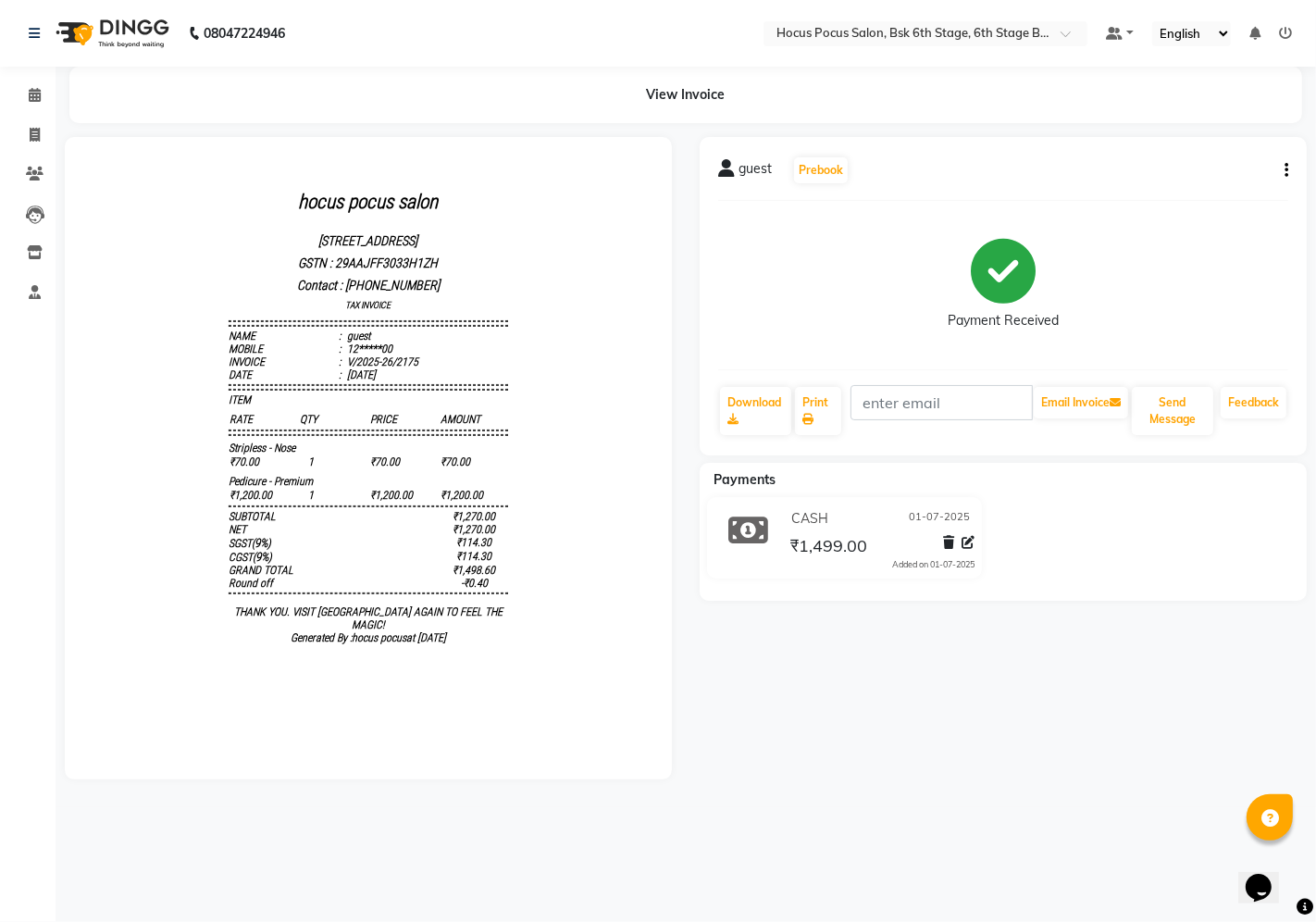 drag, startPoint x: 218, startPoint y: 502, endPoint x: 477, endPoint y: 663, distance: 304.9623 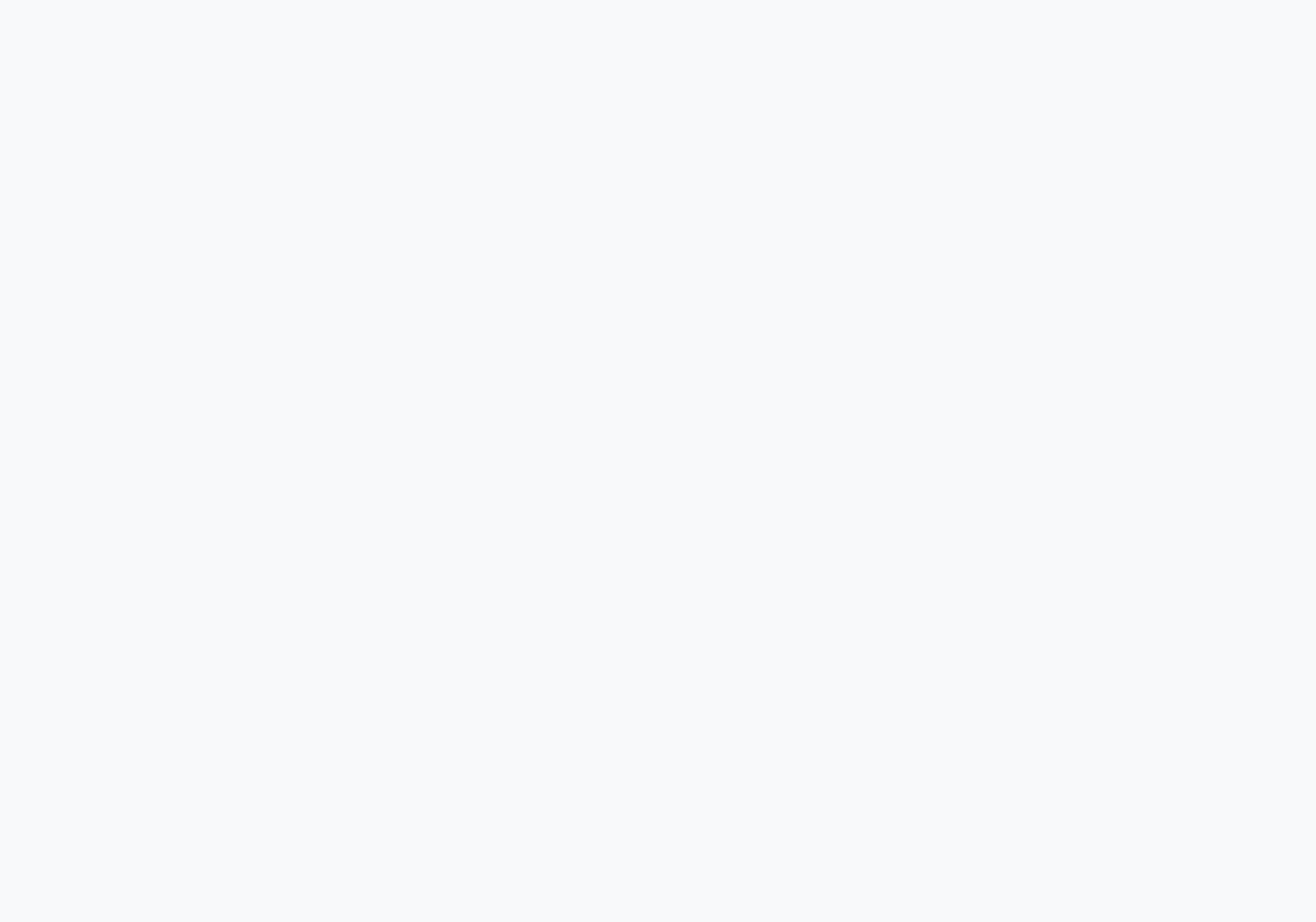 scroll, scrollTop: 0, scrollLeft: 0, axis: both 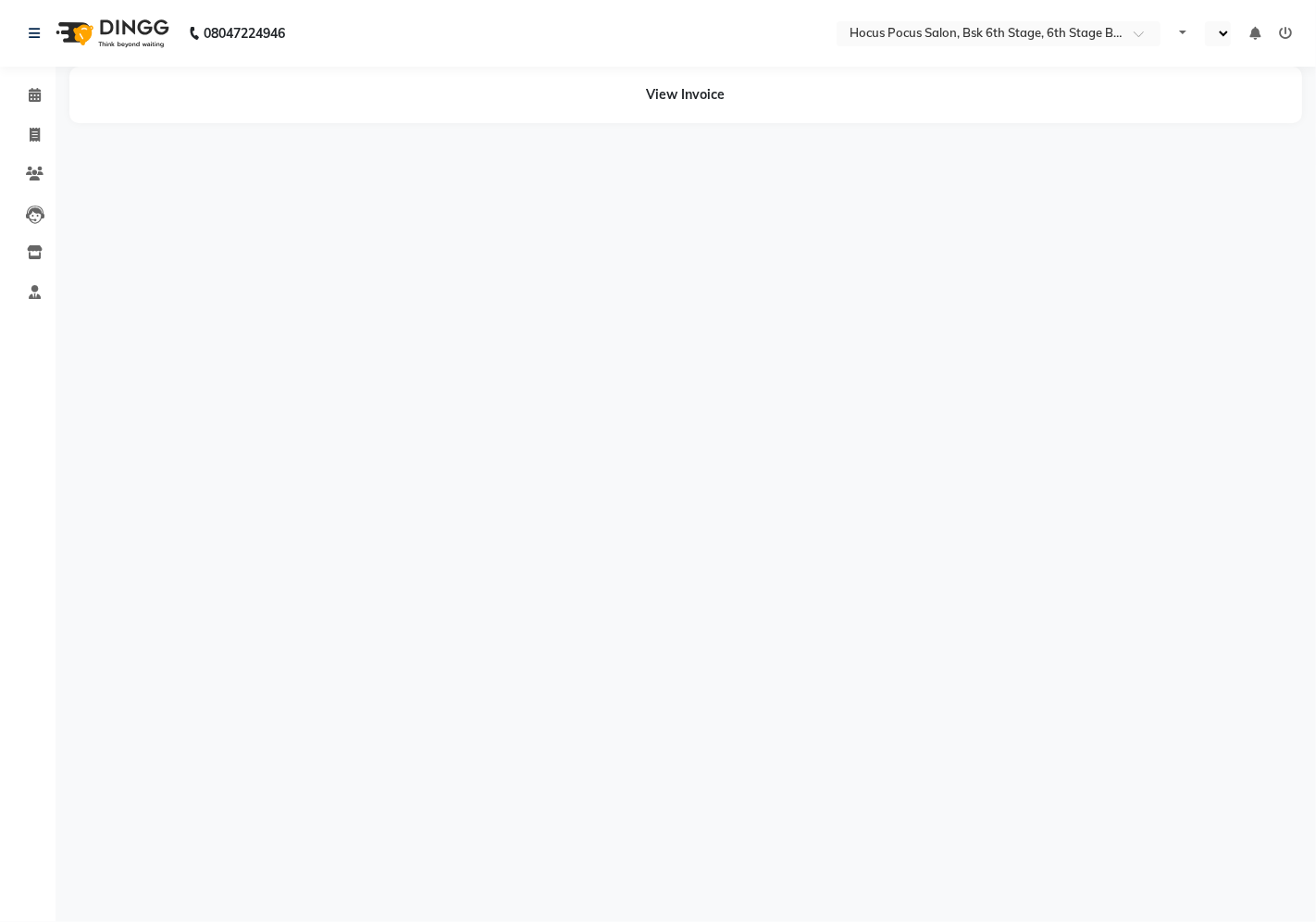 select on "en" 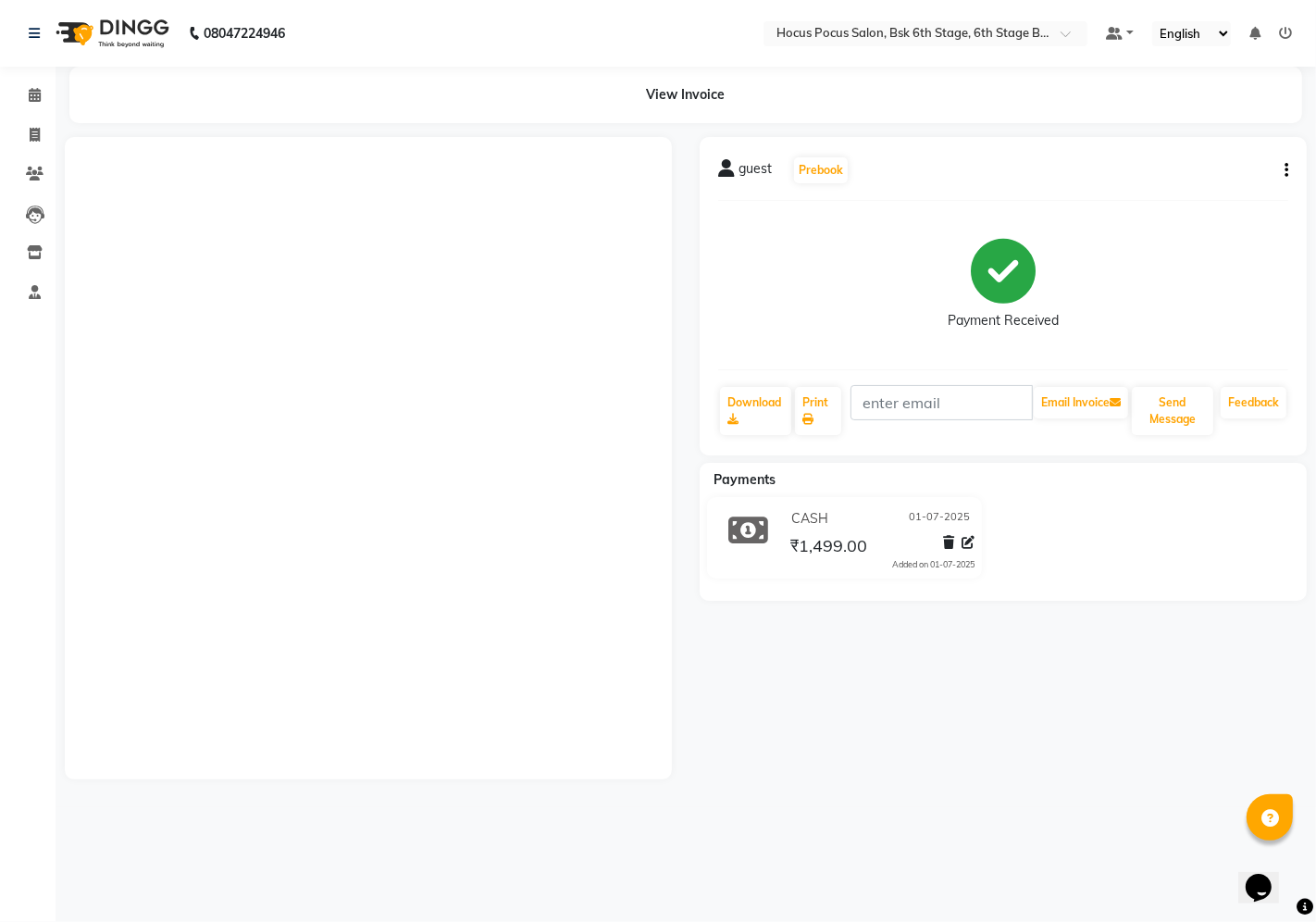 scroll, scrollTop: 0, scrollLeft: 0, axis: both 